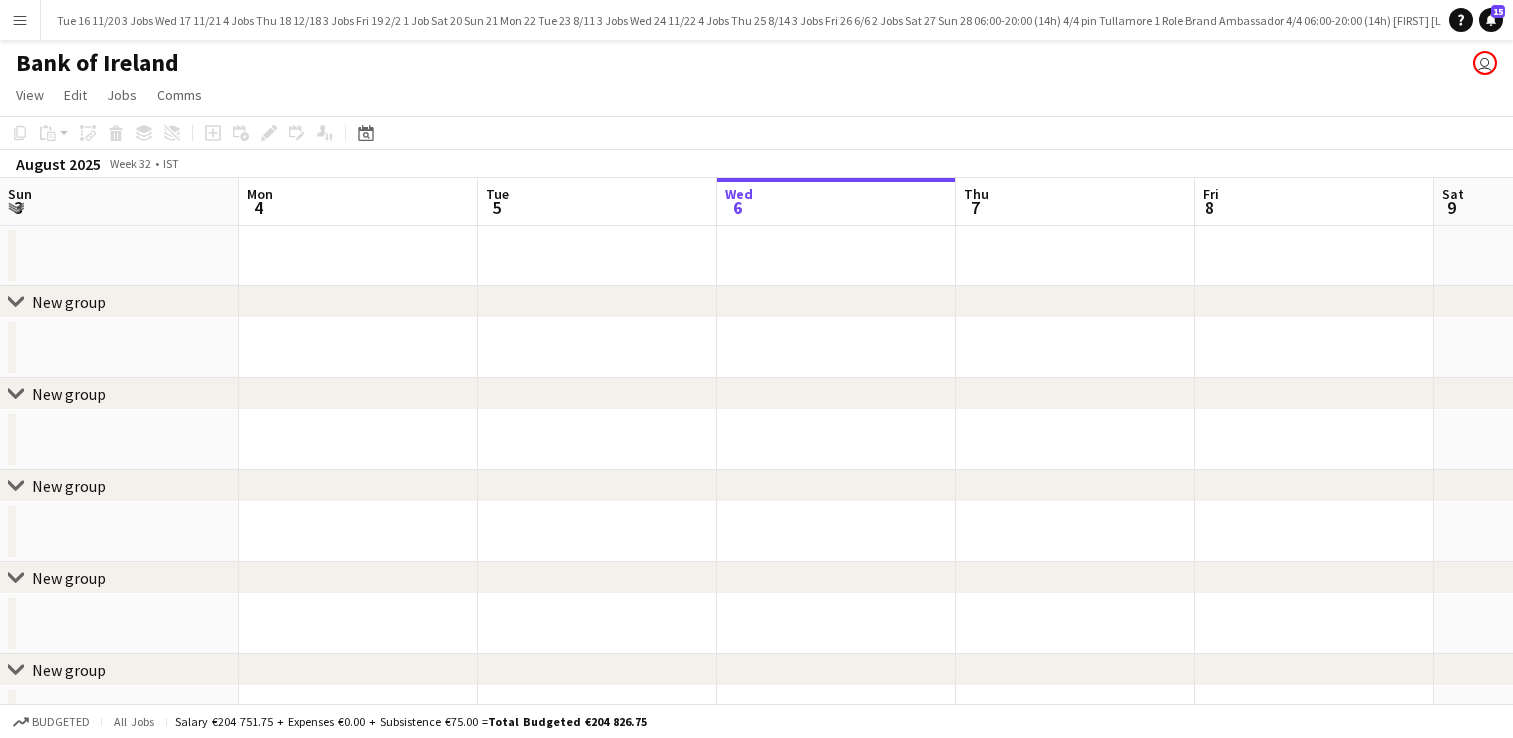 scroll, scrollTop: 0, scrollLeft: 0, axis: both 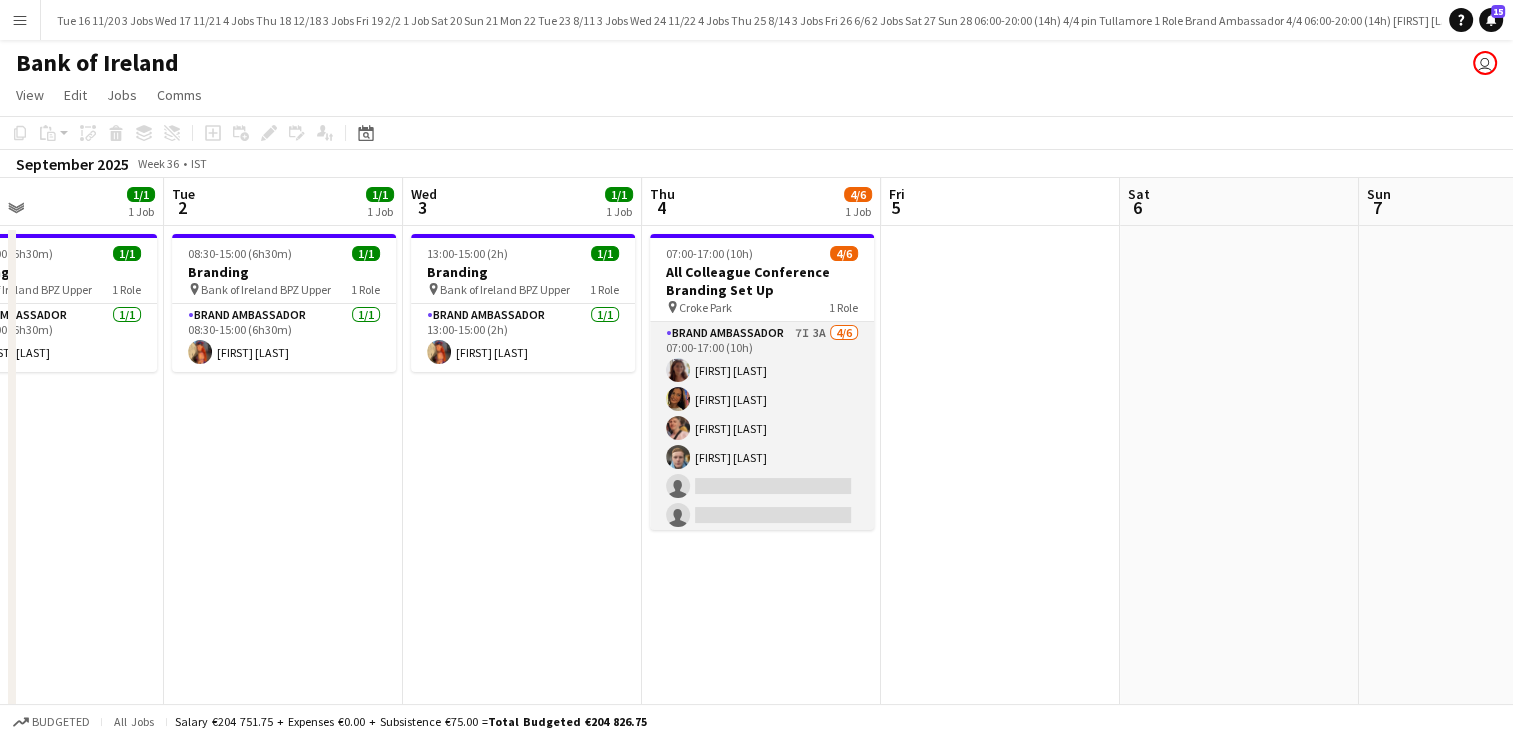 click on "Brand Ambassador   7I   3A   4/6   07:00-17:00 (10h)
[FIRST] [LAST] [FIRST] [LAST] [FIRST] [LAST] [FIRST] [LAST]
single-neutral-actions
single-neutral-actions" at bounding box center (762, 428) 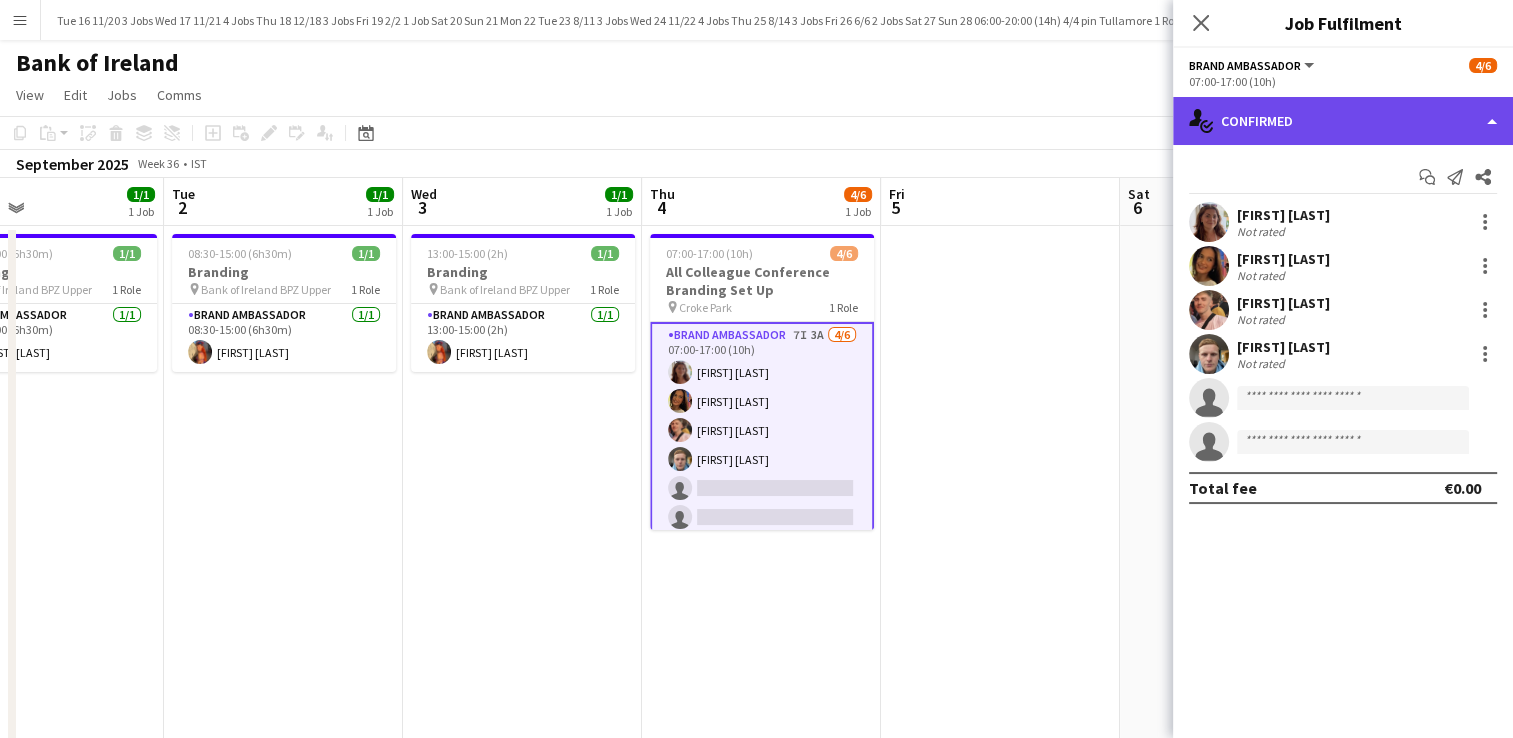 click on "single-neutral-actions-check-2
Confirmed" 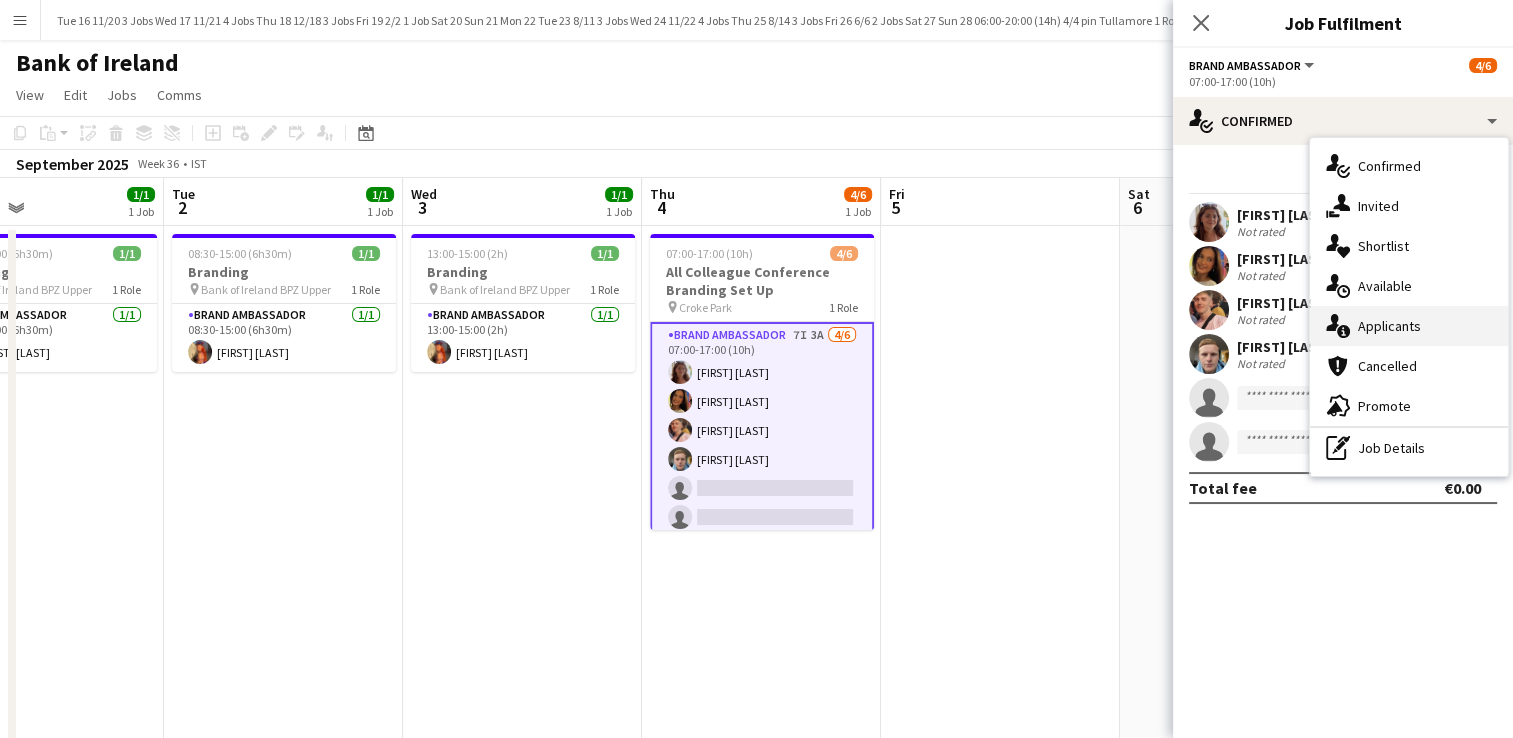 click on "single-neutral-actions-information
Applicants" at bounding box center (1409, 326) 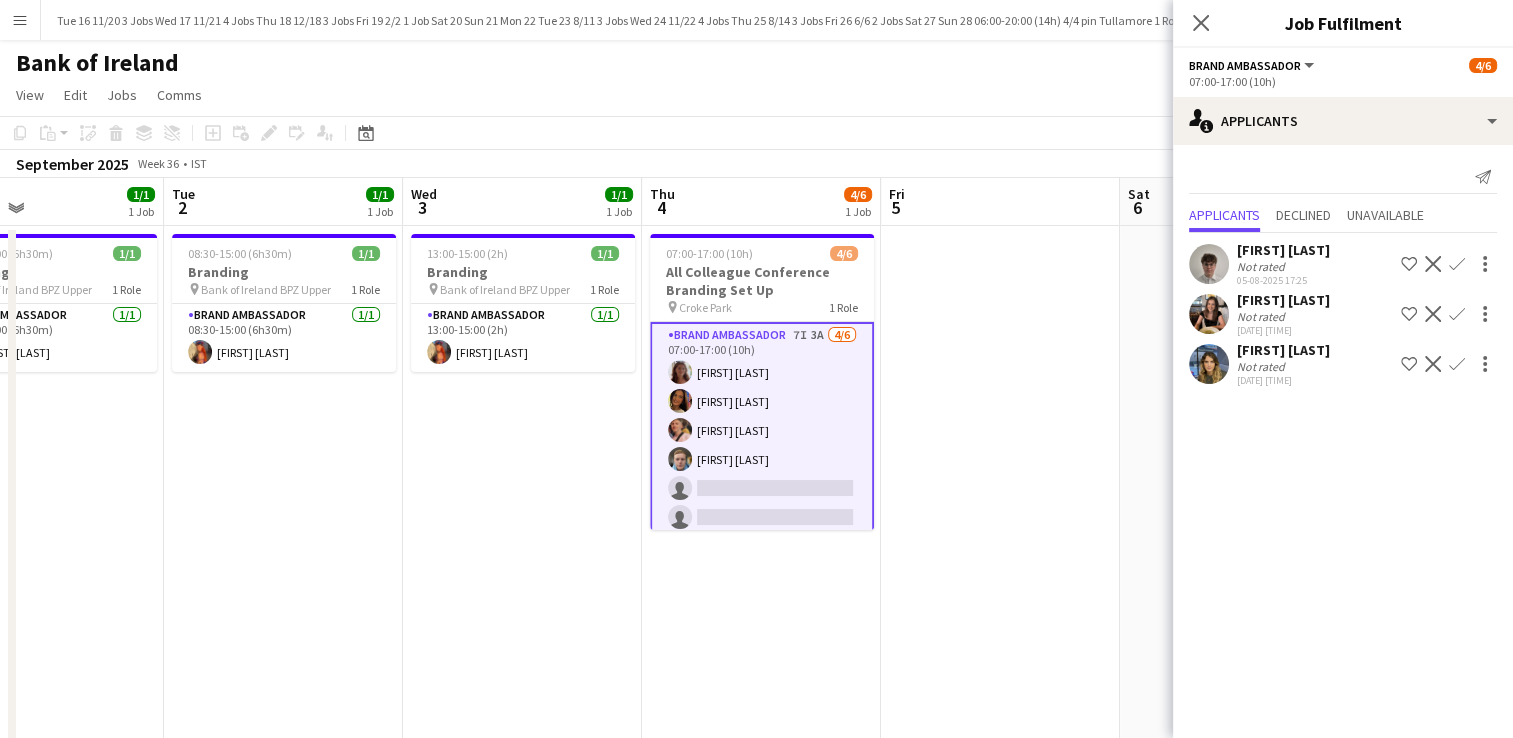 click on "Confirm" 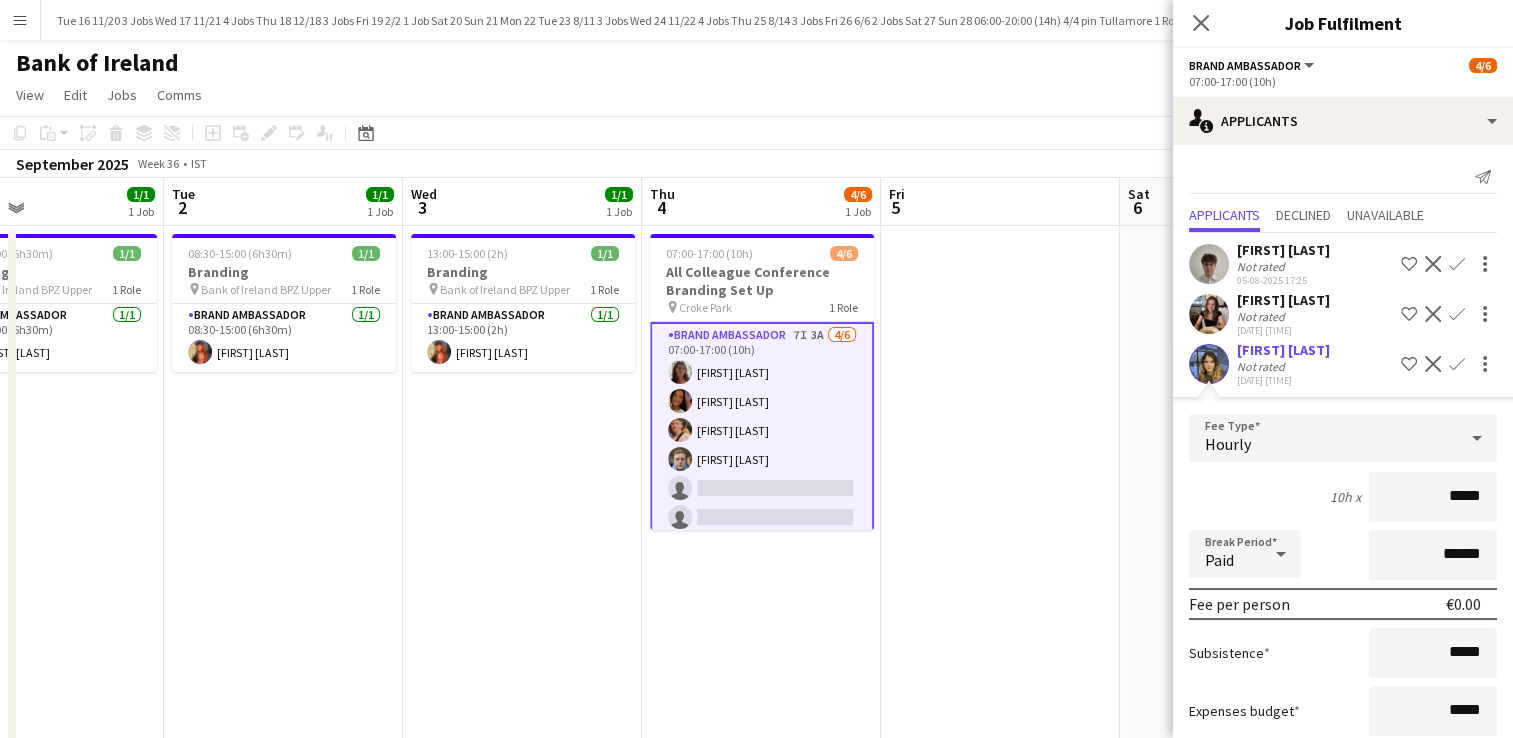 scroll, scrollTop: 120, scrollLeft: 0, axis: vertical 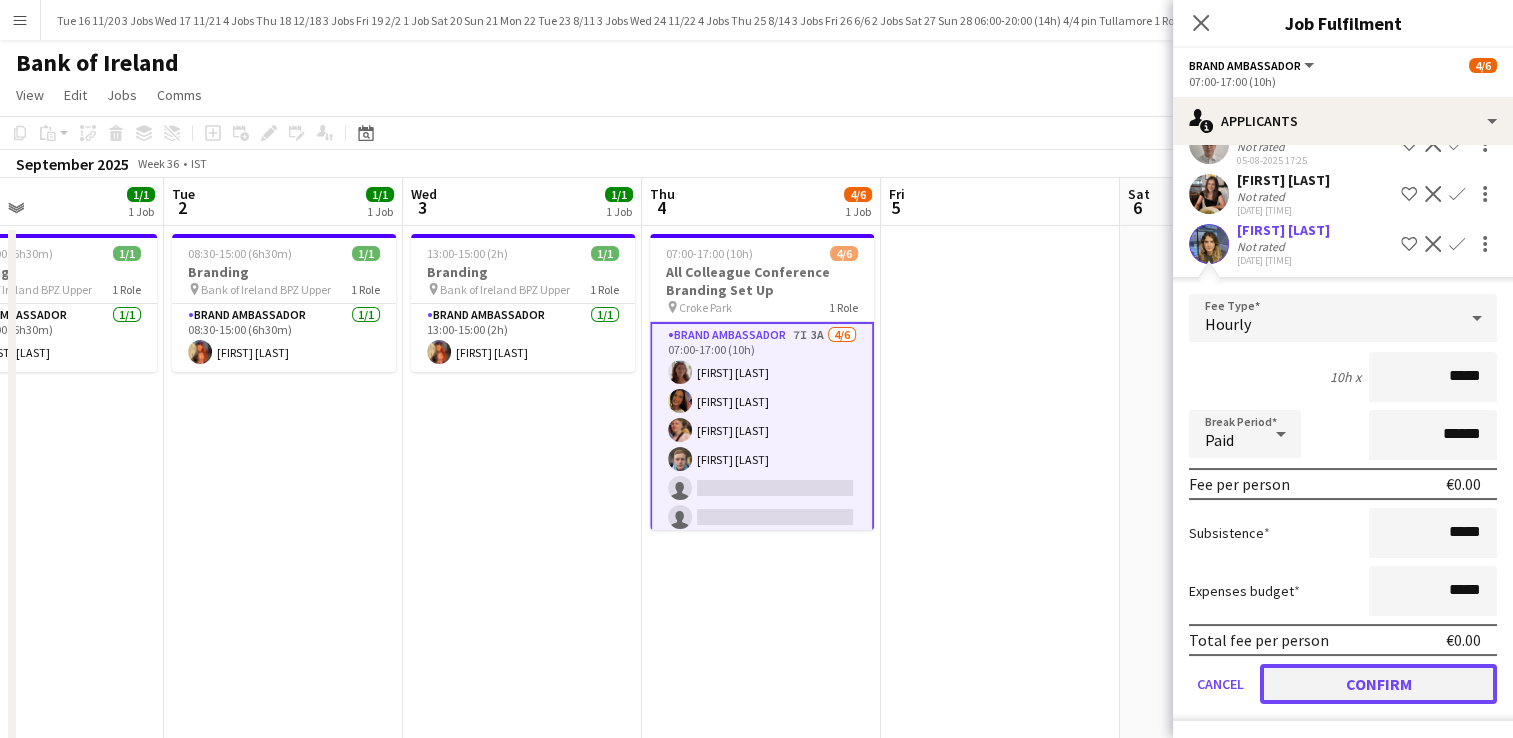 click on "Confirm" 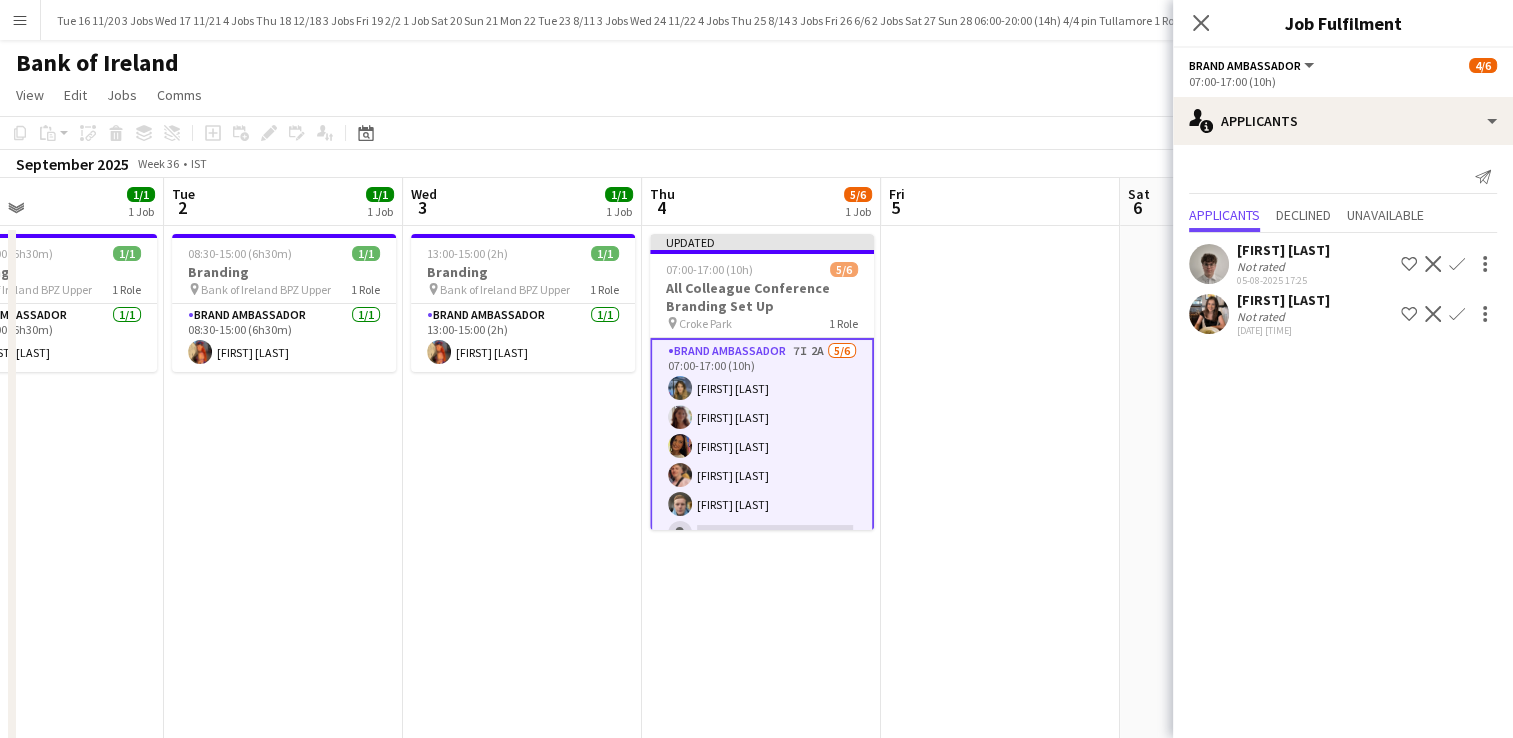 scroll, scrollTop: 0, scrollLeft: 0, axis: both 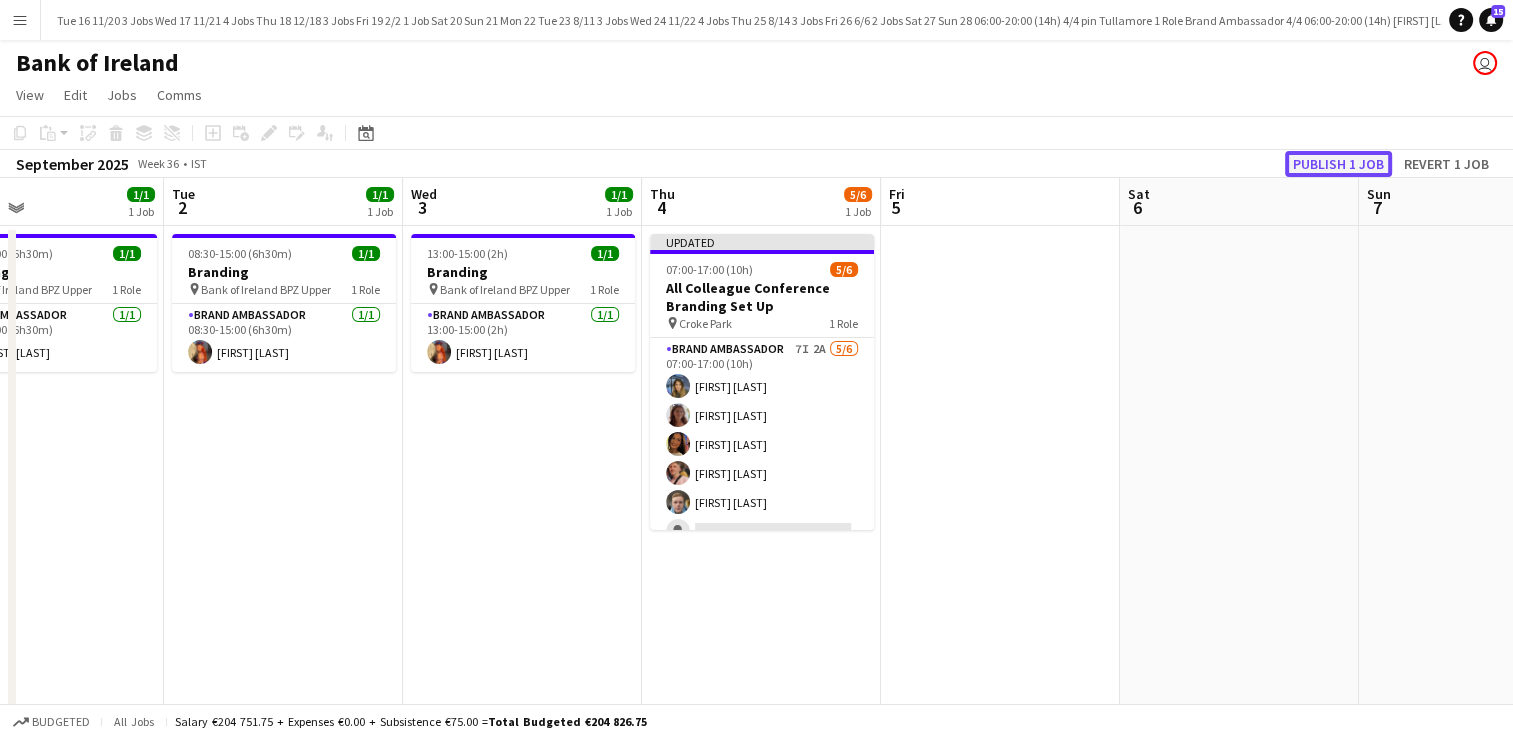 click on "Publish 1 job" 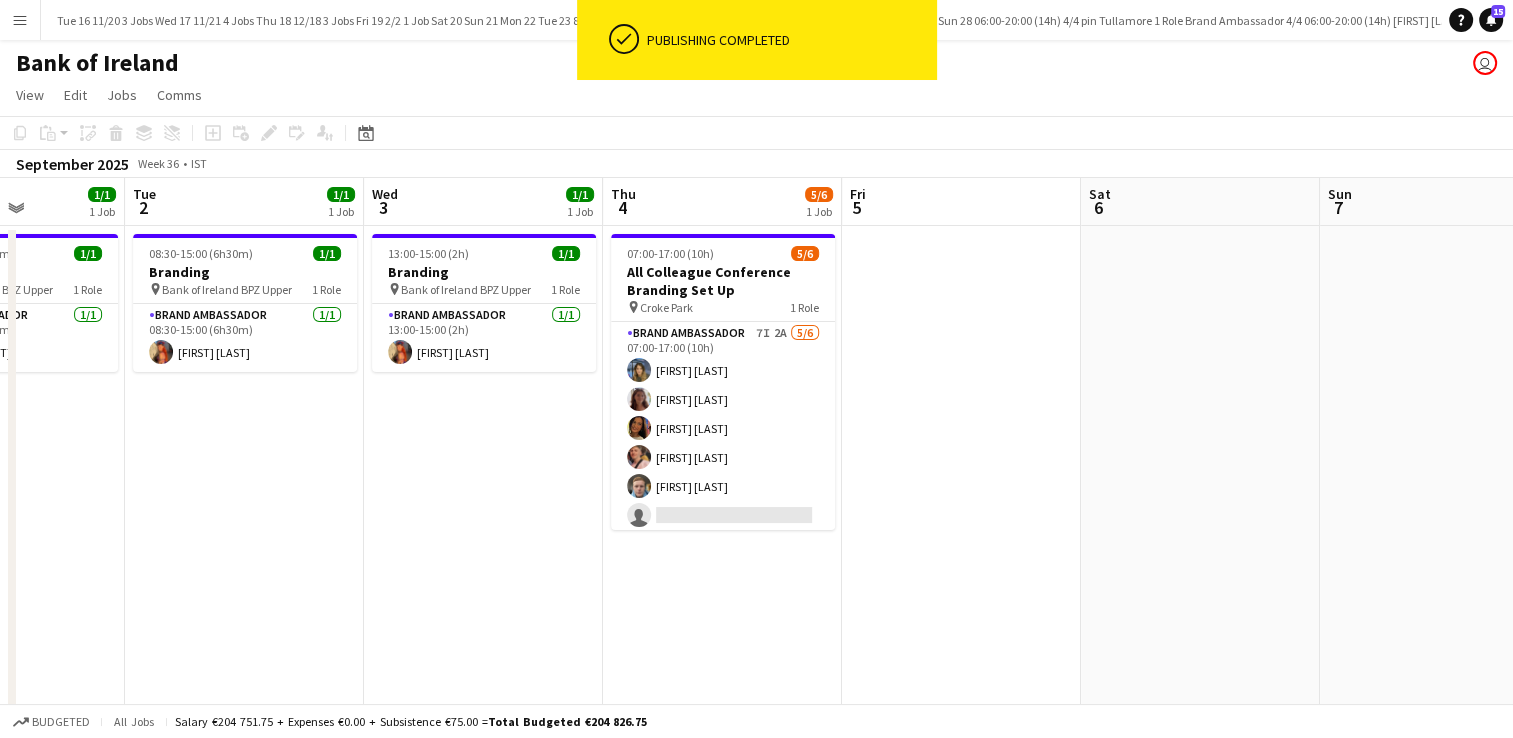 scroll, scrollTop: 0, scrollLeft: 604, axis: horizontal 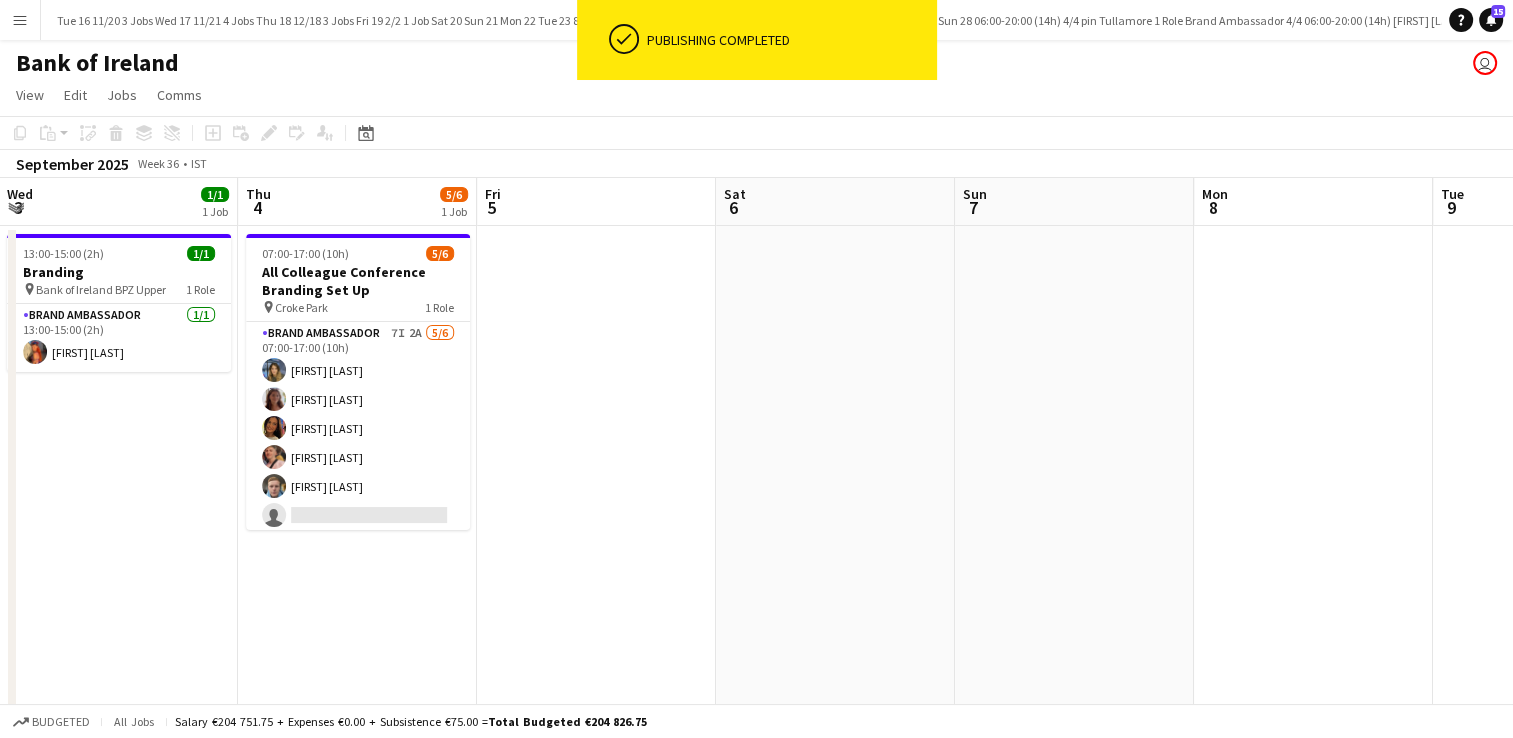 drag, startPoint x: 1200, startPoint y: 401, endPoint x: 790, endPoint y: 380, distance: 410.53745 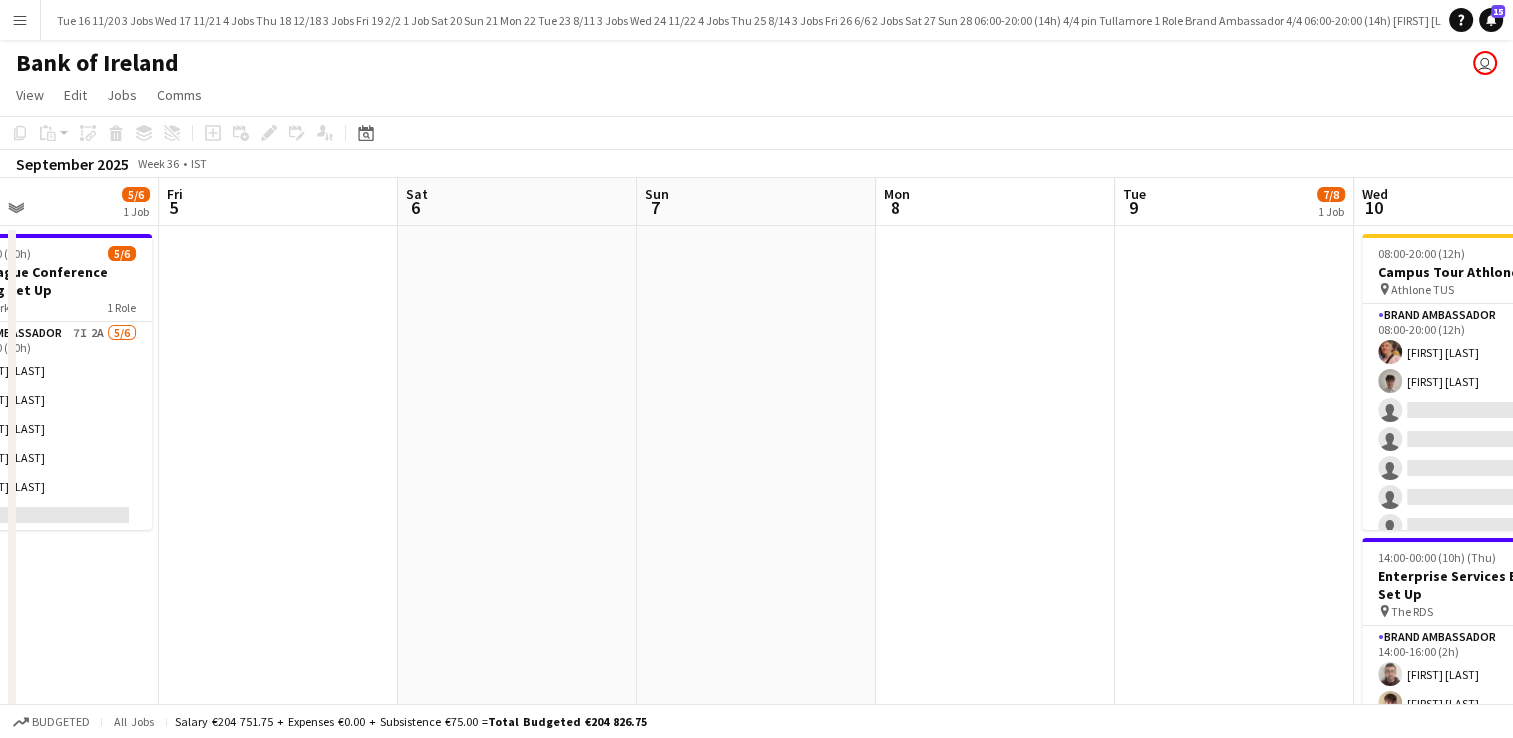 drag, startPoint x: 733, startPoint y: 302, endPoint x: 230, endPoint y: 346, distance: 504.92078 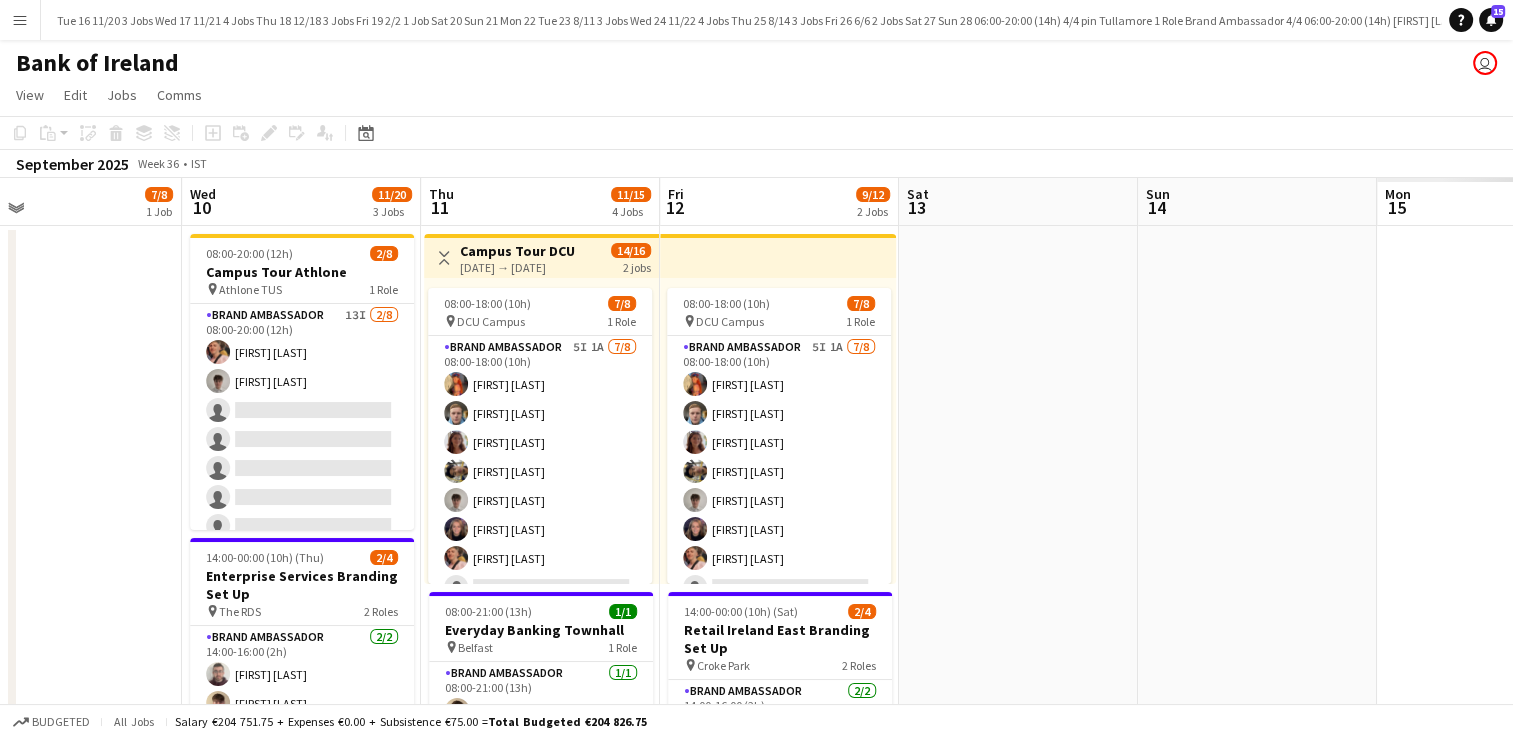 drag, startPoint x: 624, startPoint y: 374, endPoint x: -1, endPoint y: 373, distance: 625.0008 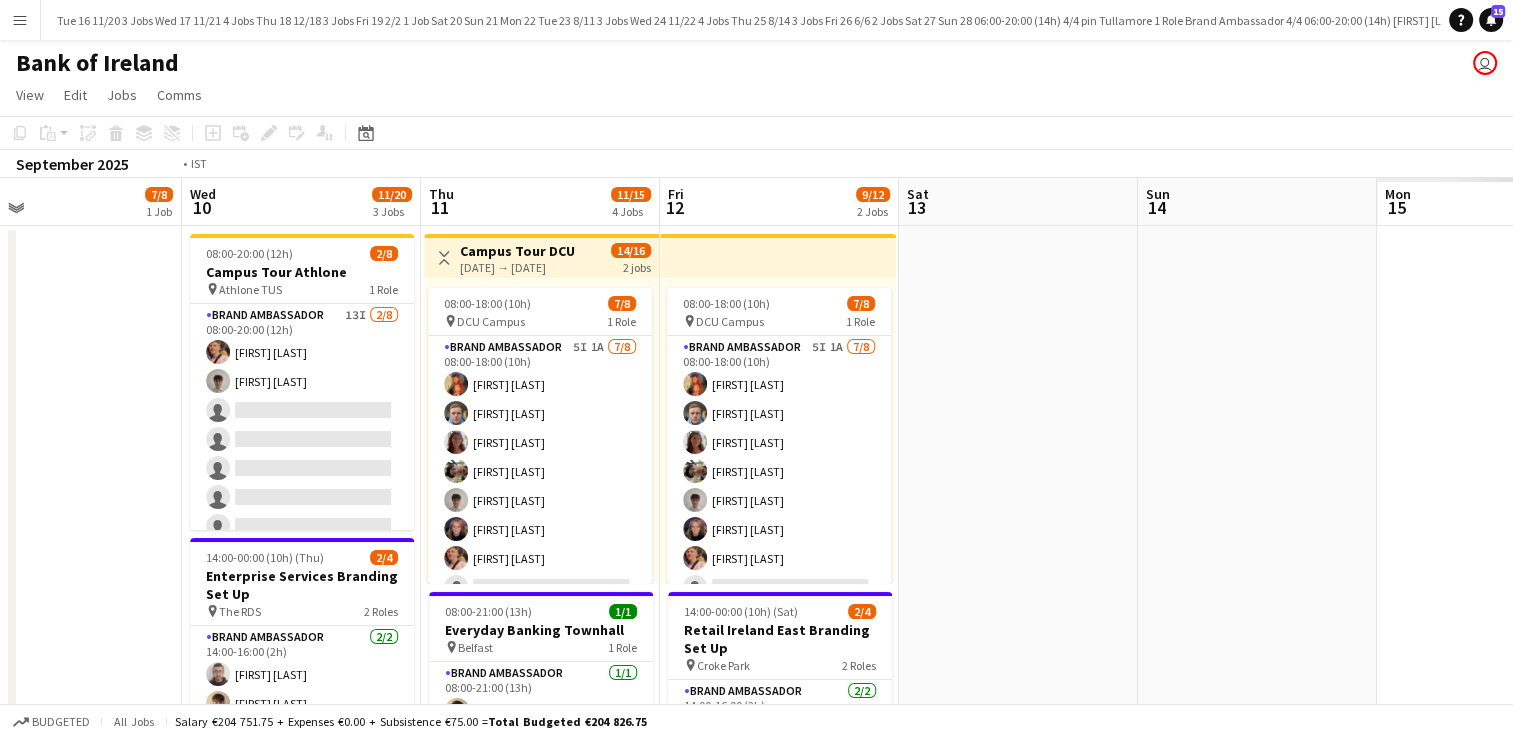 scroll, scrollTop: 0, scrollLeft: 721, axis: horizontal 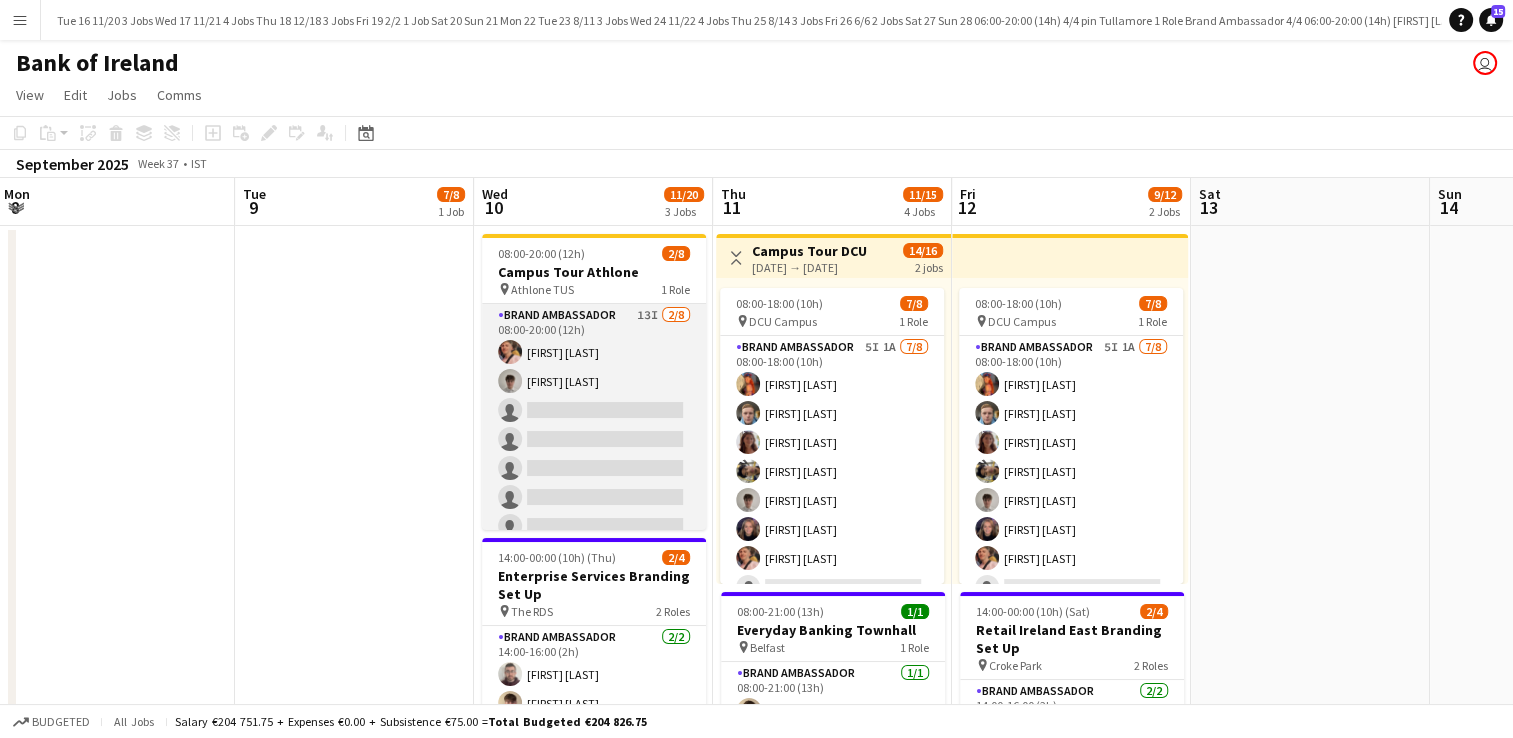 click at bounding box center (510, 381) 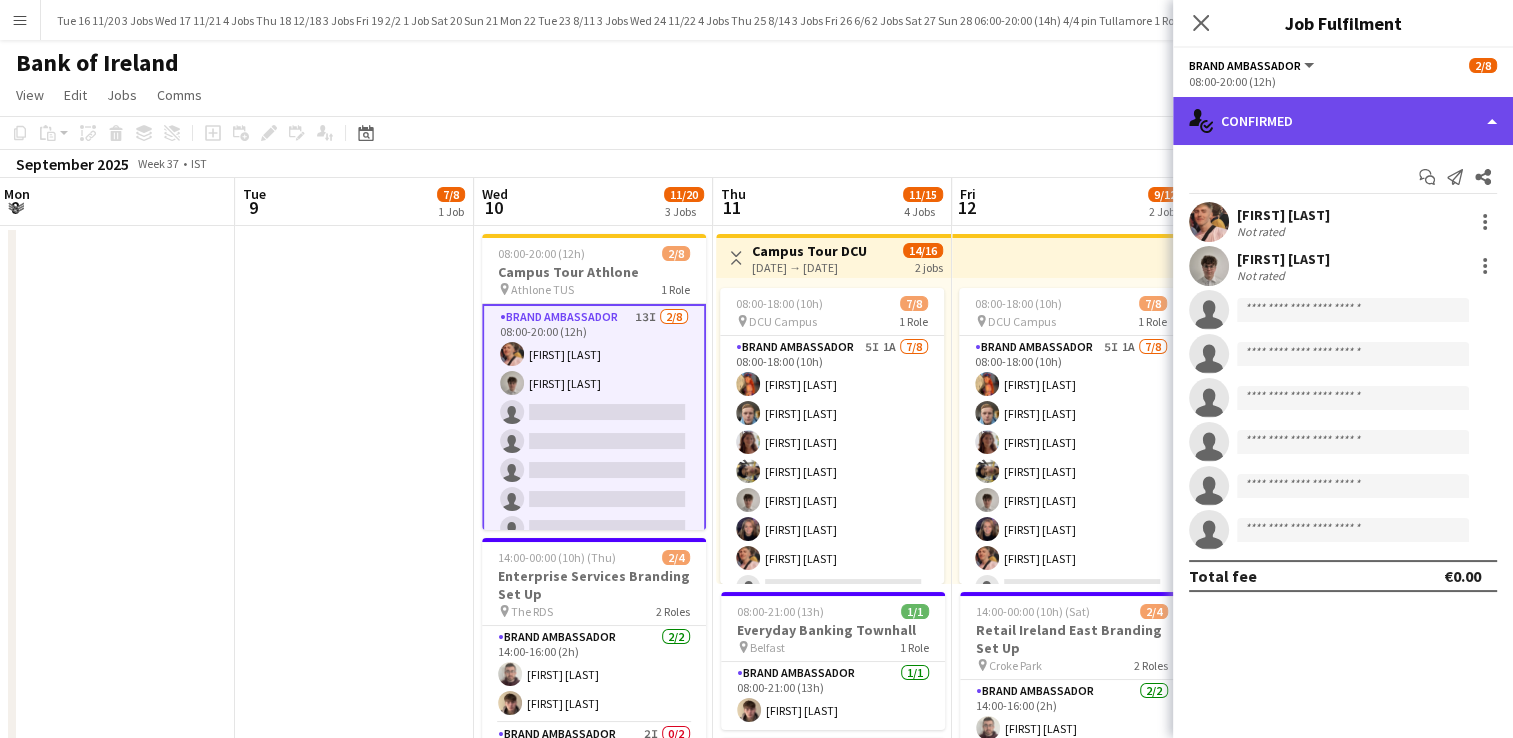 click on "single-neutral-actions-check-2
Confirmed" 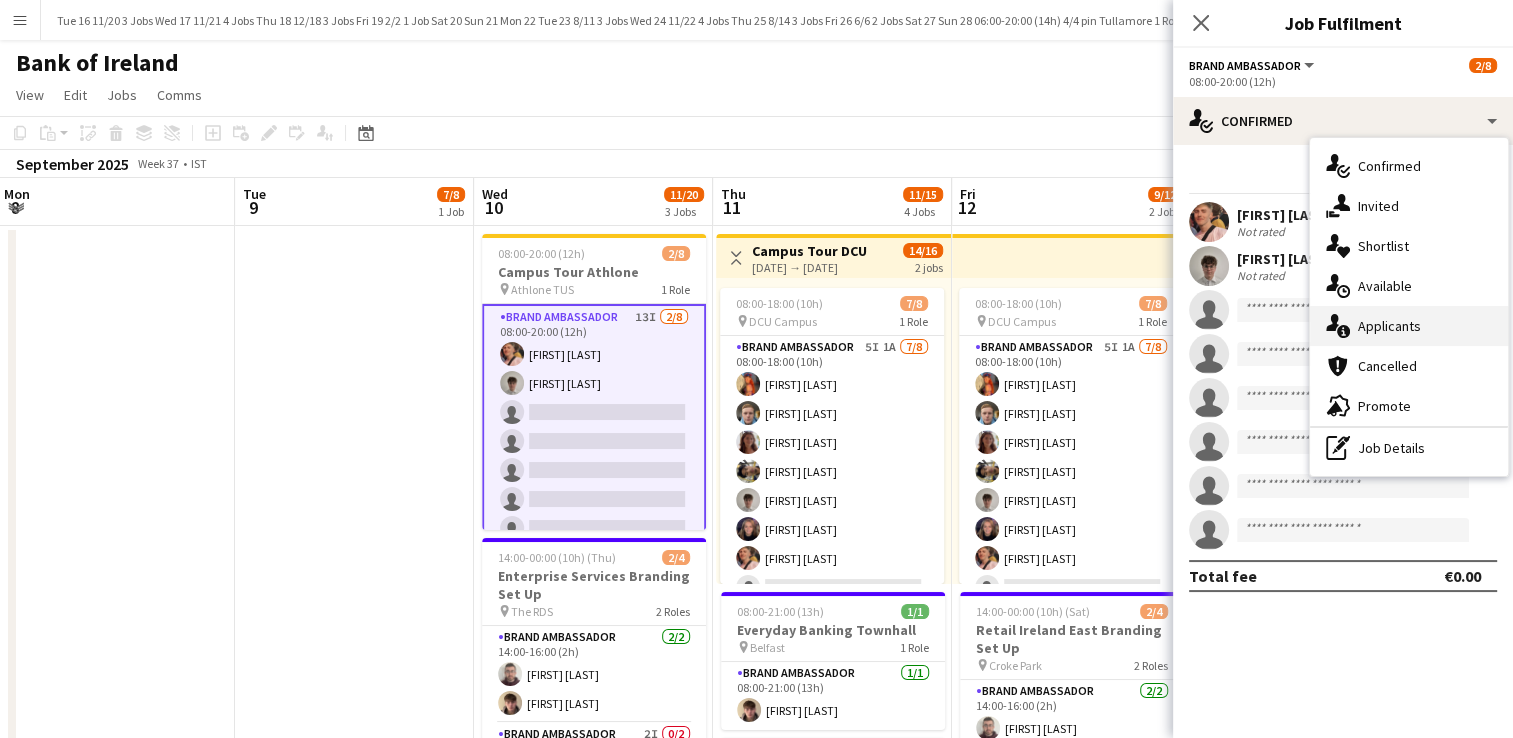 click on "single-neutral-actions-information
Applicants" at bounding box center [1409, 326] 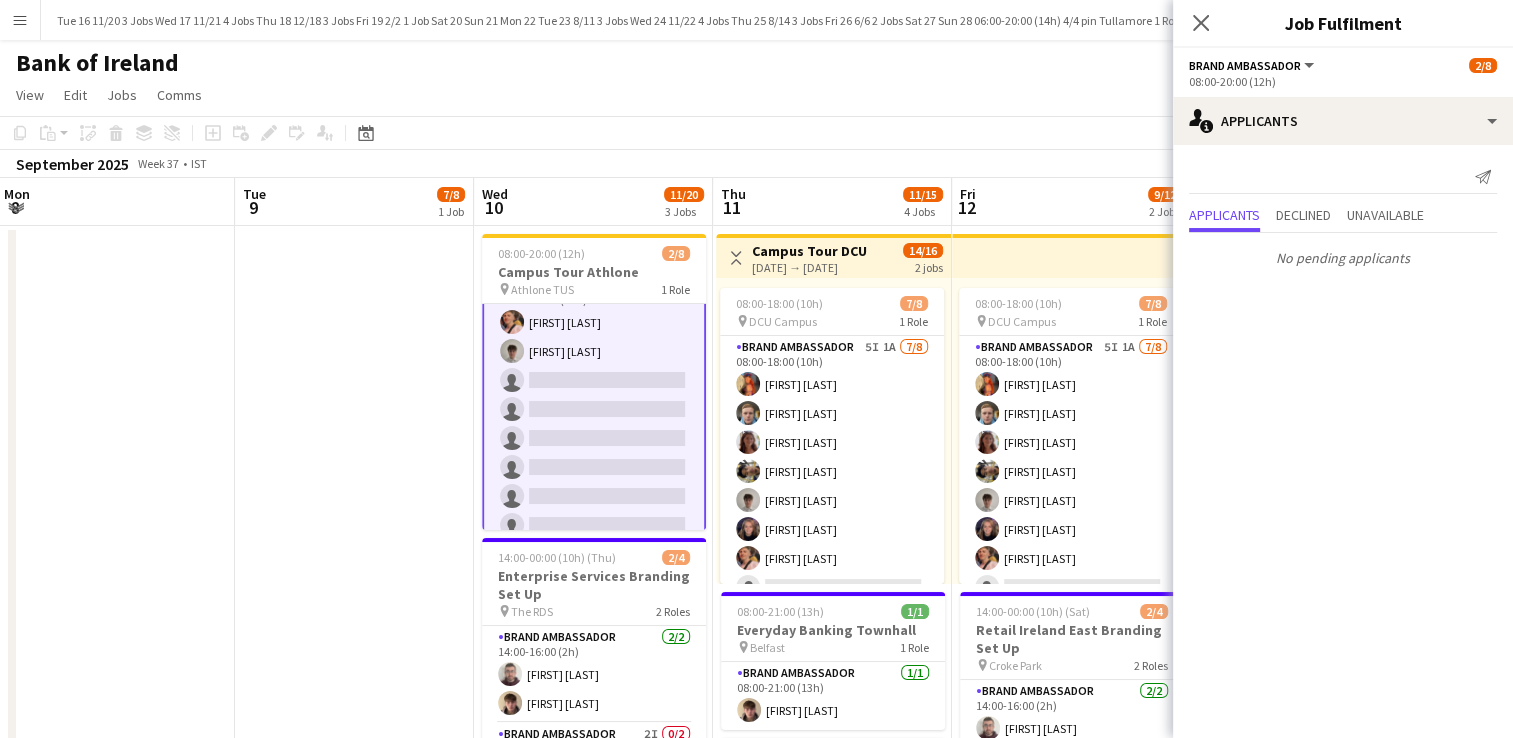 scroll, scrollTop: 48, scrollLeft: 0, axis: vertical 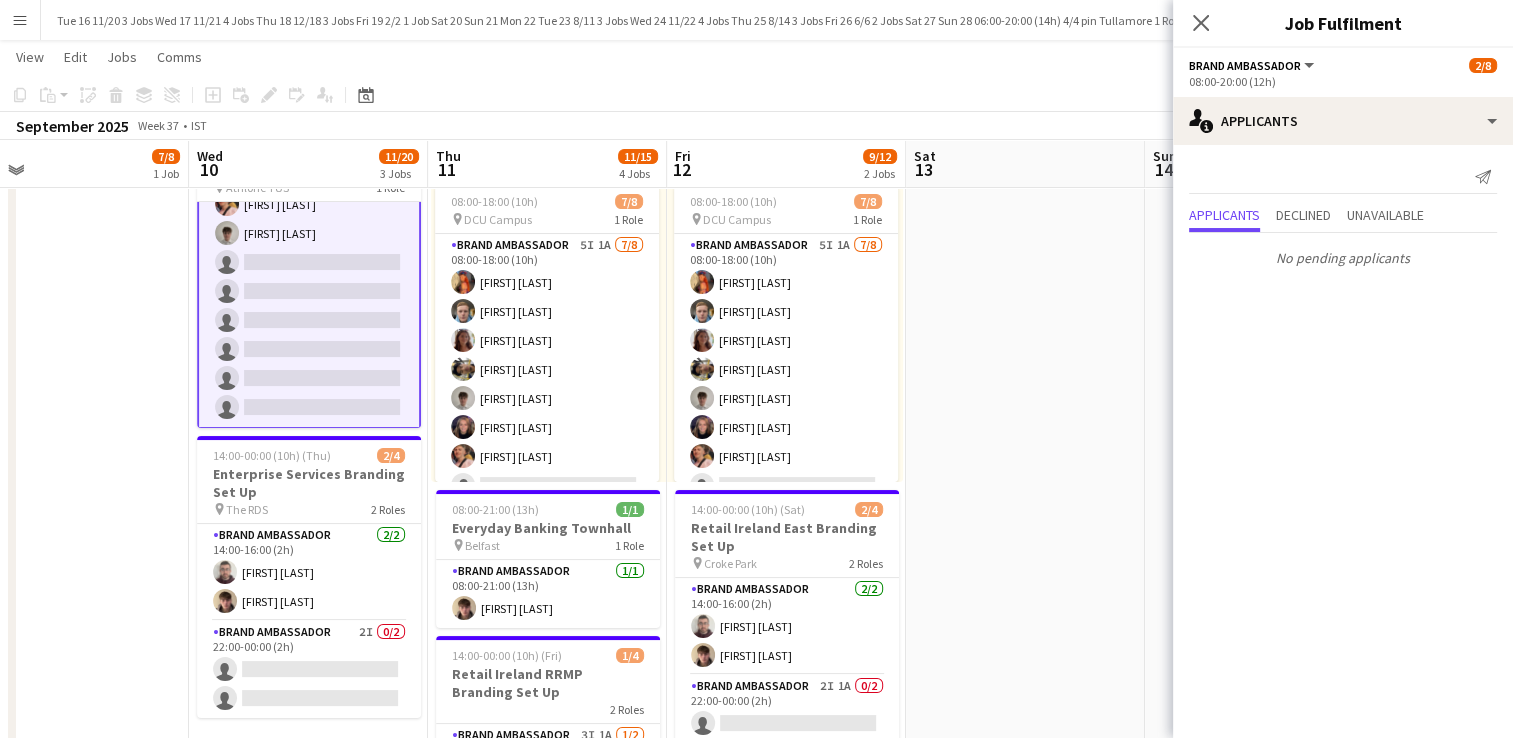 drag, startPoint x: 389, startPoint y: 485, endPoint x: 110, endPoint y: 466, distance: 279.6462 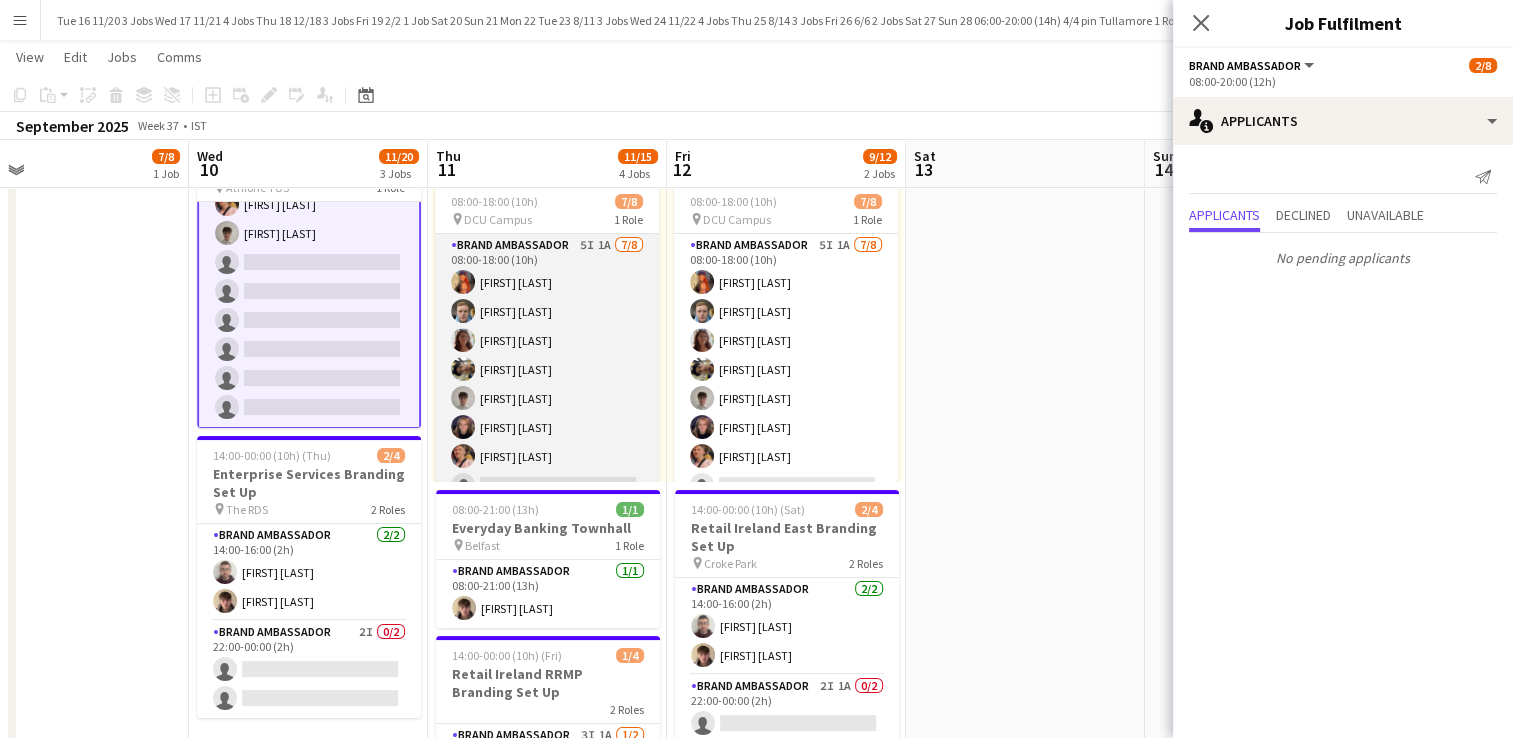scroll, scrollTop: 23, scrollLeft: 0, axis: vertical 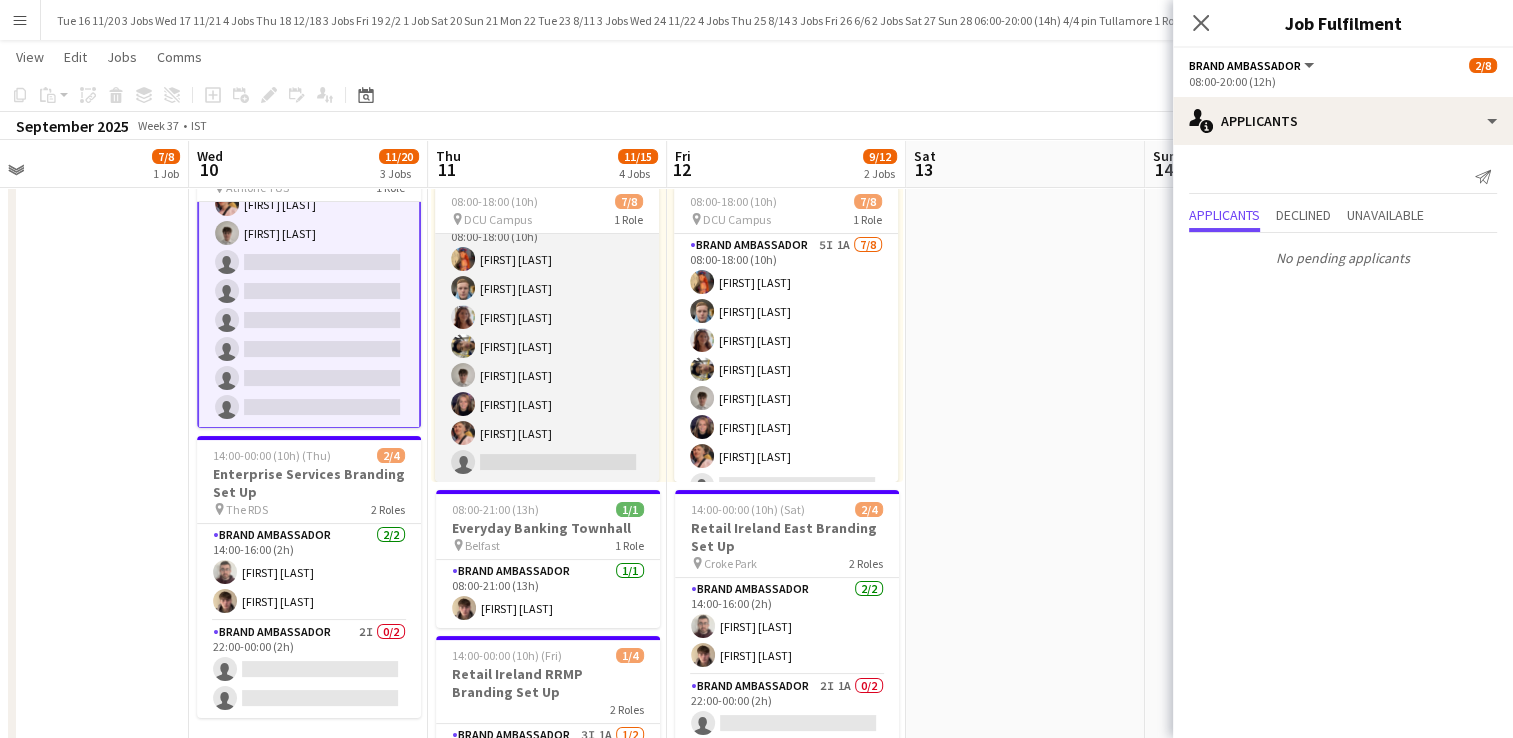 click on "Brand Ambassador   5I   1A   7/8   08:00-18:00 (10h)
[FIRST] [LAST] [FIRST] [LAST] [FIRST] [LAST] [FIRST] [LAST] [FIRST] [LAST] [FIRST] [LAST]
single-neutral-actions" at bounding box center [547, 346] 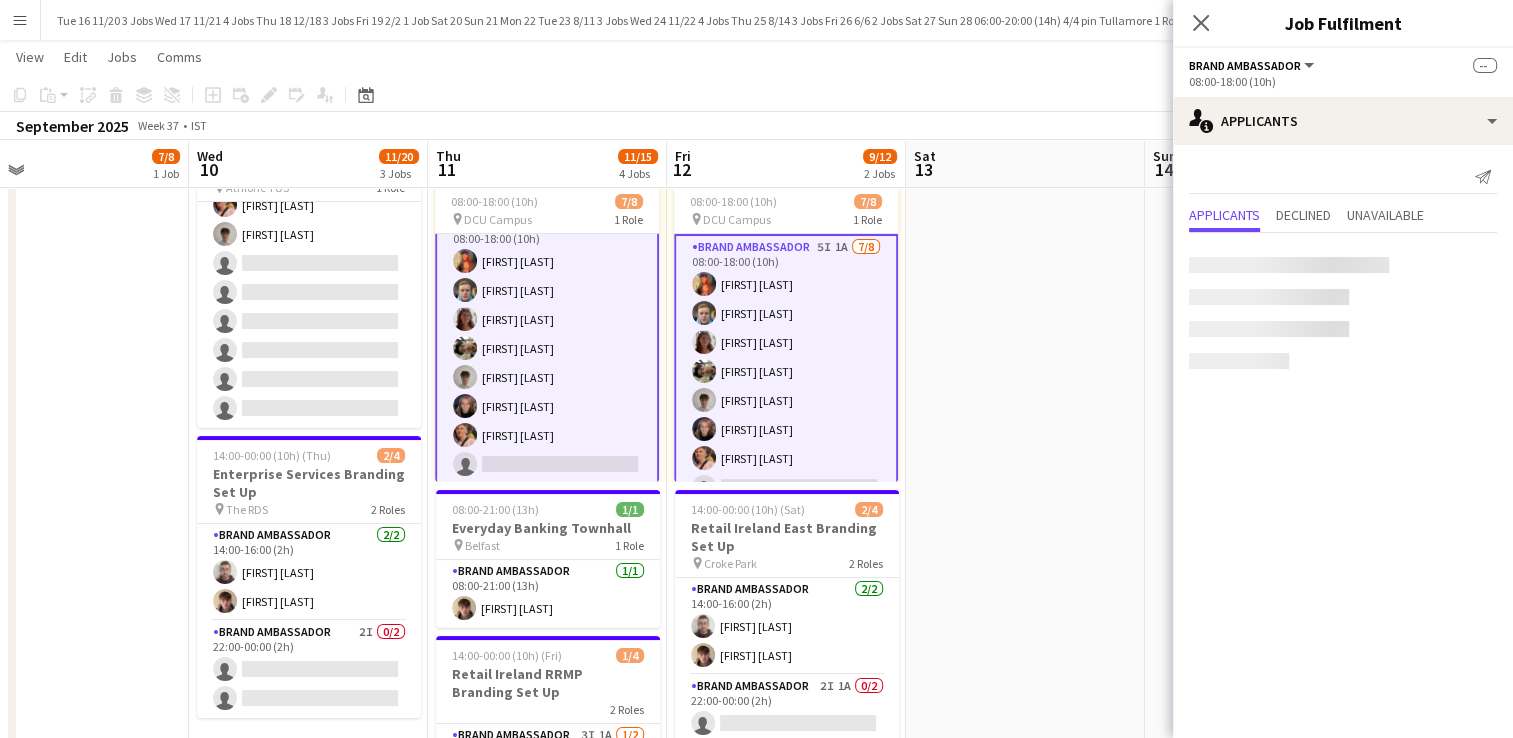 scroll, scrollTop: 44, scrollLeft: 0, axis: vertical 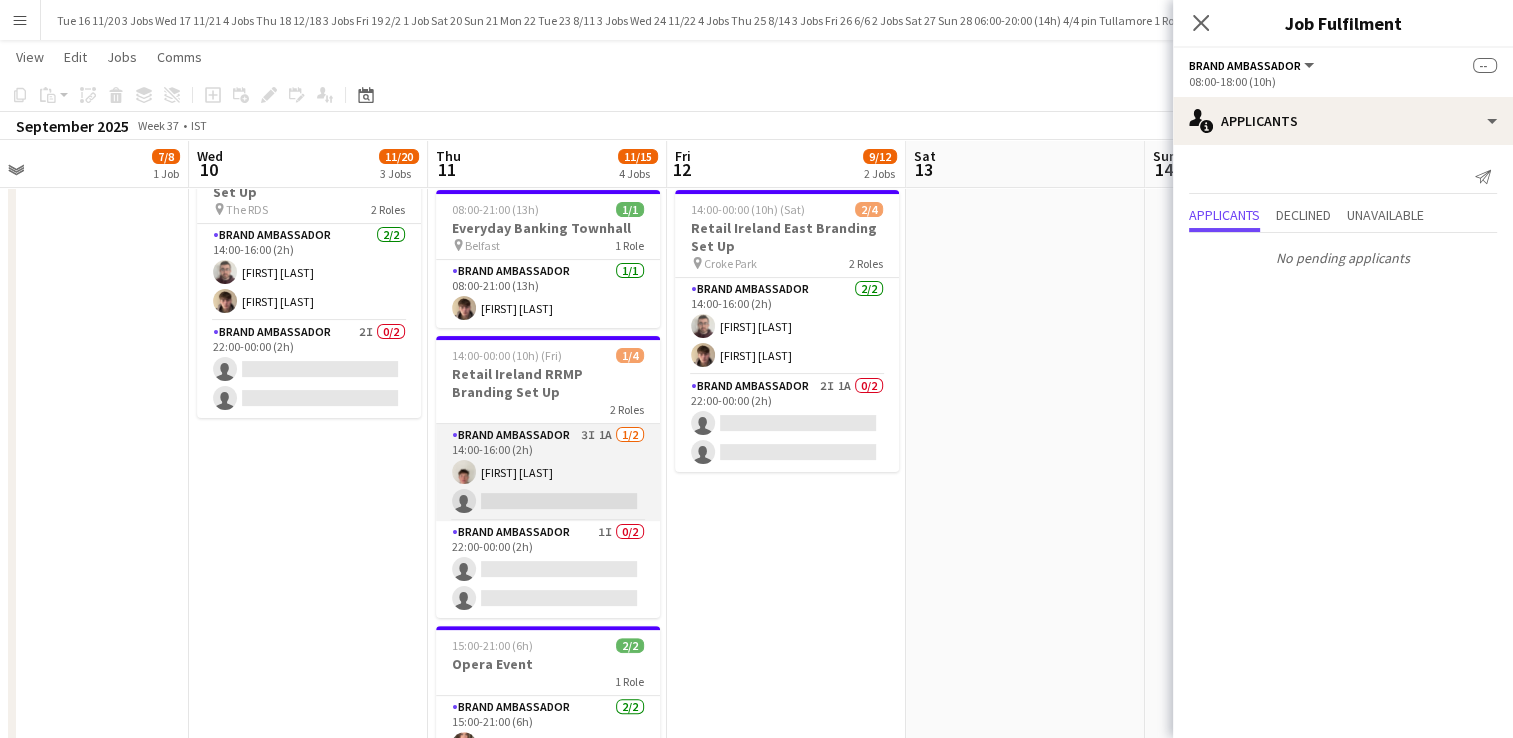 click on "Brand Ambassador   3I   1A   1/2   14:00-16:00 (2h)
[FIRST] [LAST]
single-neutral-actions" at bounding box center (548, 472) 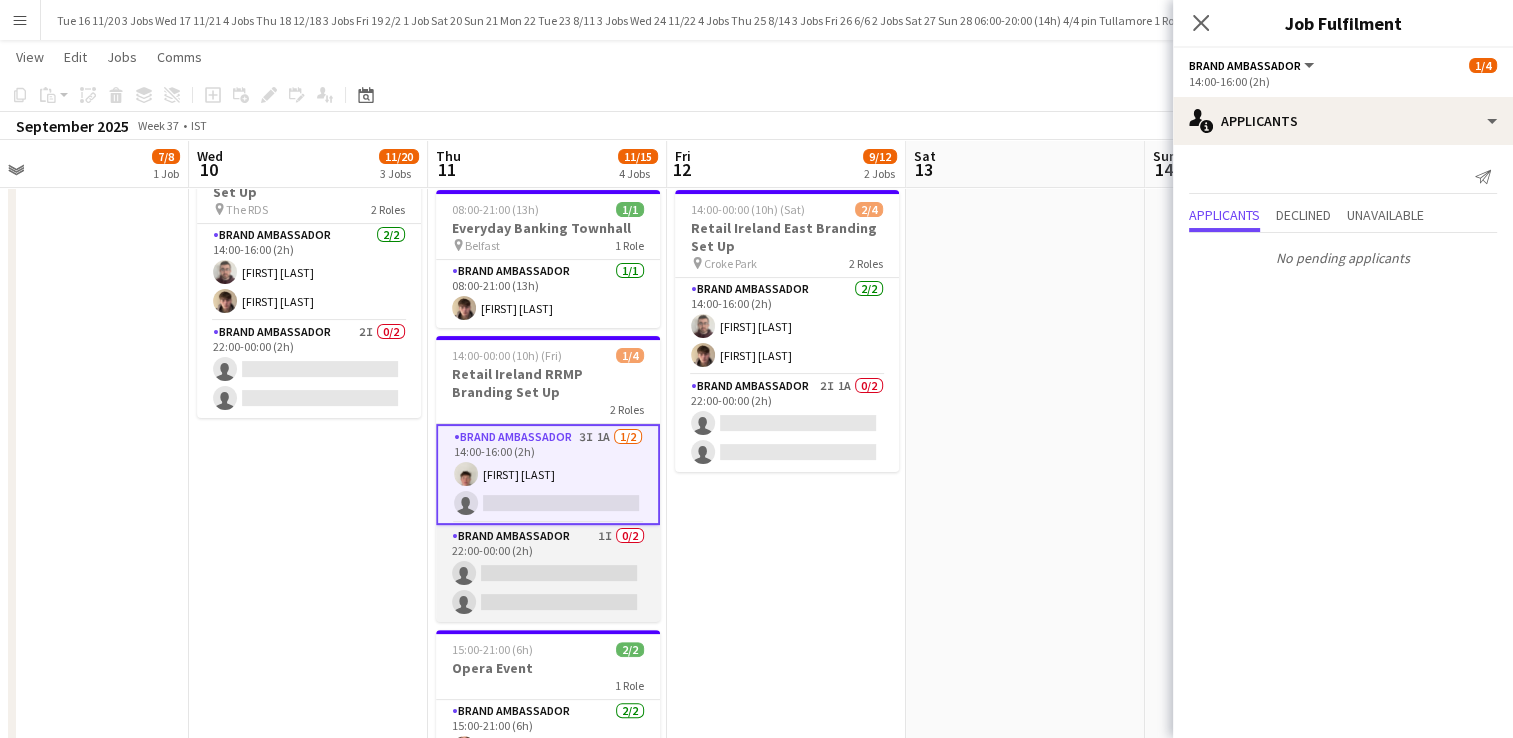 scroll, scrollTop: 23, scrollLeft: 0, axis: vertical 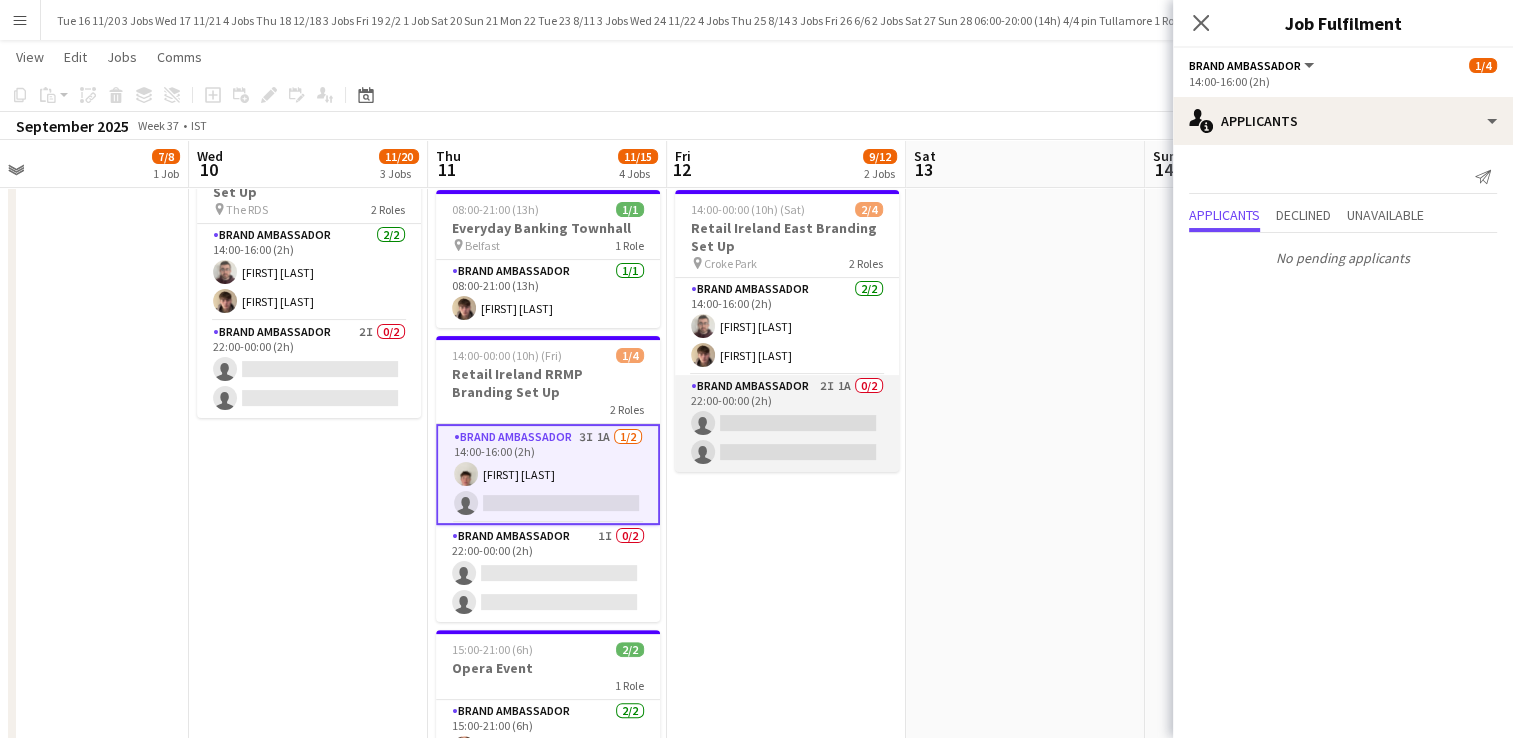 click on "Brand Ambassador   2I   1A   0/2   22:00-00:00 (2h)
single-neutral-actions
single-neutral-actions" at bounding box center (787, 423) 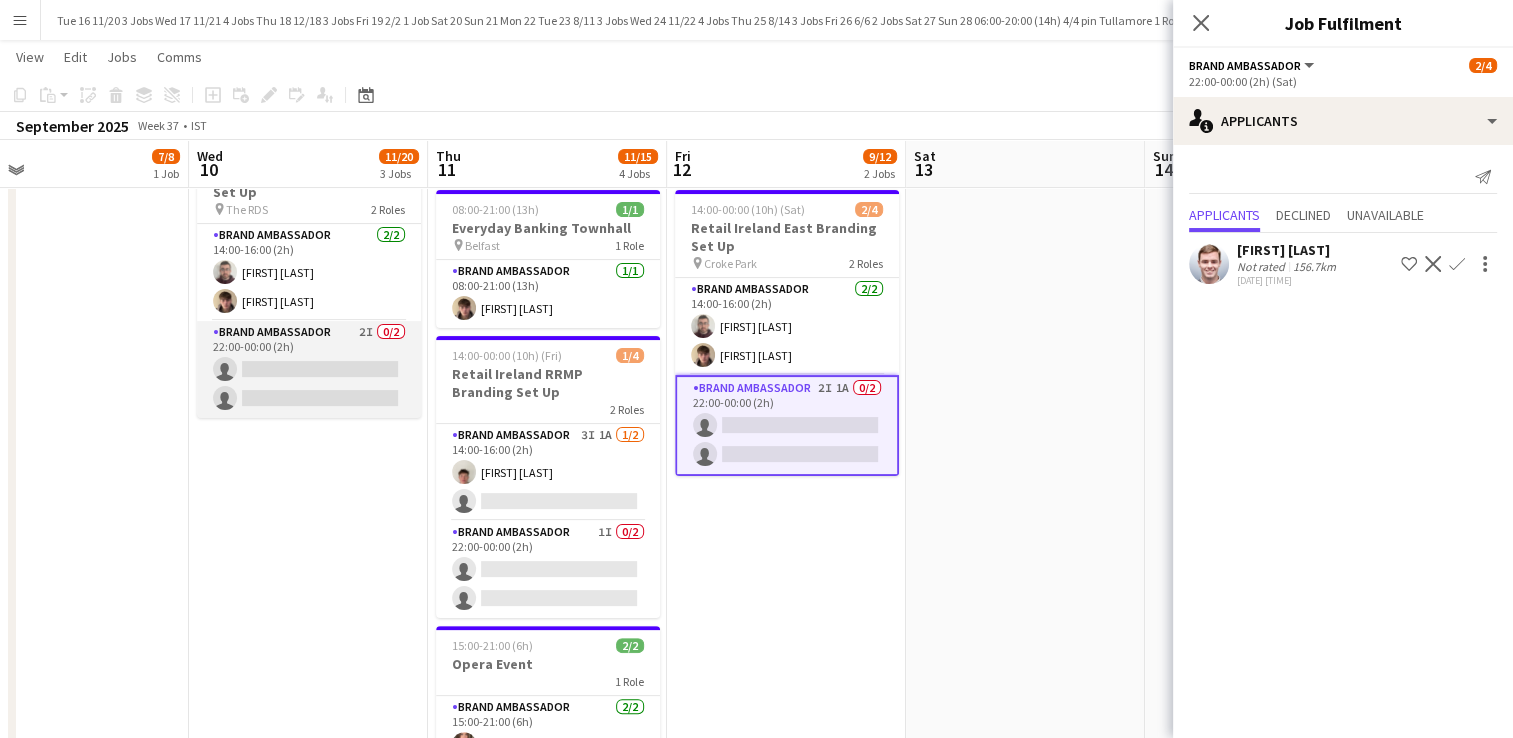 click on "Brand Ambassador   2I   0/2   22:00-00:00 (2h)
single-neutral-actions
single-neutral-actions" at bounding box center [309, 369] 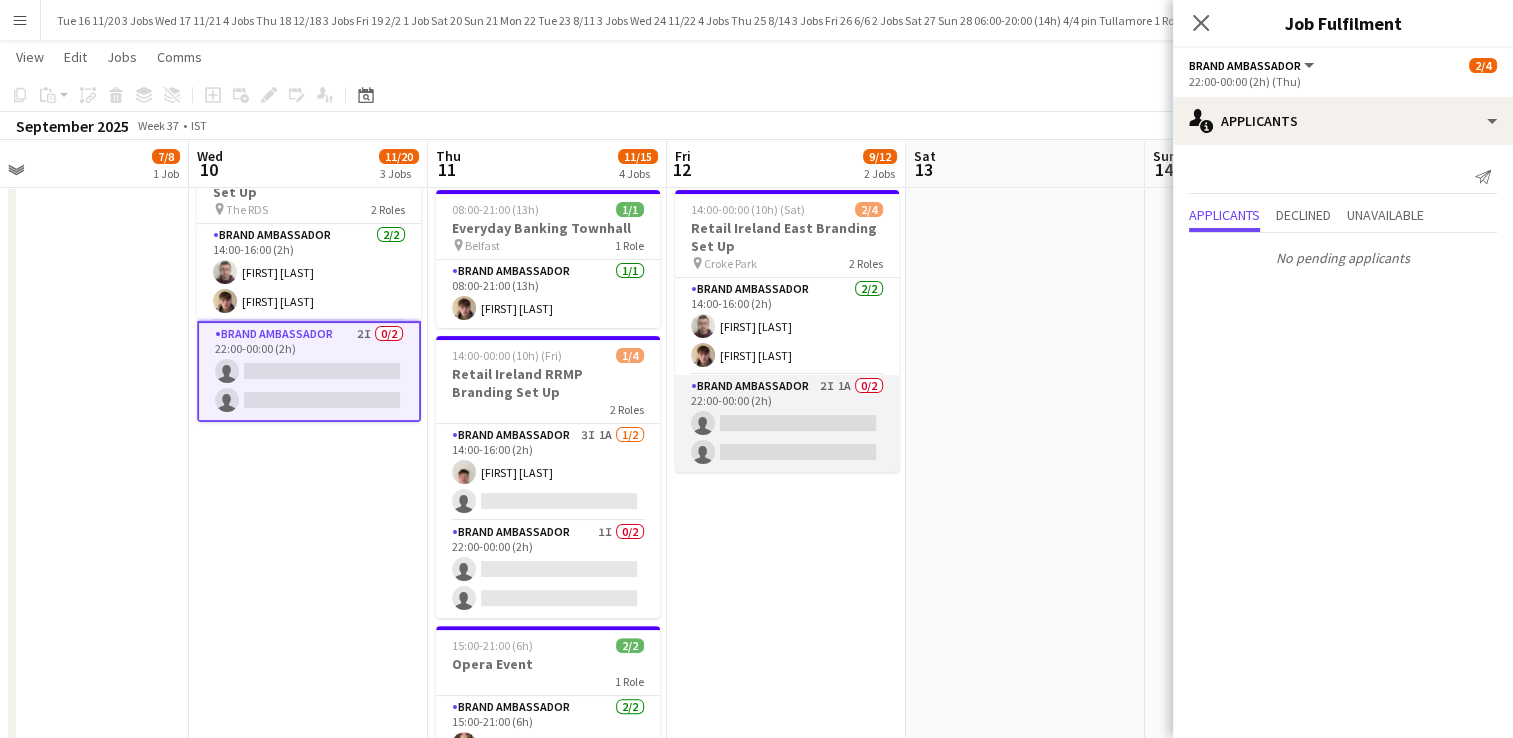 click on "Brand Ambassador   2I   1A   0/2   22:00-00:00 (2h)
single-neutral-actions
single-neutral-actions" at bounding box center [787, 423] 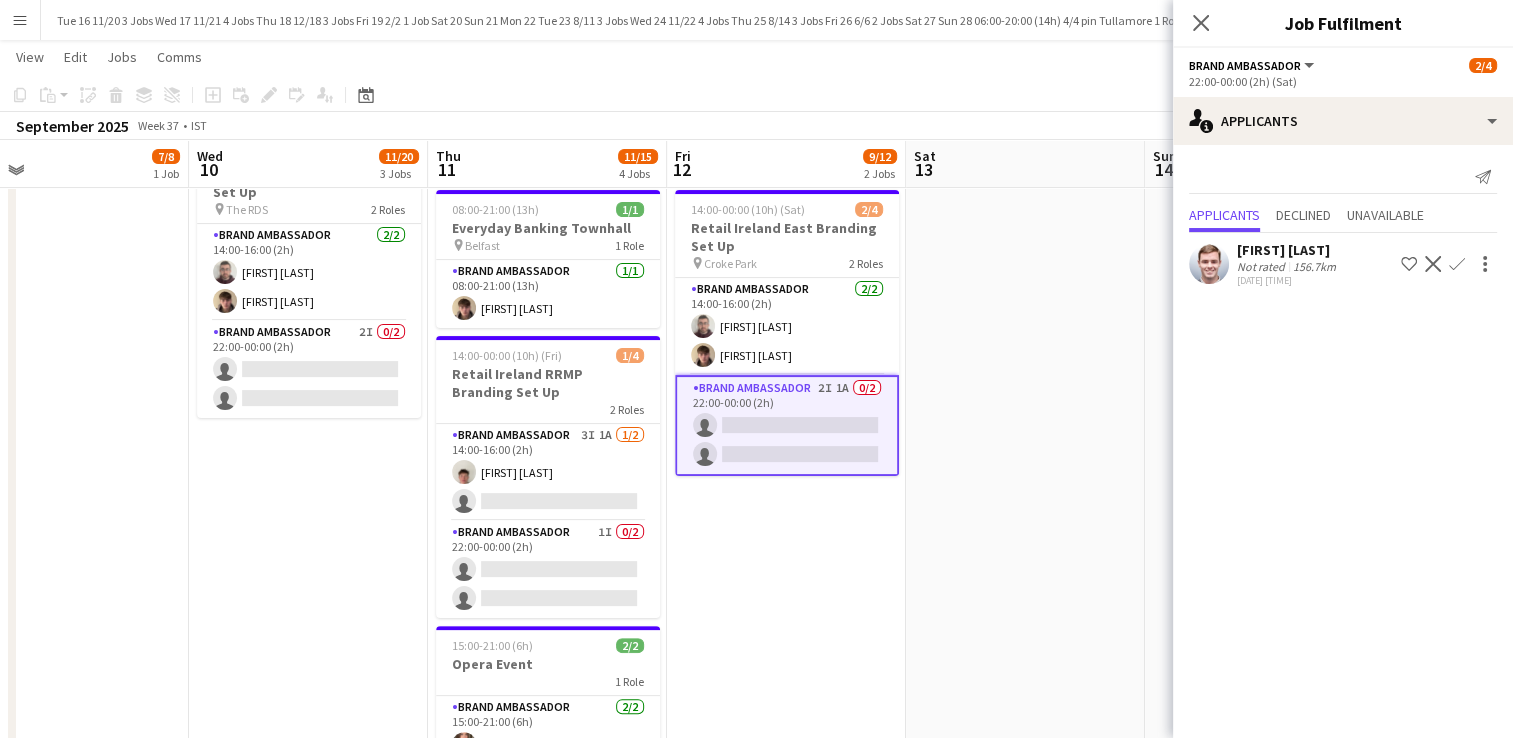 click on "[FIRST] [LAST]   Not rated   156.7km   [DATE] [TIME]
Shortlist crew
Decline
Confirm" 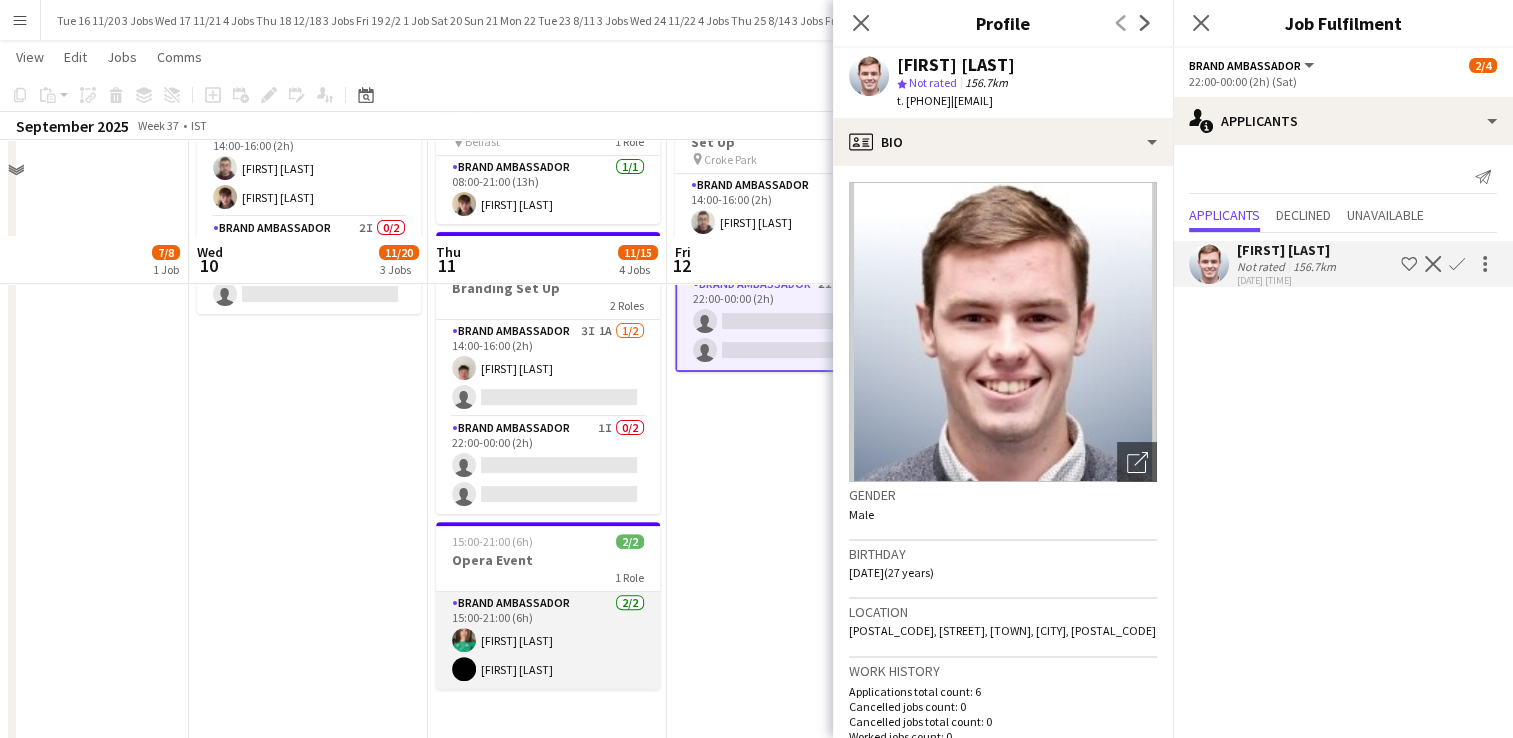 scroll, scrollTop: 600, scrollLeft: 0, axis: vertical 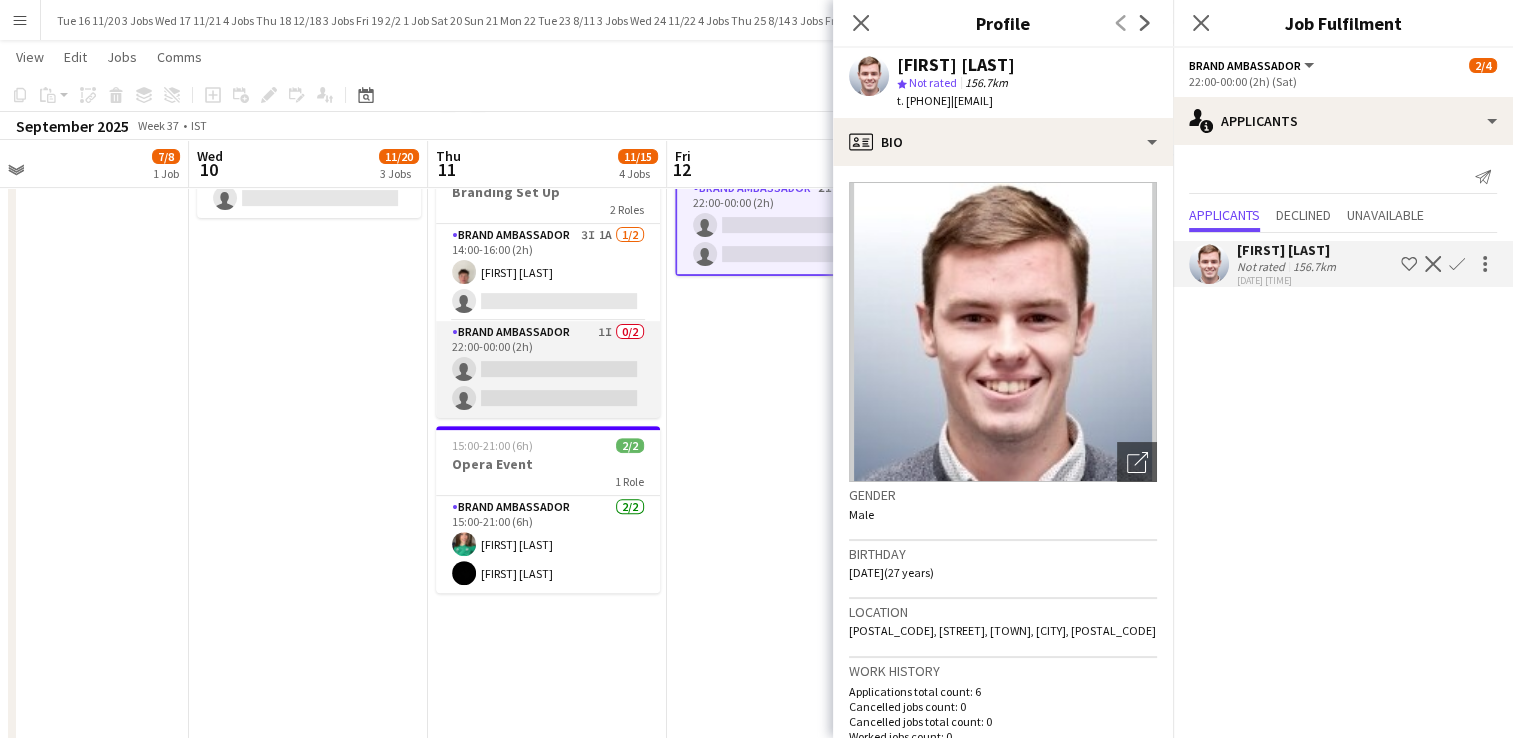 click on "Brand Ambassador   1I   0/2   22:00-00:00 (2h)
single-neutral-actions
single-neutral-actions" at bounding box center [548, 369] 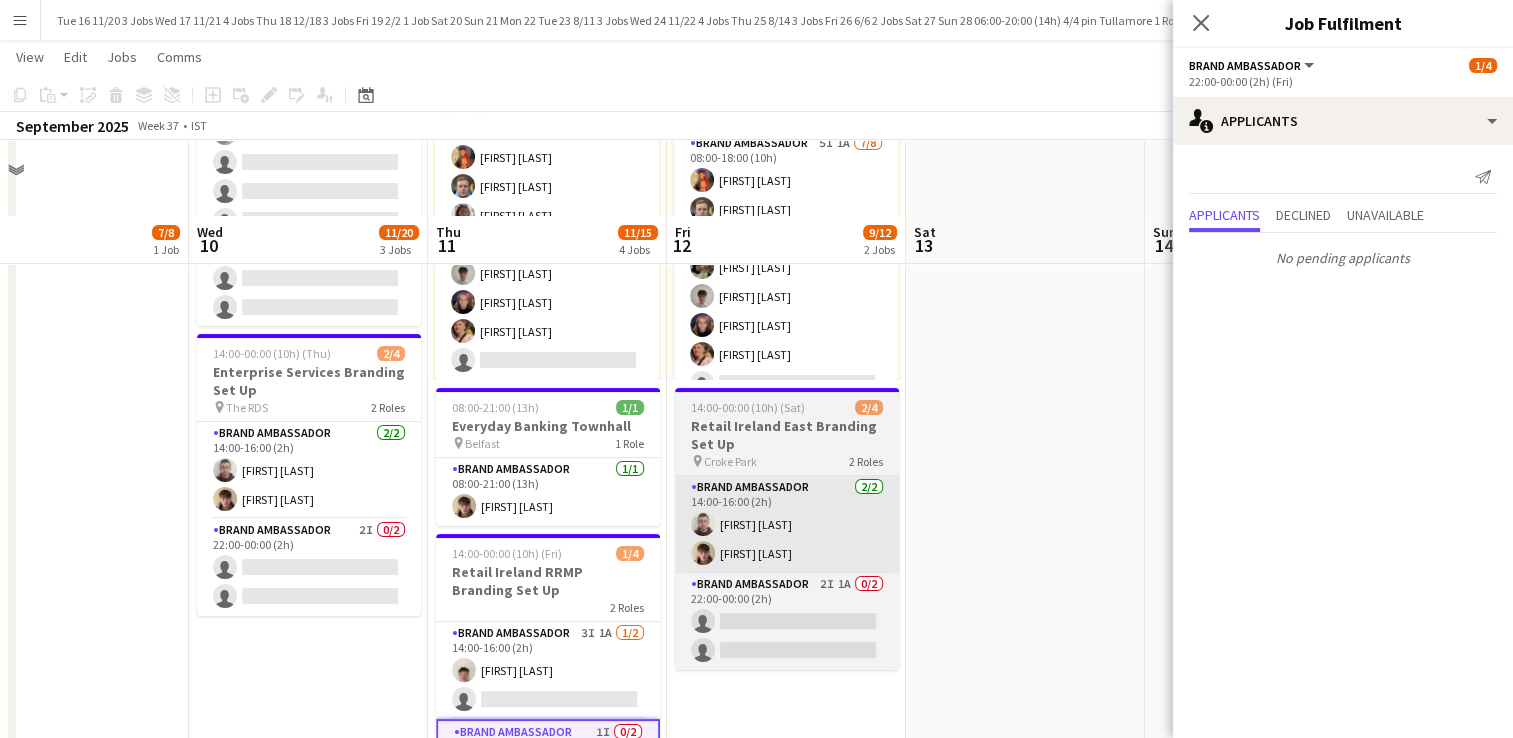 scroll, scrollTop: 200, scrollLeft: 0, axis: vertical 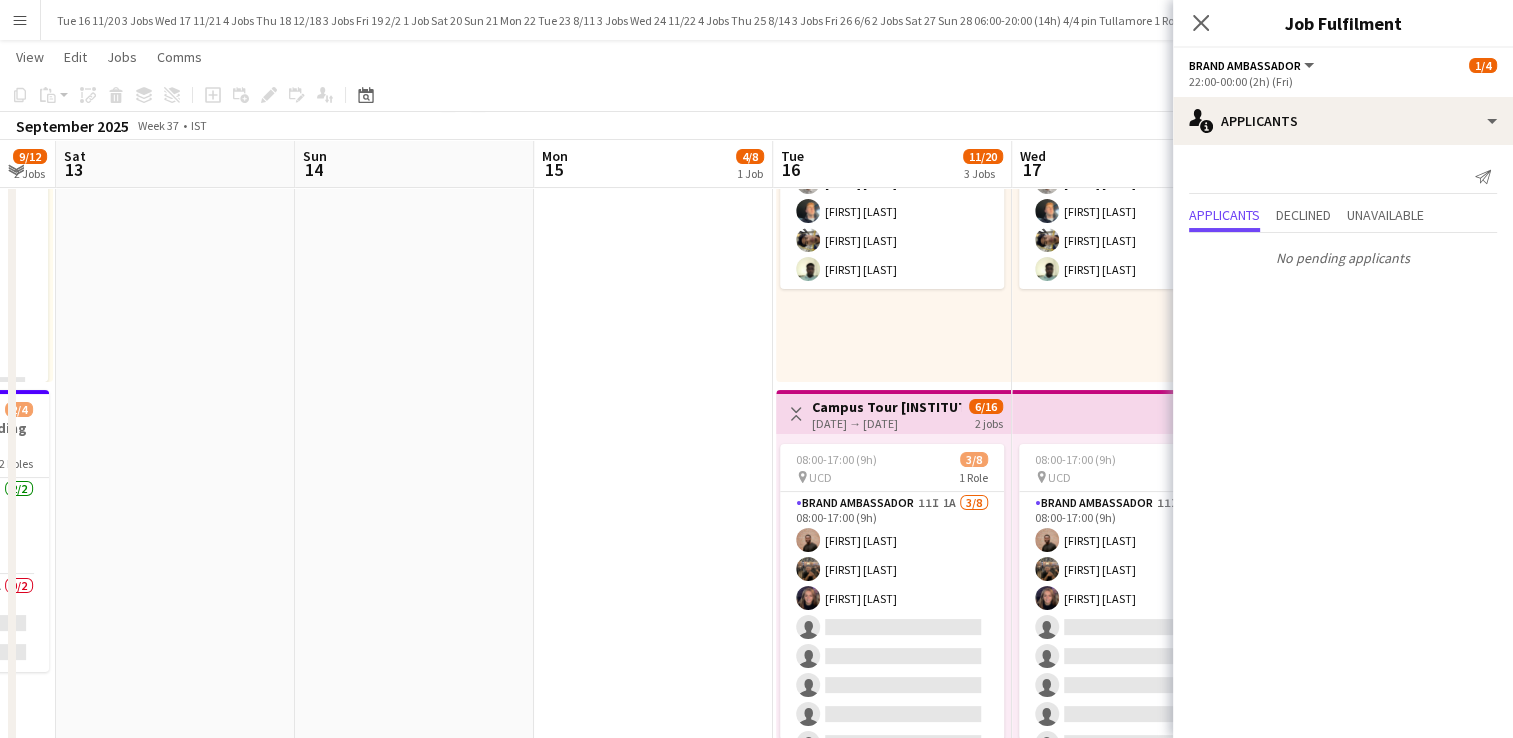 drag, startPoint x: 939, startPoint y: 436, endPoint x: 549, endPoint y: 391, distance: 392.58755 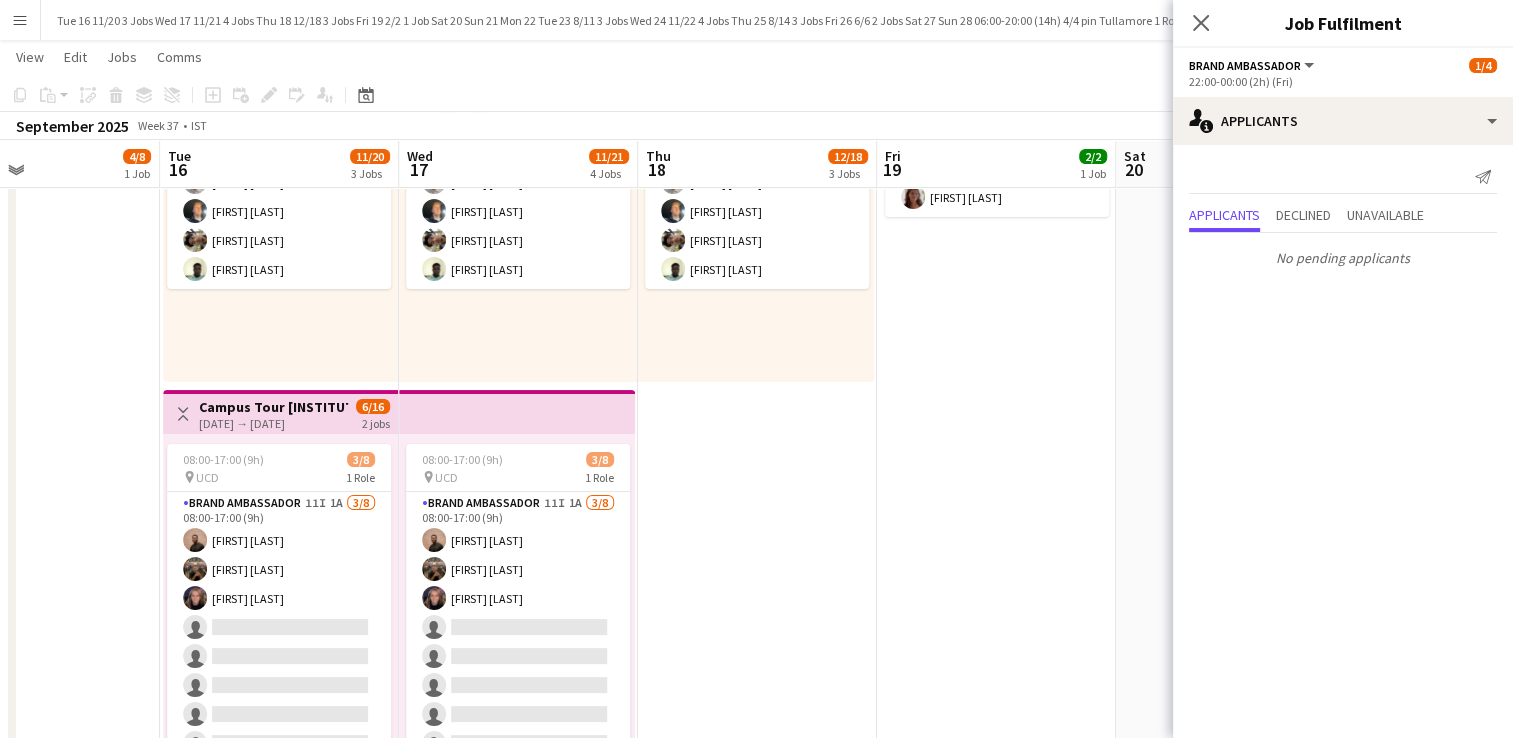 scroll, scrollTop: 0, scrollLeft: 871, axis: horizontal 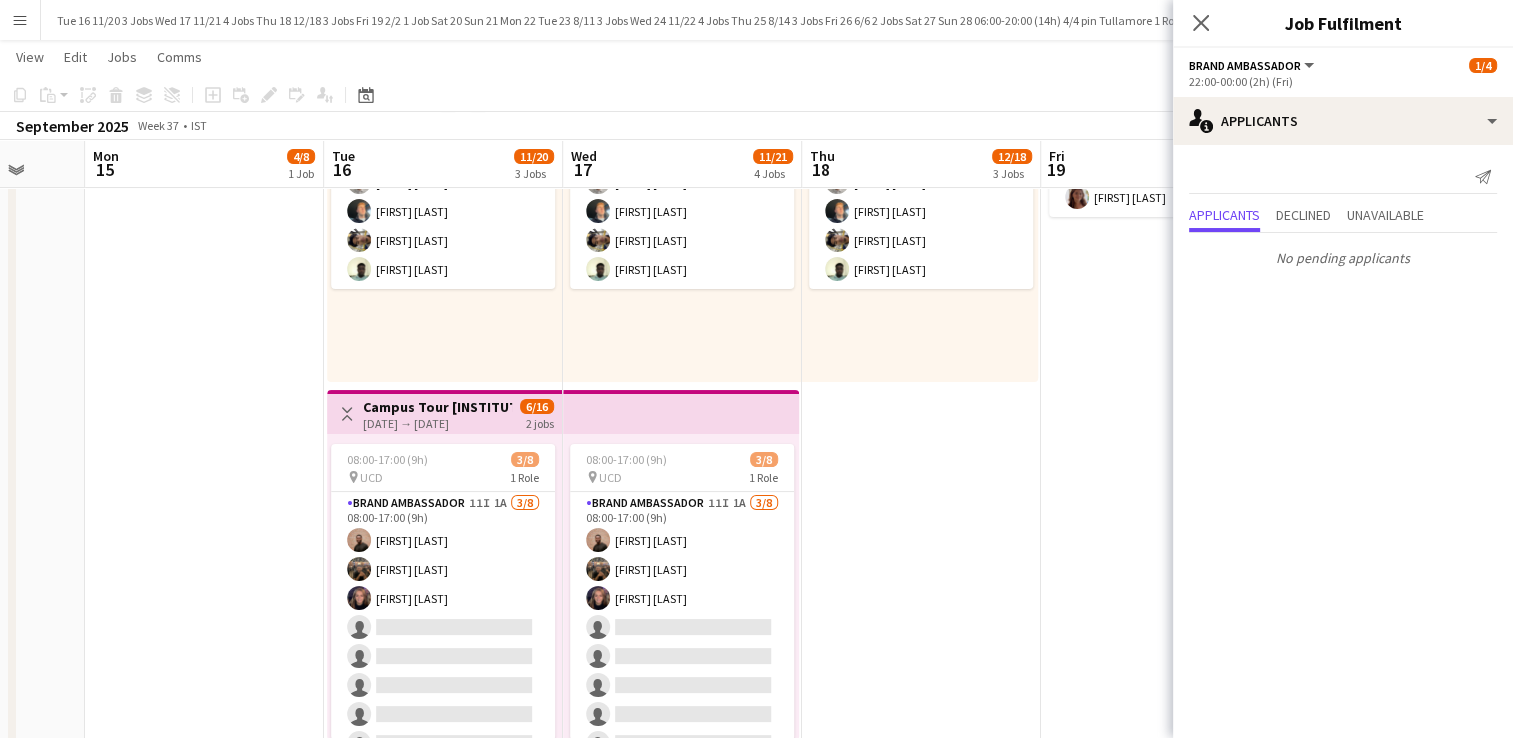 drag, startPoint x: 385, startPoint y: 416, endPoint x: 225, endPoint y: 408, distance: 160.19987 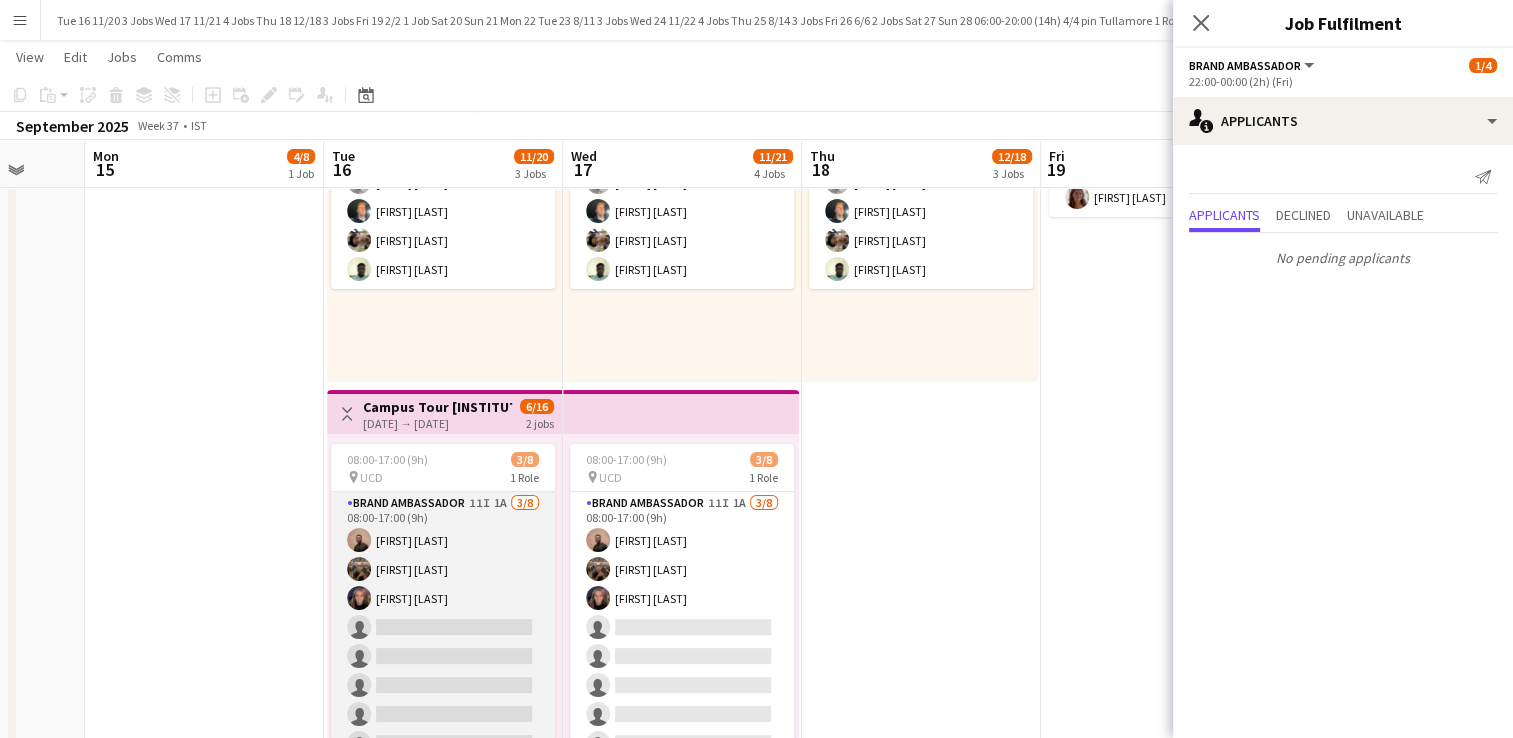 click on "Brand Ambassador   11I   1A   3/8   08:00-17:00 (9h)
[FIRST] [LAST] [FIRST] [LAST] [FIRST] [LAST]
single-neutral-actions
single-neutral-actions
single-neutral-actions
single-neutral-actions
single-neutral-actions" at bounding box center (443, 627) 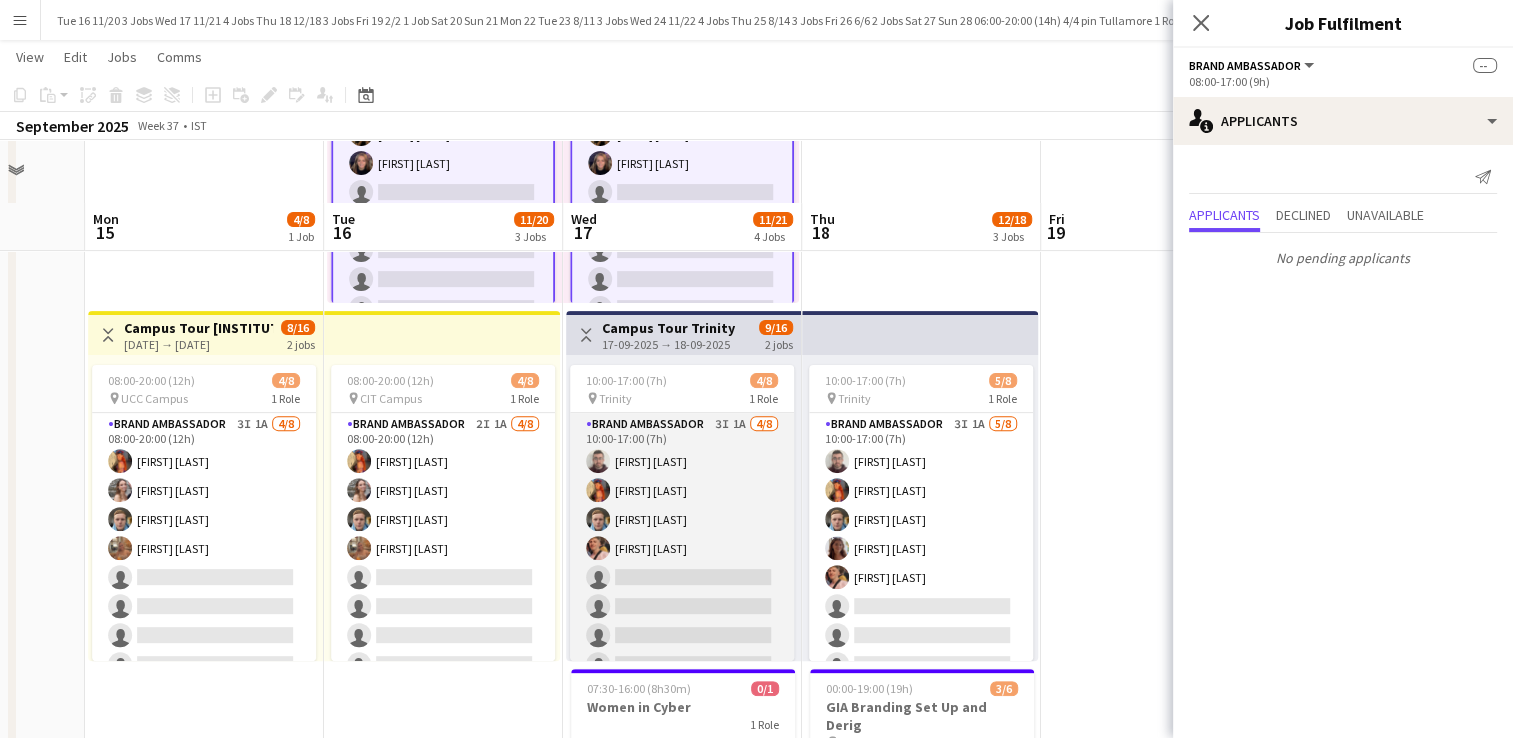 scroll, scrollTop: 700, scrollLeft: 0, axis: vertical 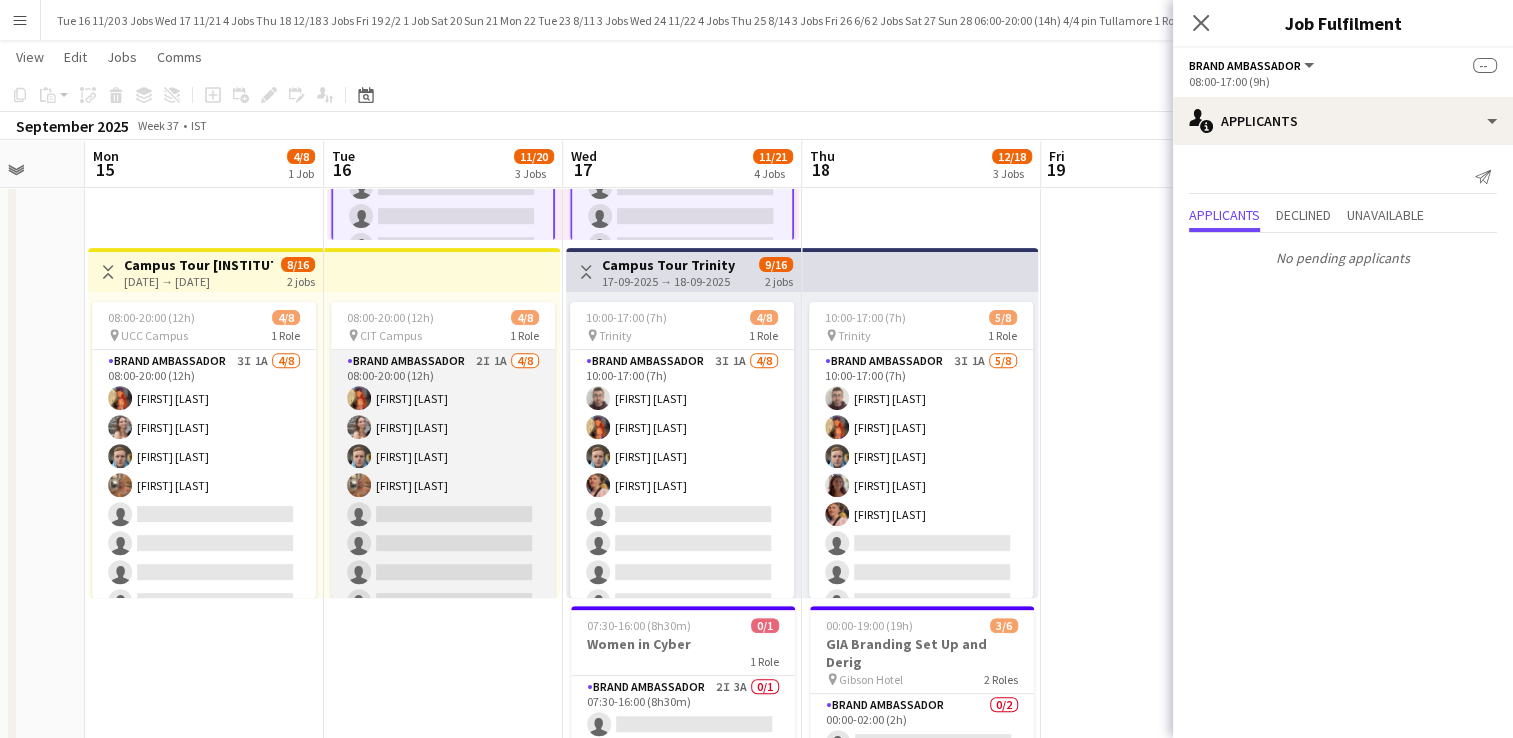 click on "Brand Ambassador 2I 1A 4/8 08:00-20:00 (12h) [FIRST] [LAST] [FIRST] [LAST] [FIRST] [LAST] [FIRST] [LAST] single-neutral-actions single-neutral-actions single-neutral-actions single-neutral-actions" at bounding box center [443, 485] 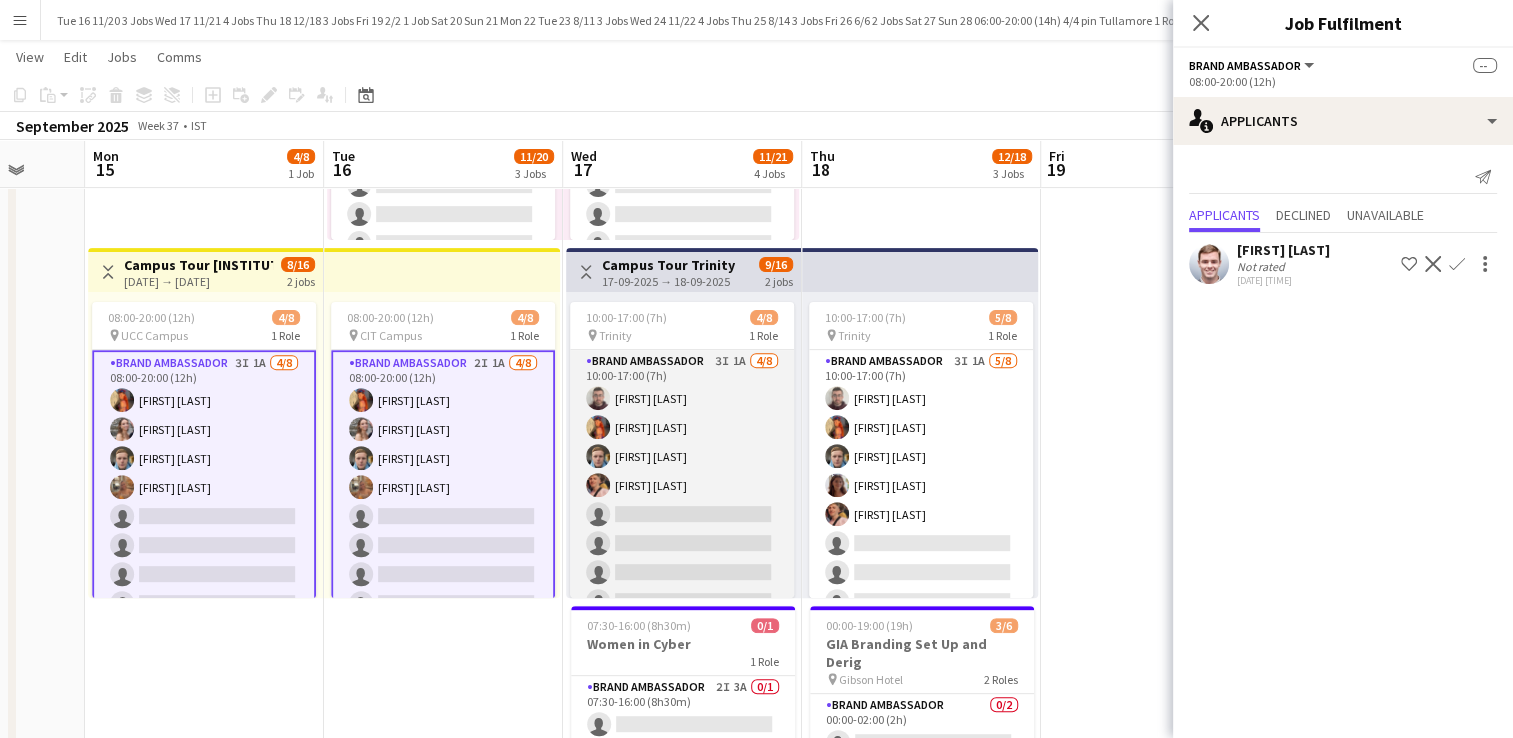 click on "Brand Ambassador   3I   1A   4/8   10:00-17:00 (7h)
[FIRST] [LAST] [FIRST] [LAST] [FIRST] [LAST] [FIRST] [LAST]
single-neutral-actions" at bounding box center (682, 485) 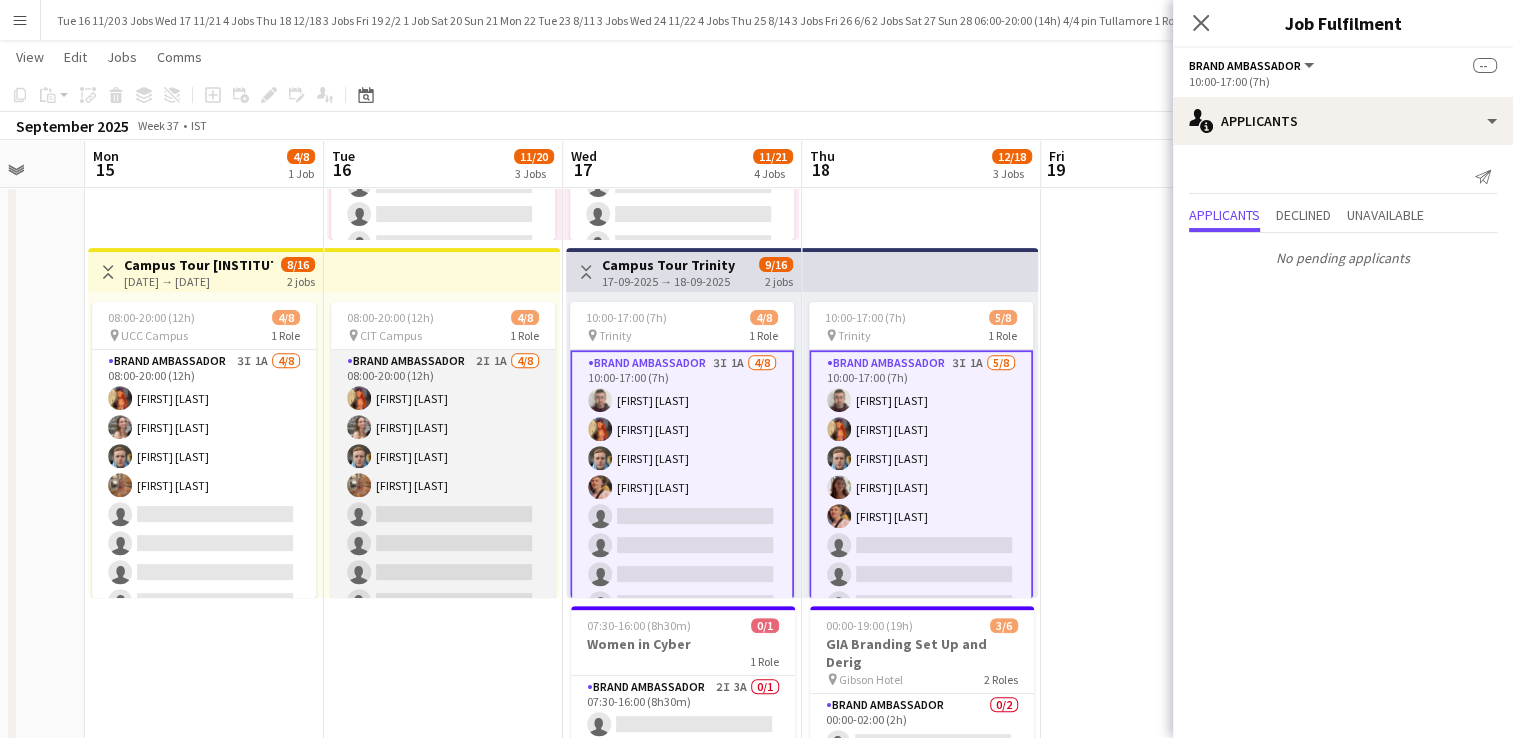click at bounding box center (359, 456) 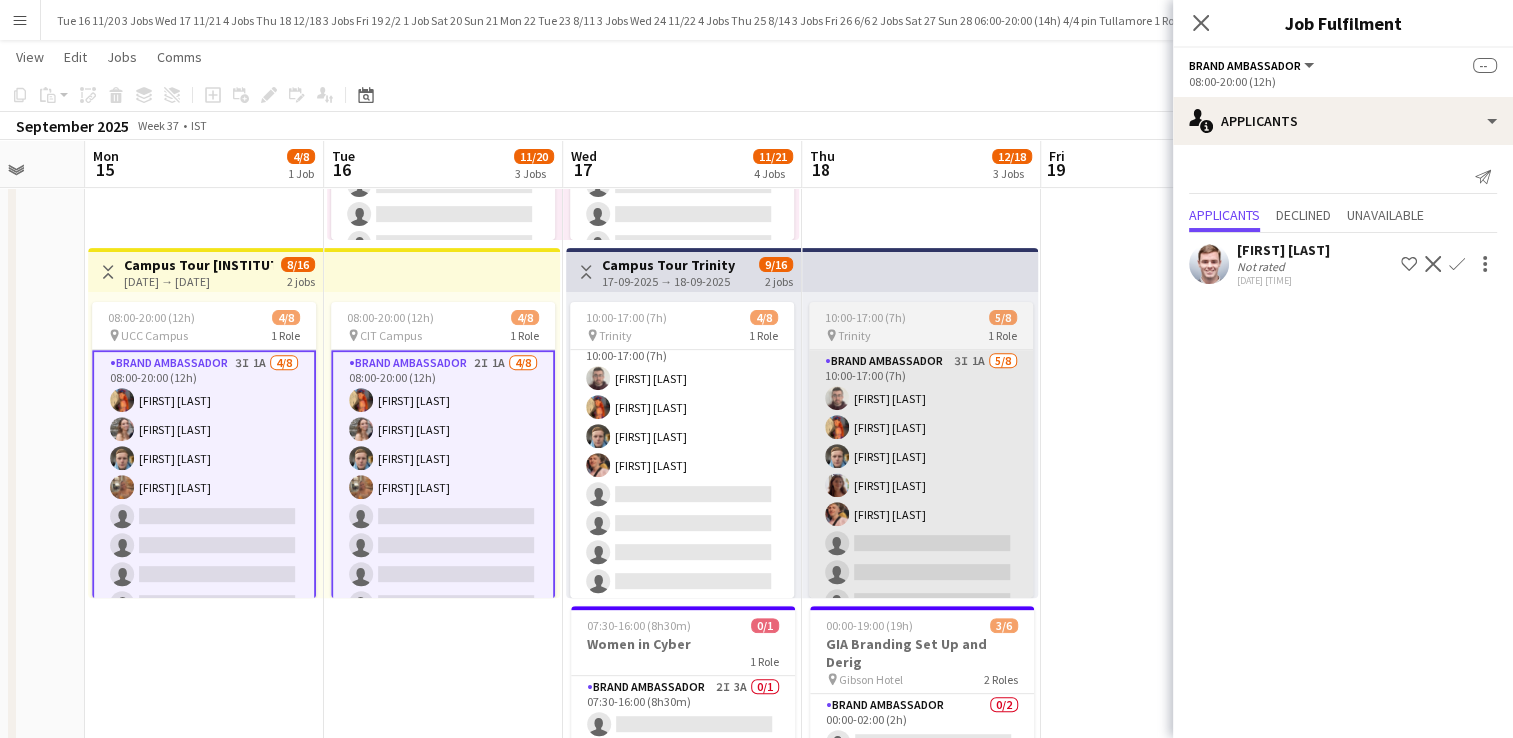 scroll, scrollTop: 23, scrollLeft: 0, axis: vertical 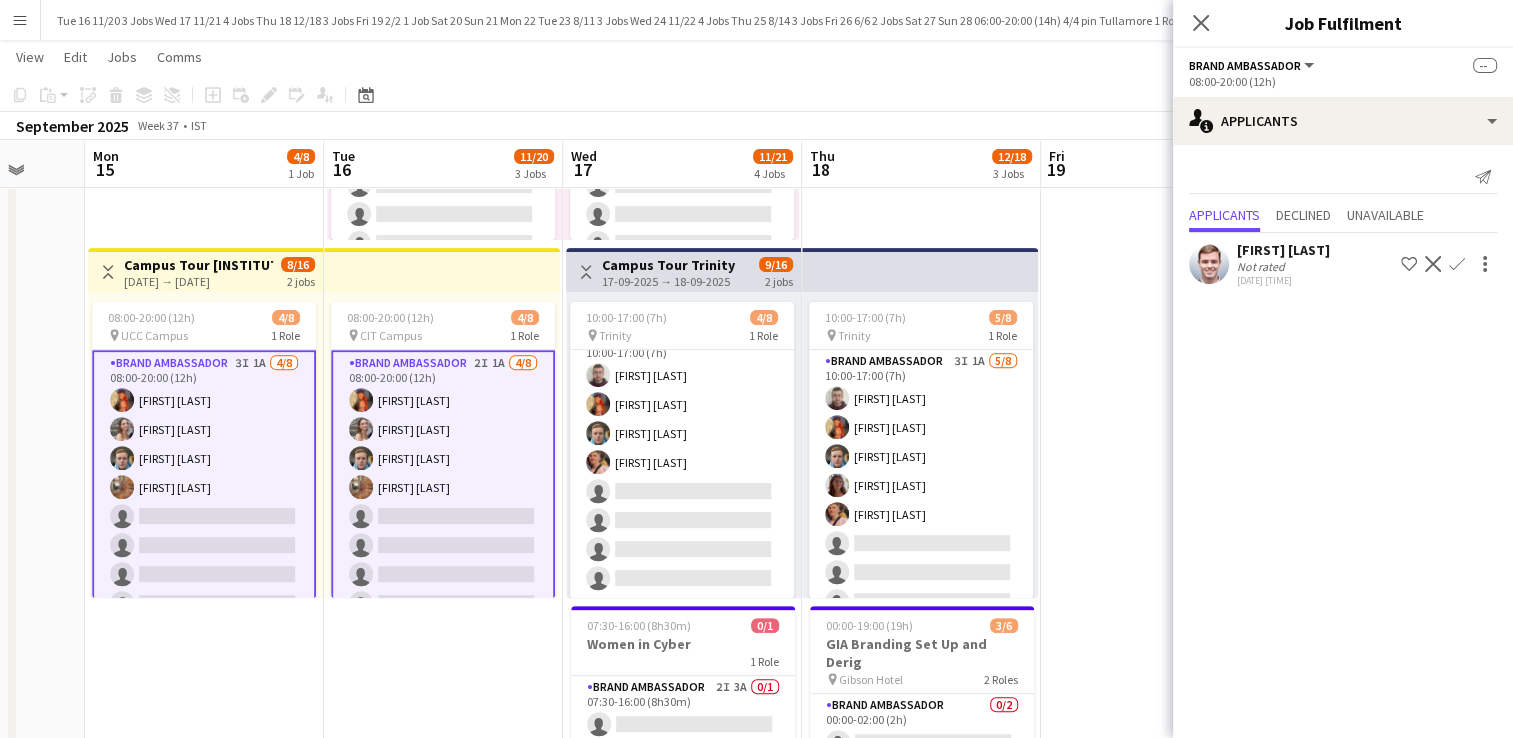 click on "Not rated" 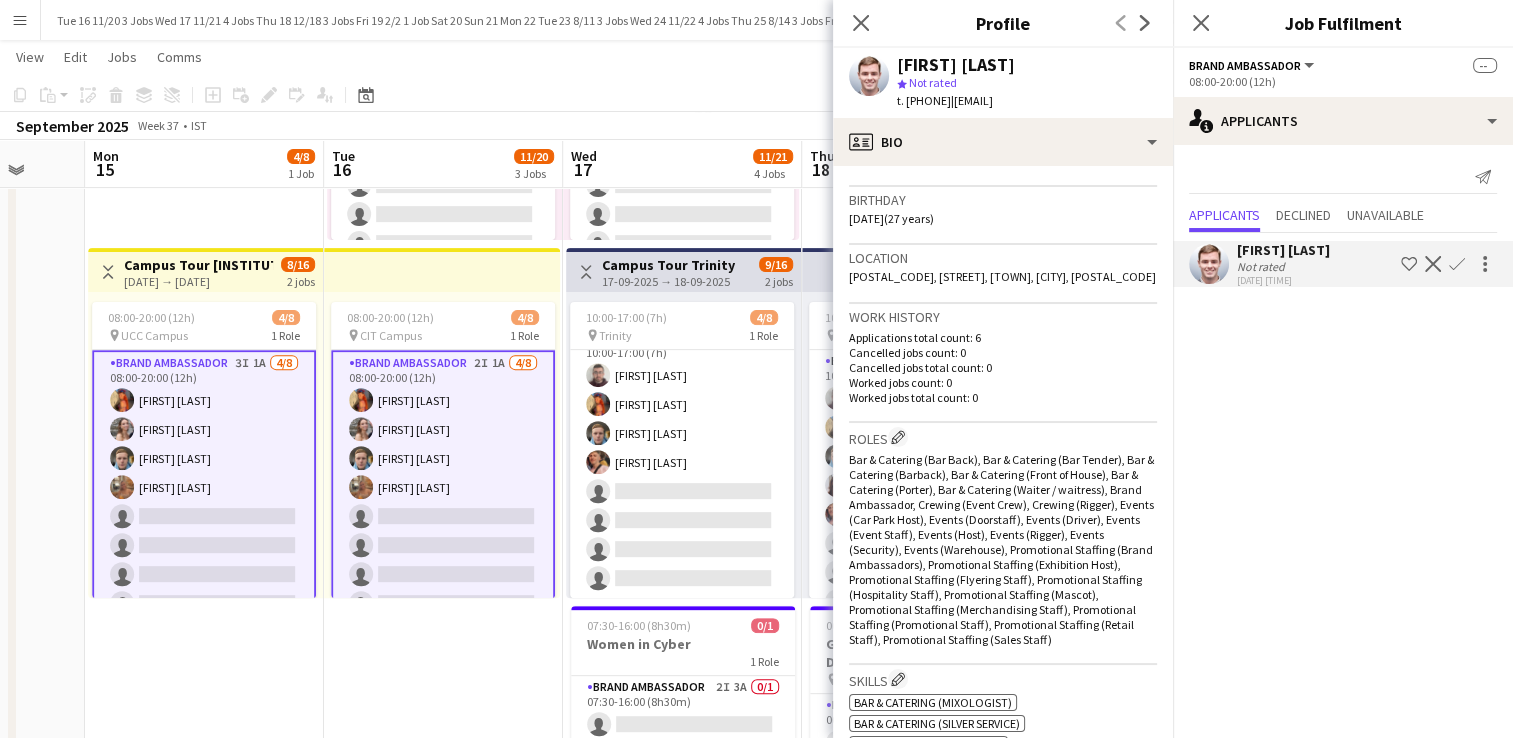 scroll, scrollTop: 400, scrollLeft: 0, axis: vertical 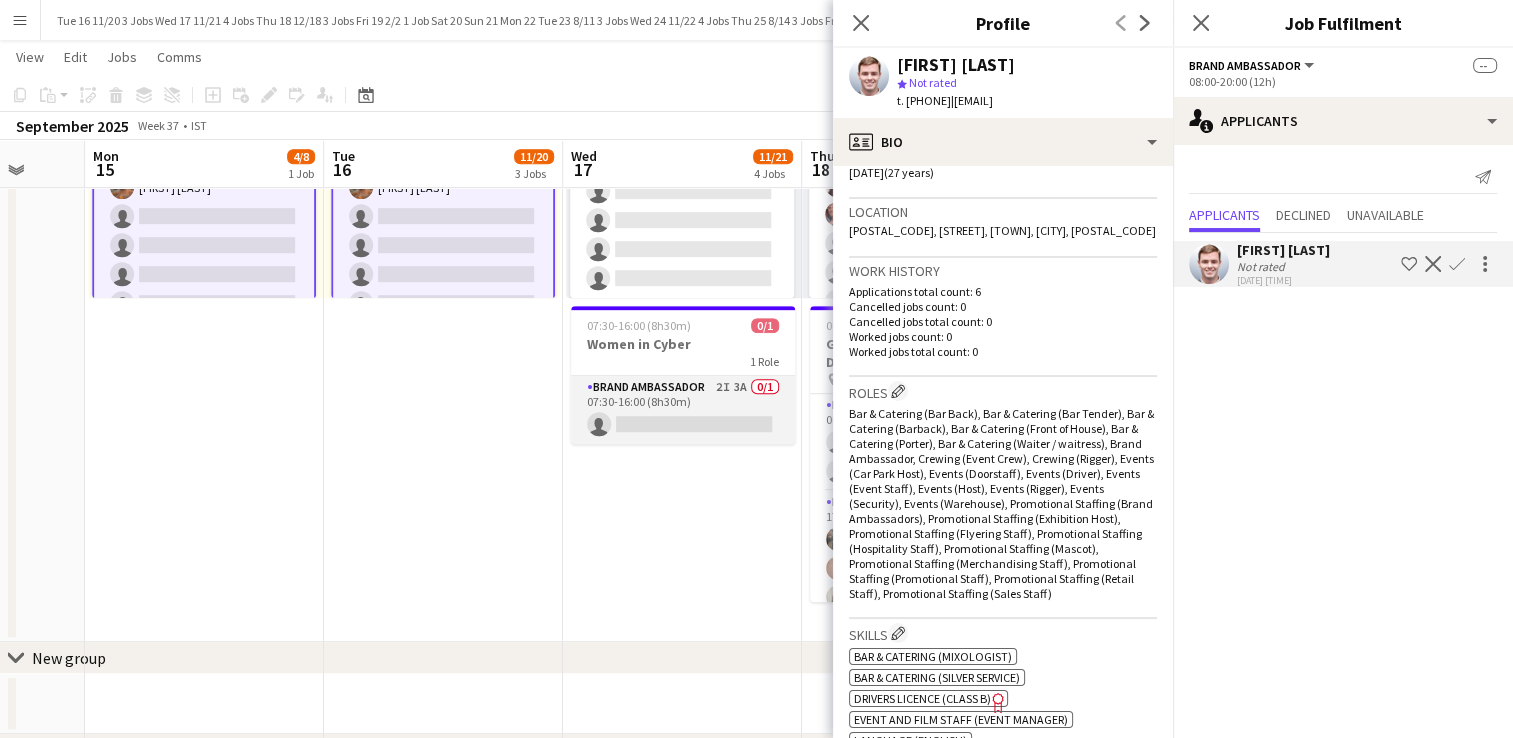 click on "Brand Ambassador   2I   3A   0/1   07:30-16:00 (8h30m)
single-neutral-actions" at bounding box center [683, 410] 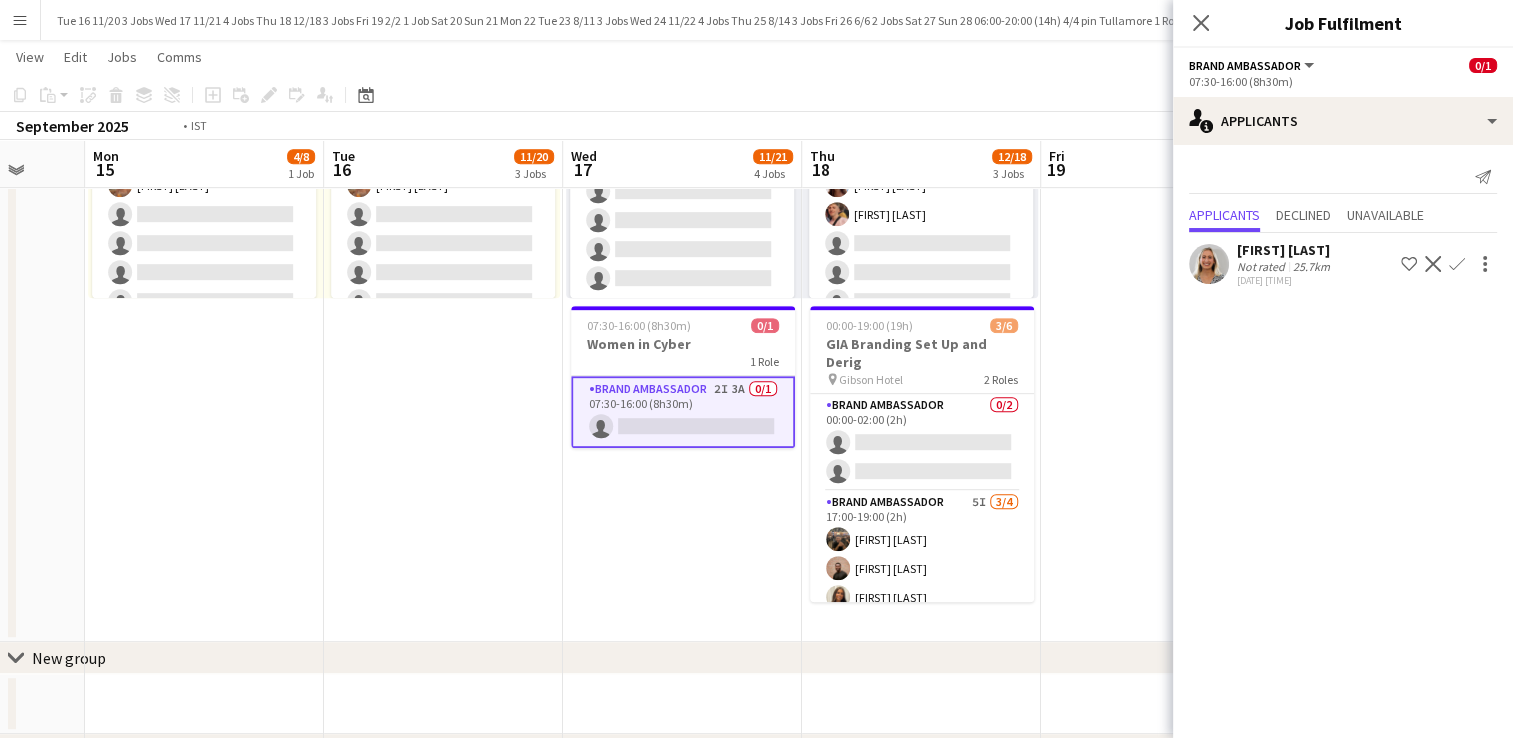 scroll, scrollTop: 0, scrollLeft: 737, axis: horizontal 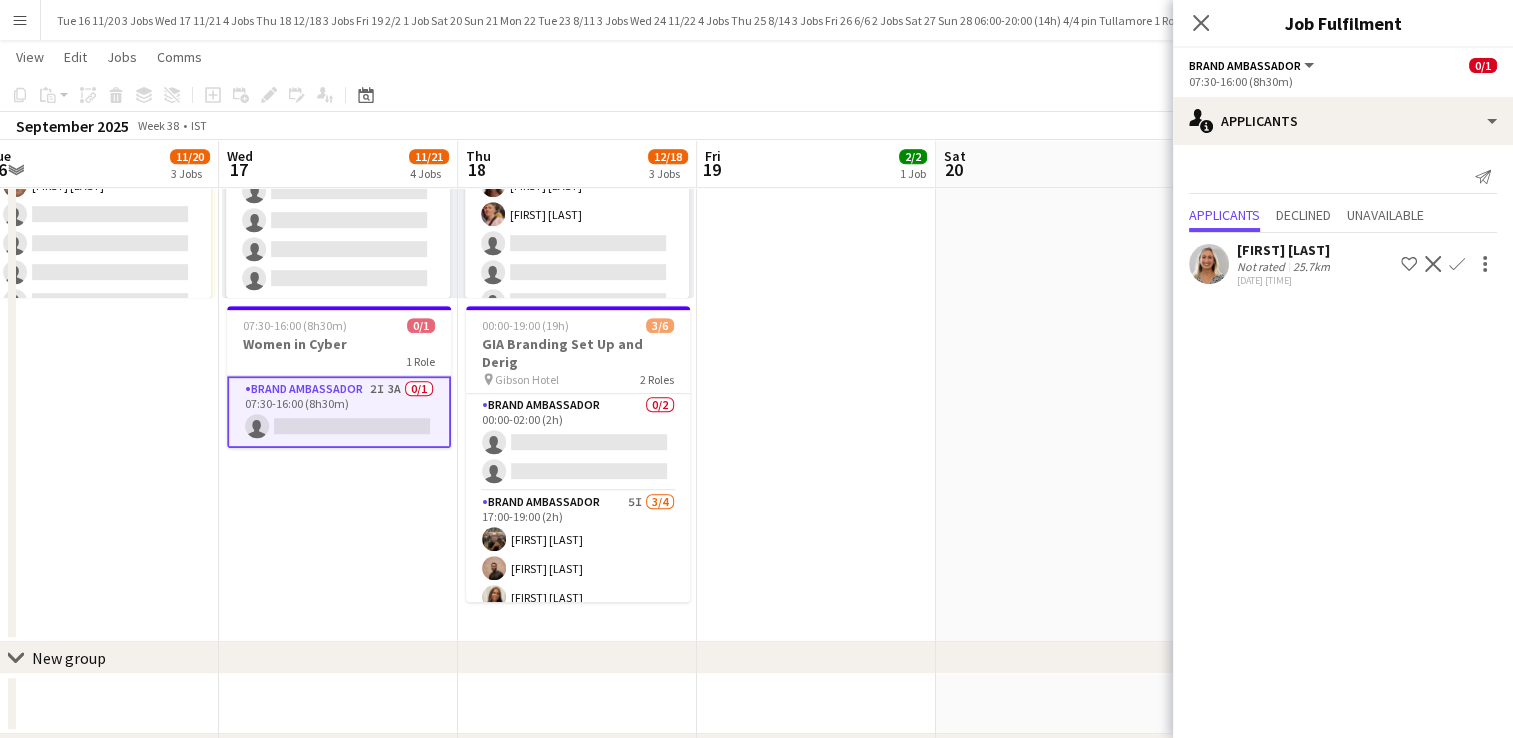 drag, startPoint x: 676, startPoint y: 548, endPoint x: 332, endPoint y: 530, distance: 344.4706 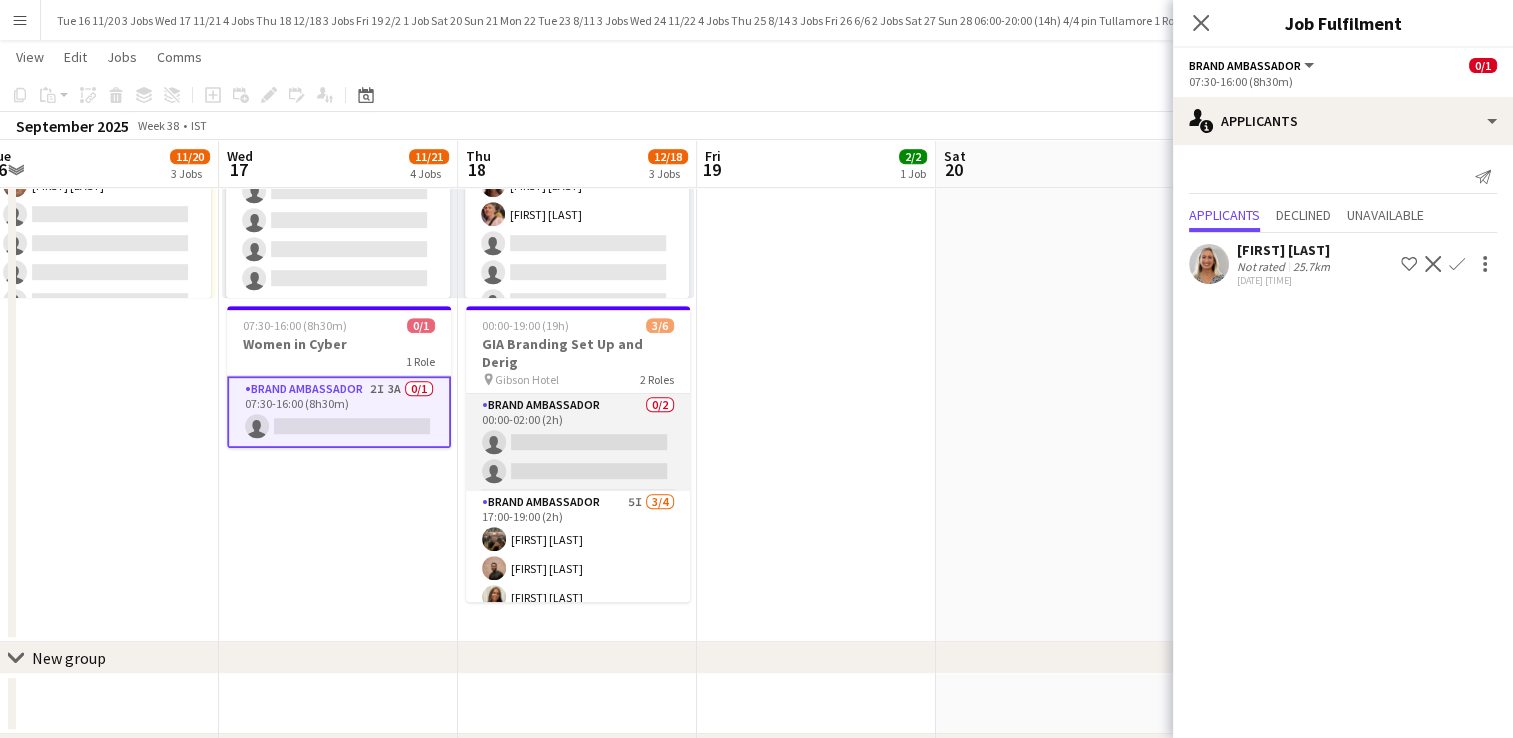 click on "Brand Ambassador   0/2   00:00-02:00 (2h)
single-neutral-actions
single-neutral-actions" at bounding box center [578, 442] 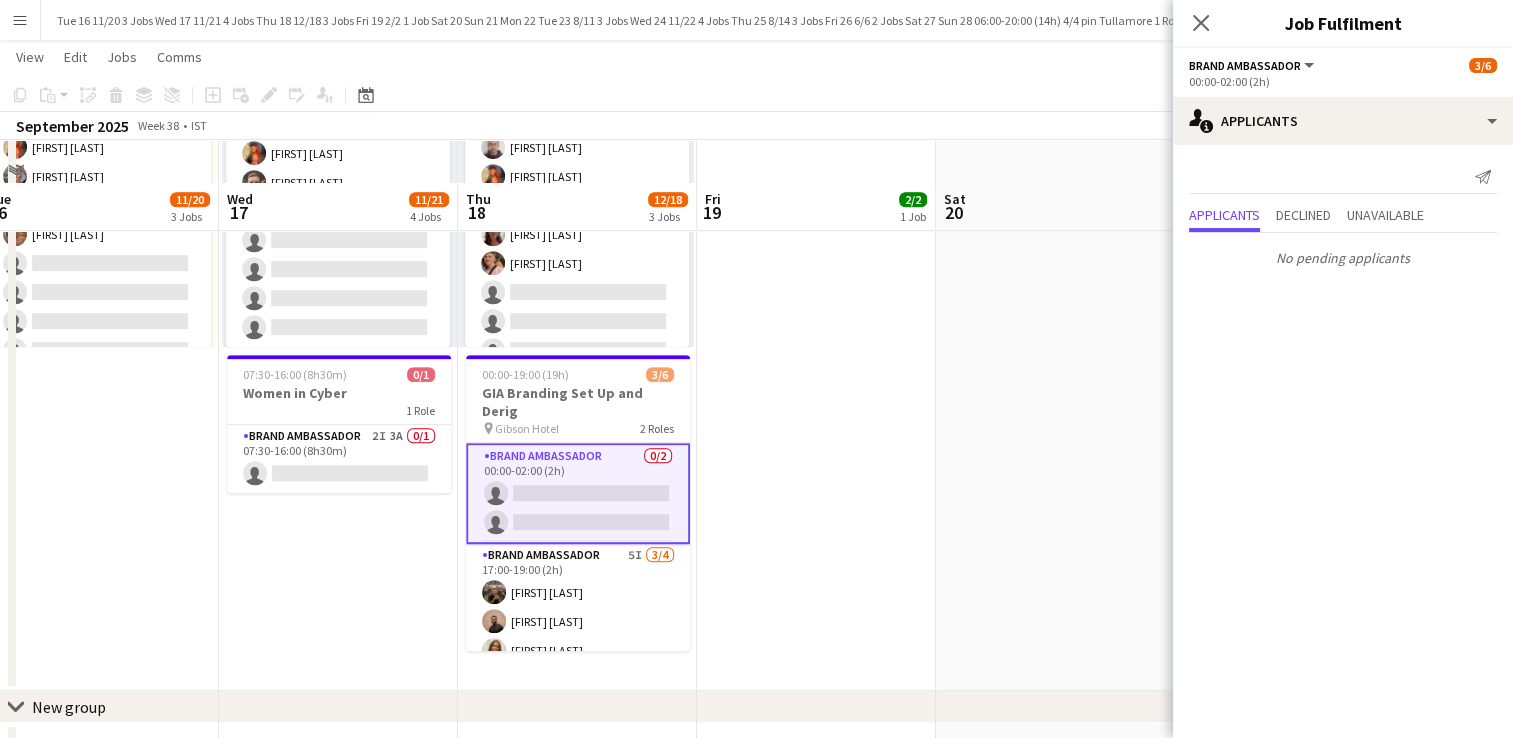 scroll, scrollTop: 800, scrollLeft: 0, axis: vertical 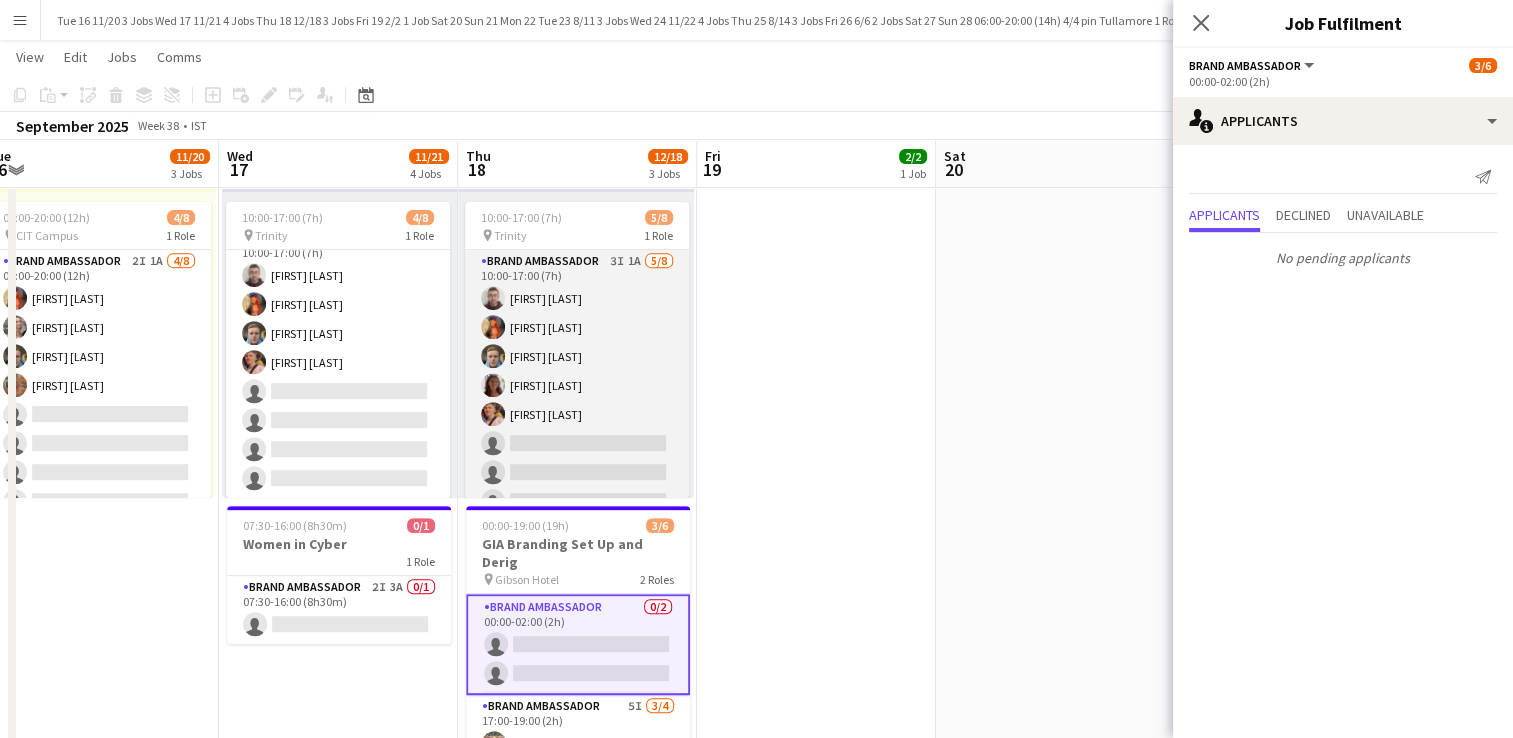click on "Brand Ambassador   3I   1A   5/8   10:00-17:00 (7h)
[FIRST] [LAST] [FIRST] [LAST] [FIRST] [LAST] [FIRST] [LAST]
single-neutral-actions
single-neutral-actions
single-neutral-actions" at bounding box center [577, 385] 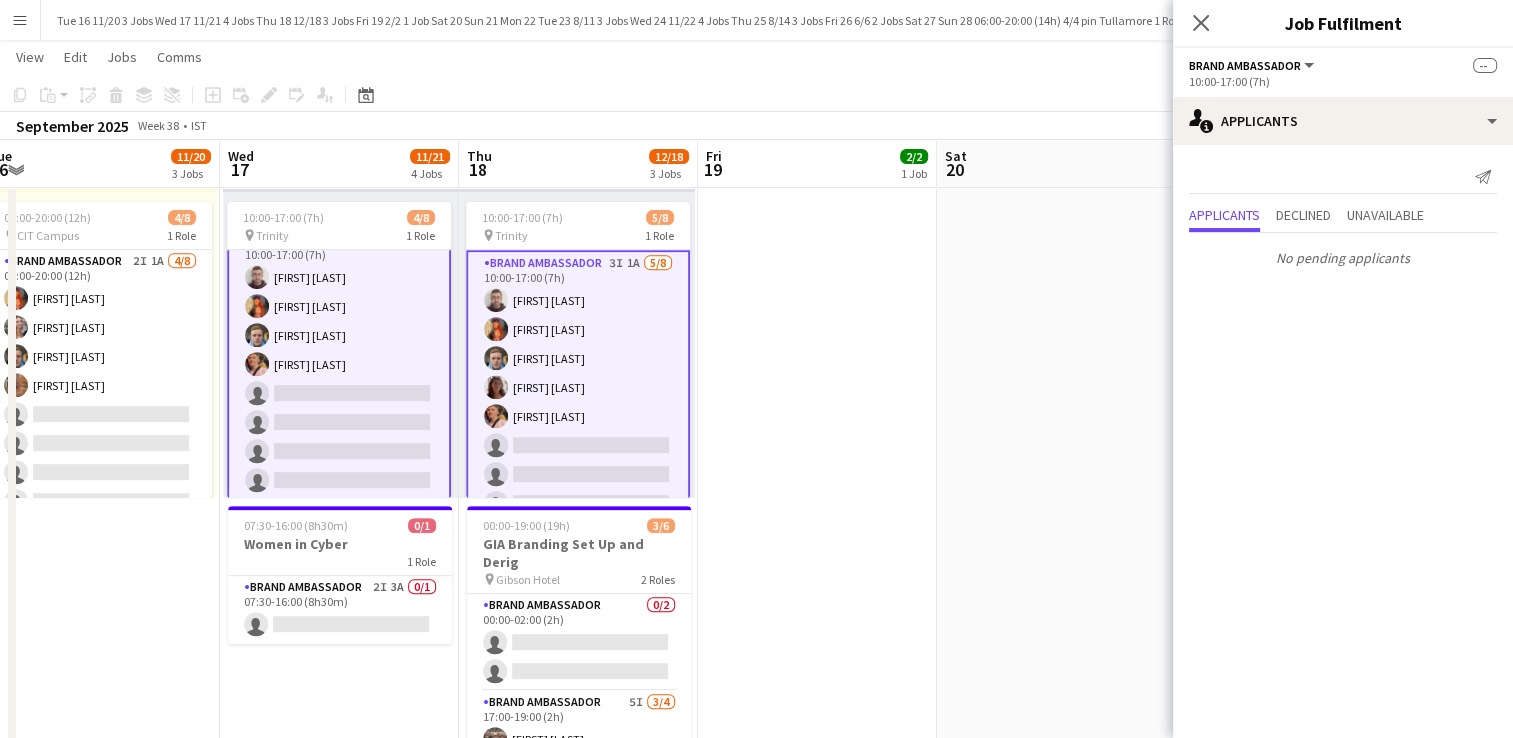 scroll, scrollTop: 24, scrollLeft: 0, axis: vertical 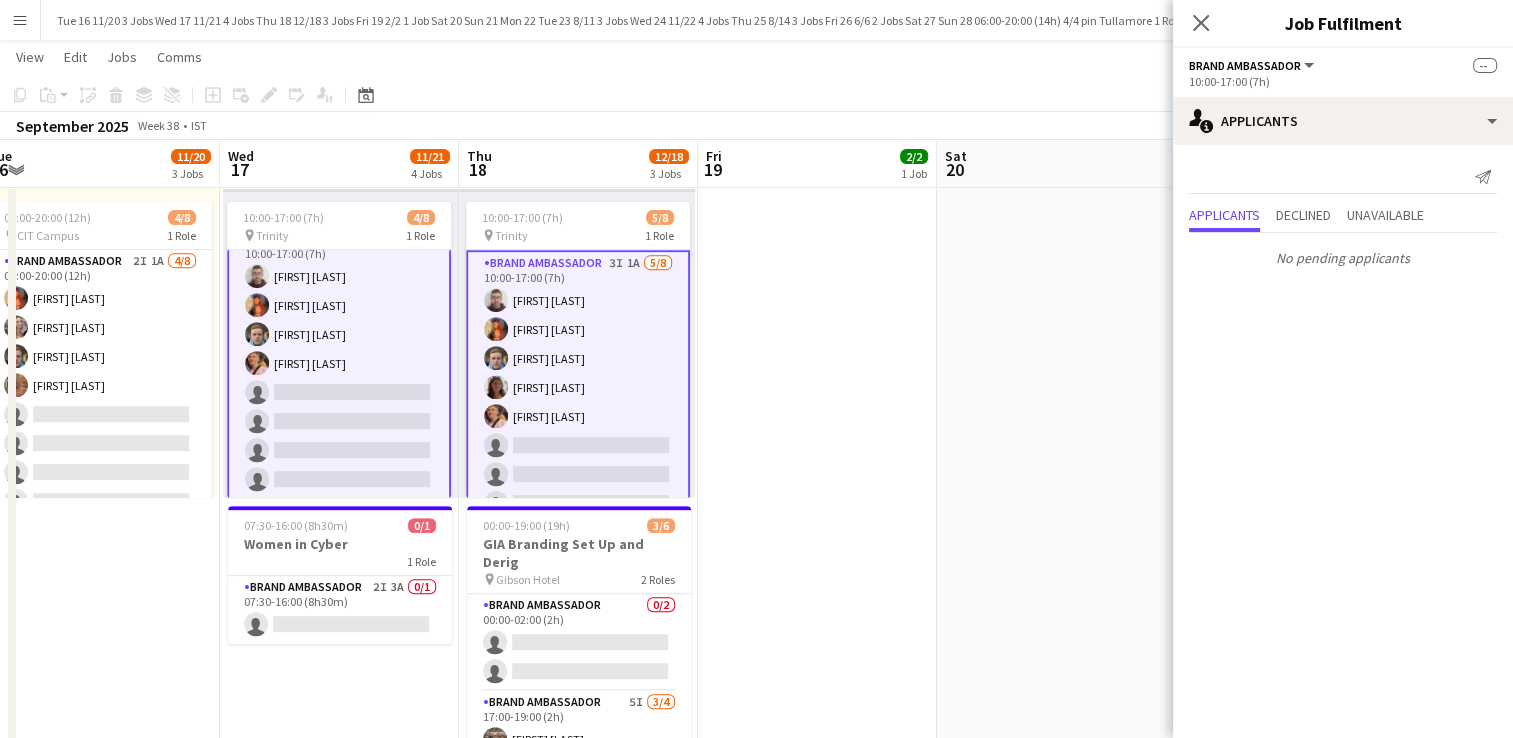 drag, startPoint x: 834, startPoint y: 446, endPoint x: -4, endPoint y: 463, distance: 838.1724 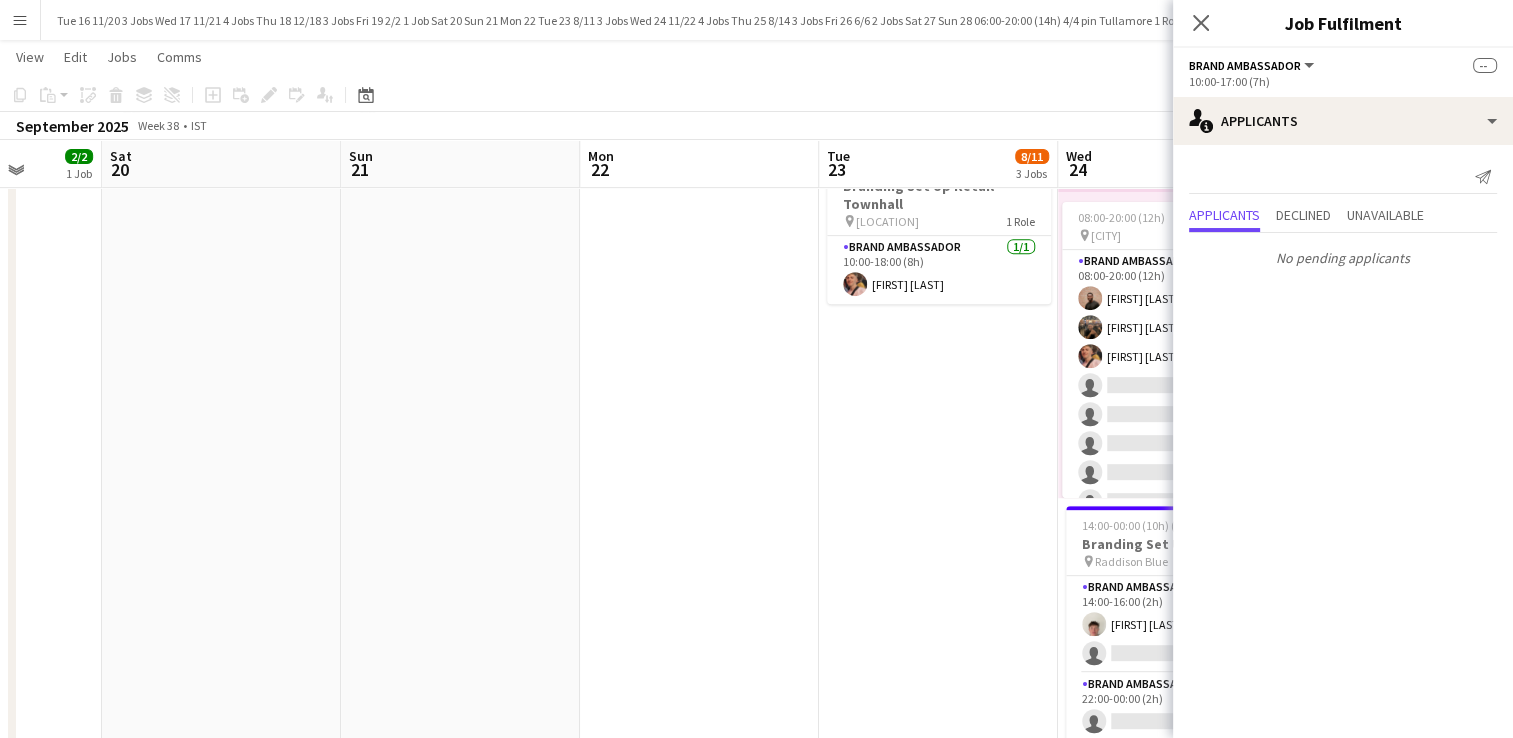 drag, startPoint x: 356, startPoint y: 454, endPoint x: 5, endPoint y: 442, distance: 351.20508 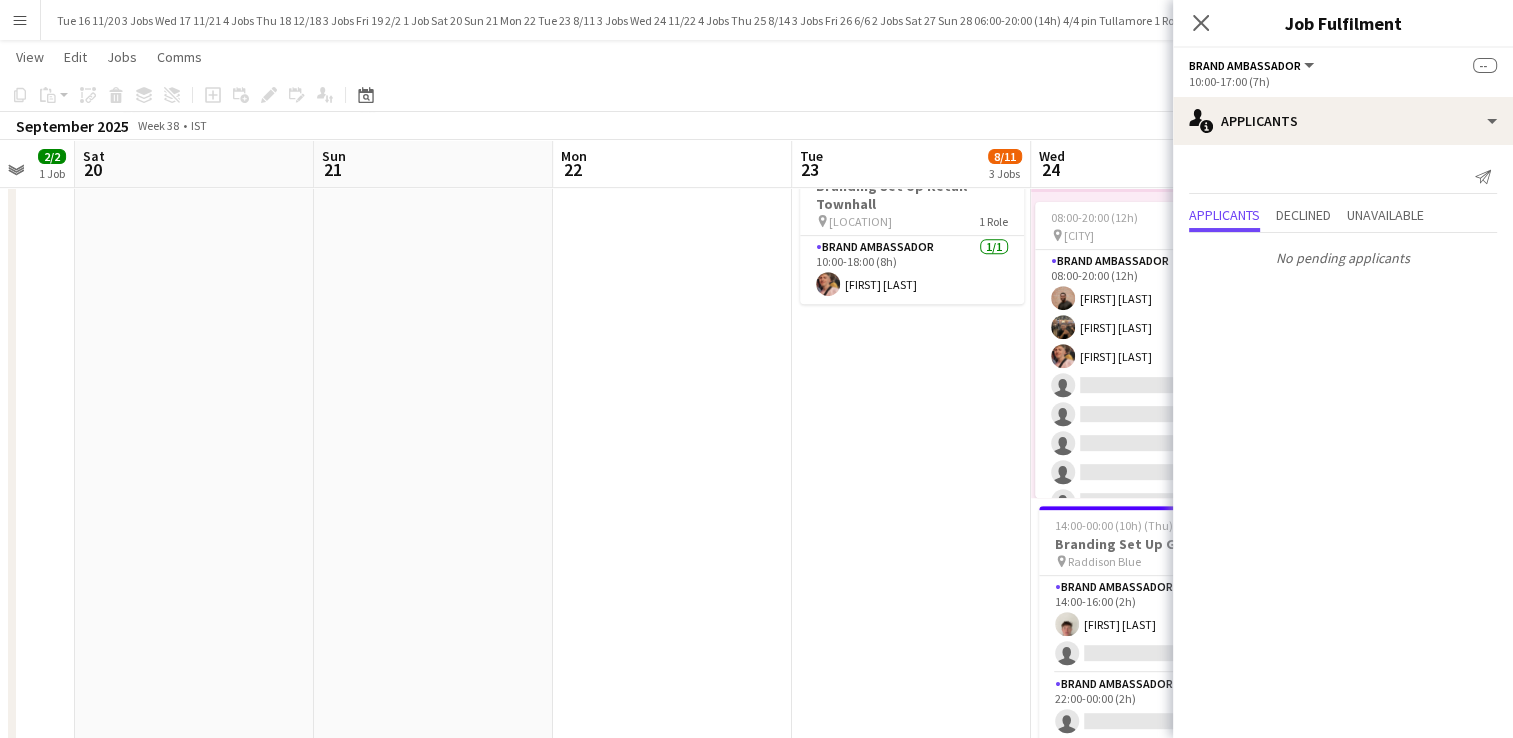 scroll, scrollTop: 0, scrollLeft: 662, axis: horizontal 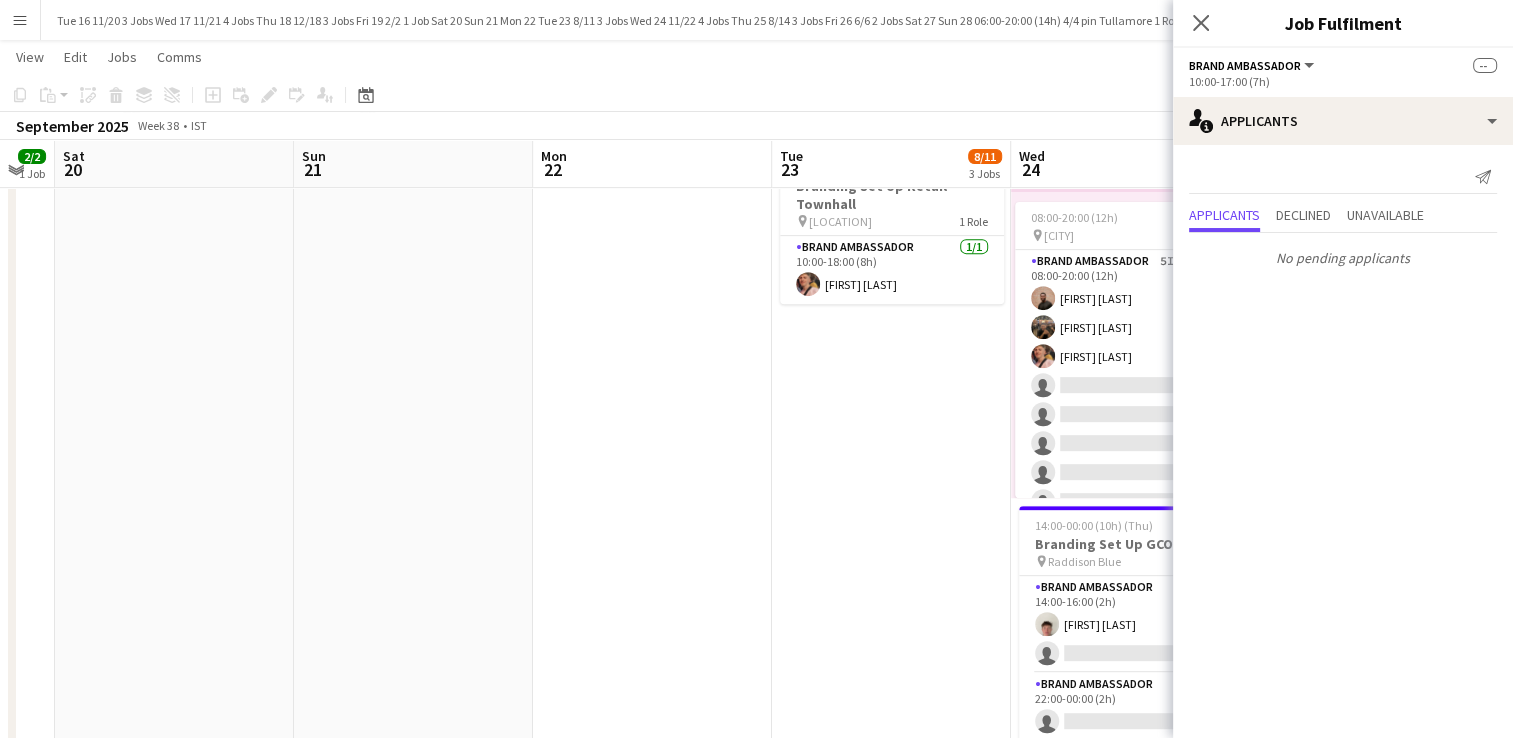 drag, startPoint x: 480, startPoint y: 430, endPoint x: 124, endPoint y: 424, distance: 356.05057 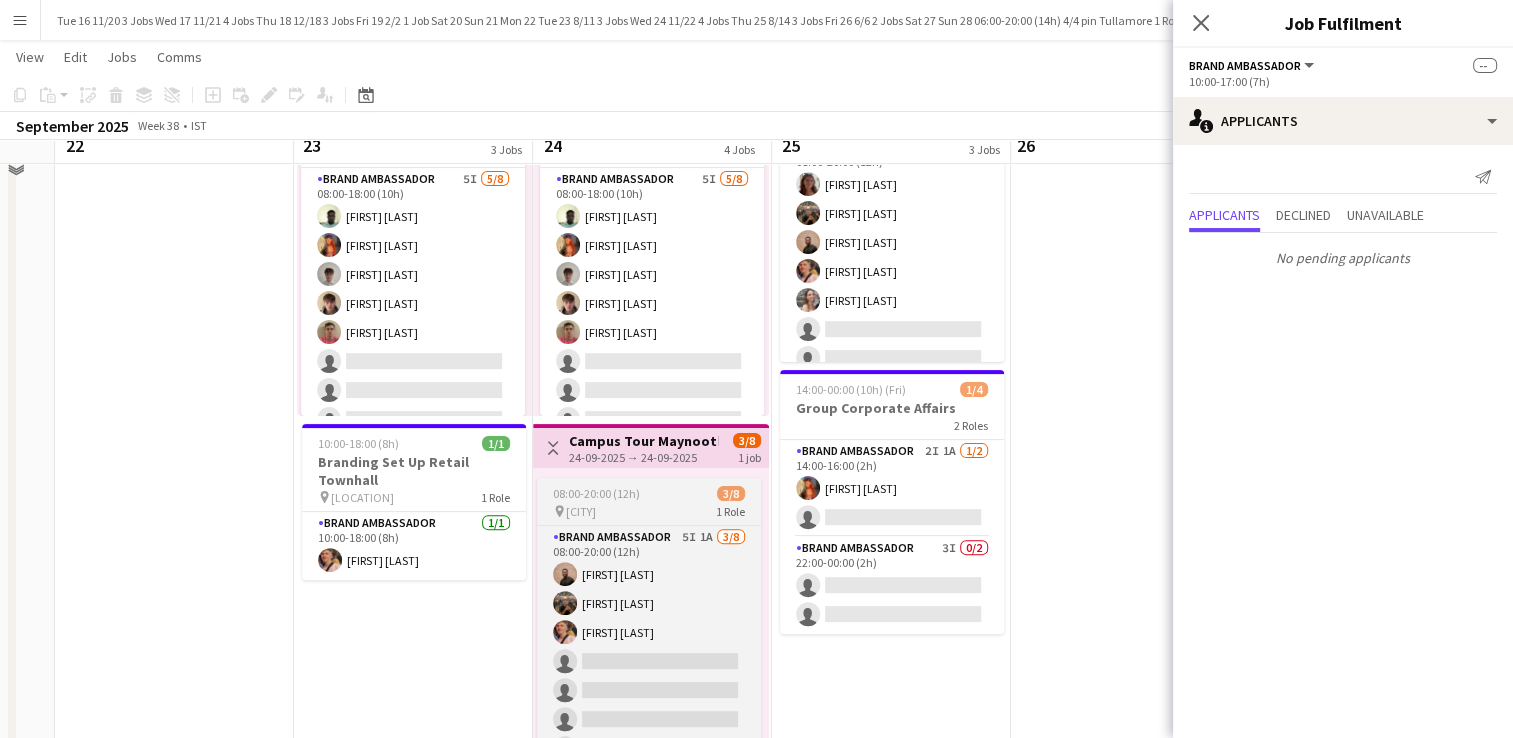 scroll, scrollTop: 500, scrollLeft: 0, axis: vertical 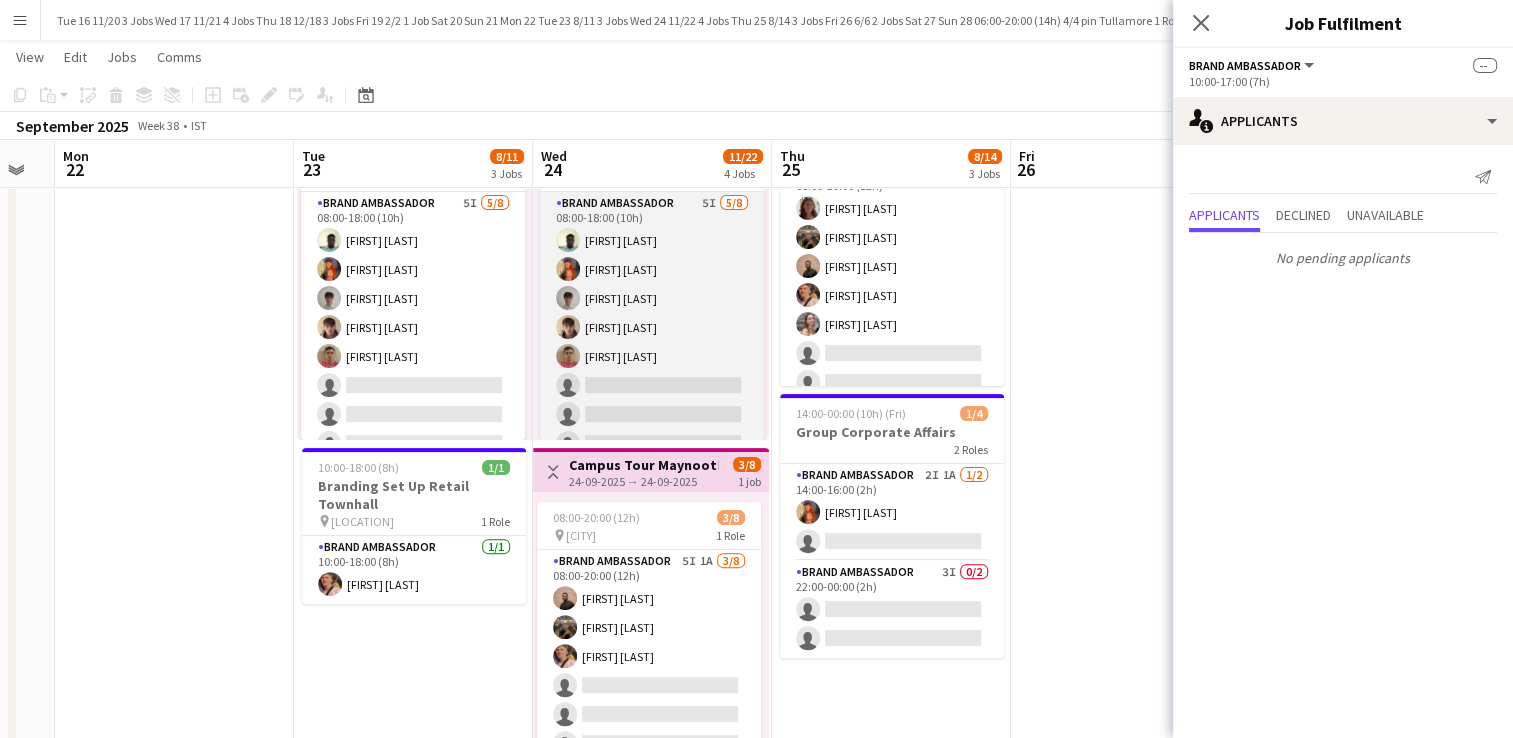 click on "Brand Ambassador   5I   5/8   08:00-18:00 (10h)
[FIRST] [LAST] [FIRST] [LAST] [FIRST] [LAST] [FIRST] [LAST] [FIRST] [LAST]
single-neutral-actions" at bounding box center [652, 327] 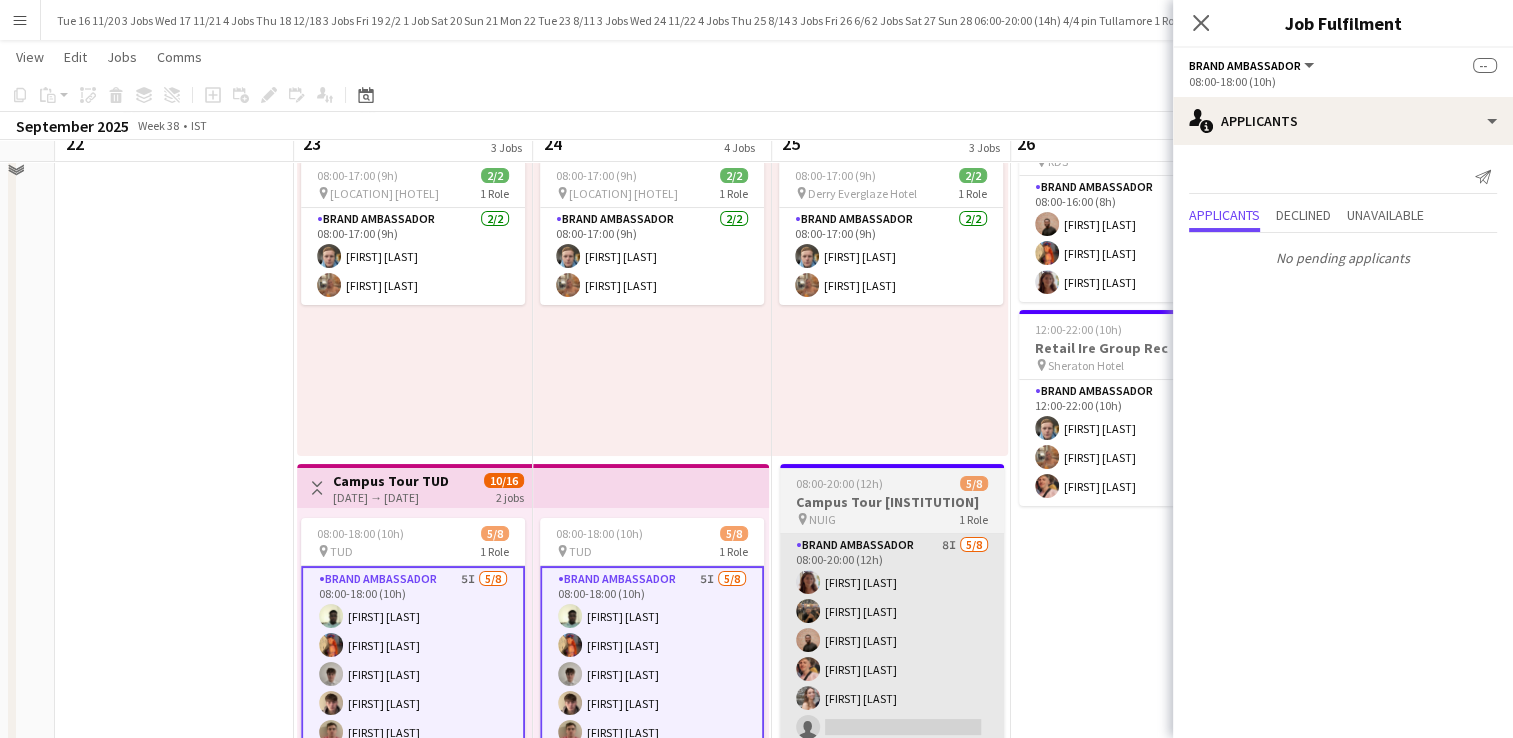 scroll, scrollTop: 100, scrollLeft: 0, axis: vertical 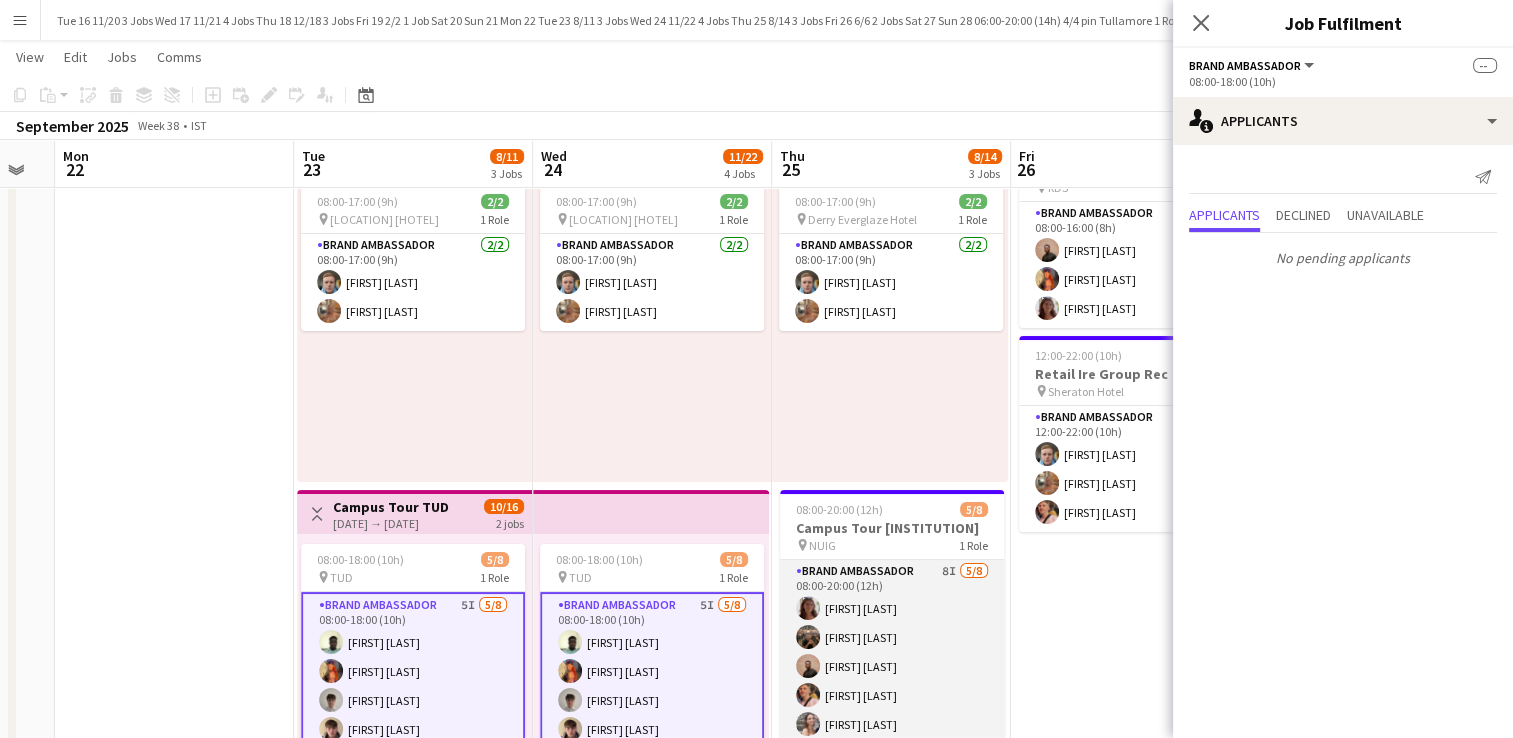 click on "Brand Ambassador   8I   5/8   08:00-20:00 (12h)
[FIRST] [LAST] [FIRST] [LAST] [FIRST] [LAST] [FIRST] [LAST] [FIRST] [LAST]
single-neutral-actions
single-neutral-actions
single-neutral-actions" at bounding box center (892, 695) 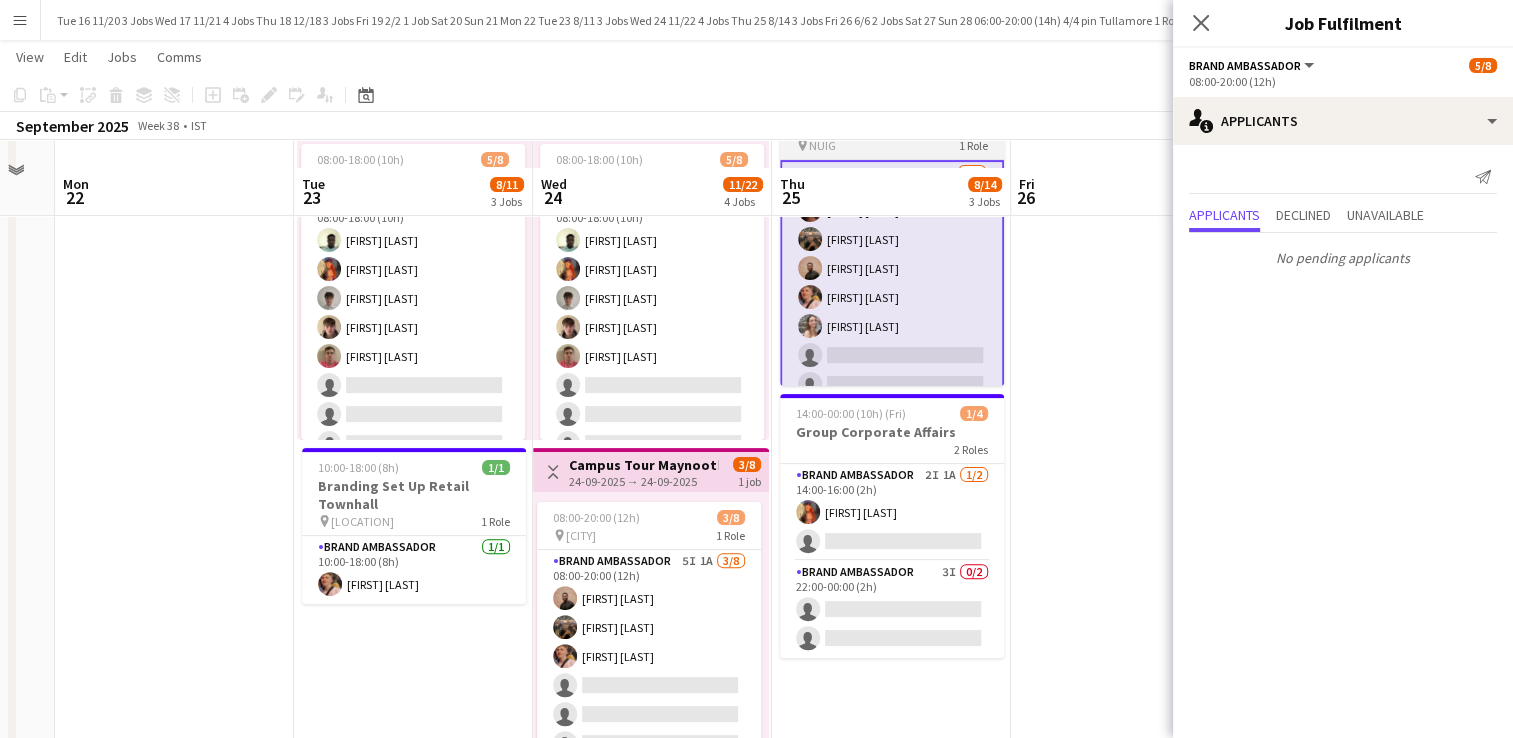 scroll, scrollTop: 800, scrollLeft: 0, axis: vertical 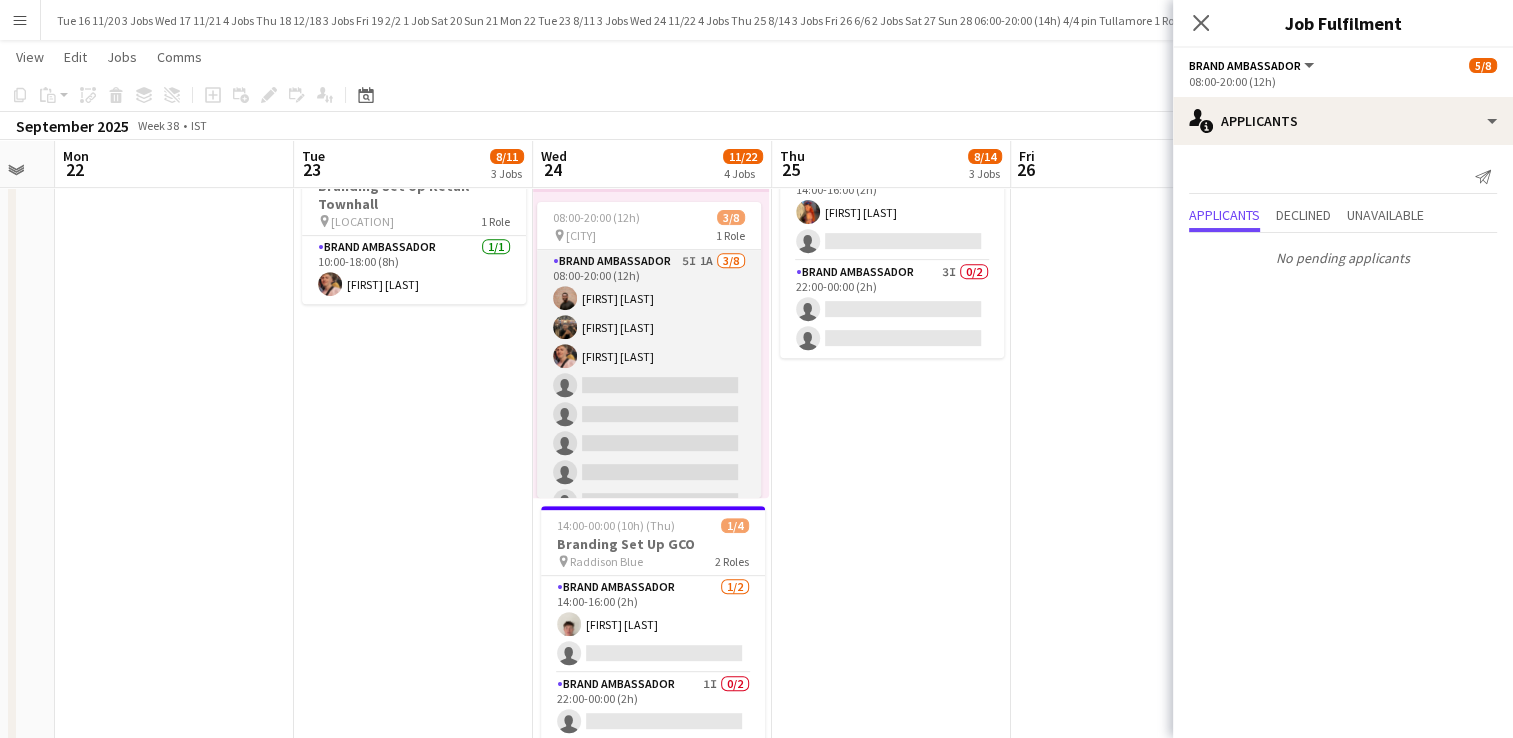 click on "Brand Ambassador   5I   1A   3/8   08:00-20:00 (12h)
[FIRST] [LAST] [FIRST] [LAST] [FIRST] [LAST]
single-neutral-actions
single-neutral-actions
single-neutral-actions
single-neutral-actions
single-neutral-actions" at bounding box center (649, 385) 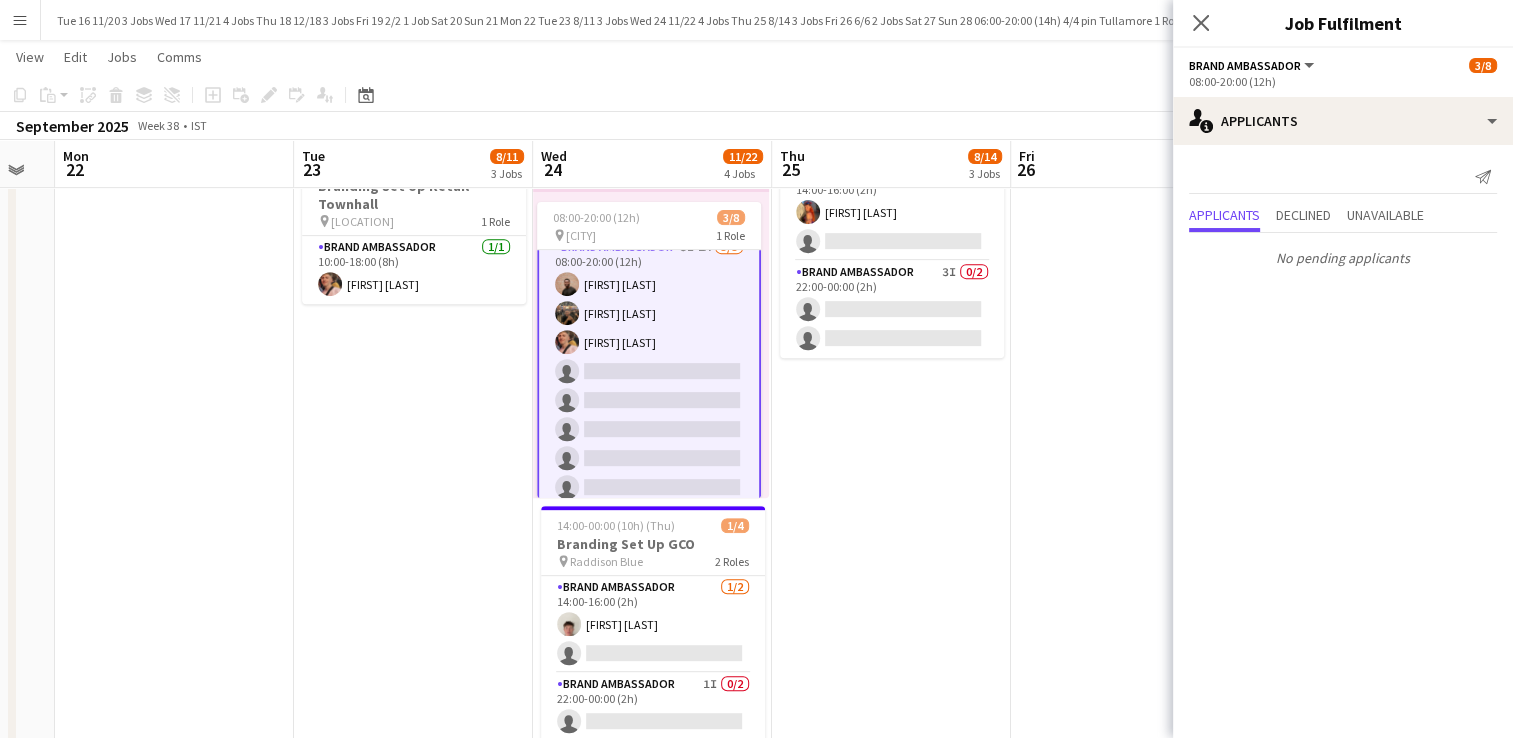 scroll 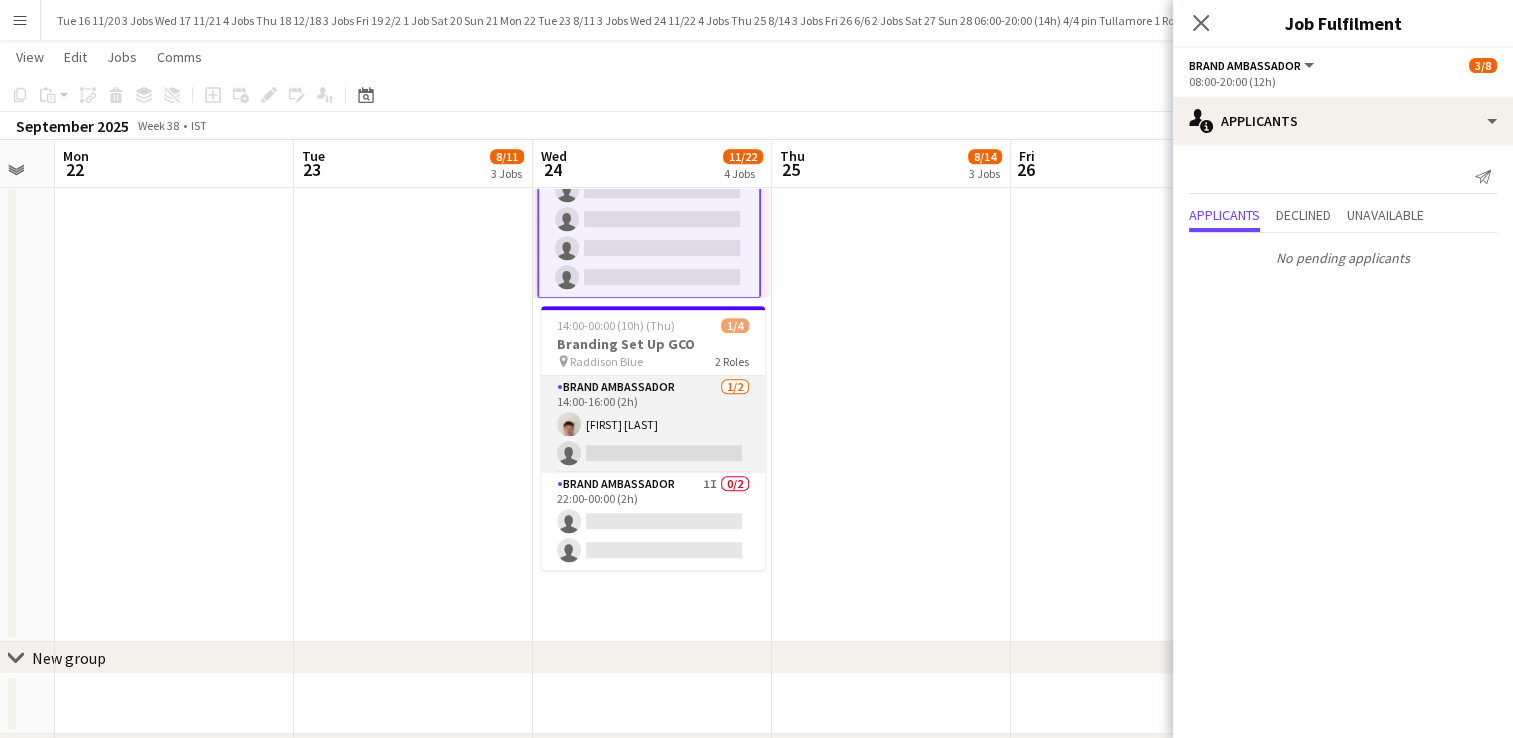 click on "Brand Ambassador 1/2 14:00-16:00 (2h) [FIRST] [LAST] single-neutral-actions" at bounding box center [653, 424] 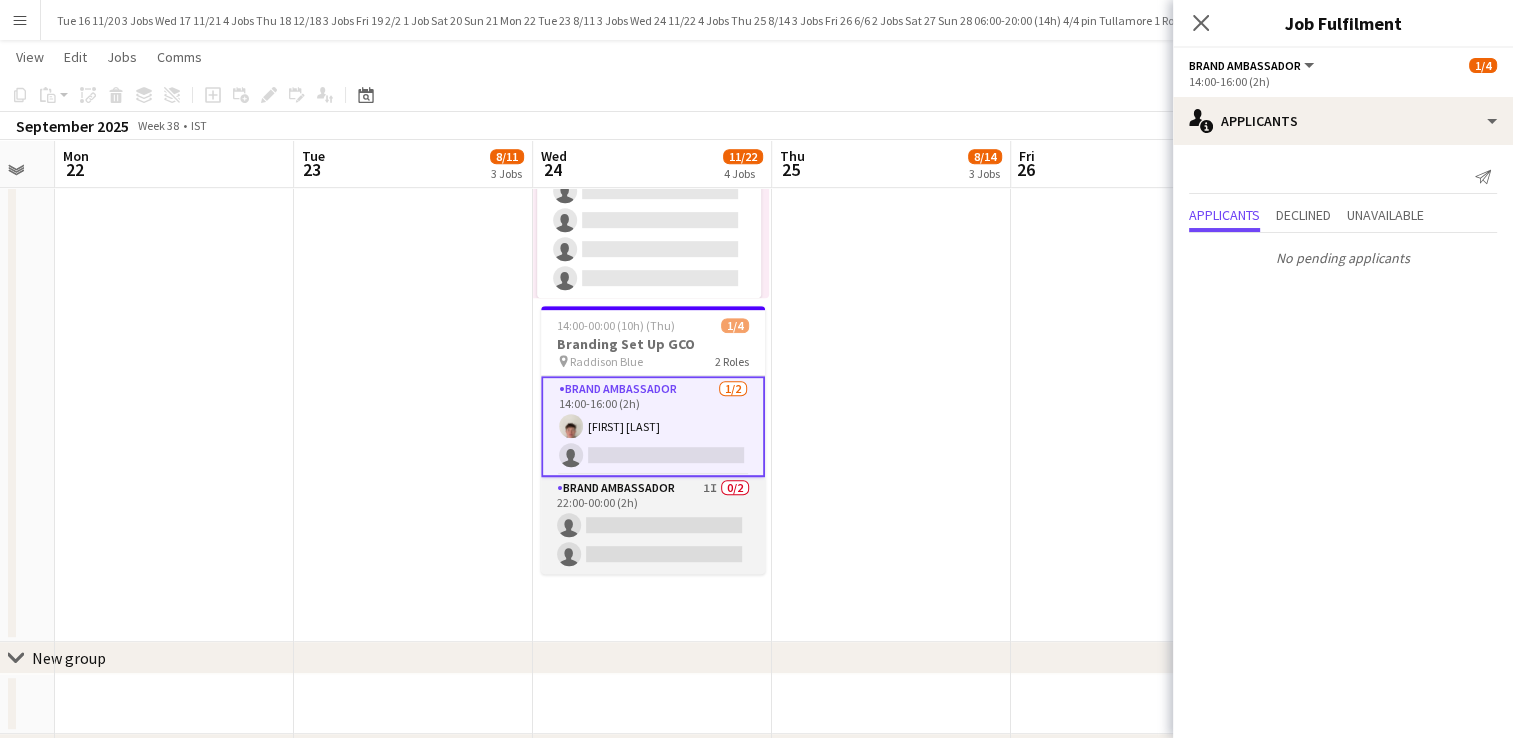 click on "Brand Ambassador   1I   0/2   22:00-00:00 (2h)
single-neutral-actions
single-neutral-actions" at bounding box center (653, 525) 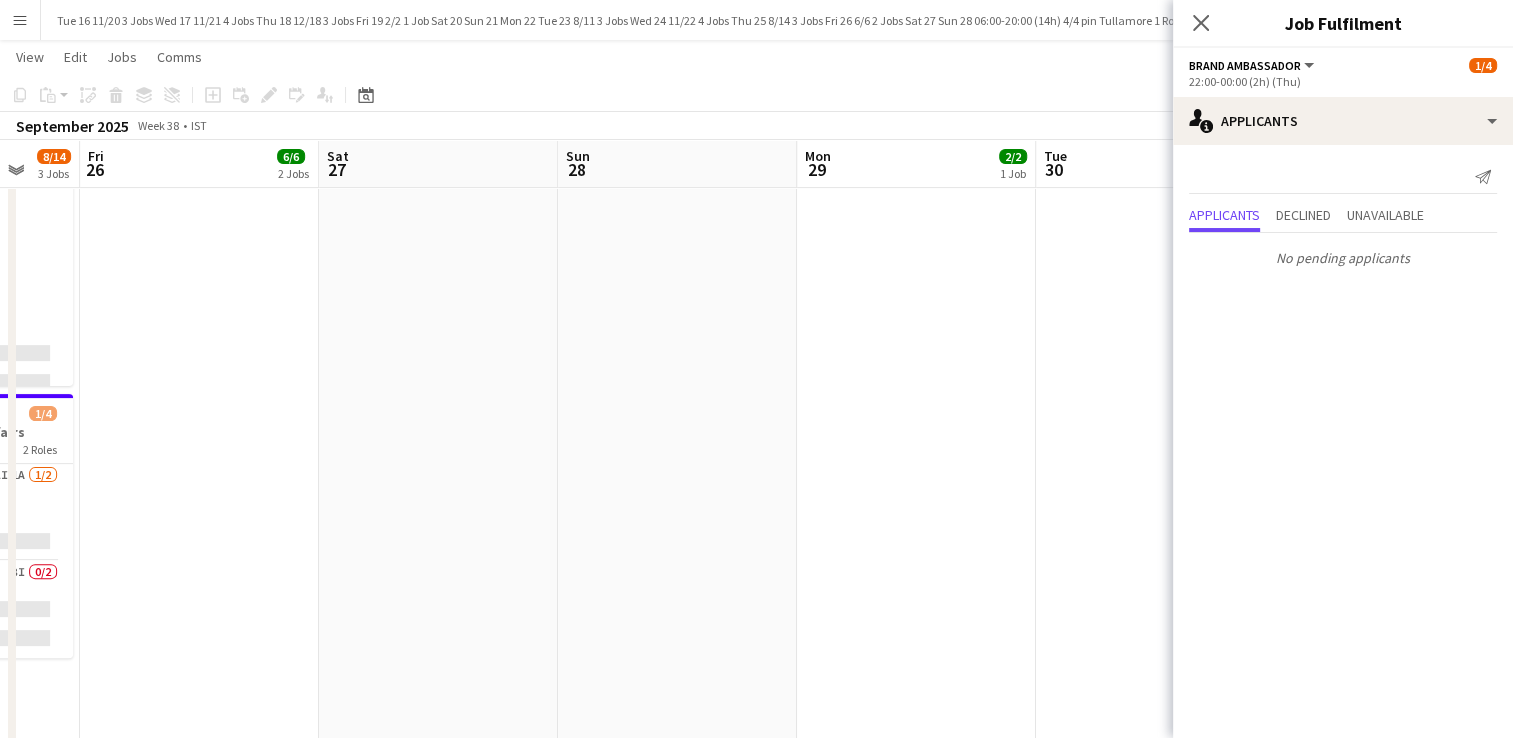 drag, startPoint x: 1048, startPoint y: 412, endPoint x: 32, endPoint y: 414, distance: 1016.00195 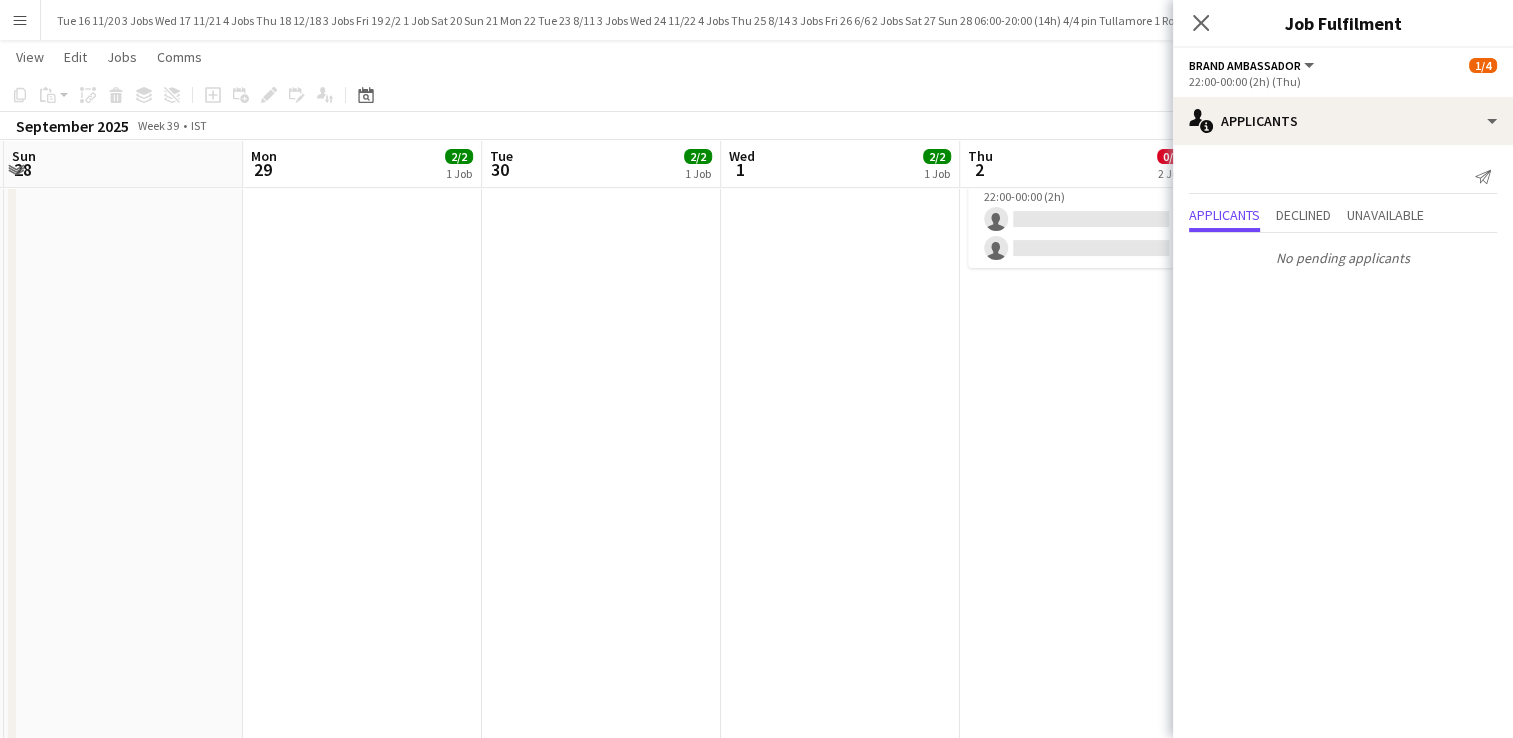 drag, startPoint x: 623, startPoint y: 425, endPoint x: 251, endPoint y: 422, distance: 372.0121 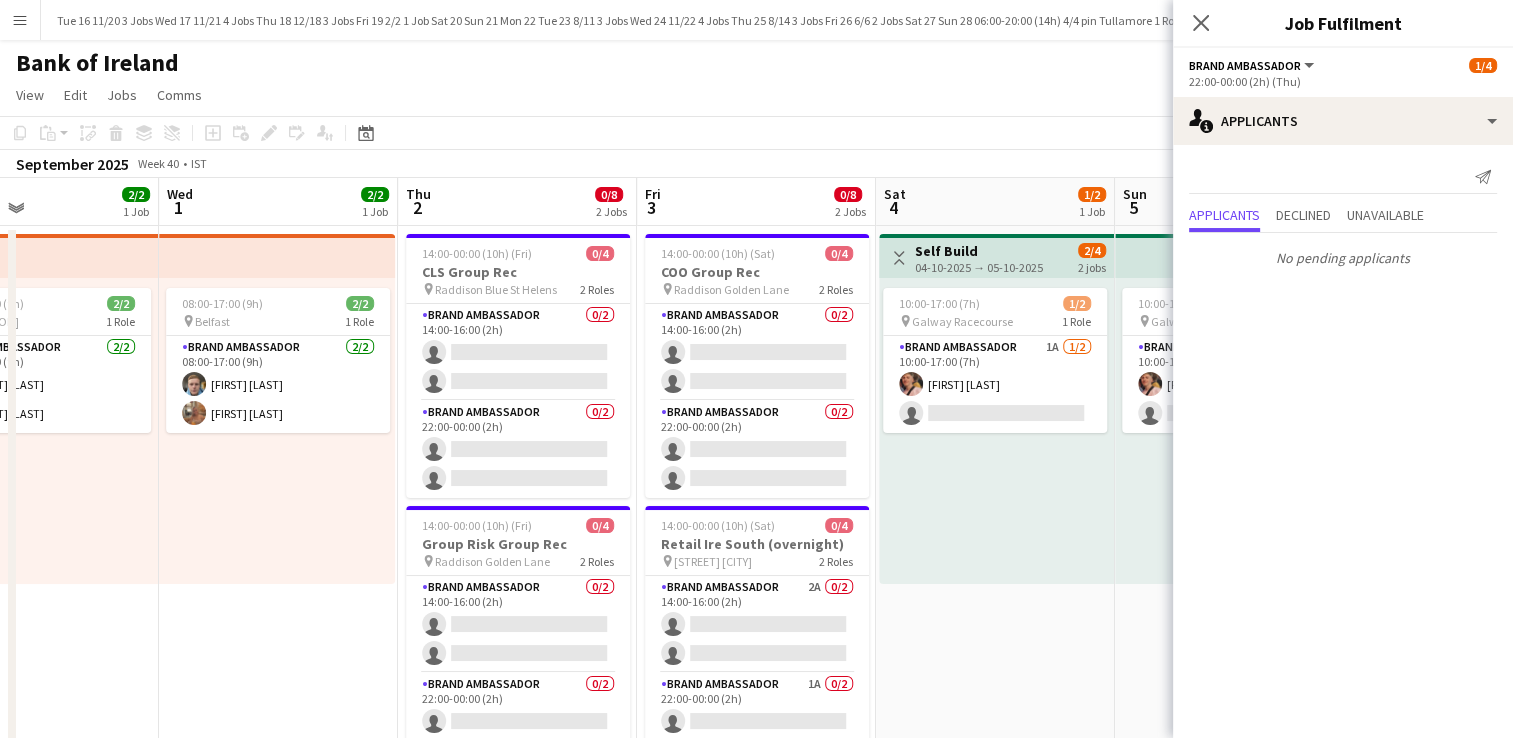 drag, startPoint x: 722, startPoint y: 538, endPoint x: 40, endPoint y: 441, distance: 688.8636 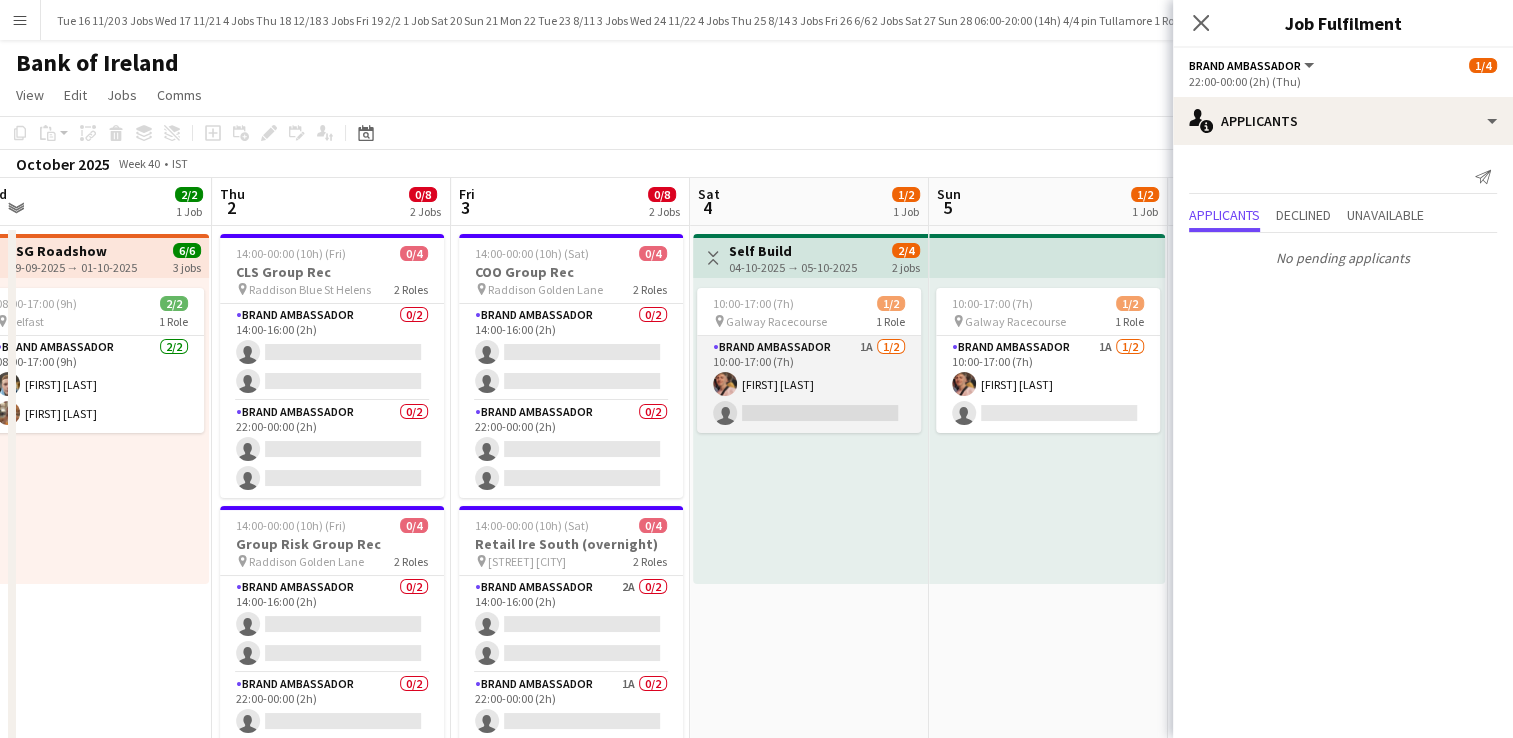click on "Brand Ambassador   1A   1/2   10:00-17:00 (7h)
[FIRST] [LAST]
single-neutral-actions" at bounding box center (809, 384) 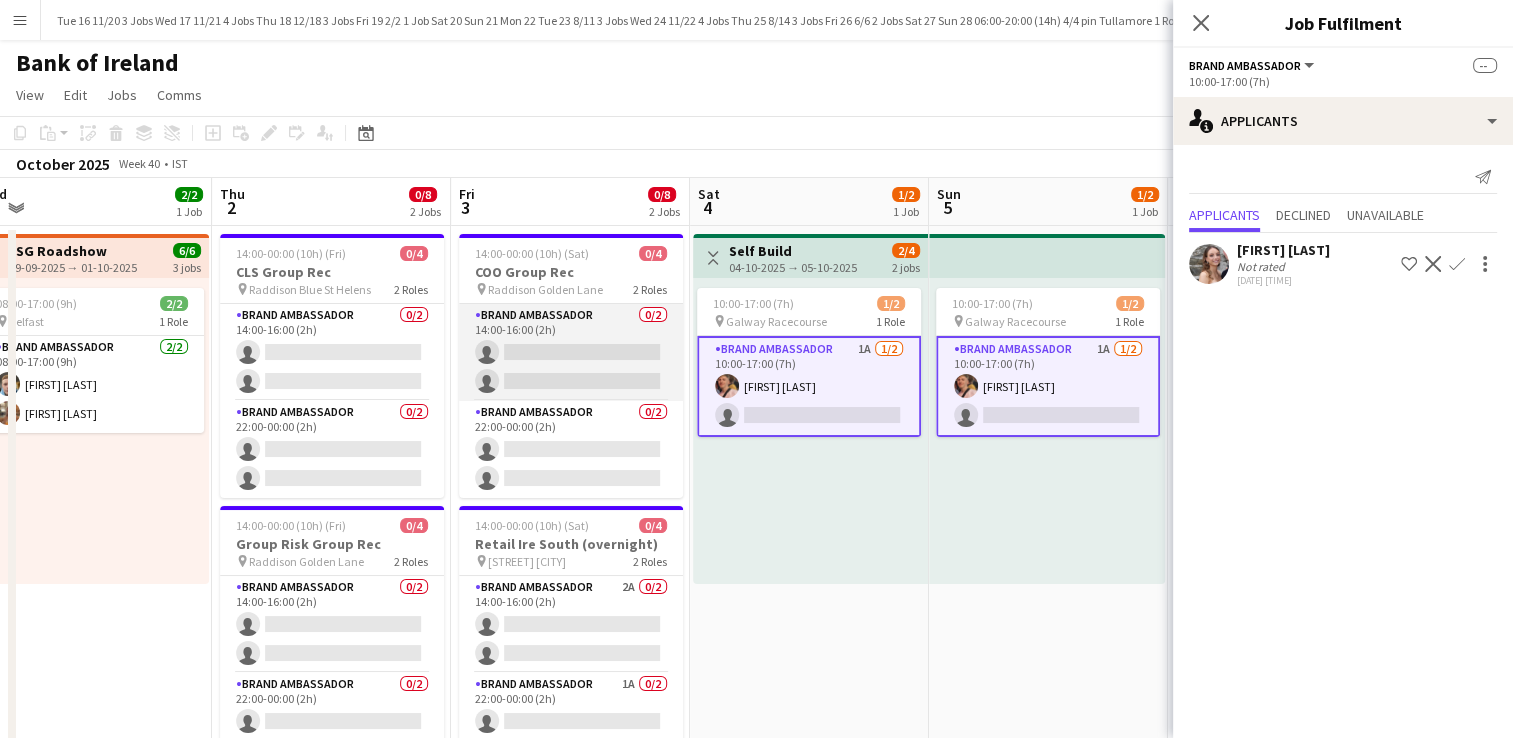 click on "Brand Ambassador   0/2   14:00-16:00 (2h)
single-neutral-actions
single-neutral-actions" at bounding box center (571, 352) 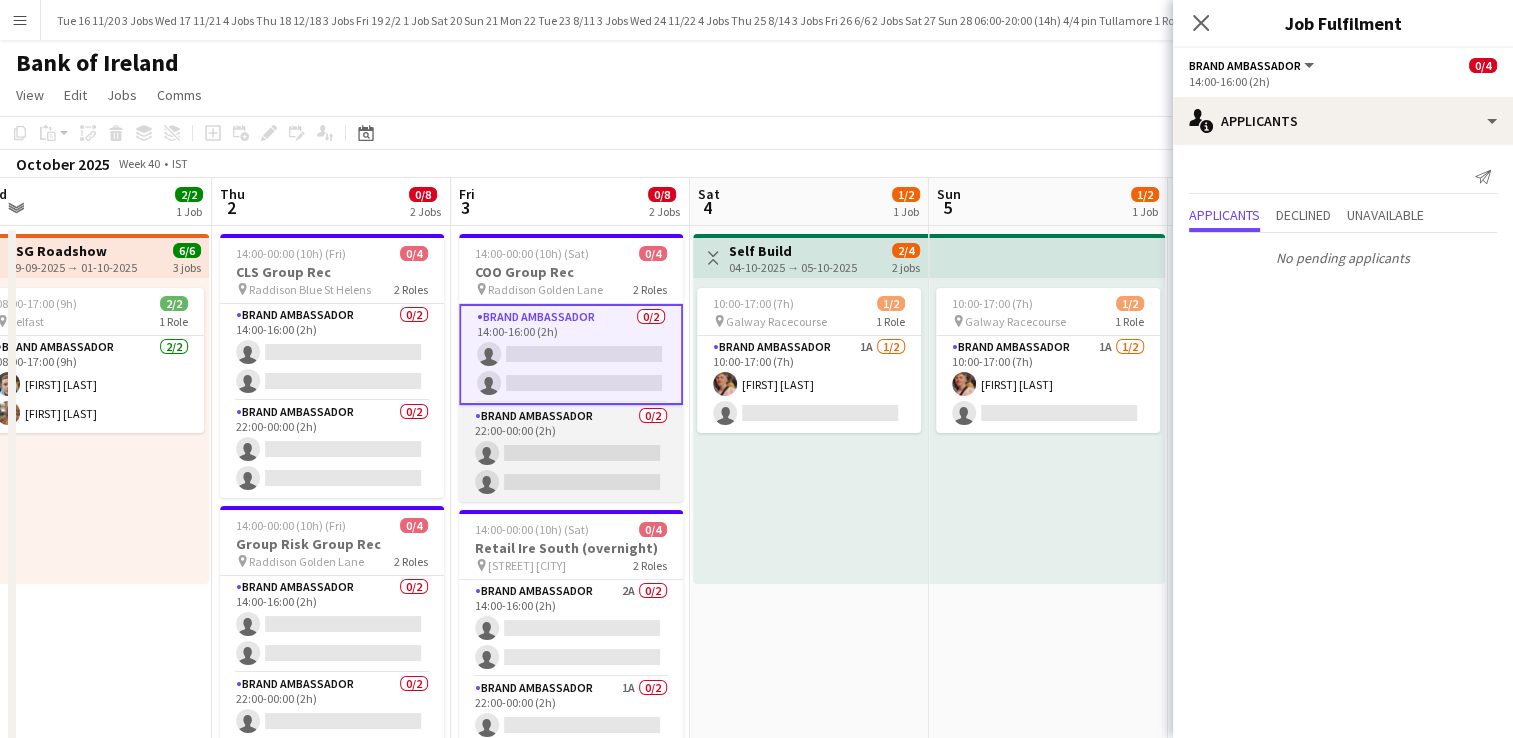 click on "Brand Ambassador   0/2   22:00-00:00 (2h)
single-neutral-actions
single-neutral-actions" at bounding box center [571, 453] 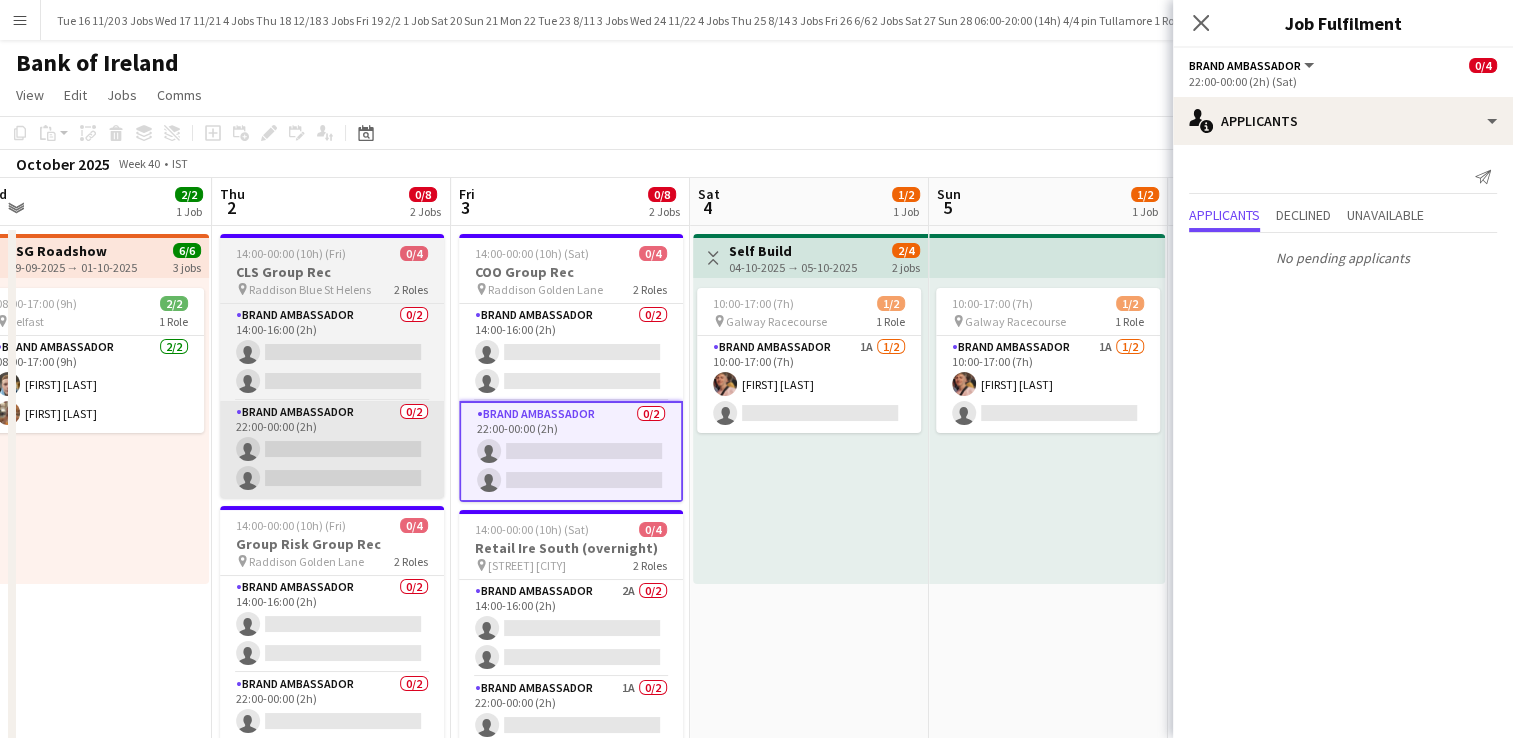 click on "Brand Ambassador   0/2   22:00-00:00 (2h)
single-neutral-actions
single-neutral-actions" at bounding box center [332, 449] 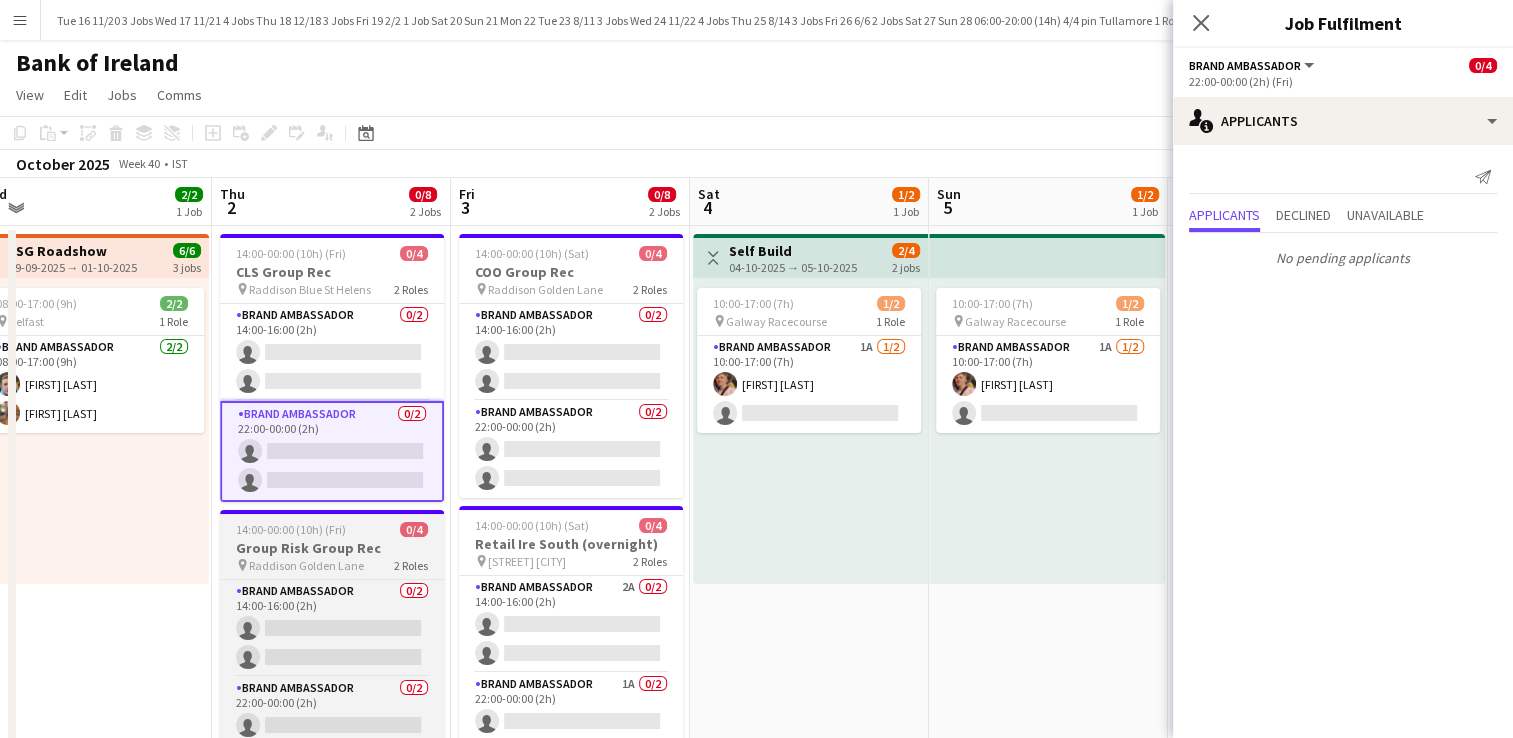 click on "pin
Raddison Golden Lane   2 Roles" at bounding box center [332, 565] 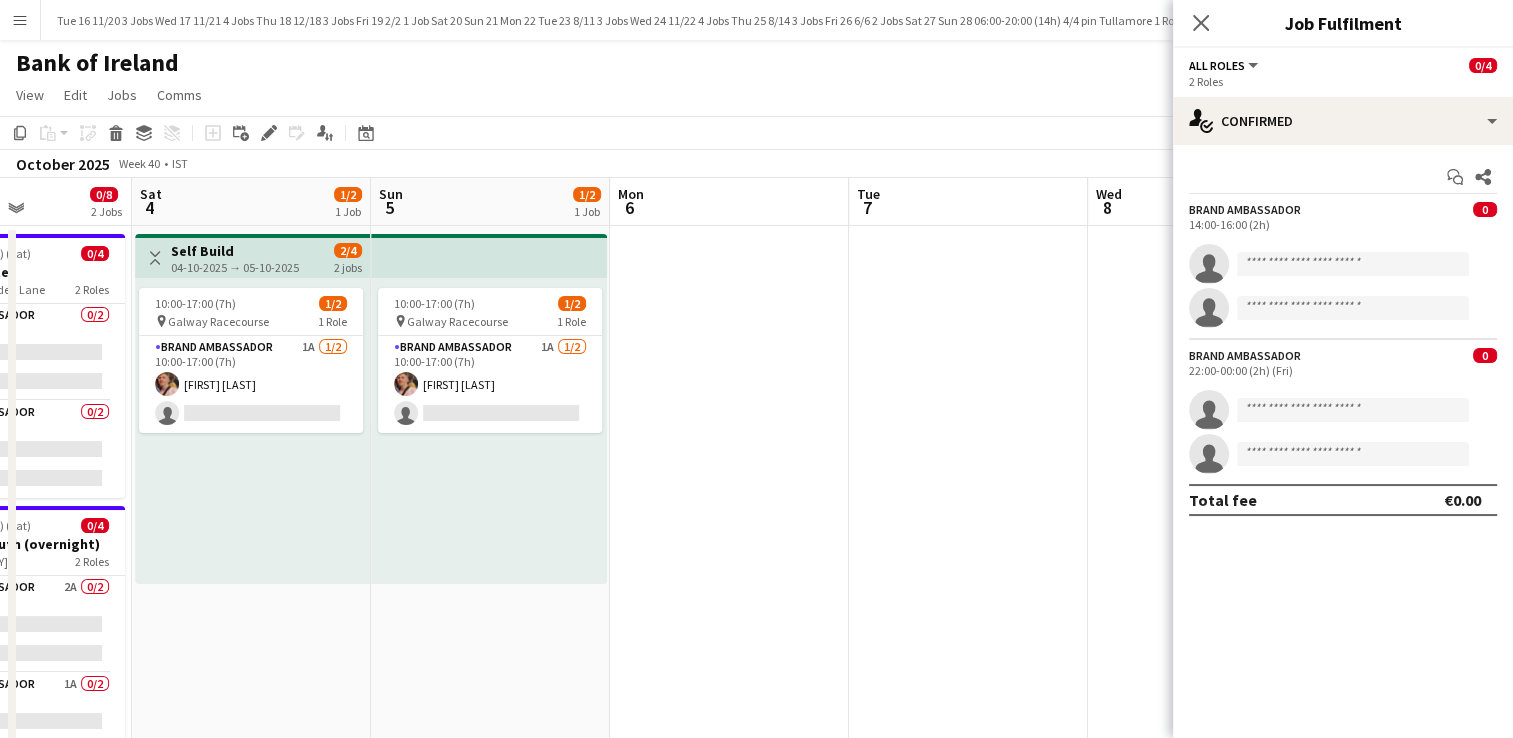 drag, startPoint x: 657, startPoint y: 570, endPoint x: 231, endPoint y: 550, distance: 426.46924 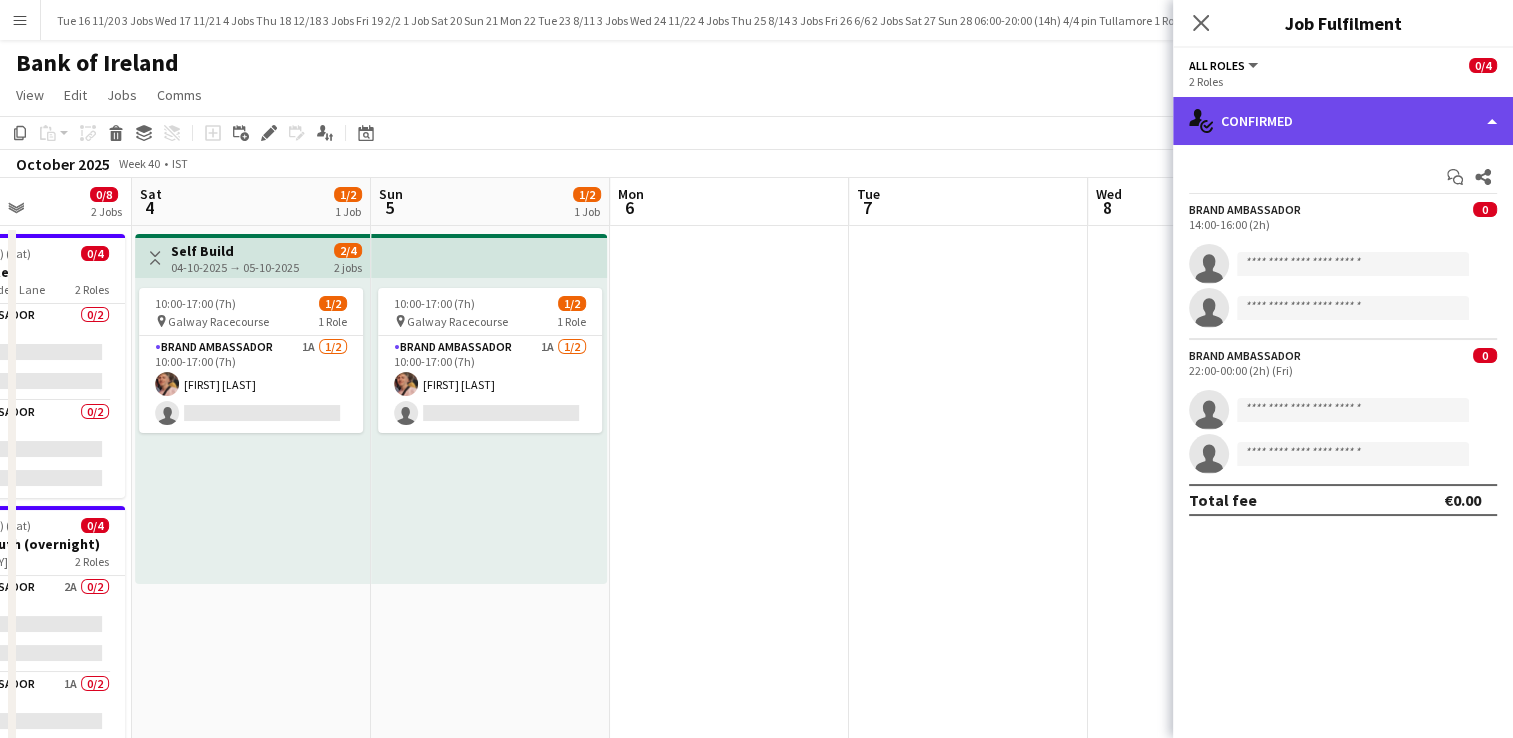 click on "single-neutral-actions-check-2
Confirmed" 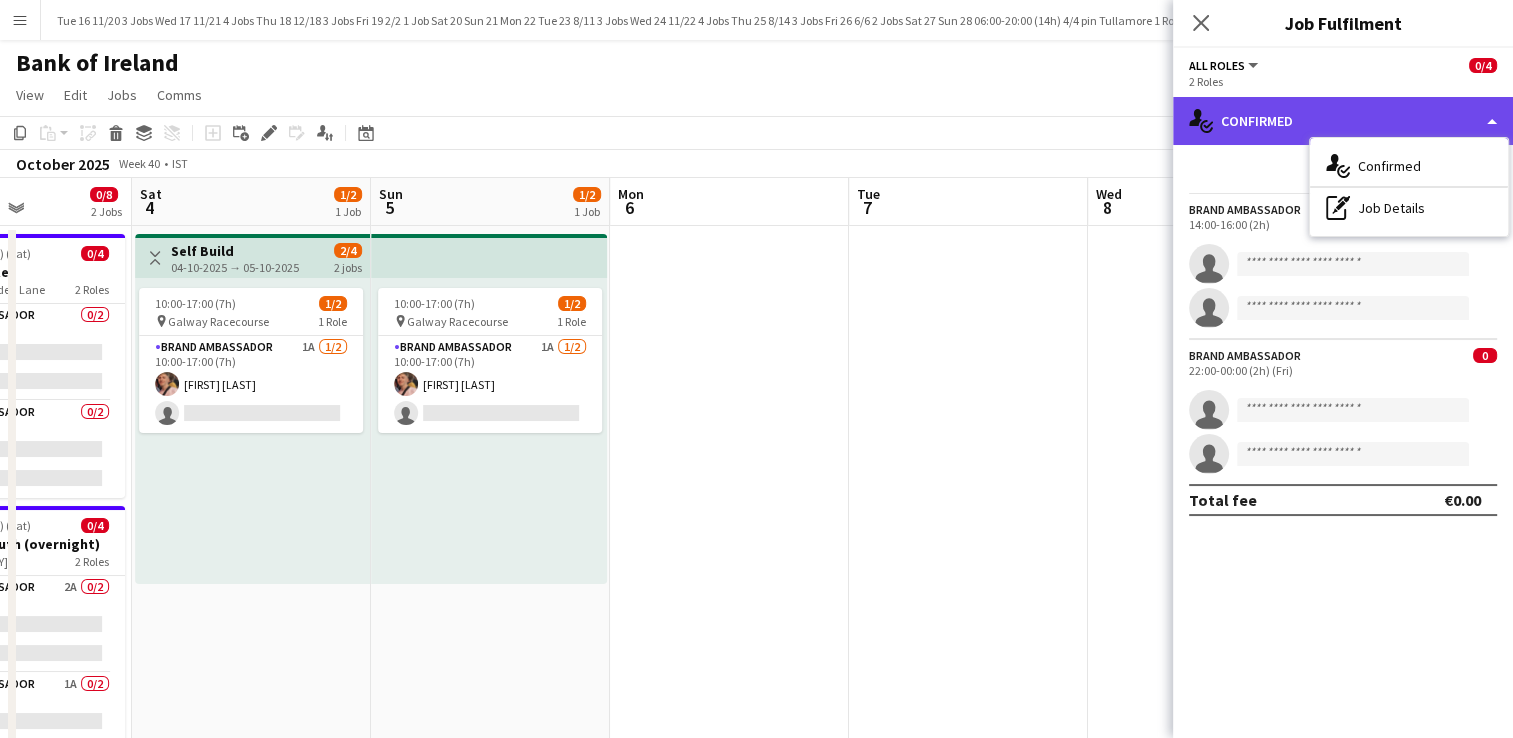 click on "single-neutral-actions-check-2
Confirmed" 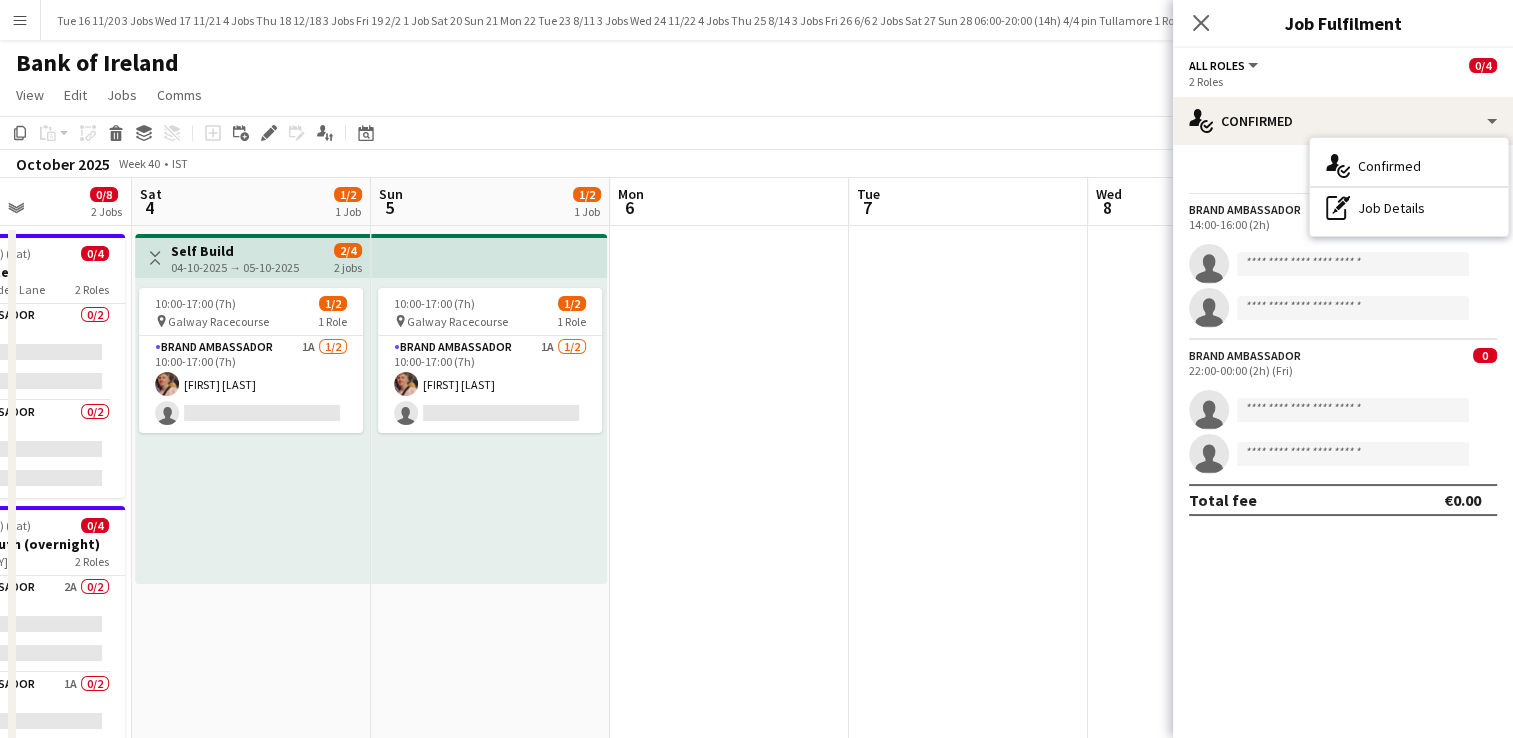 click on "October 2025   Week 40
•   IST" 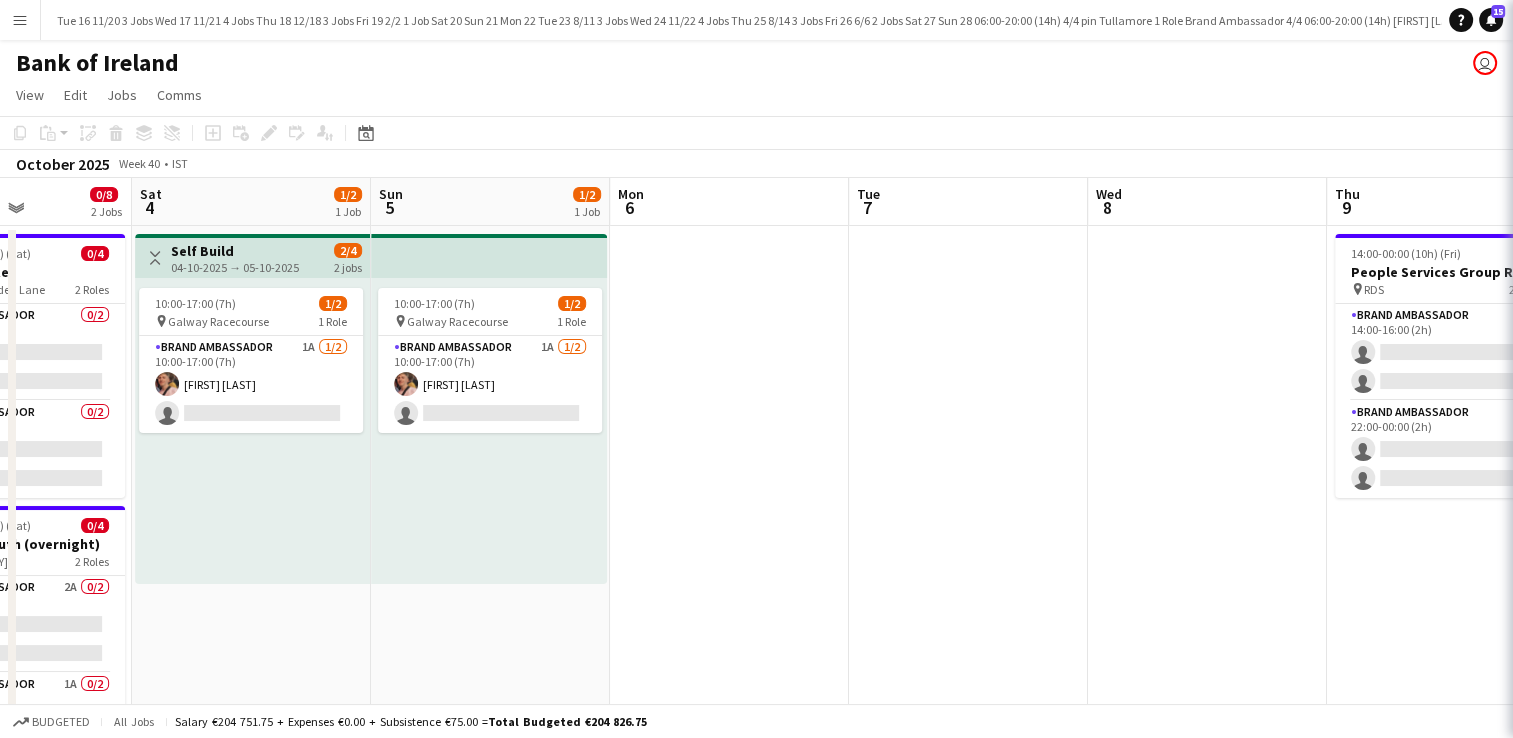 click on "Tue   16   11/20   3 Jobs   Wed   17   11/21   4 Jobs   Thu   18   12/18   3 Jobs   Fri   19   2/2   1 Job   Sat   20   Sun   21   Mon   22   Tue   23   8/11   3 Jobs   Wed   24   11/22   4 Jobs   Thu   25   8/14   3 Jobs   Fri   26   6/6   2 Jobs   Sat   27
Toggle View
PLOUGHING  16-09-2025 → 18-09-2025   12/12   3 jobs      06:00-20:00 (14h)    4/4
pin
Tullamore   1 Role   Brand Ambassador   4/4   06:00-20:00 (14h)
[FIRST] [LAST] [FIRST] [LAST] [FIRST] [LAST] [FIRST] [LAST]
Toggle View
Campus Tour UCD  16-09-2025 → 17-09-2025   6/16   2 jobs      08:00-17:00 (9h)    3/8
pin
UCD   1 Role   Brand Ambassador   11I   1A   3/8   08:00-17:00 (9h)
[FIRST] [LAST] [FIRST] [LAST] [FIRST] [LAST]
single-neutral-actions
single-neutral-actions
single-neutral-actions" at bounding box center [756, 1616] 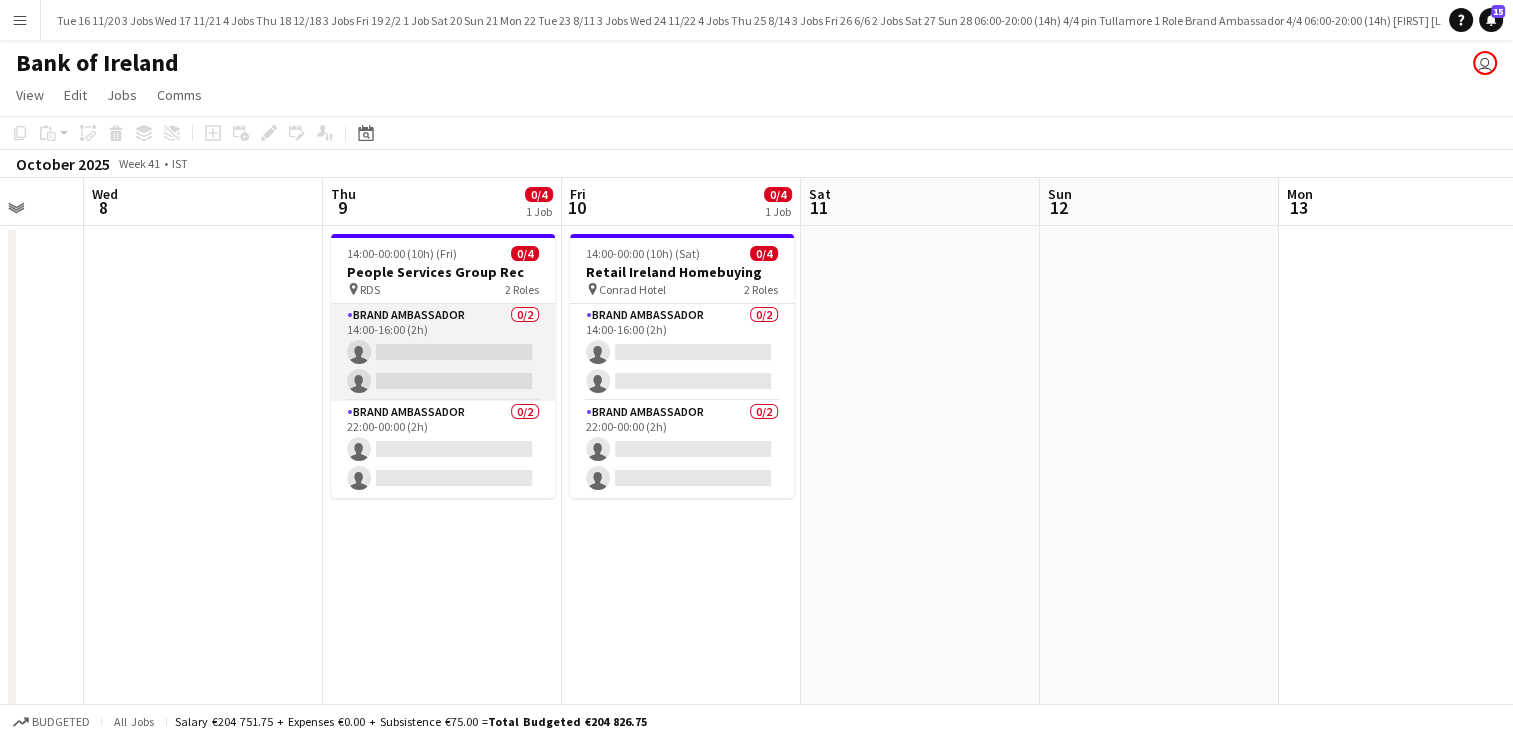 click on "Brand Ambassador   0/2   14:00-16:00 (2h)
single-neutral-actions
single-neutral-actions" at bounding box center (443, 352) 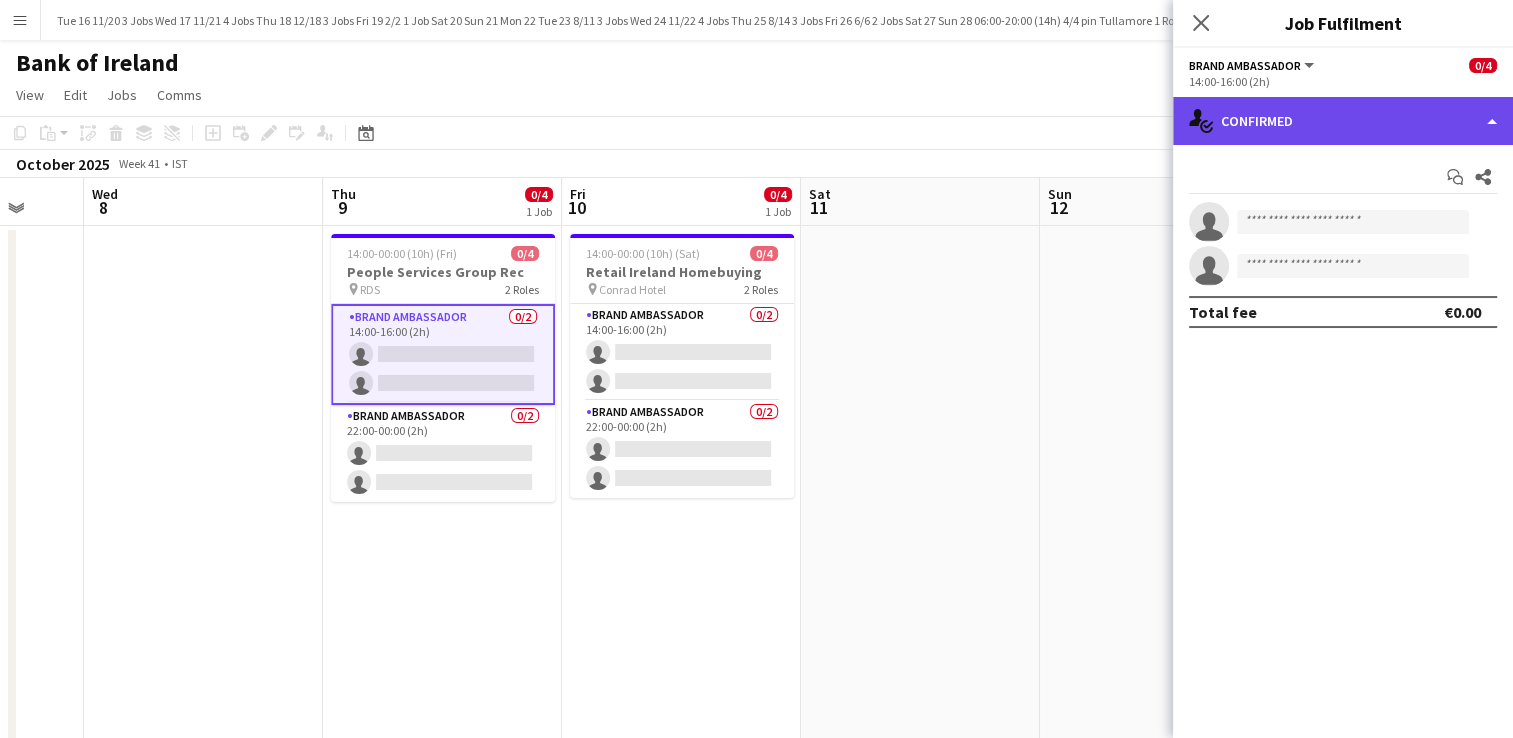 click on "single-neutral-actions-check-2
Confirmed" 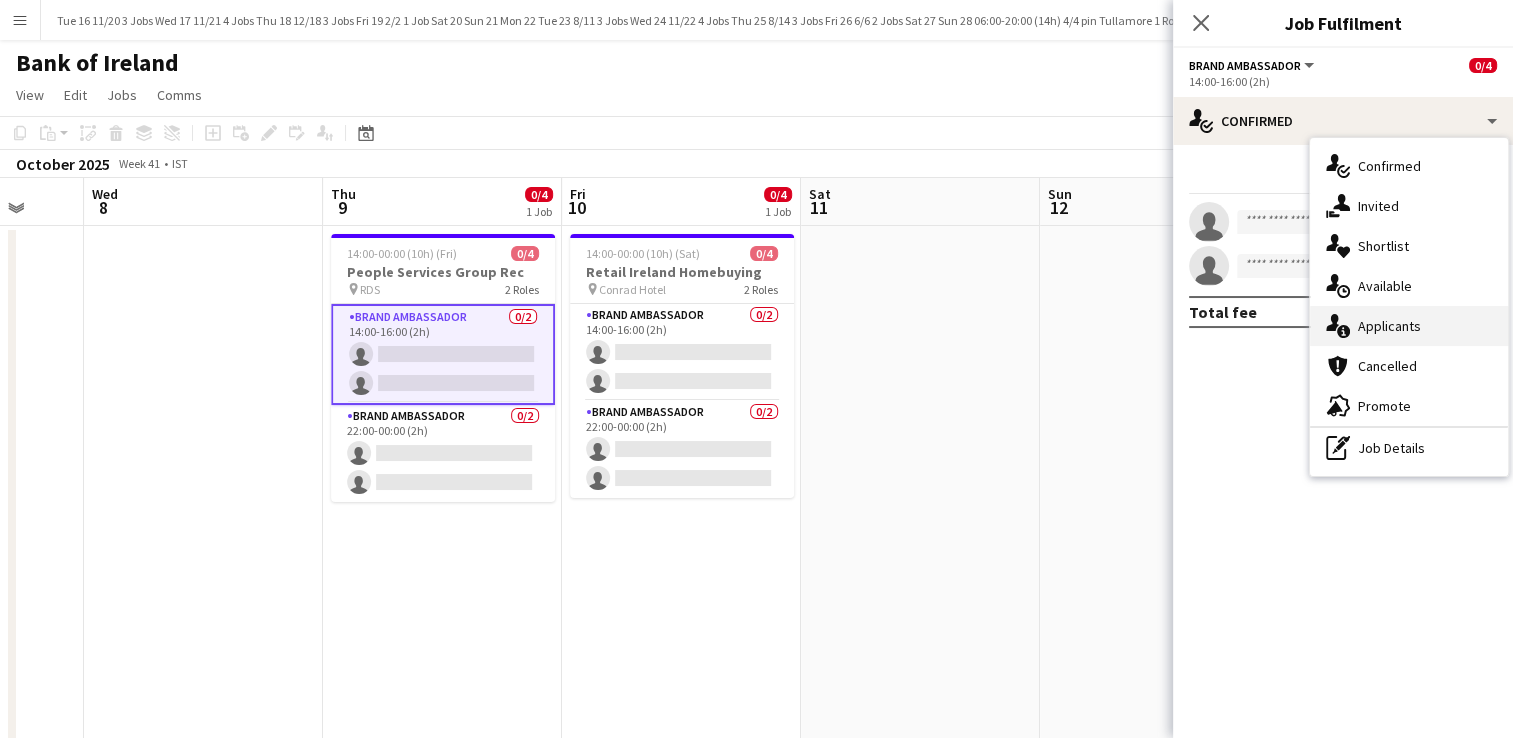 click on "single-neutral-actions-information
Applicants" at bounding box center [1409, 326] 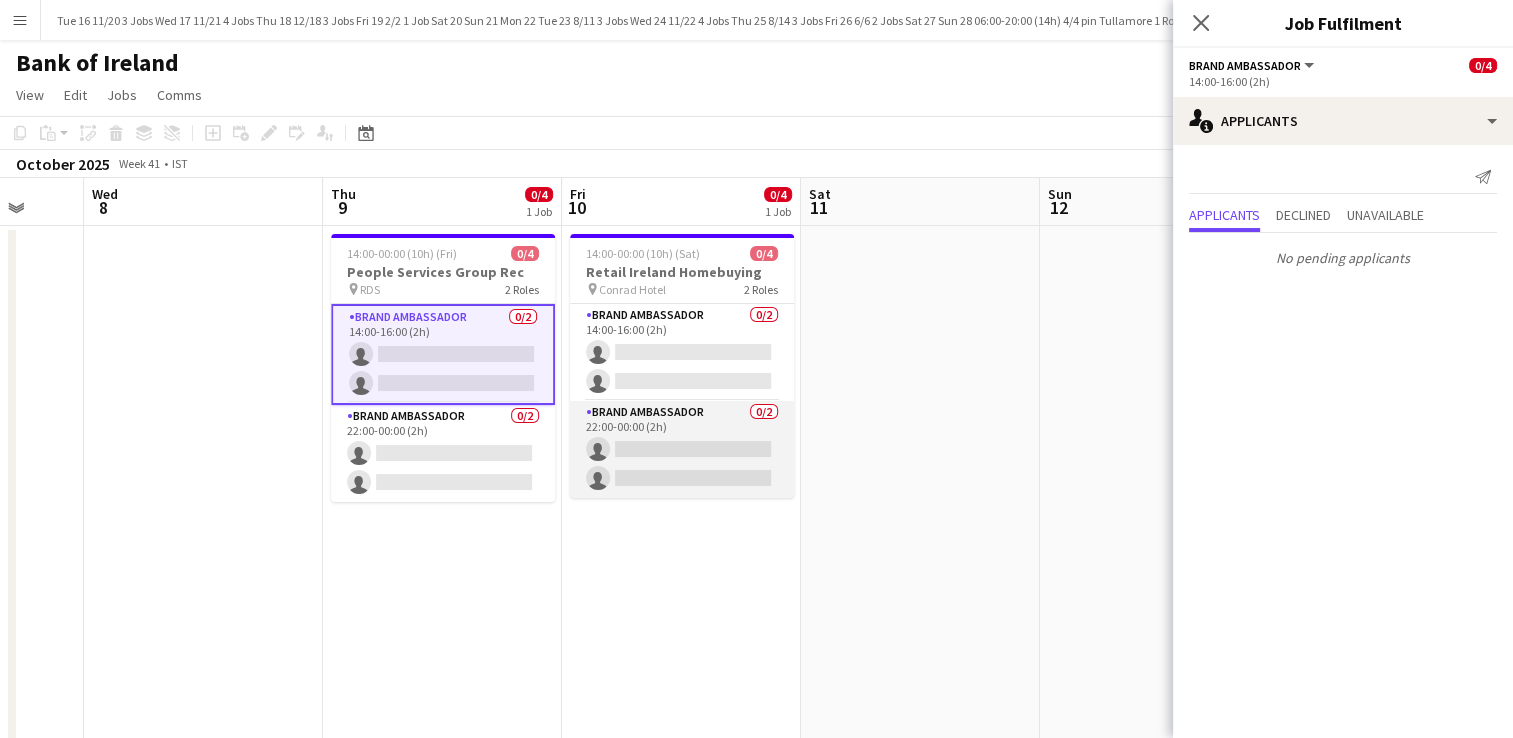 click on "Brand Ambassador   0/2   22:00-00:00 (2h)
single-neutral-actions
single-neutral-actions" at bounding box center [682, 449] 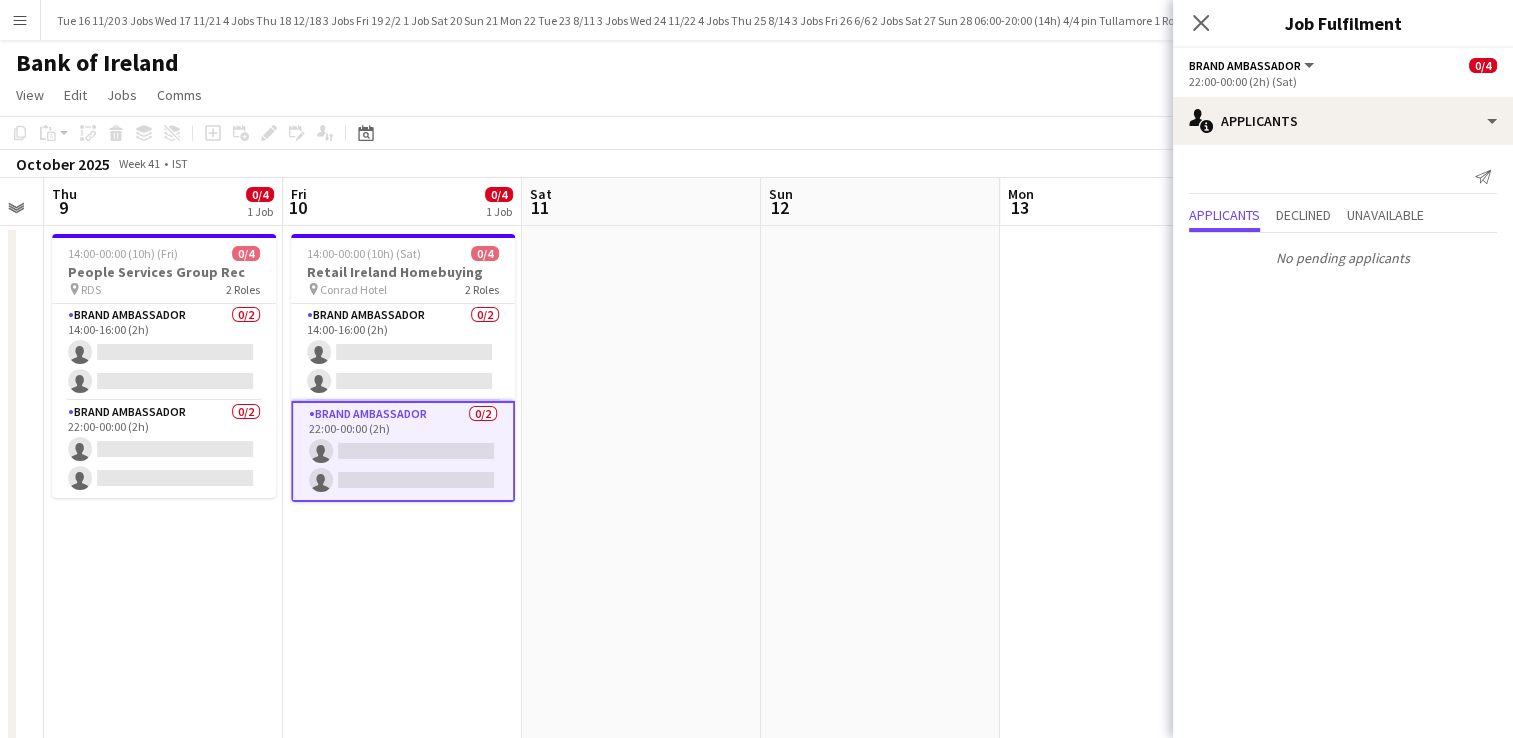 drag, startPoint x: 702, startPoint y: 380, endPoint x: 144, endPoint y: 357, distance: 558.4738 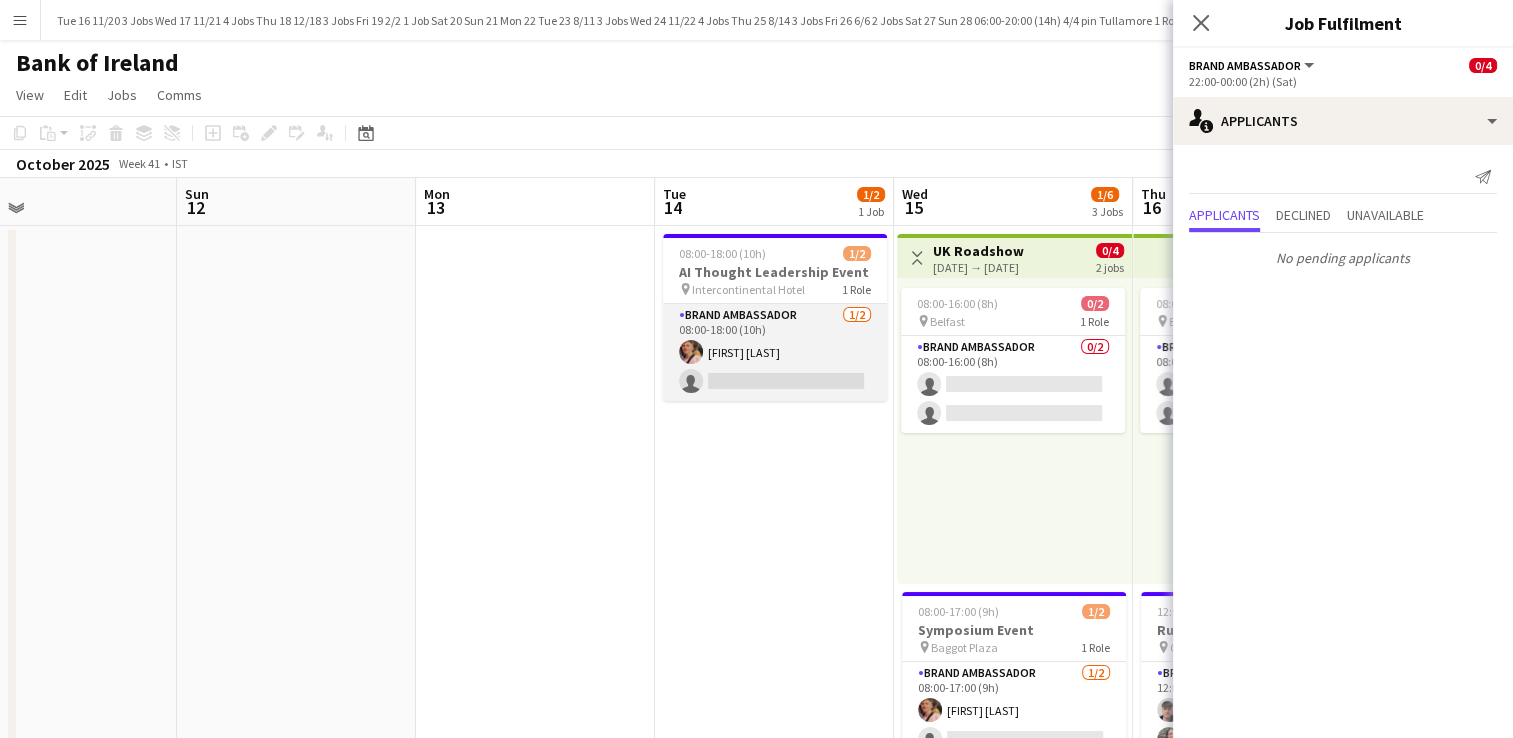 click on "Brand Ambassador   1/2   08:00-18:00 (10h)
[FIRST] [LAST]
single-neutral-actions" at bounding box center (775, 352) 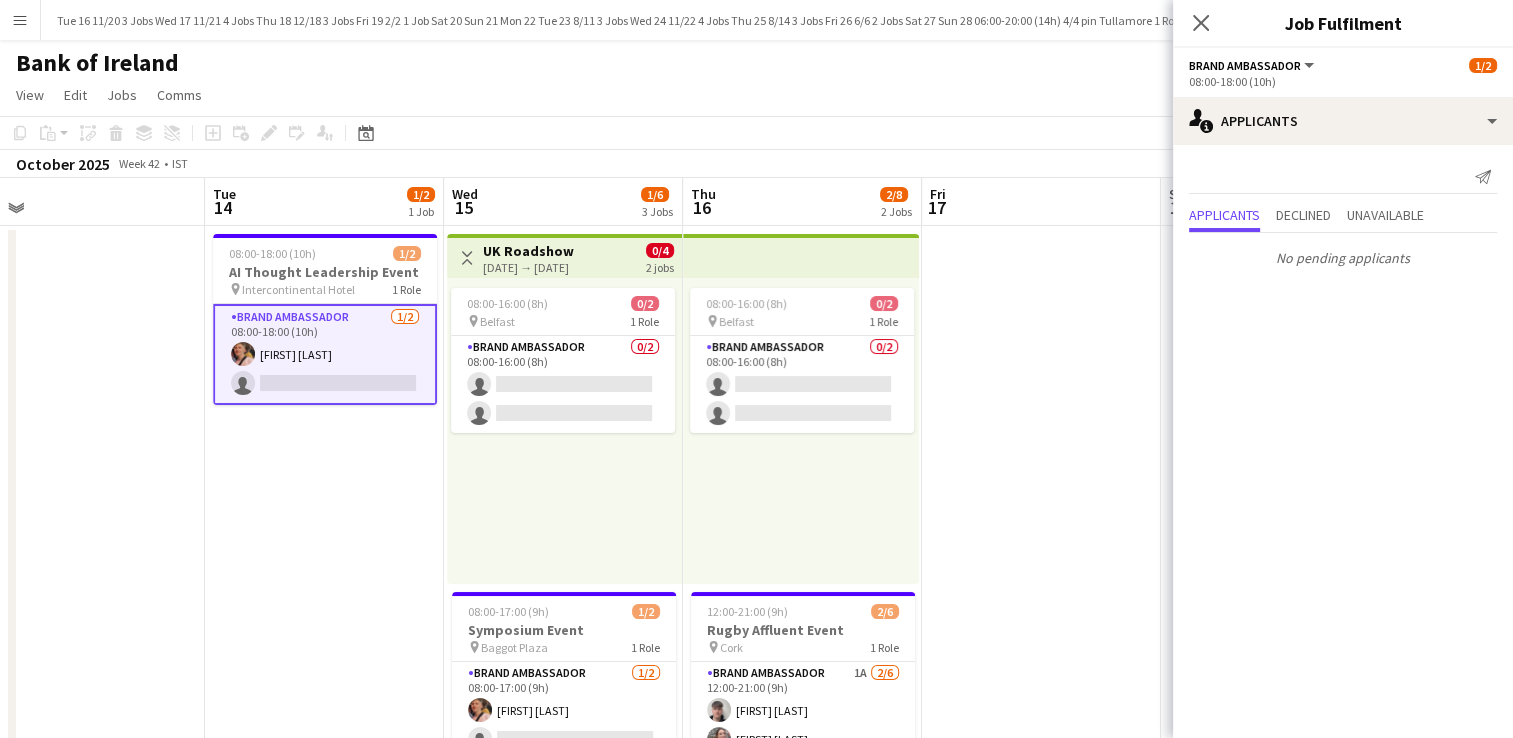 drag, startPoint x: 386, startPoint y: 478, endPoint x: 400, endPoint y: 456, distance: 26.076809 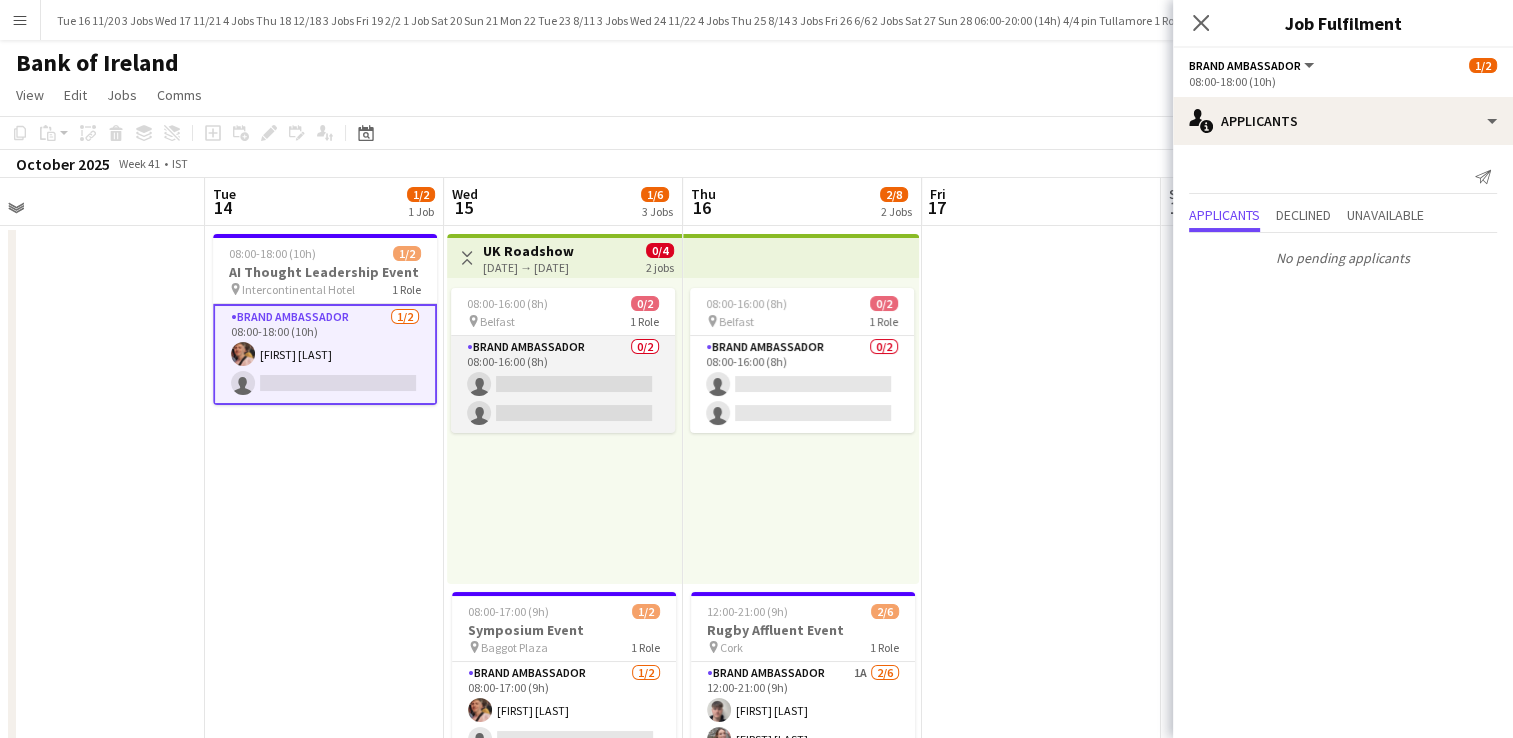 click on "Brand Ambassador   0/2   08:00-16:00 (8h)
single-neutral-actions
single-neutral-actions" at bounding box center [563, 384] 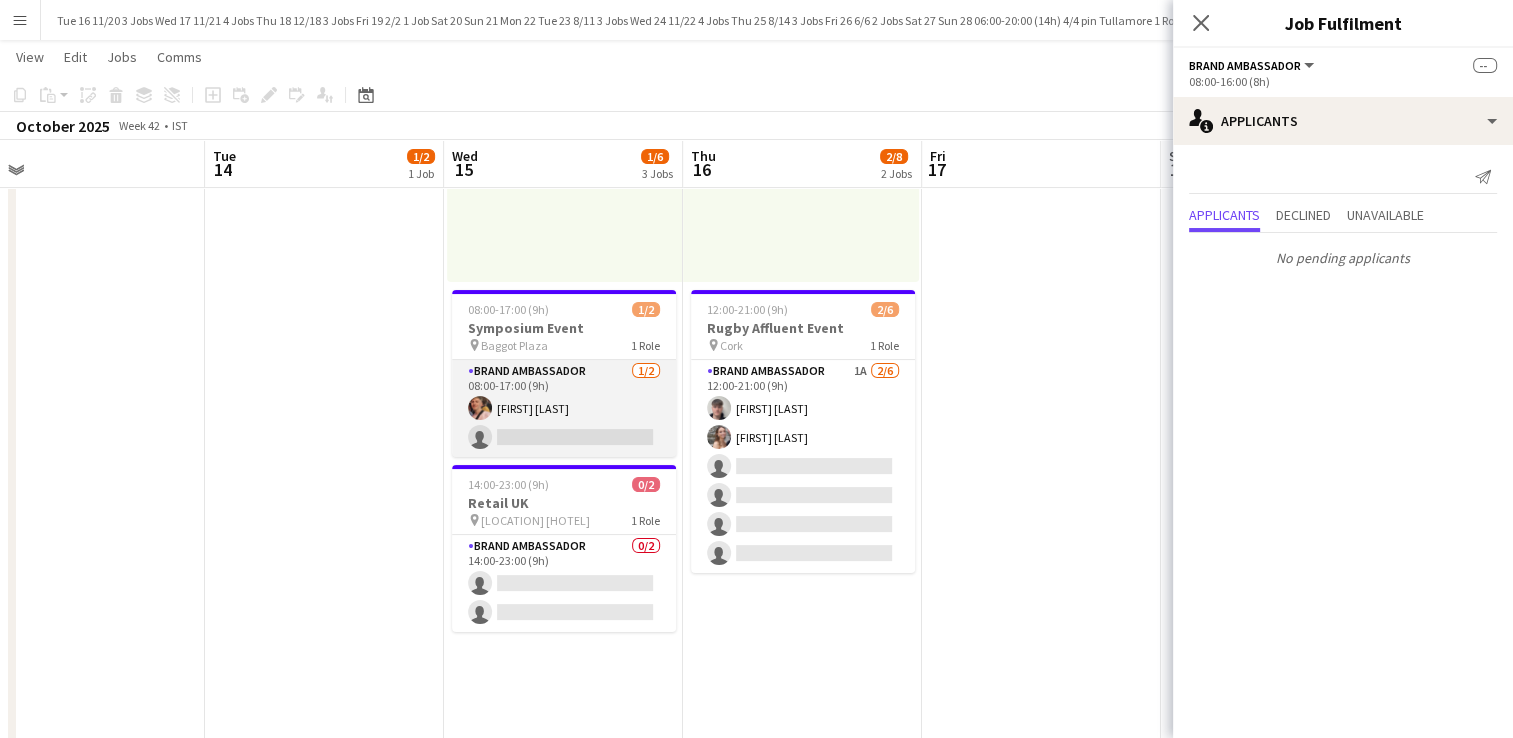 click on "Brand Ambassador   1/2   08:00-17:00 (9h)
[FIRST] [LAST]
single-neutral-actions" at bounding box center (564, 408) 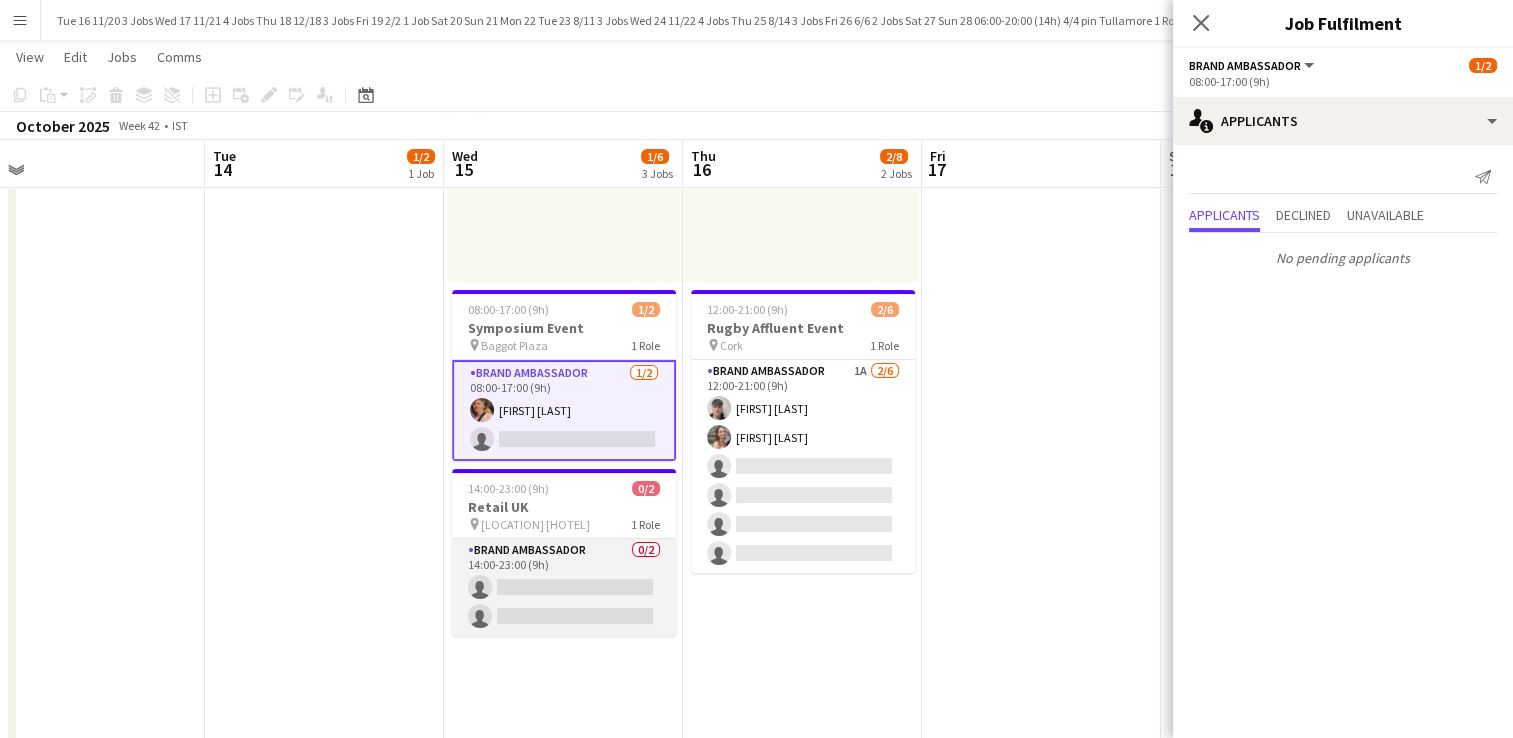 click on "Brand Ambassador   0/2   14:00-23:00 (9h)
single-neutral-actions
single-neutral-actions" at bounding box center (564, 587) 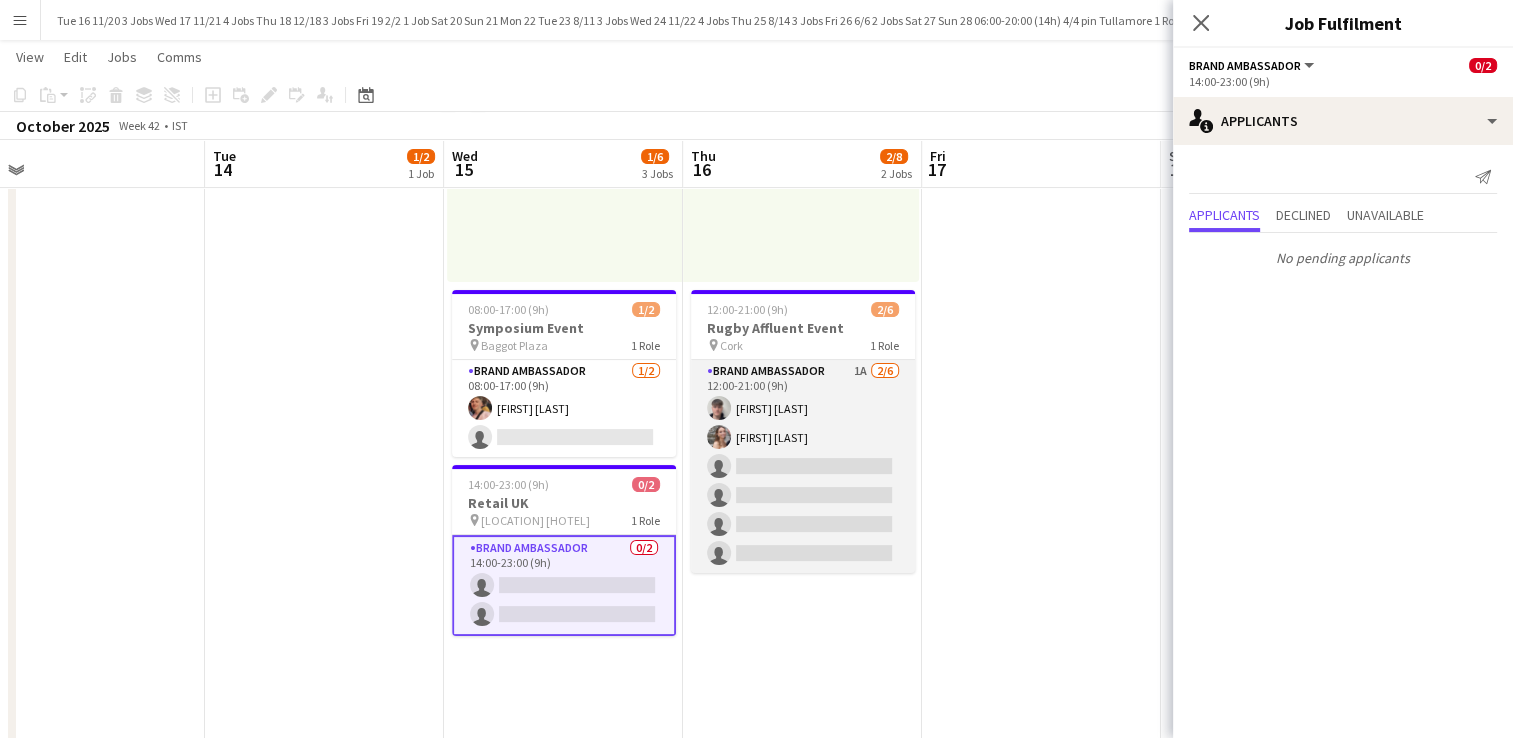 click on "Brand Ambassador   1A   2/6   12:00-21:00 (9h)
[FIRST] [LAST] [FIRST] [LAST]
single-neutral-actions
single-neutral-actions
single-neutral-actions
single-neutral-actions" at bounding box center (803, 466) 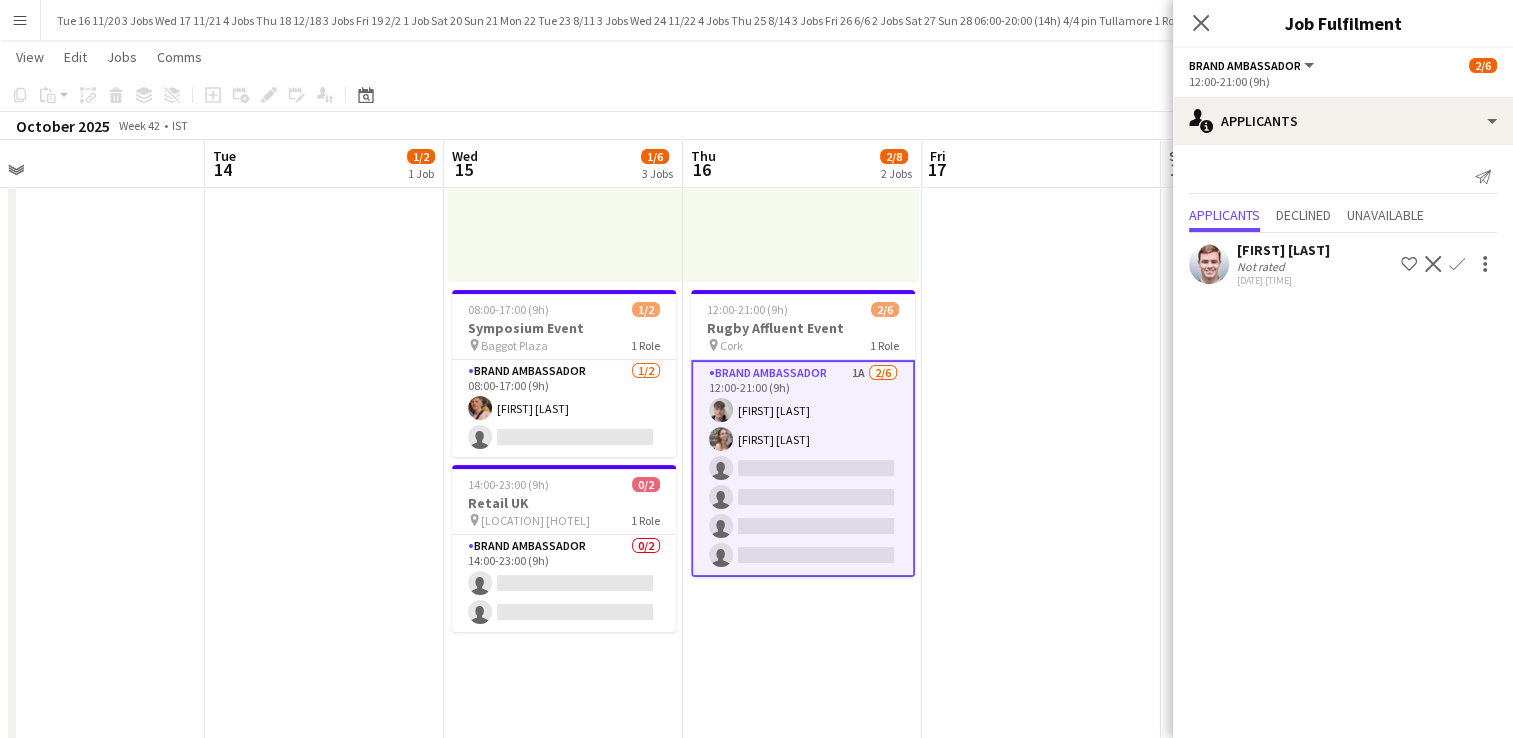 click on "Sky
Close" at bounding box center [3555, 20] 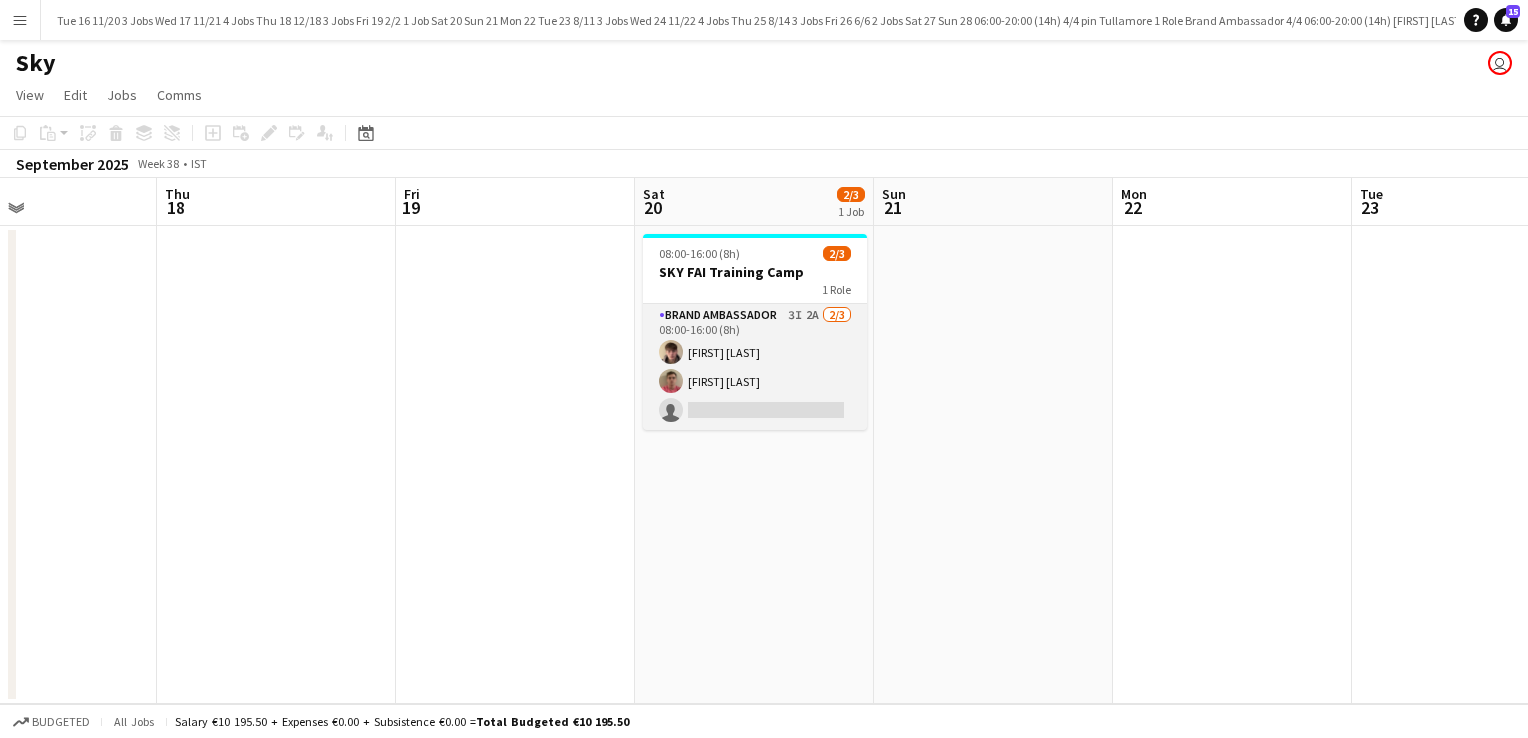 click on "Brand Ambassador   3I   2A   2/3   08:00-16:00 (8h)
[FIRST] [LAST] [FIRST] [LAST]
single-neutral-actions" at bounding box center [755, 367] 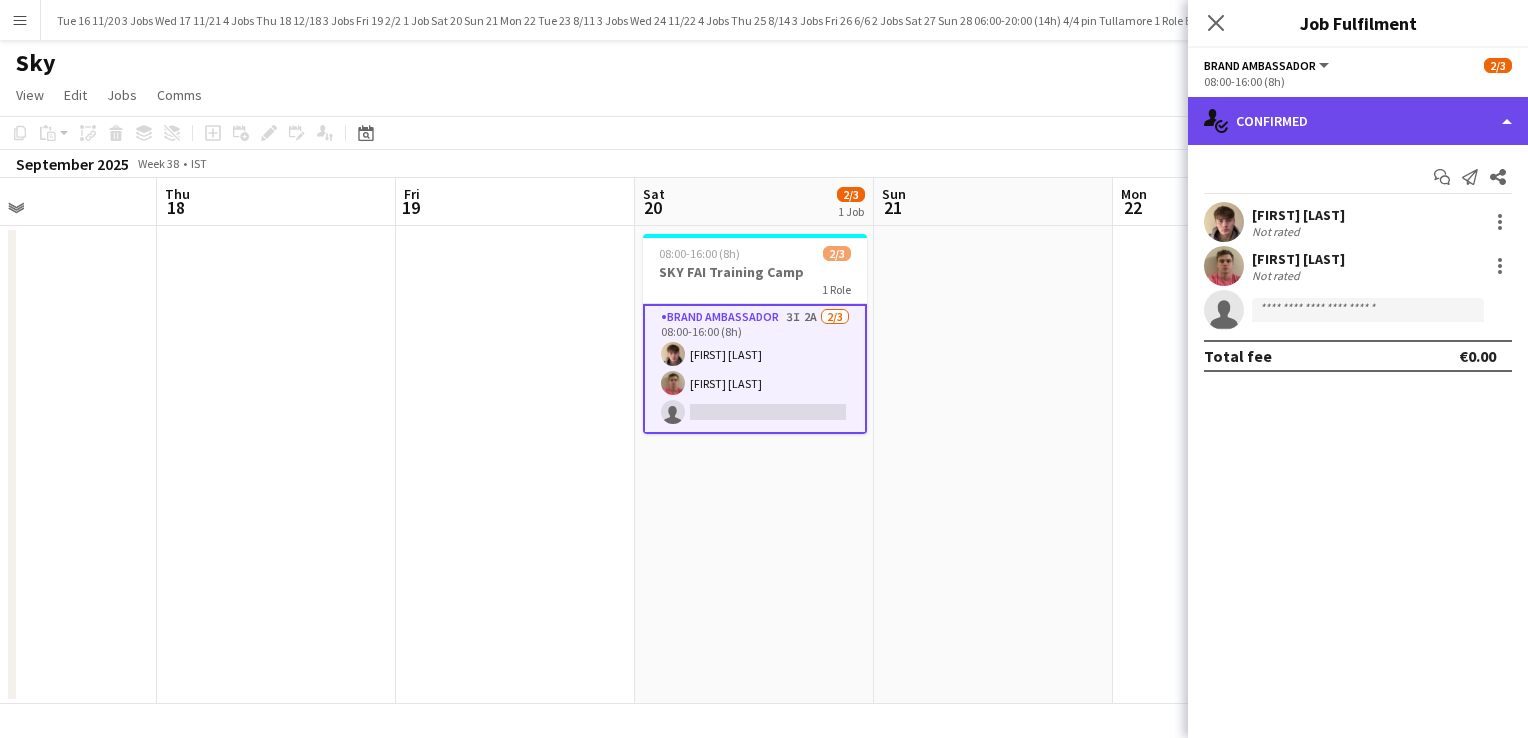 click on "single-neutral-actions-check-2
Confirmed" 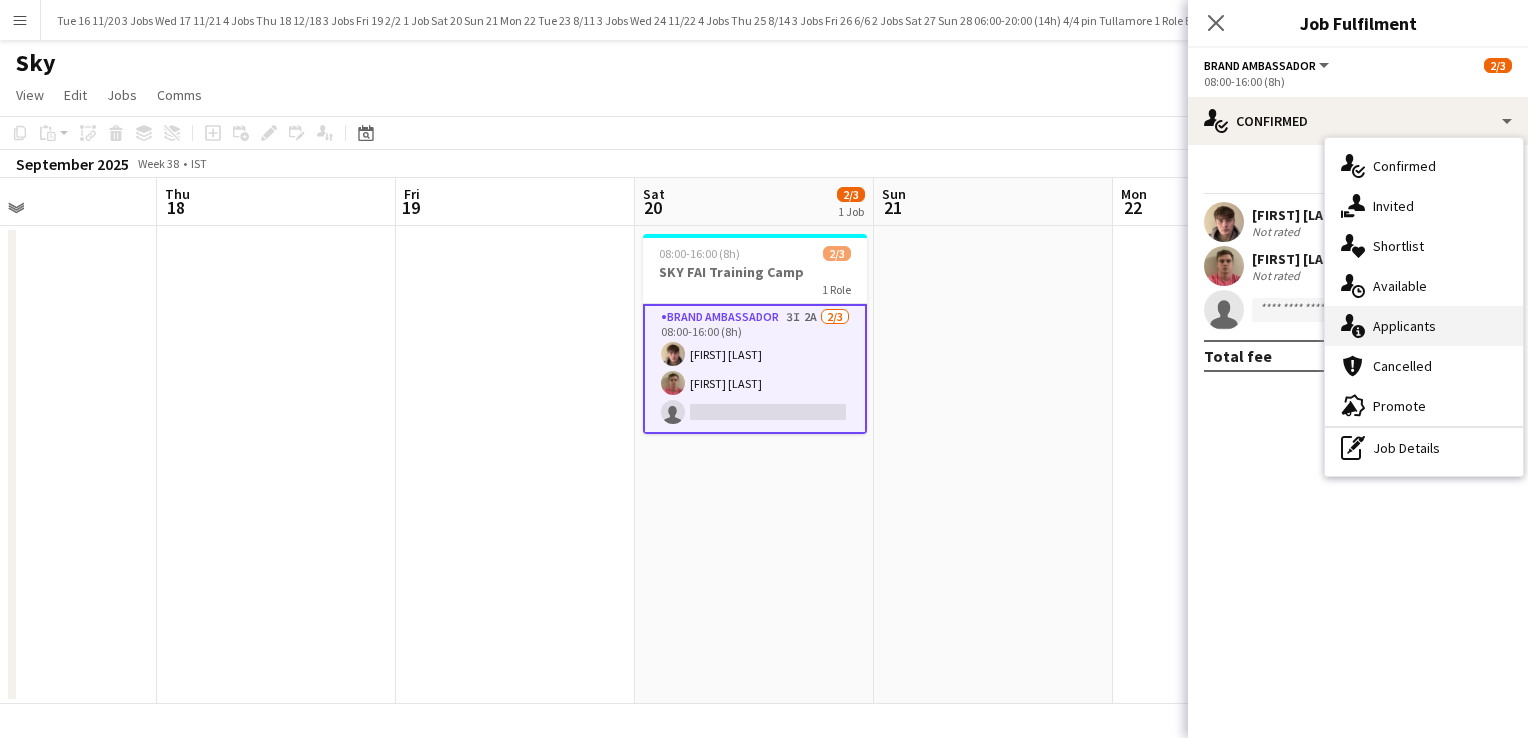 click on "single-neutral-actions-information
Applicants" at bounding box center (1424, 326) 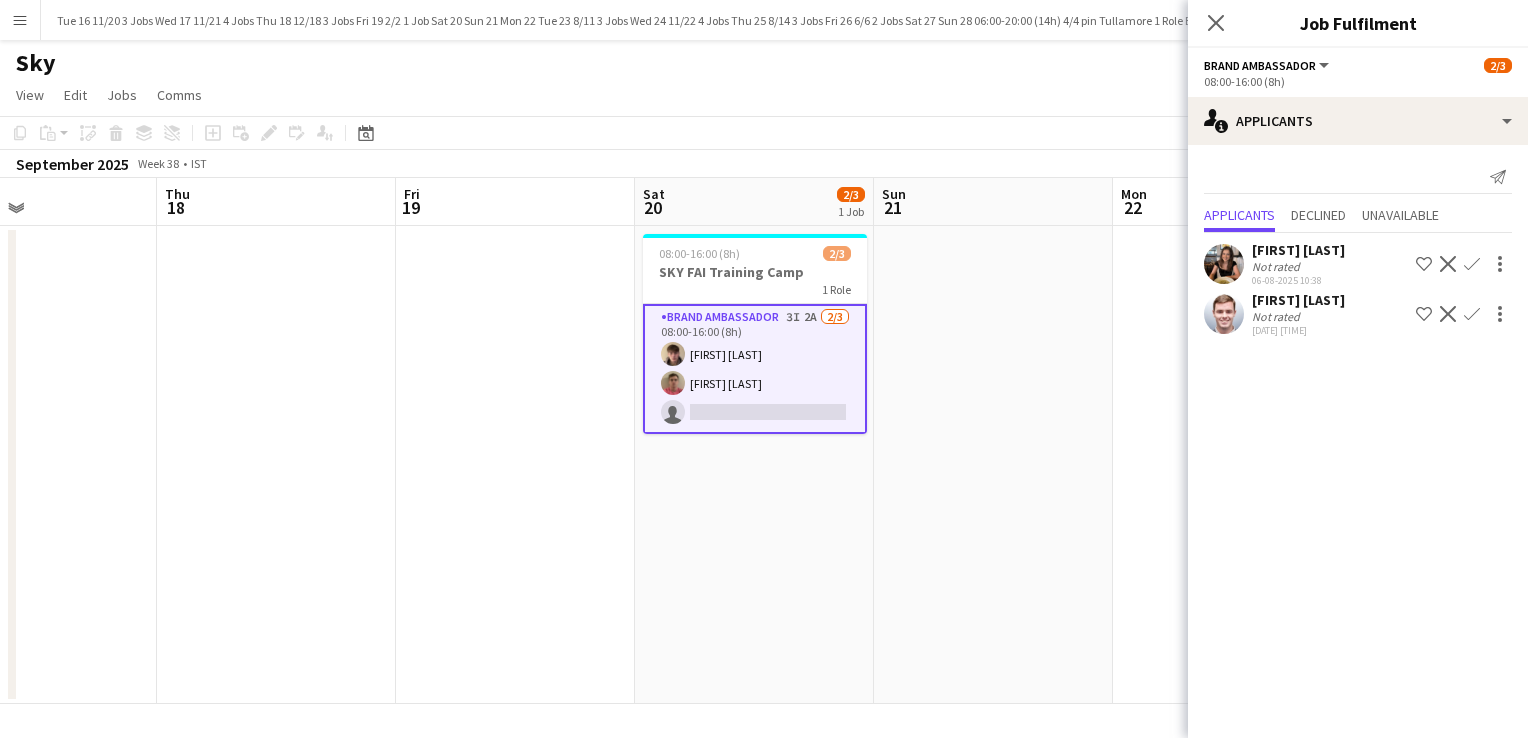 click on "Manor Farm
Close" at bounding box center [3929, 20] 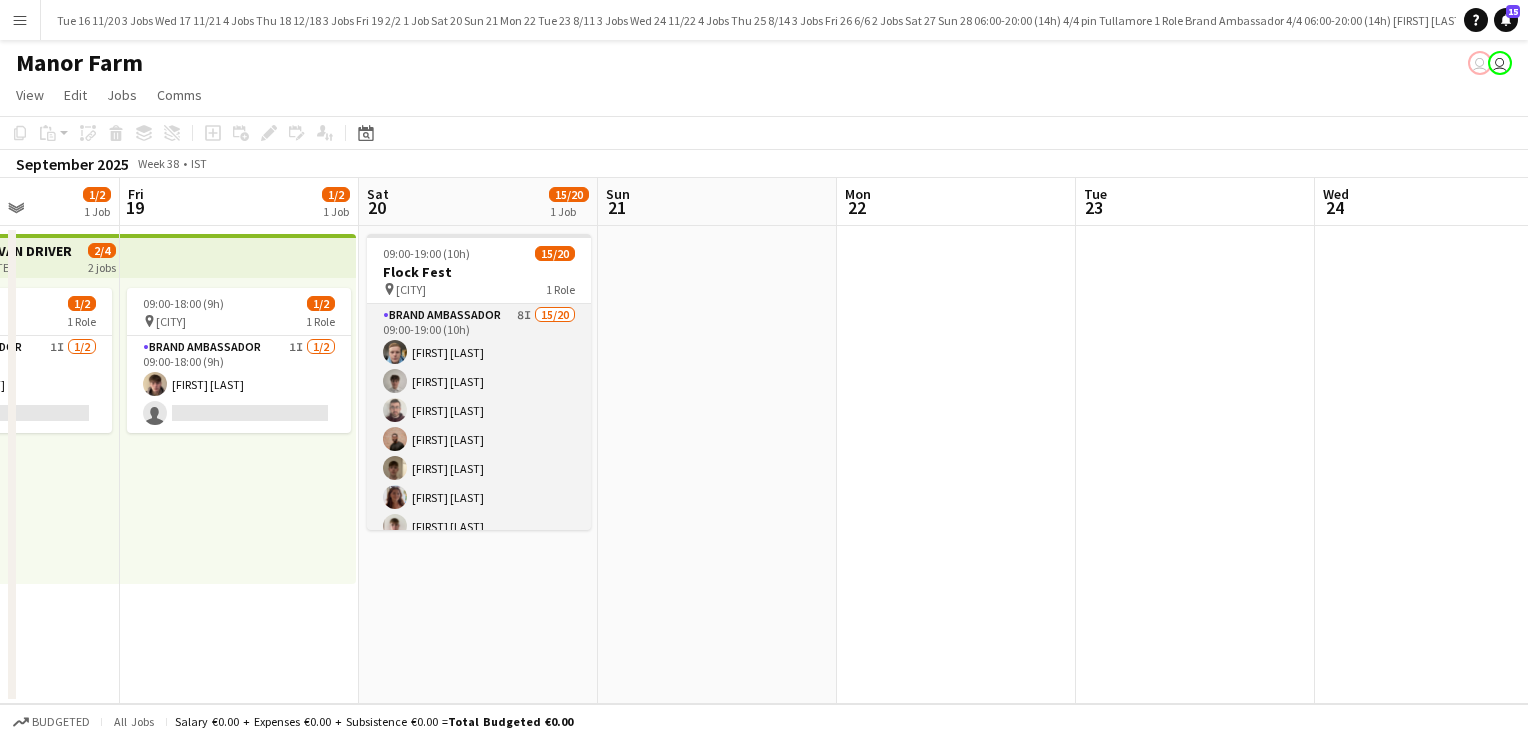 click on "Brand Ambassador   8I   15/20   09:00-19:00 (10h)
[FIRST] [LAST] [FIRST] [LAST] [FIRST] [LAST] [FIRST] [LAST] [FIRST] [LAST] [FIRST] [LAST] [FIRST] [LAST] [FIRST] [LAST] [FIRST] [LAST] [FIRST] [LAST] [FIRST] [LAST] [FIRST] [LAST] [FIRST] [LAST] [FIRST] [LAST]
single-neutral-actions" at bounding box center [479, 613] 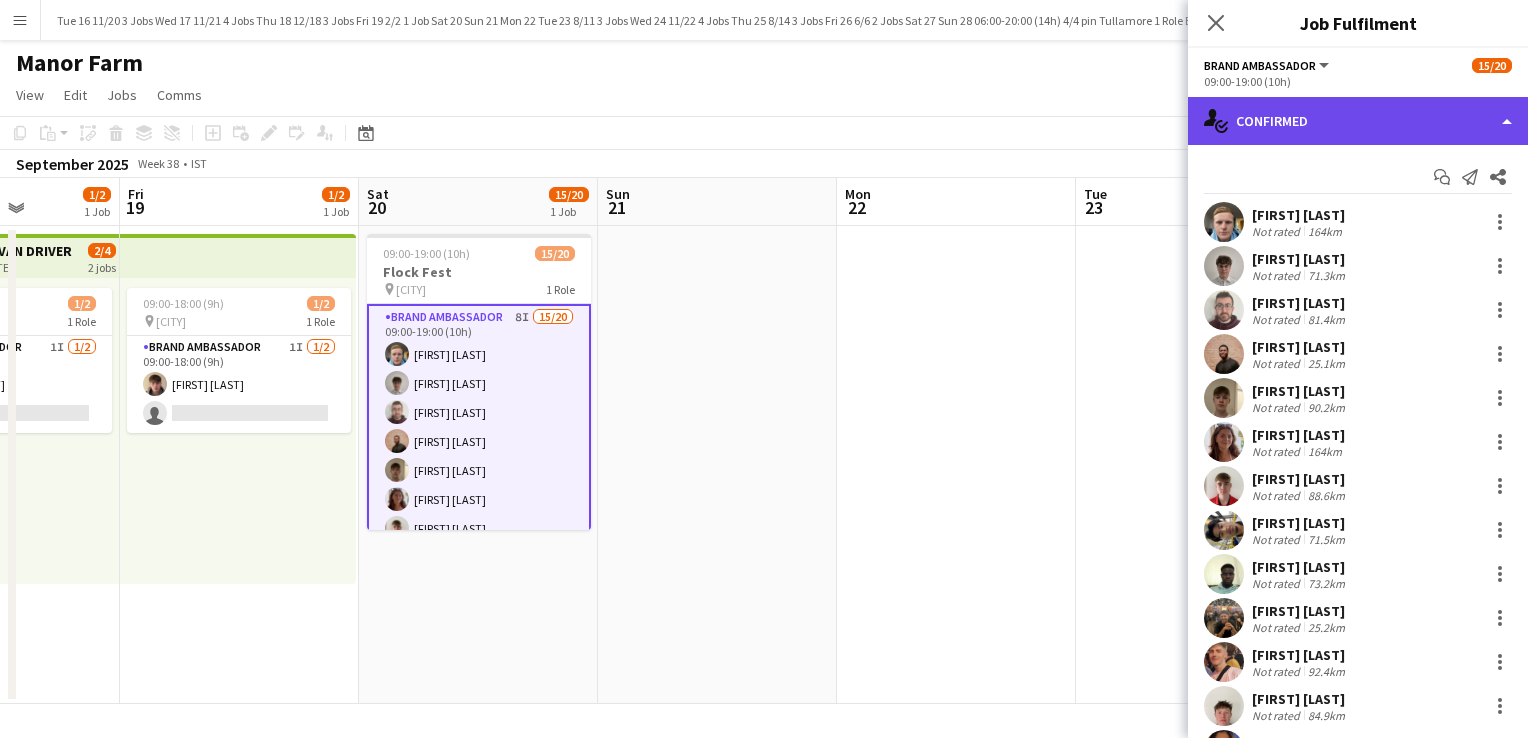 click on "single-neutral-actions-check-2
Confirmed" 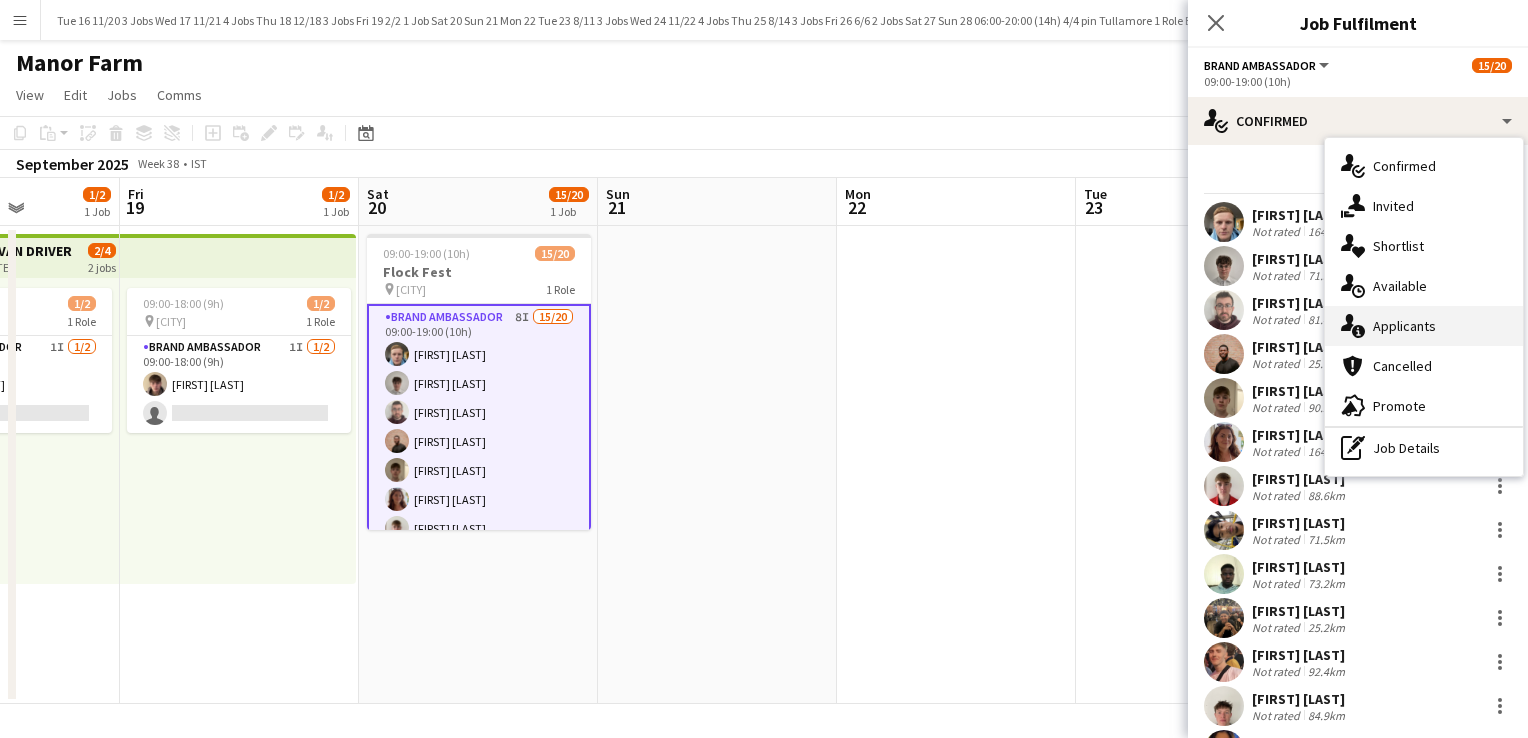 click on "single-neutral-actions-information
Applicants" at bounding box center (1424, 326) 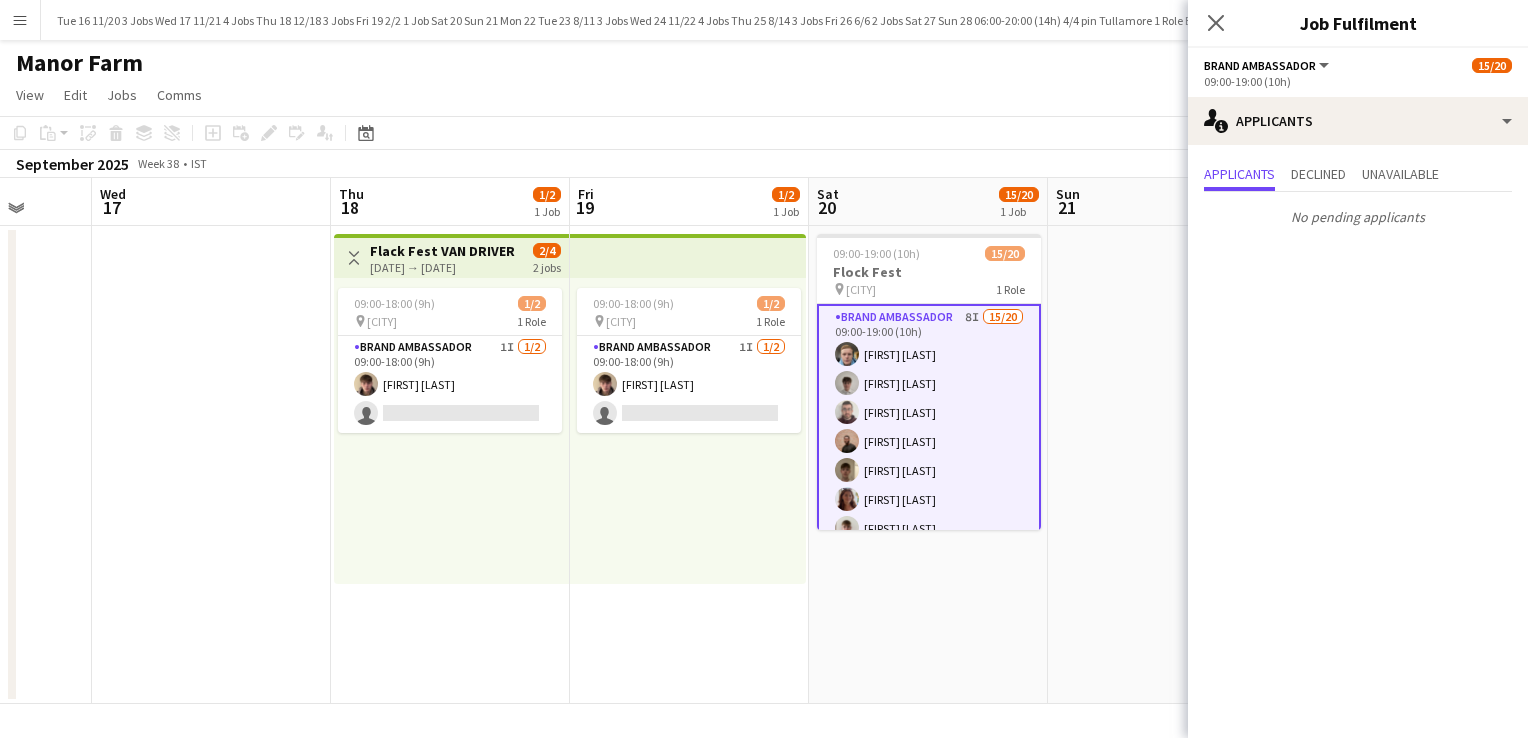 scroll, scrollTop: 0, scrollLeft: 541, axis: horizontal 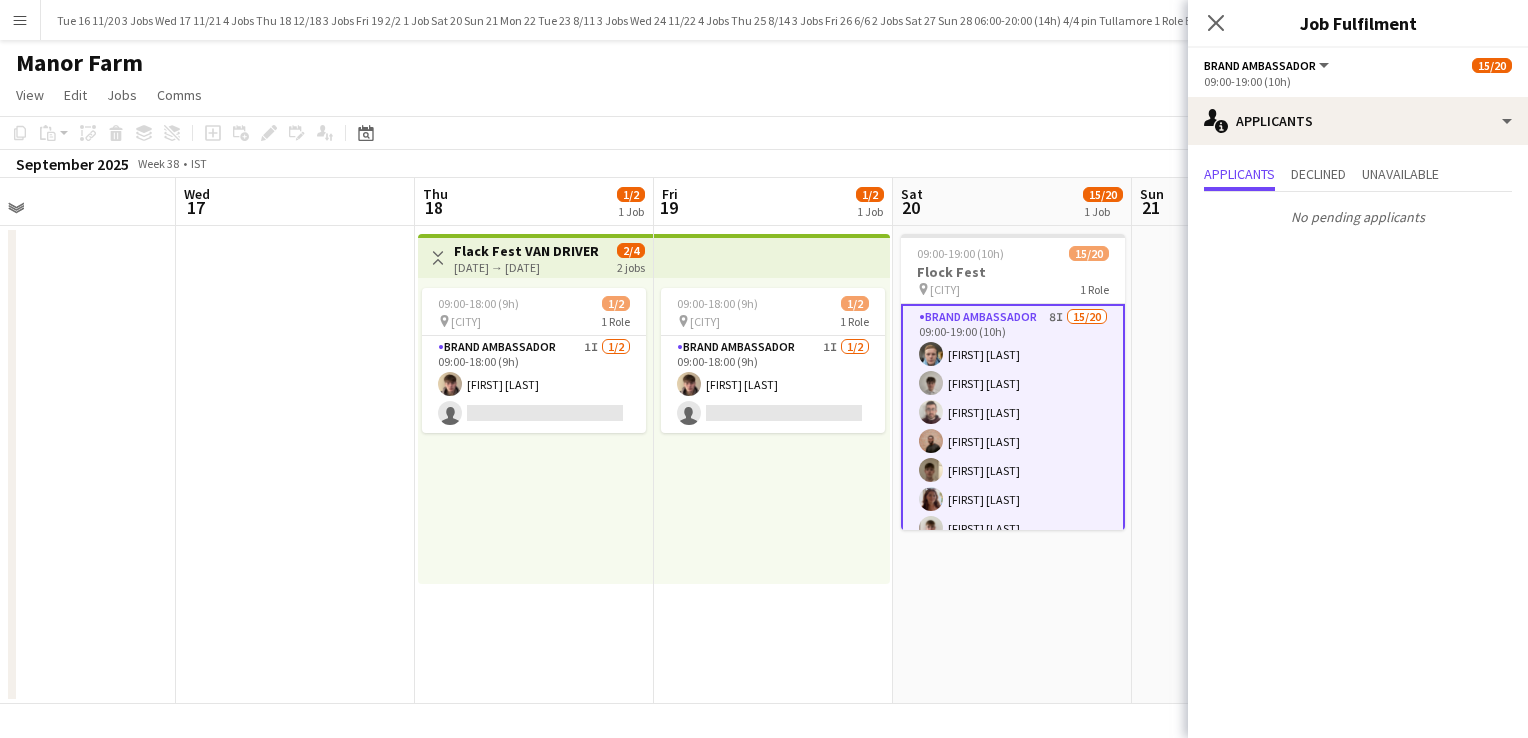 drag, startPoint x: 274, startPoint y: 558, endPoint x: 808, endPoint y: 594, distance: 535.2121 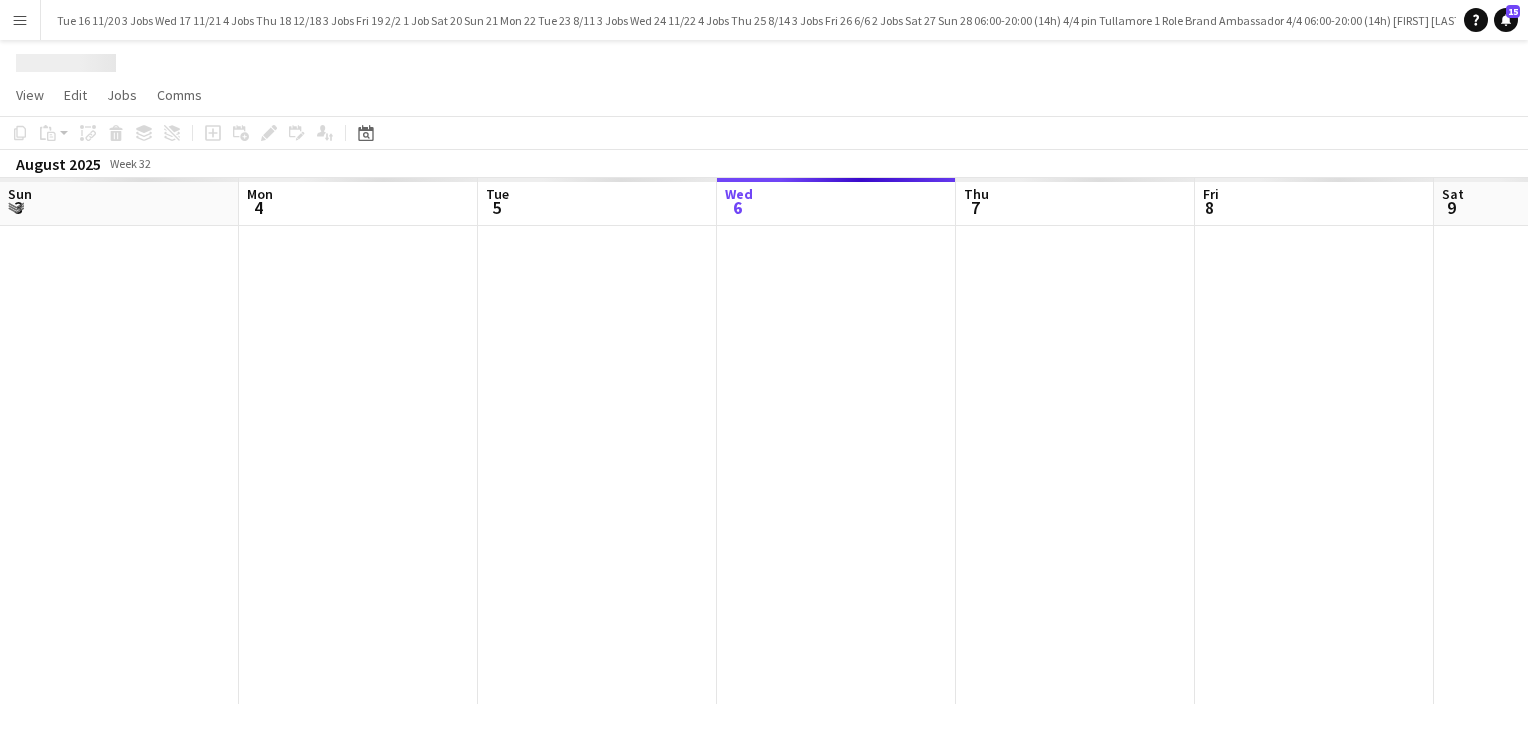 scroll, scrollTop: 0, scrollLeft: 478, axis: horizontal 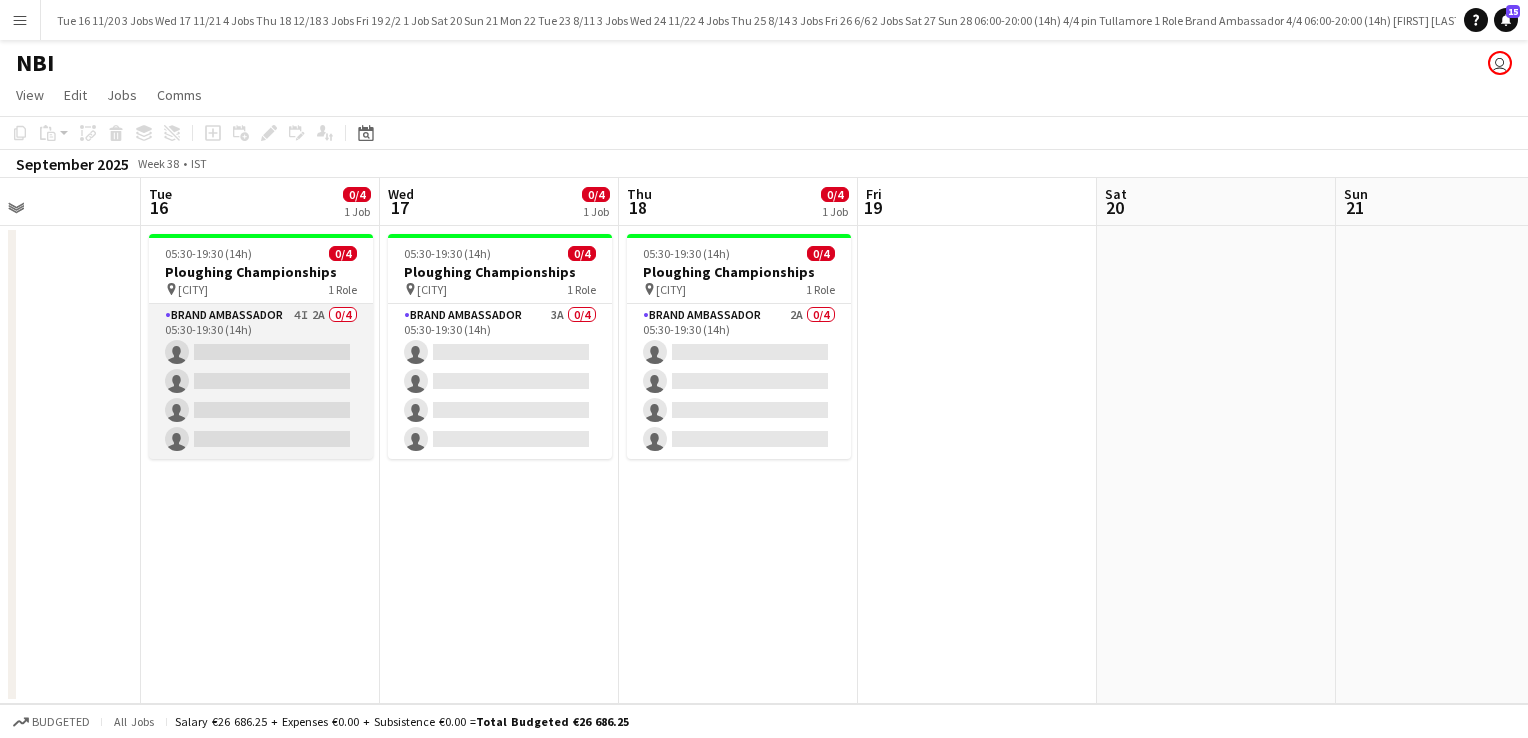 click on "Brand Ambassador   4I   2A   0/4   05:30-19:30 (14h)
single-neutral-actions
single-neutral-actions
single-neutral-actions
single-neutral-actions" at bounding box center [261, 381] 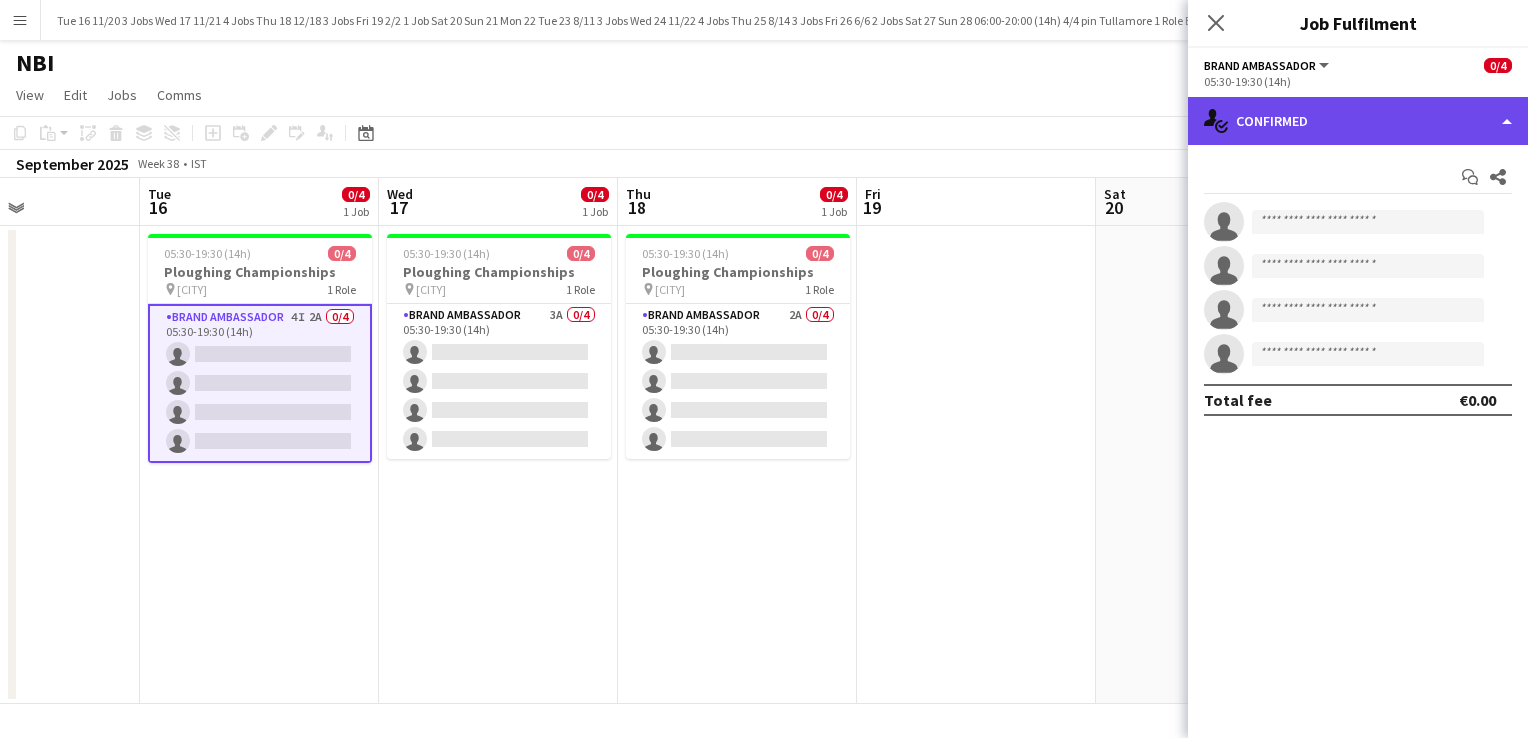 click on "single-neutral-actions-check-2" 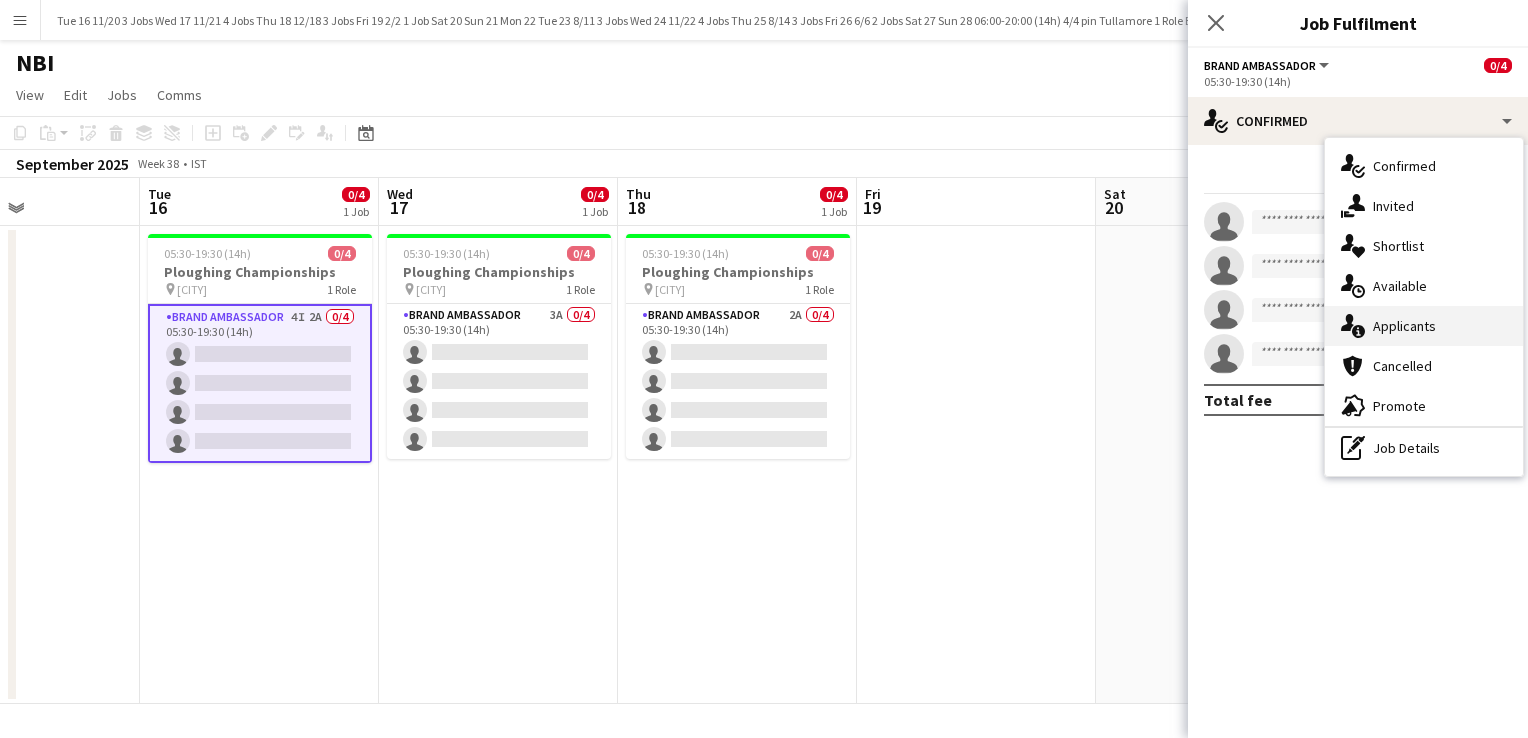 click on "single-neutral-actions-information
Applicants" at bounding box center (1424, 326) 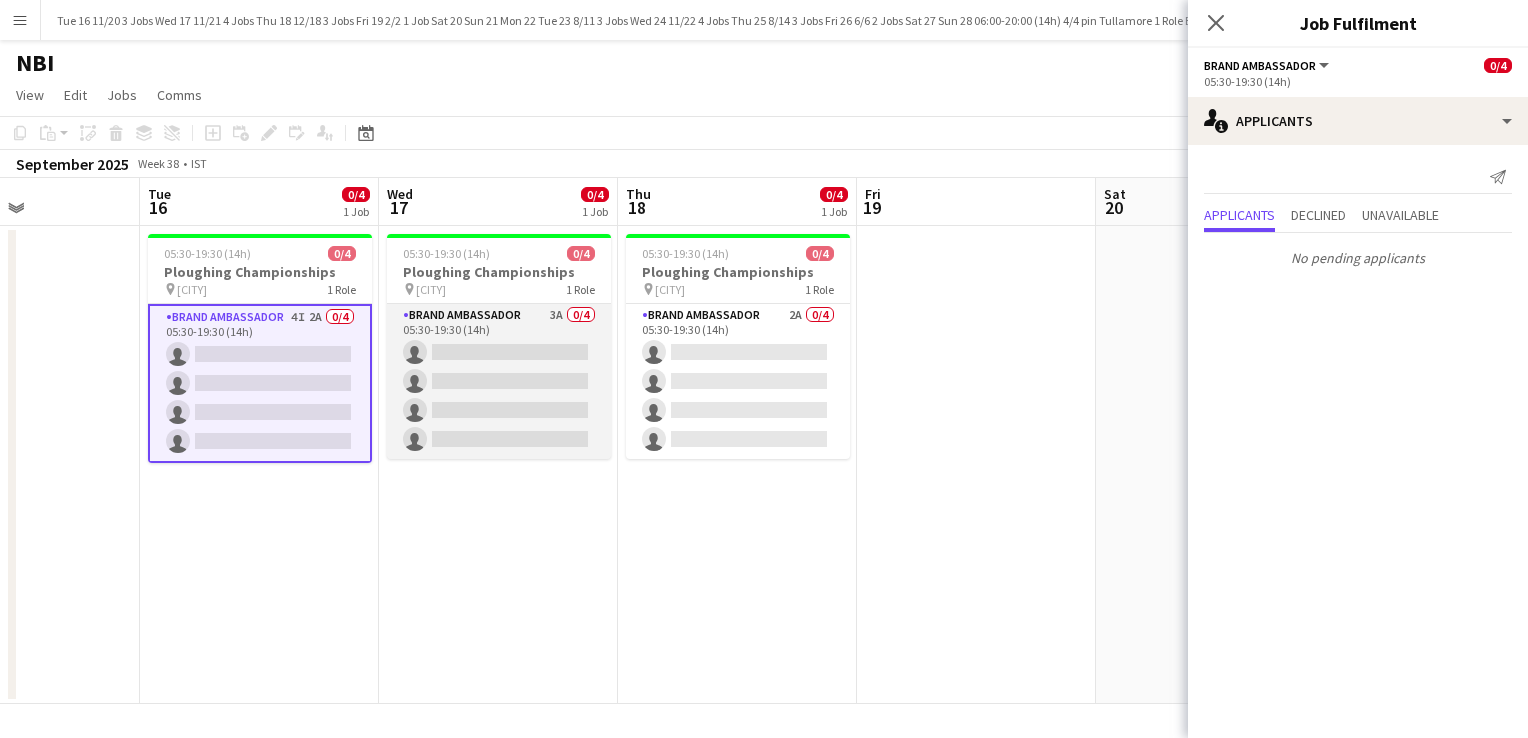 click on "Brand Ambassador   3A   0/4   05:30-19:30 (14h)
single-neutral-actions
single-neutral-actions
single-neutral-actions
single-neutral-actions" at bounding box center [499, 381] 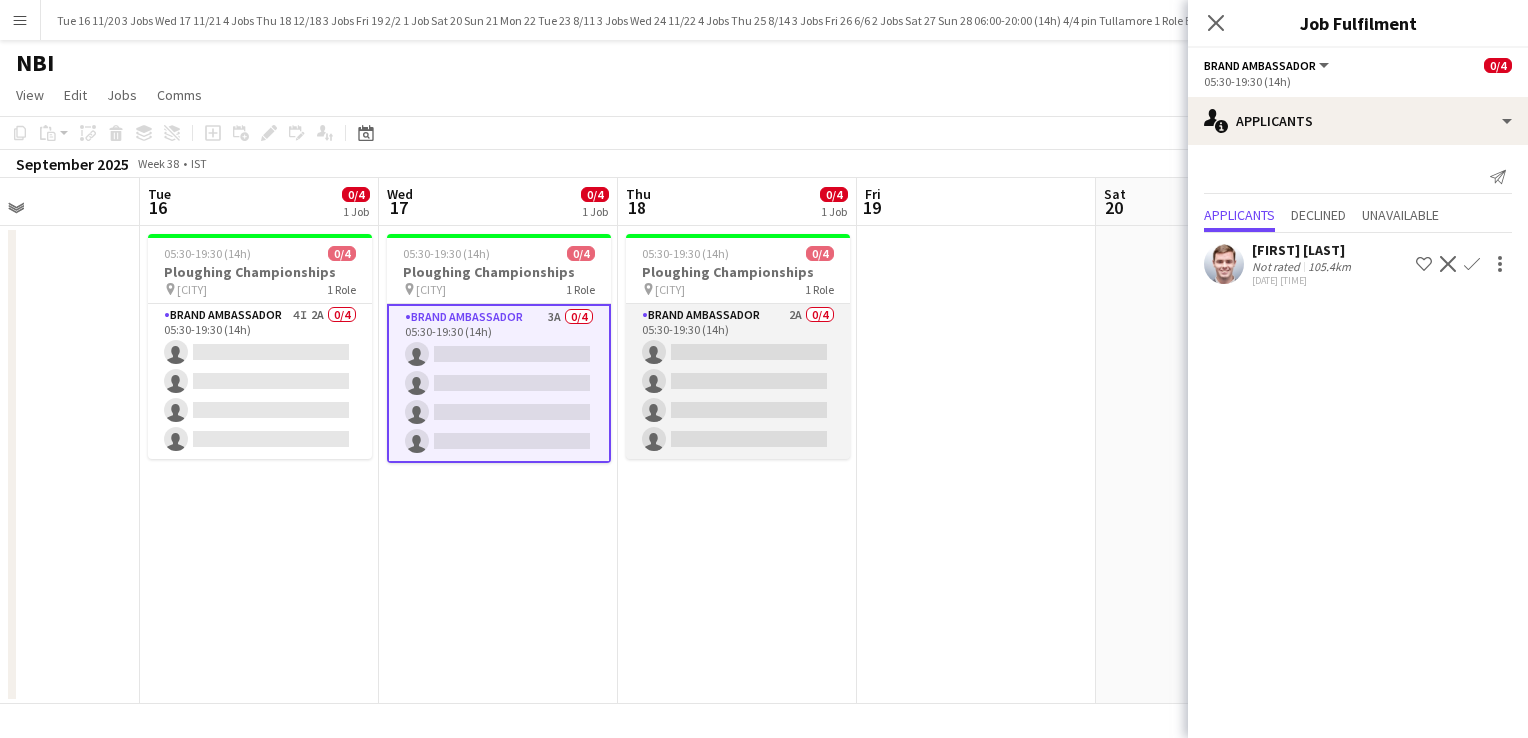 click on "Brand Ambassador   2A   0/4   05:30-19:30 (14h)
single-neutral-actions
single-neutral-actions
single-neutral-actions
single-neutral-actions" at bounding box center [738, 381] 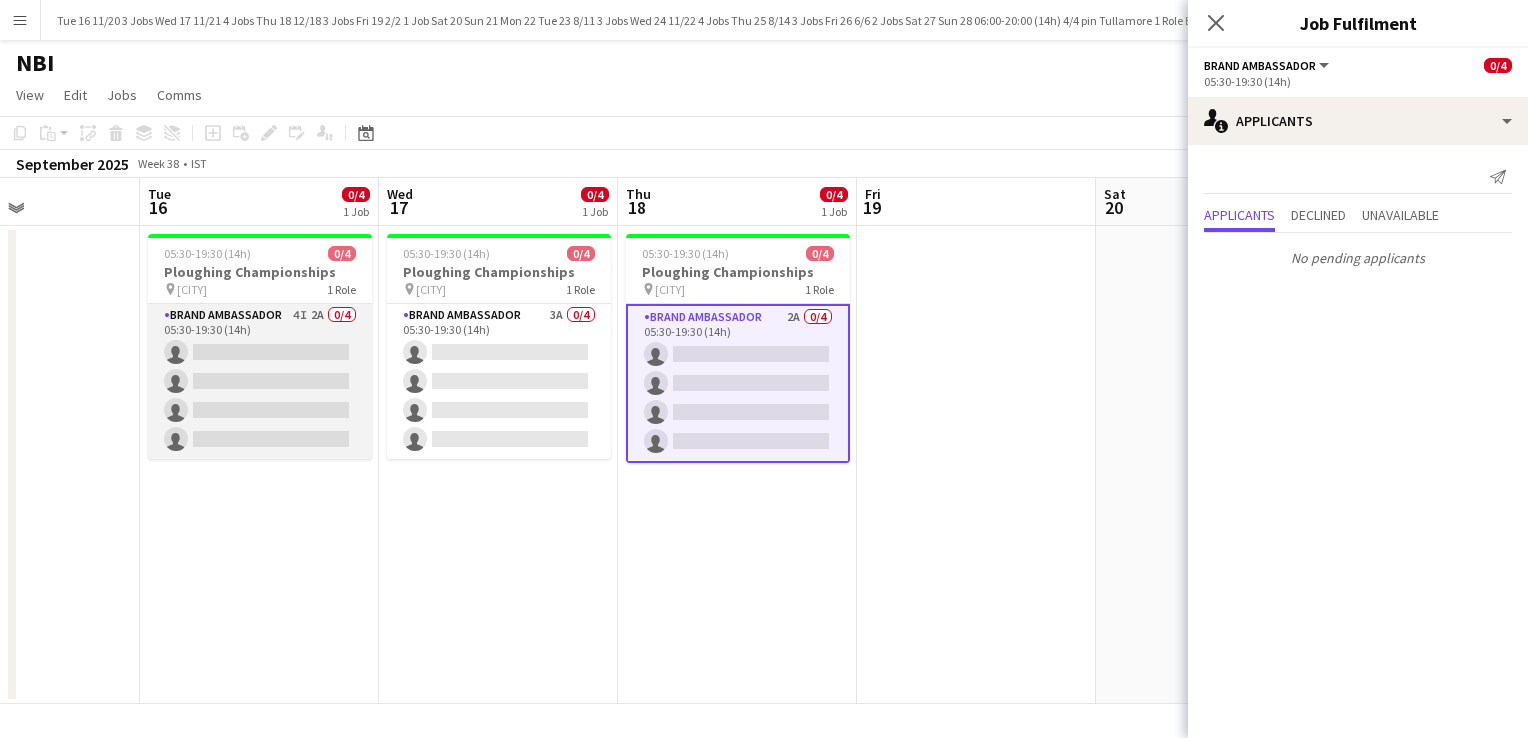 click on "Brand Ambassador   4I   2A   0/4   05:30-19:30 (14h)
single-neutral-actions
single-neutral-actions
single-neutral-actions
single-neutral-actions" at bounding box center (260, 381) 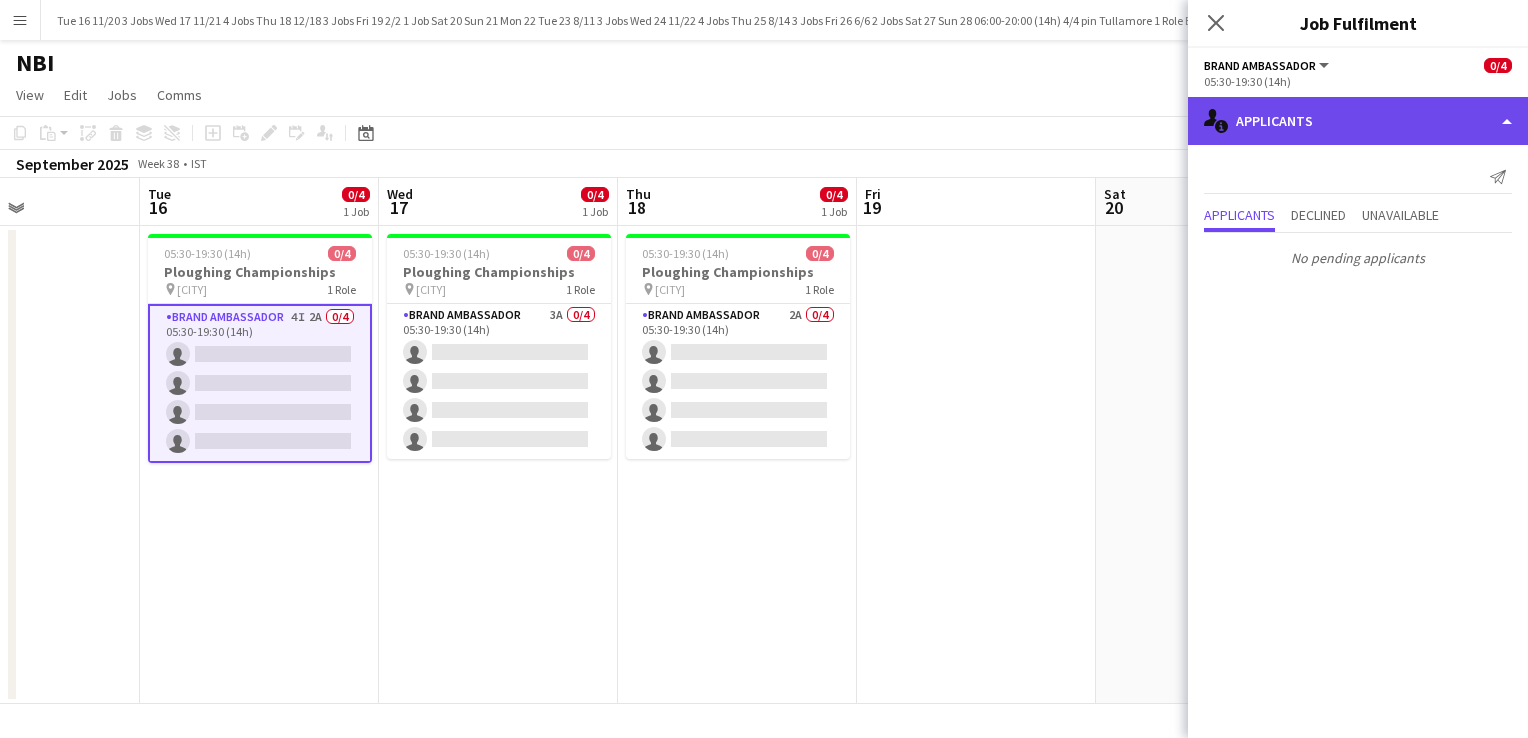 click on "single-neutral-actions-information
Applicants" 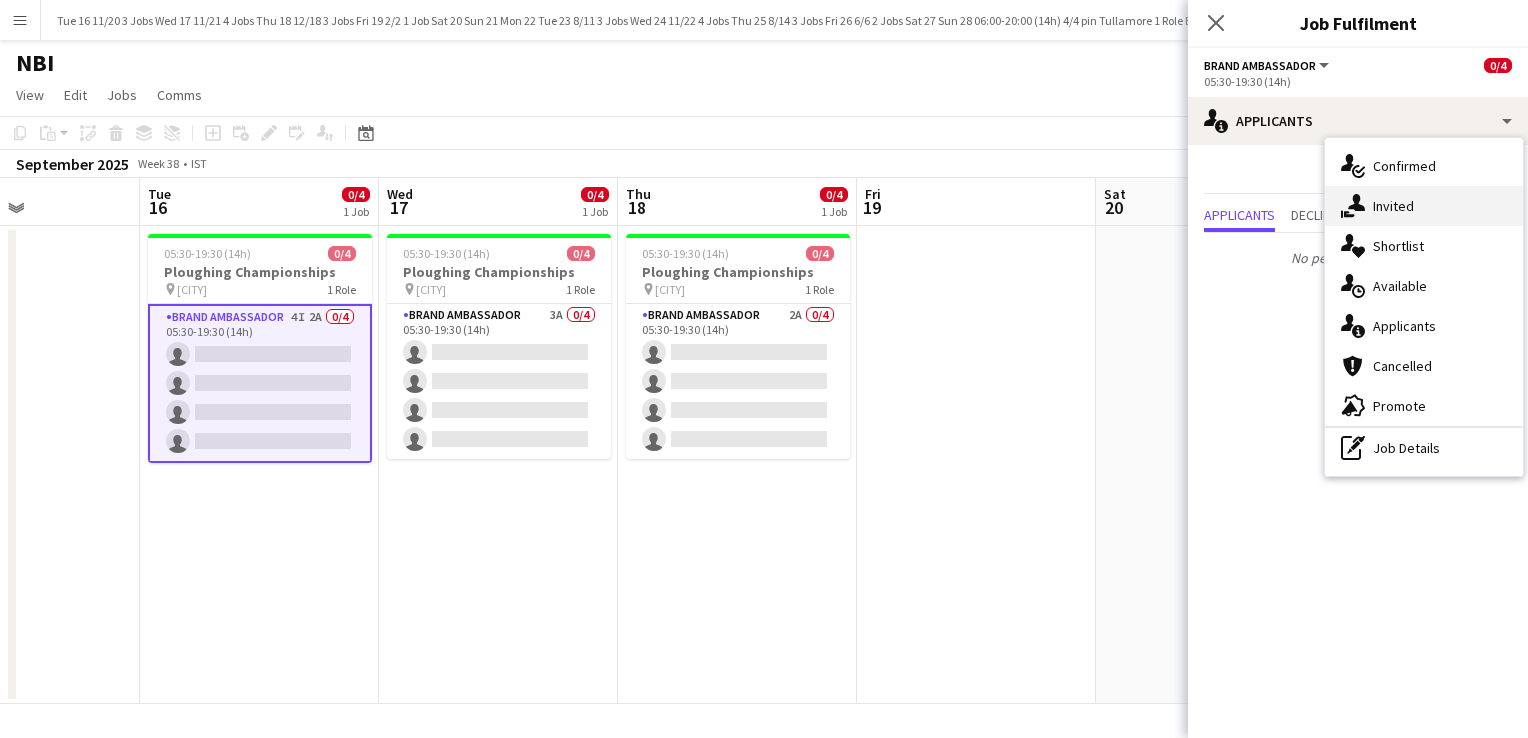 click on "single-neutral-actions-share-1
Invited" at bounding box center (1424, 206) 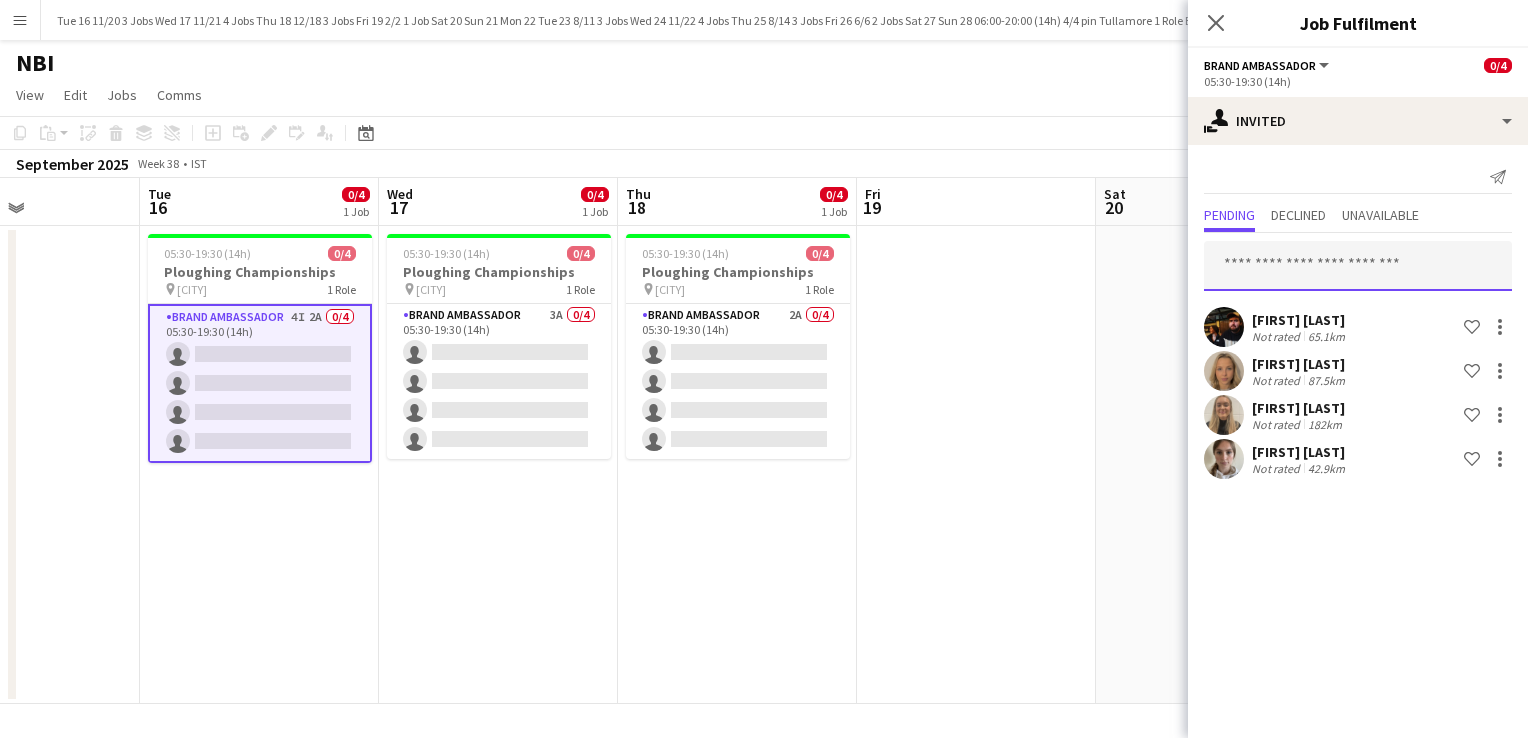 click at bounding box center (1358, 266) 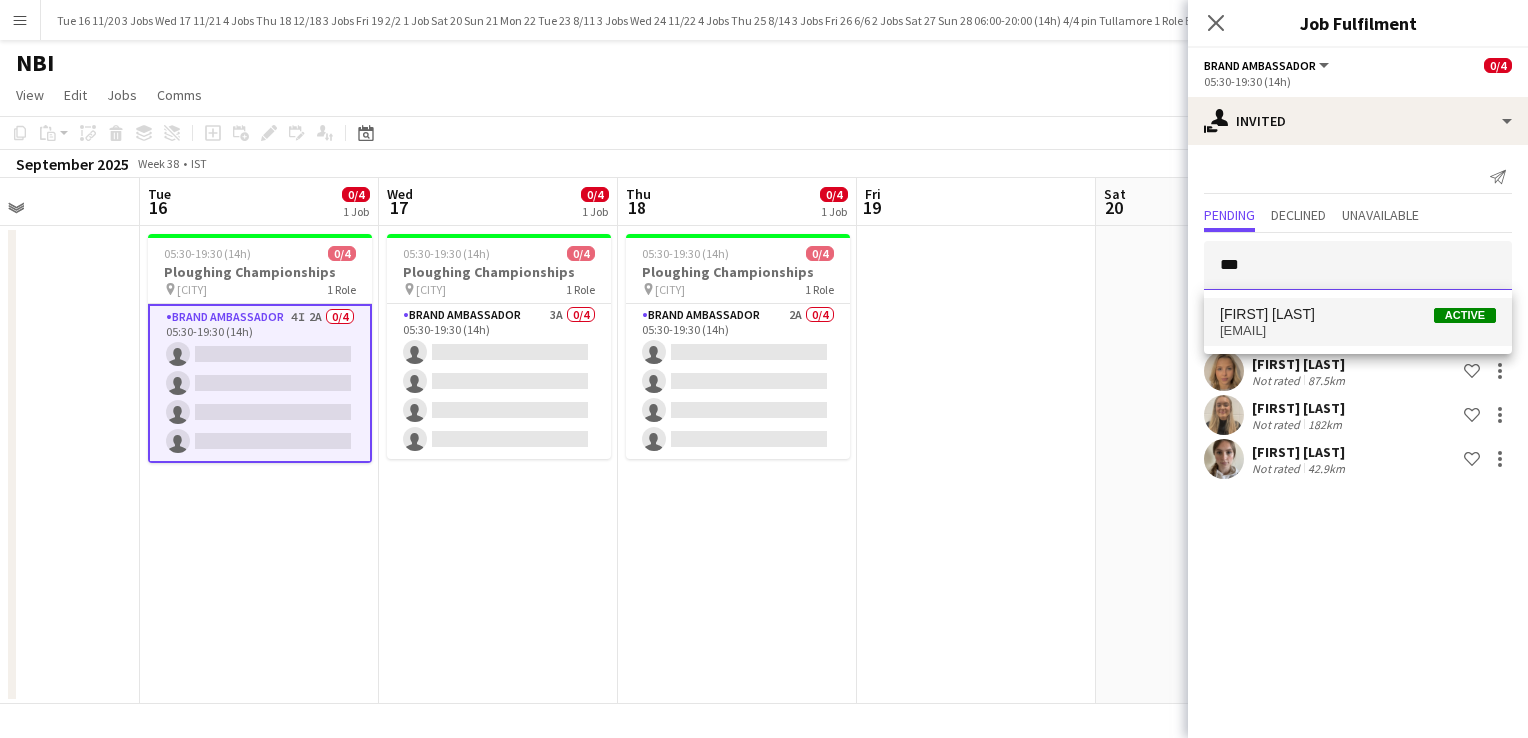 type on "***" 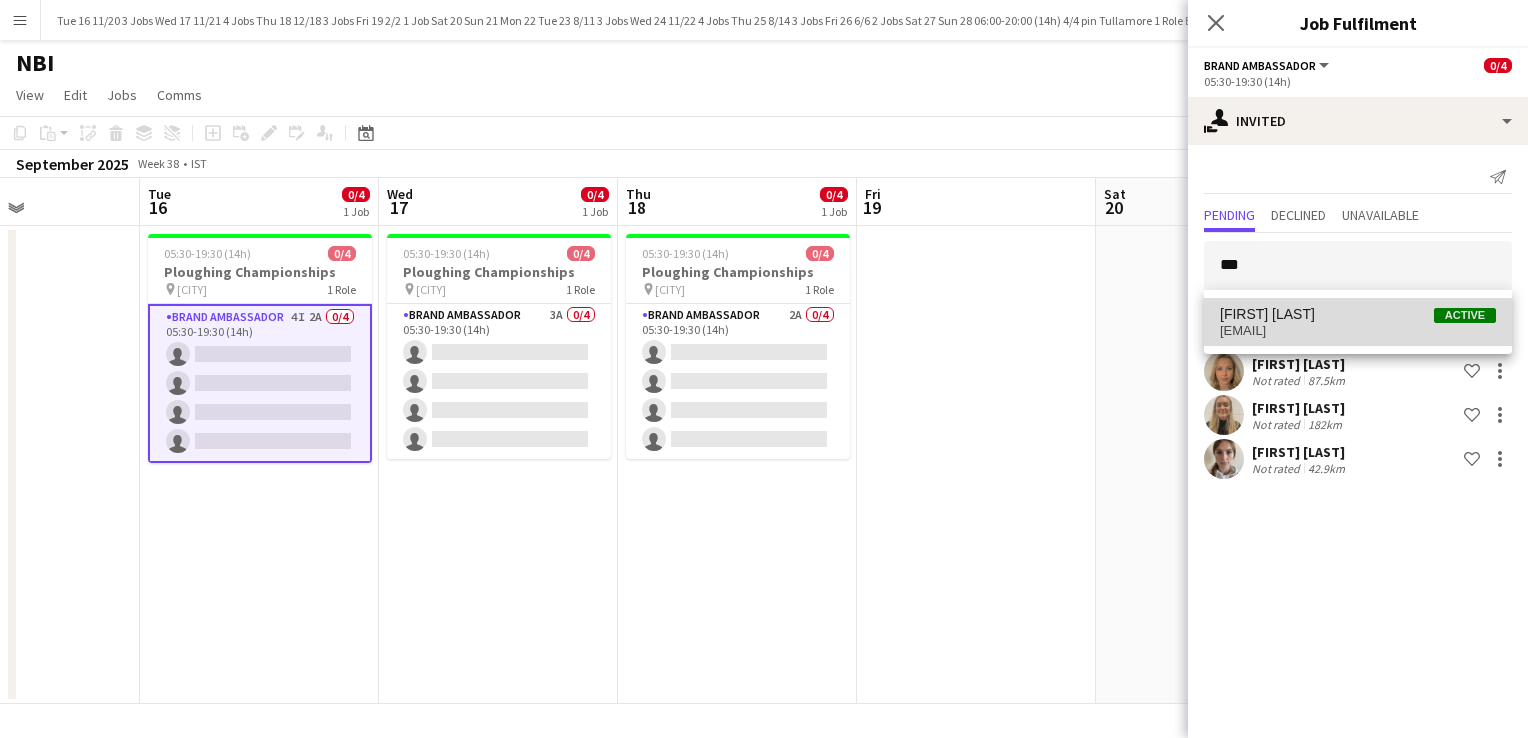 click on "[EMAIL]" at bounding box center [1358, 331] 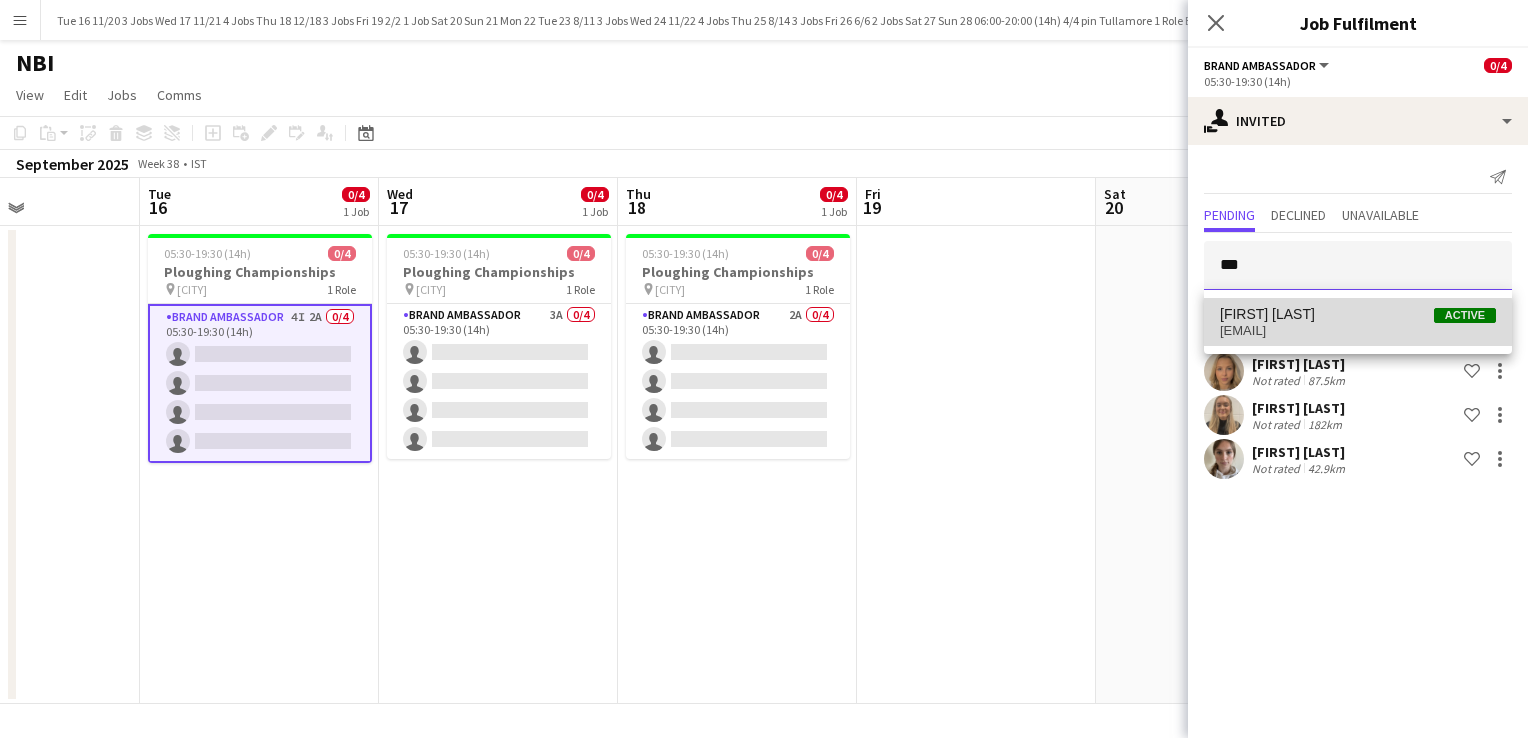 type 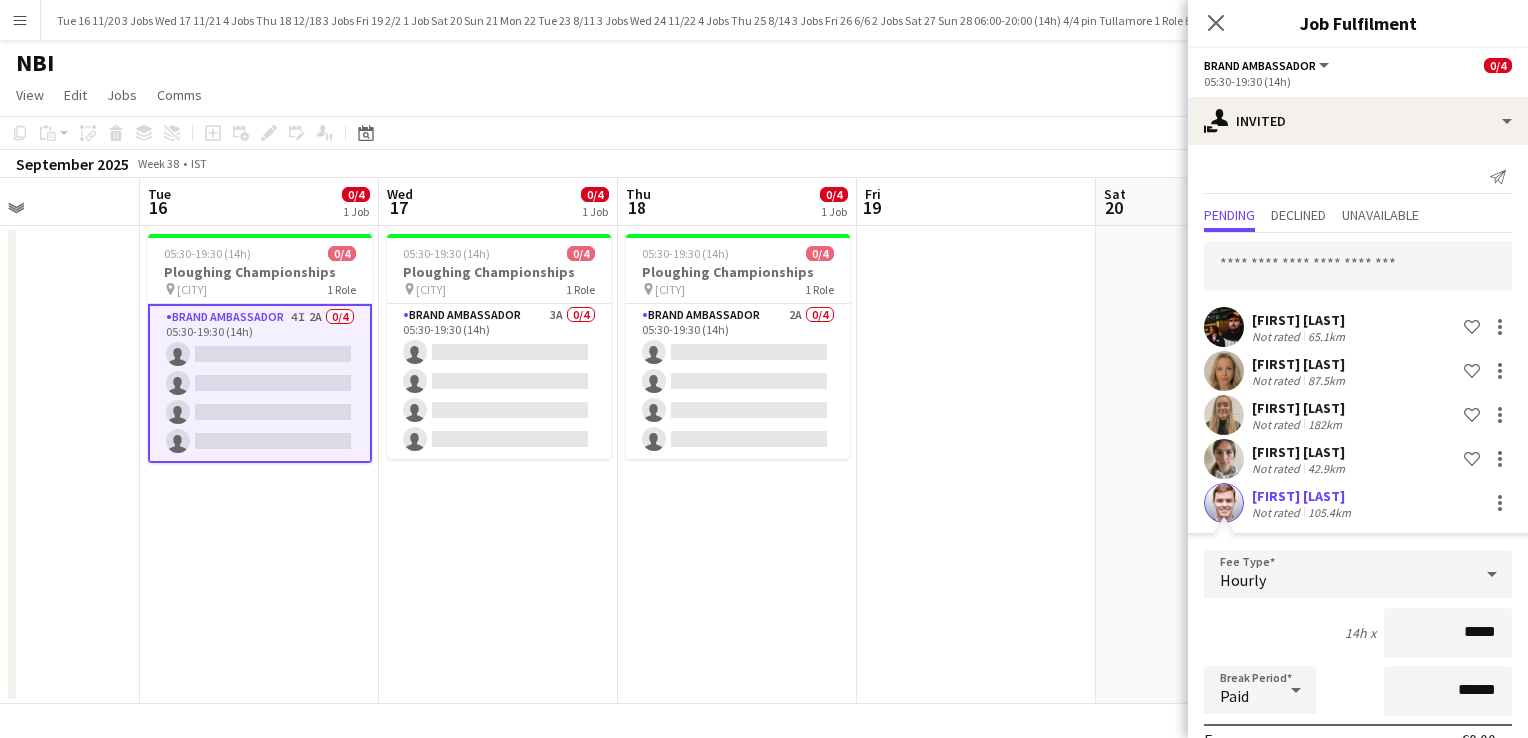 scroll, scrollTop: 255, scrollLeft: 0, axis: vertical 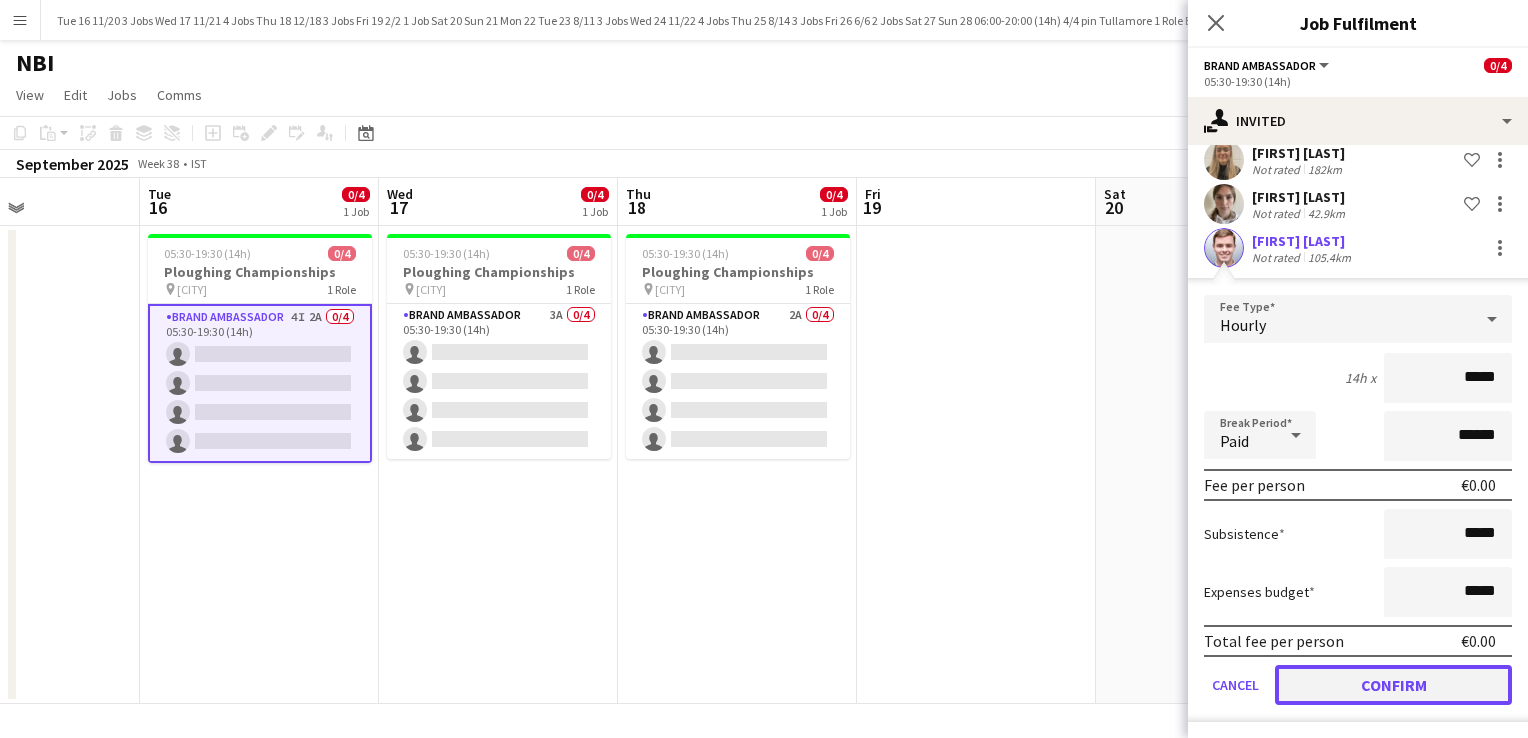 click on "Confirm" 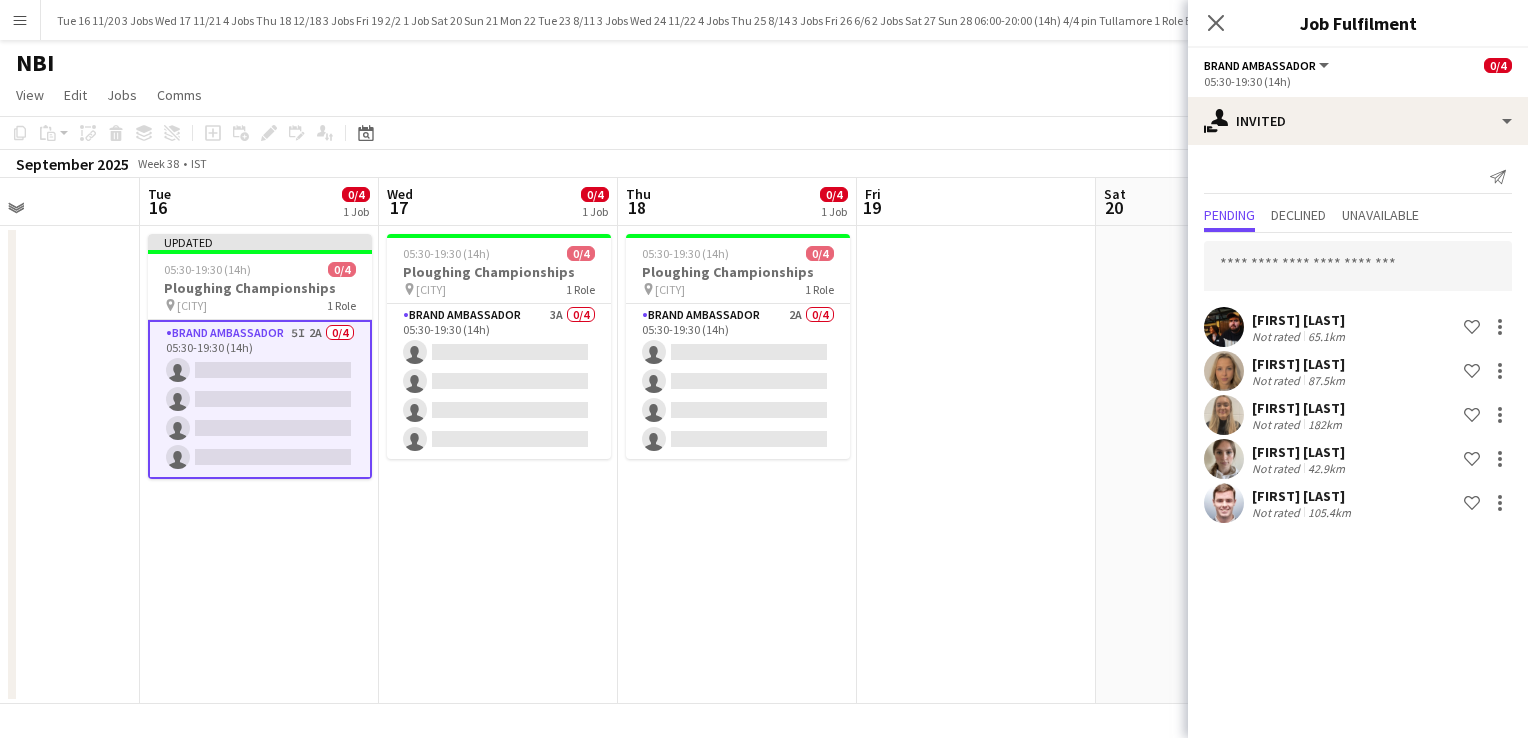 scroll, scrollTop: 0, scrollLeft: 0, axis: both 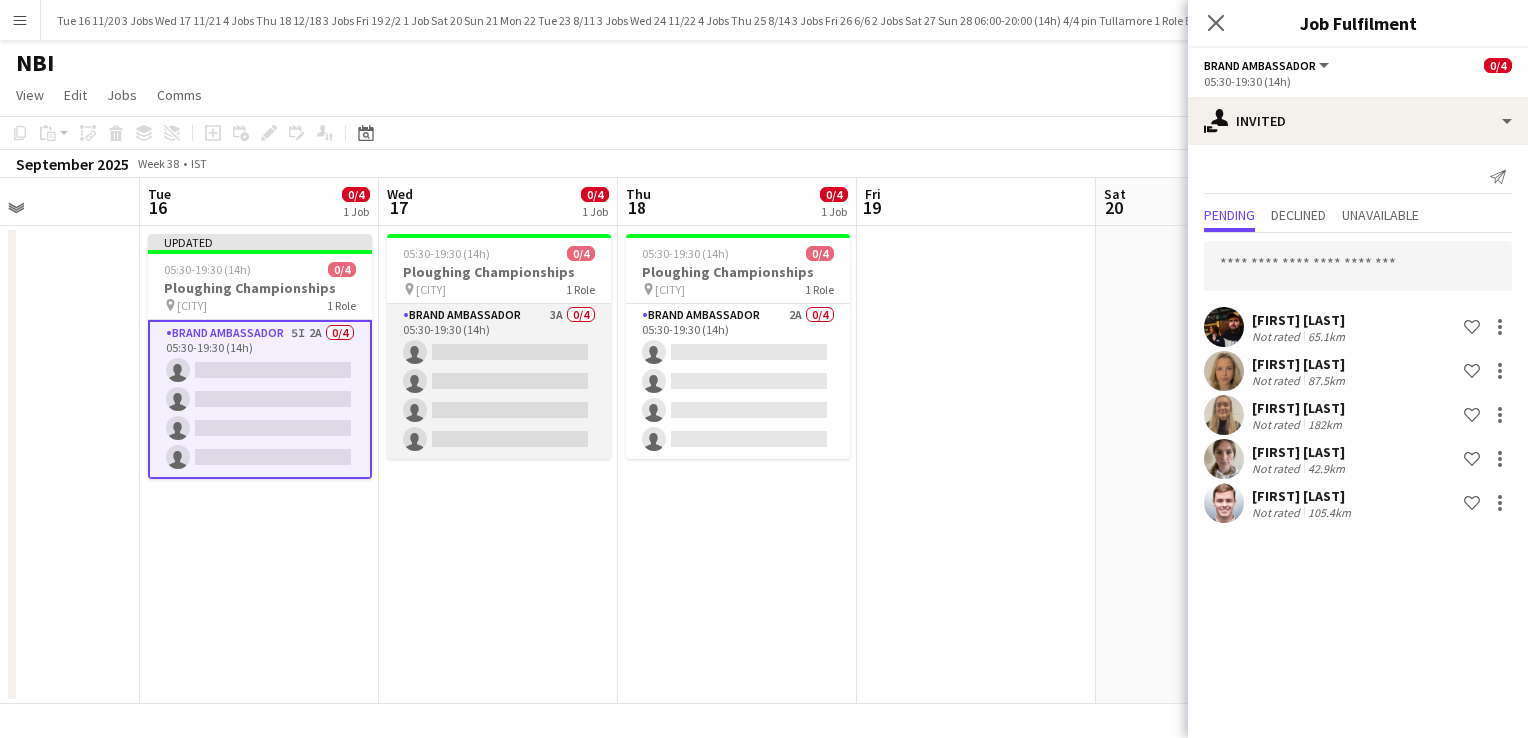 click on "Brand Ambassador   3A   0/4   05:30-19:30 (14h)
single-neutral-actions
single-neutral-actions
single-neutral-actions
single-neutral-actions" at bounding box center (499, 381) 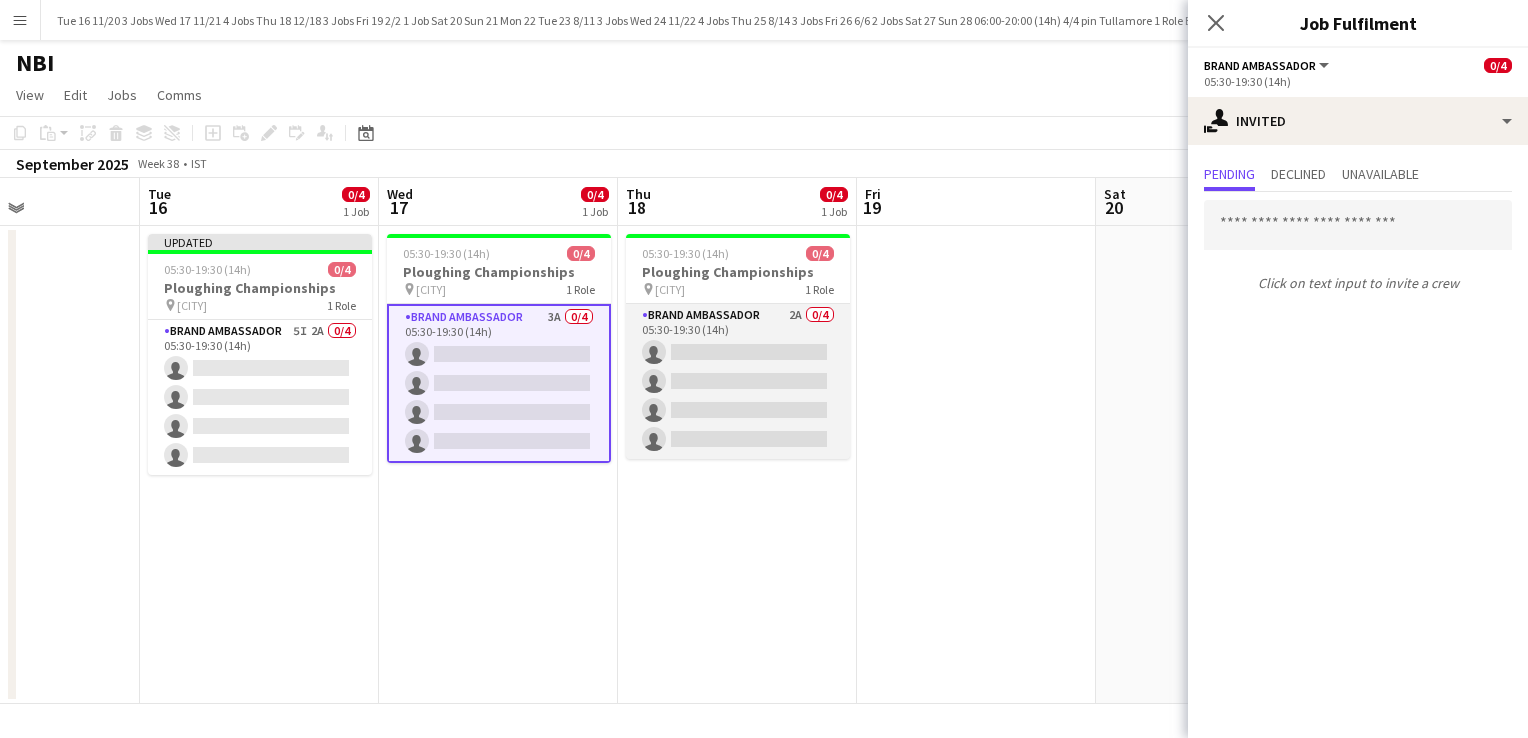 click on "Brand Ambassador   2A   0/4   05:30-19:30 (14h)
single-neutral-actions
single-neutral-actions
single-neutral-actions
single-neutral-actions" at bounding box center [738, 381] 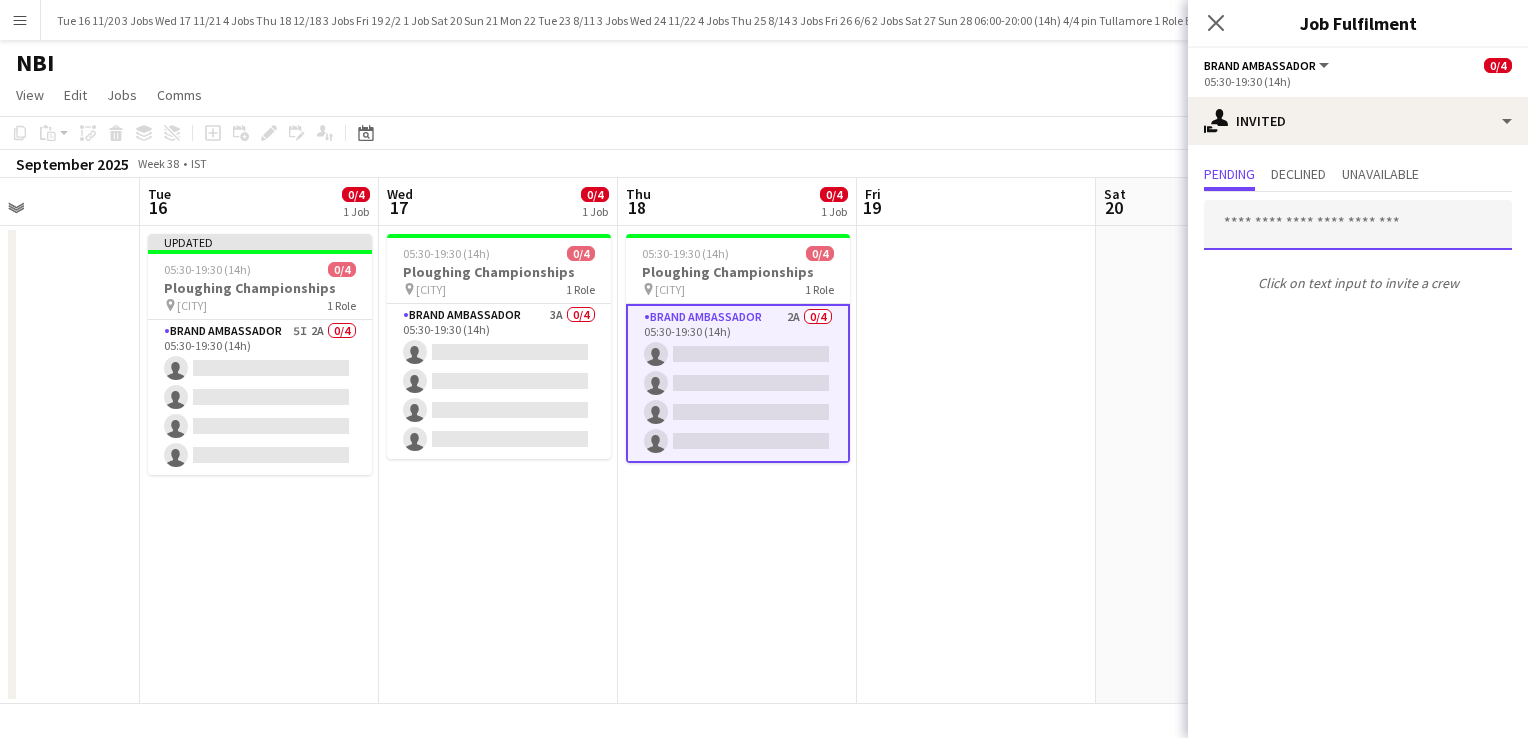 click at bounding box center (1358, 225) 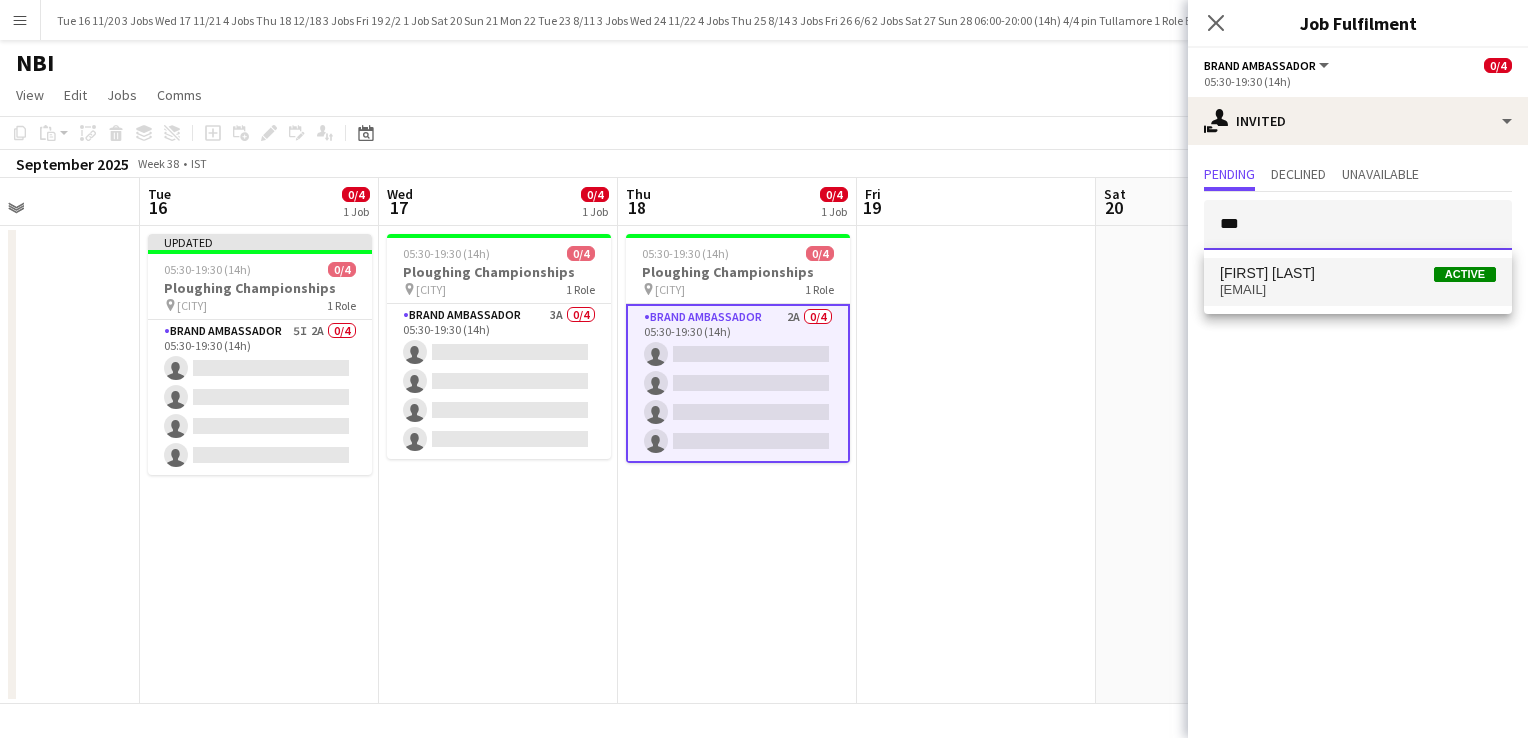 type on "***" 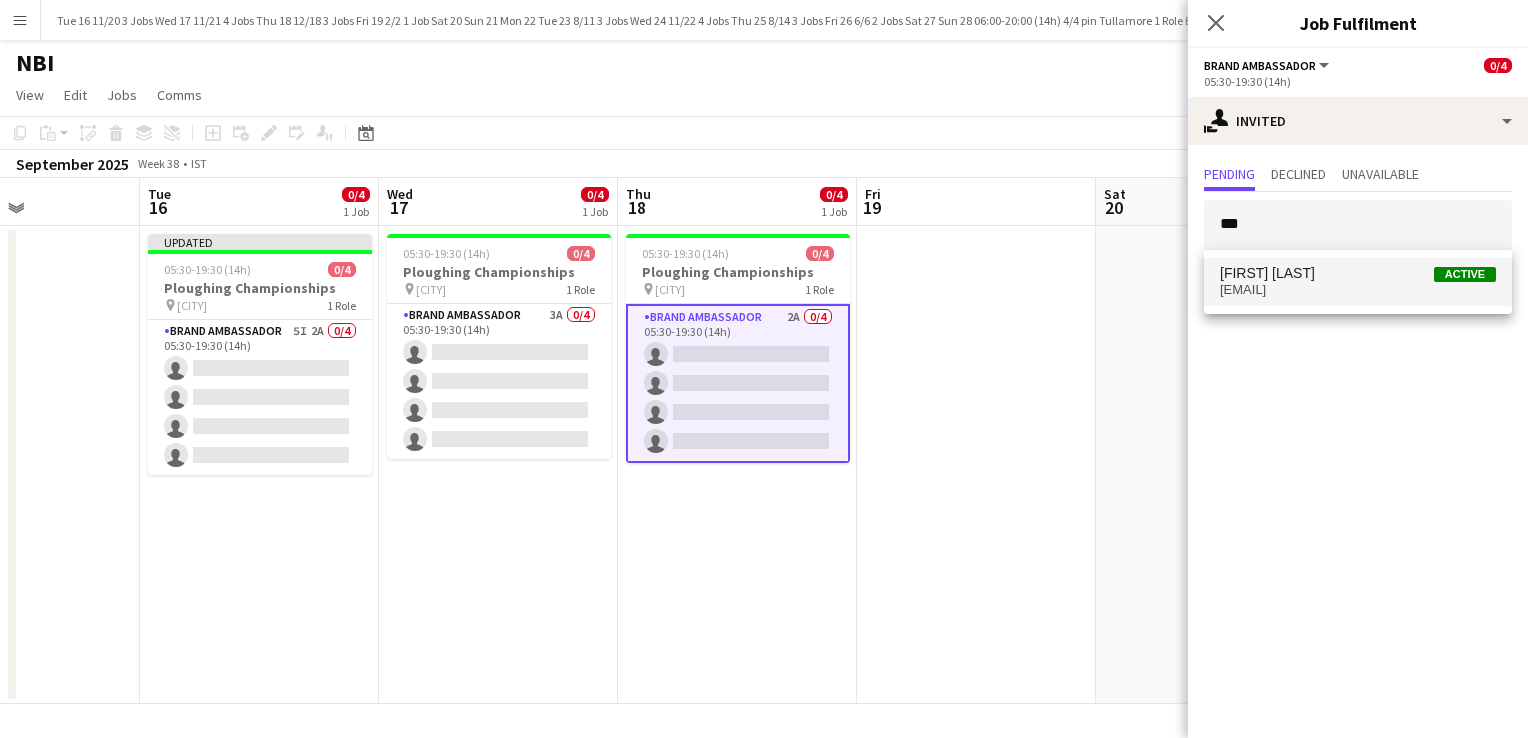 click on "[EMAIL]" at bounding box center [1358, 290] 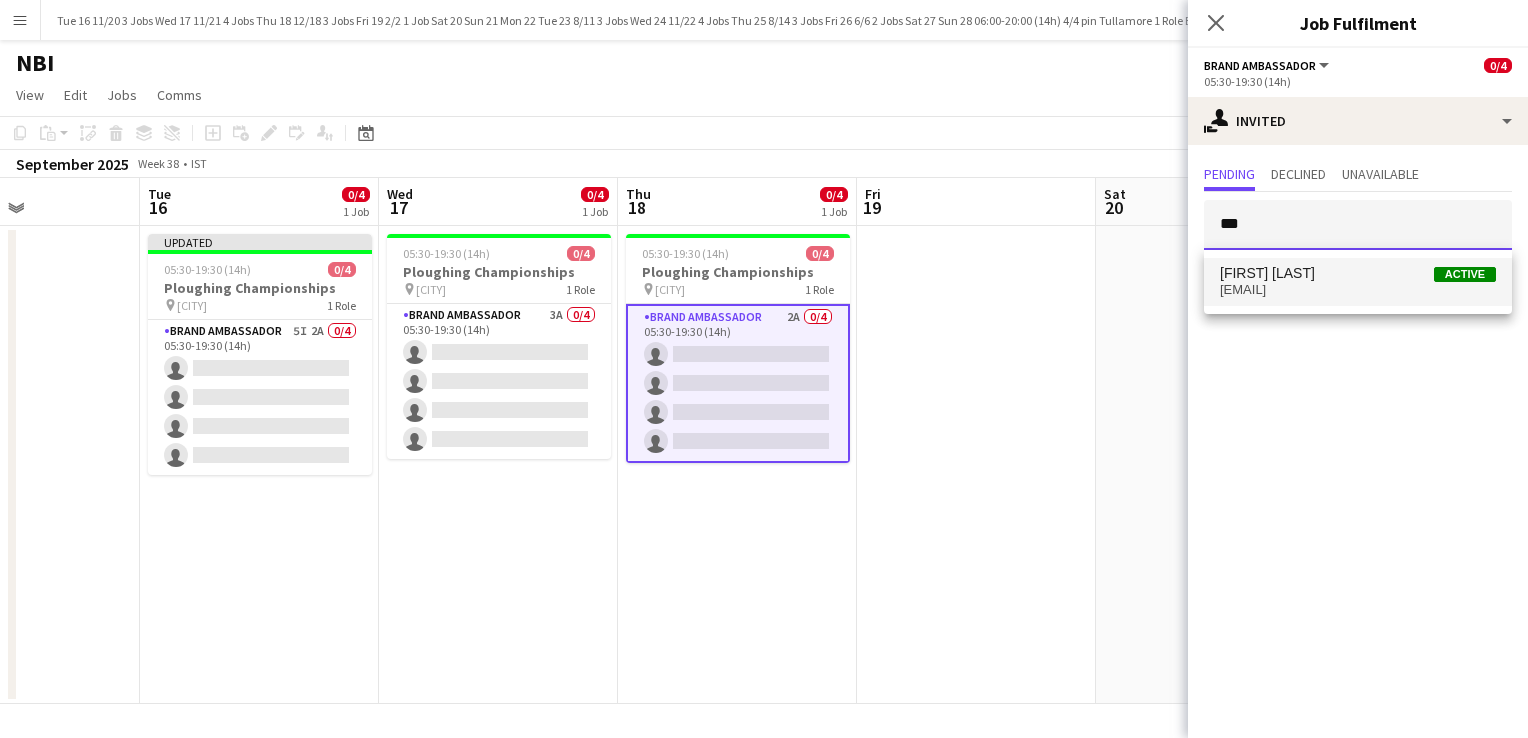 type 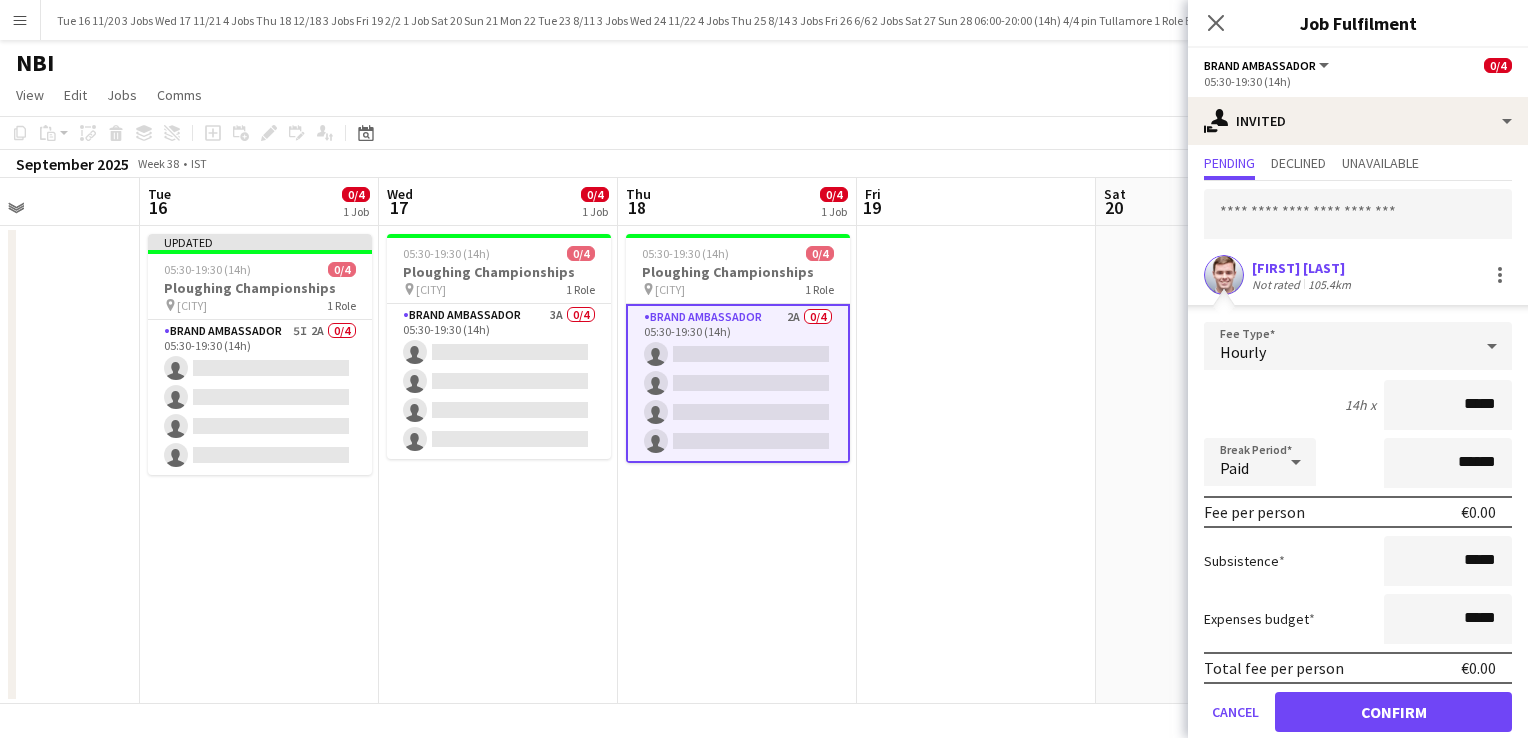 scroll, scrollTop: 79, scrollLeft: 0, axis: vertical 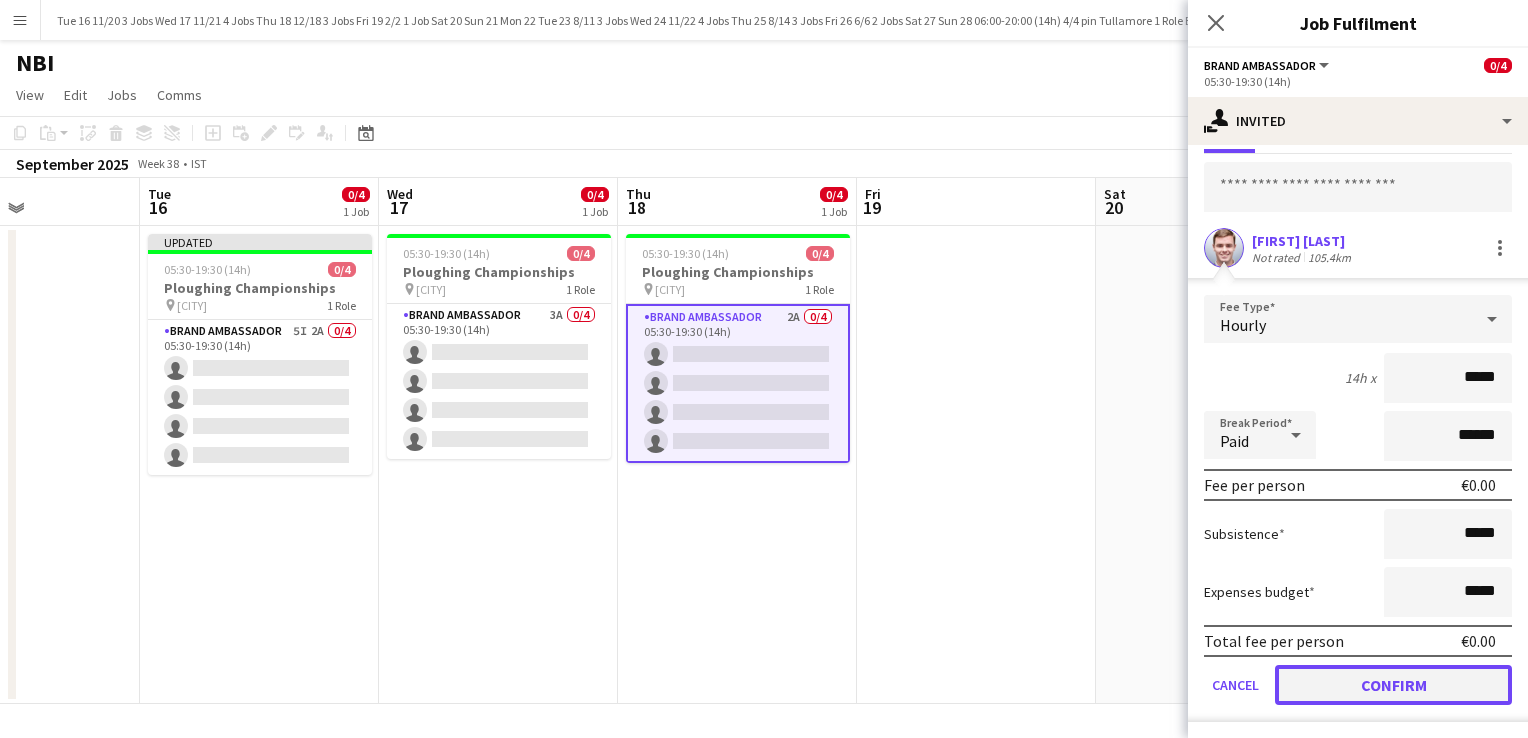 click on "Confirm" 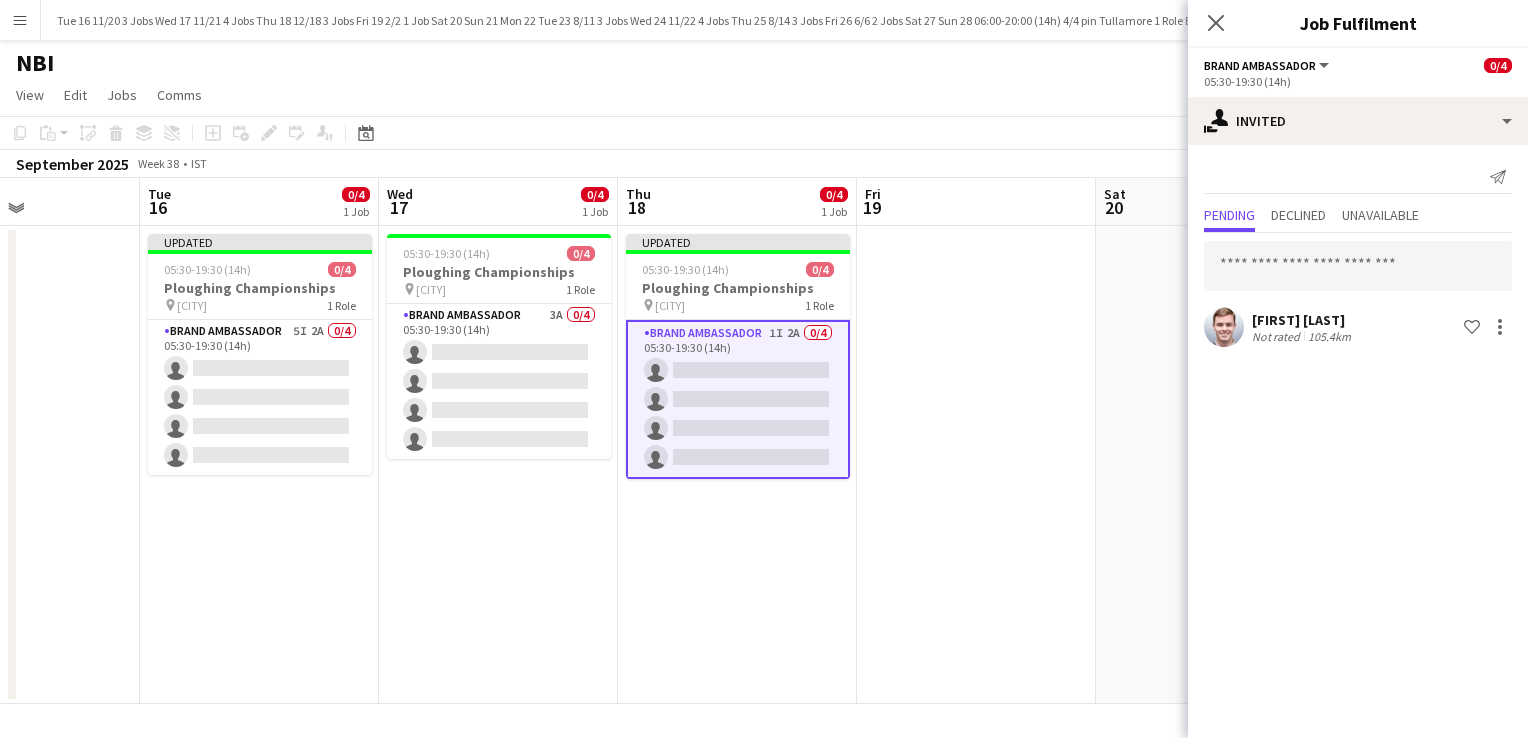 scroll, scrollTop: 0, scrollLeft: 0, axis: both 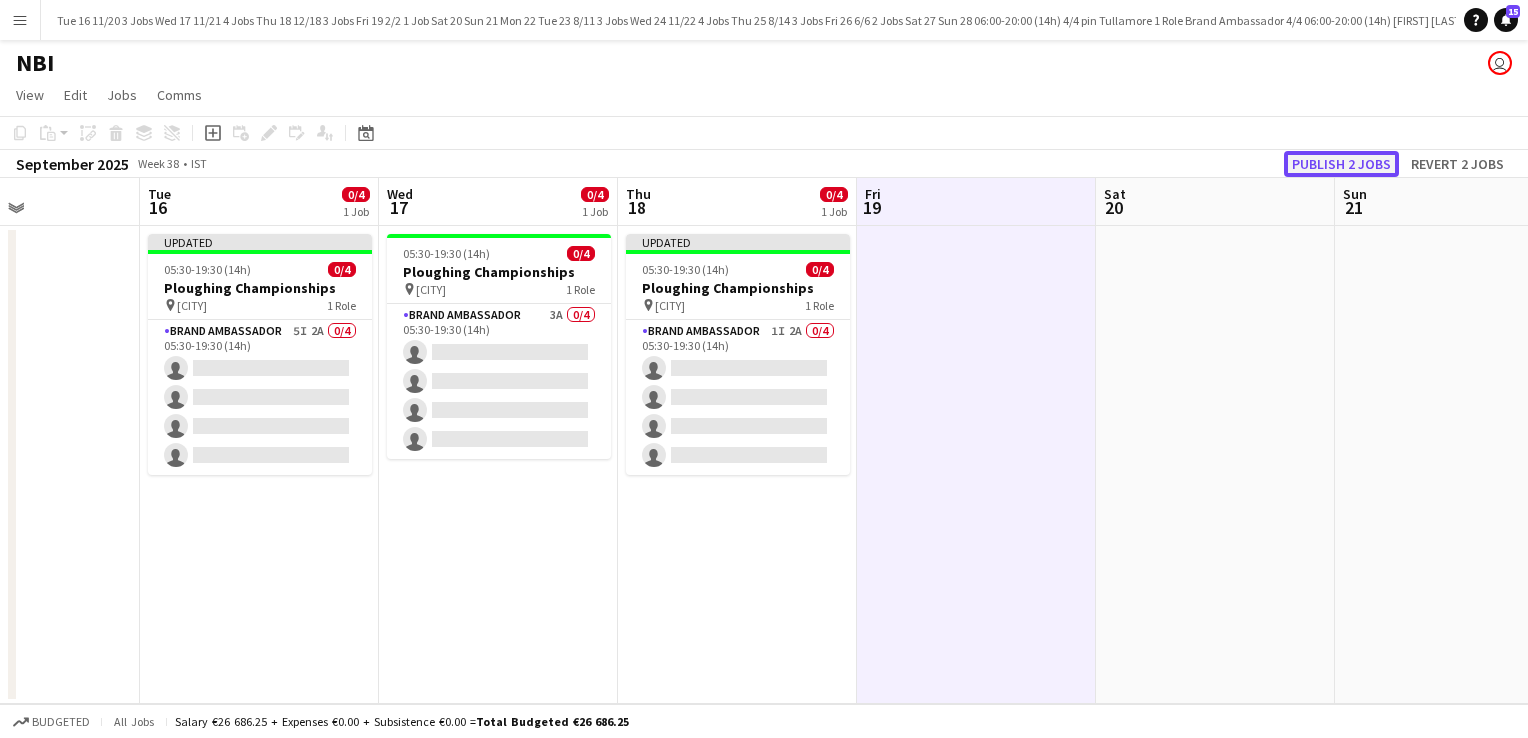 click on "Publish 2 jobs" 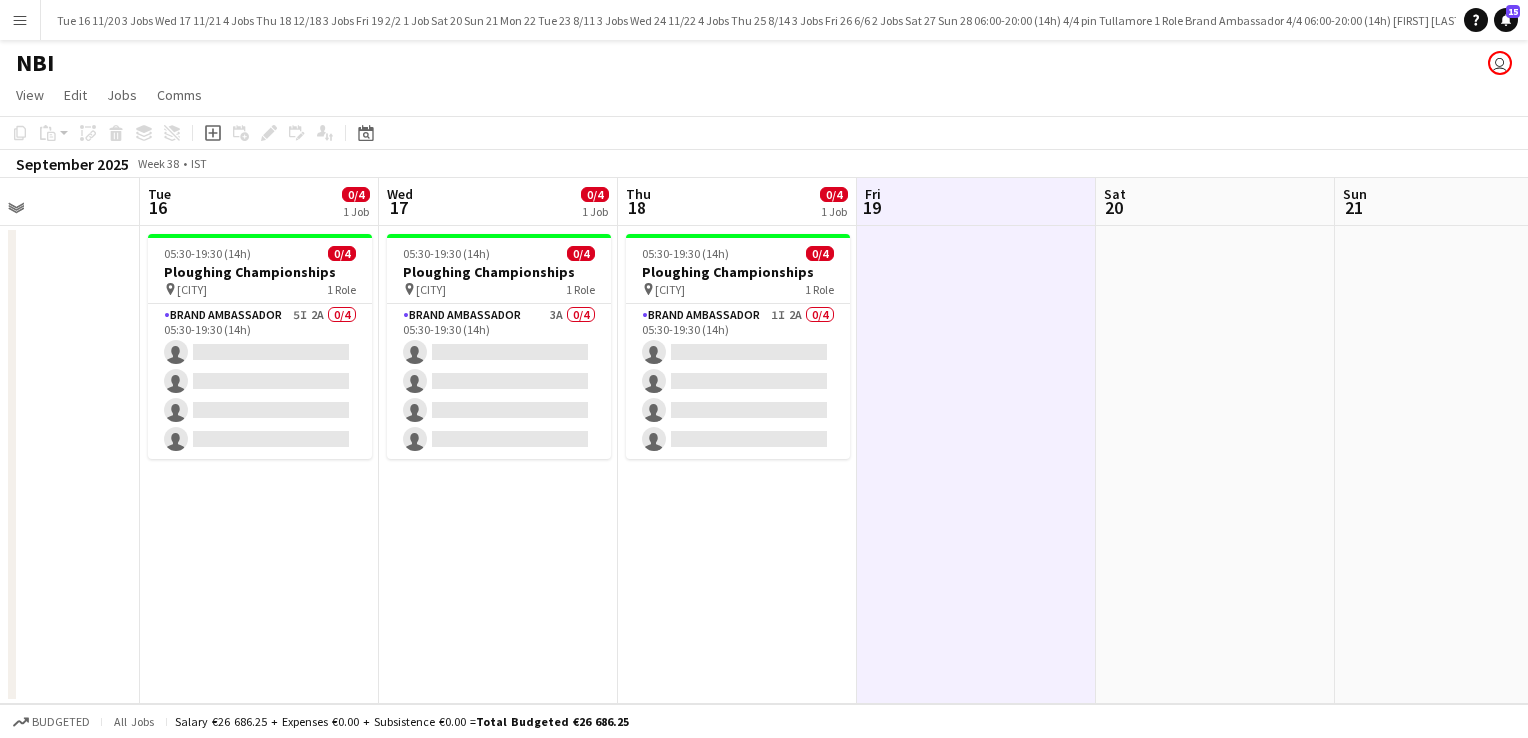 click on "Paddy Power
Close" at bounding box center [3410, 20] 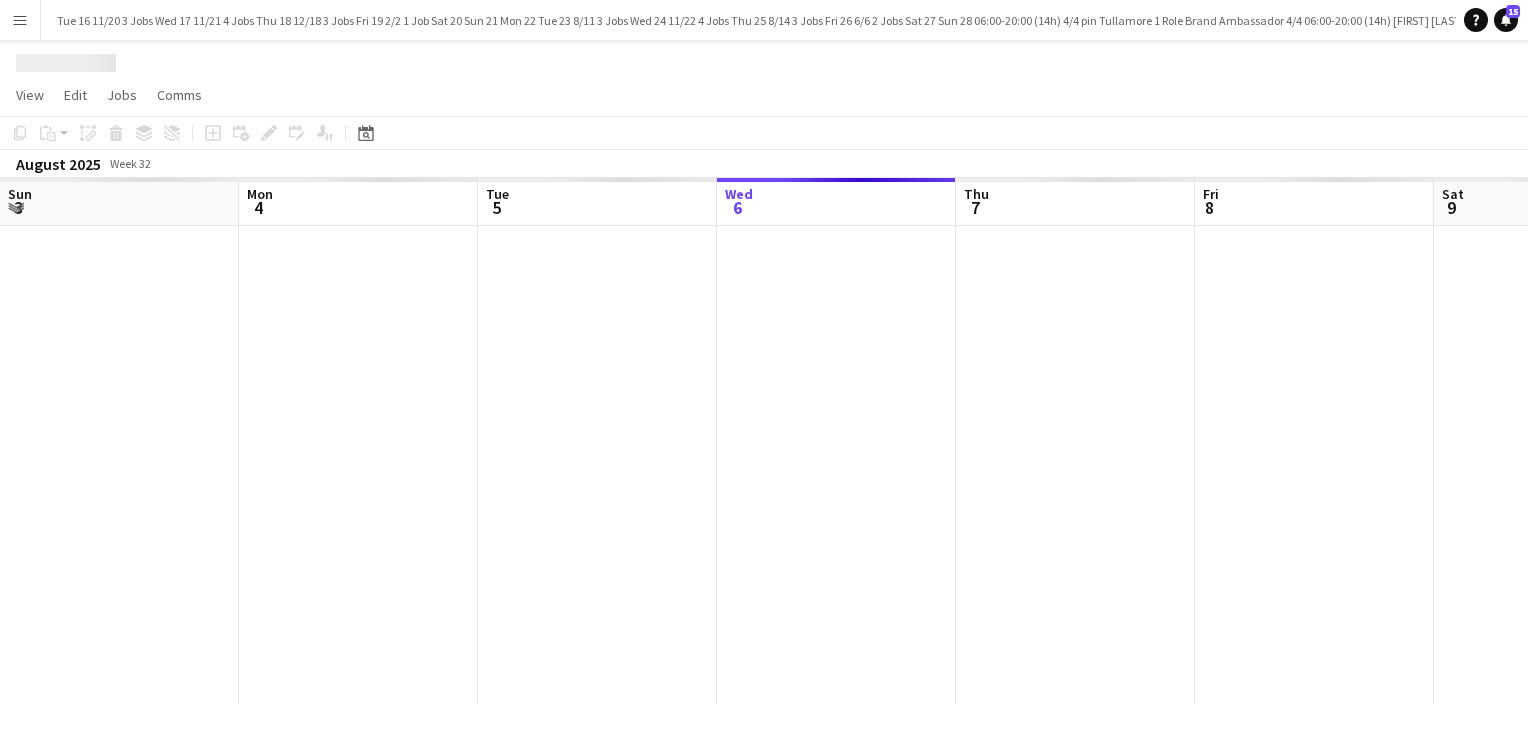 scroll, scrollTop: 0, scrollLeft: 478, axis: horizontal 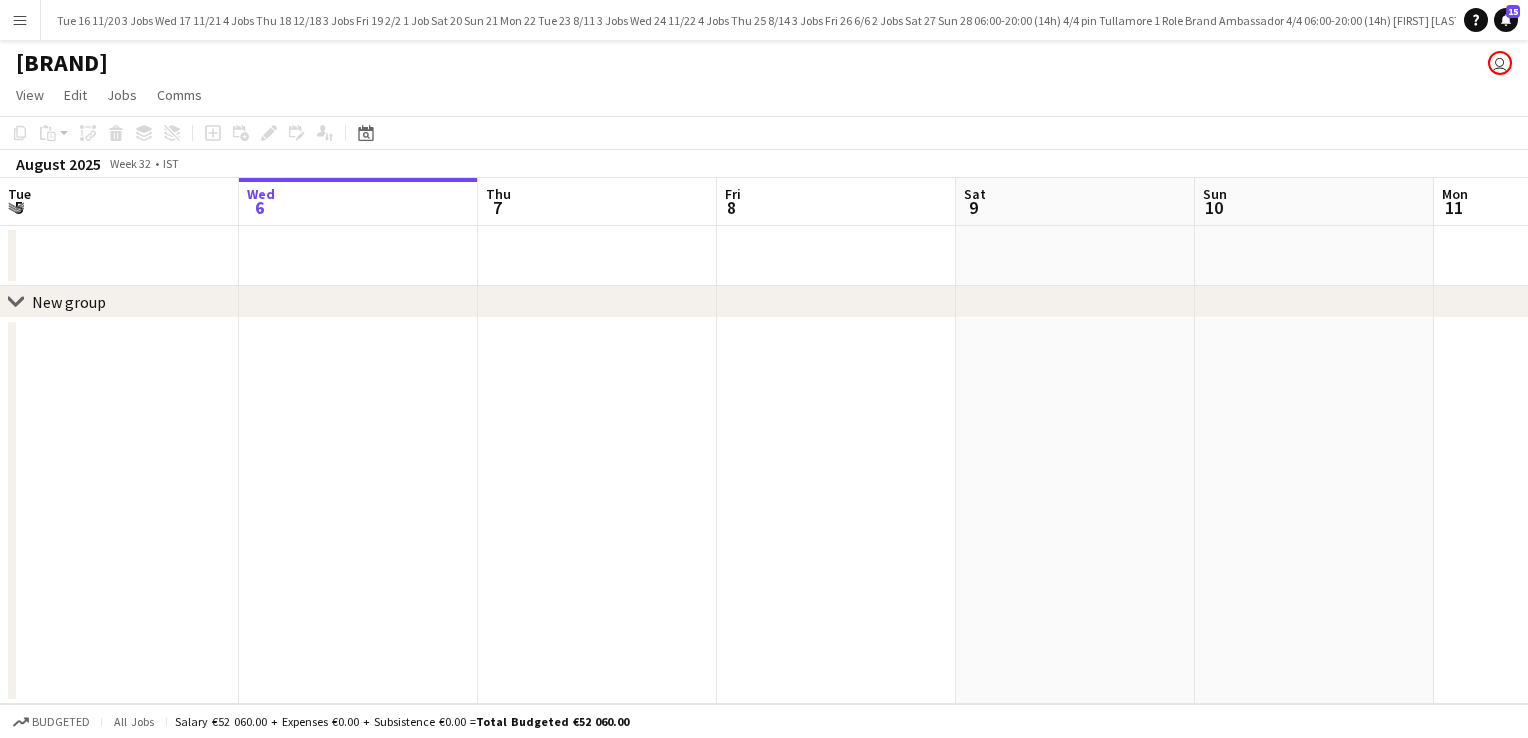 click on "New Board
Close" at bounding box center (3327, 20) 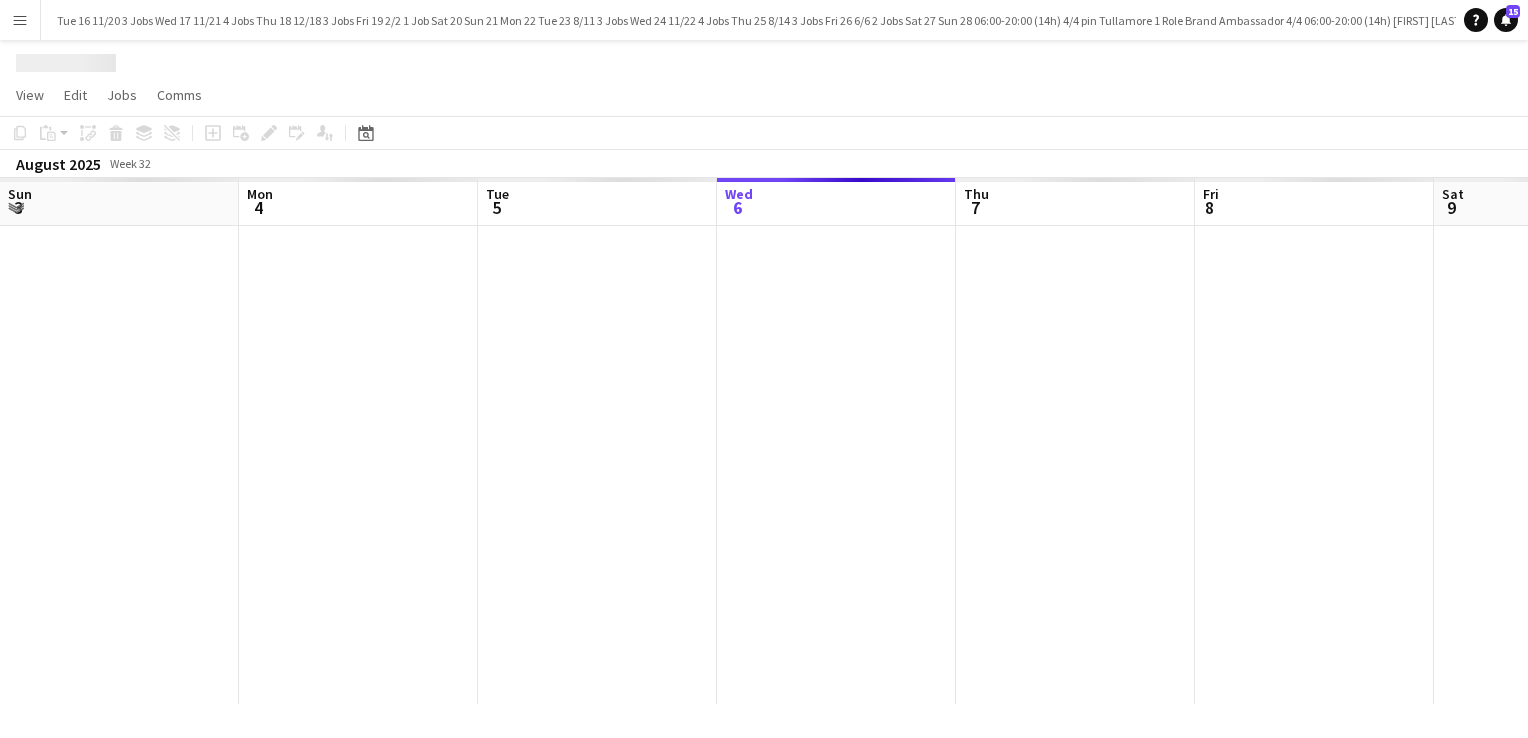 scroll, scrollTop: 0, scrollLeft: 478, axis: horizontal 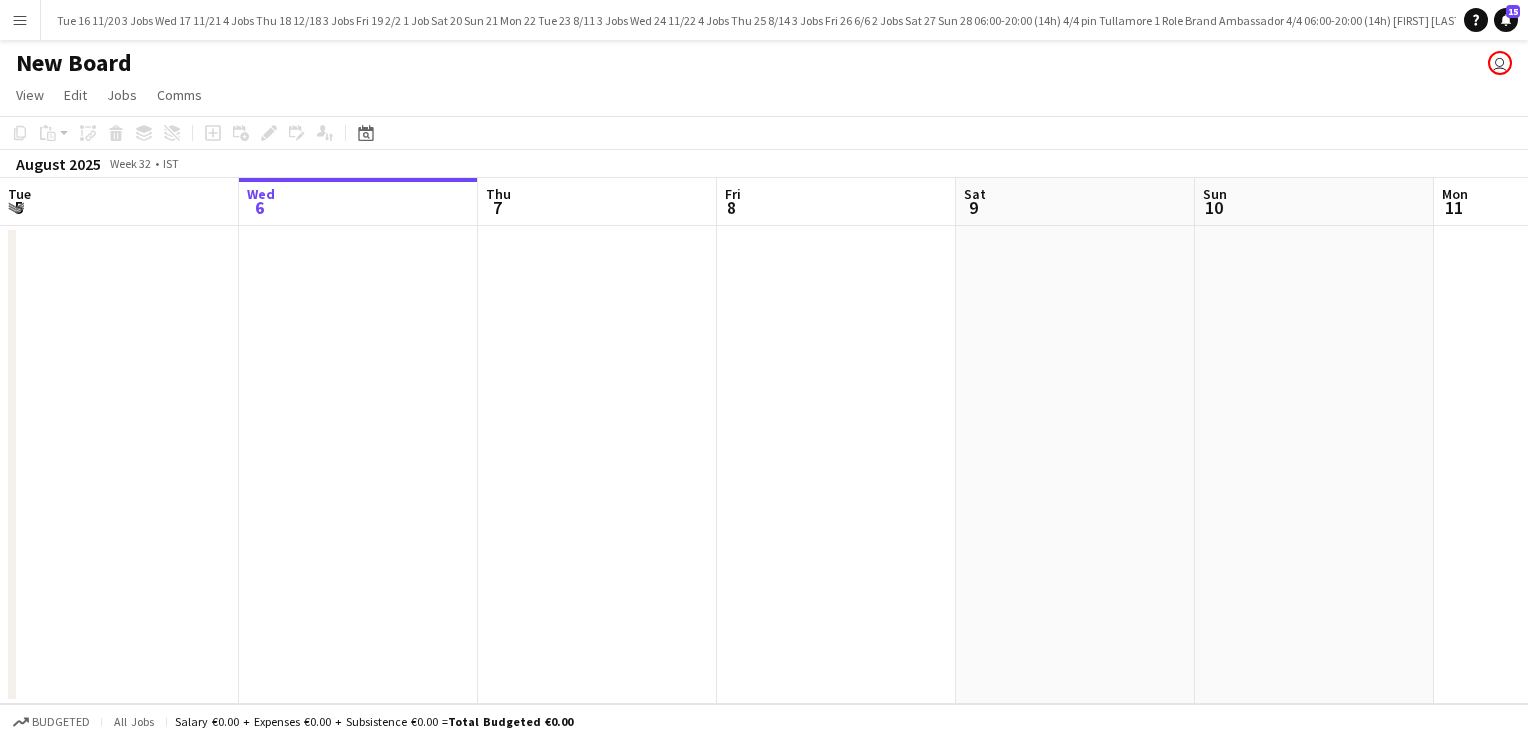 click on "Bank of Ireland
Close" at bounding box center (3688, 20) 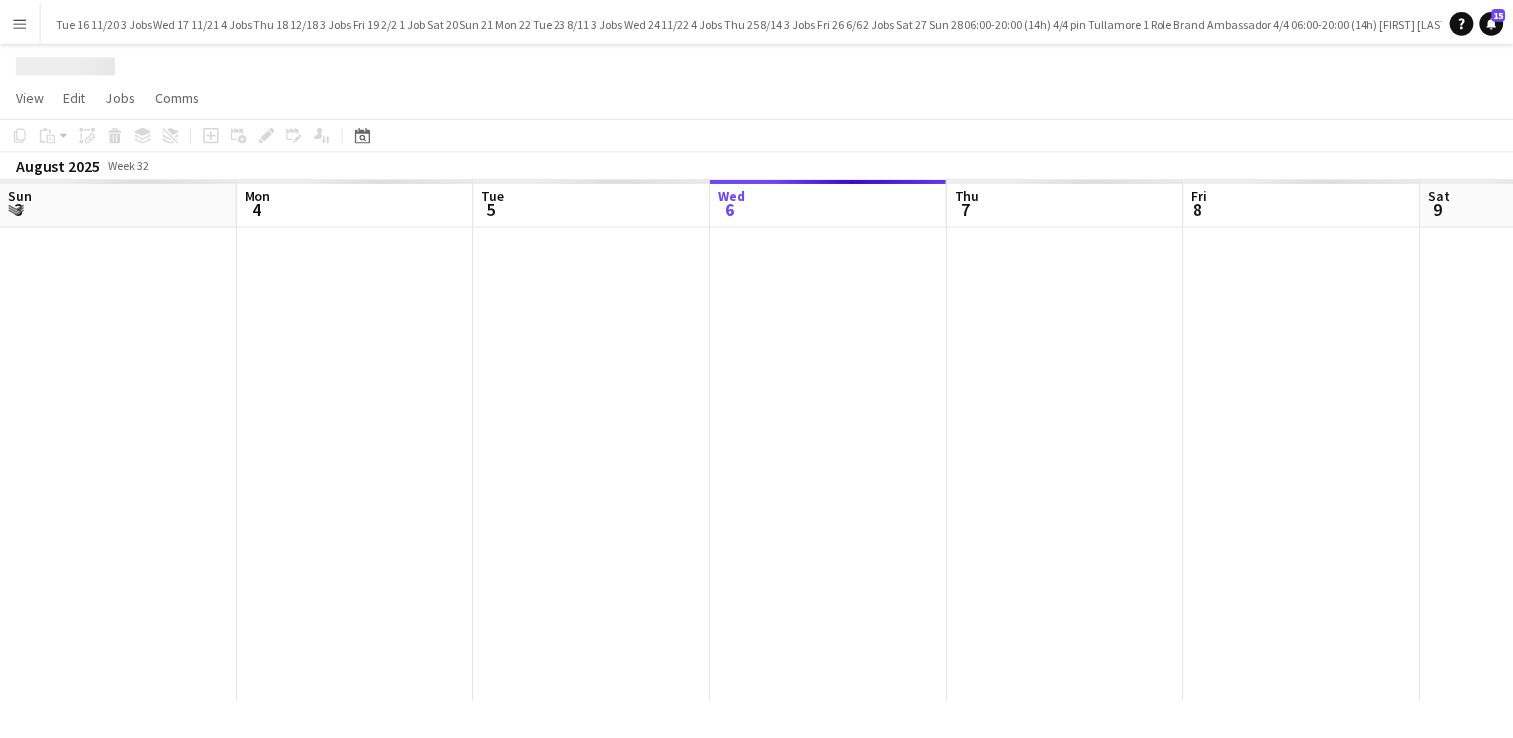 scroll, scrollTop: 0, scrollLeft: 478, axis: horizontal 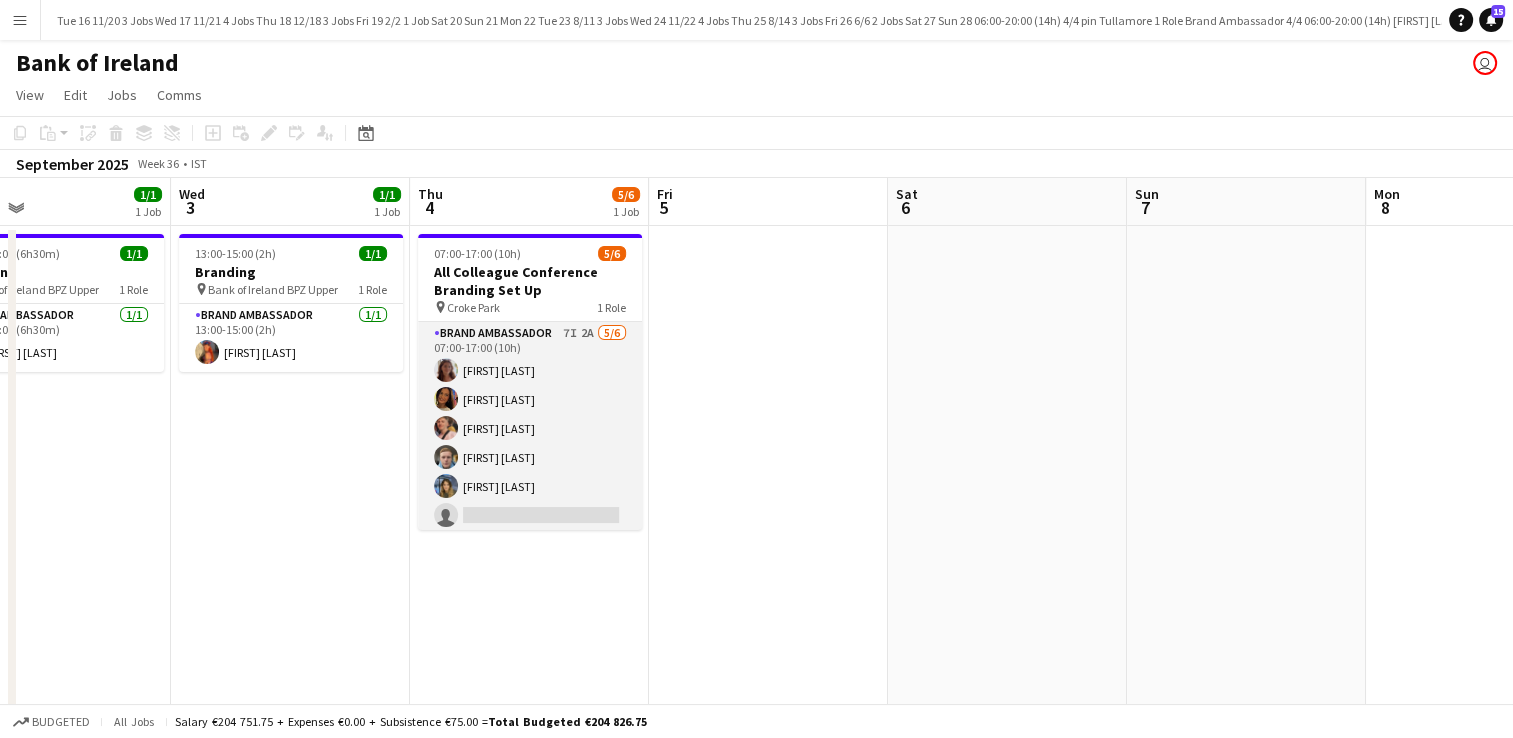 click on "Brand Ambassador 7I 2A 5/6 07:00-17:00 (10h) [FIRST] [LAST] [FIRST] [LAST] [FIRST] [LAST] [FIRST] [LAST] [FIRST] [LAST] single-neutral-actions" at bounding box center (530, 428) 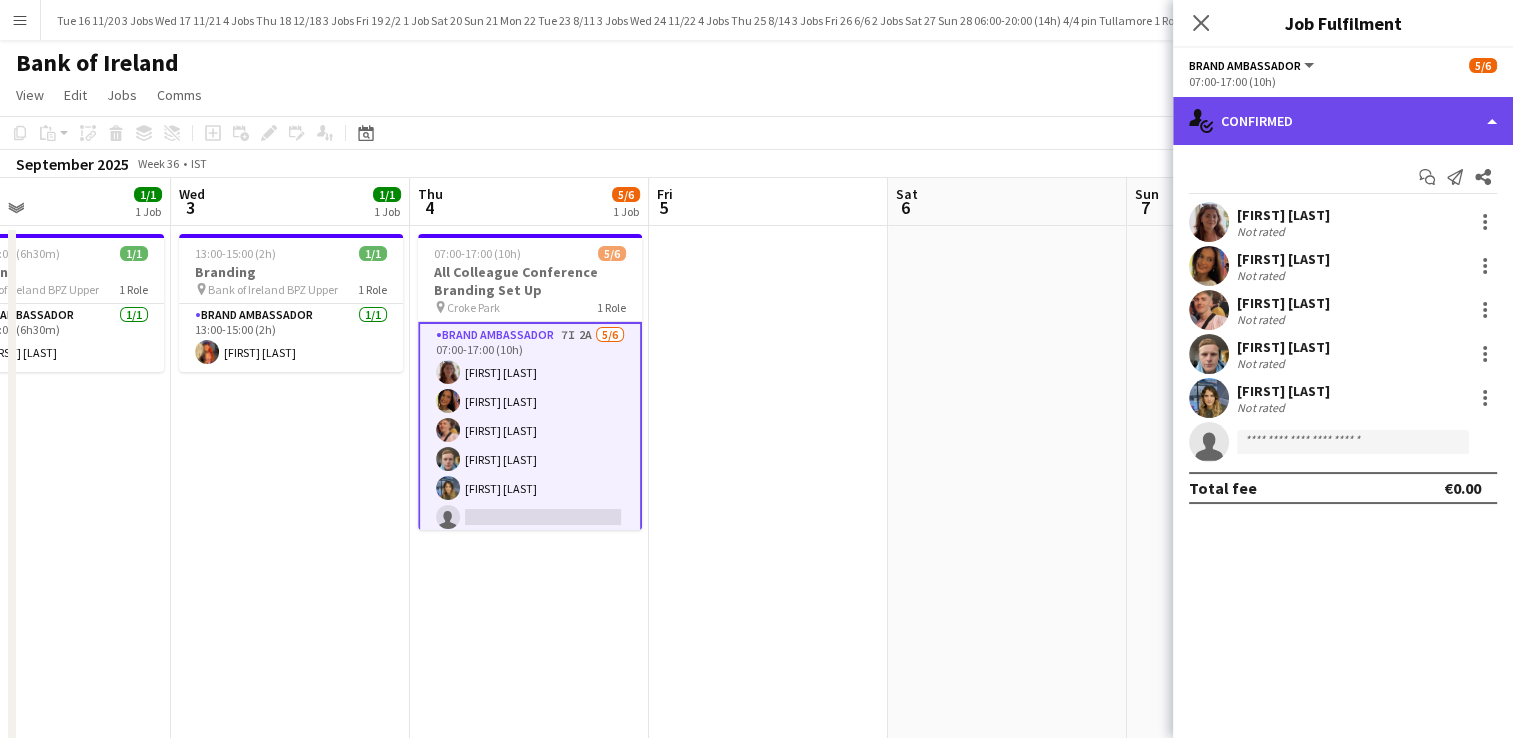 click on "single-neutral-actions-check-2
Confirmed" 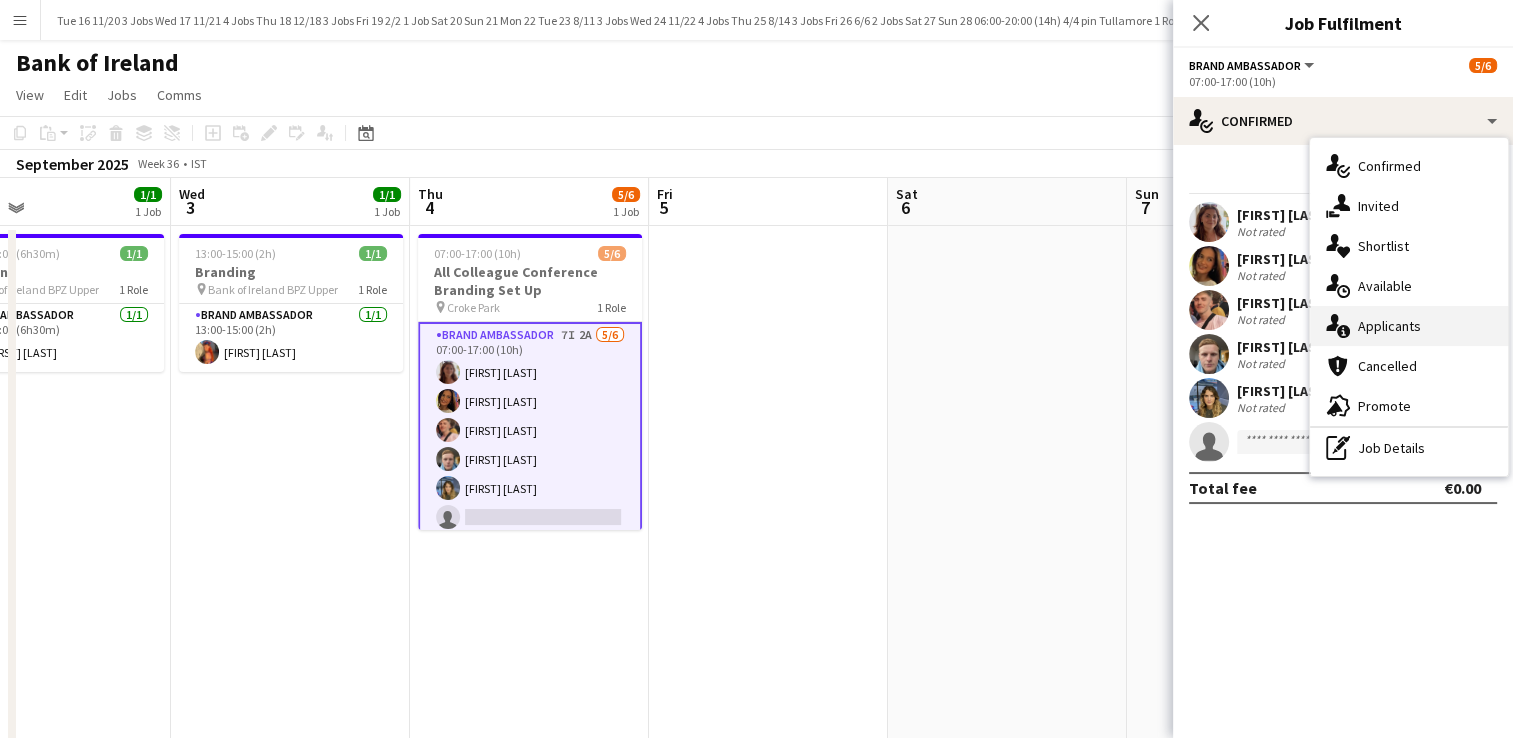 click on "single-neutral-actions-information
Applicants" at bounding box center (1409, 326) 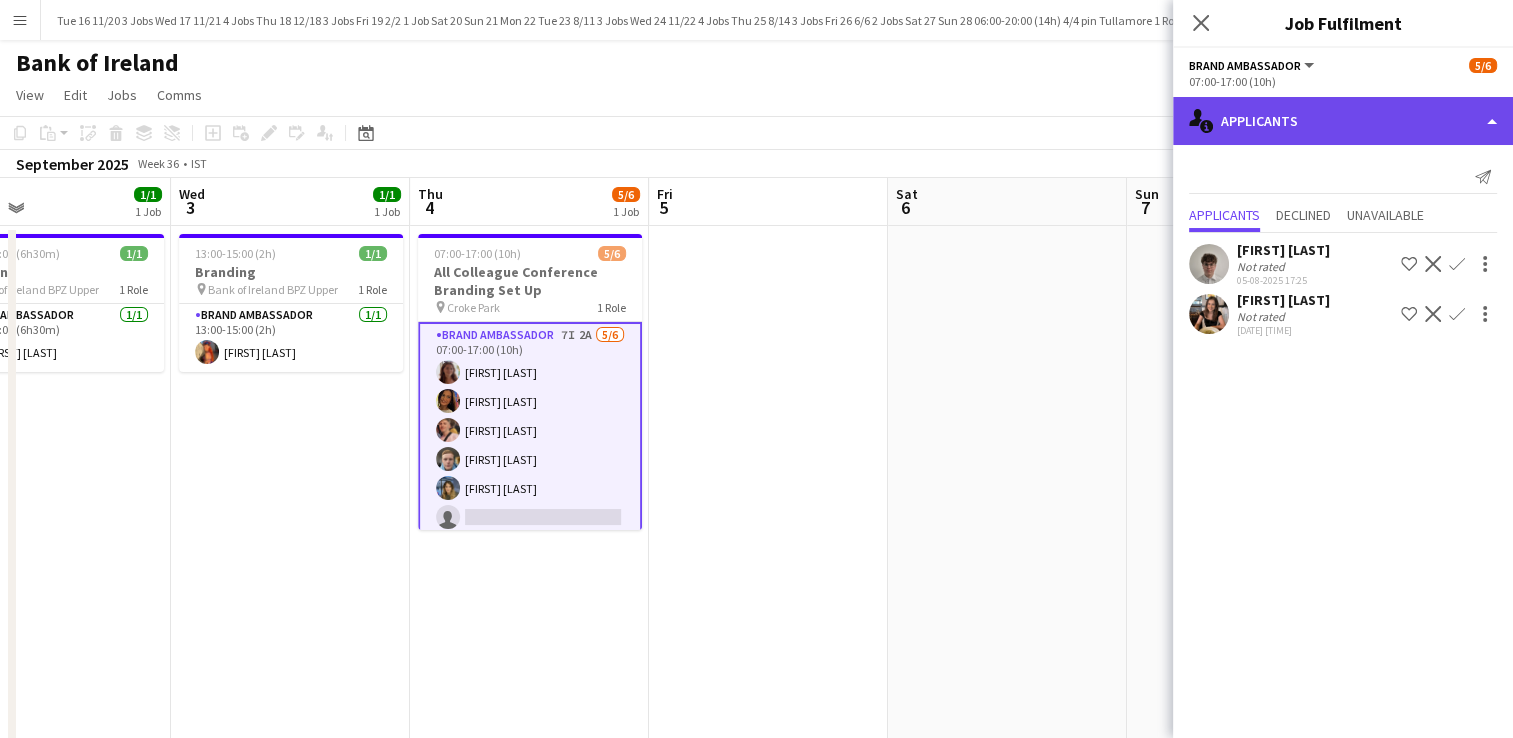 click on "single-neutral-actions-information
Applicants" 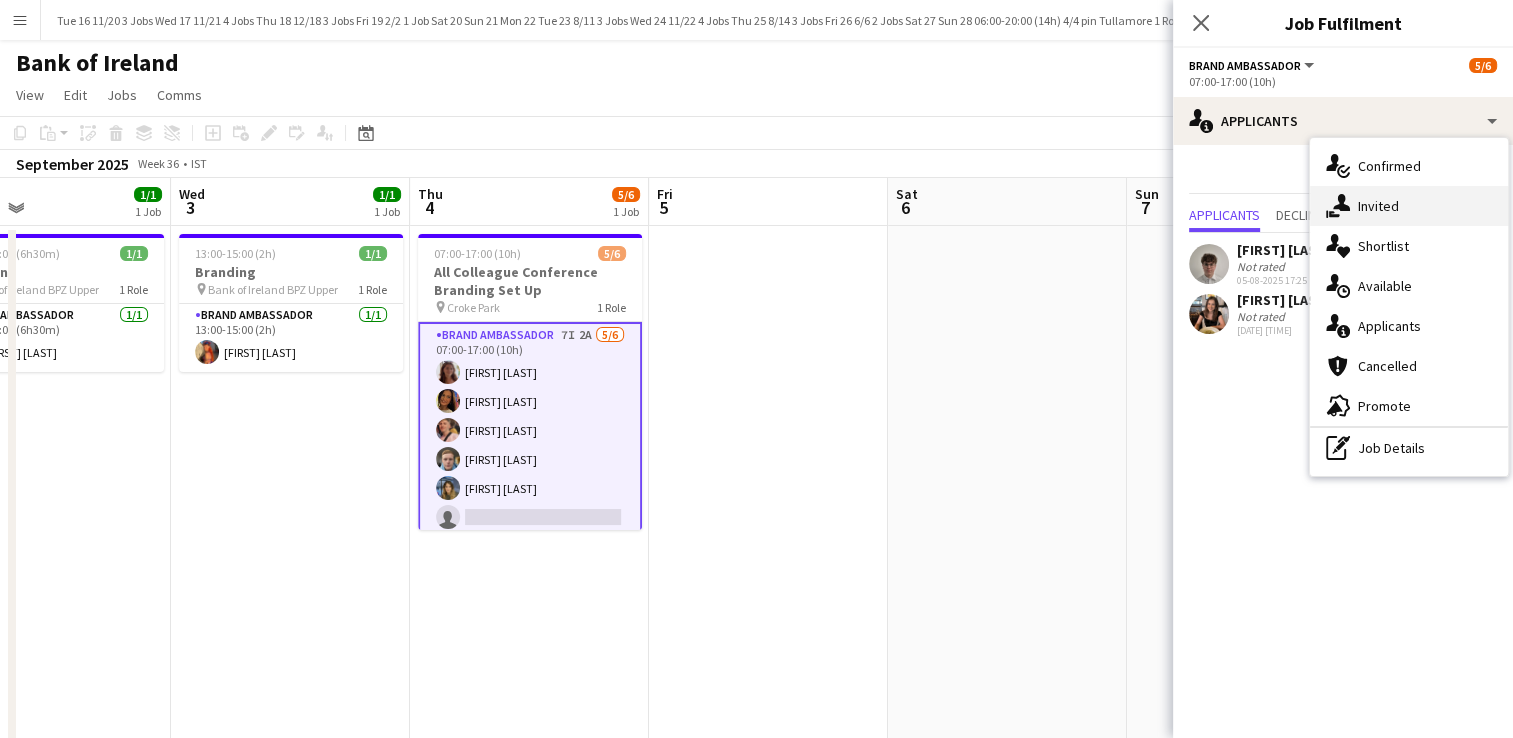 click on "single-neutral-actions-share-1
Invited" at bounding box center [1409, 206] 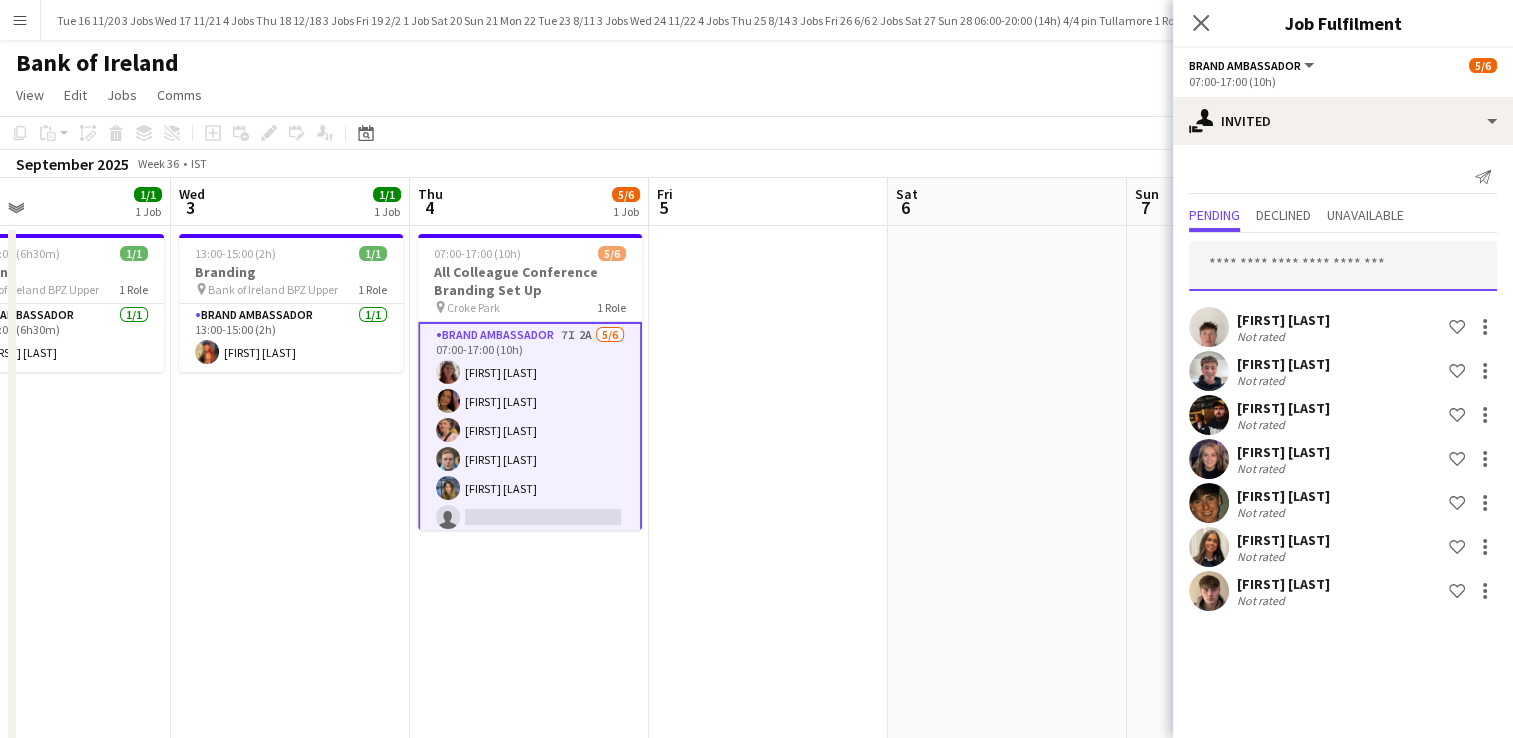 click at bounding box center (1343, 266) 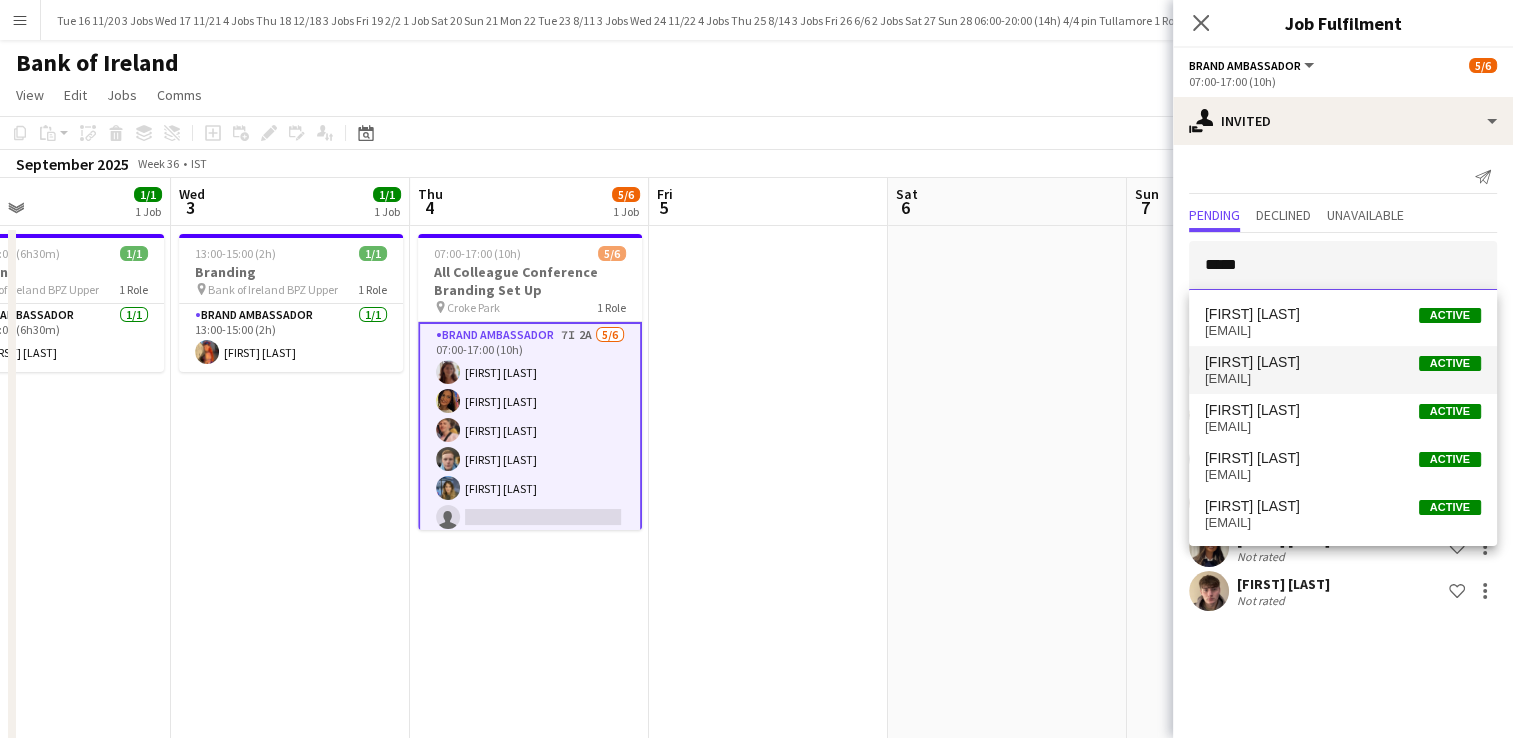 type on "*****" 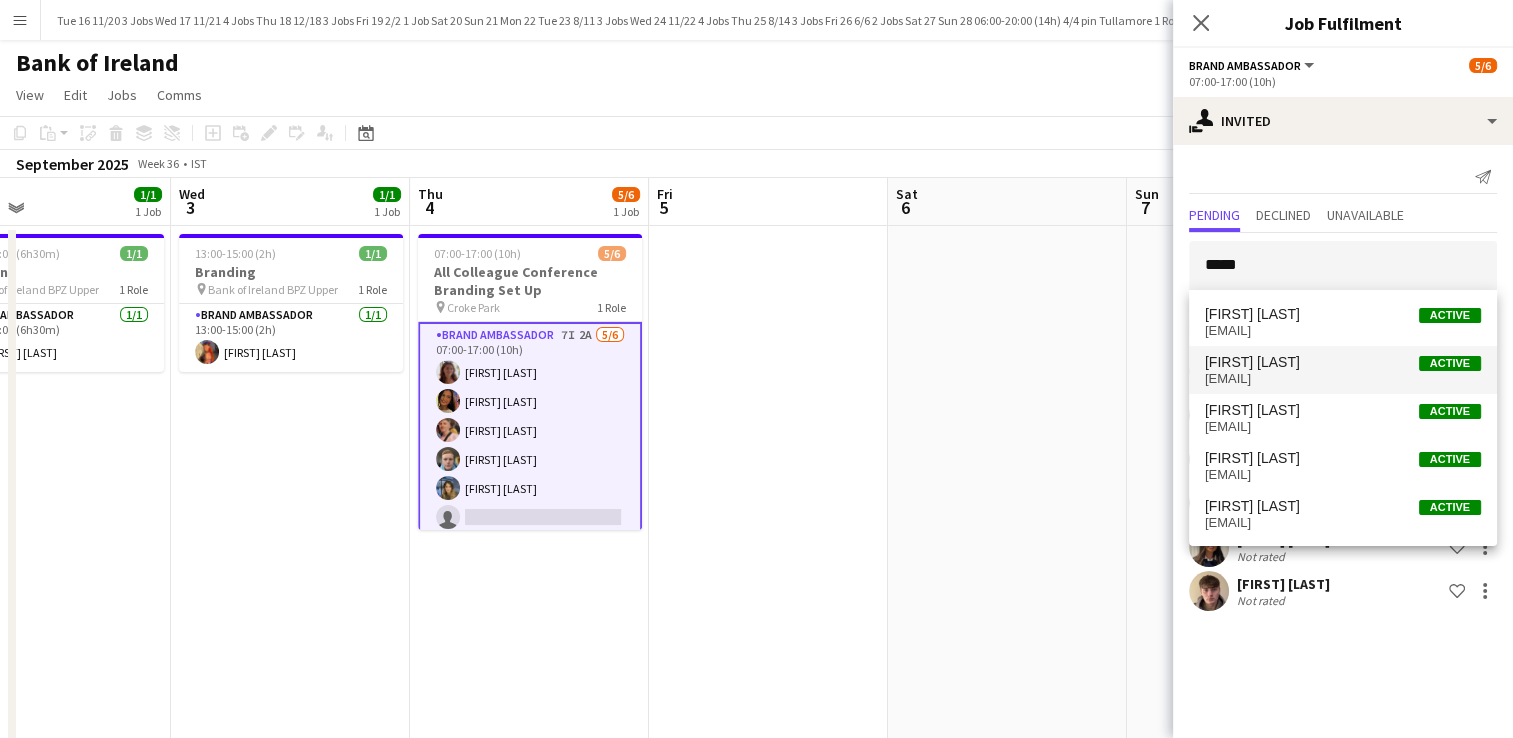 click on "[EMAIL]" at bounding box center [1343, 379] 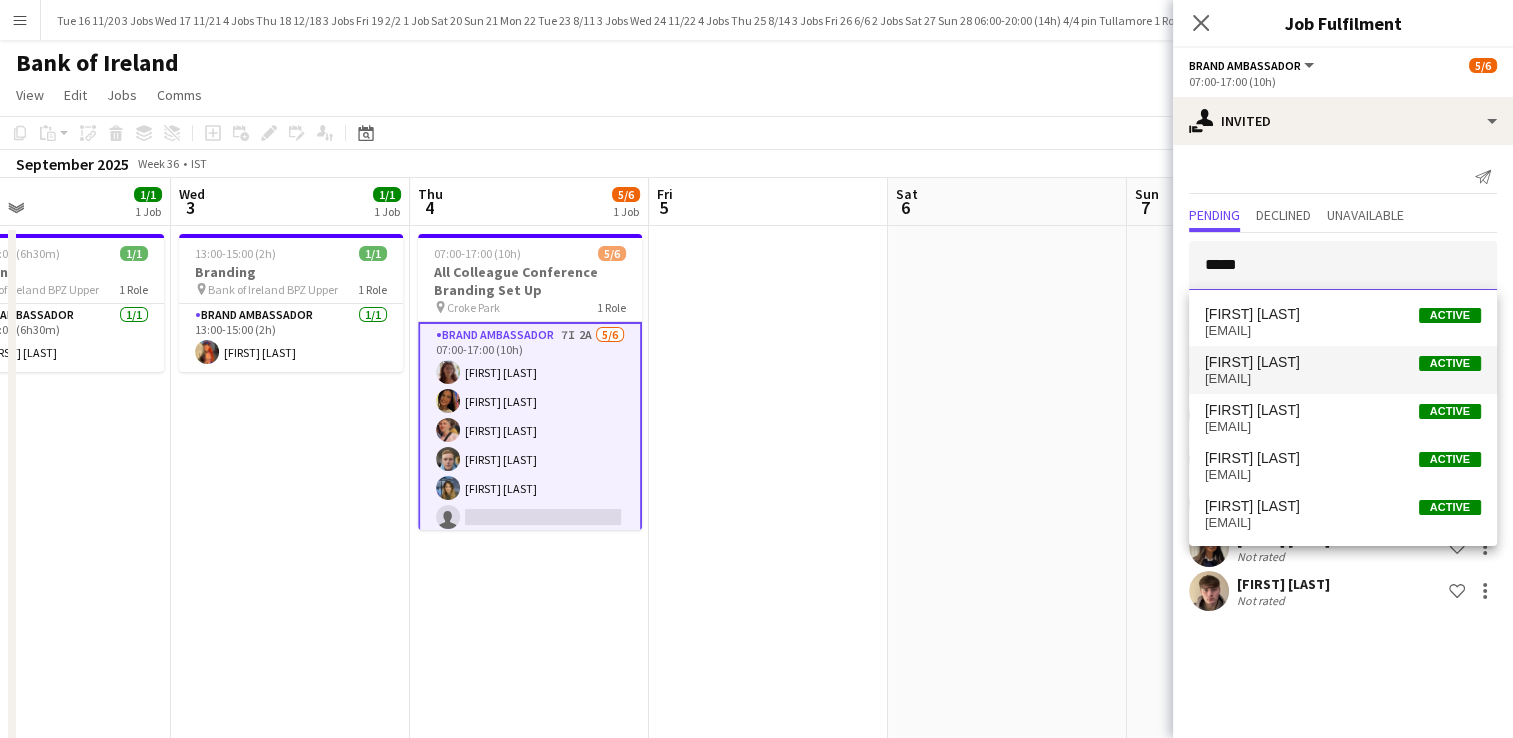 type 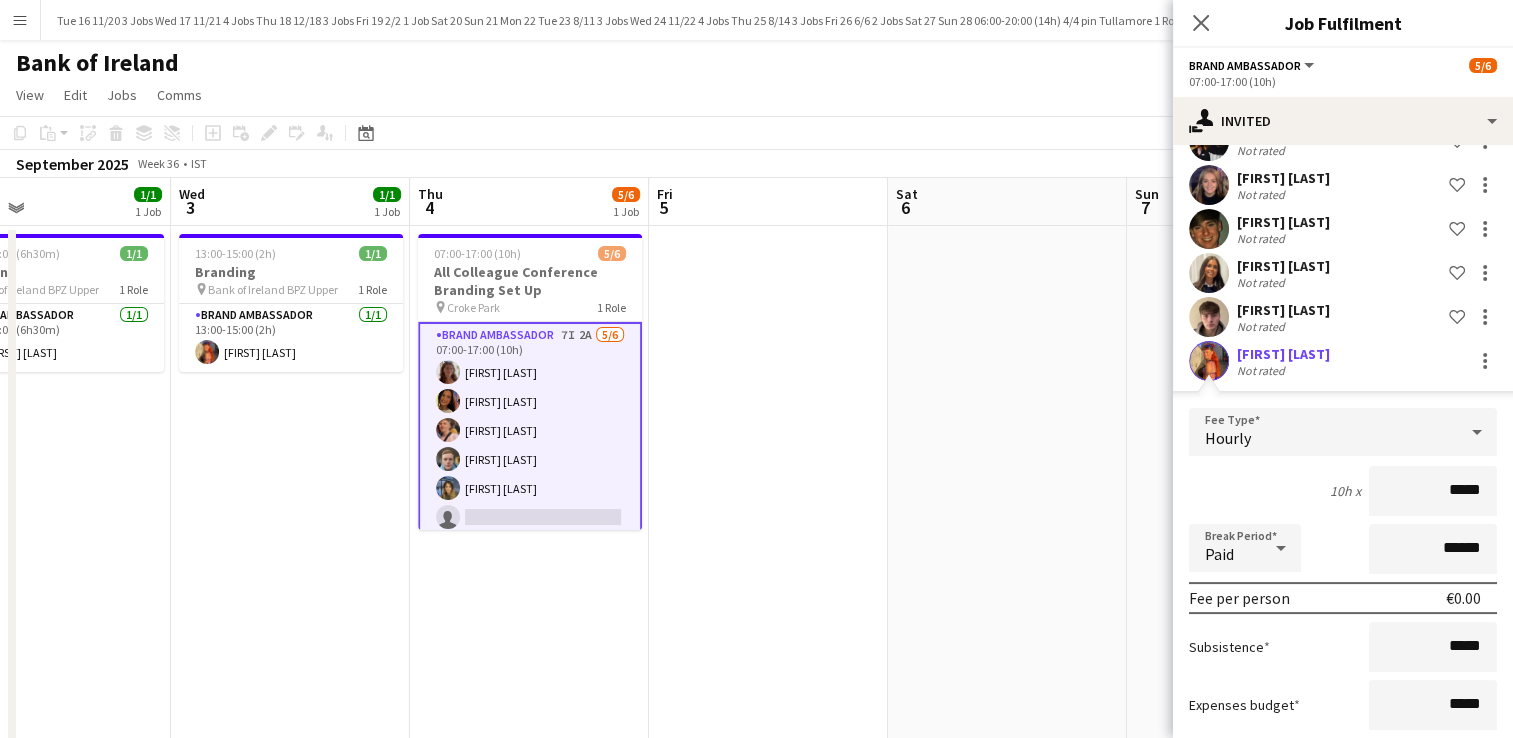 scroll, scrollTop: 387, scrollLeft: 0, axis: vertical 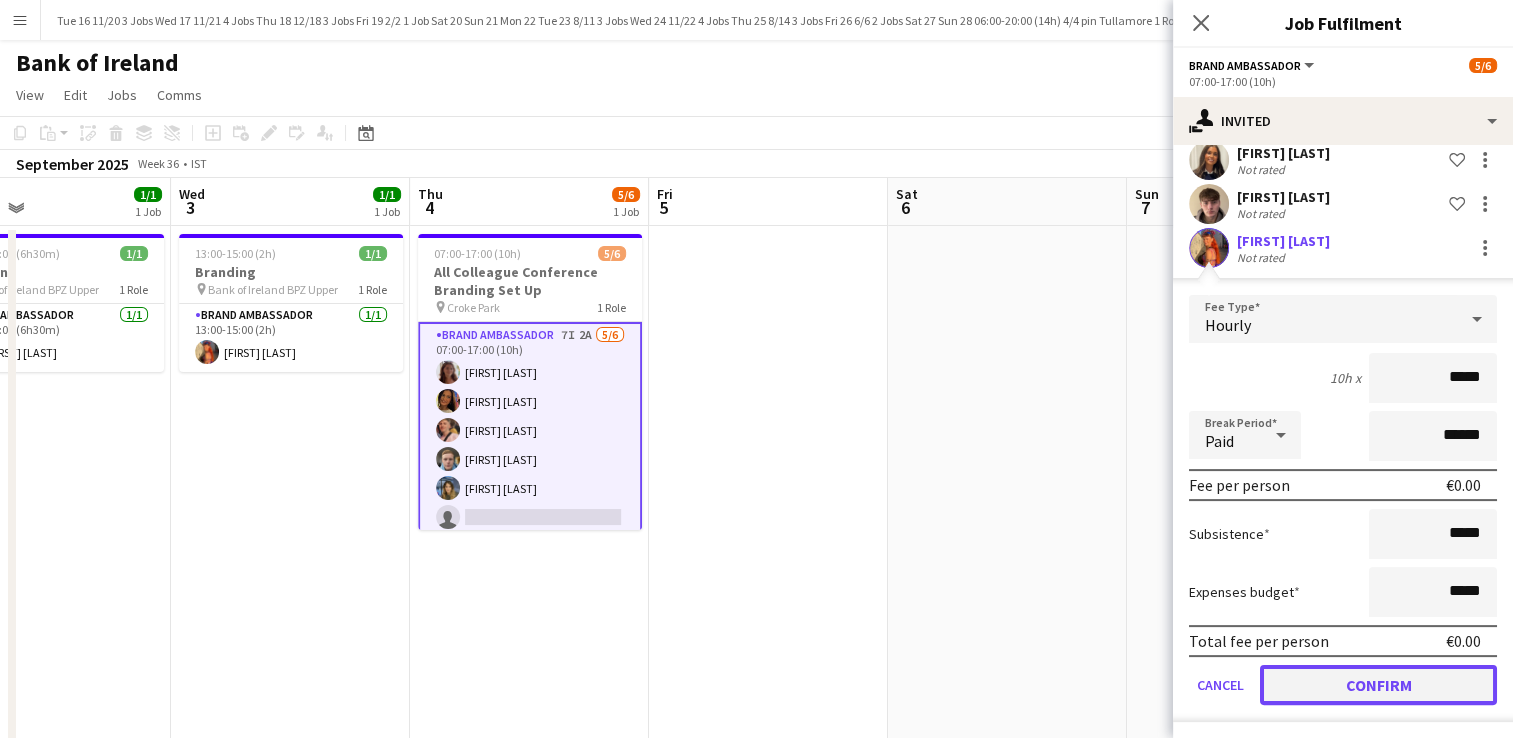click on "Confirm" 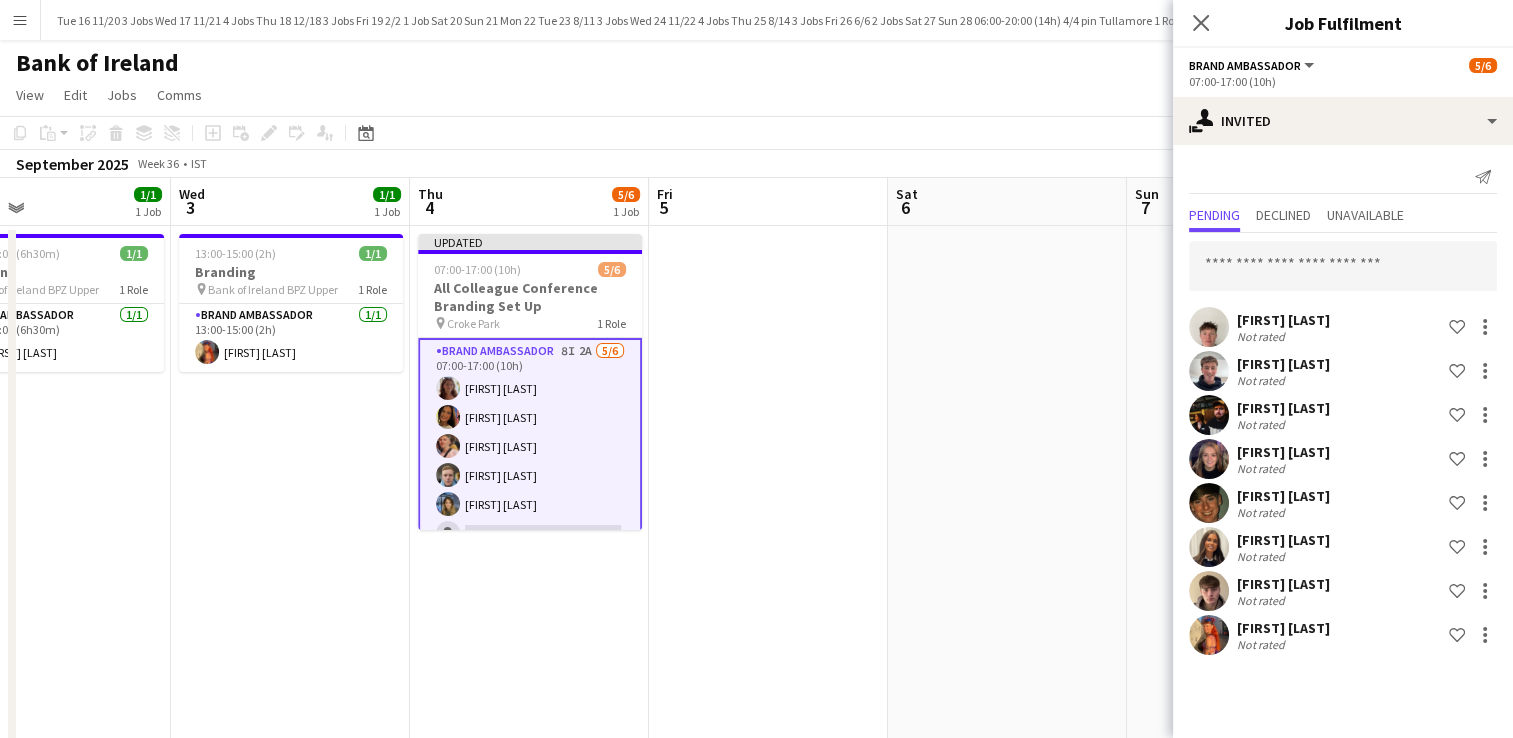 scroll, scrollTop: 0, scrollLeft: 0, axis: both 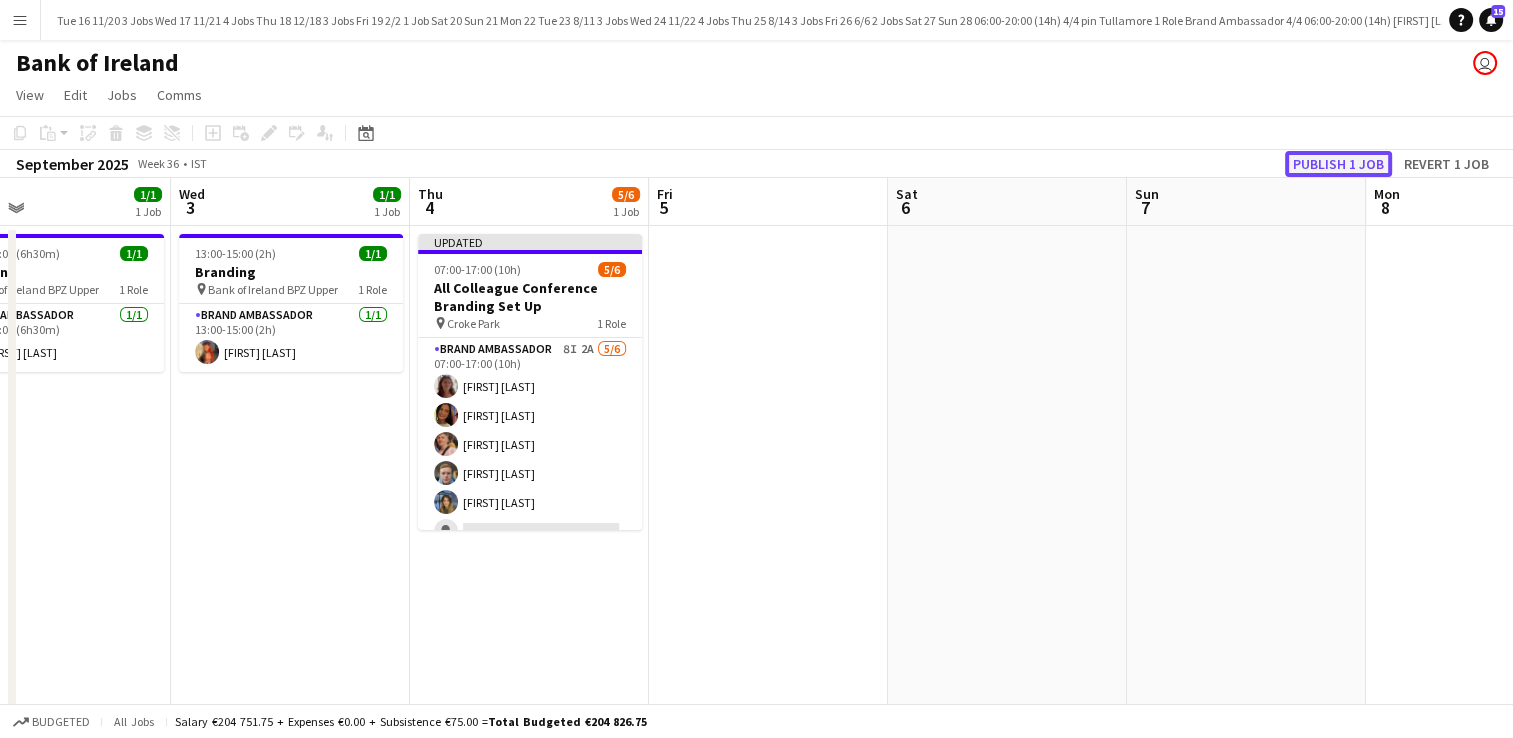 click on "Publish 1 job" 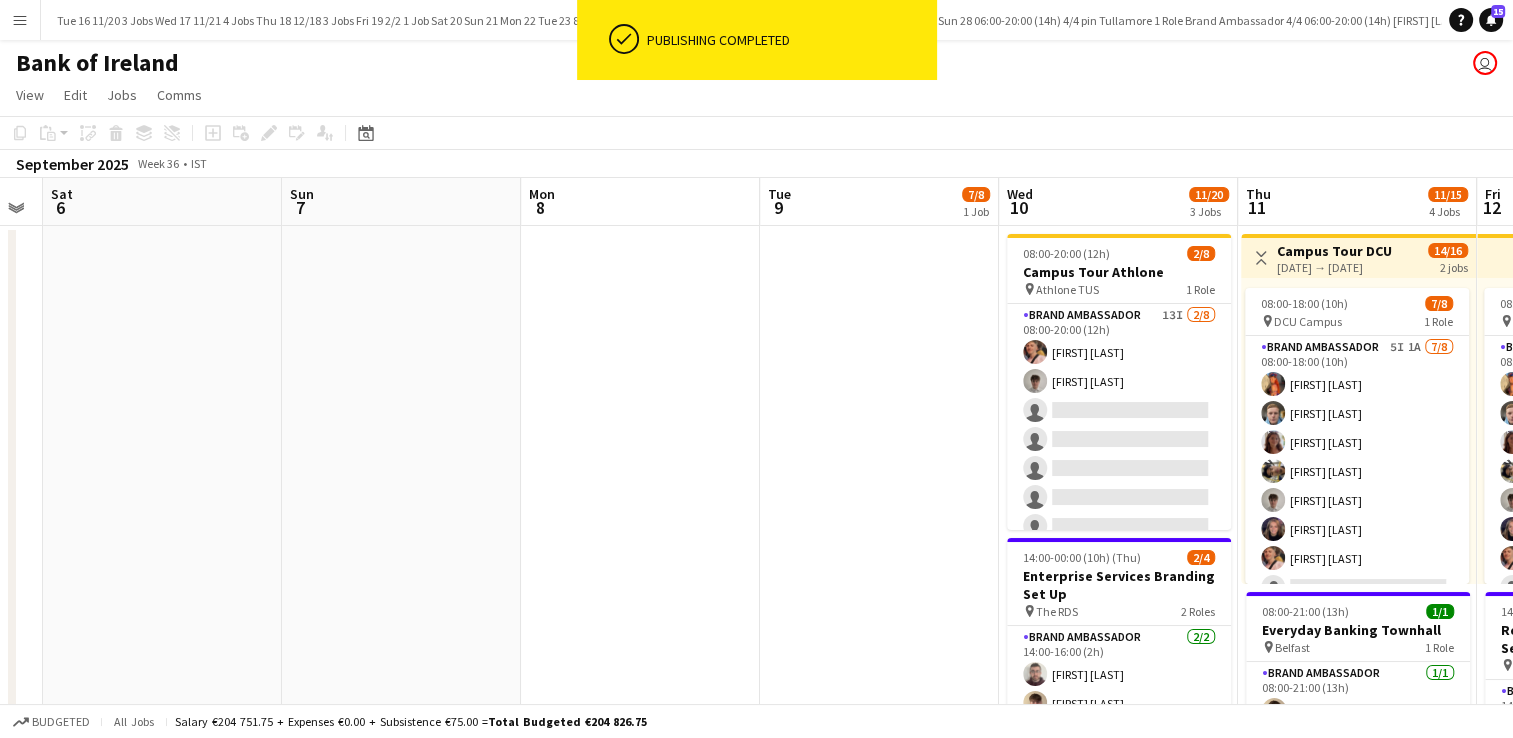 drag, startPoint x: 1138, startPoint y: 454, endPoint x: 293, endPoint y: 460, distance: 845.0213 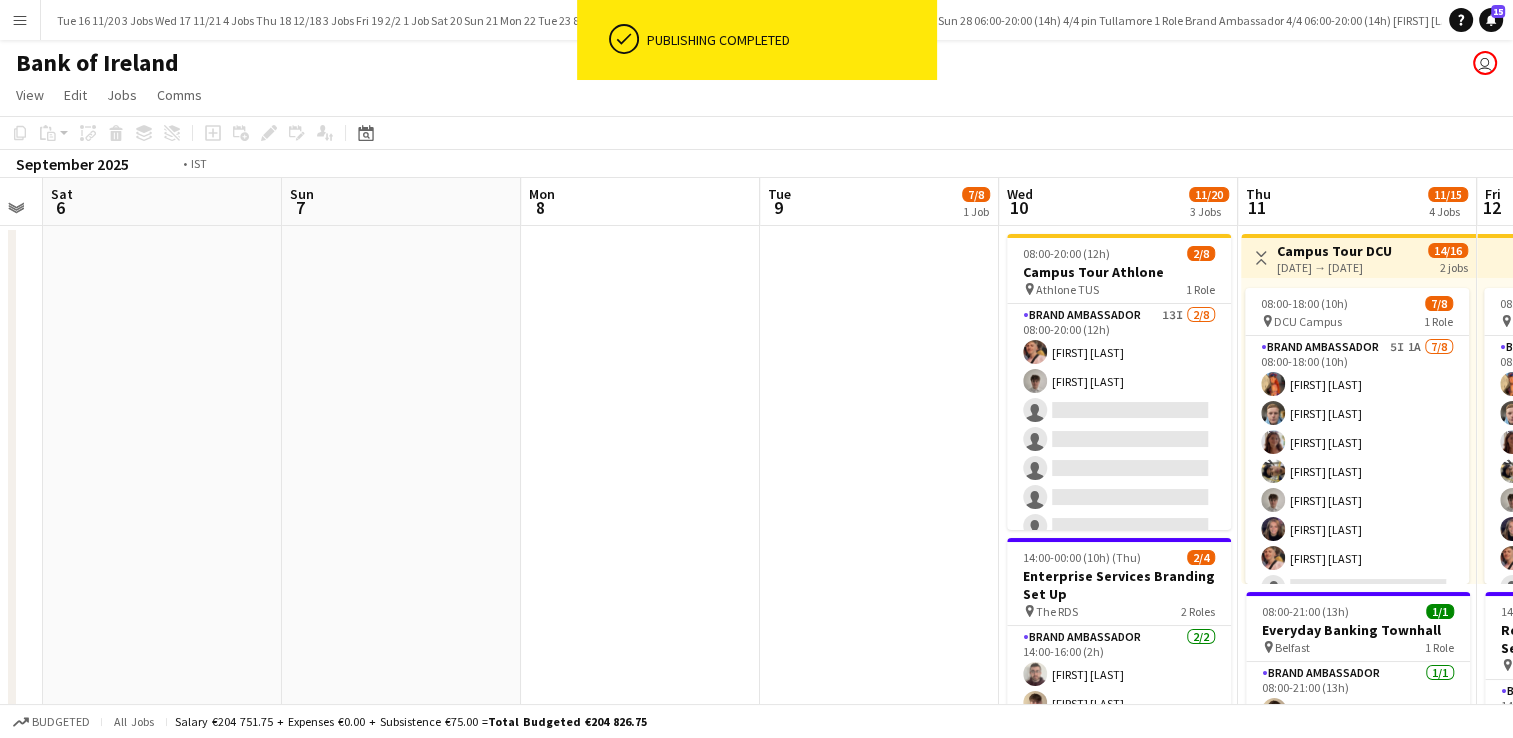 scroll, scrollTop: 0, scrollLeft: 524, axis: horizontal 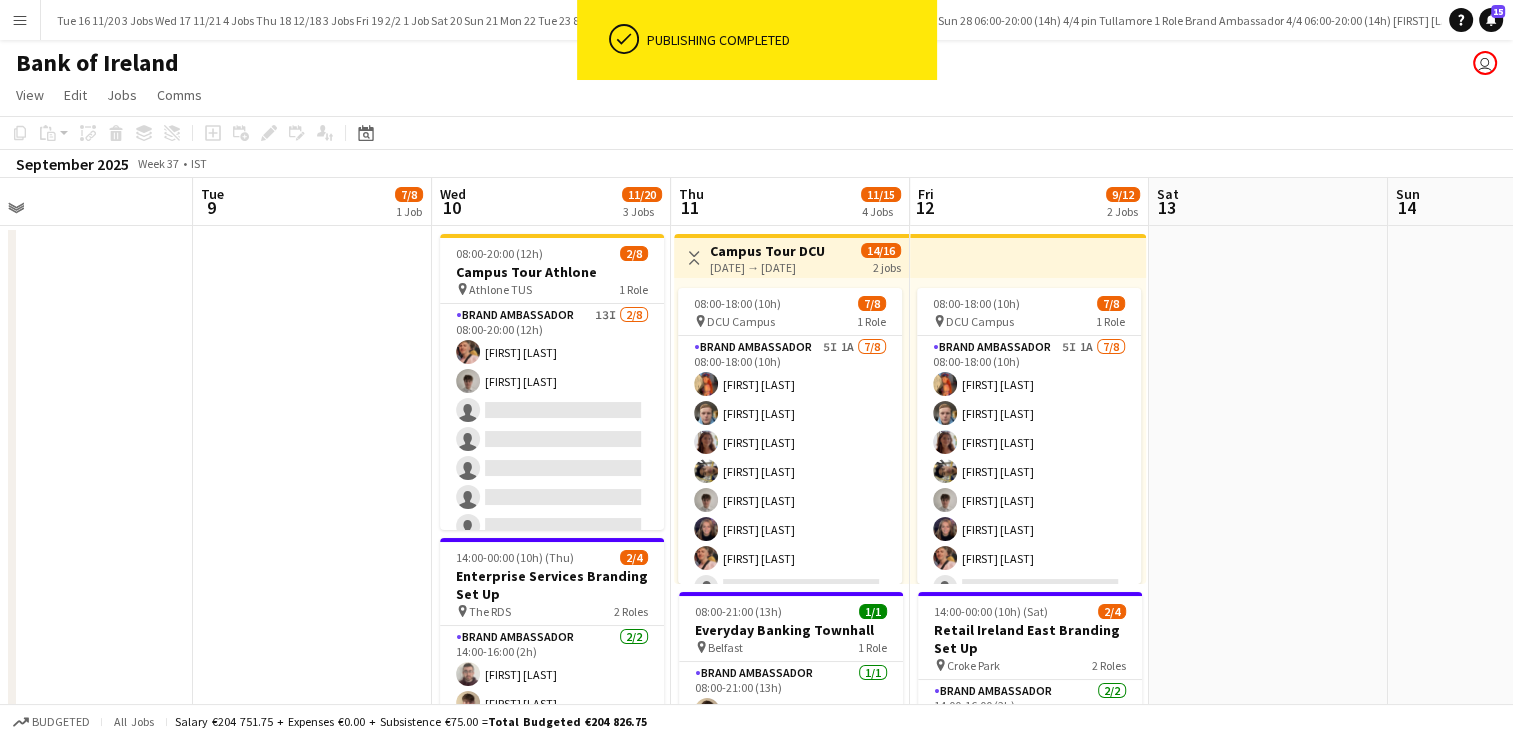 drag, startPoint x: 703, startPoint y: 435, endPoint x: -4, endPoint y: 392, distance: 708.30646 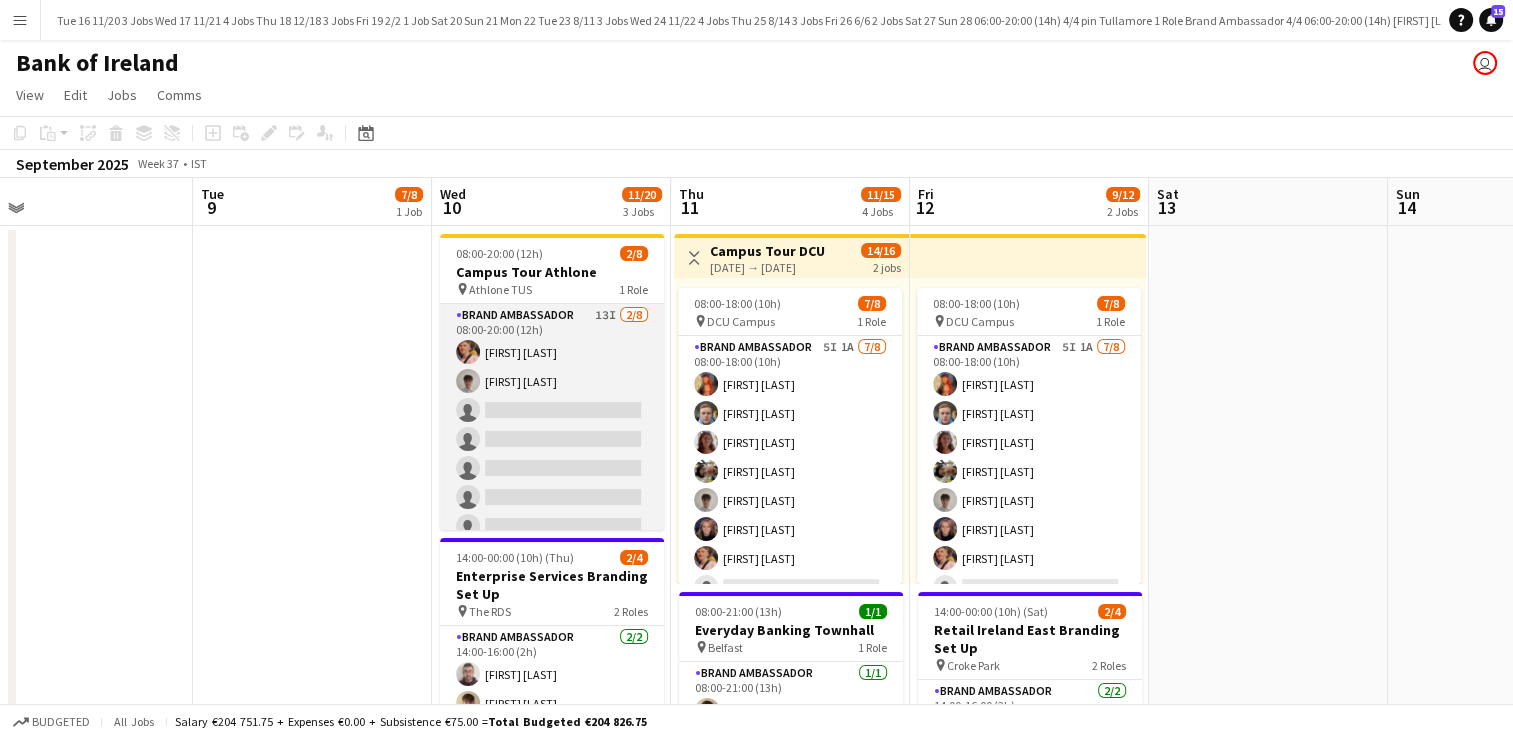 click on "Brand Ambassador   13I   2/8   08:00-20:00 (12h)
[FIRST] [LAST] [FIRST] [LAST]
single-neutral-actions
single-neutral-actions
single-neutral-actions
single-neutral-actions
single-neutral-actions
single-neutral-actions" at bounding box center (552, 439) 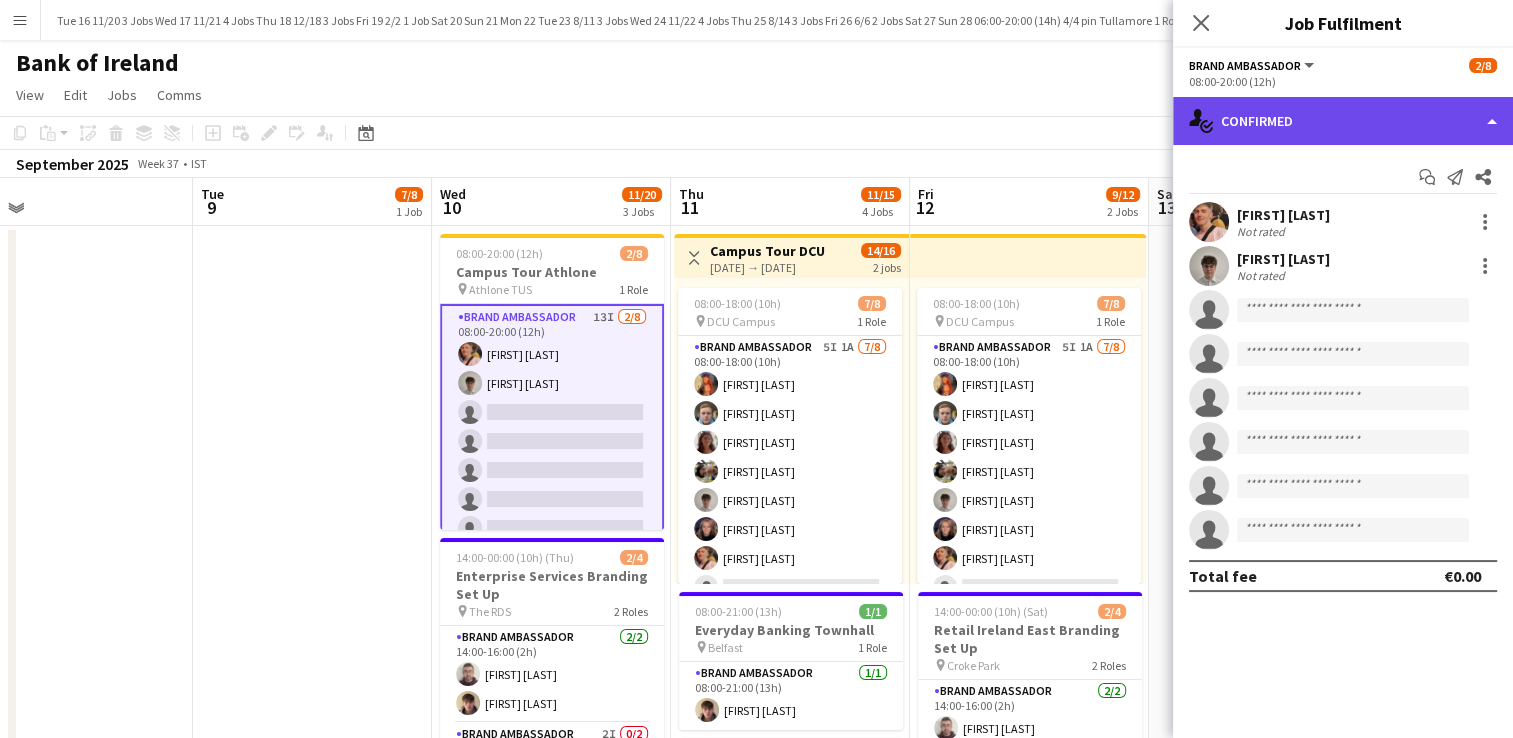 click on "single-neutral-actions-check-2
Confirmed" 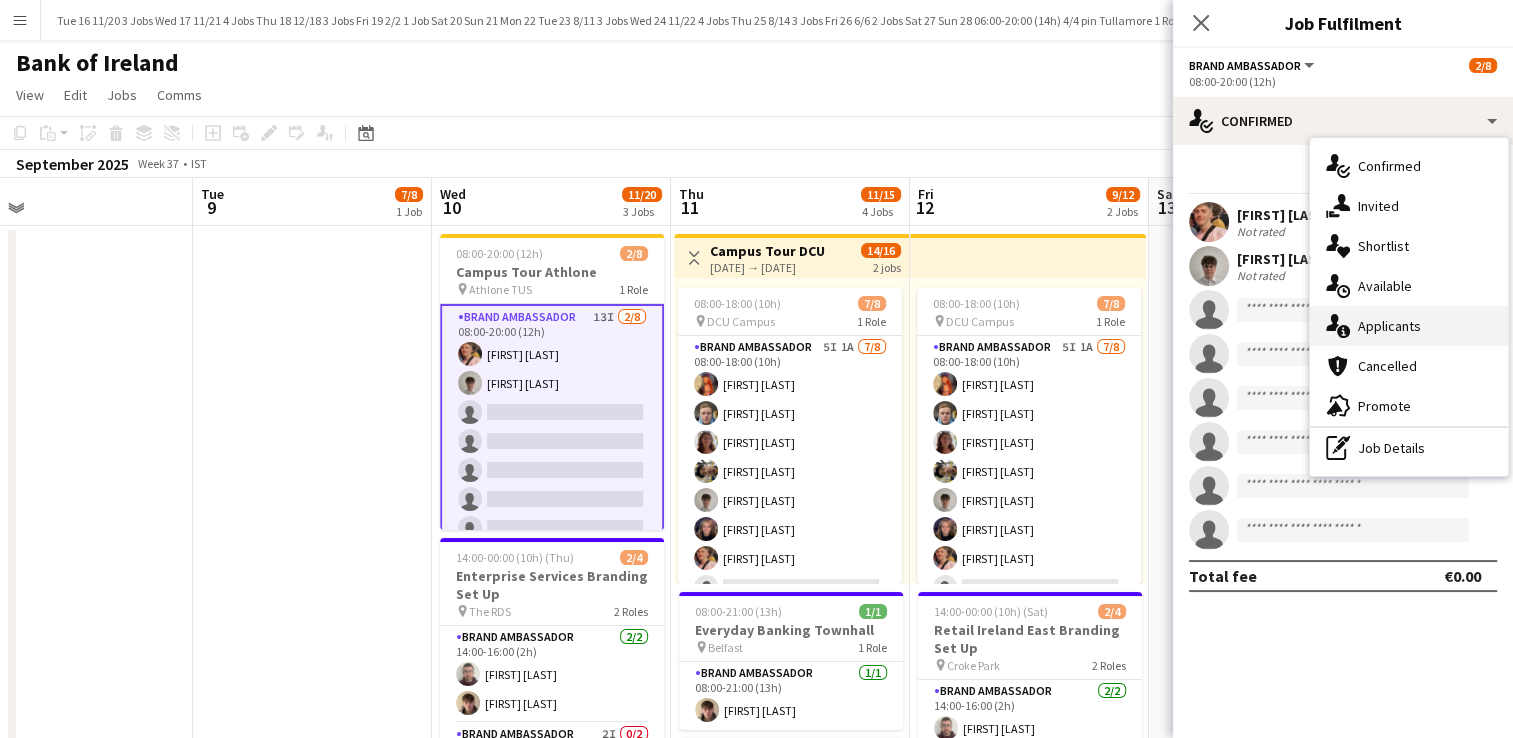 click on "single-neutral-actions-information
Applicants" at bounding box center [1409, 326] 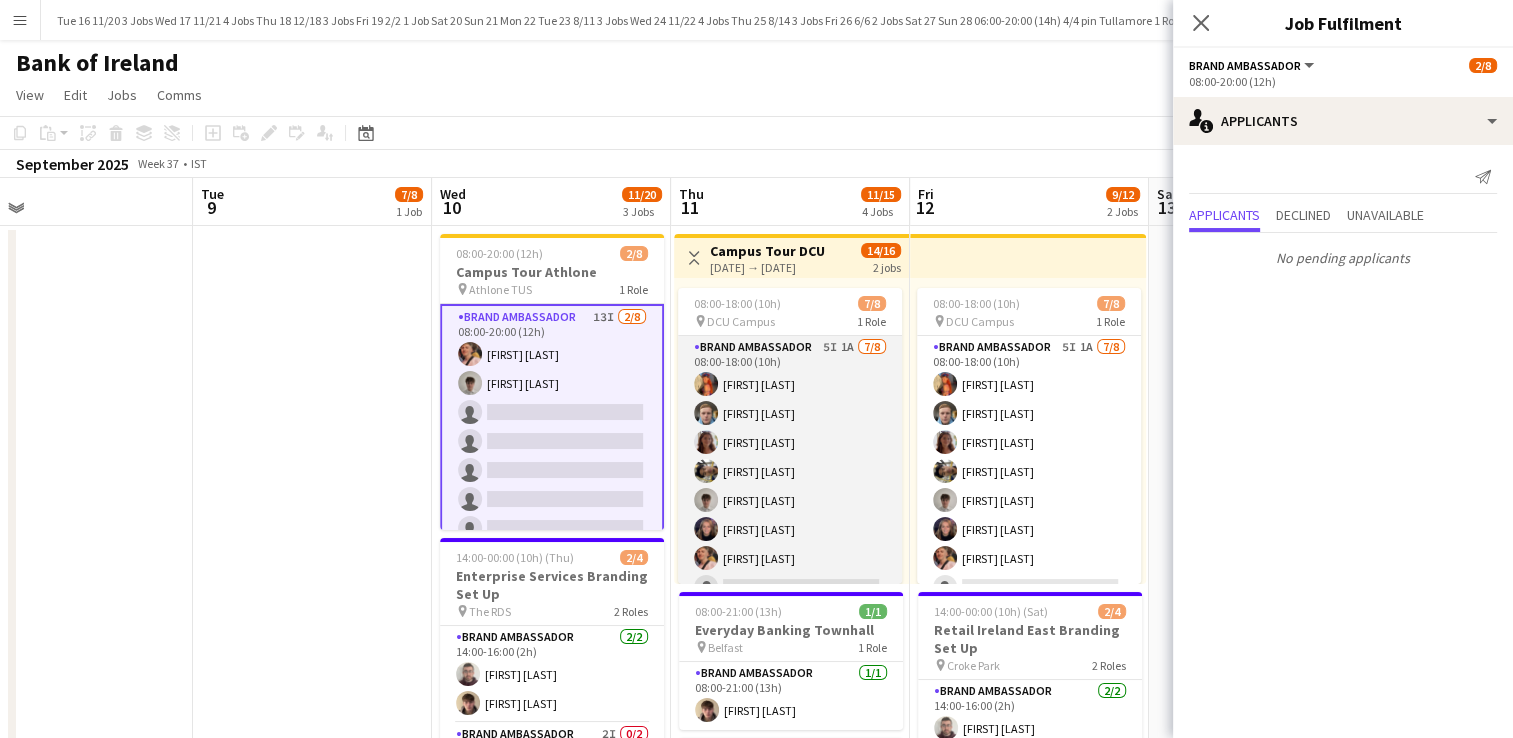scroll, scrollTop: 22, scrollLeft: 0, axis: vertical 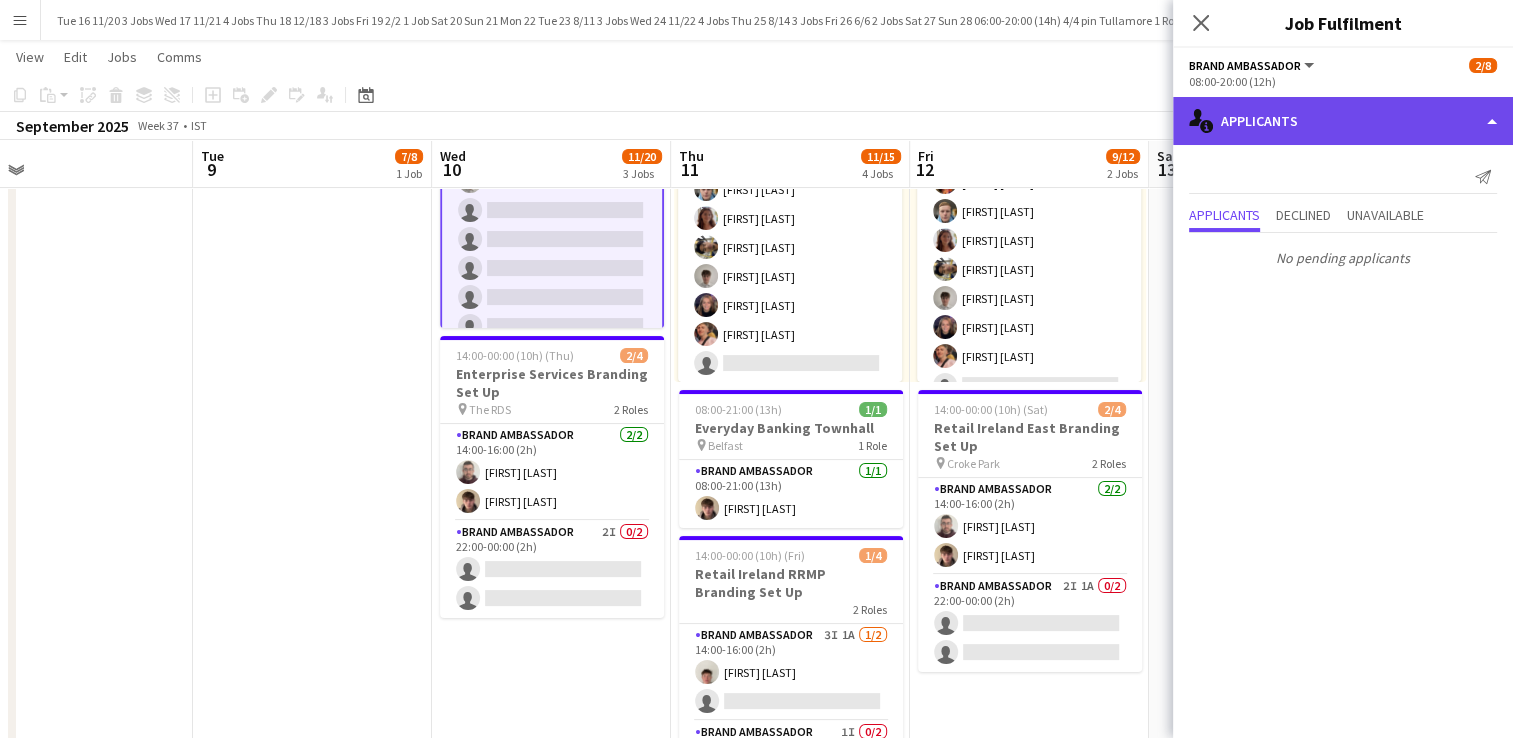 click on "single-neutral-actions-information
Applicants" 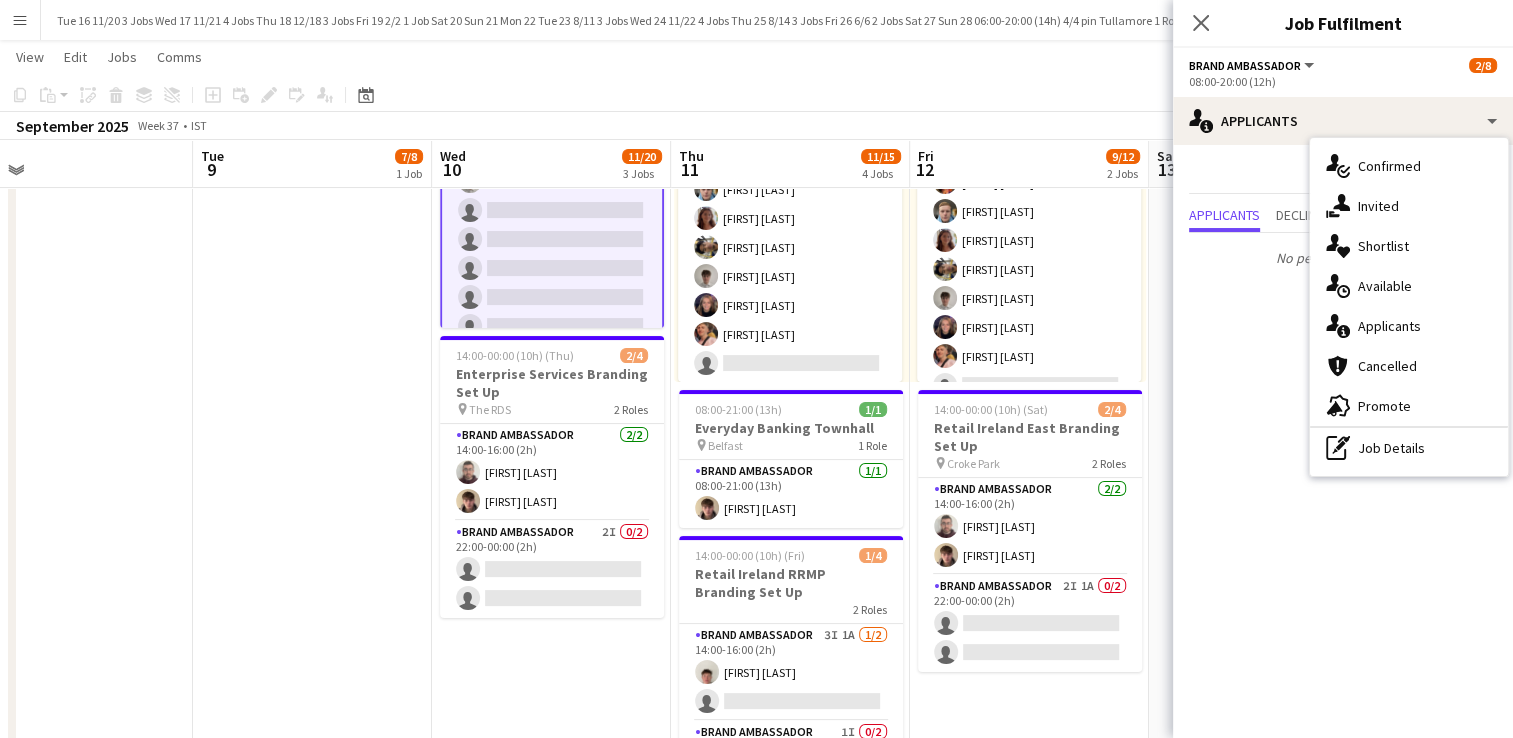 click on "single-neutral-actions-share-1
Invited" at bounding box center [1409, 206] 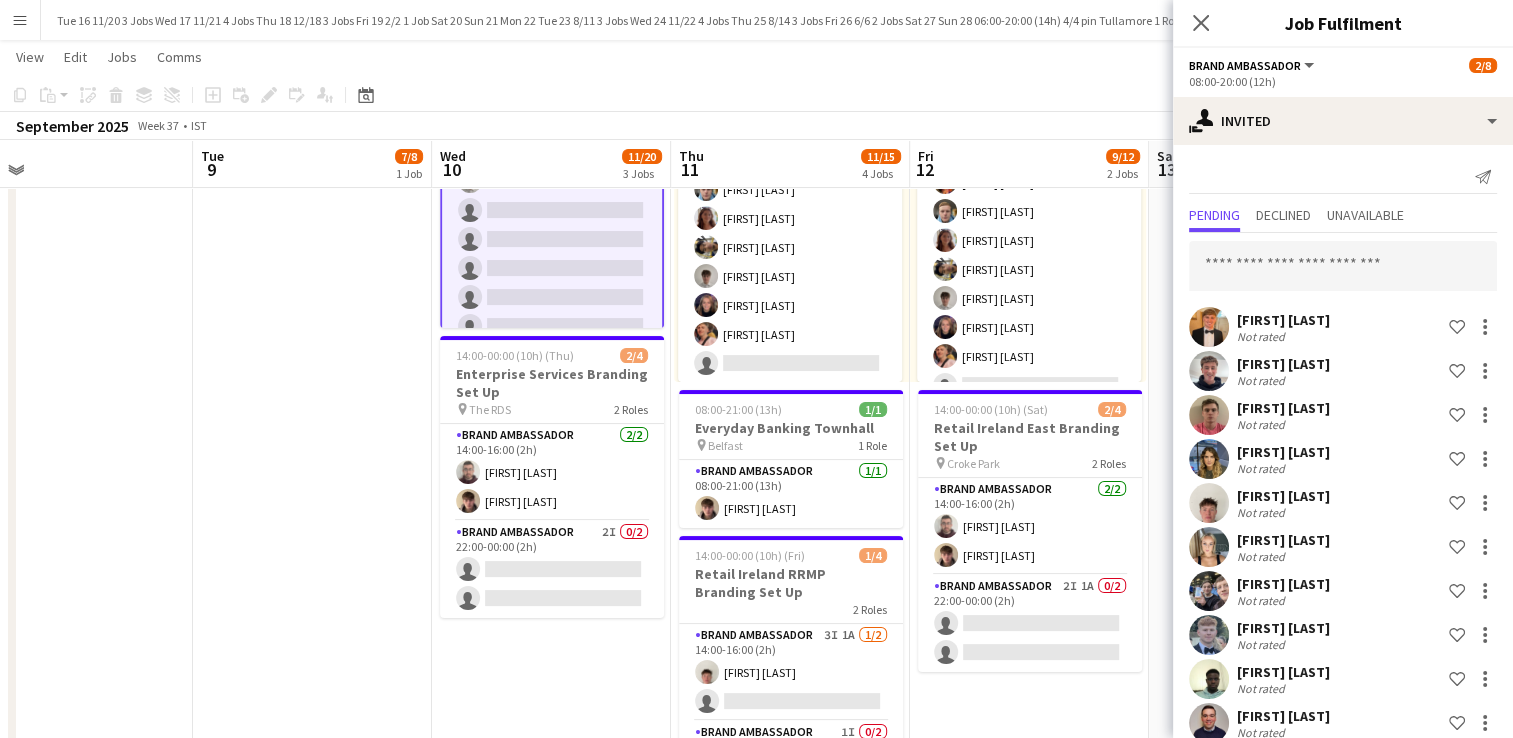 scroll, scrollTop: 156, scrollLeft: 0, axis: vertical 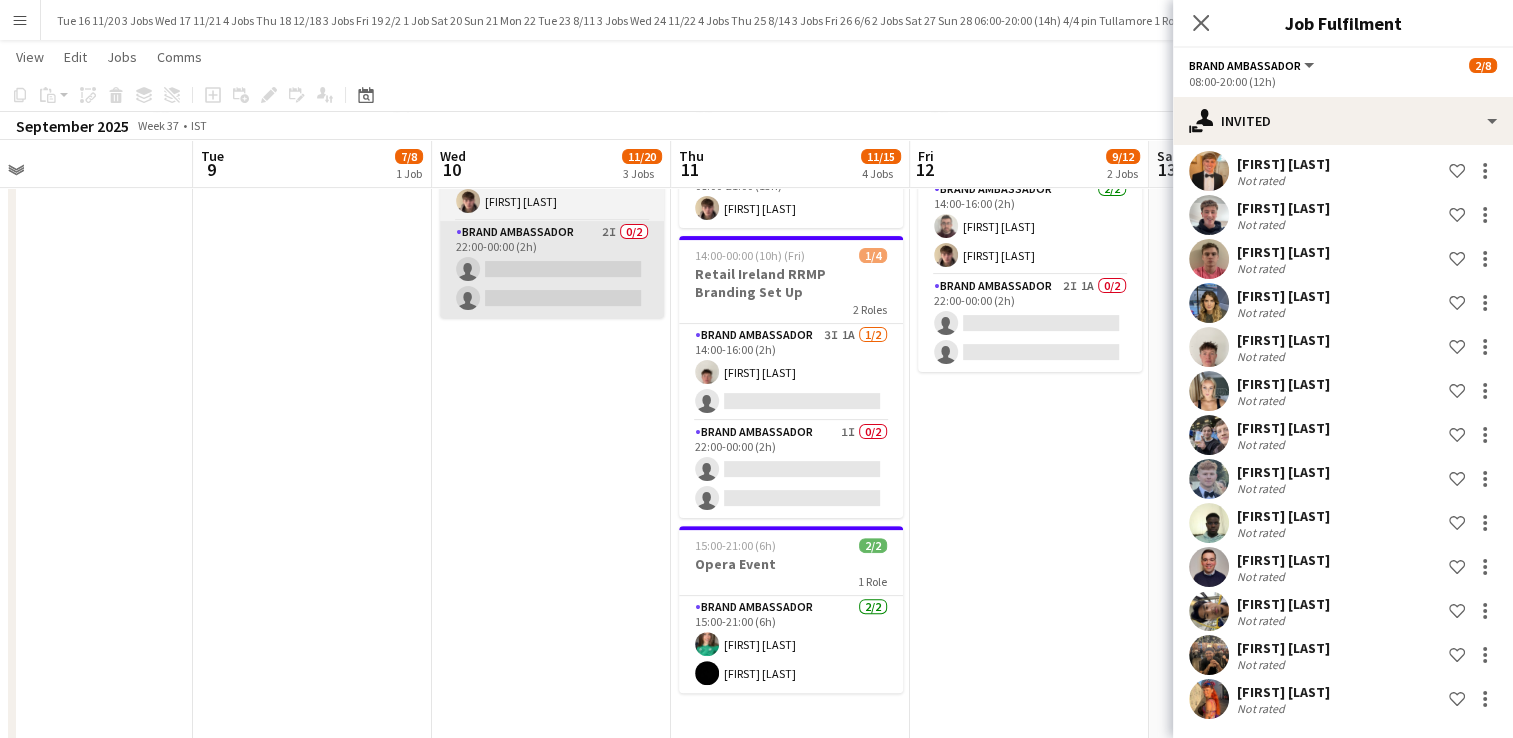 drag, startPoint x: 599, startPoint y: 502, endPoint x: 600, endPoint y: 315, distance: 187.00267 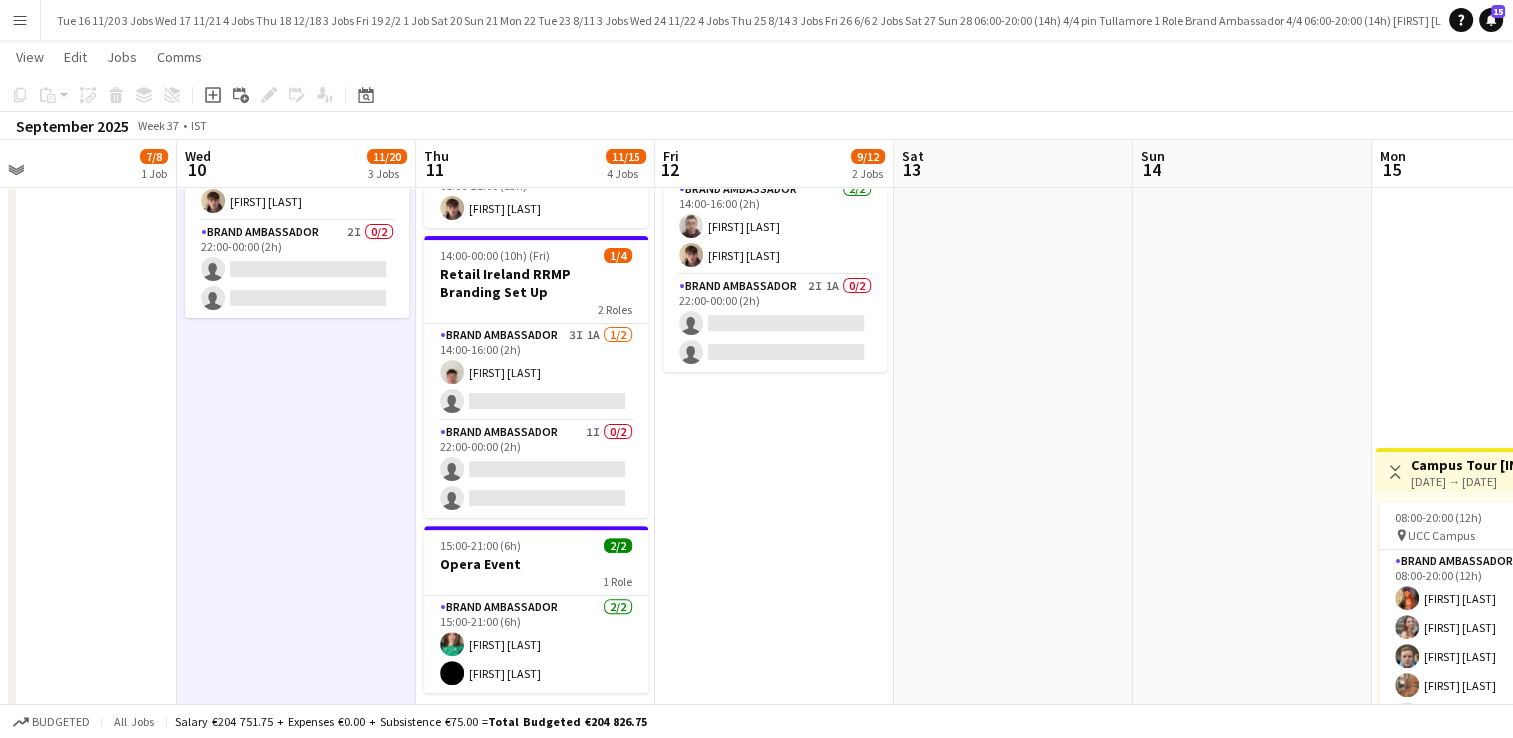 drag, startPoint x: 1109, startPoint y: 456, endPoint x: 176, endPoint y: 422, distance: 933.6193 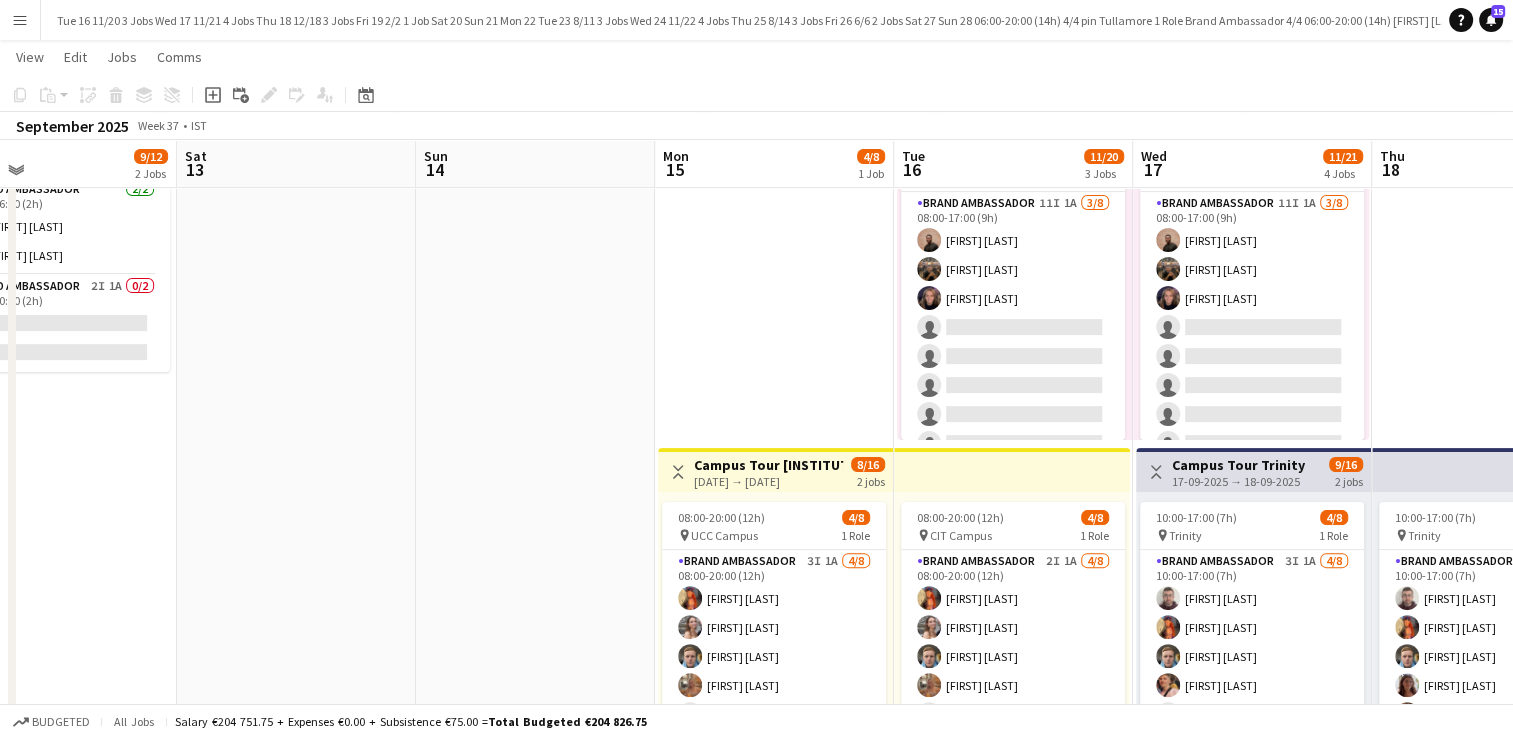 scroll, scrollTop: 0, scrollLeft: 740, axis: horizontal 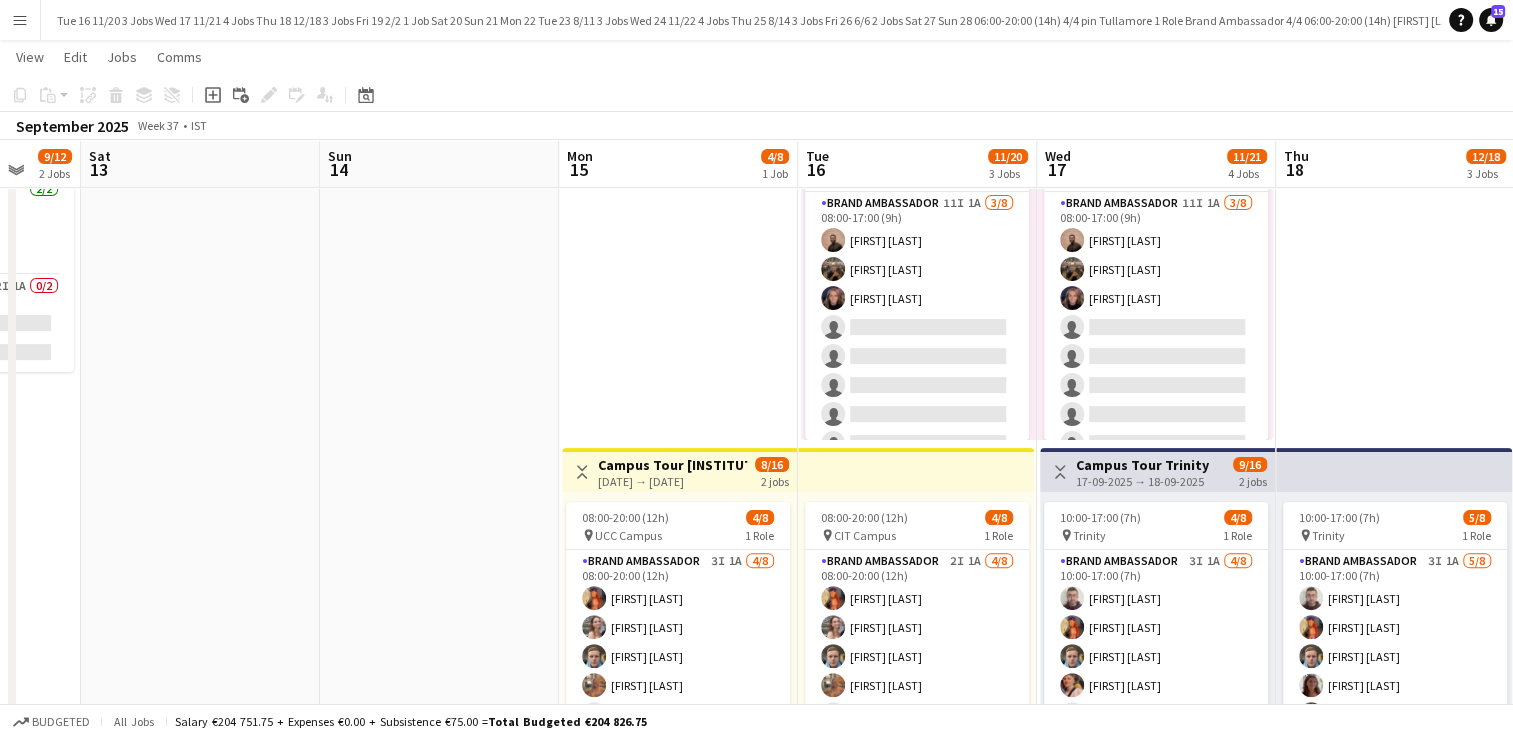 drag, startPoint x: 740, startPoint y: 297, endPoint x: 124, endPoint y: 326, distance: 616.68225 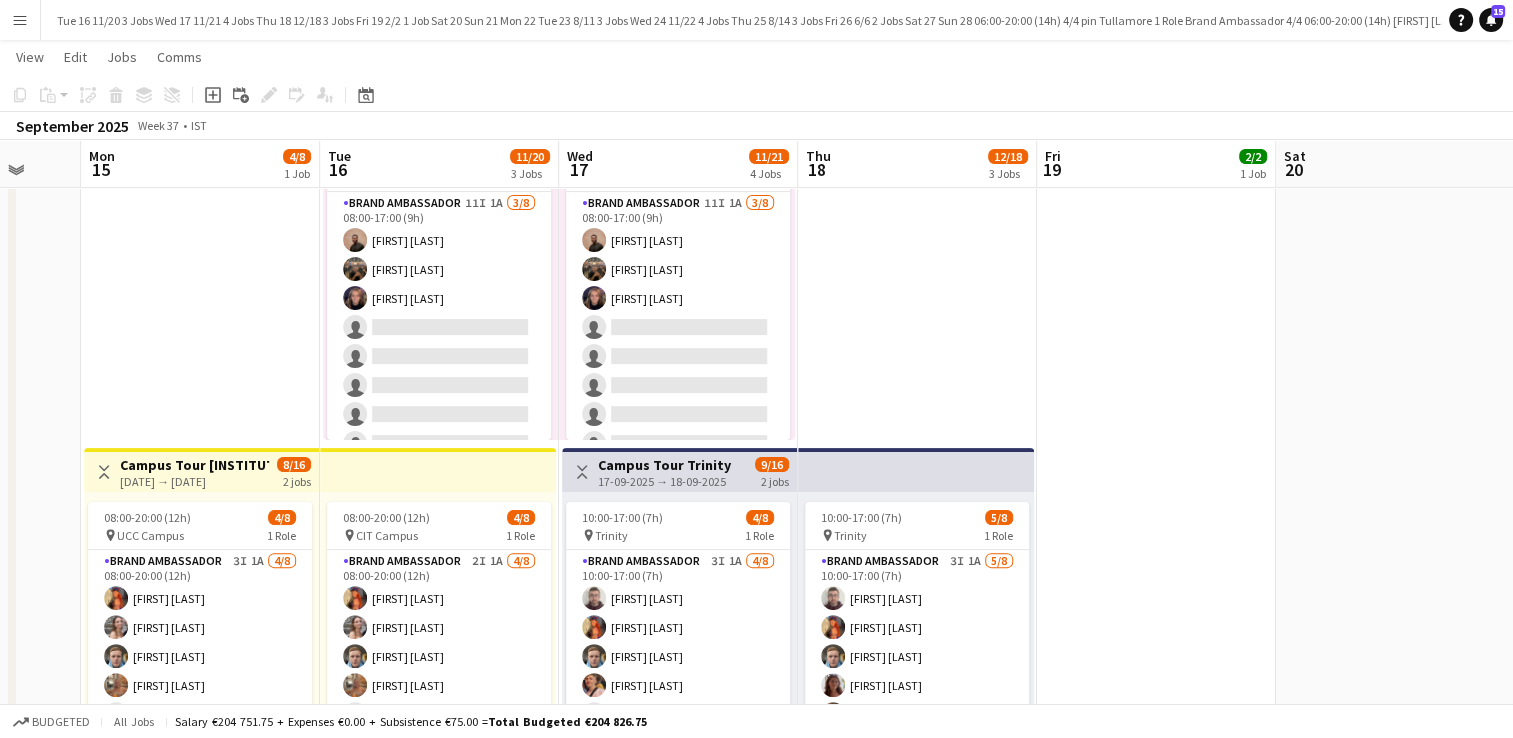 scroll, scrollTop: 0, scrollLeft: 878, axis: horizontal 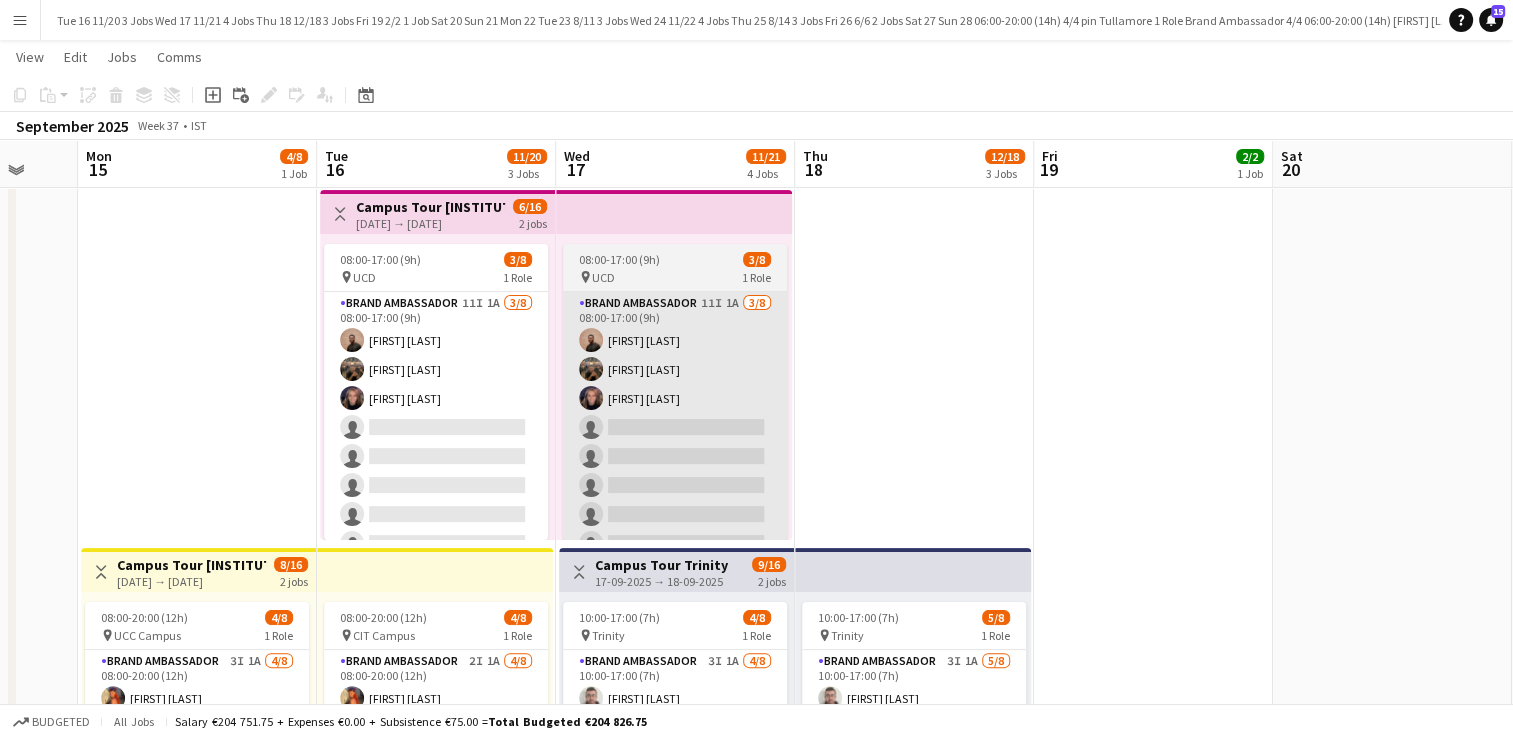 click on "Brand Ambassador   11I   1A   3/8   08:00-17:00 (9h)
[FIRST] [LAST] [FIRST] [LAST] [FIRST] [LAST]
single-neutral-actions
single-neutral-actions
single-neutral-actions
single-neutral-actions
single-neutral-actions" at bounding box center (675, 427) 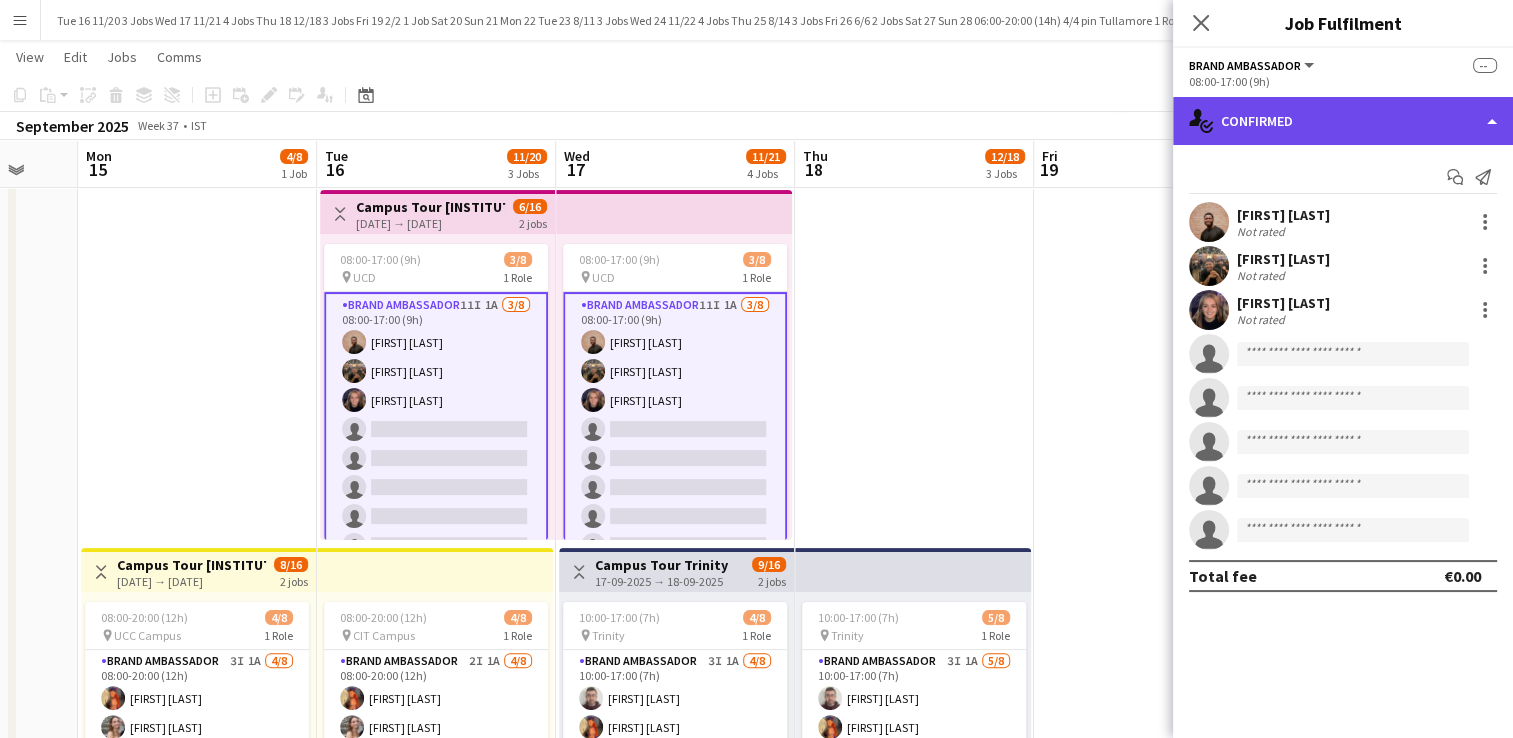 click on "single-neutral-actions-check-2
Confirmed" 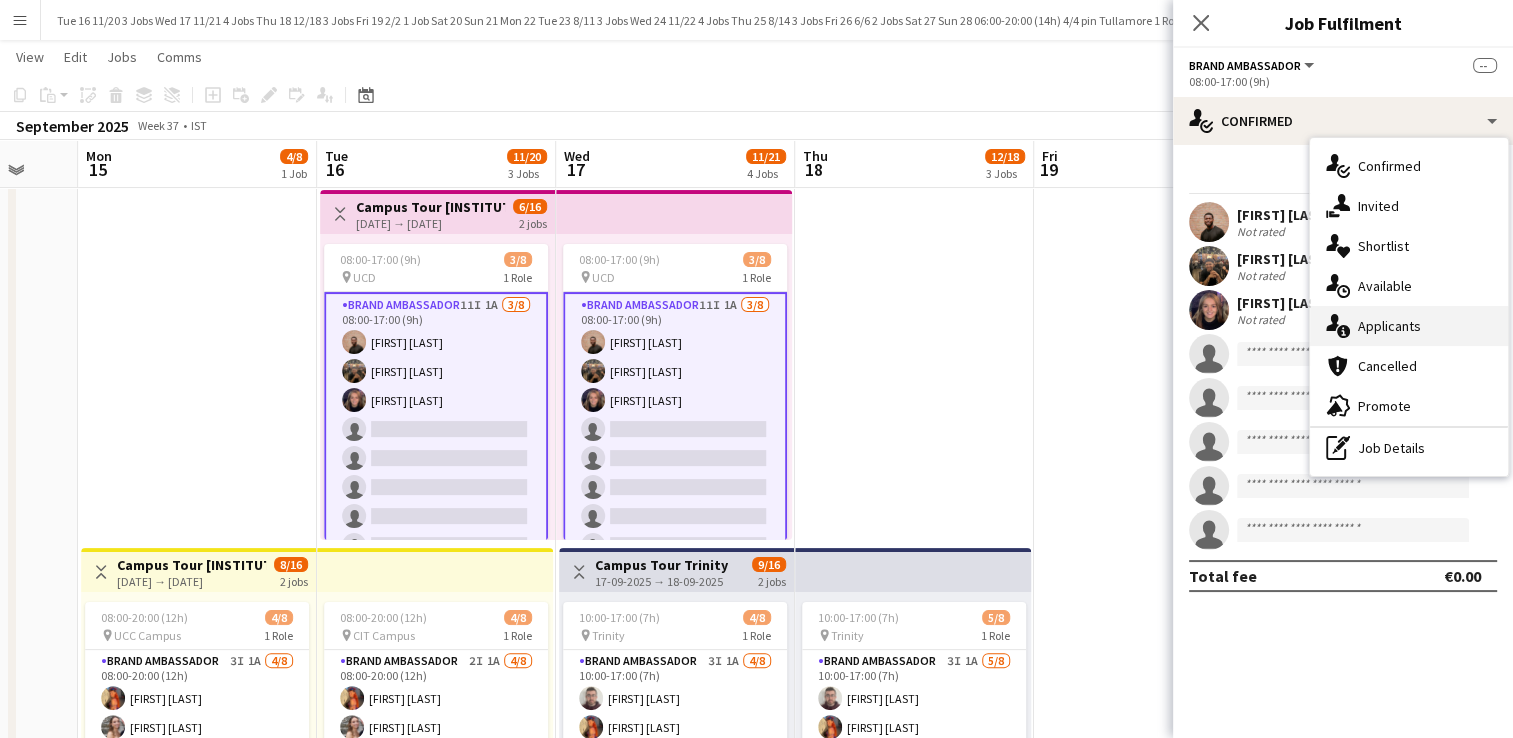 click on "single-neutral-actions-information
Applicants" at bounding box center (1409, 326) 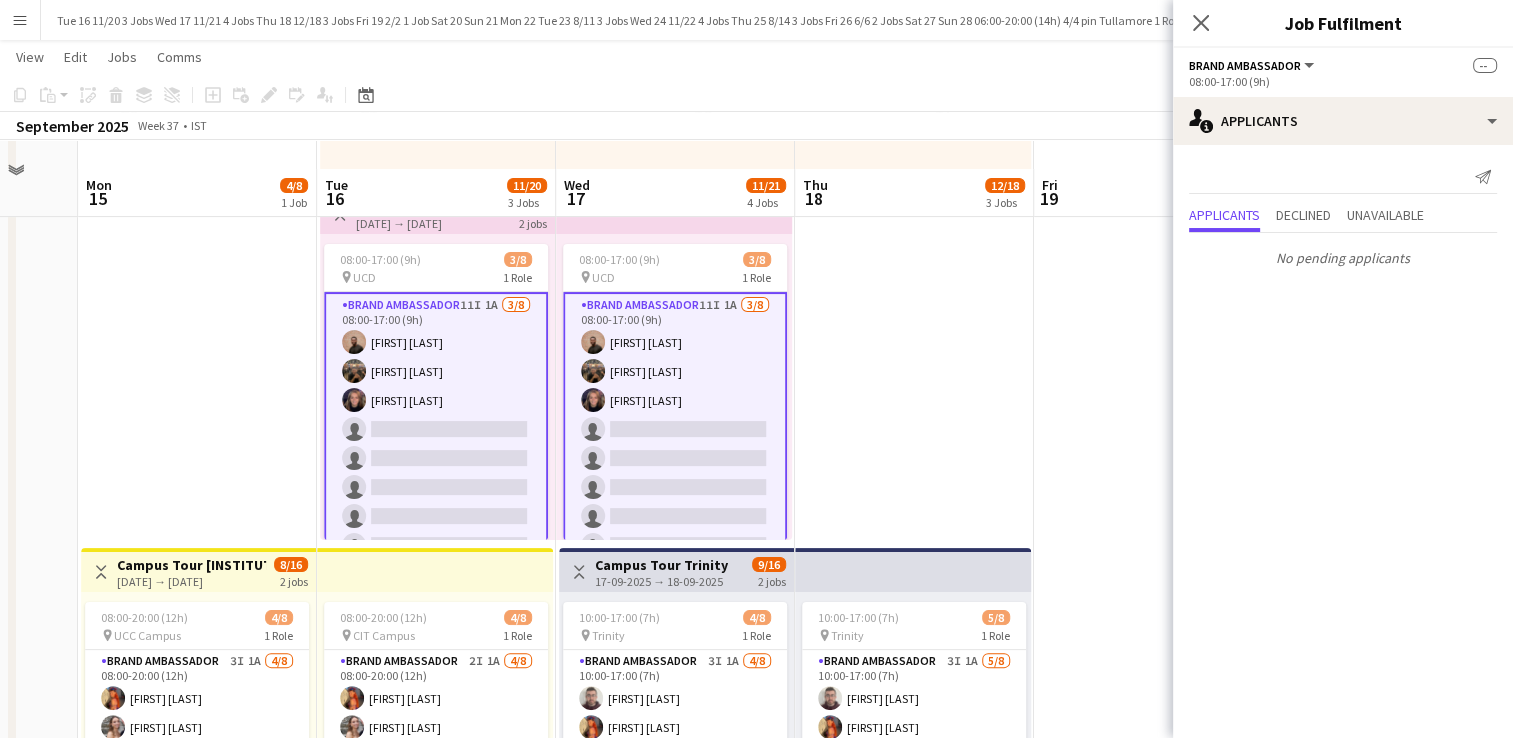 scroll, scrollTop: 600, scrollLeft: 0, axis: vertical 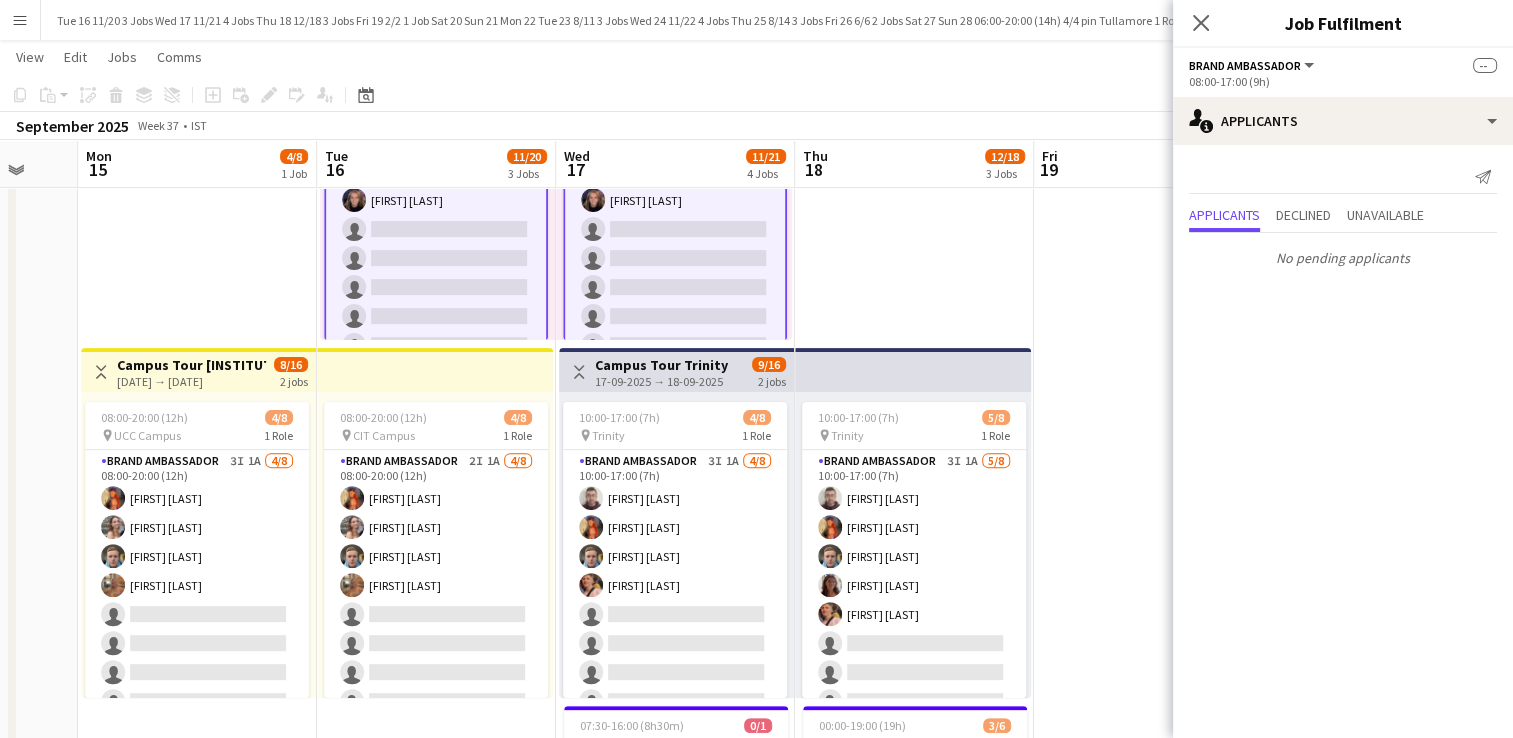click on "NBI
Close" at bounding box center [3606, 20] 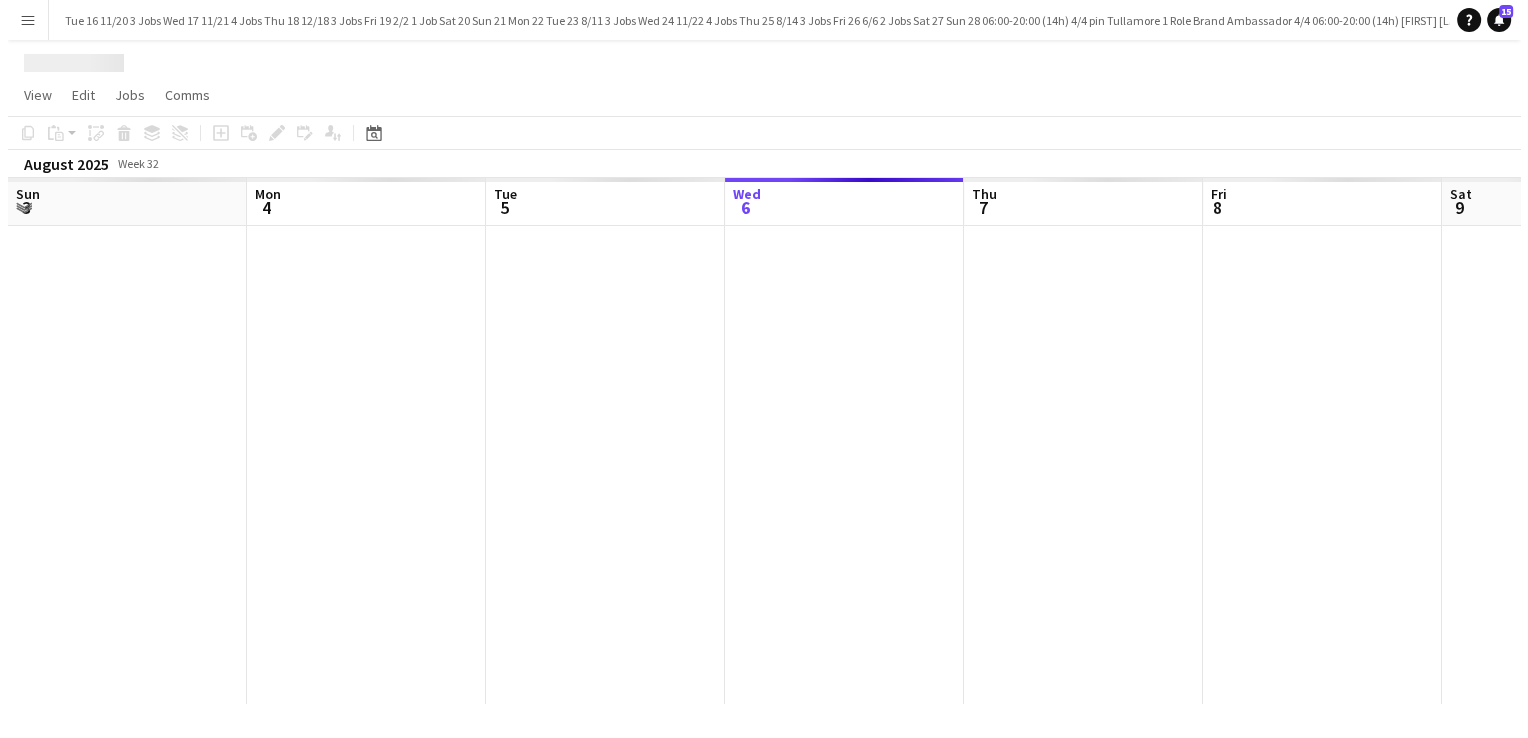 scroll, scrollTop: 0, scrollLeft: 0, axis: both 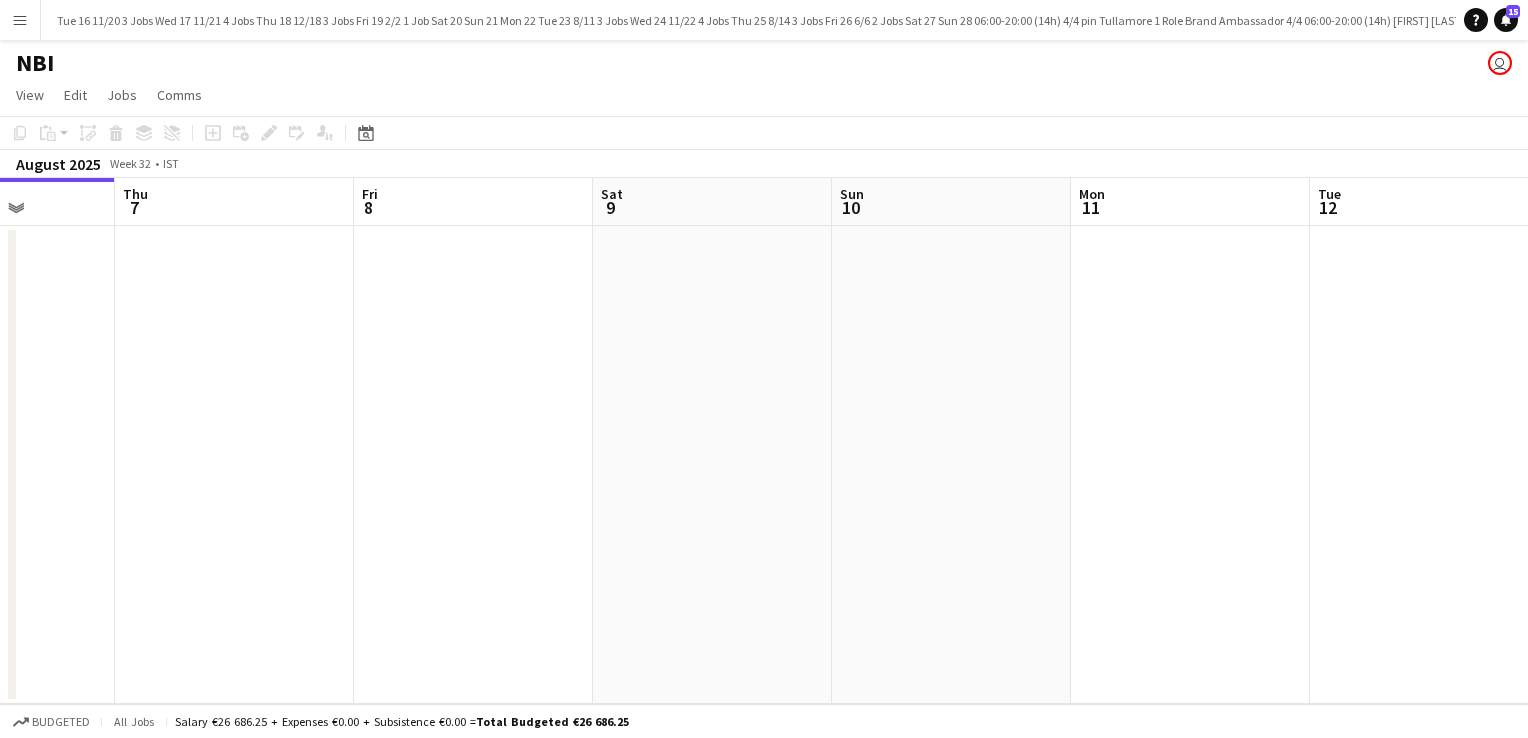 drag, startPoint x: 815, startPoint y: 210, endPoint x: 370, endPoint y: 218, distance: 445.0719 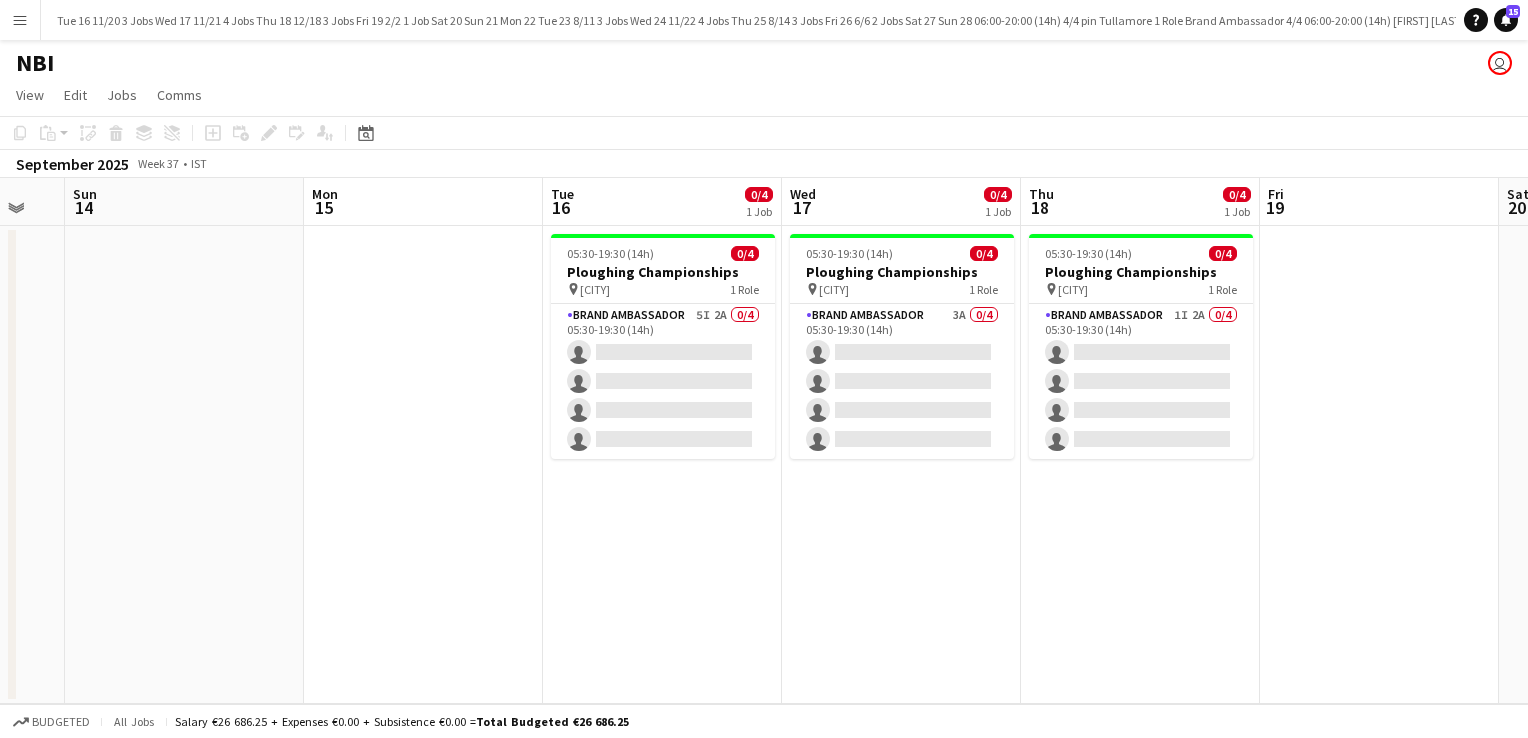 scroll, scrollTop: 0, scrollLeft: 889, axis: horizontal 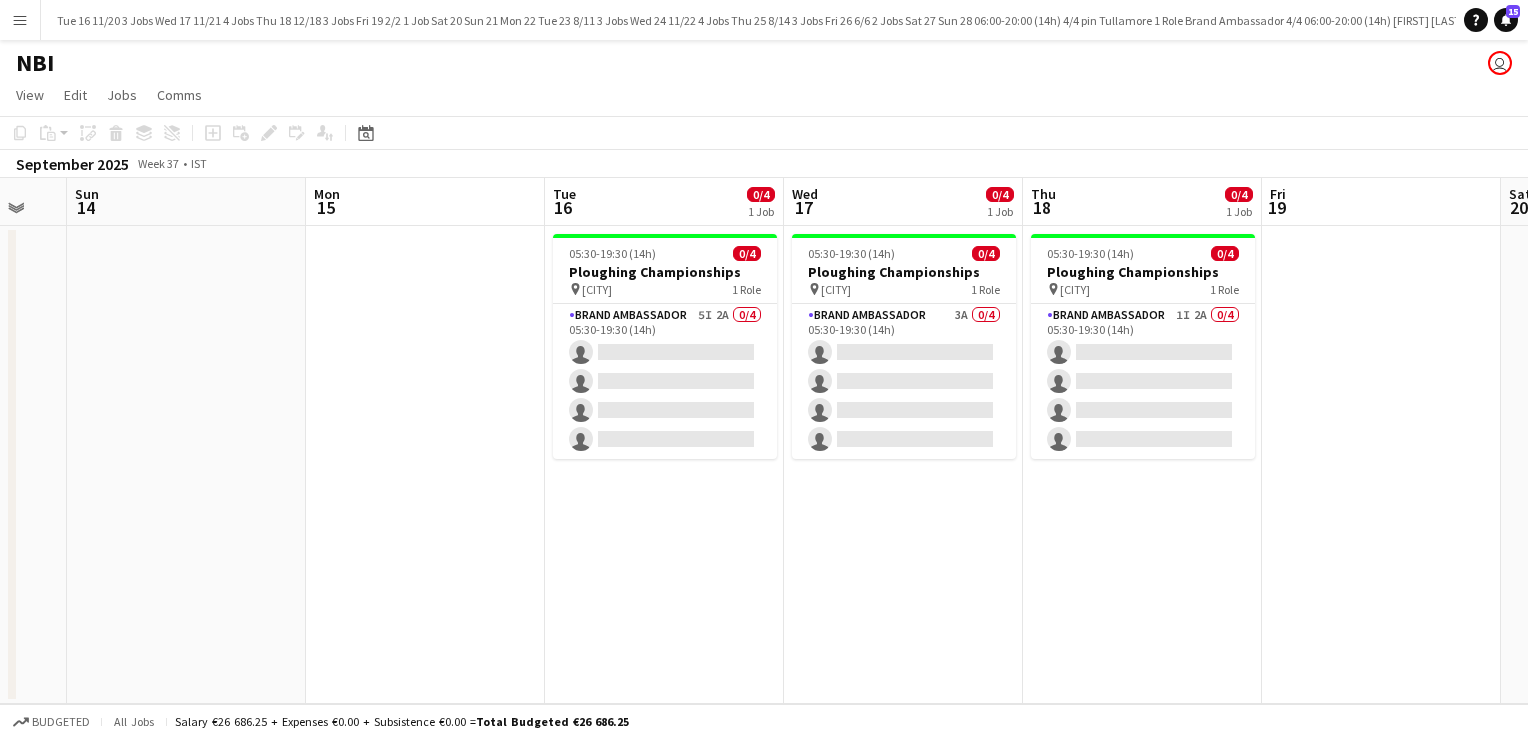 click on "Bank of Ireland
Close" at bounding box center [3687, 20] 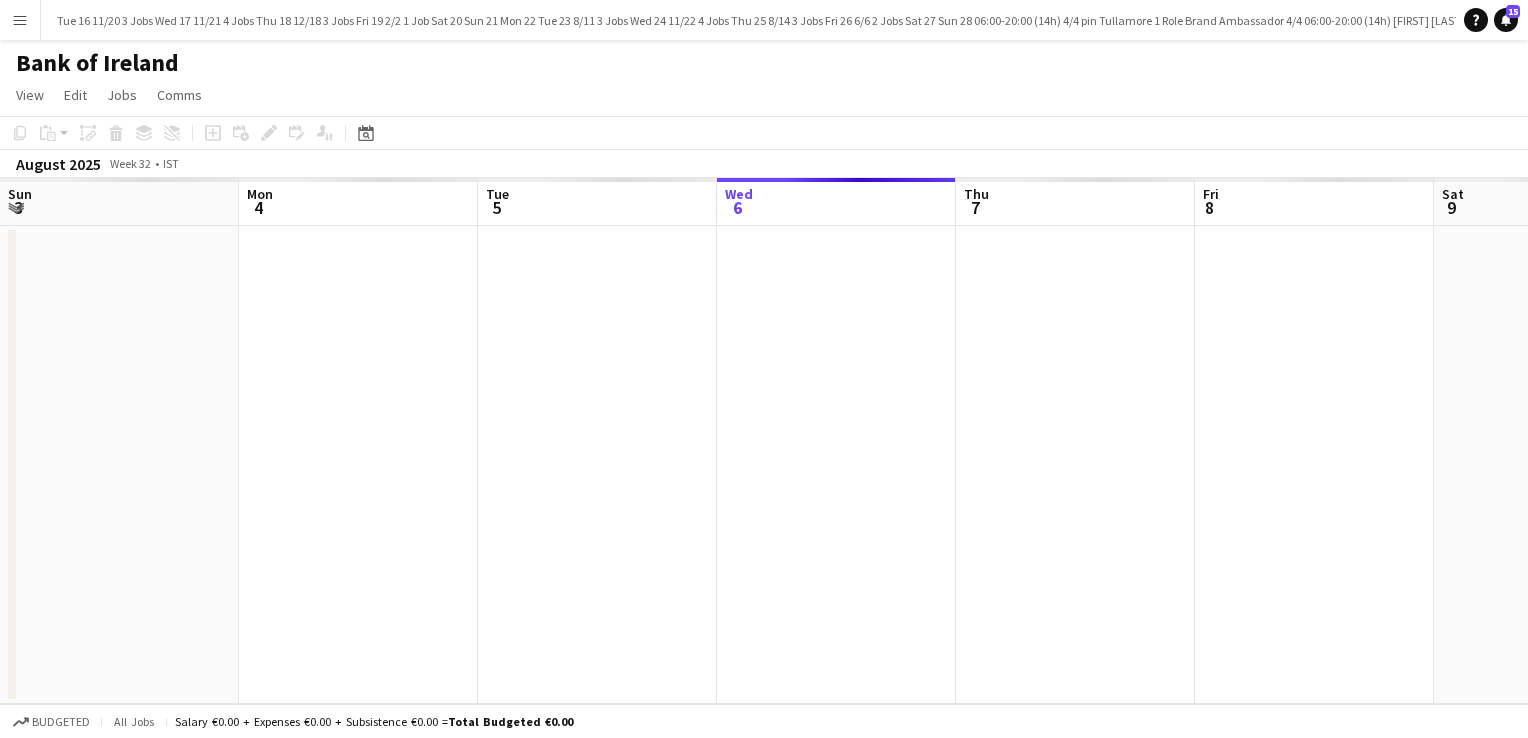 scroll, scrollTop: 0, scrollLeft: 478, axis: horizontal 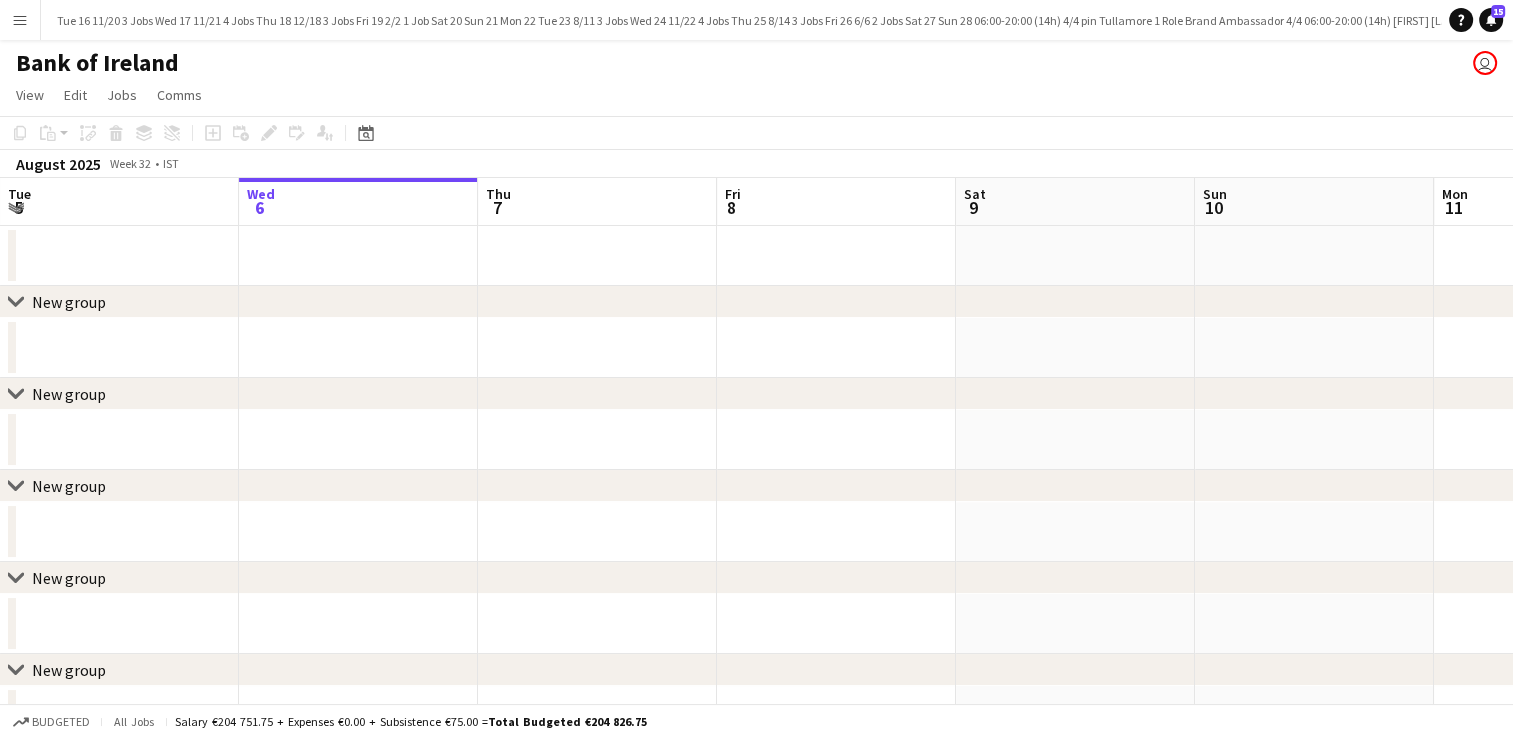 click on "Manor Farm
Close" at bounding box center [3930, 20] 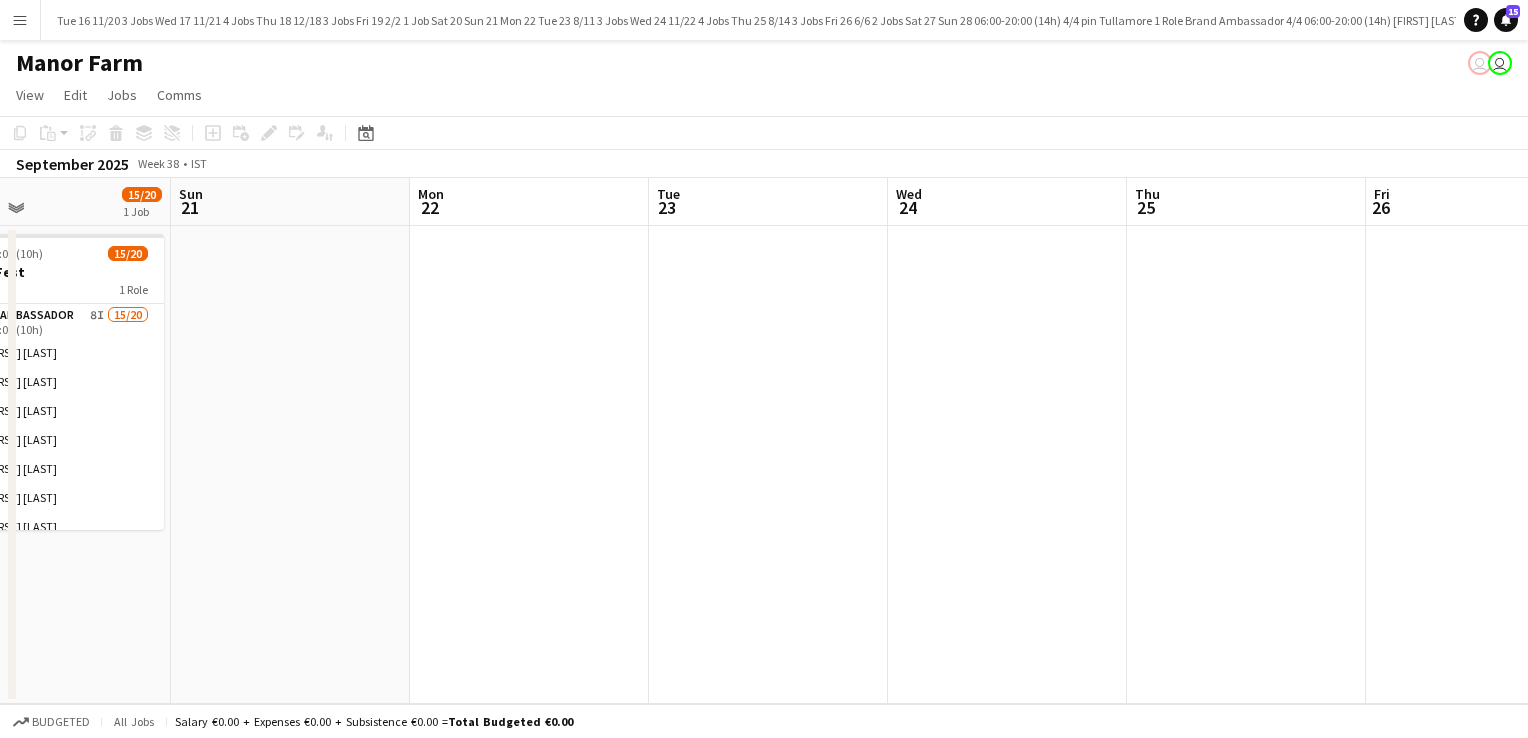 scroll, scrollTop: 0, scrollLeft: 459, axis: horizontal 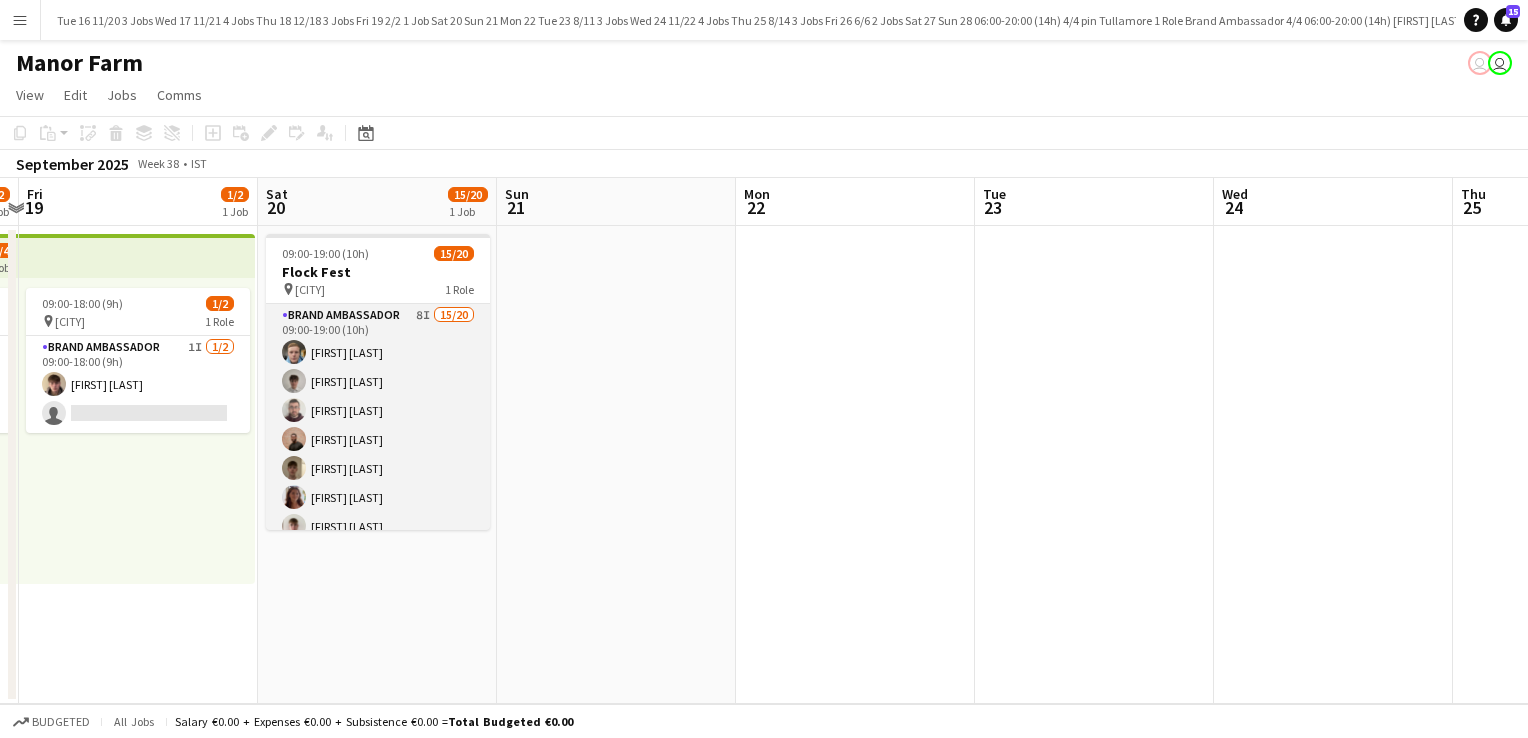 click on "Brand Ambassador   8I   15/20   09:00-19:00 (10h)
[FIRST] [LAST] [FIRST] [LAST] [FIRST] [LAST] [FIRST] [LAST] [FIRST] [LAST] [FIRST] [LAST] [FIRST] [LAST] [FIRST] [LAST] [FIRST] [LAST] [FIRST] [LAST] [FIRST] [LAST] [FIRST] [LAST] [FIRST] [LAST] [FIRST] [LAST]
single-neutral-actions" at bounding box center (378, 613) 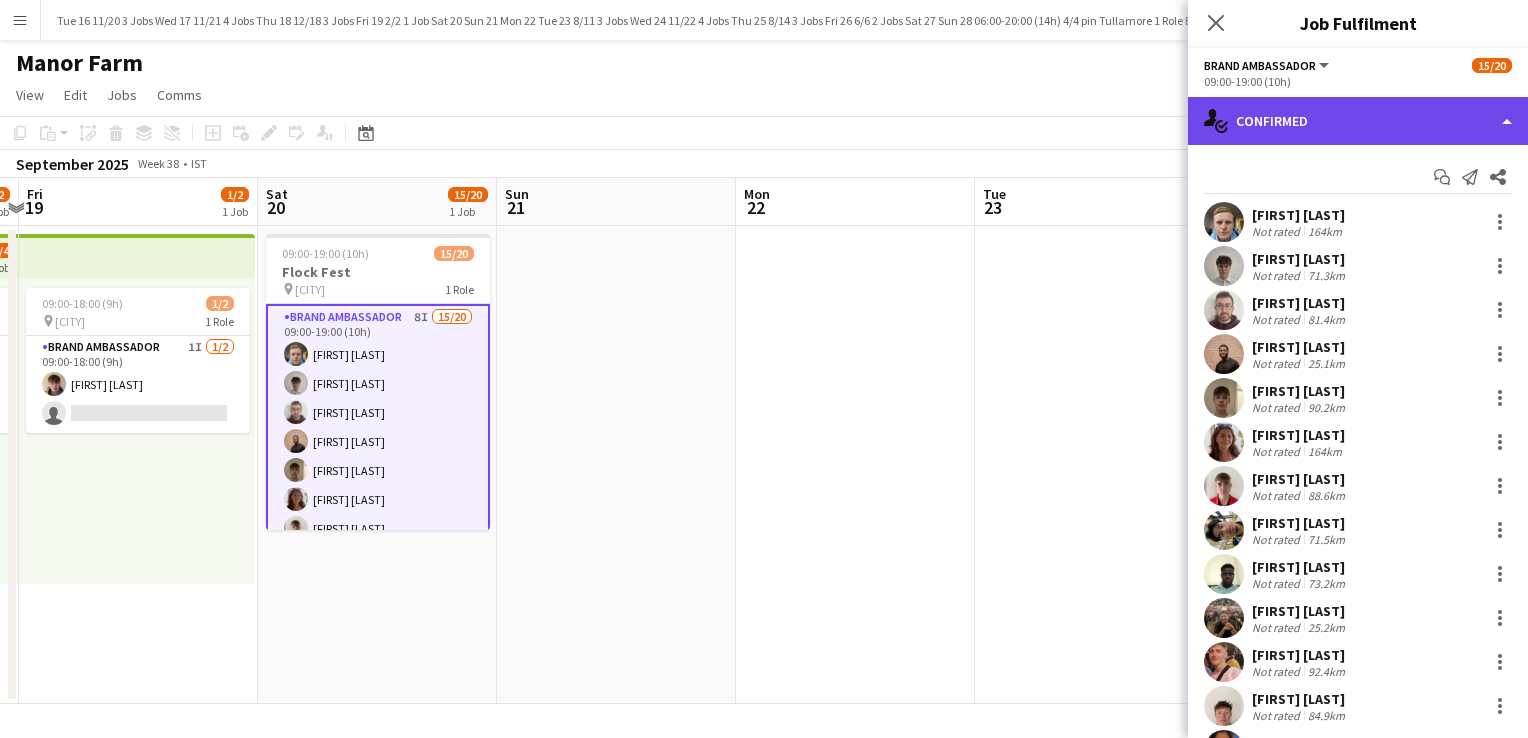 click on "single-neutral-actions-check-2
Confirmed" 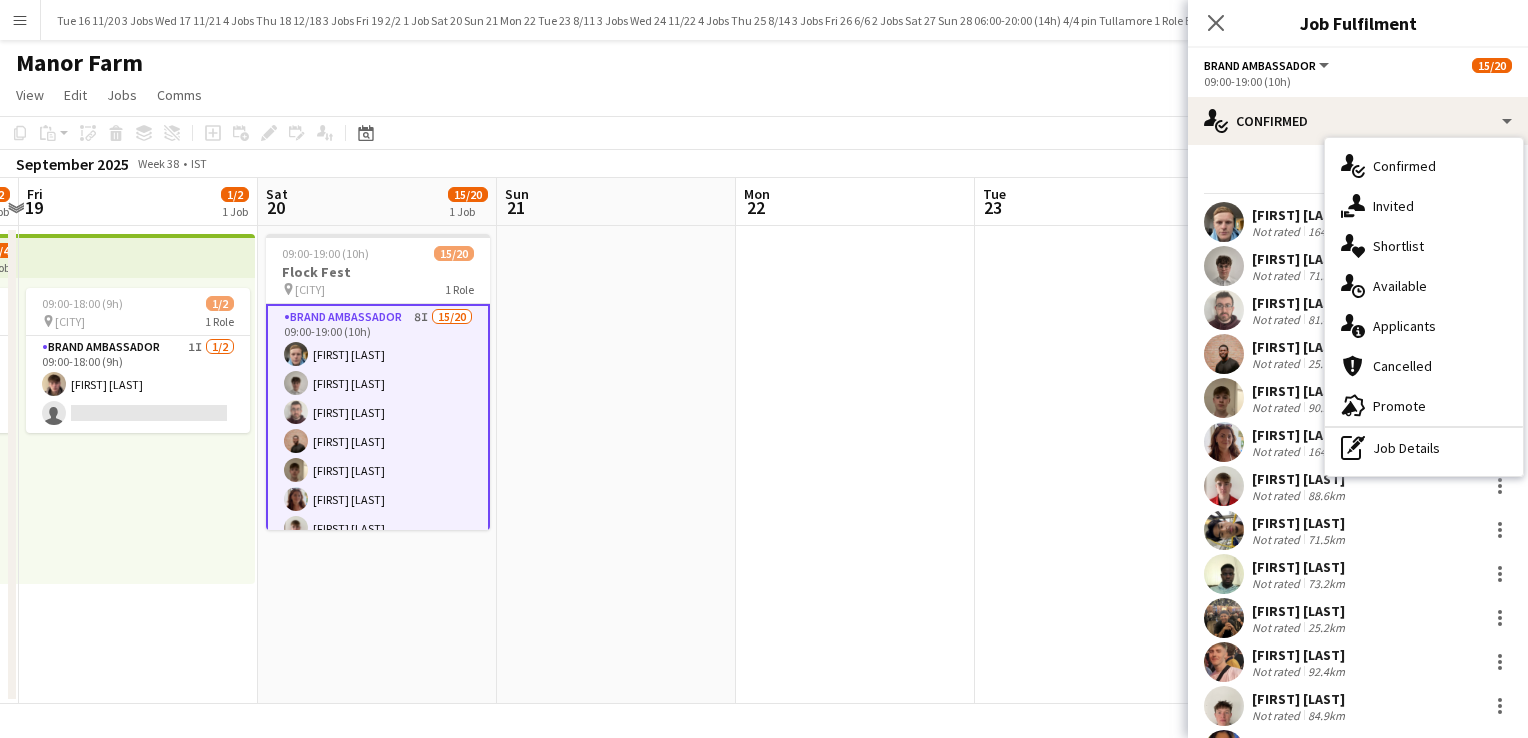 click on "single-neutral-actions-information
Applicants" at bounding box center (1424, 326) 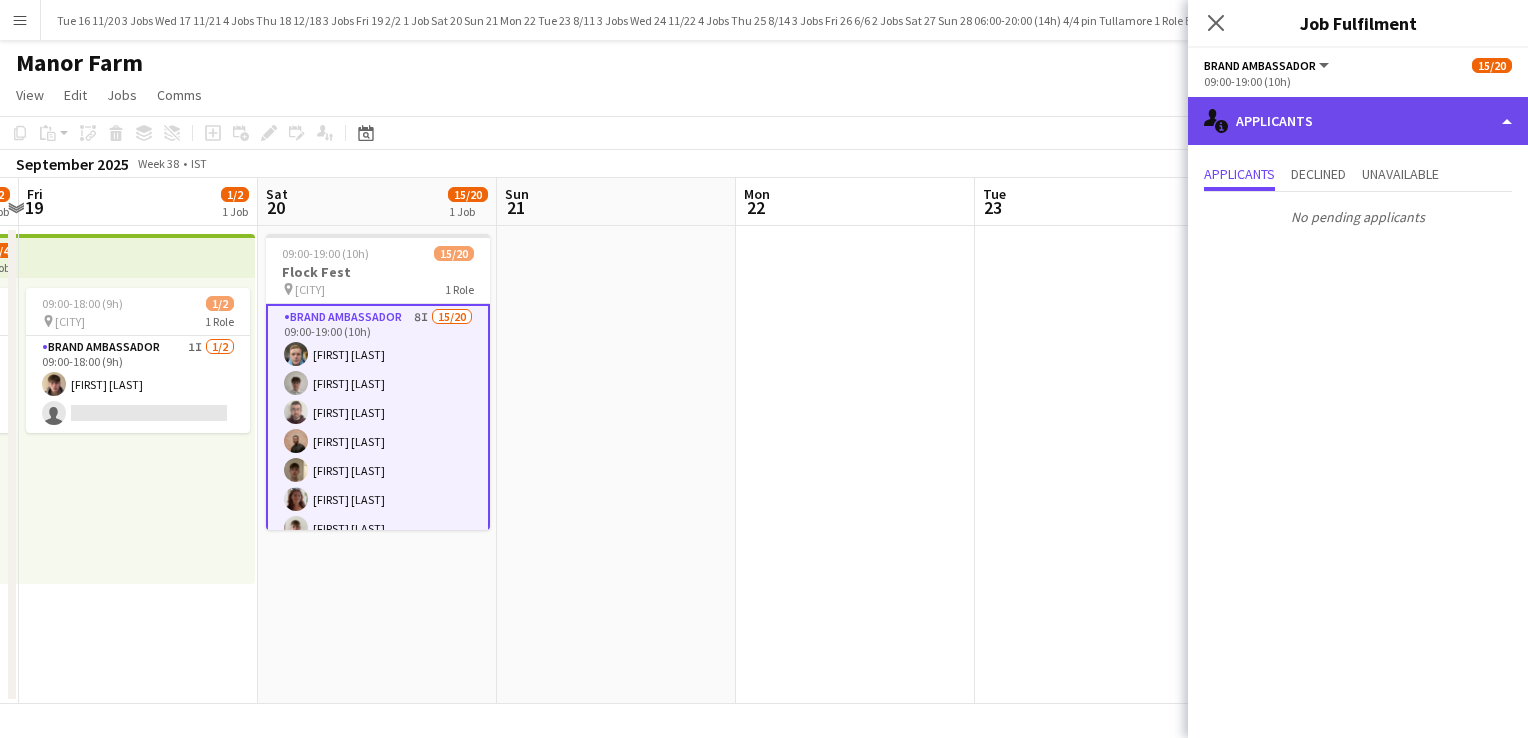 click on "single-neutral-actions-information
Applicants" 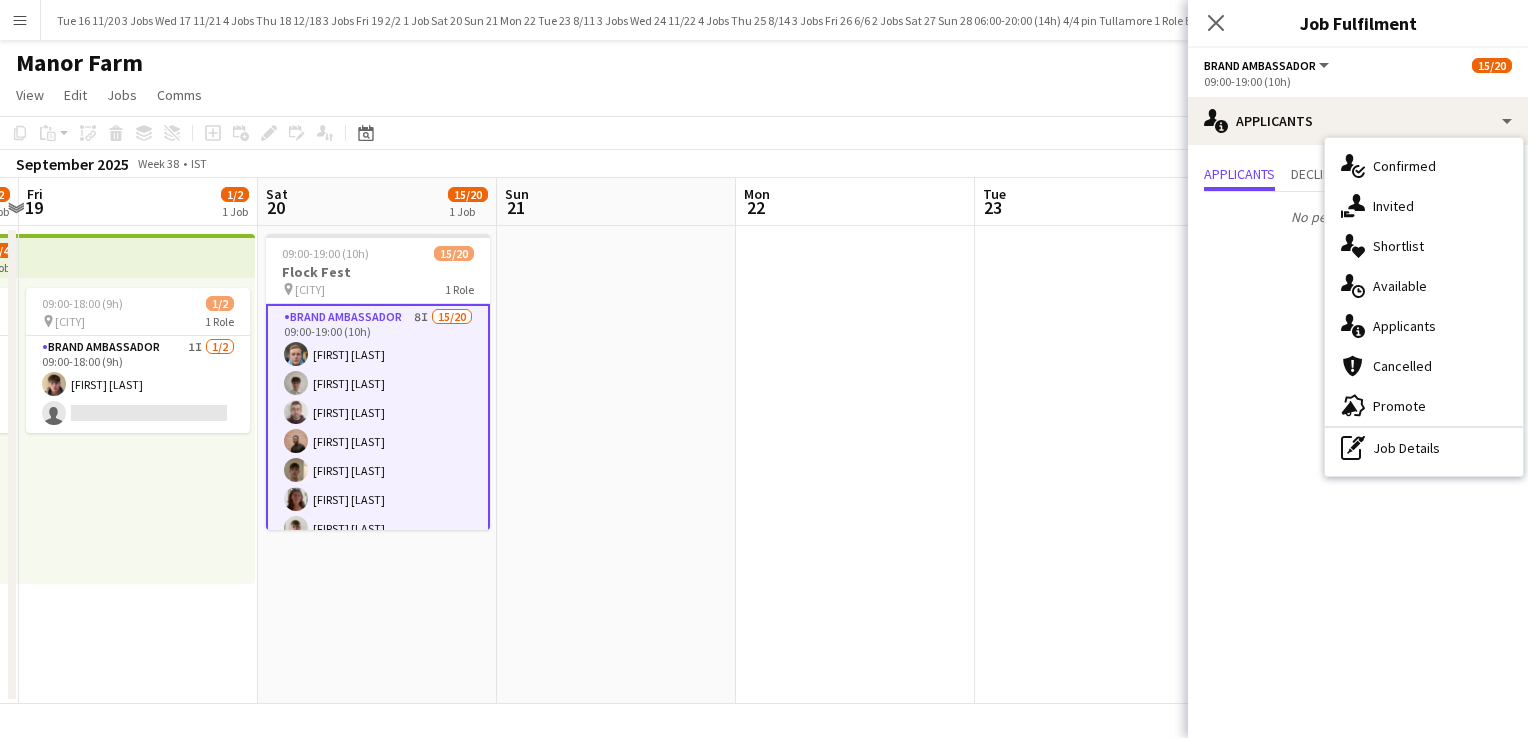 click on "single-neutral-actions-share-1
Invited" at bounding box center (1424, 206) 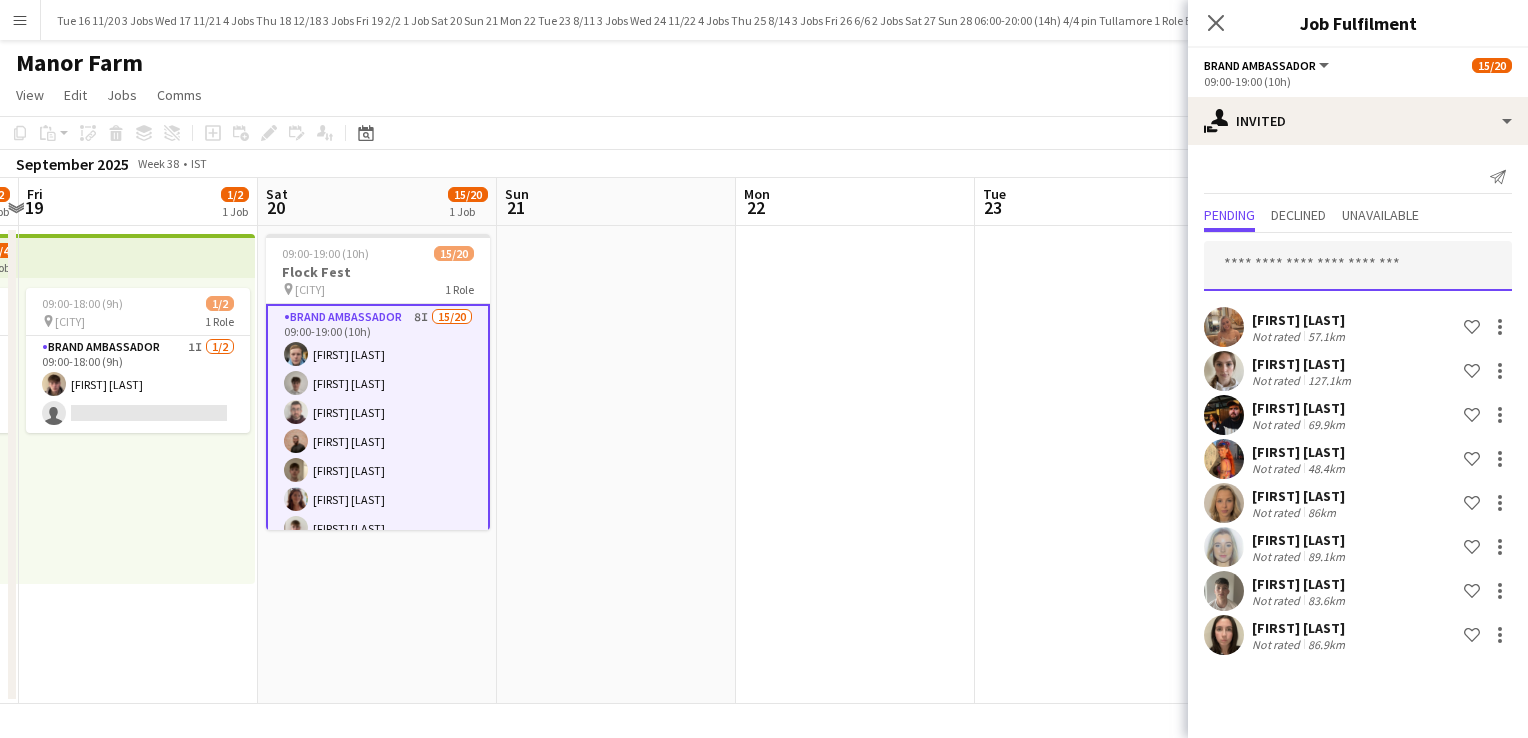 click at bounding box center (1358, 266) 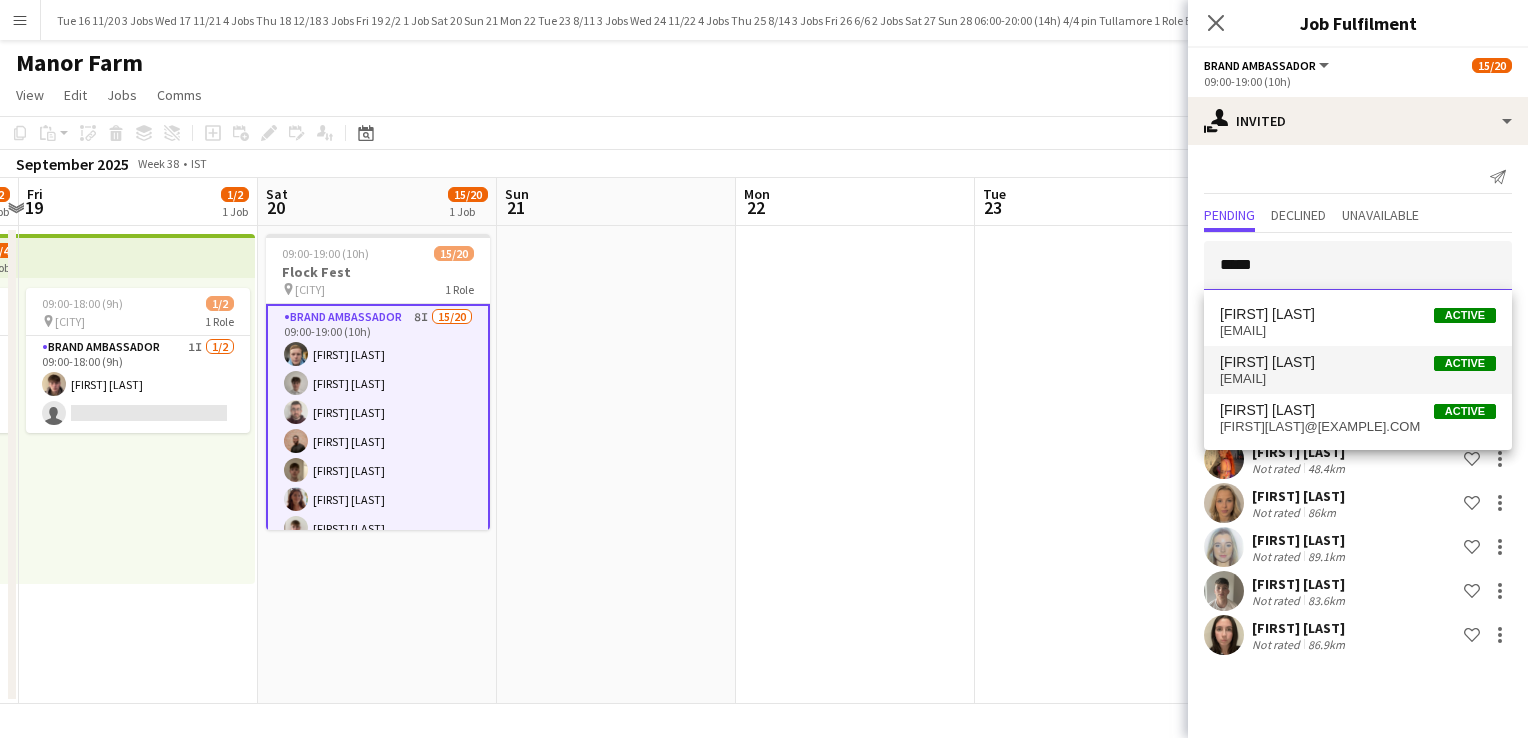 type on "*****" 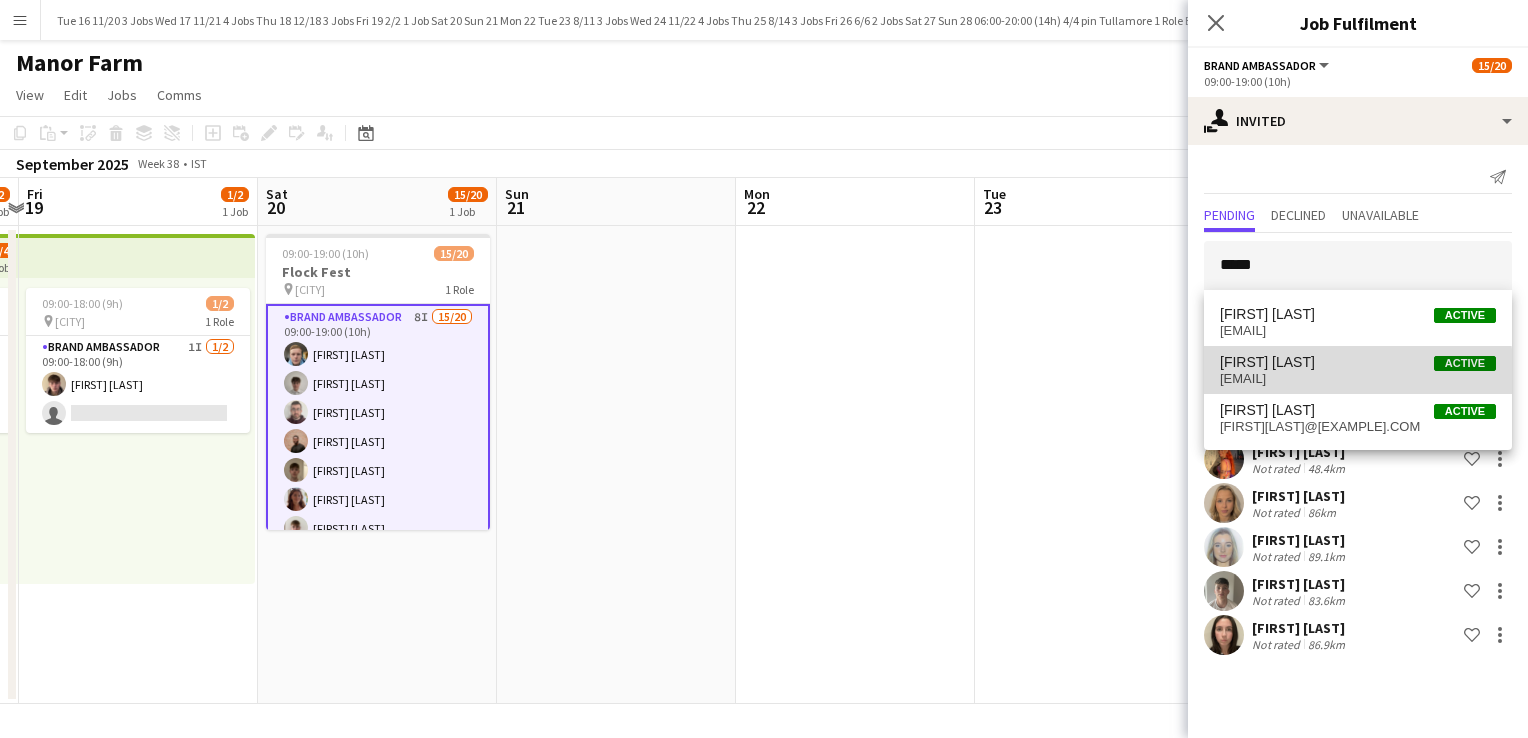 click on "[EMAIL]" at bounding box center (1358, 379) 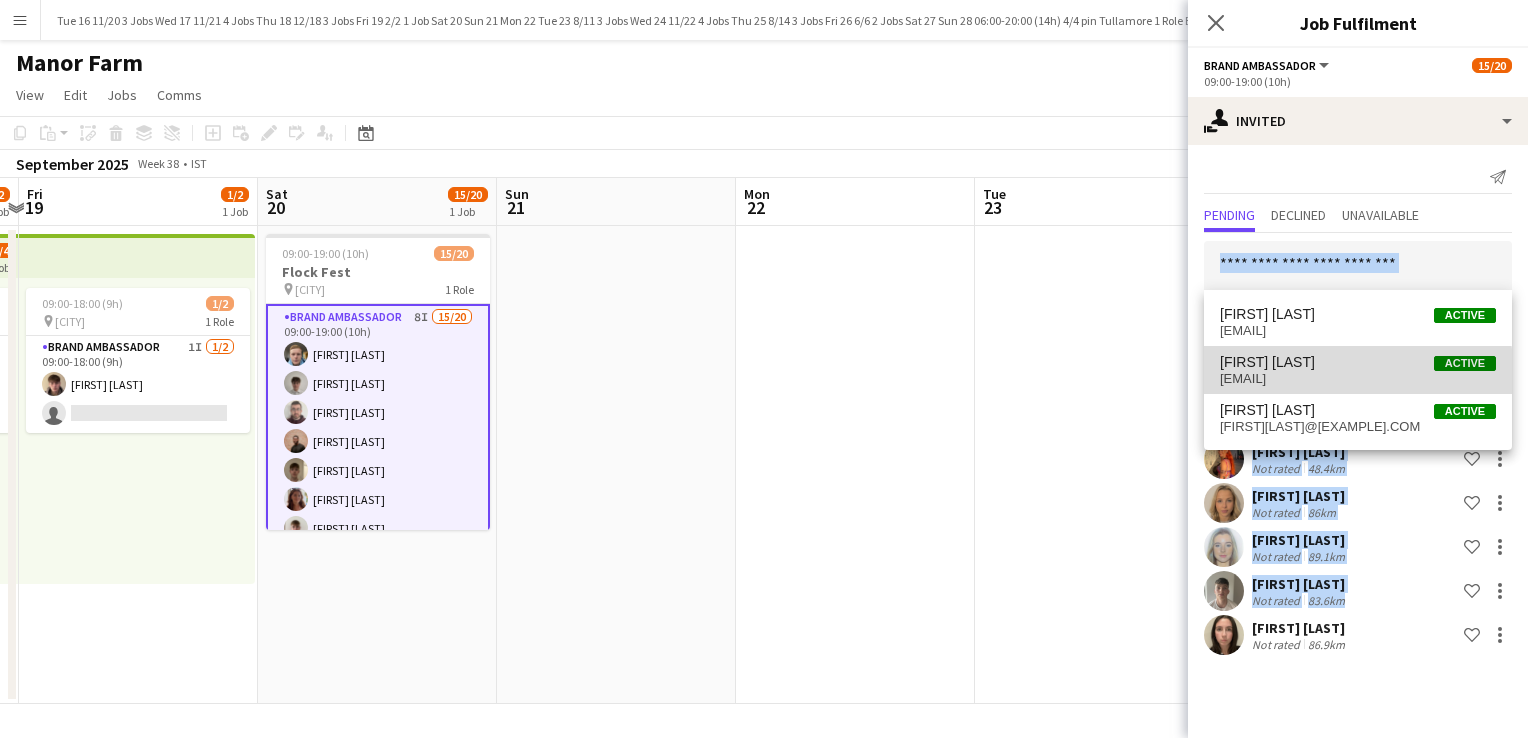scroll, scrollTop: 359, scrollLeft: 0, axis: vertical 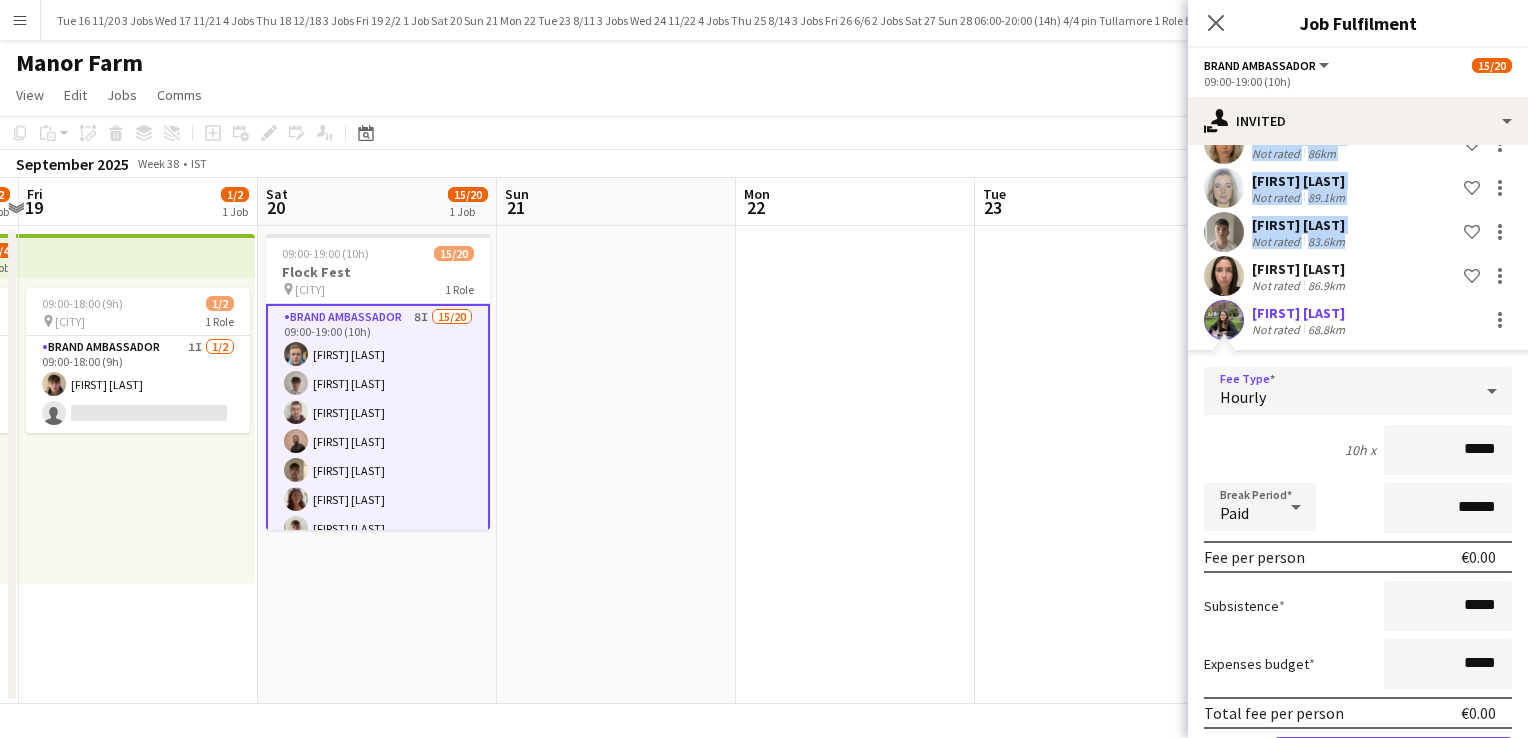 click on "Hourly" at bounding box center (1338, 391) 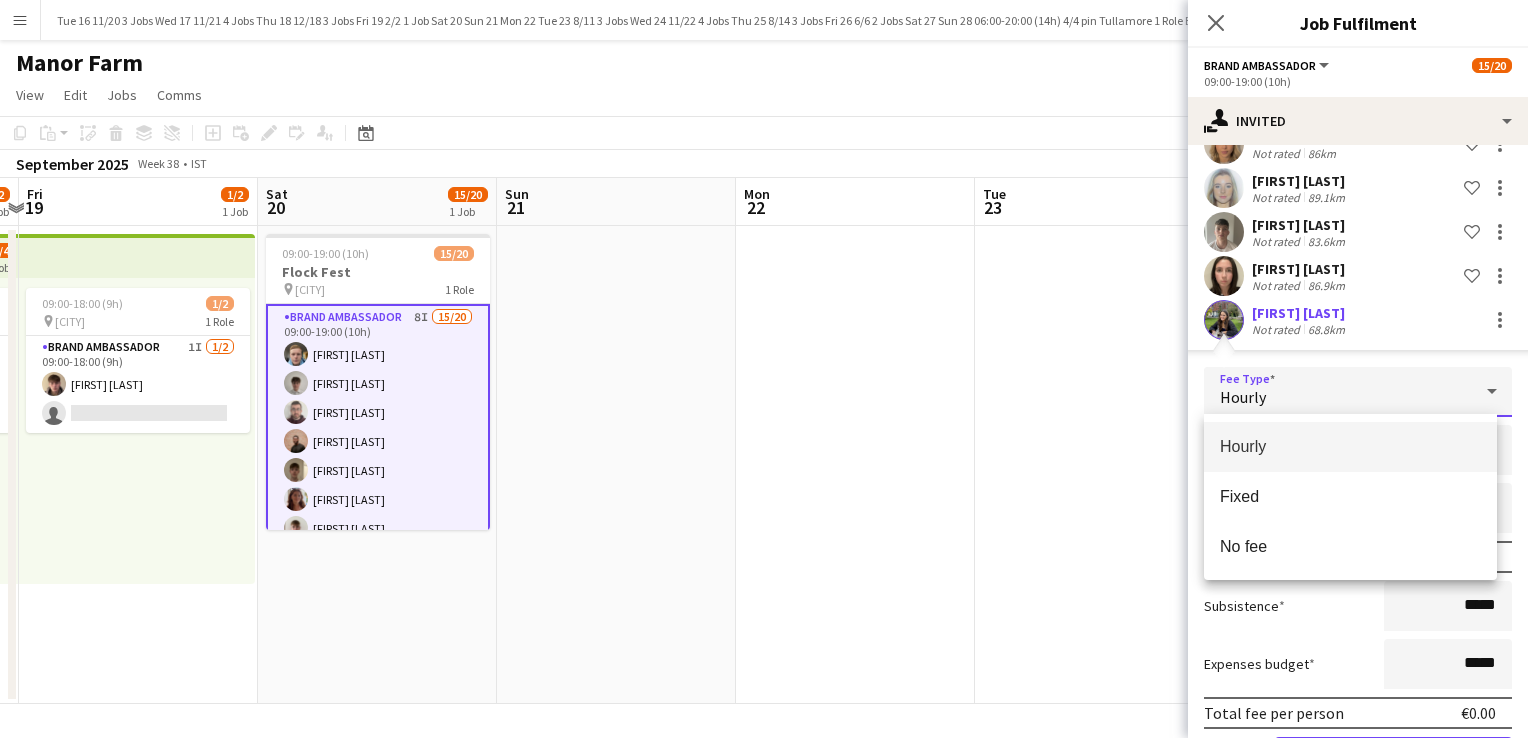 click at bounding box center (764, 369) 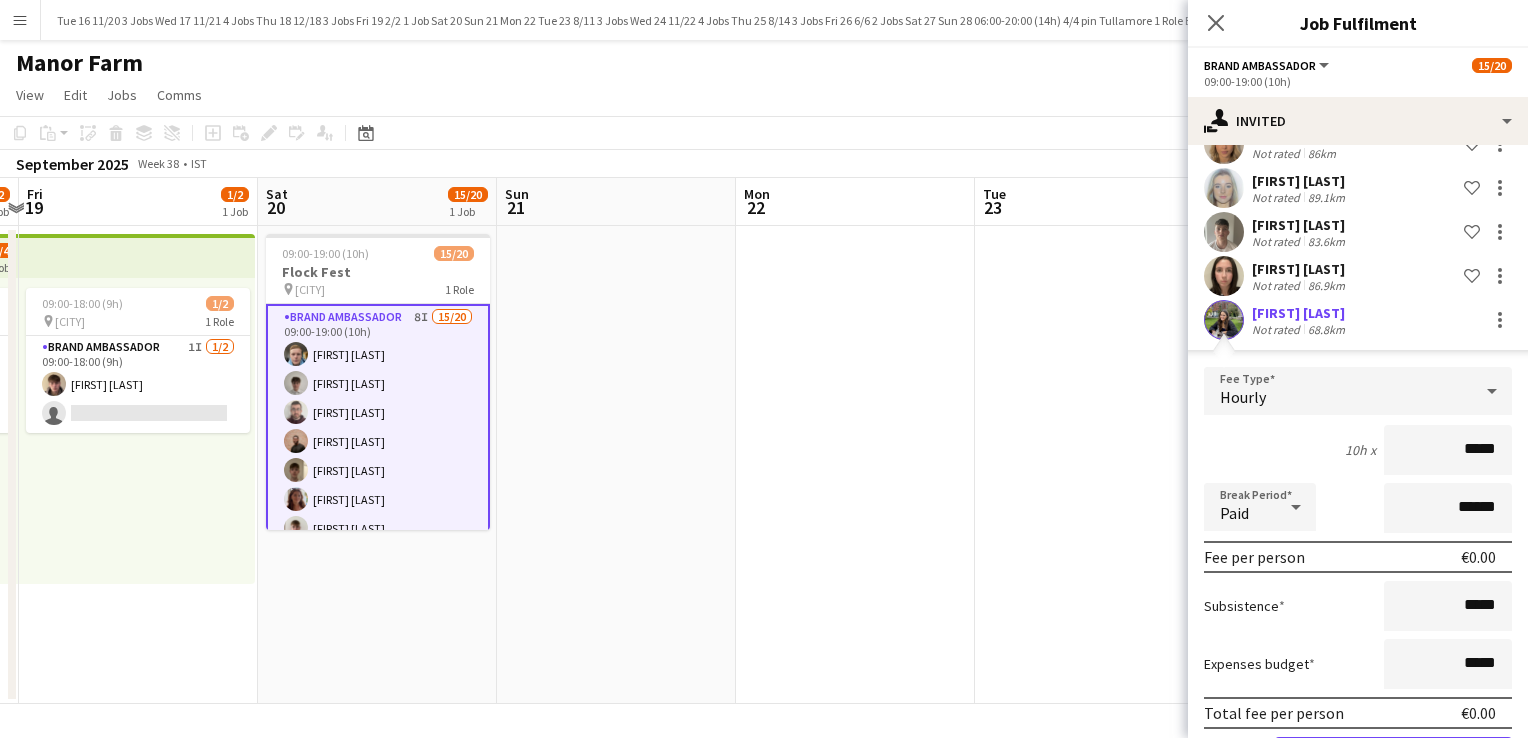 click 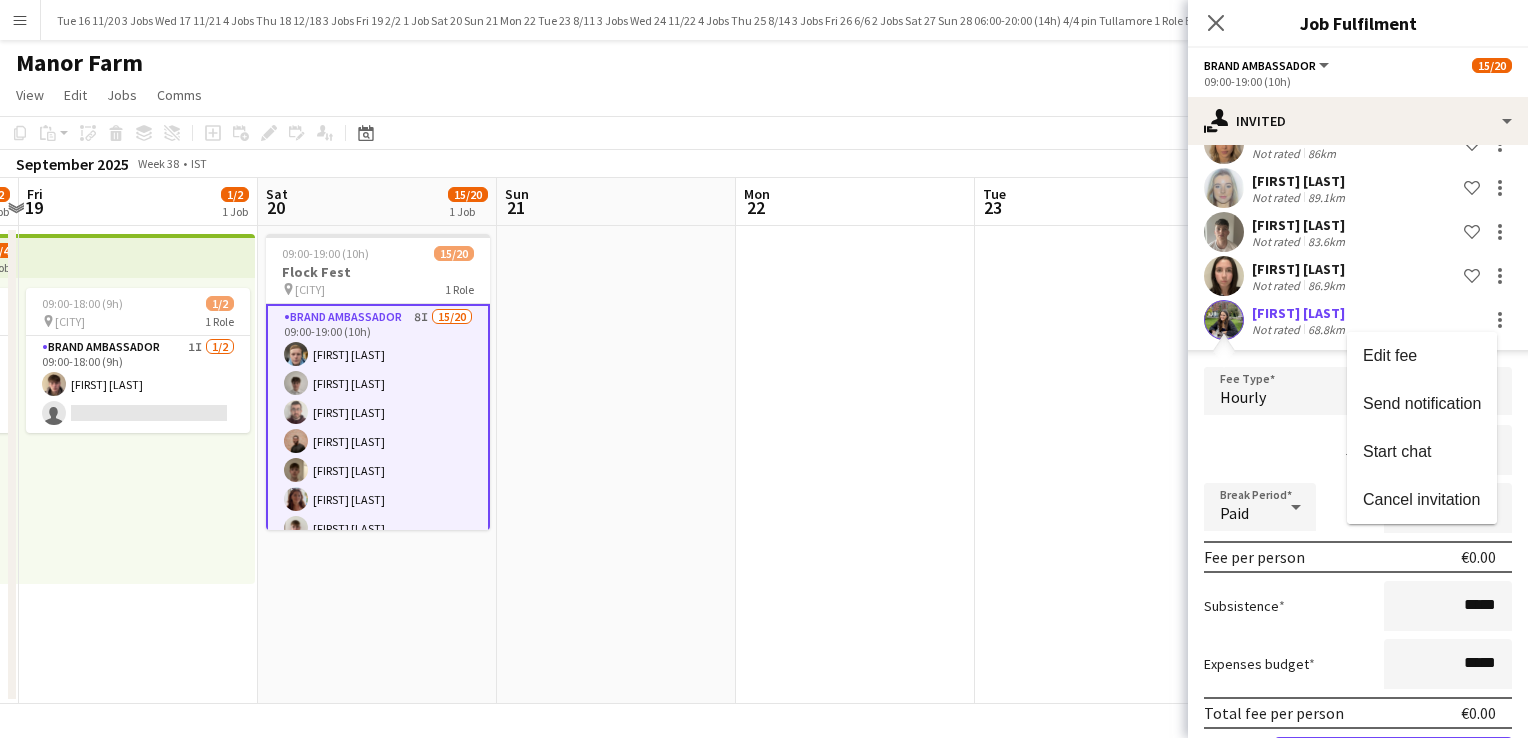 click at bounding box center (764, 369) 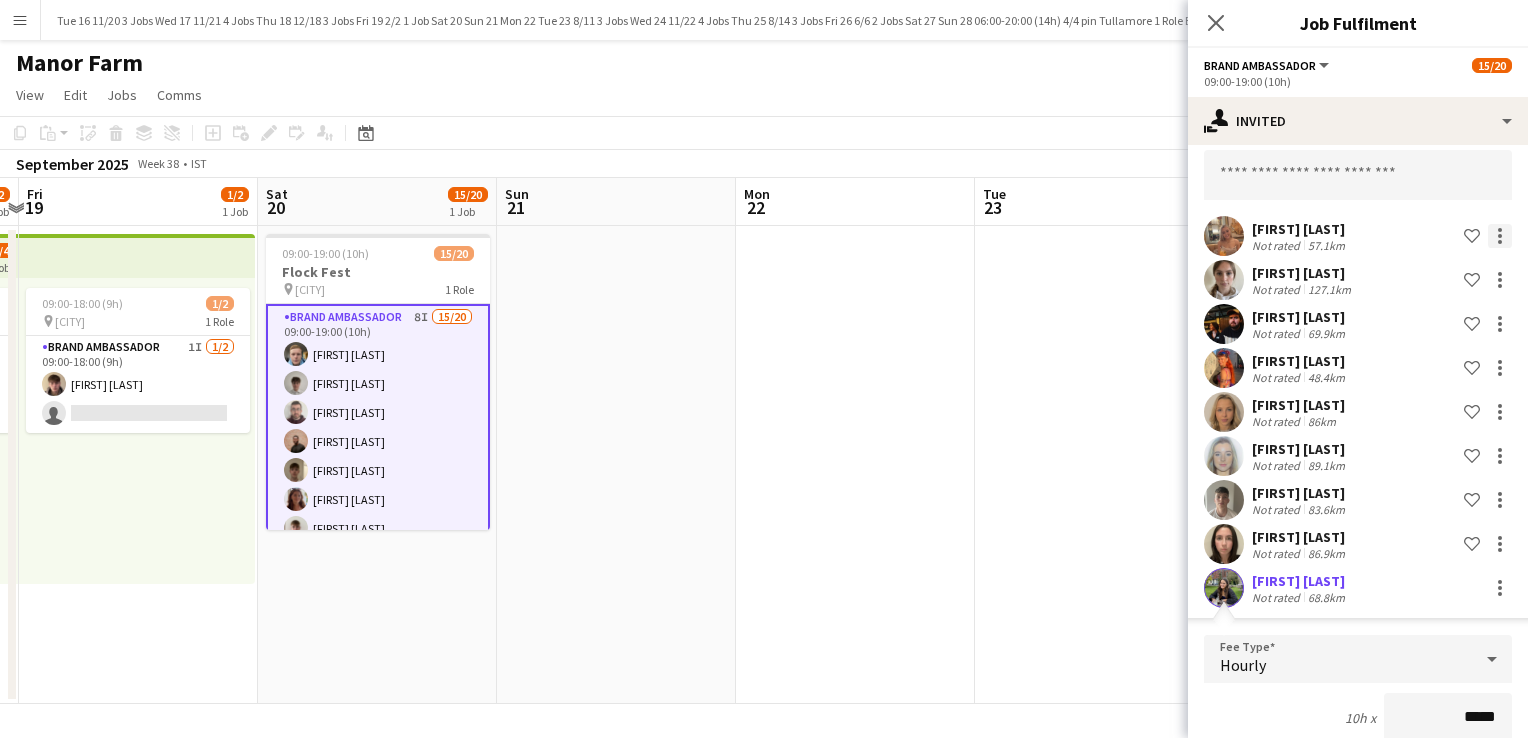 scroll, scrollTop: 0, scrollLeft: 0, axis: both 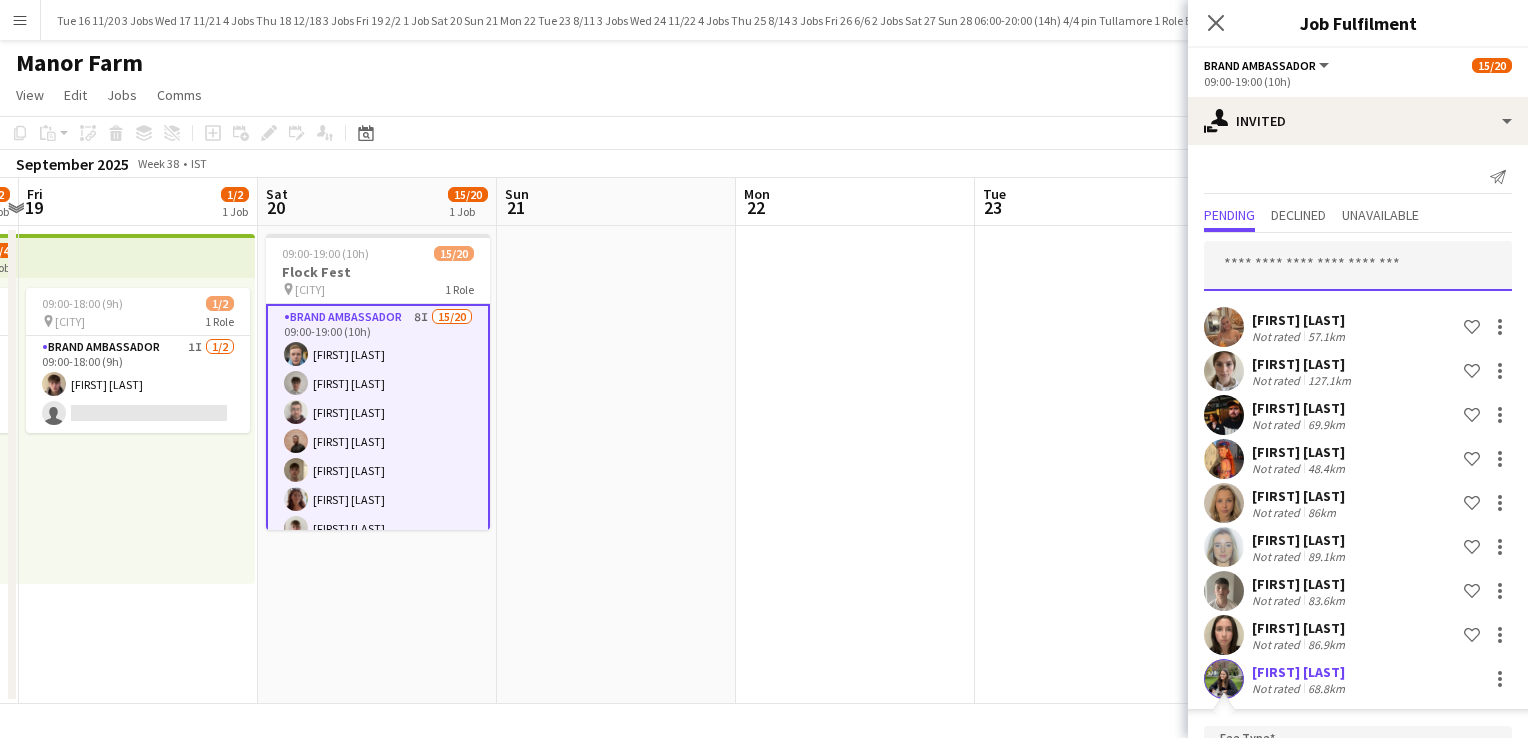 click at bounding box center (1358, 266) 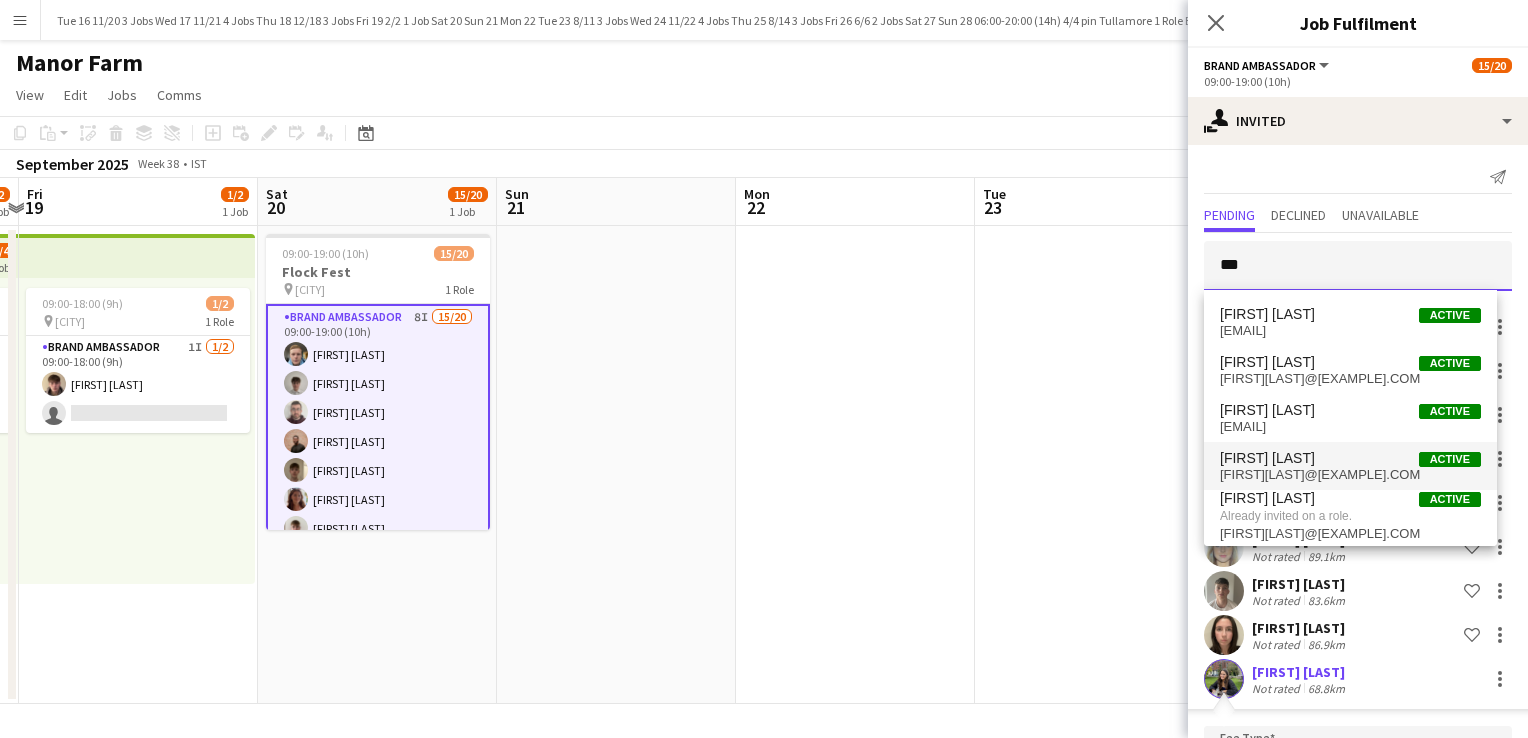 type on "***" 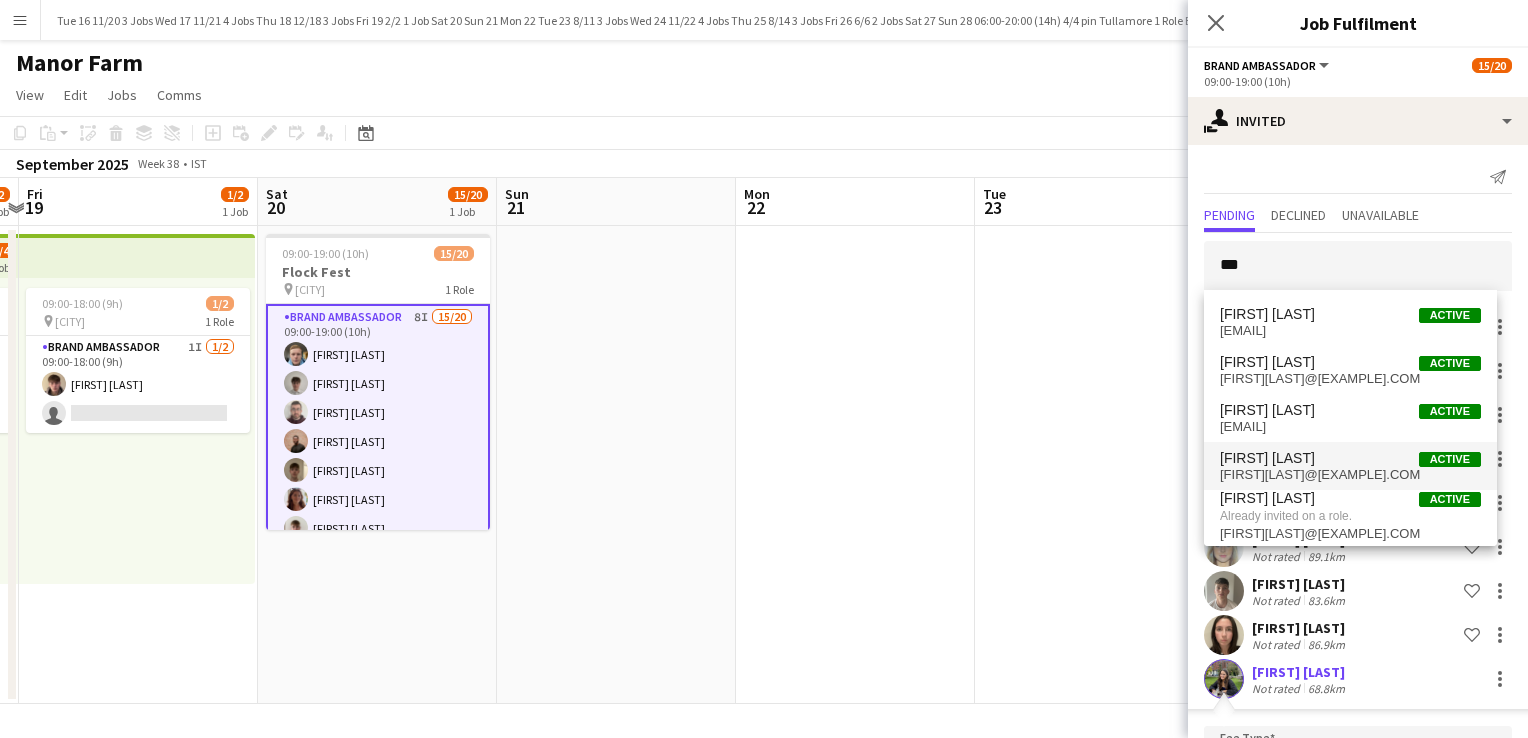 click on "[FIRST][LAST]@[EXAMPLE].COM" at bounding box center (1350, 475) 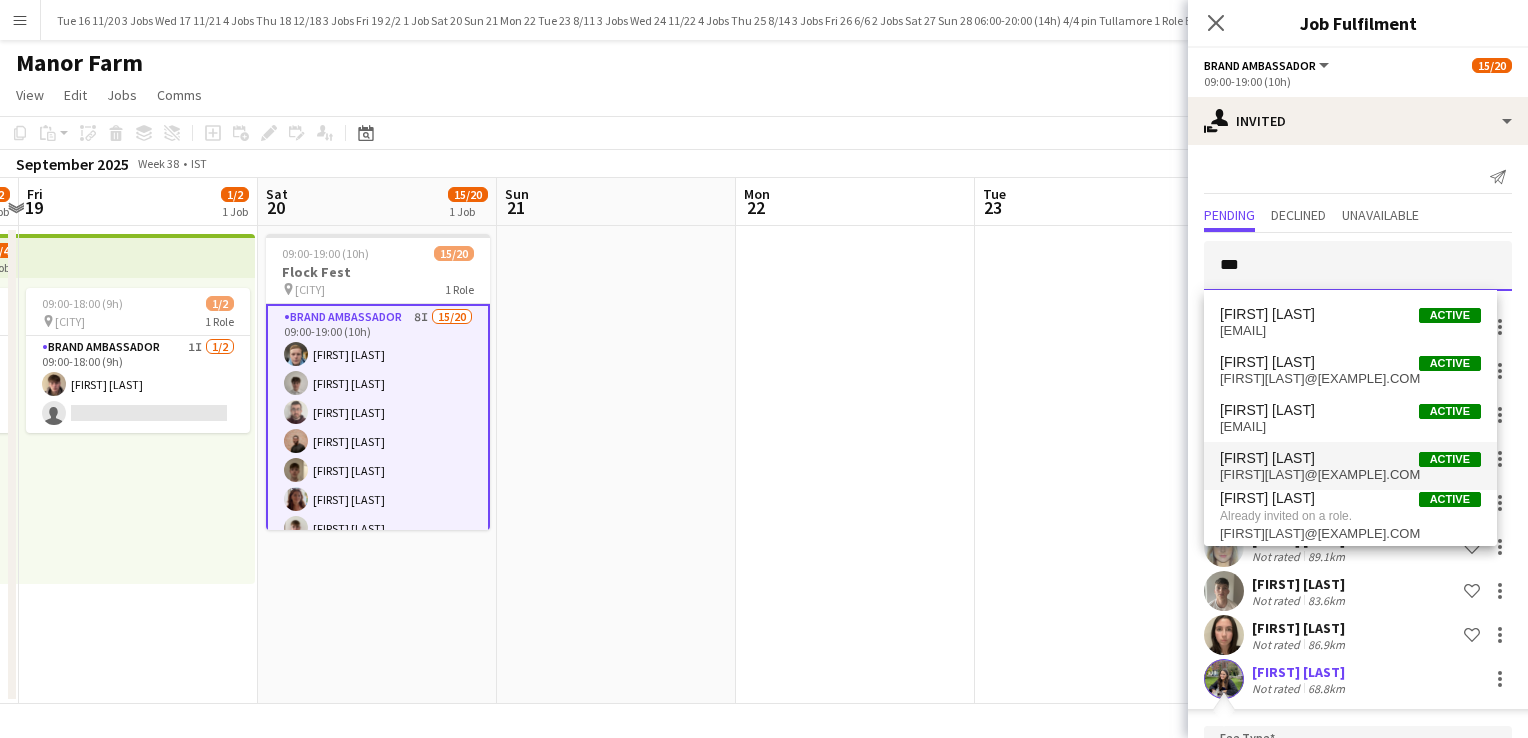 type 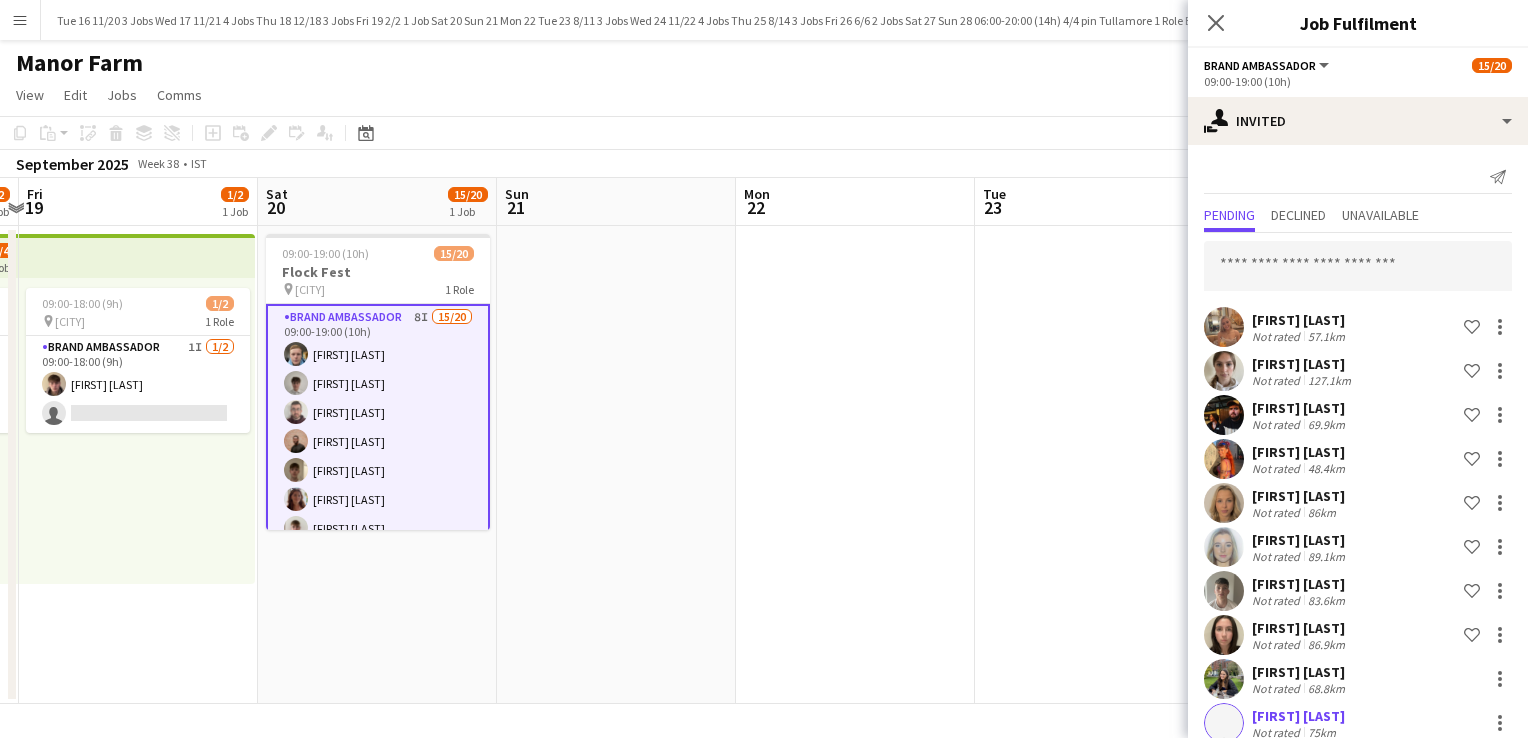 scroll, scrollTop: 475, scrollLeft: 0, axis: vertical 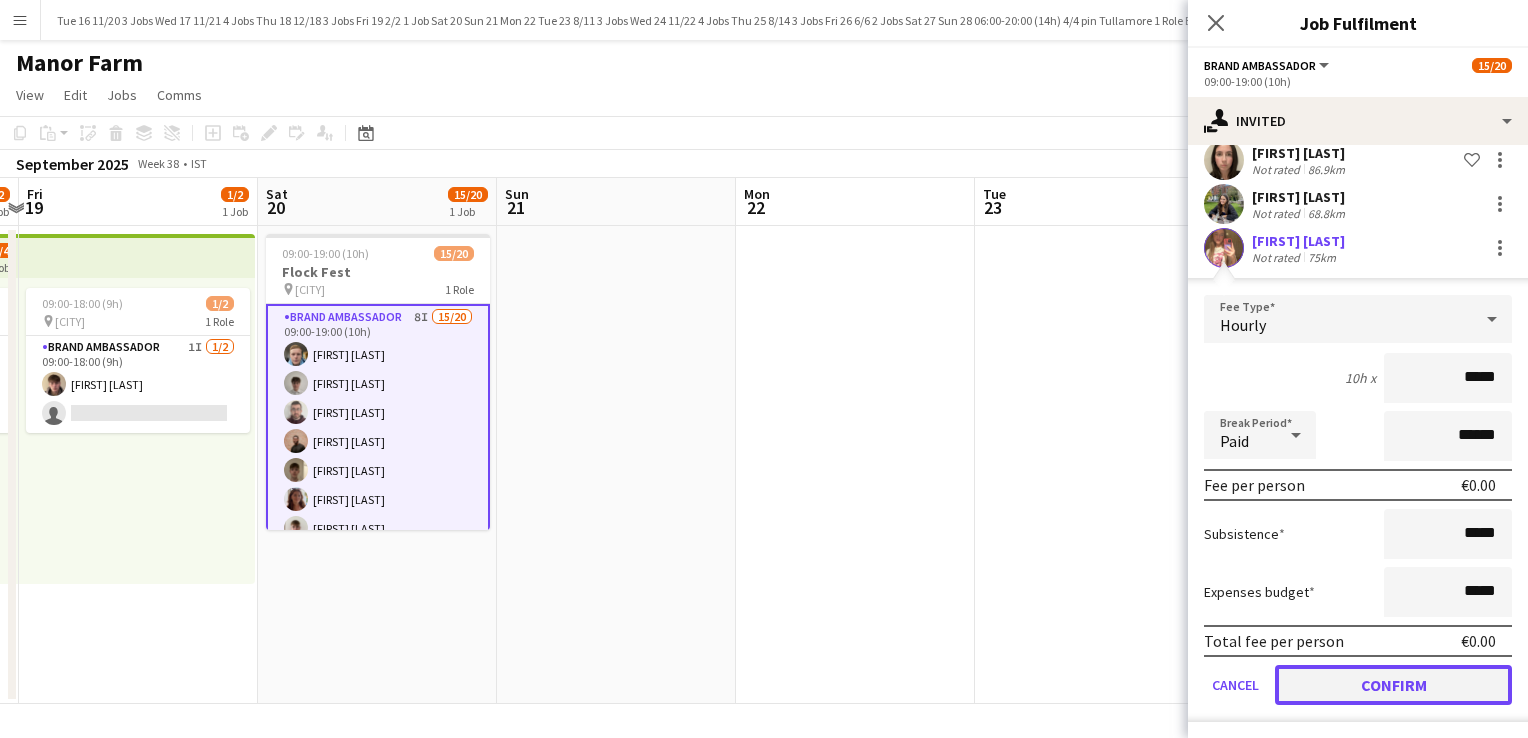 click on "Confirm" 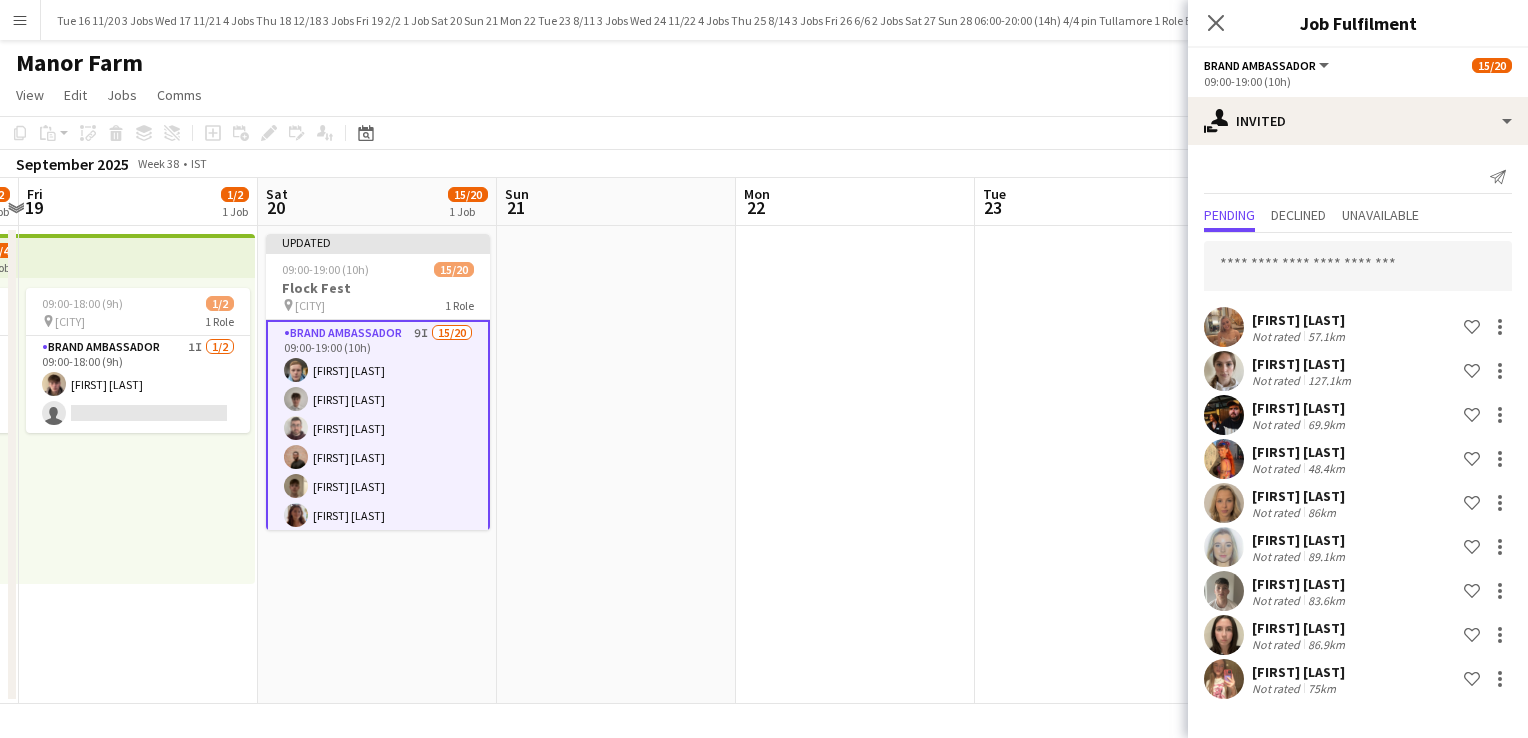 scroll, scrollTop: 0, scrollLeft: 0, axis: both 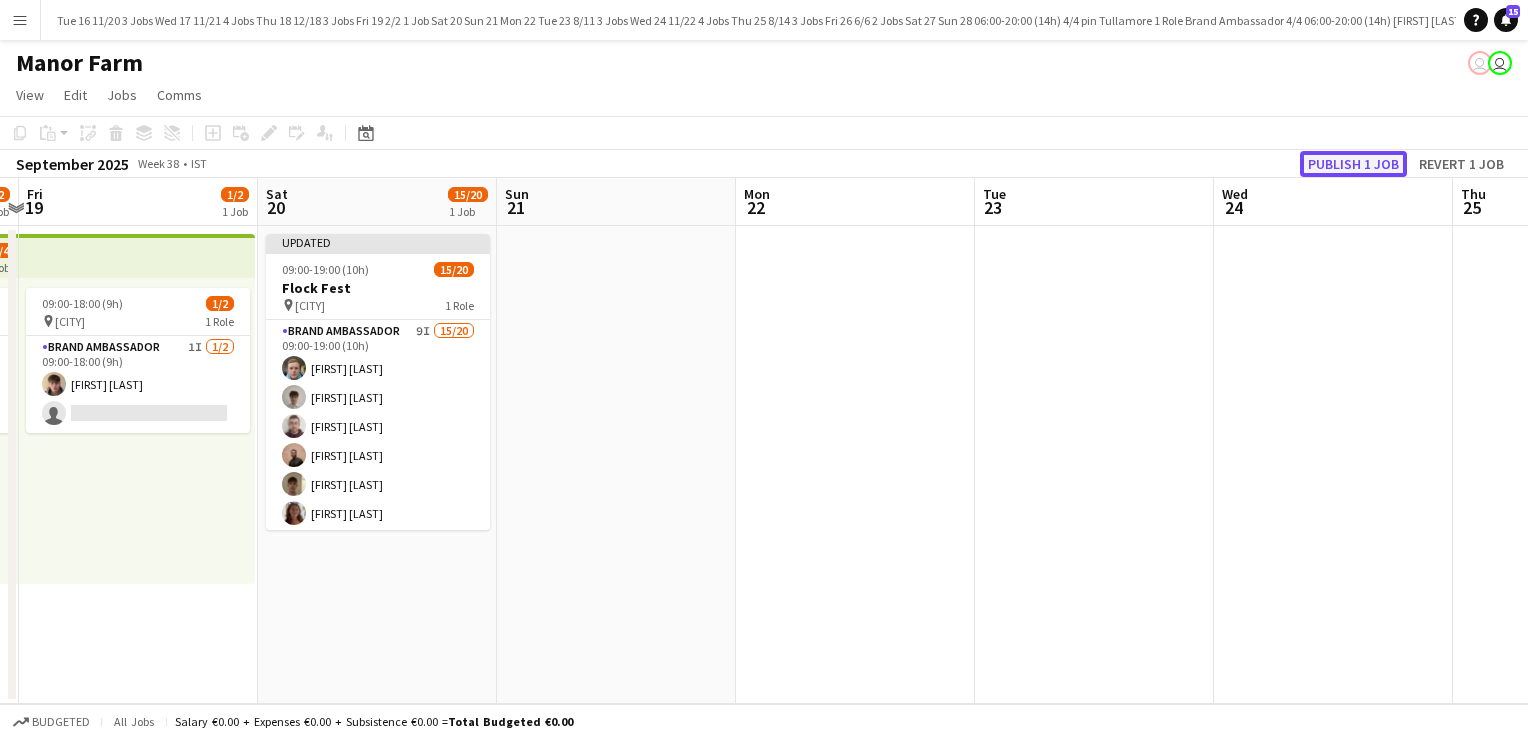 click on "Publish 1 job" 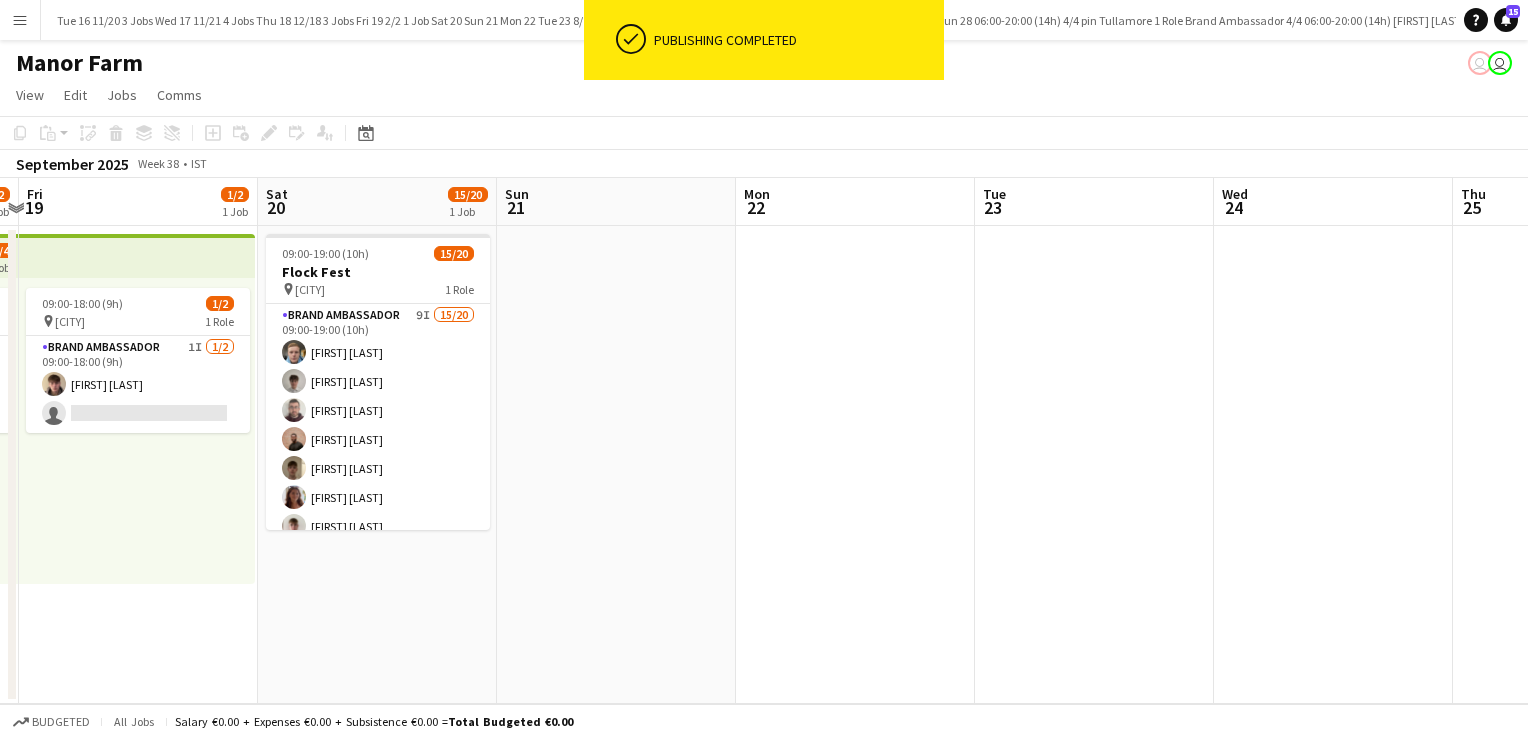 click on "Bank of Ireland
Close" at bounding box center [3687, 20] 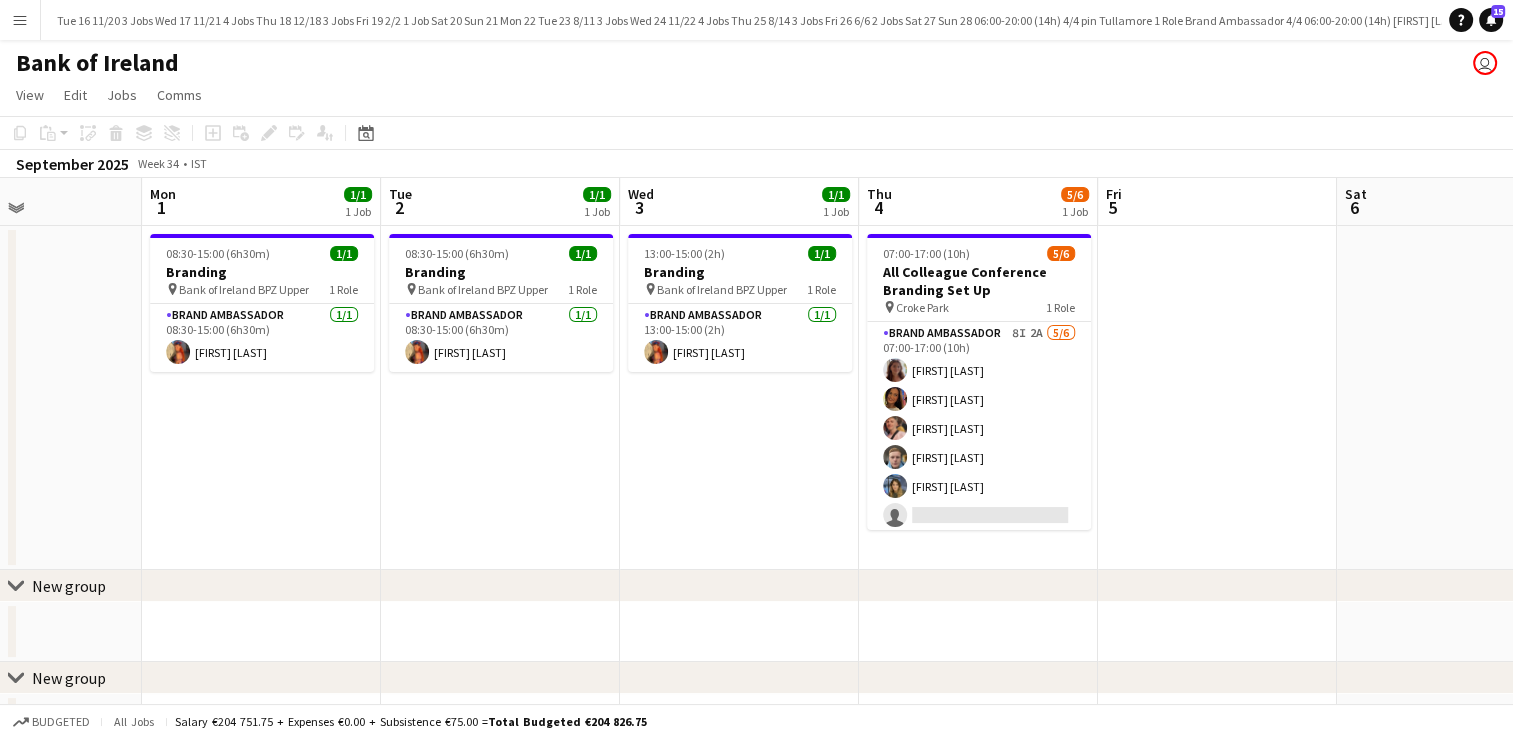 scroll, scrollTop: 0, scrollLeft: 512, axis: horizontal 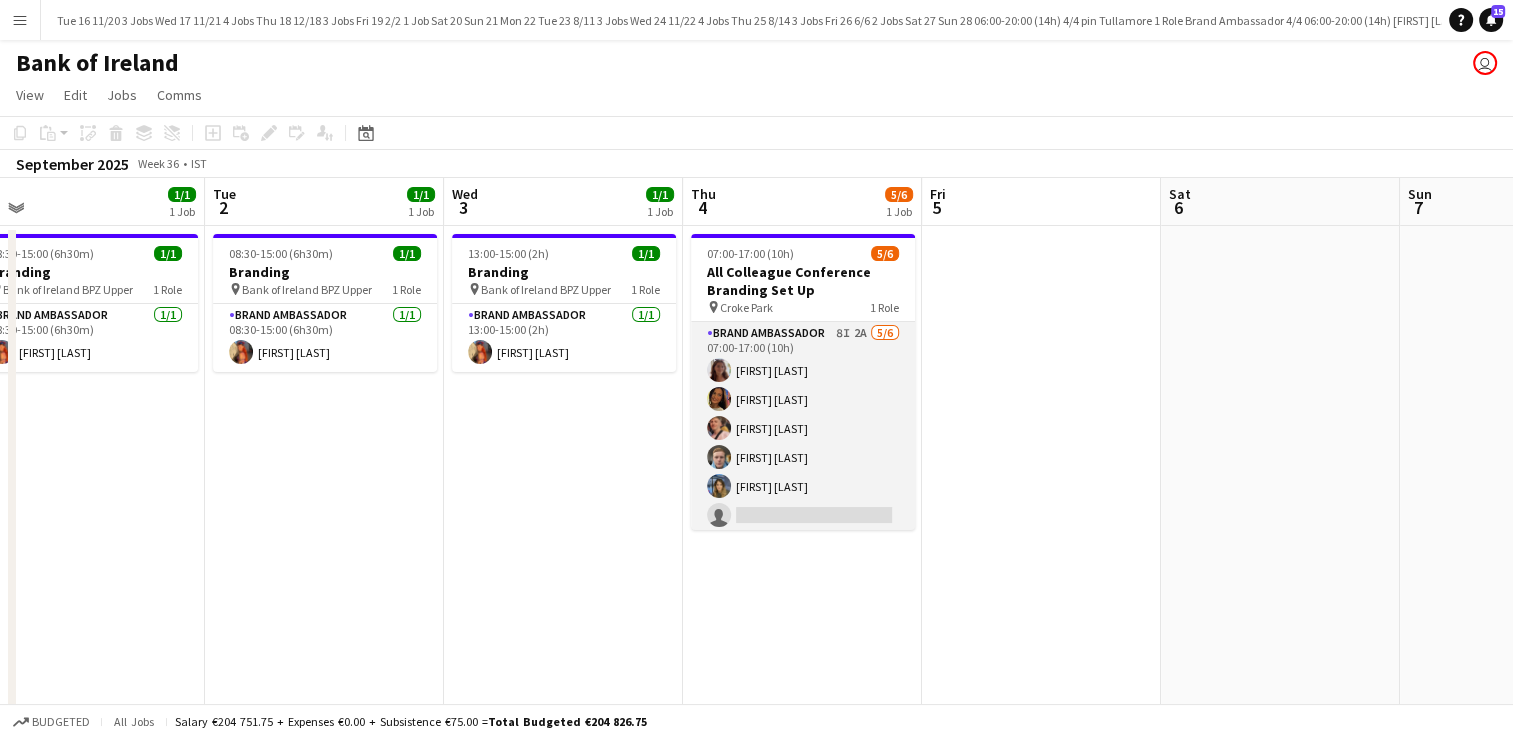 click on "Brand Ambassador 8I 2A 5/6 07:00-17:00 (10h) [FIRST] [LAST] [FIRST] [LAST] [FIRST] [LAST] [FIRST] [LAST] [FIRST] [LAST] single-neutral-actions" at bounding box center [803, 428] 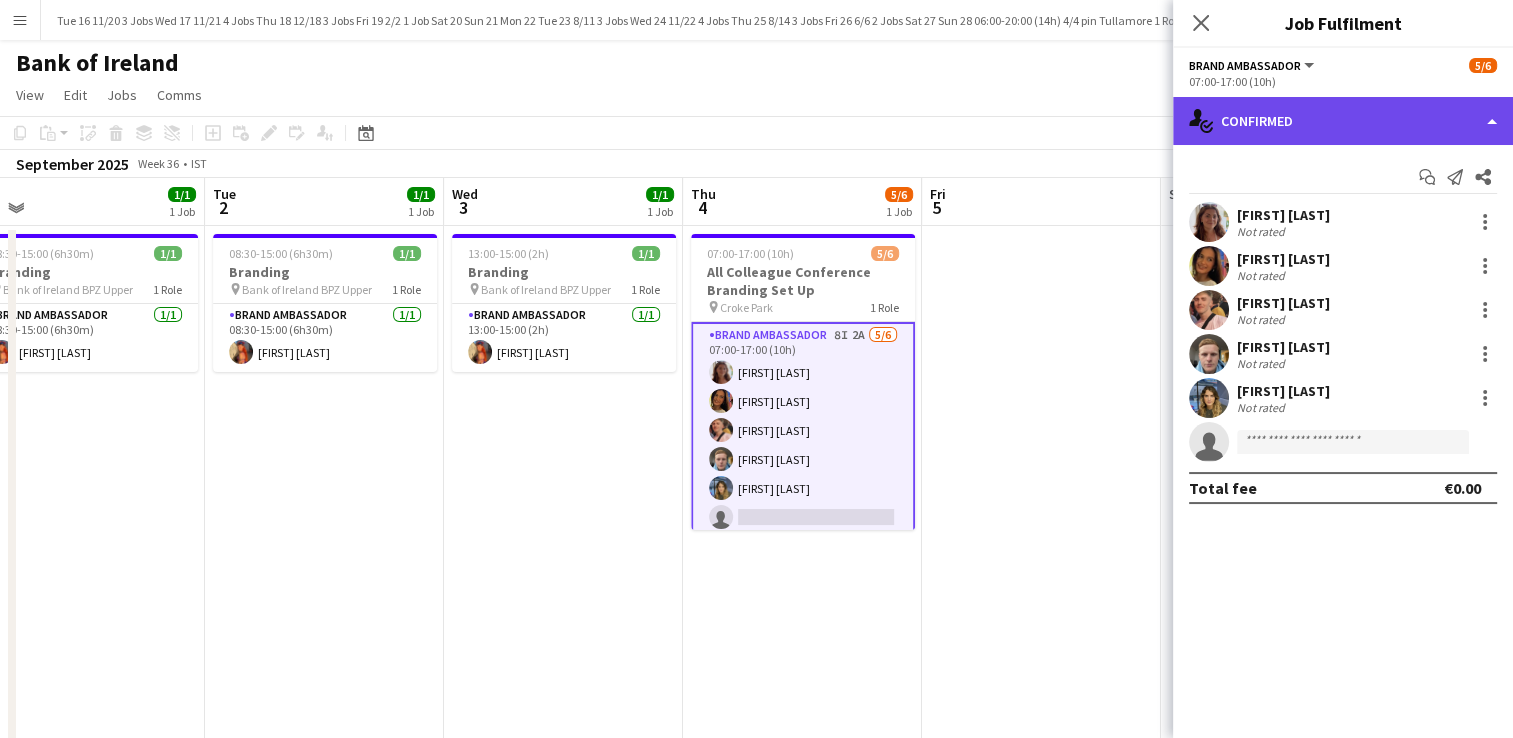 click on "single-neutral-actions-check-2
Confirmed" 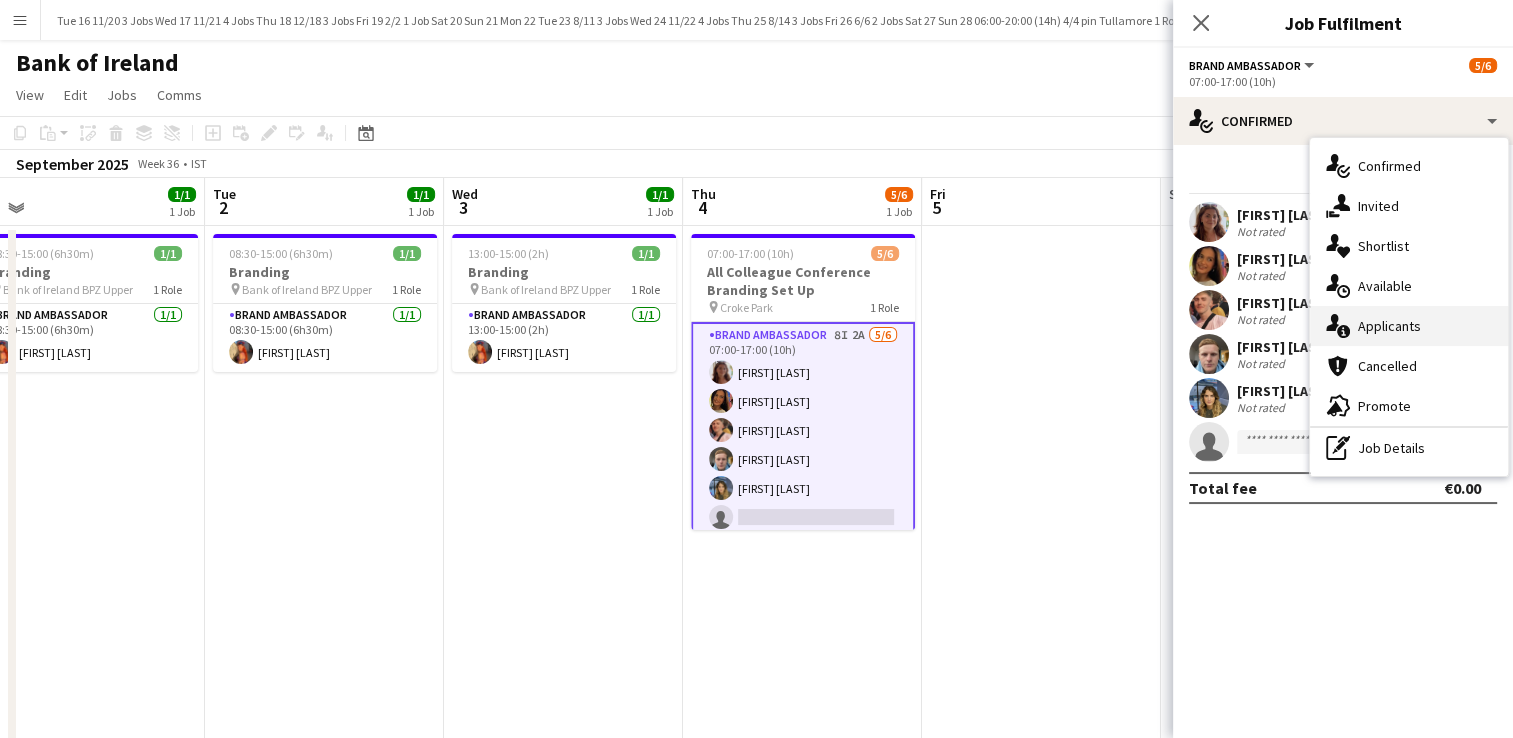 click on "single-neutral-actions-information
Applicants" at bounding box center (1409, 326) 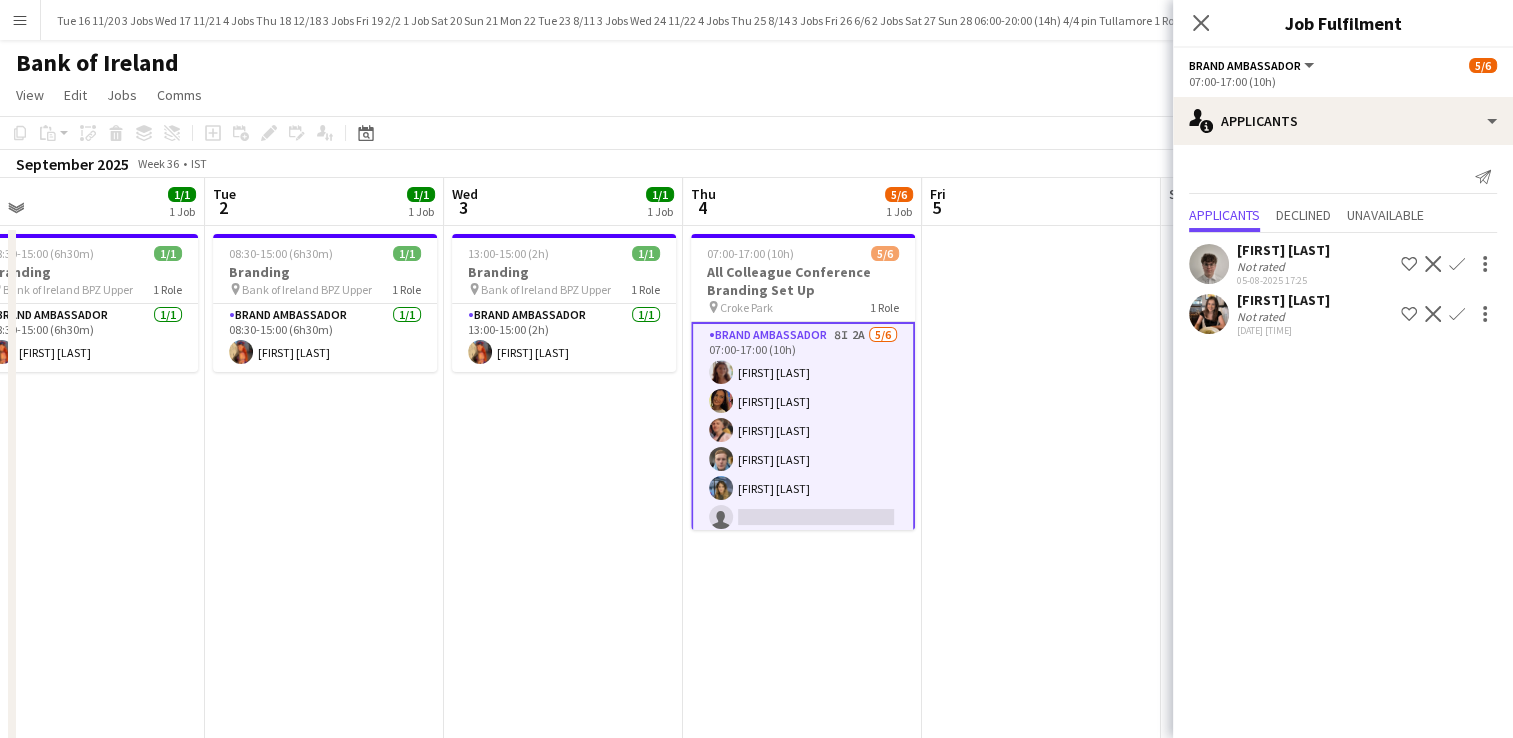scroll, scrollTop: 0, scrollLeft: 615, axis: horizontal 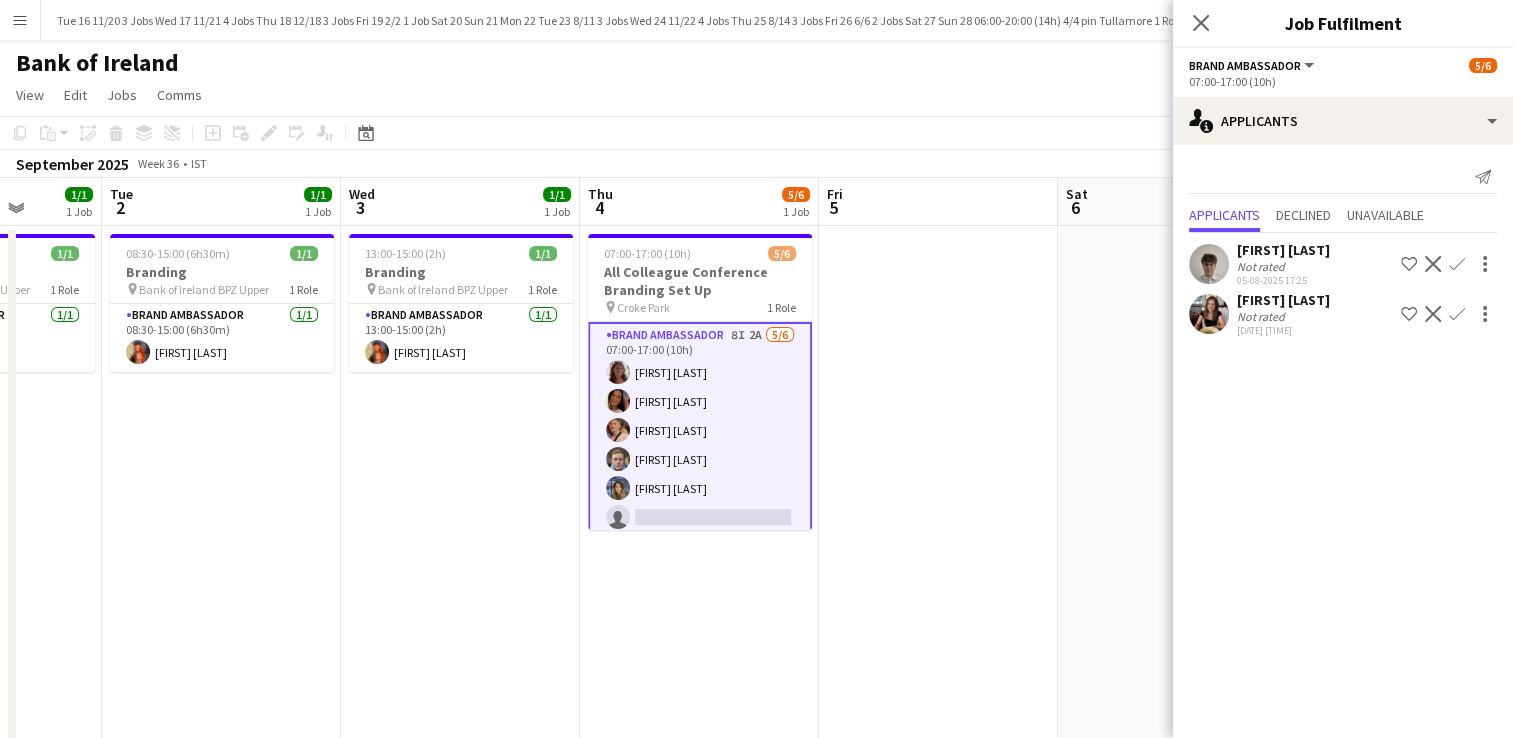 drag, startPoint x: 1023, startPoint y: 501, endPoint x: 921, endPoint y: 499, distance: 102.01961 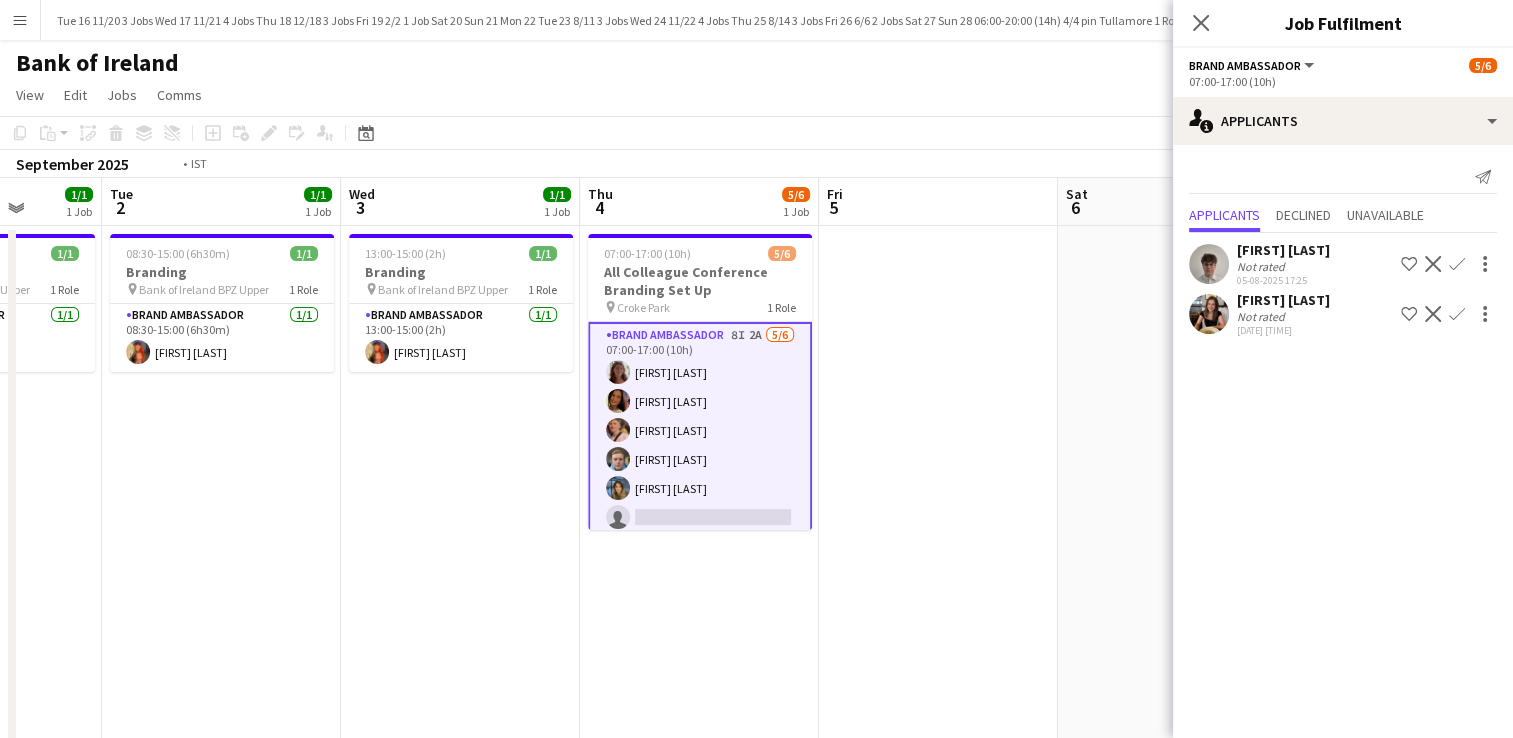 drag, startPoint x: 888, startPoint y: 502, endPoint x: 1327, endPoint y: 506, distance: 439.01822 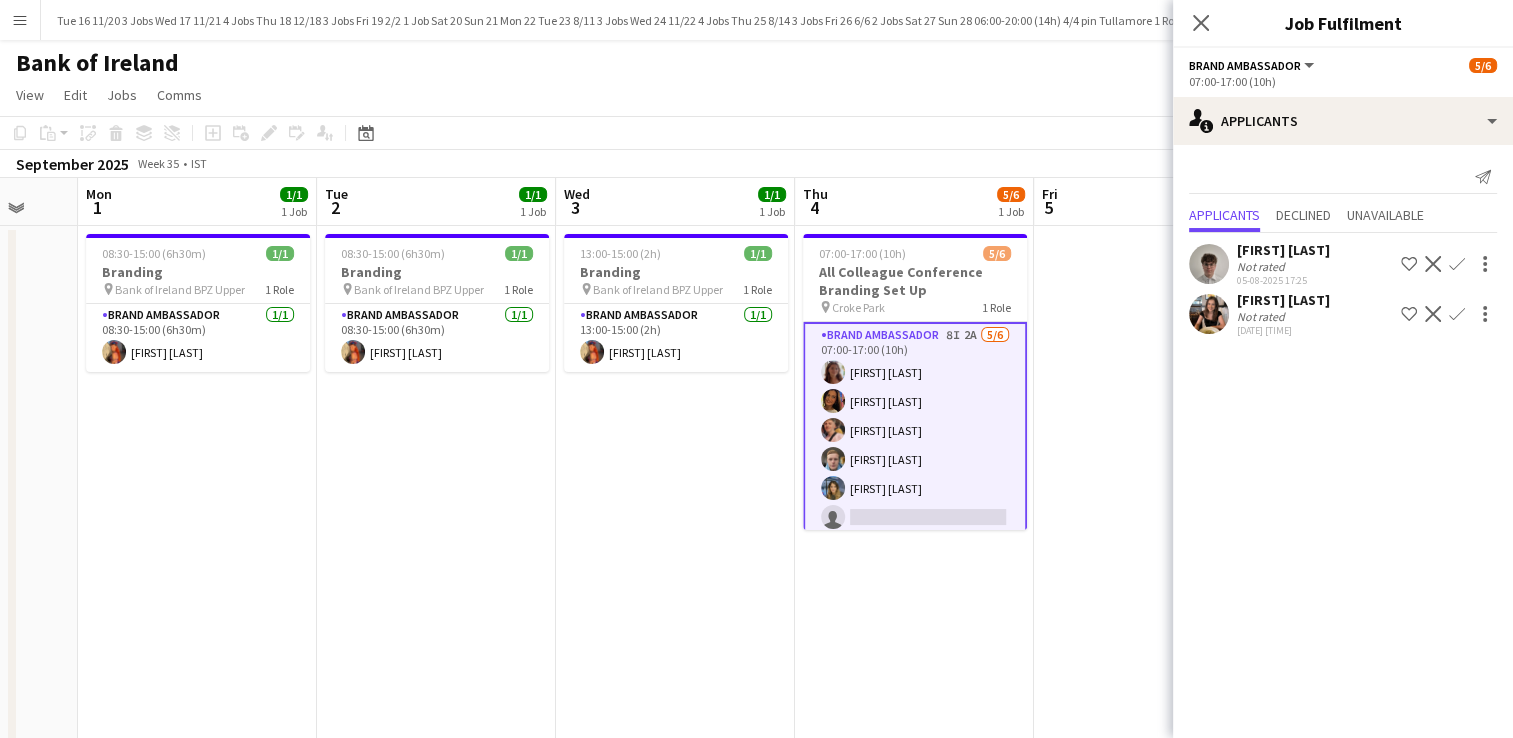 scroll, scrollTop: 0, scrollLeft: 601, axis: horizontal 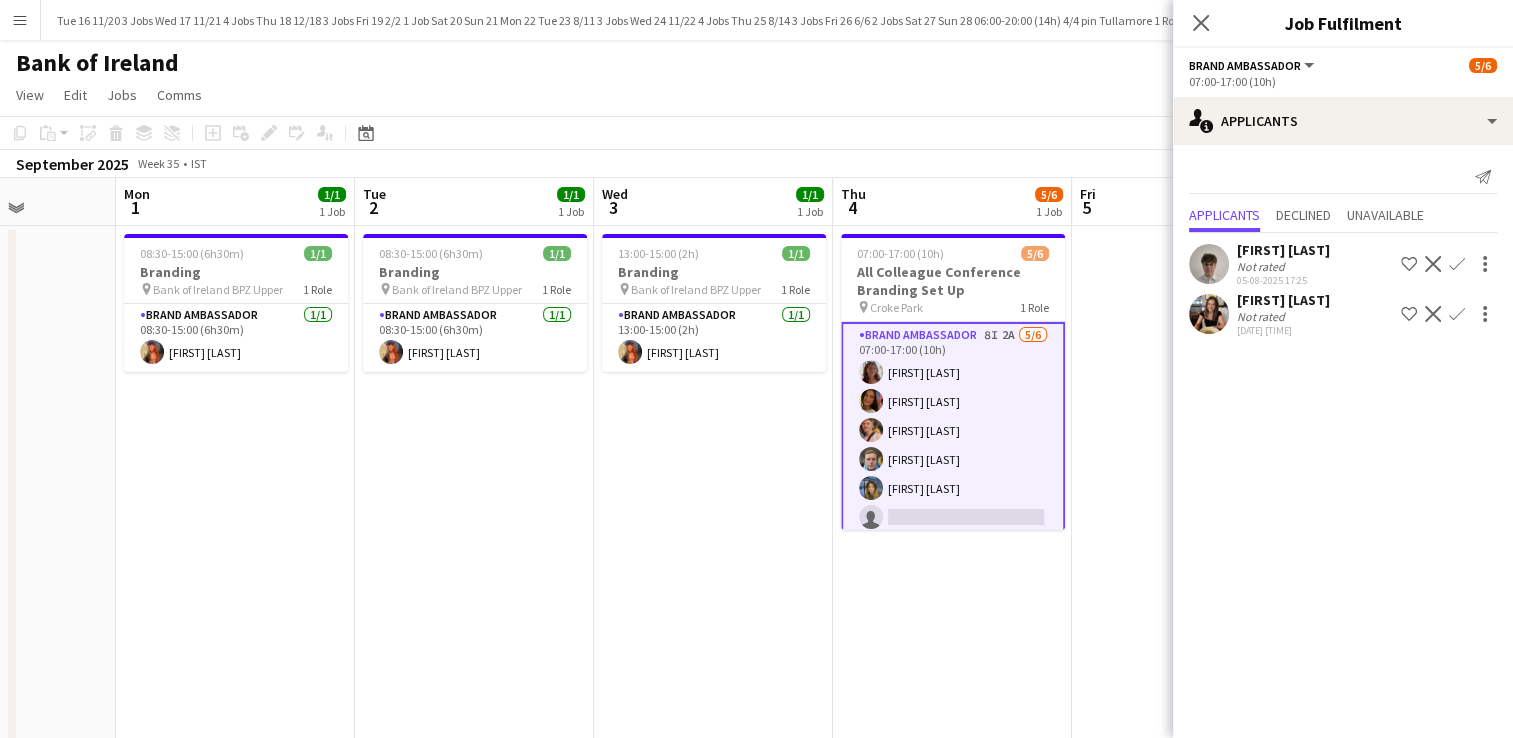 drag, startPoint x: 620, startPoint y: 522, endPoint x: 1136, endPoint y: 505, distance: 516.27997 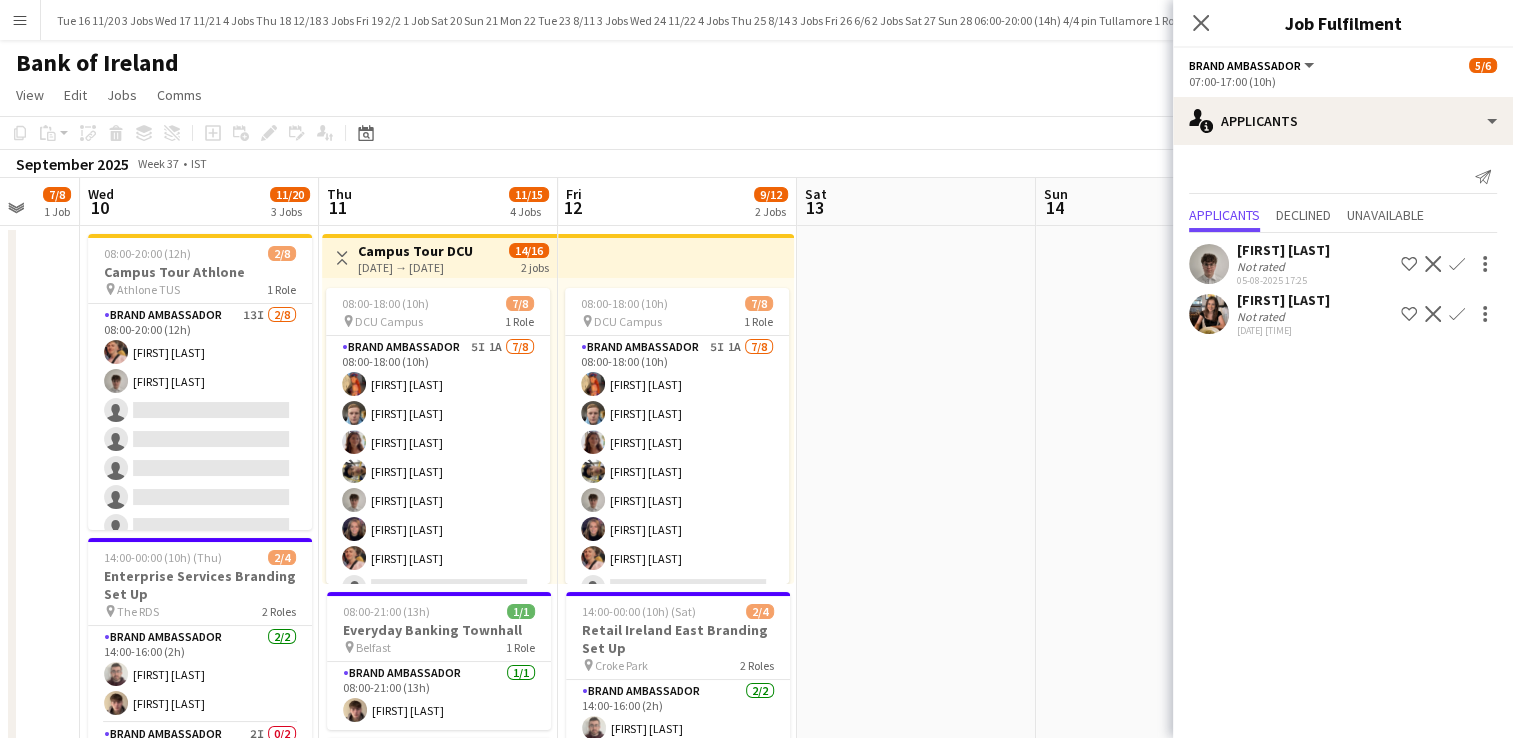 scroll, scrollTop: 0, scrollLeft: 477, axis: horizontal 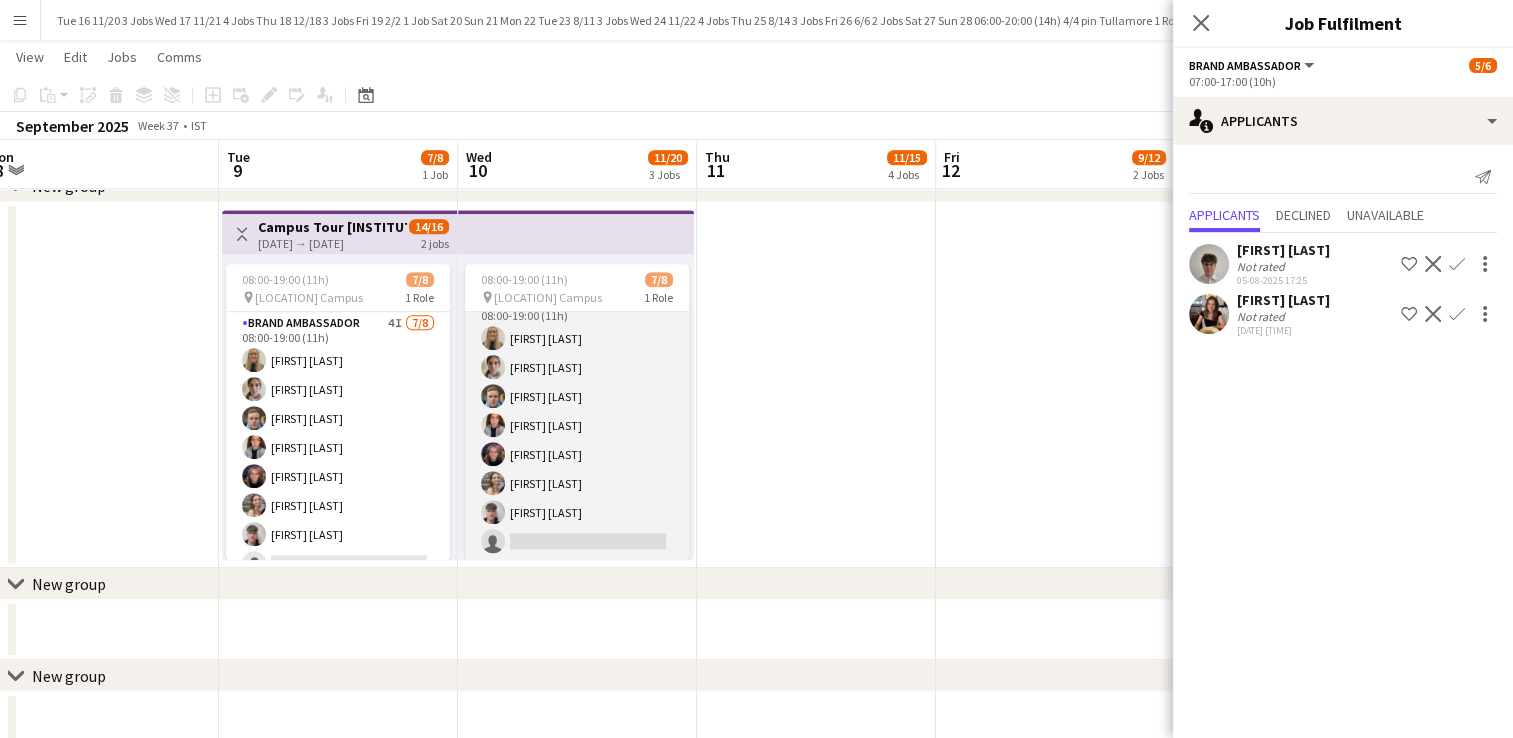 click on "Brand Ambassador   4I   7/8   08:00-19:00 (11h)
[FIRST] [LAST] [FIRST] [LAST] [FIRST] [LAST] [FIRST] [LAST] [FIRST] [LAST] [FIRST] [LAST]
single-neutral-actions" at bounding box center (577, 425) 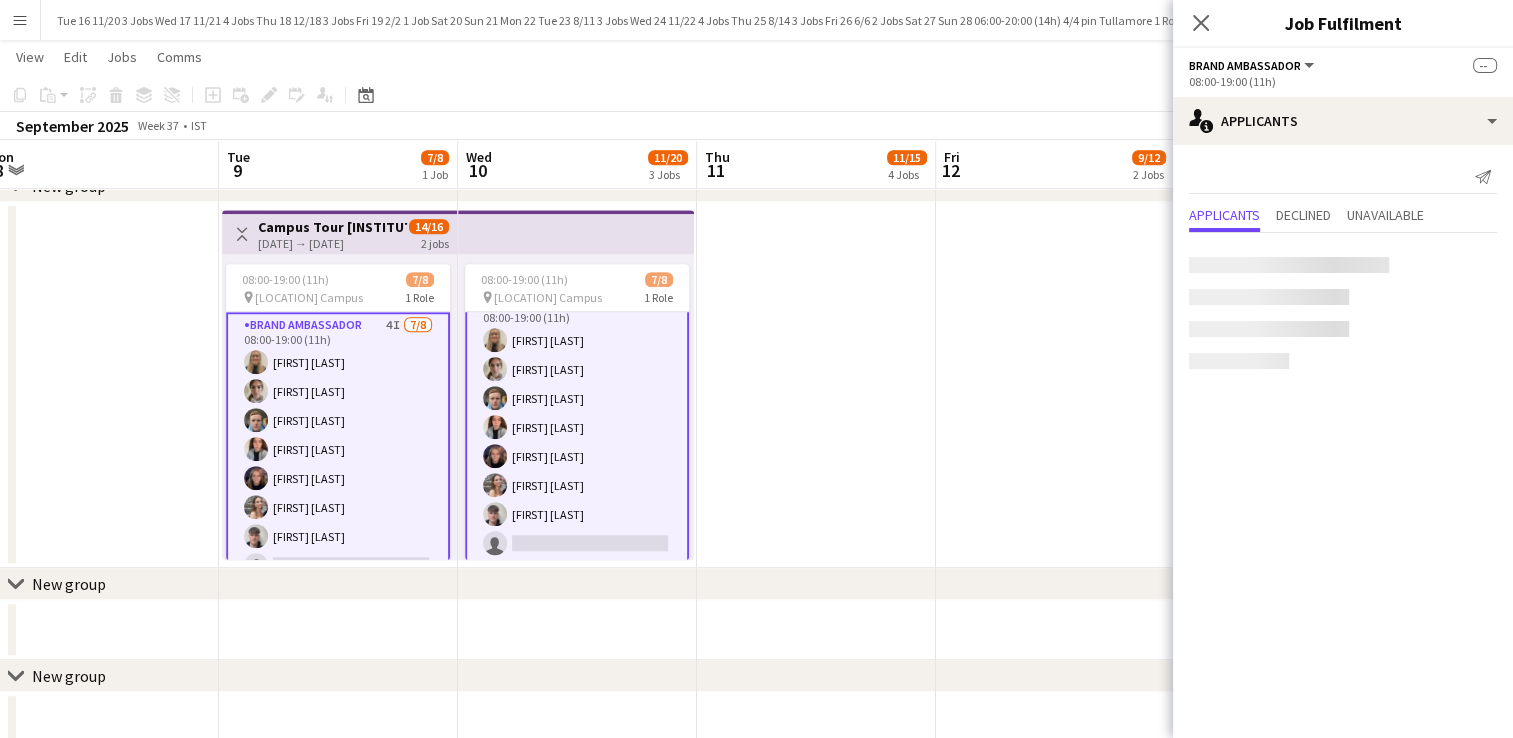 scroll, scrollTop: 24, scrollLeft: 0, axis: vertical 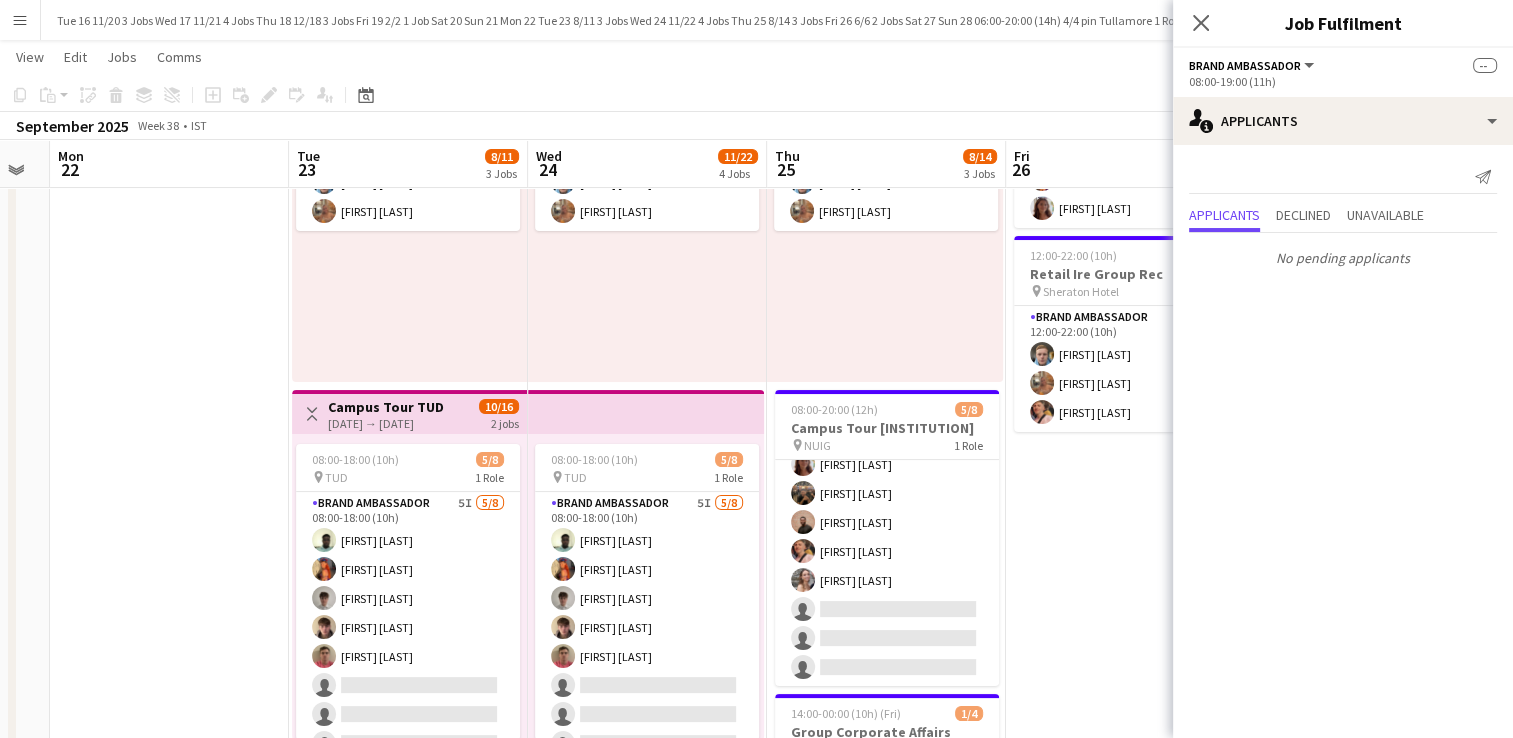 click on "Manor Farm
Close" at bounding box center (3930, 20) 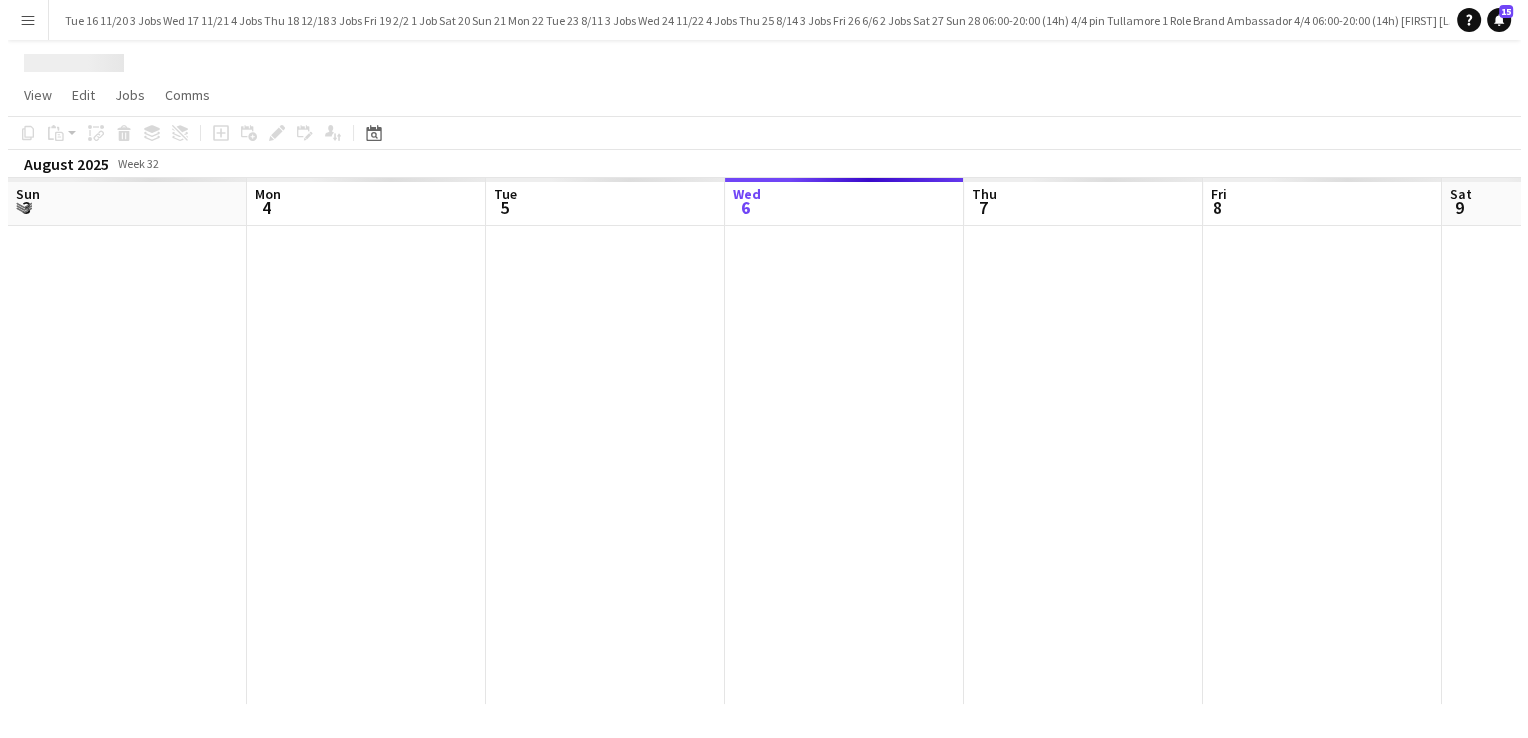 scroll, scrollTop: 0, scrollLeft: 0, axis: both 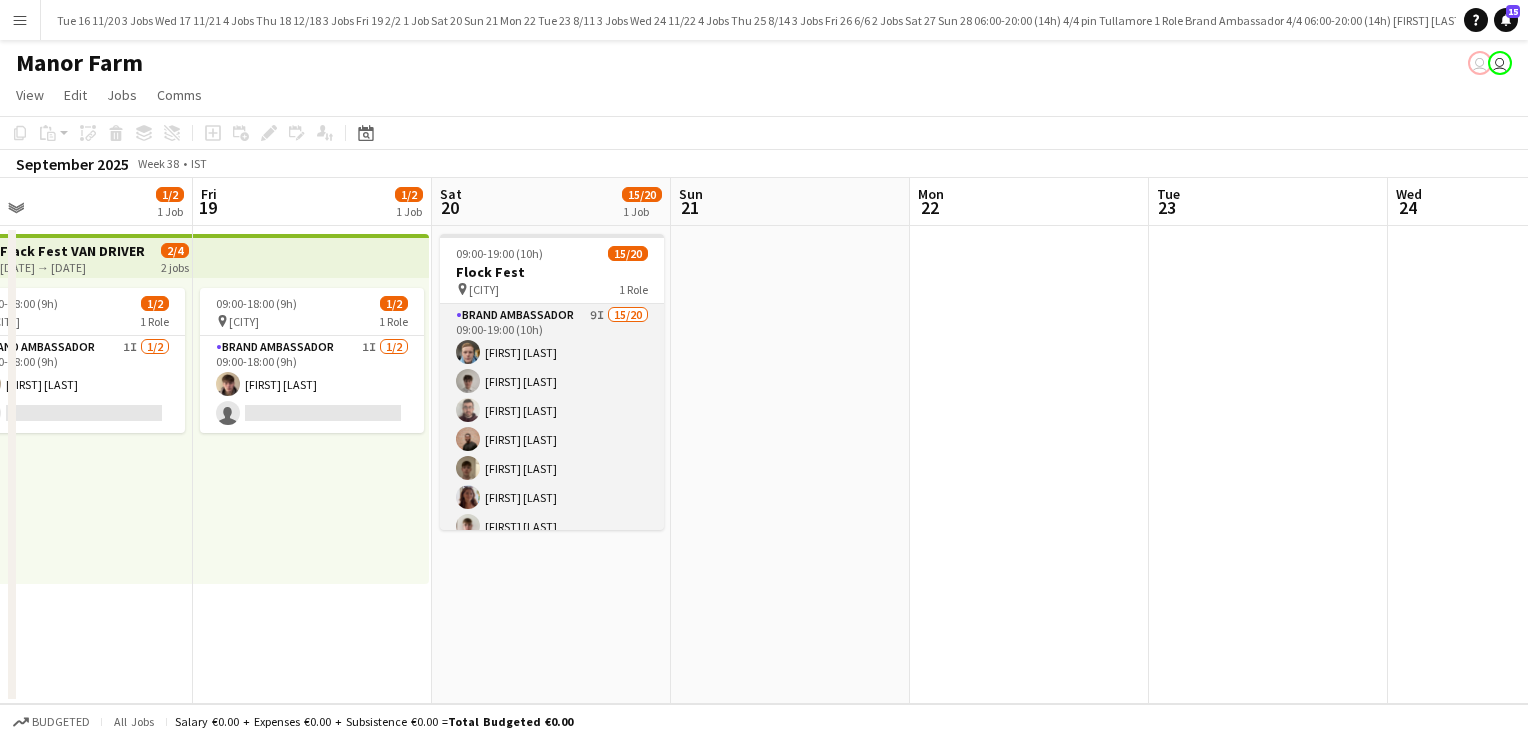 click on "Brand Ambassador 9I 15/20 09:00-19:00 (10h) [FIRST] [LAST] [FIRST] [LAST] [FIRST] [LAST] [FIRST] [LAST] [FIRST] [LAST] [FIRST] [LAST] [FIRST] [LAST] [FIRST] [LAST] [FIRST] [LAST] [FIRST] [LAST] [FIRST] [LAST] [FIRST] [LAST] [FIRST] [LAST] [FIRST] [LAST] single-neutral-actions single-neutral-actions single-neutral-actions single-neutral-actions single-neutral-actions" at bounding box center [552, 613] 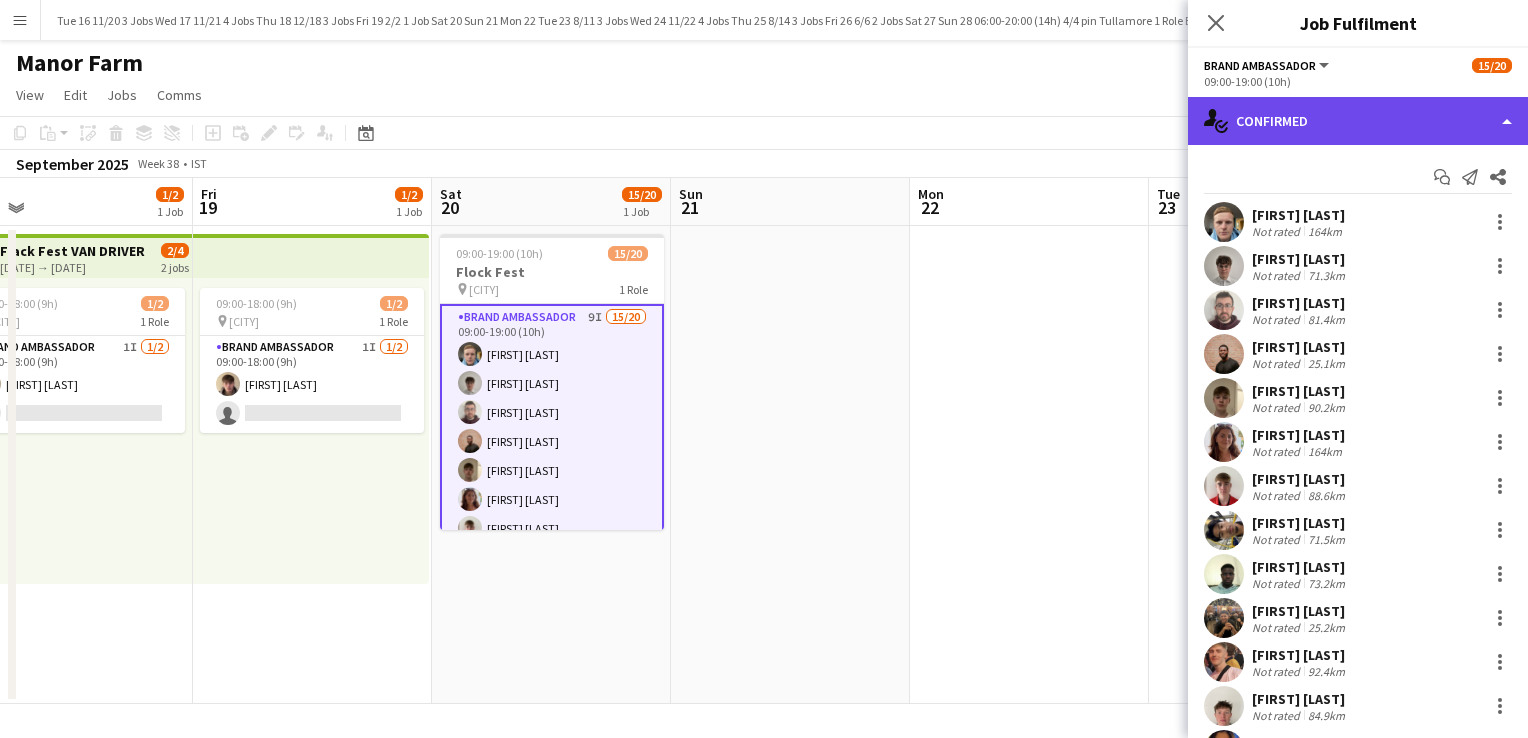 click on "single-neutral-actions-check-2
Confirmed" 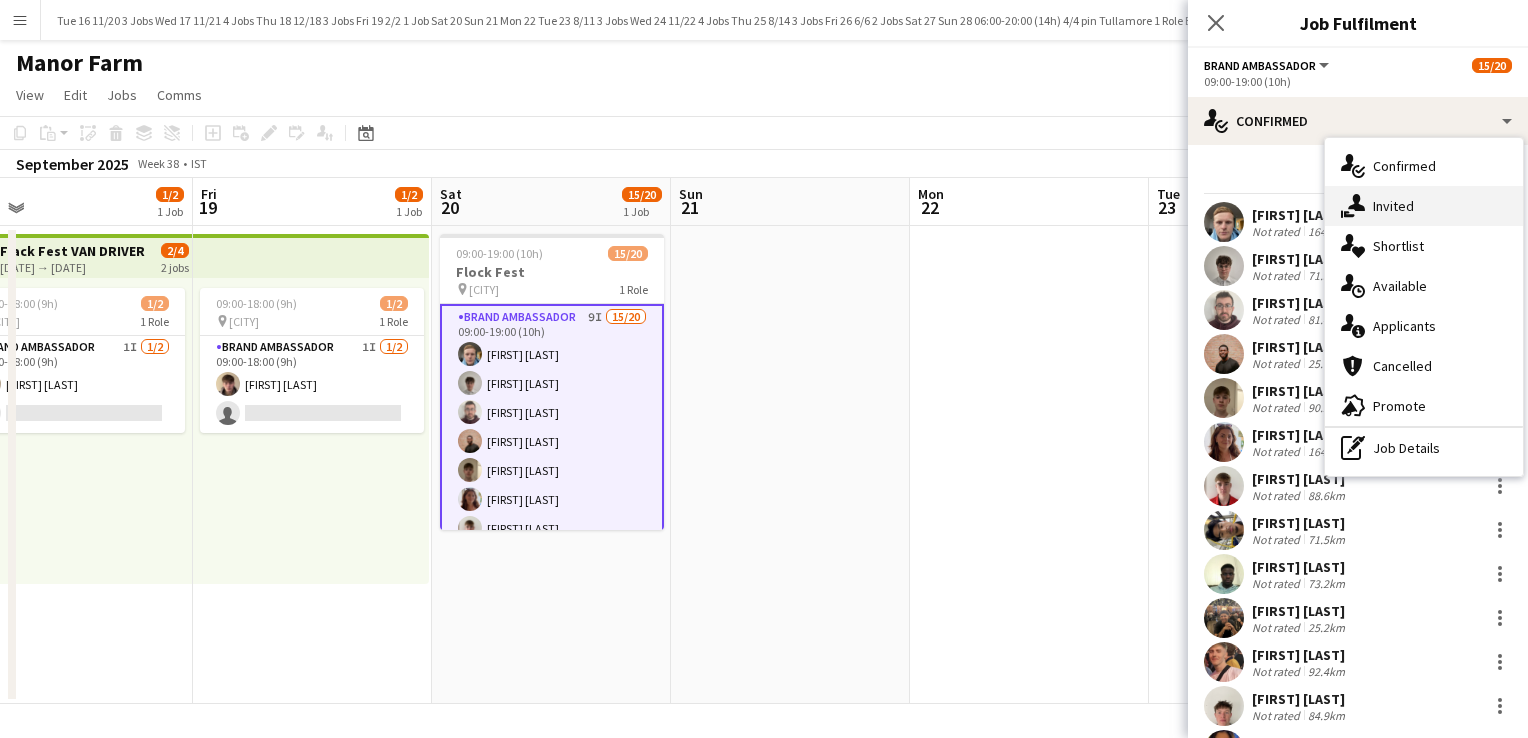 click on "single-neutral-actions-share-1
Invited" at bounding box center (1424, 206) 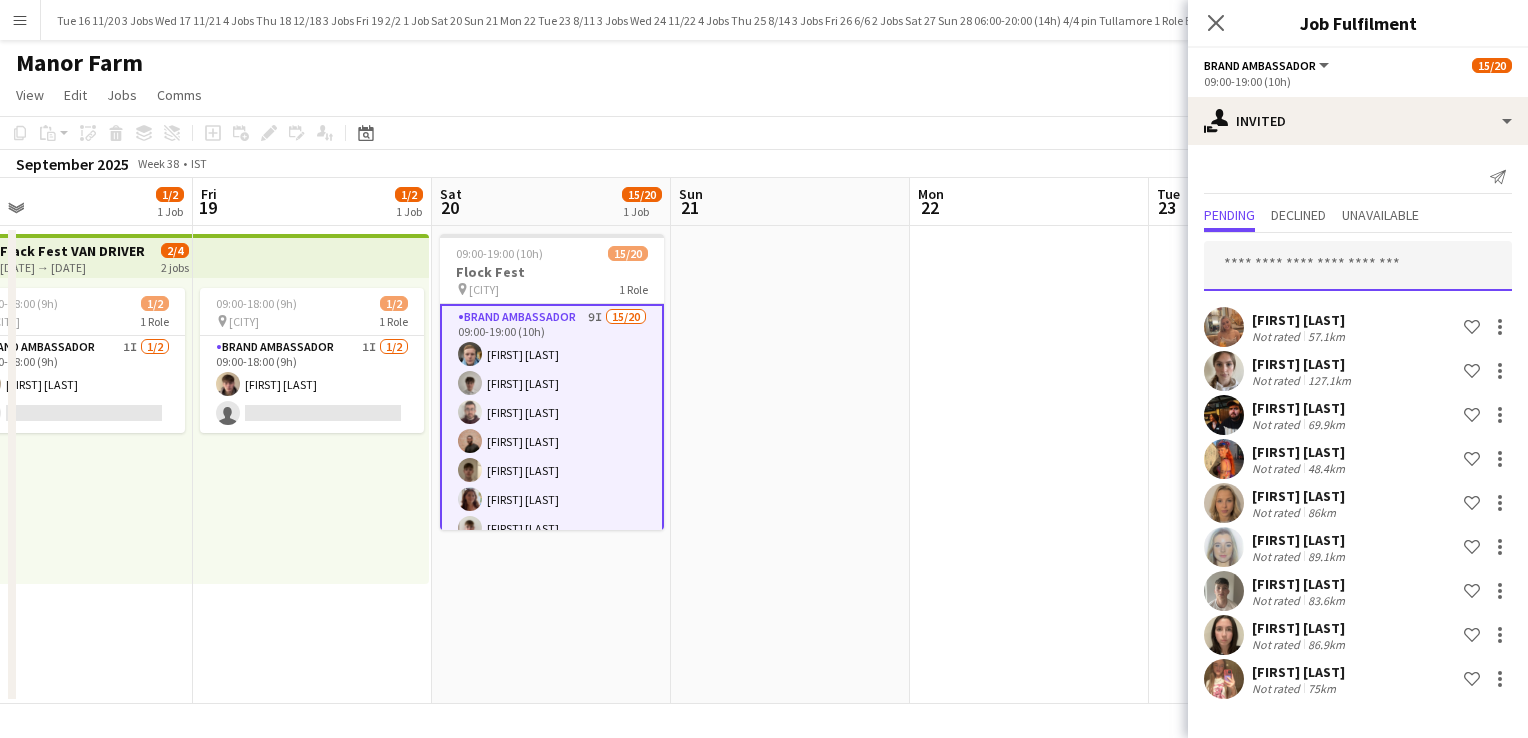 click at bounding box center (1358, 266) 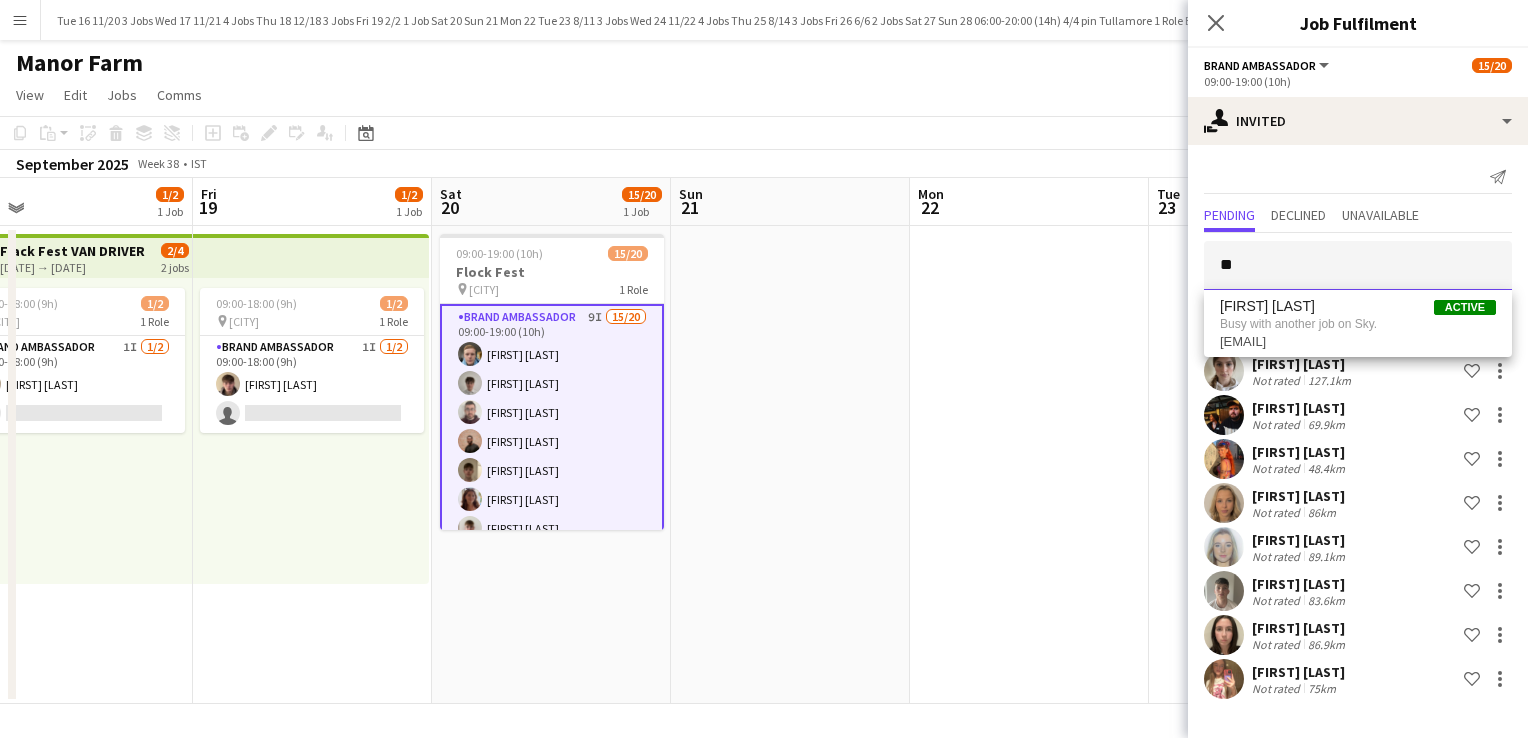 type on "*" 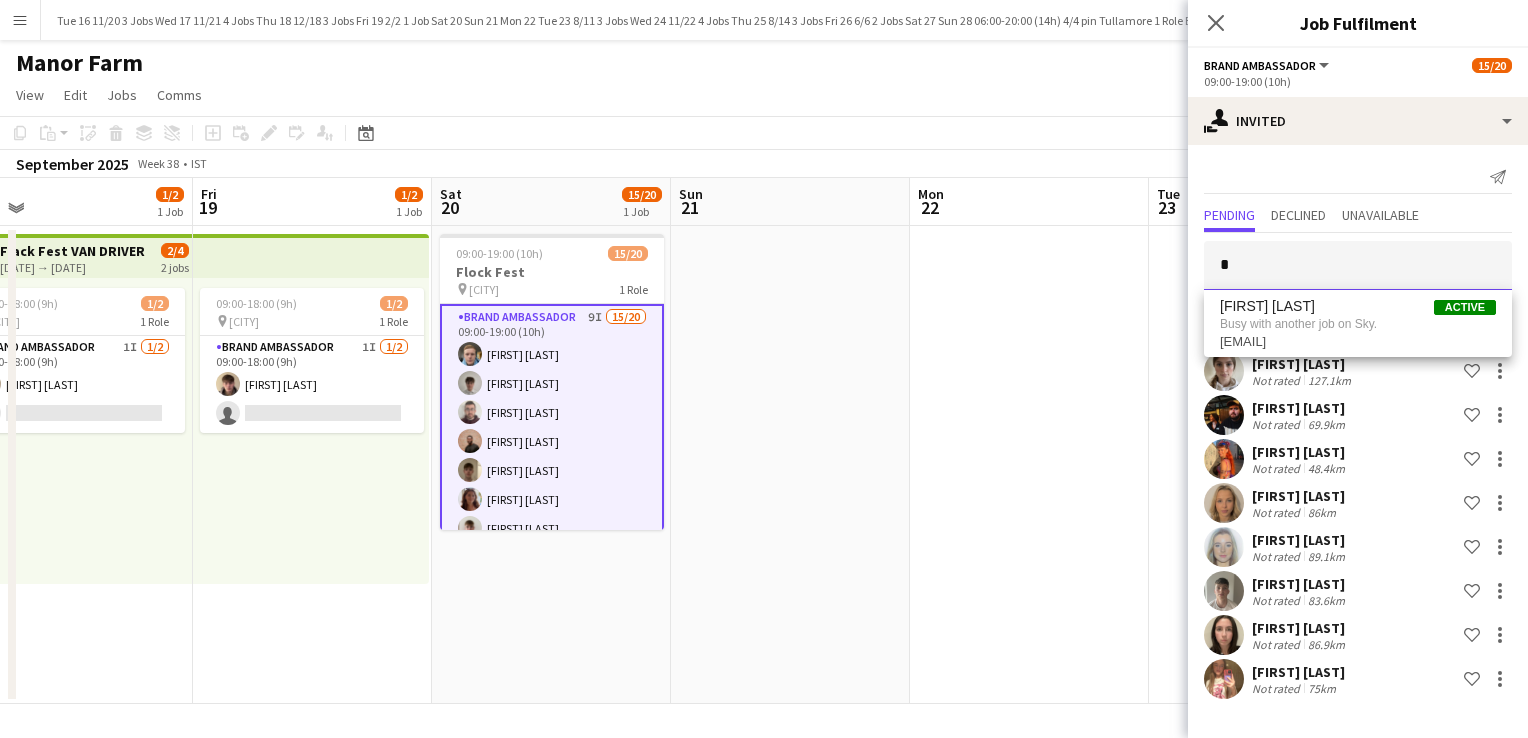 type 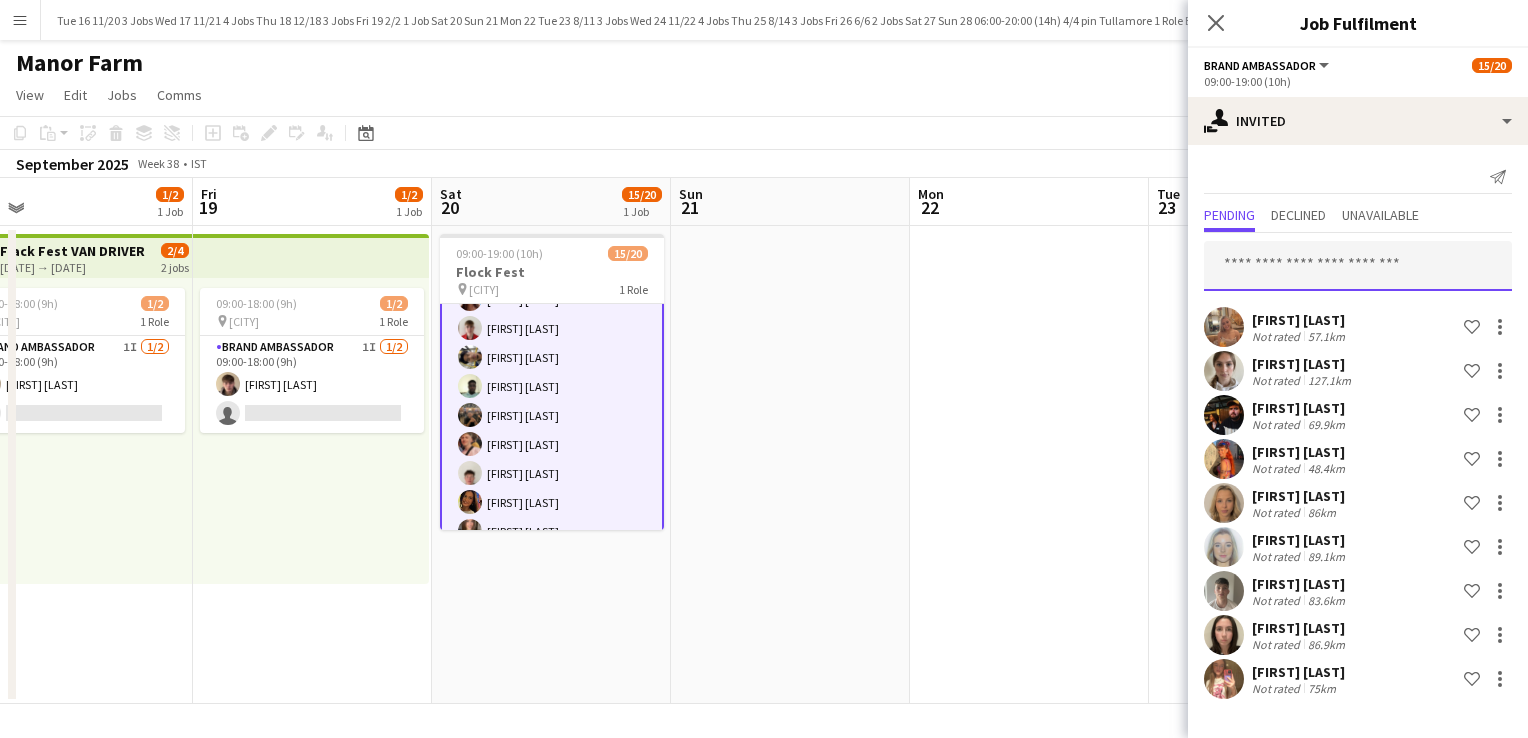 scroll, scrollTop: 300, scrollLeft: 0, axis: vertical 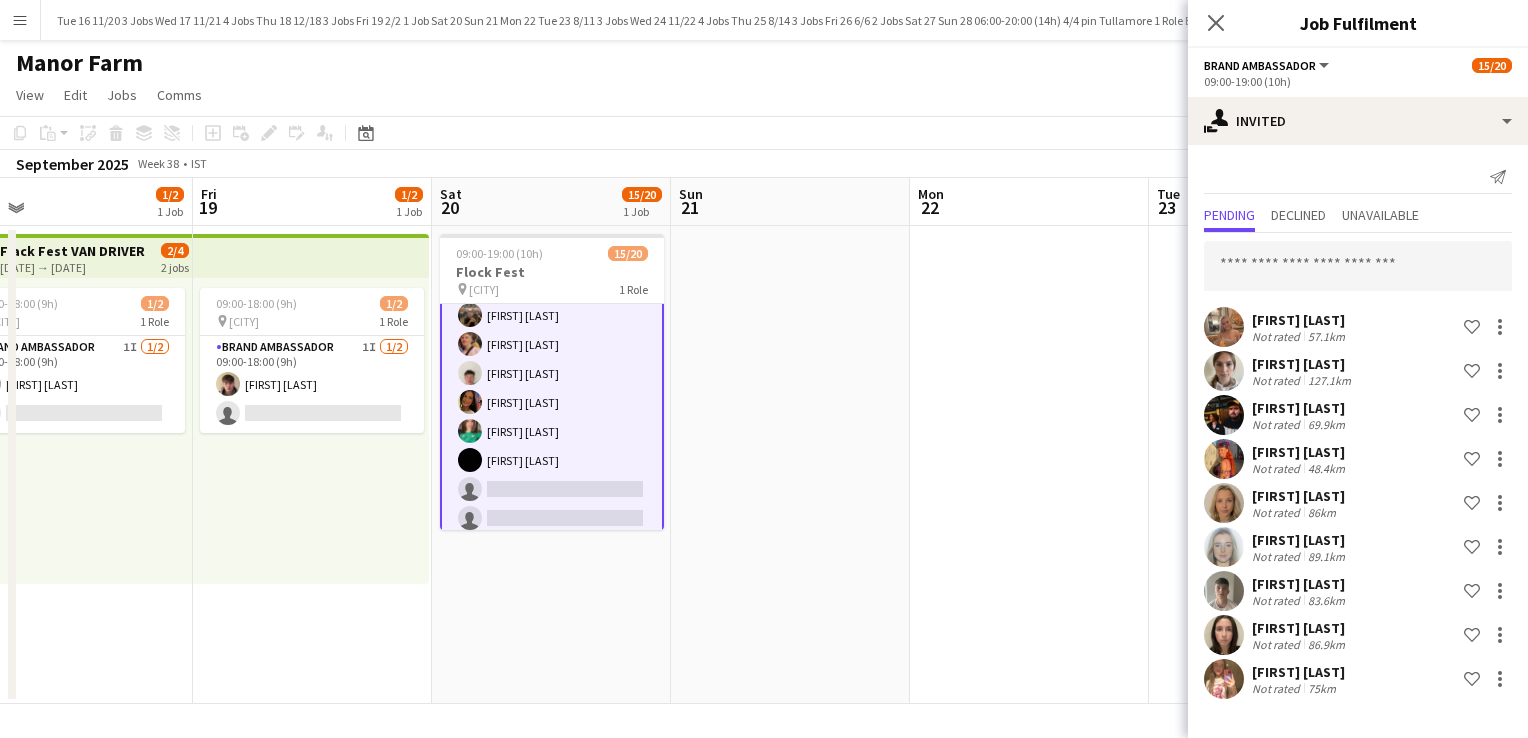 click on "Copy
Paste
Paste   Ctrl+V Paste with crew  Ctrl+Shift+V
Paste linked Job
Delete
Group
Ungroup
Add job
Add linked Job
Edit
Edit linked Job
Applicants
Date picker
AUG 2025 AUG 2025 Monday M Tuesday T Wednesday W Thursday T Friday F Saturday S Sunday S  AUG   1   2   3   4   5   6   7   8   9   10   11   12   13   14   15   16   17   18   19   20   21   22   23   24   25   26   27   28   29   30   31
Comparison range
Comparison range
Today" 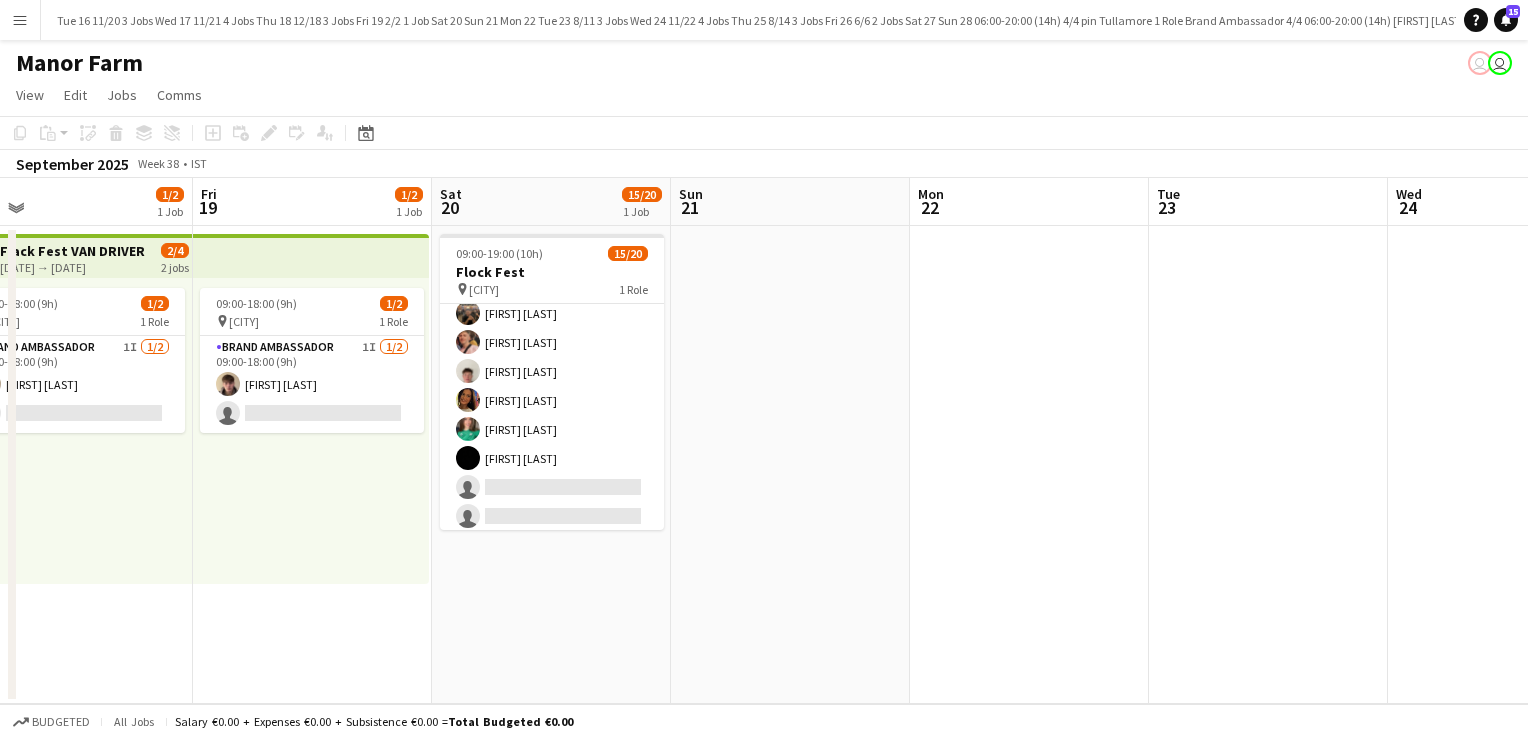 scroll, scrollTop: 298, scrollLeft: 0, axis: vertical 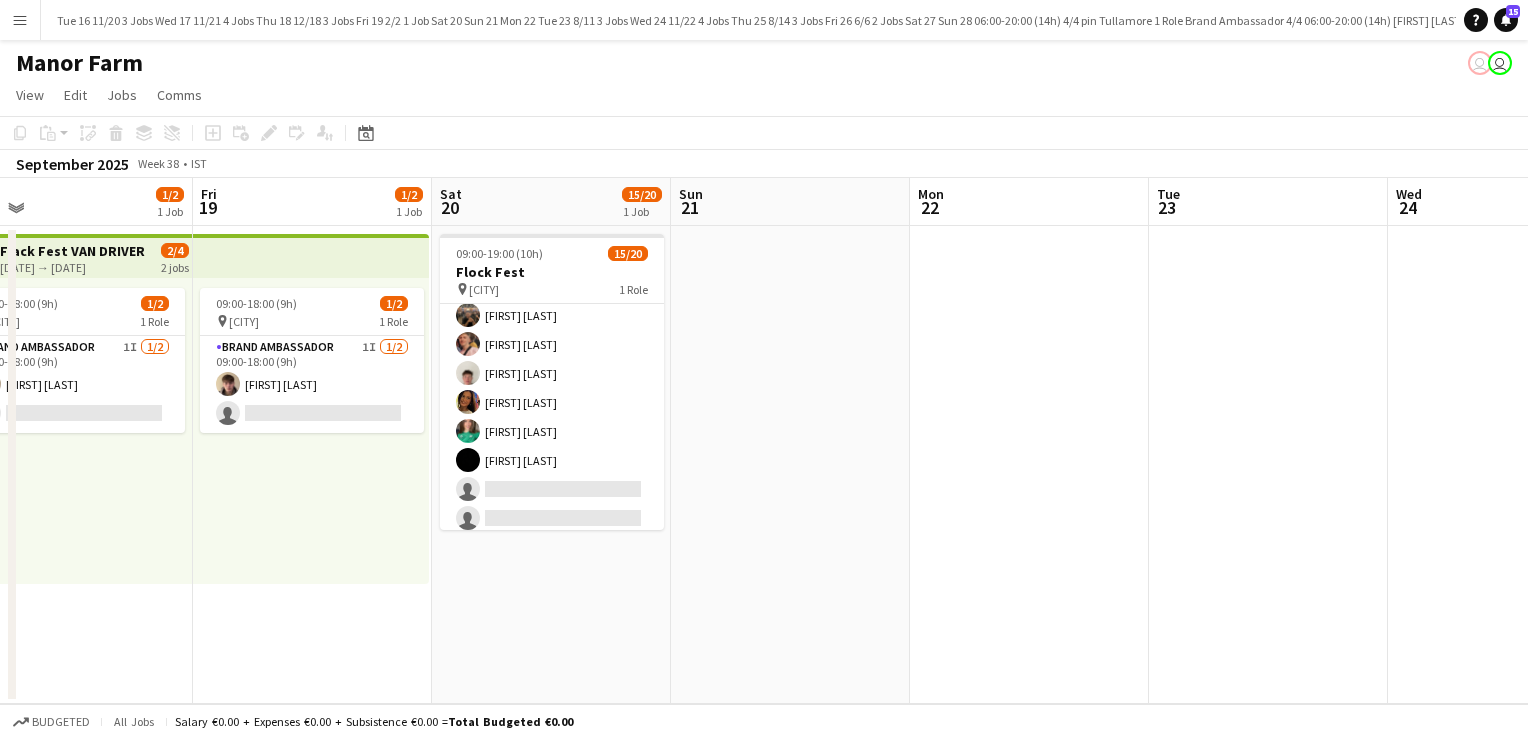 click on "Sky
Close" at bounding box center (3555, 20) 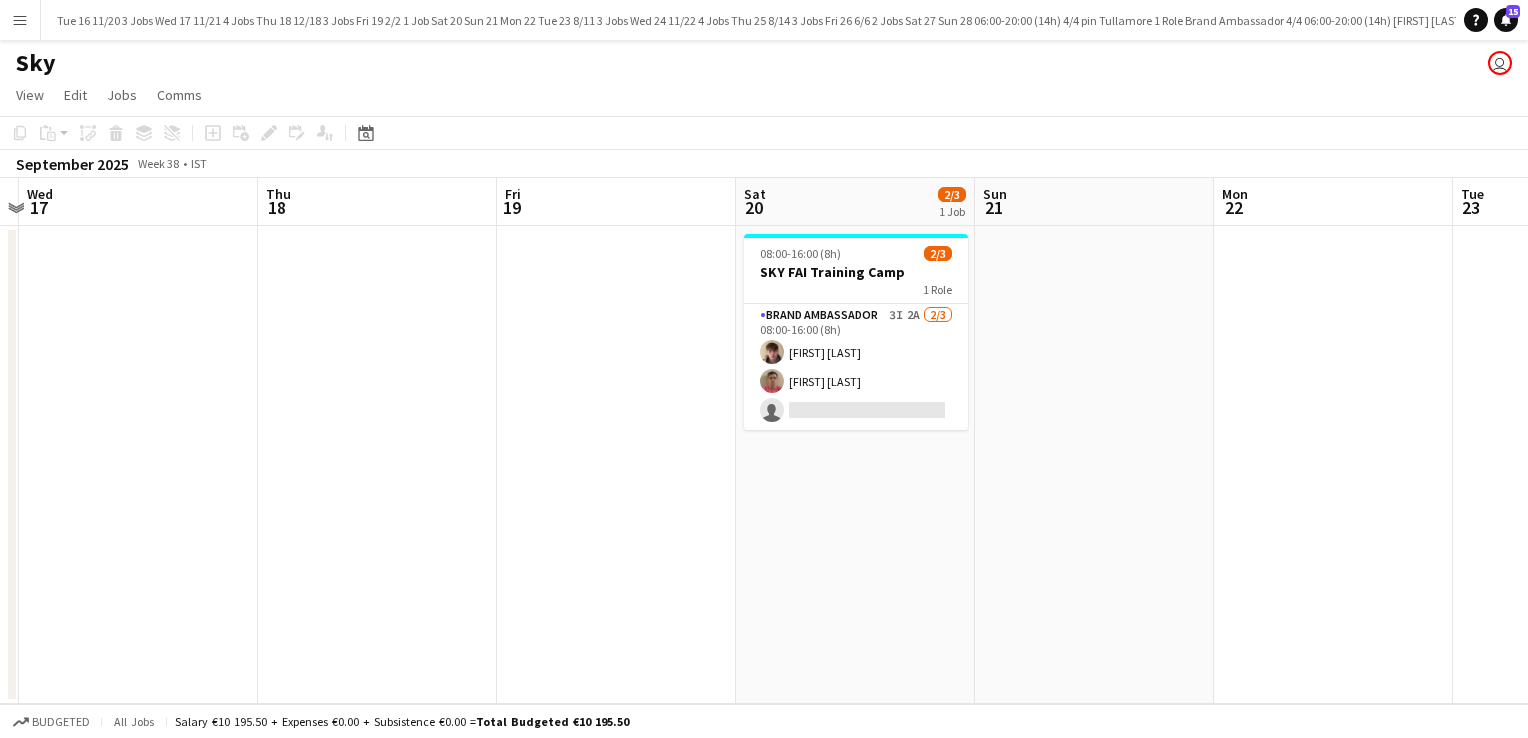 scroll, scrollTop: 0, scrollLeft: 458, axis: horizontal 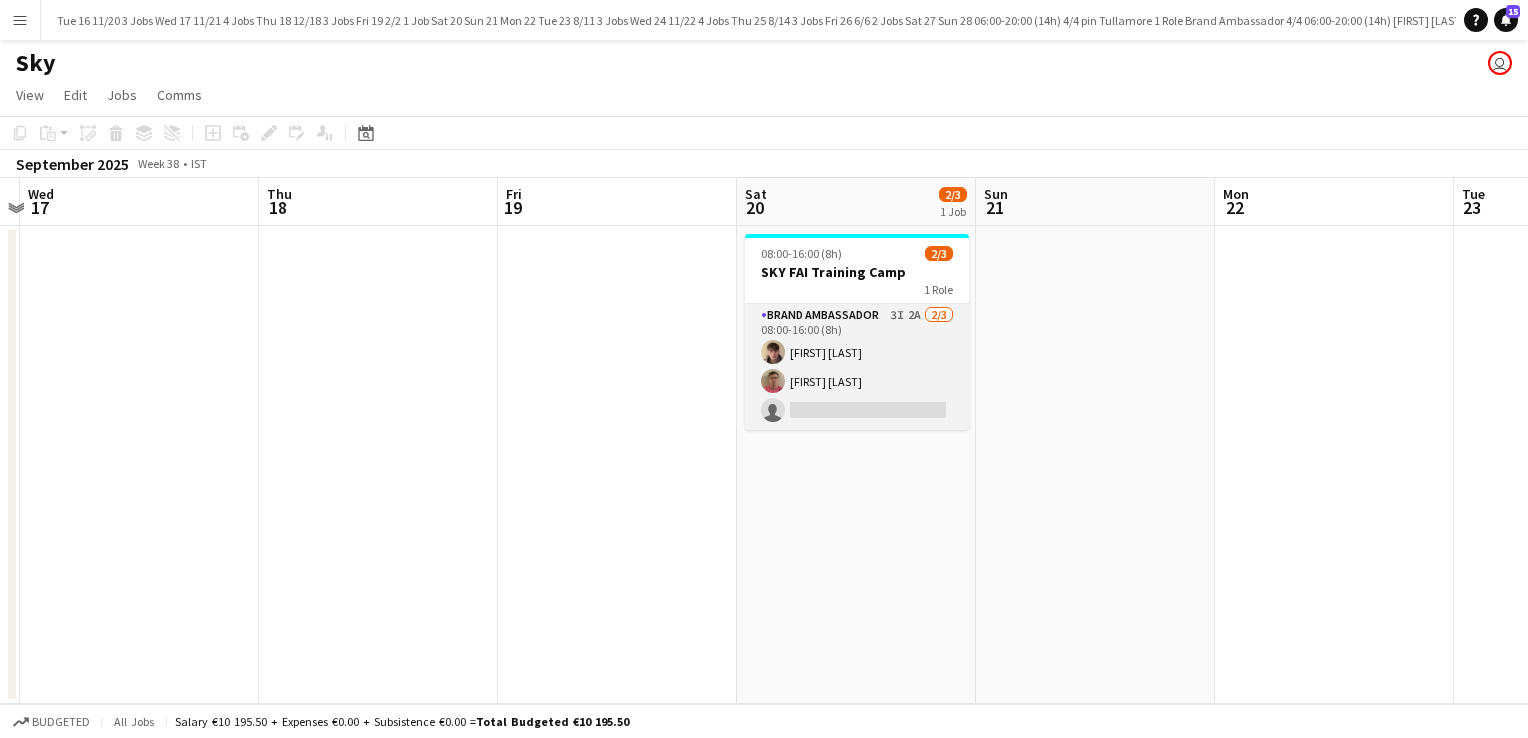 click on "Brand Ambassador   3I   2A   2/3   08:00-16:00 (8h)
[FIRST] [LAST] [FIRST] [LAST]
single-neutral-actions" at bounding box center [857, 367] 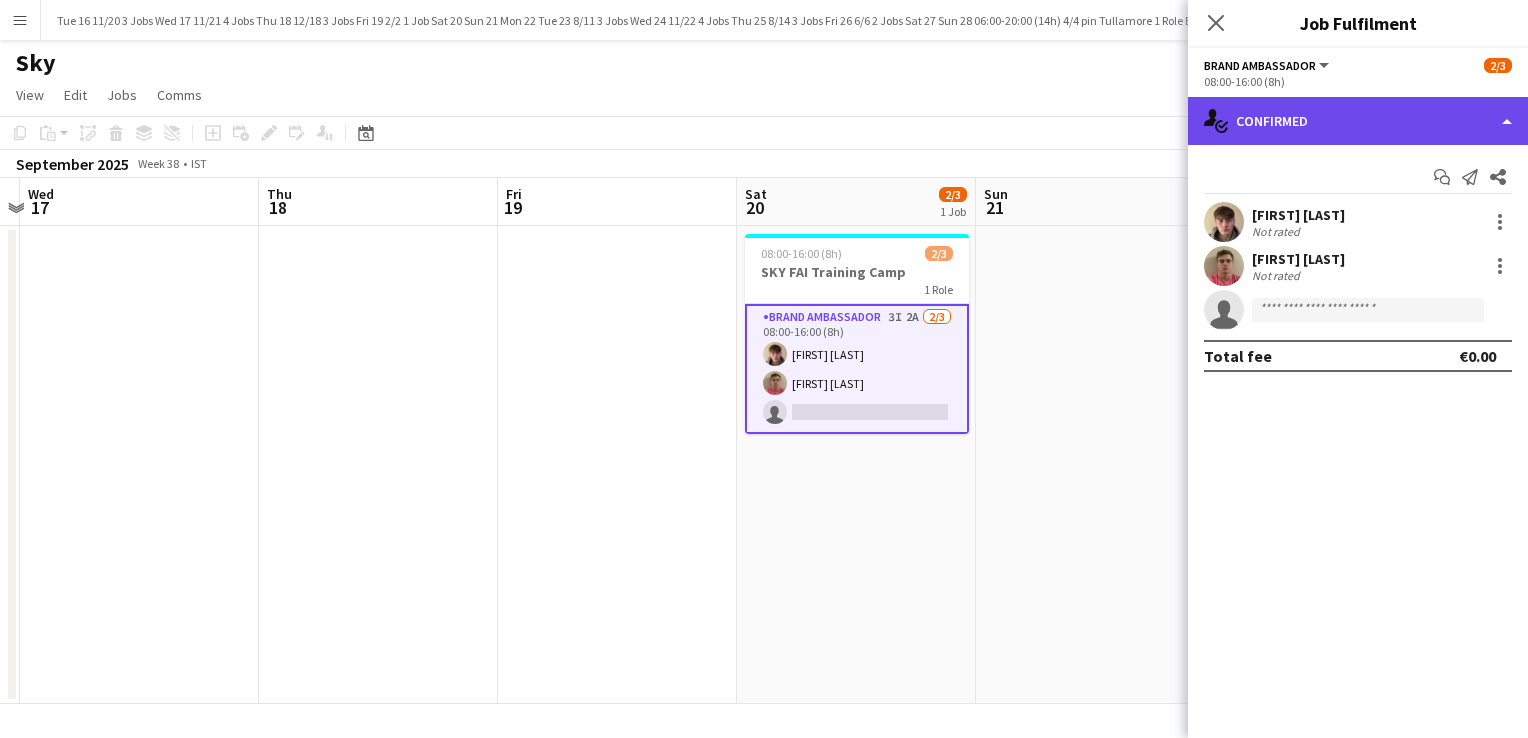 click on "single-neutral-actions-check-2
Confirmed" 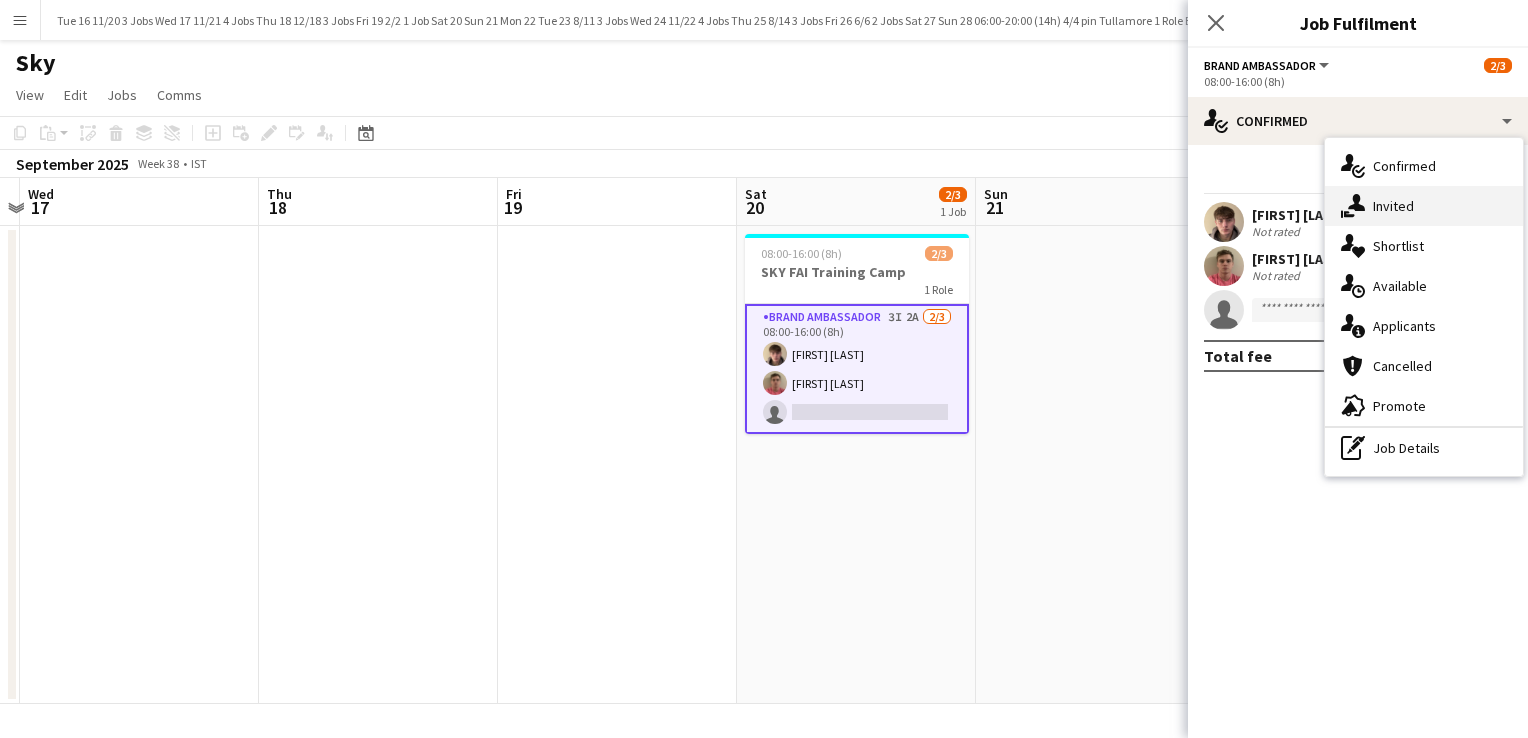 click on "single-neutral-actions-share-1
Invited" at bounding box center [1424, 206] 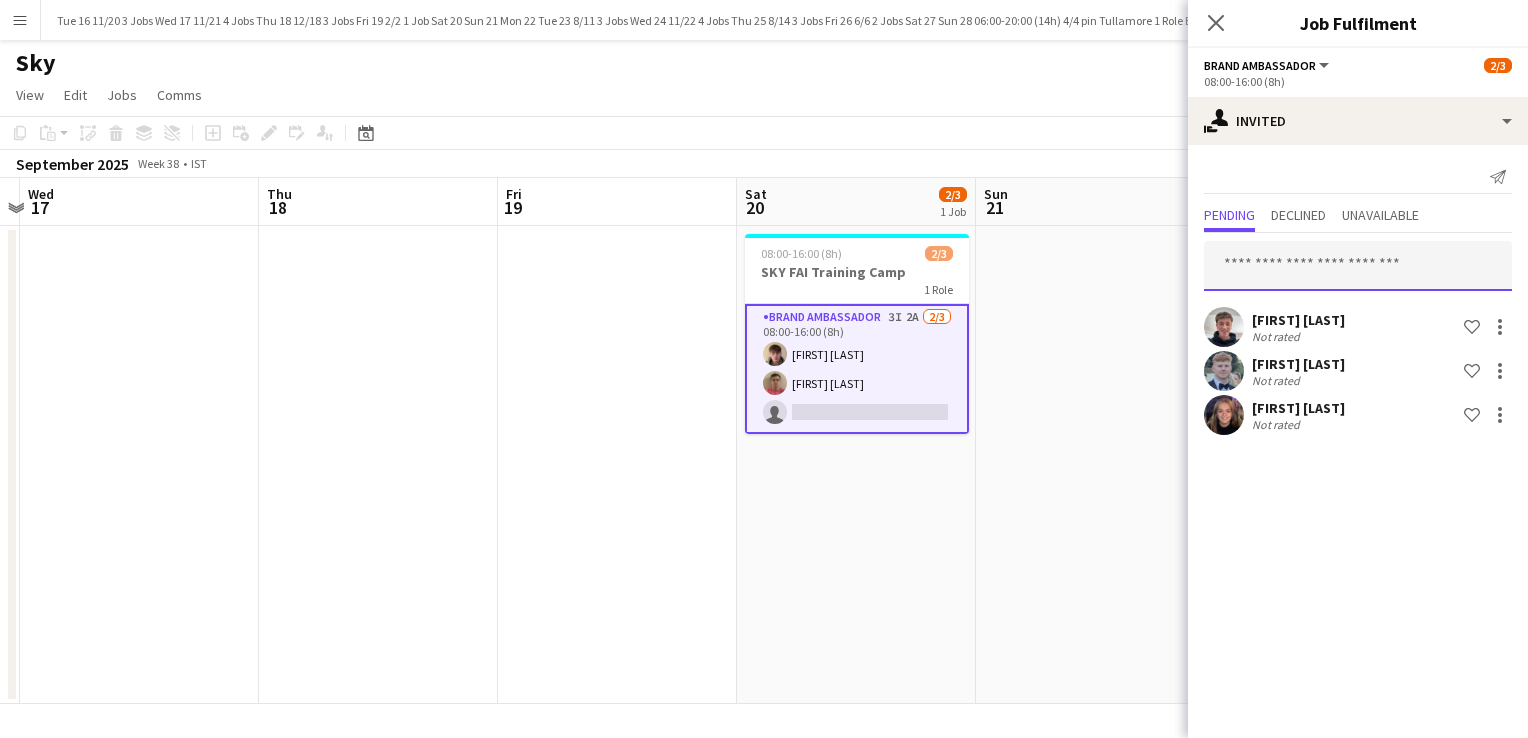 click at bounding box center [1358, 266] 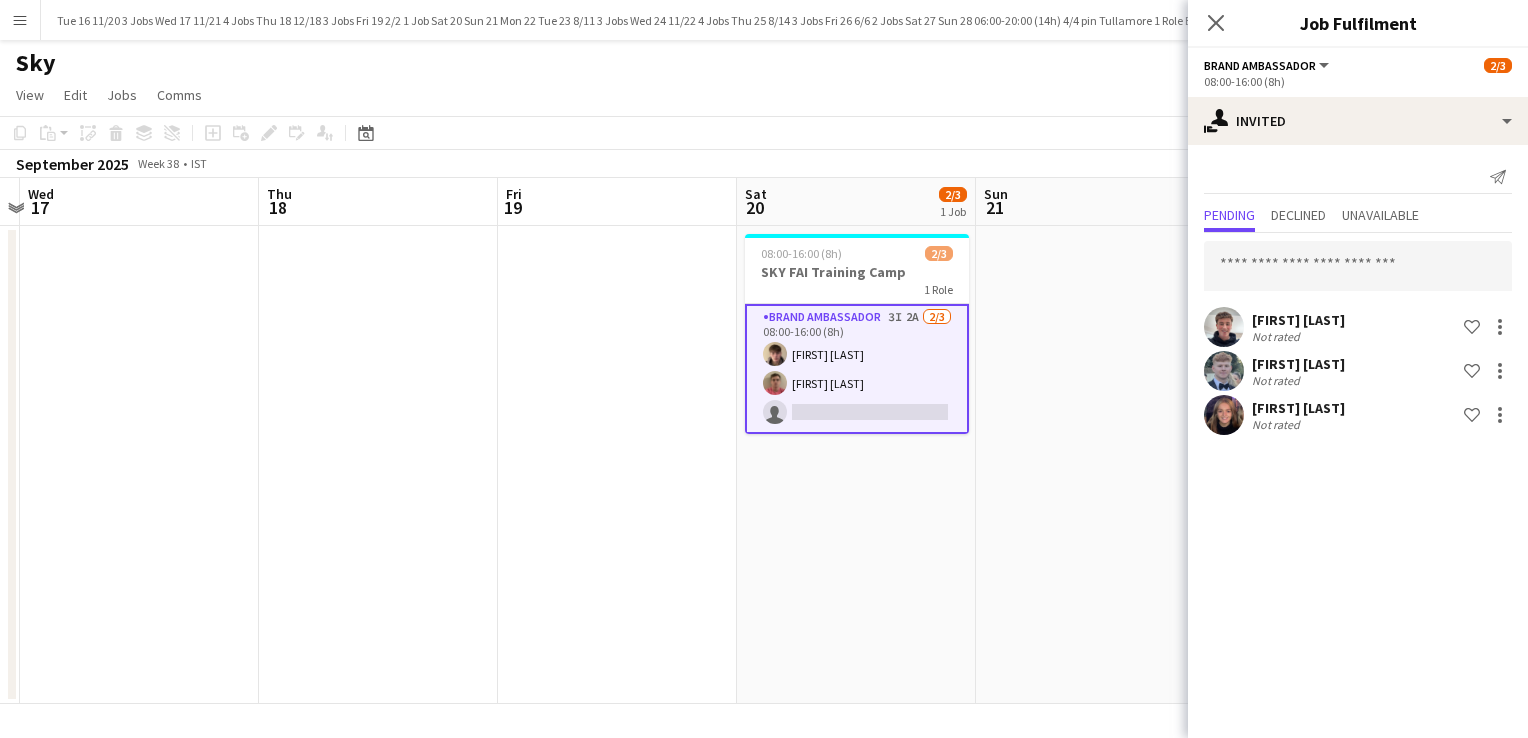 click on "September 2025   Week 38
•   IST" 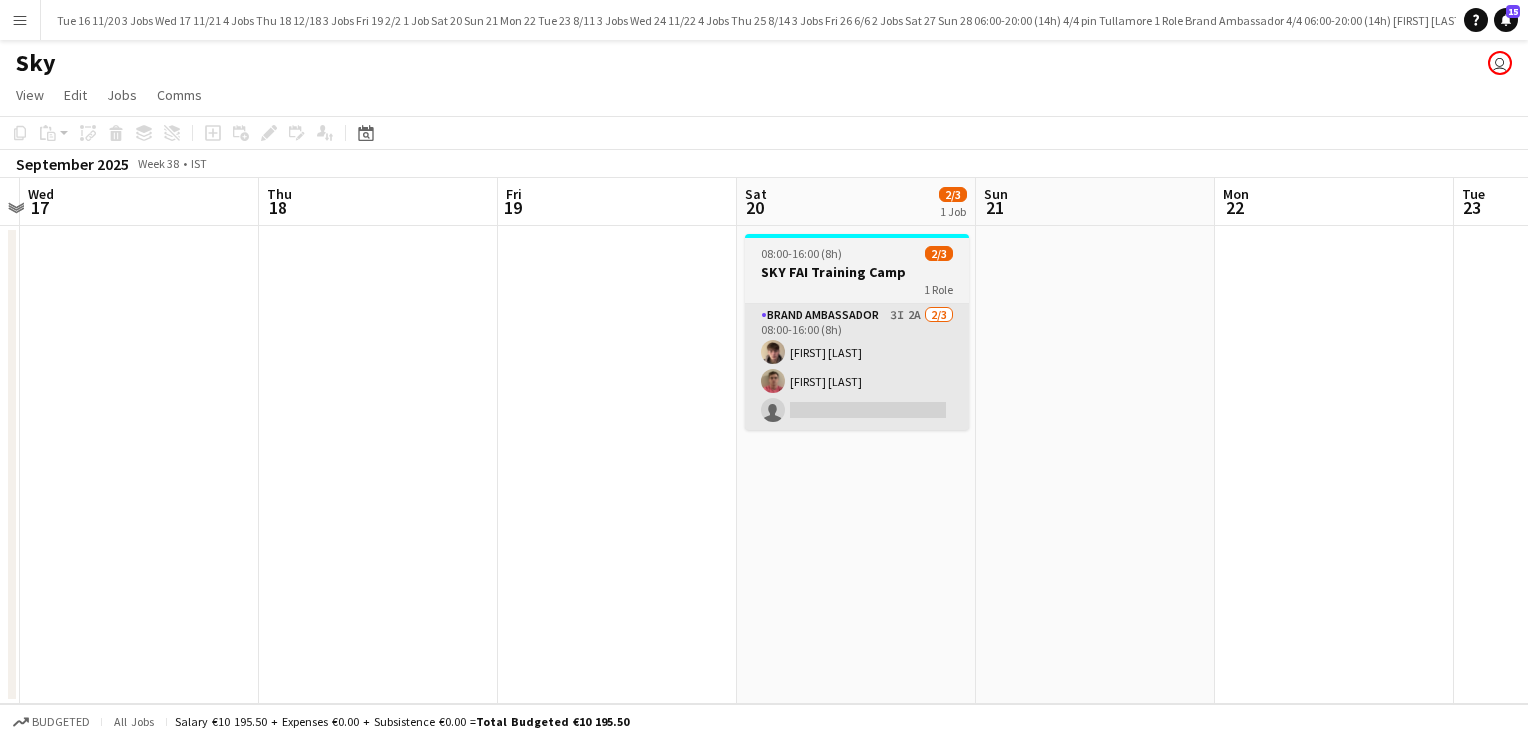 click on "Brand Ambassador   3I   2A   2/3   08:00-16:00 (8h)
[FIRST] [LAST] [FIRST] [LAST]
single-neutral-actions" at bounding box center [857, 367] 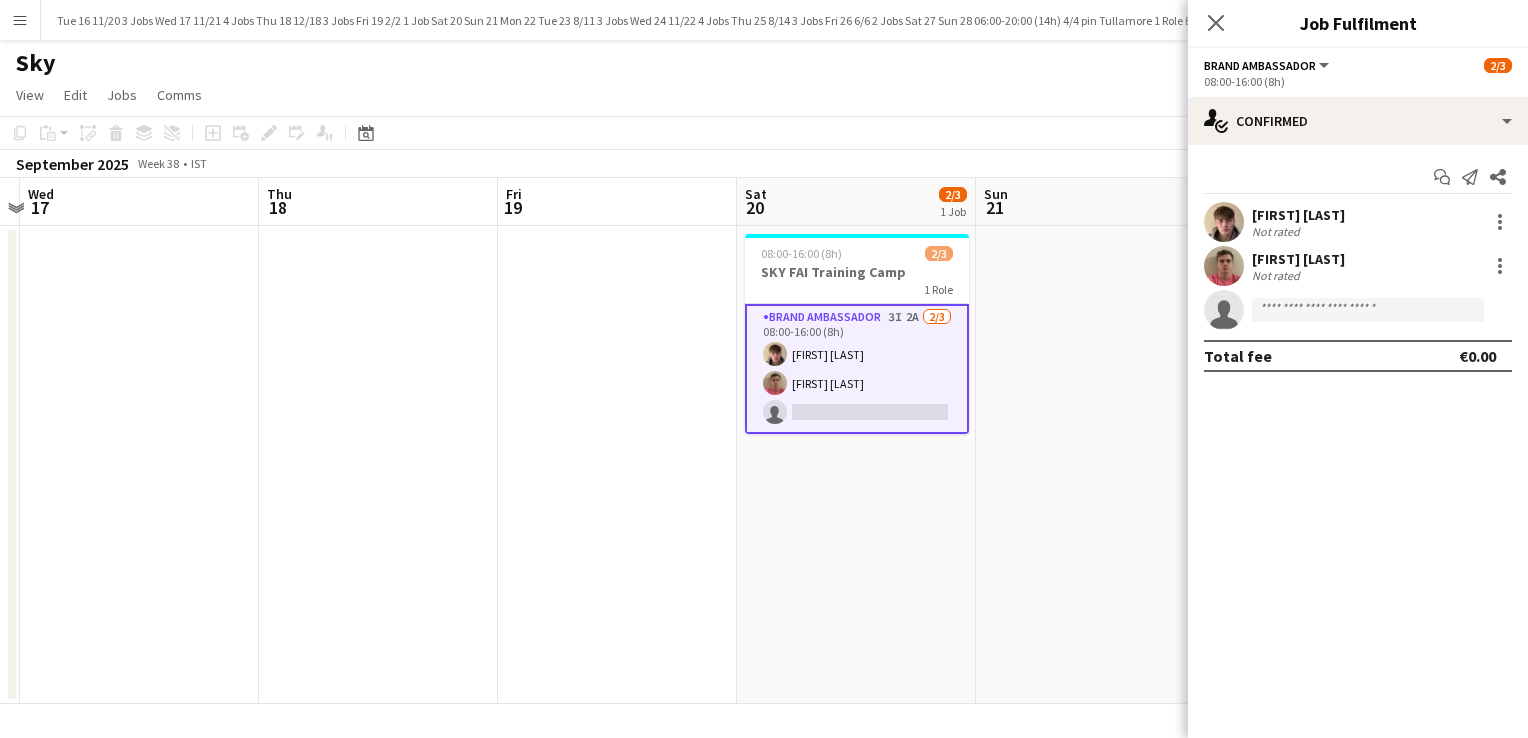 click on "Copy
Paste
Paste   Ctrl+V Paste with crew  Ctrl+Shift+V
Paste linked Job
Delete
Group
Ungroup
Add job
Add linked Job
Edit
Edit linked Job
Applicants
Date picker
AUG 2025 AUG 2025 Monday M Tuesday T Wednesday W Thursday T Friday F Saturday S Sunday S  AUG   1   2   3   4   5   6   7   8   9   10   11   12   13   14   15   16   17   18   19   20   21   22   23   24   25   26   27   28   29   30   31
Comparison range
Comparison range
Today" 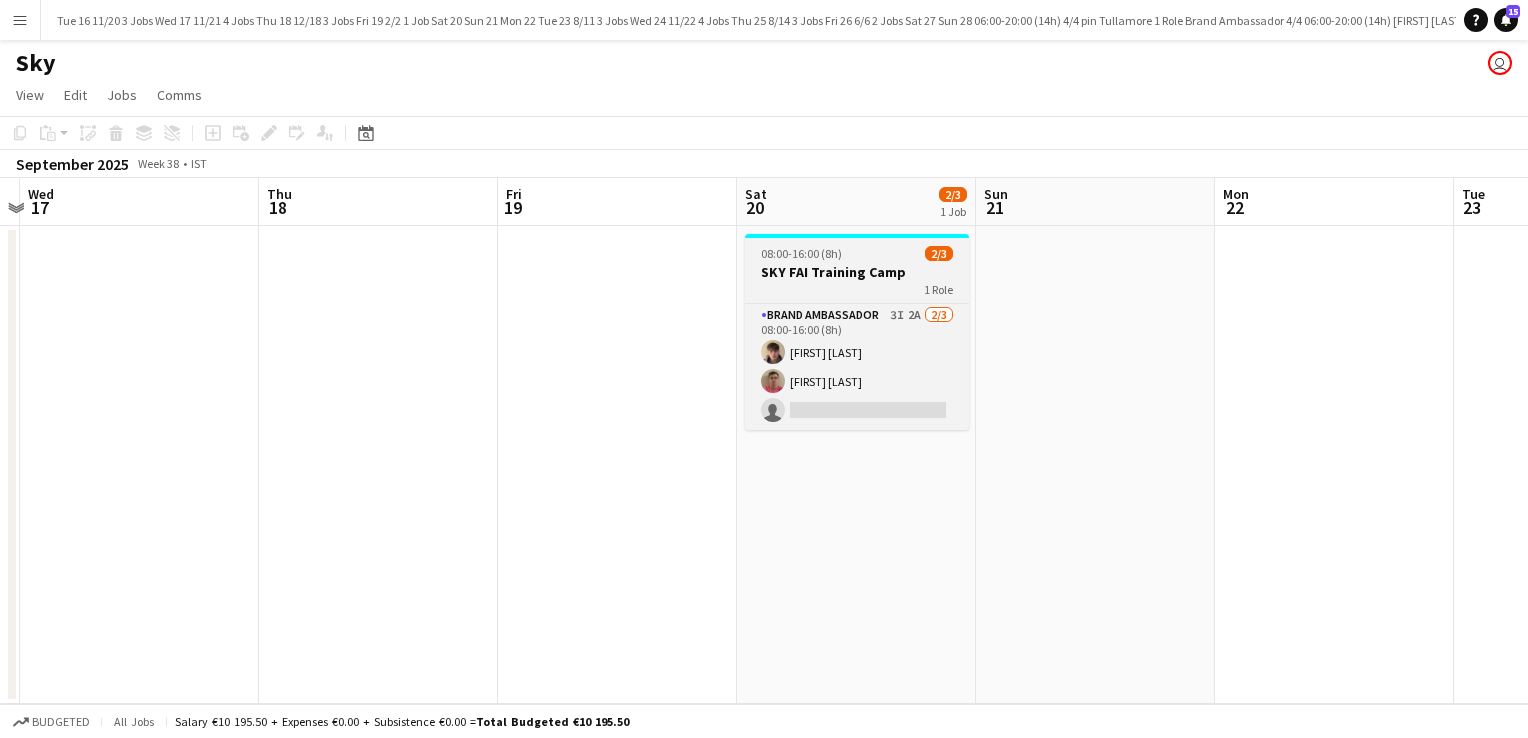 click on "1 Role" at bounding box center [857, 289] 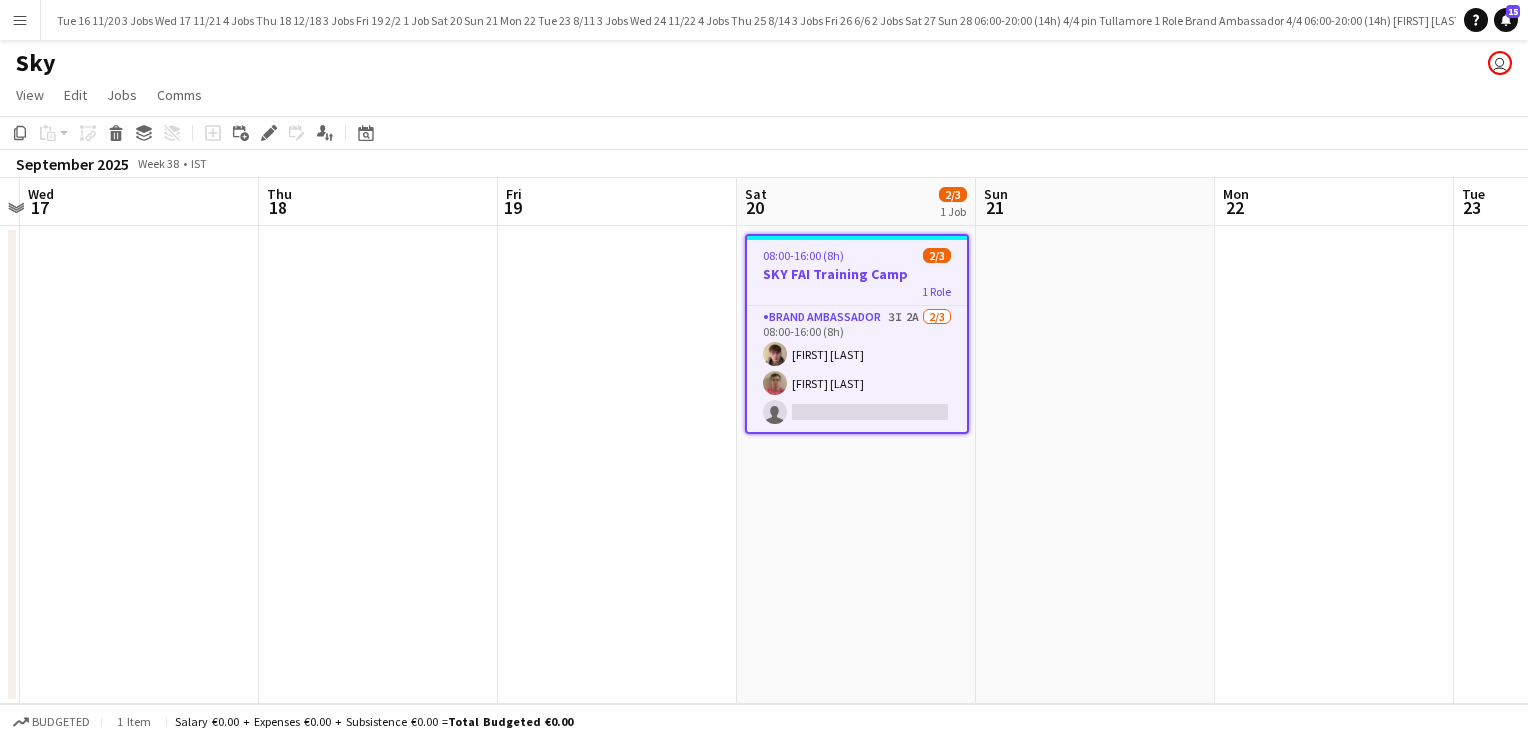 click on "View  Day view expanded Day view collapsed Month view Date picker Jump to today Expand Linked Jobs Collapse Linked Jobs  Edit  Copy Ctrl+C  Paste  Without Crew Ctrl+V With Crew Ctrl+Shift+V Paste as linked job  Group  Group Ungroup  Jobs  New Job Edit Job Delete Job New Linked Job Edit Linked Jobs Job fulfilment Promote Role Copy Role URL  Comms  Notify confirmed crew Create chat" 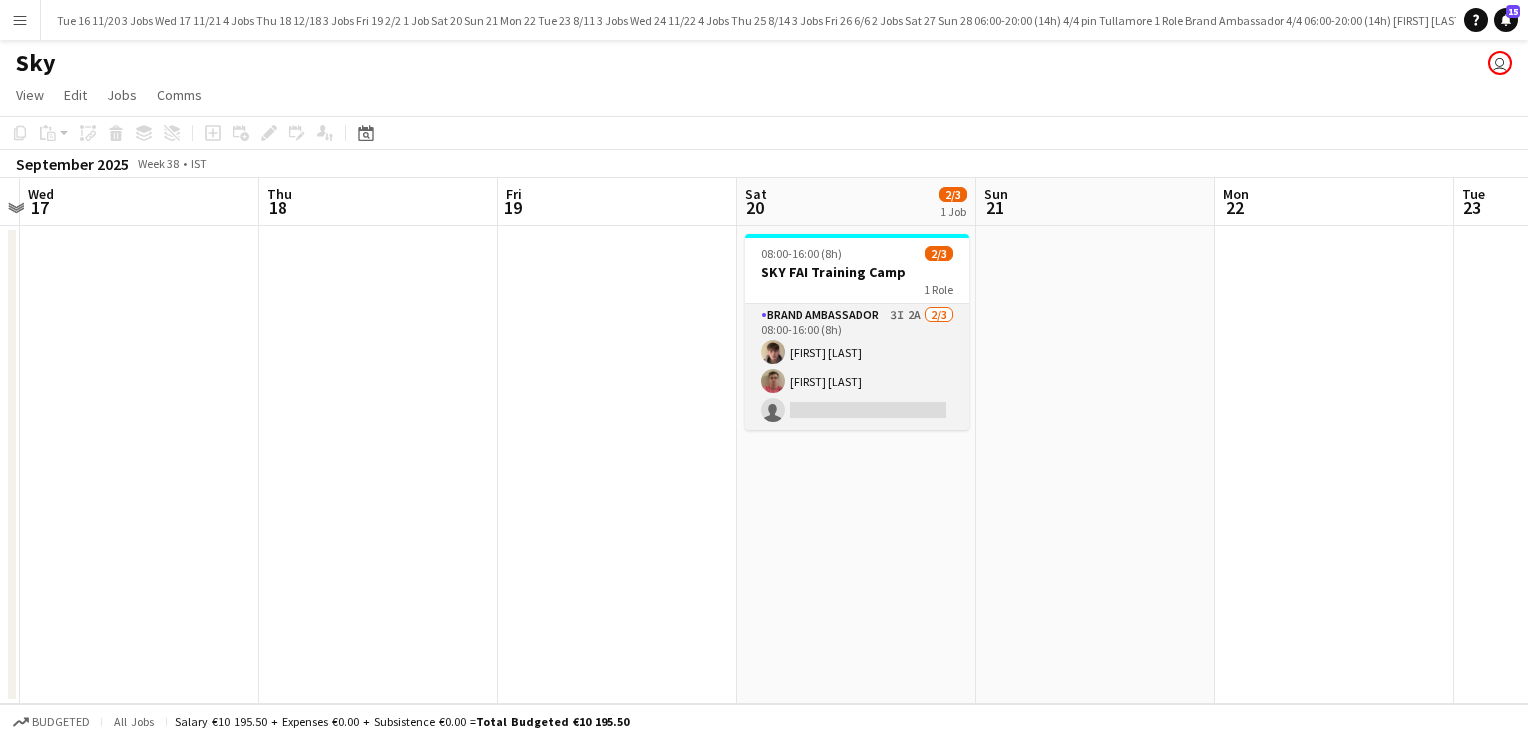 click on "Brand Ambassador   3I   2A   2/3   08:00-16:00 (8h)
[FIRST] [LAST] [FIRST] [LAST]
single-neutral-actions" at bounding box center (857, 367) 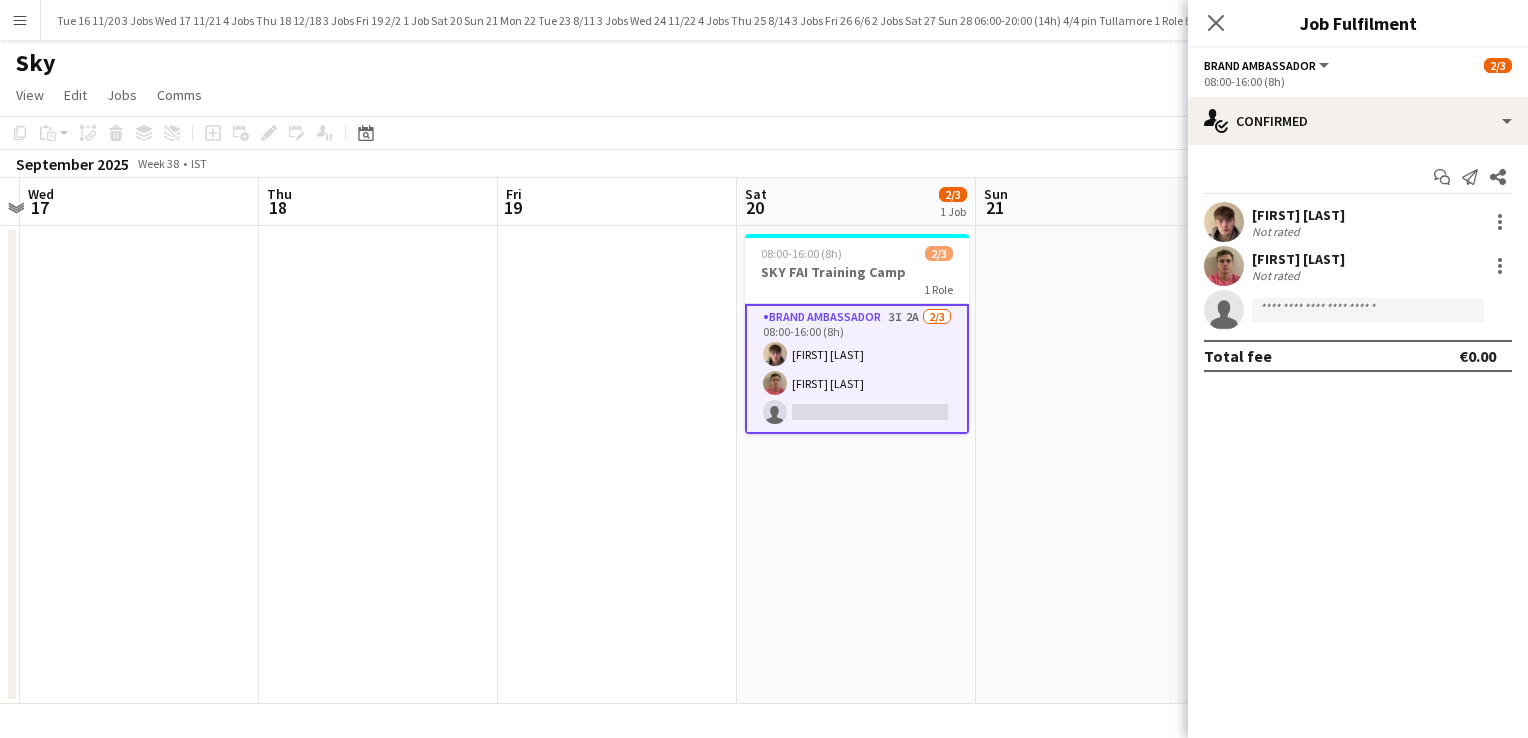 click on "NBI
Close" at bounding box center [3607, 20] 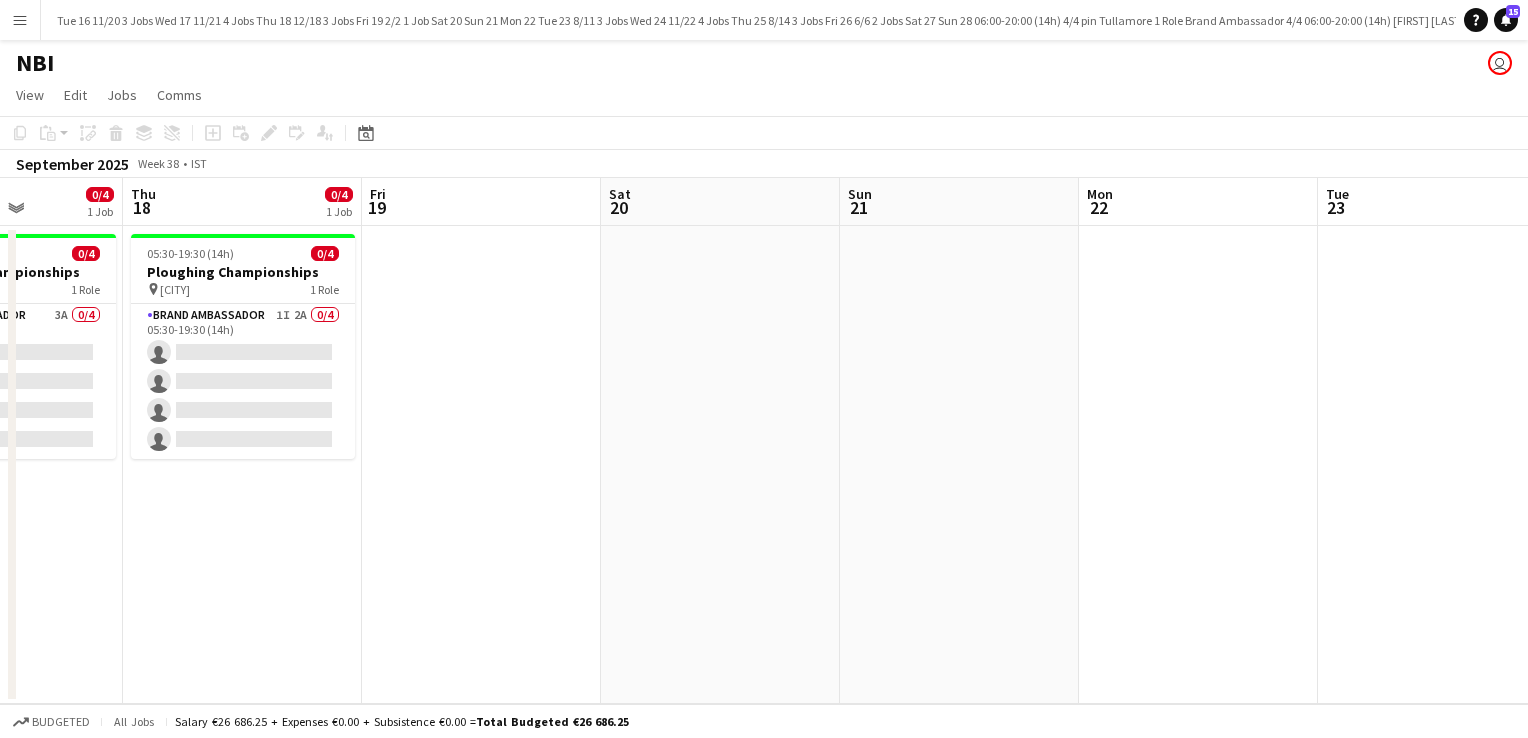 scroll, scrollTop: 0, scrollLeft: 593, axis: horizontal 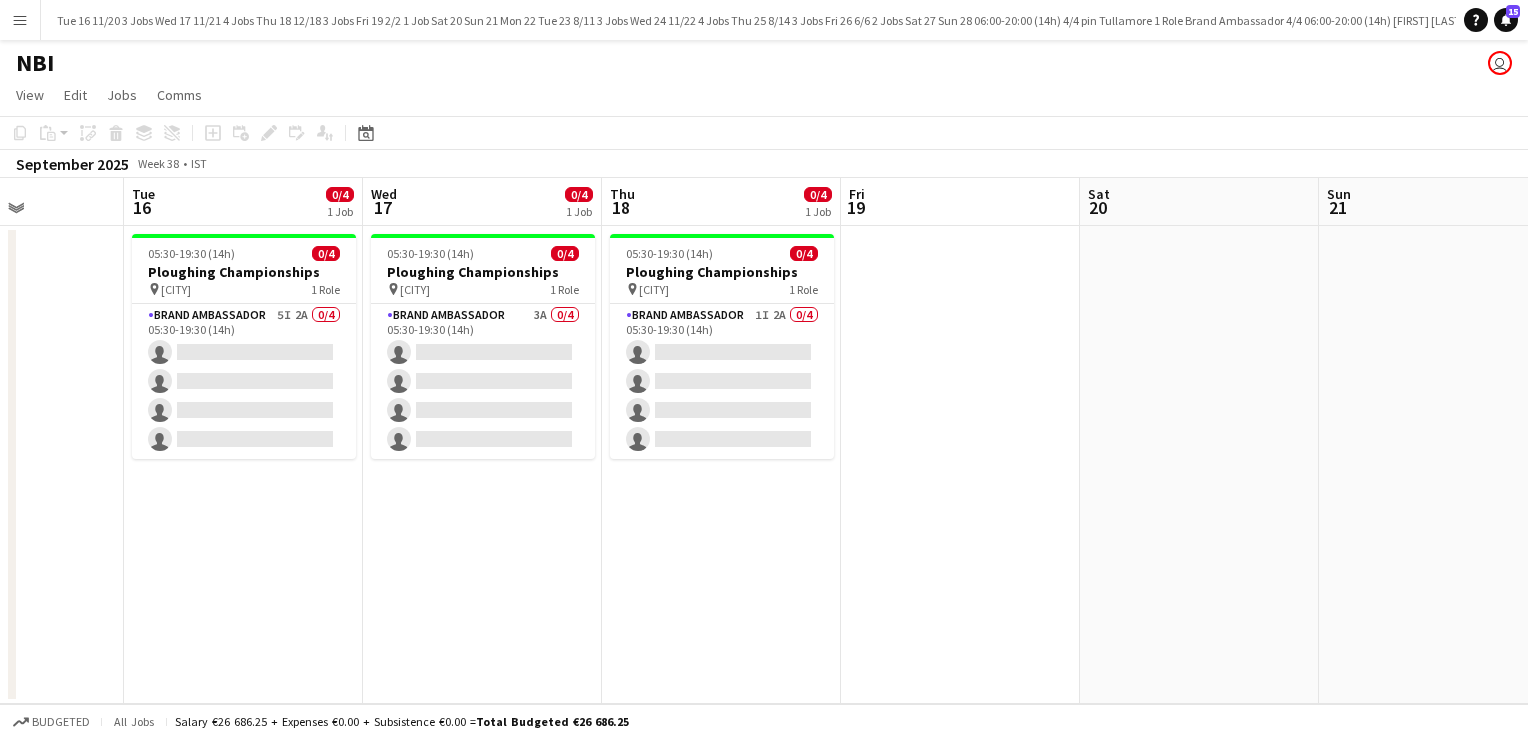 click on "New Board
Close" at bounding box center (3327, 20) 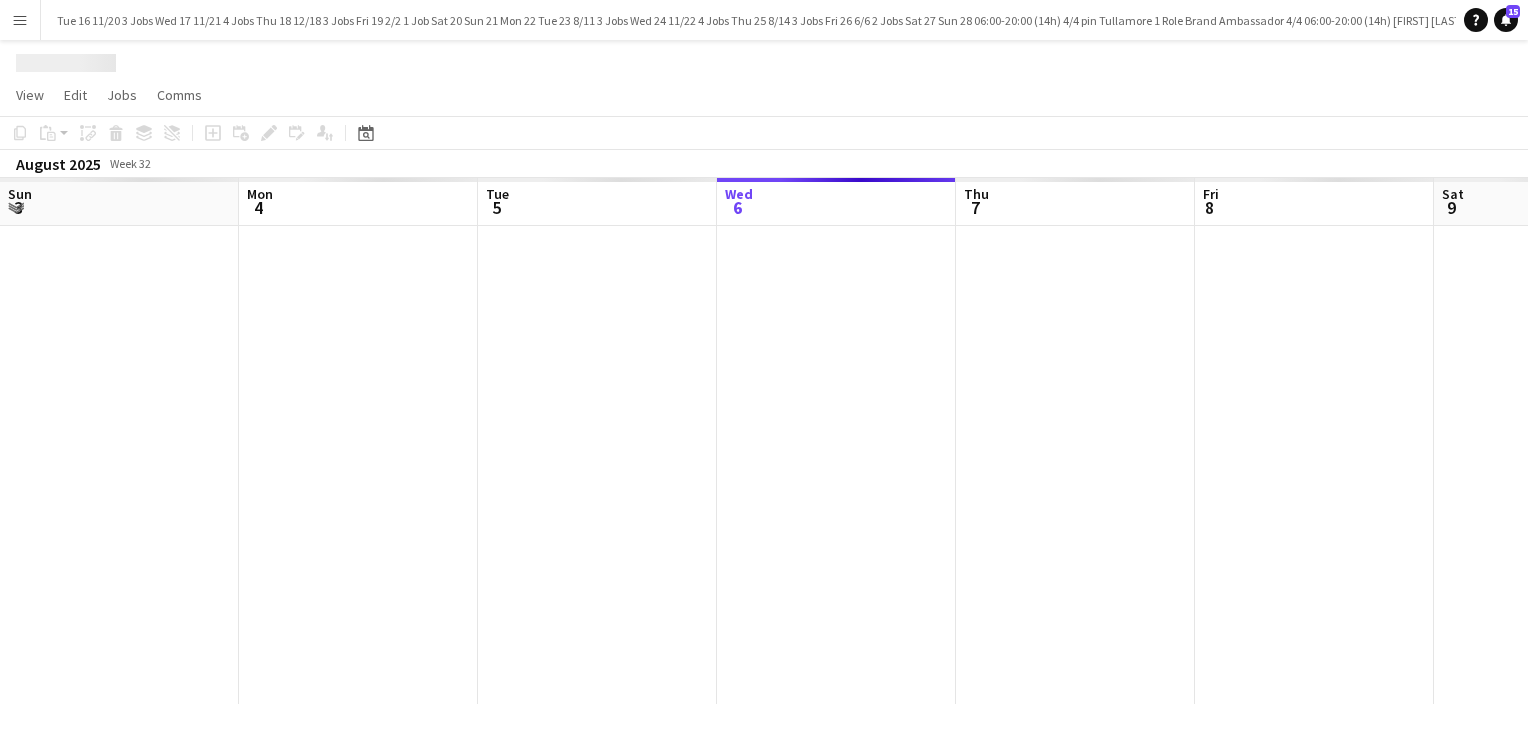 scroll, scrollTop: 0, scrollLeft: 478, axis: horizontal 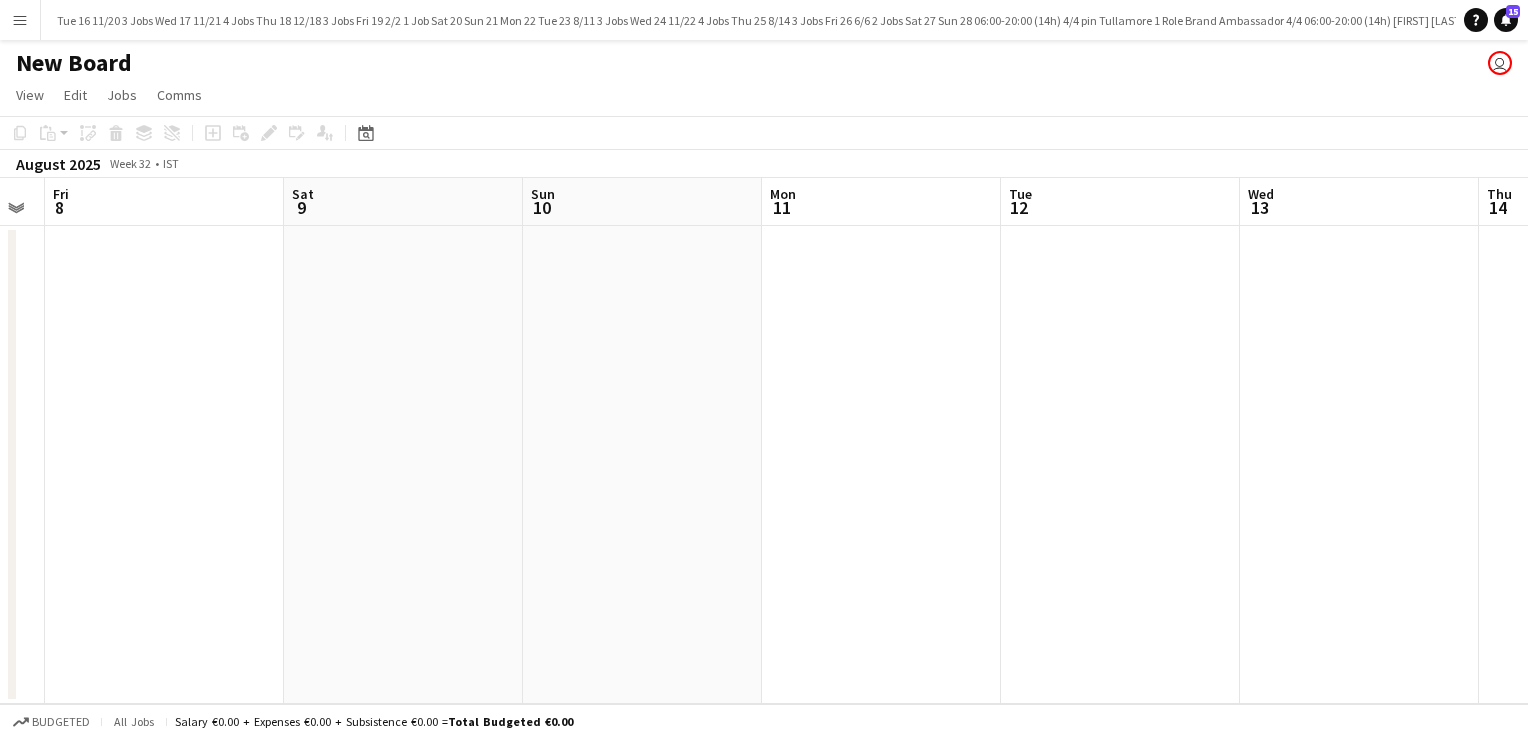 drag, startPoint x: 1184, startPoint y: 379, endPoint x: 512, endPoint y: 426, distance: 673.6416 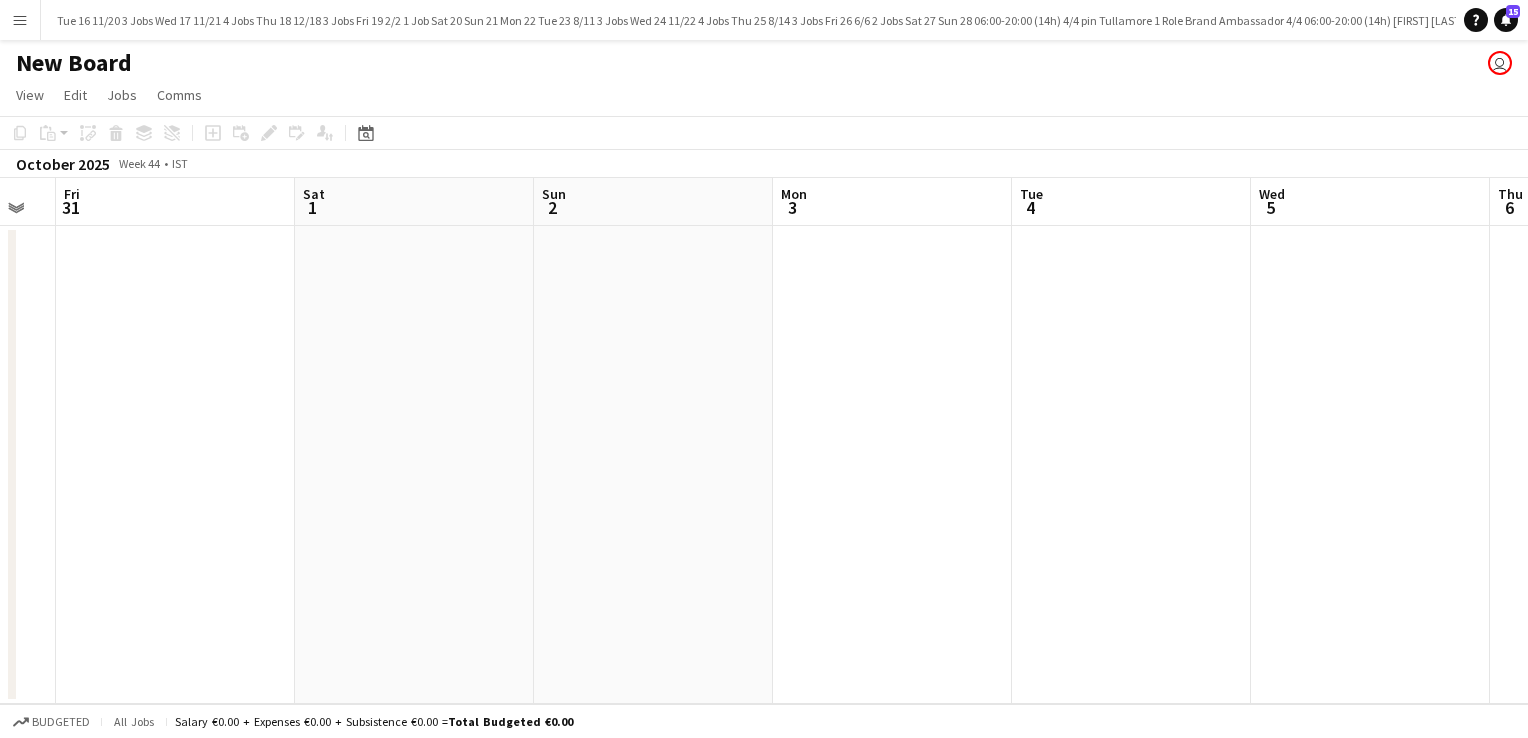 scroll, scrollTop: 0, scrollLeft: 899, axis: horizontal 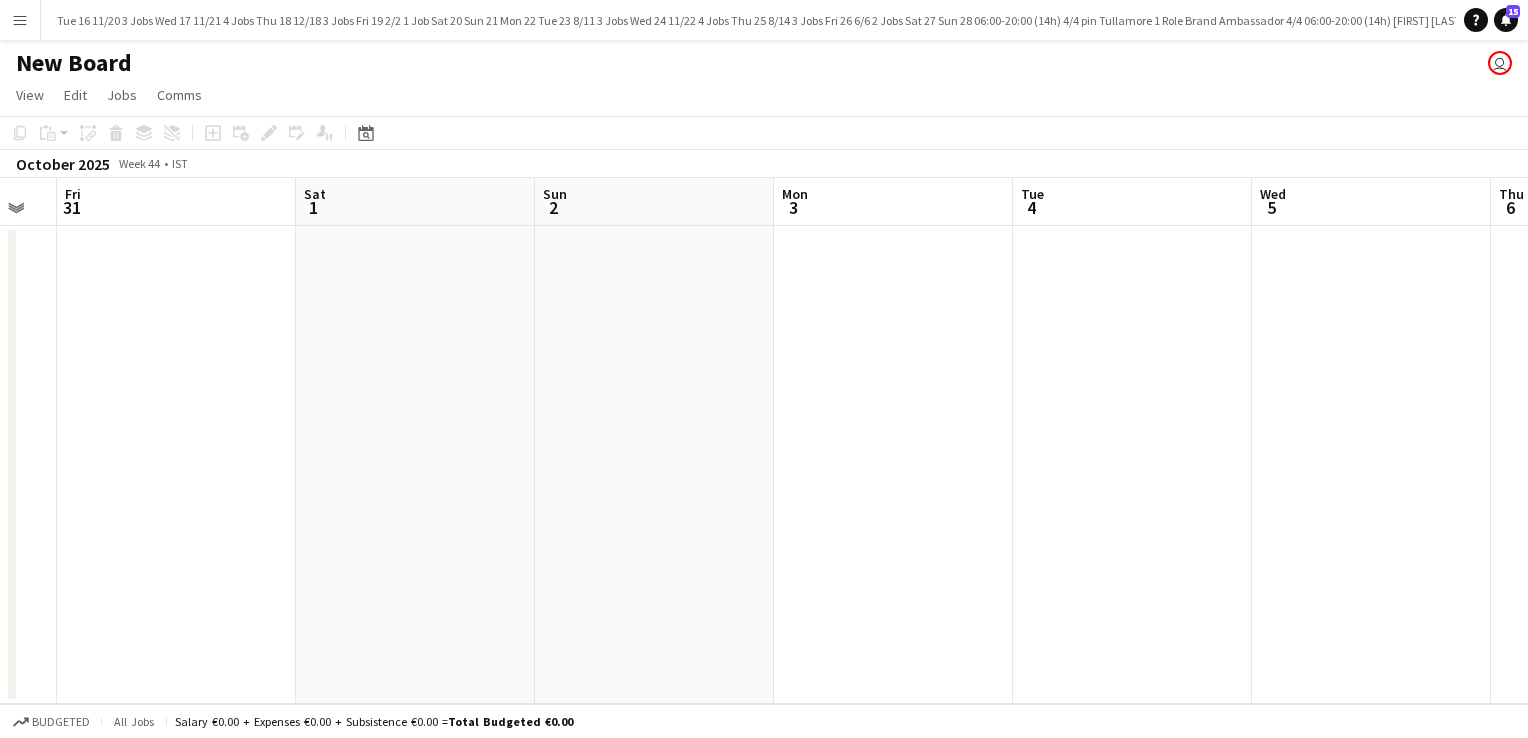 click on "Bank of Ireland
Close" at bounding box center (3688, 20) 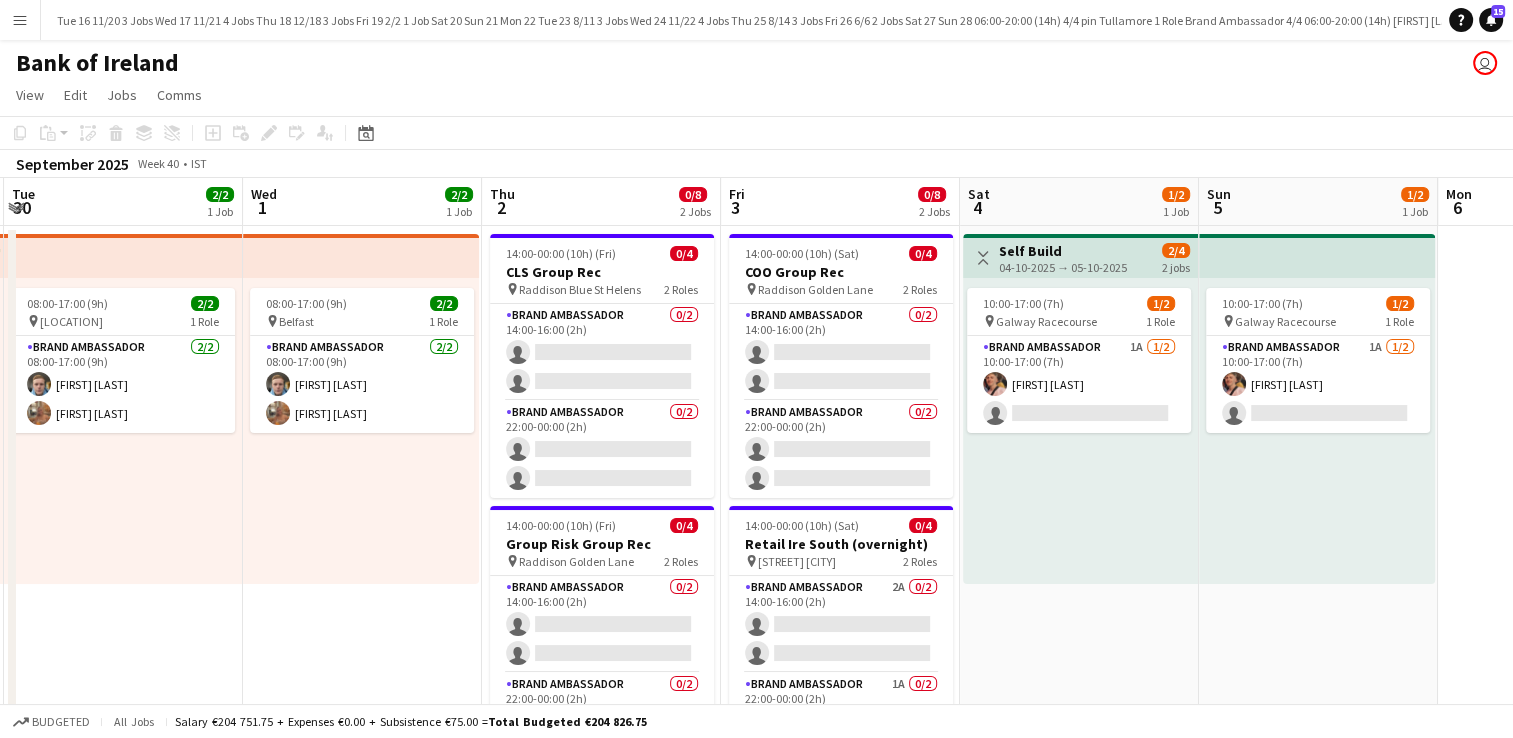 scroll, scrollTop: 0, scrollLeft: 472, axis: horizontal 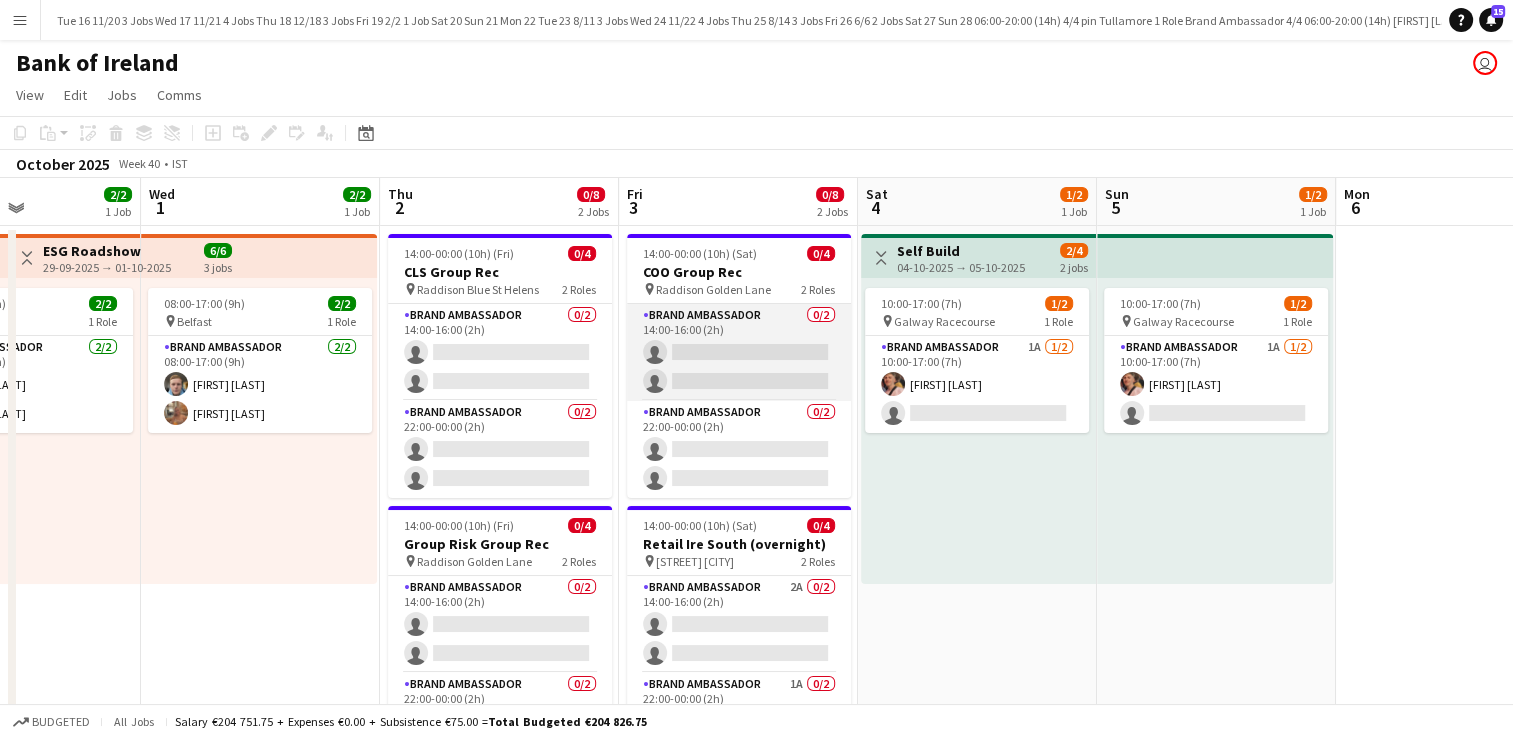 click on "Brand Ambassador   0/2   14:00-16:00 (2h)
single-neutral-actions
single-neutral-actions" at bounding box center [739, 352] 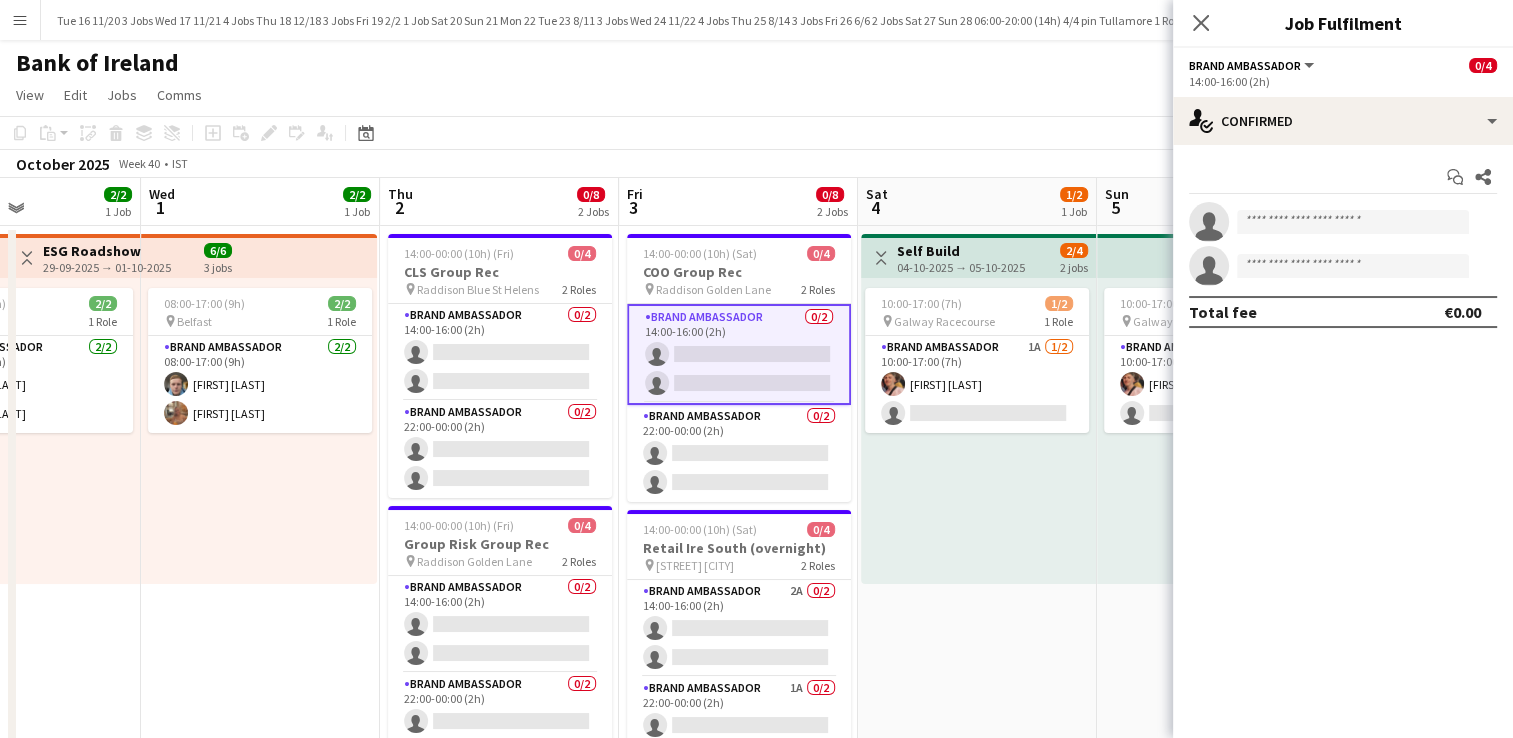 drag, startPoint x: 490, startPoint y: 731, endPoint x: 504, endPoint y: 718, distance: 19.104973 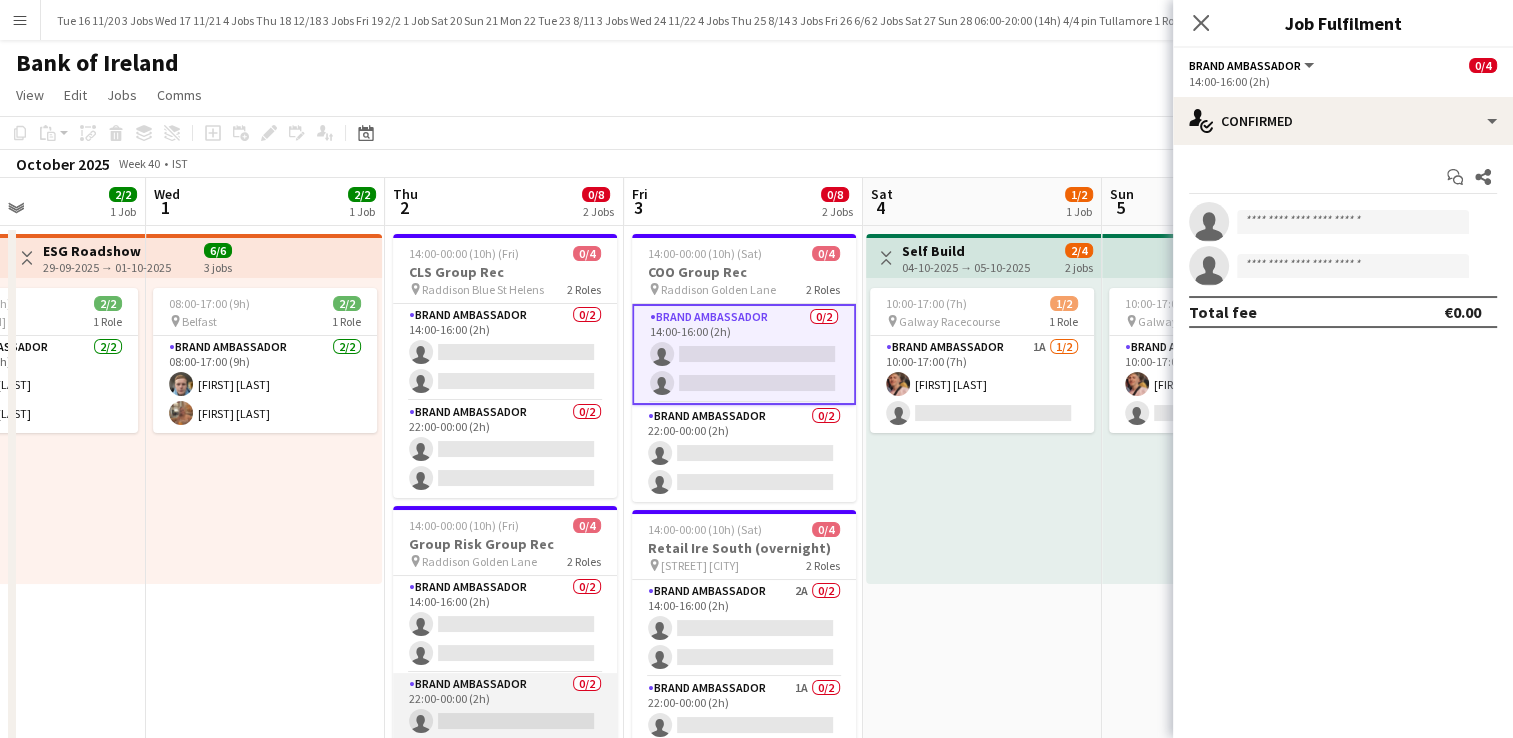click on "Brand Ambassador   0/2   22:00-00:00 (2h)
single-neutral-actions
single-neutral-actions" at bounding box center [505, 721] 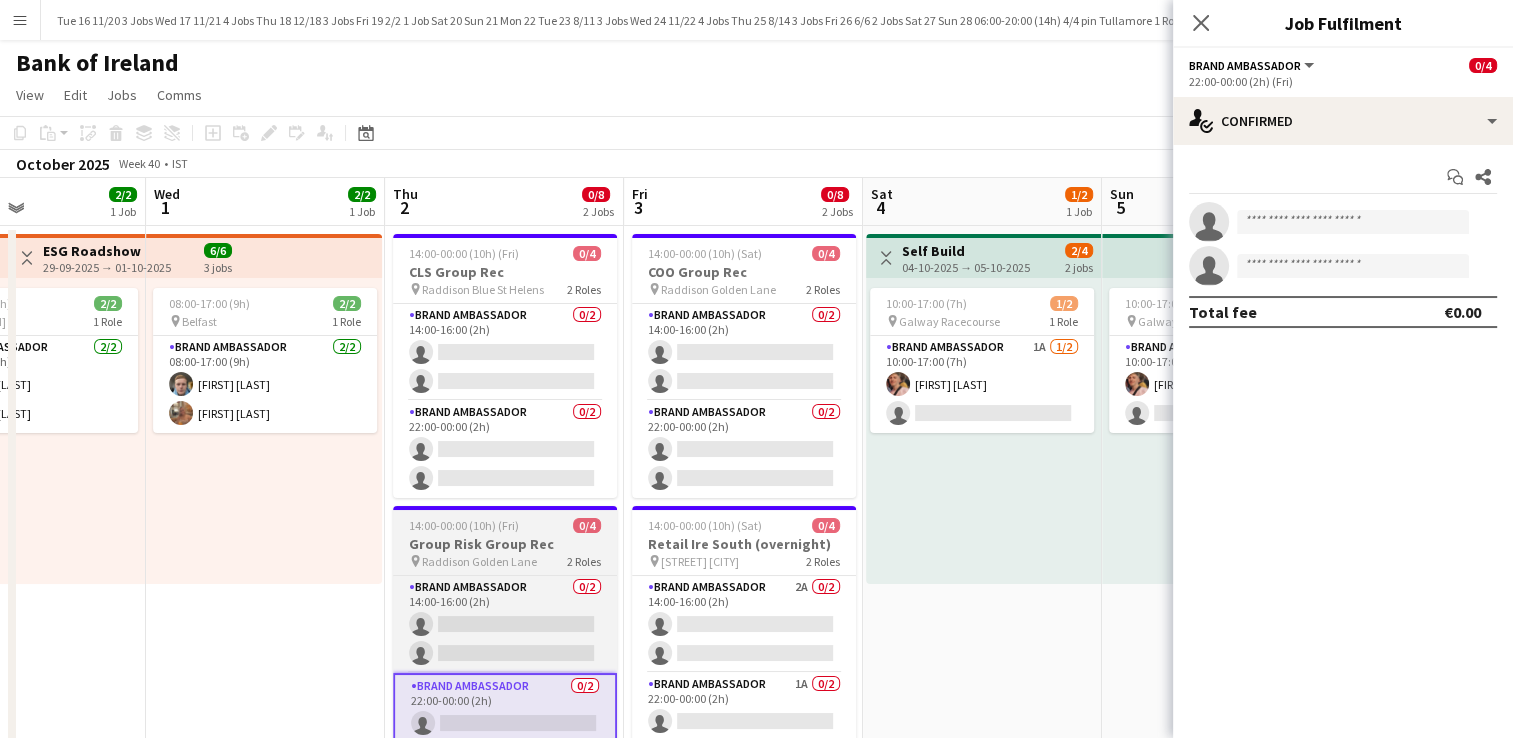 click on "Group Risk Group Rec" at bounding box center (505, 544) 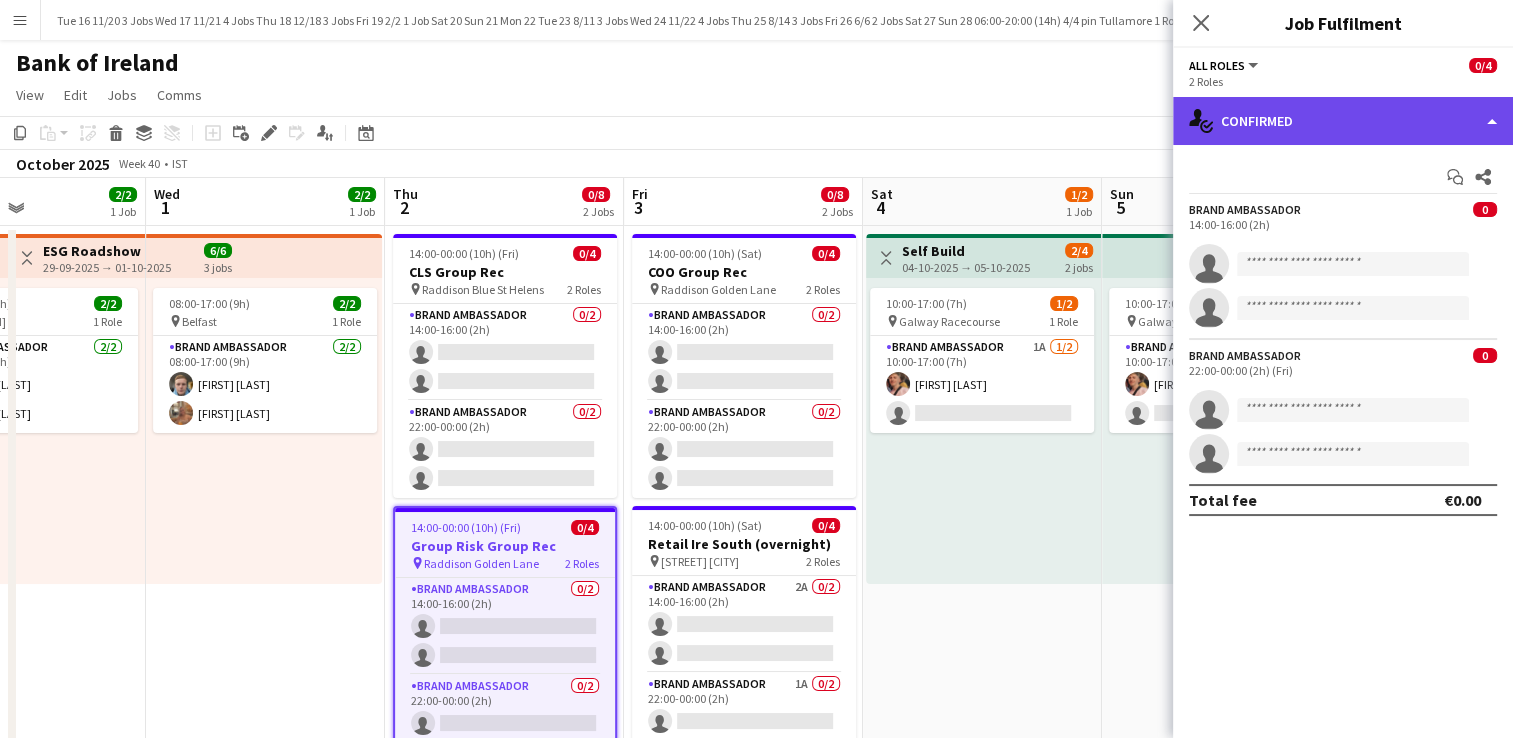 click on "single-neutral-actions-check-2
Confirmed" 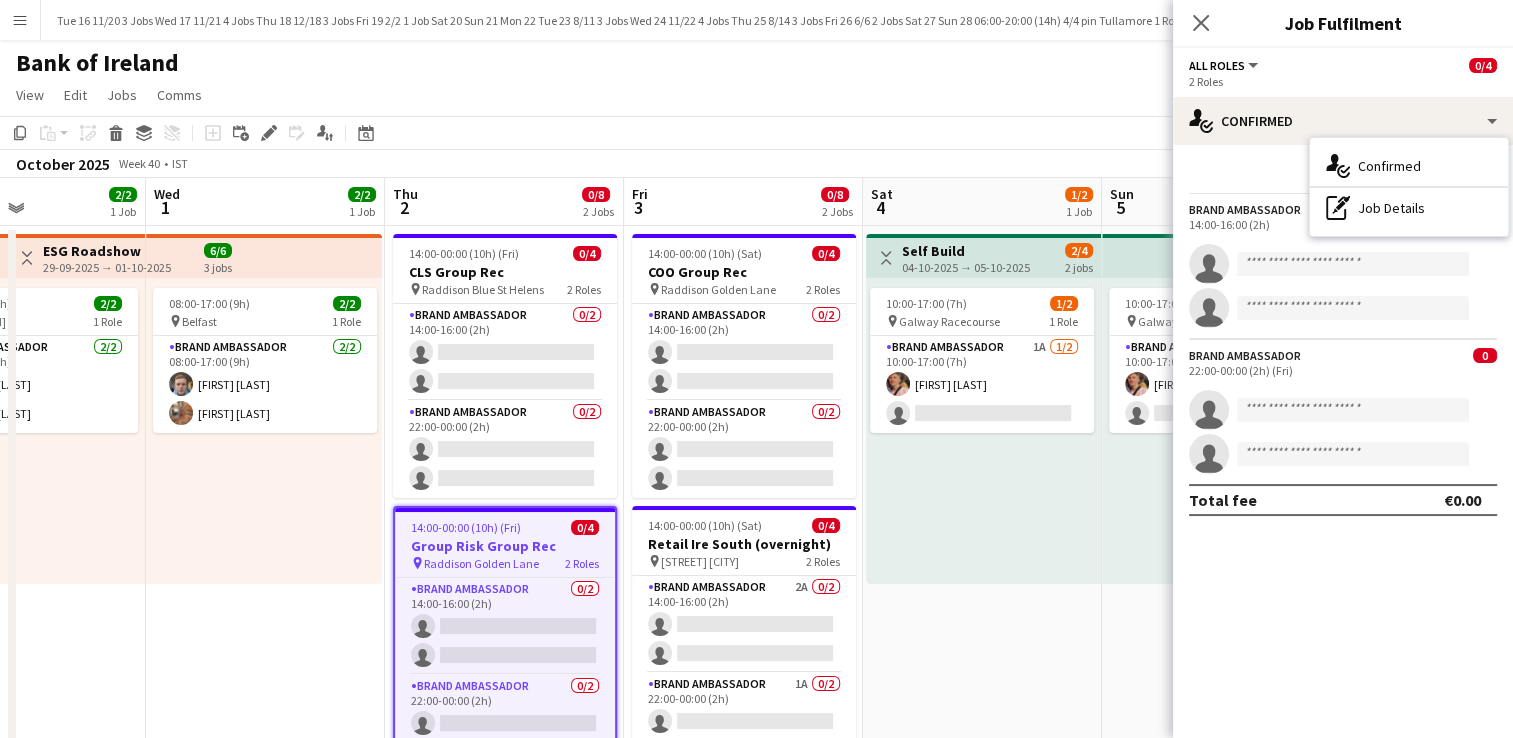 click on "Raddison Golden Lane" at bounding box center [481, 563] 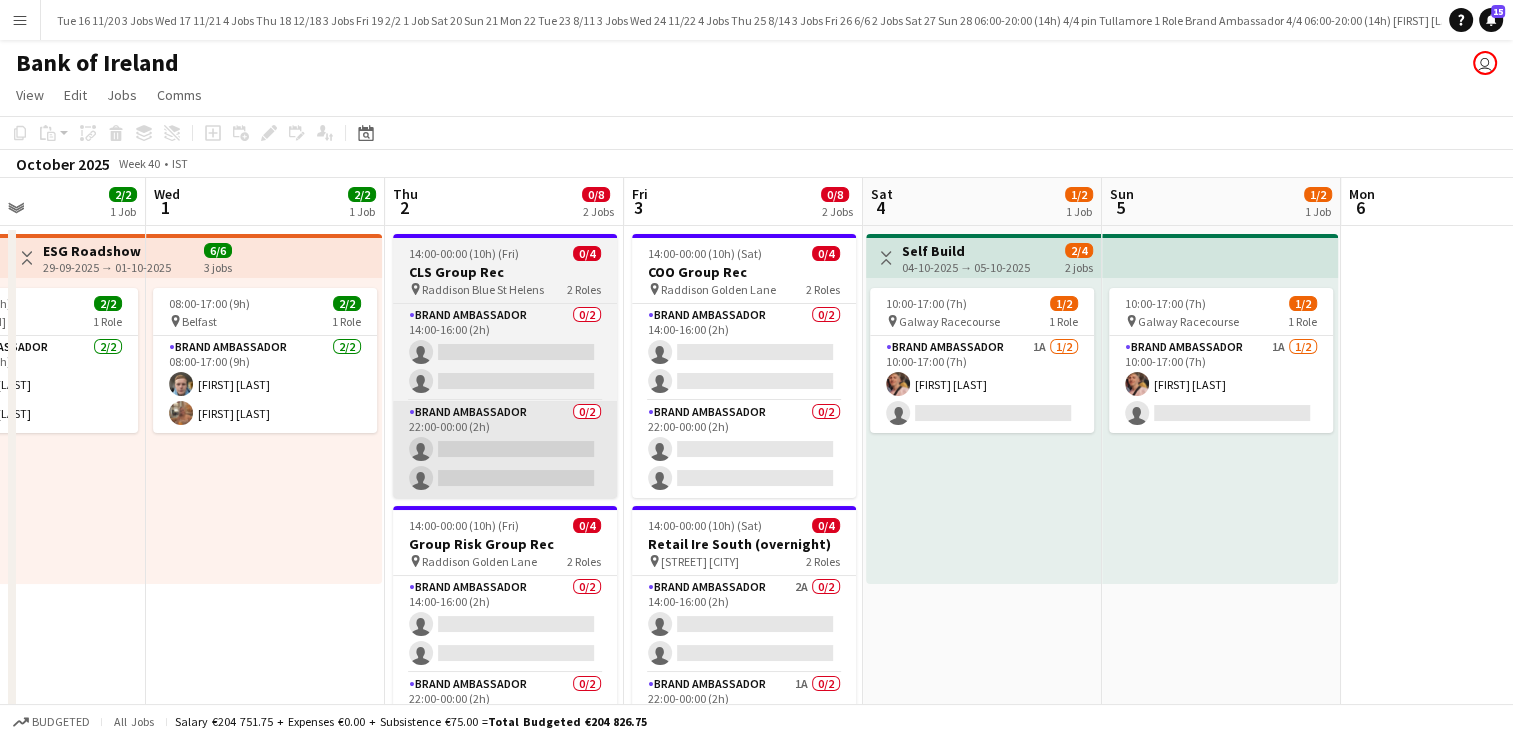 drag, startPoint x: 495, startPoint y: 524, endPoint x: 435, endPoint y: 442, distance: 101.607086 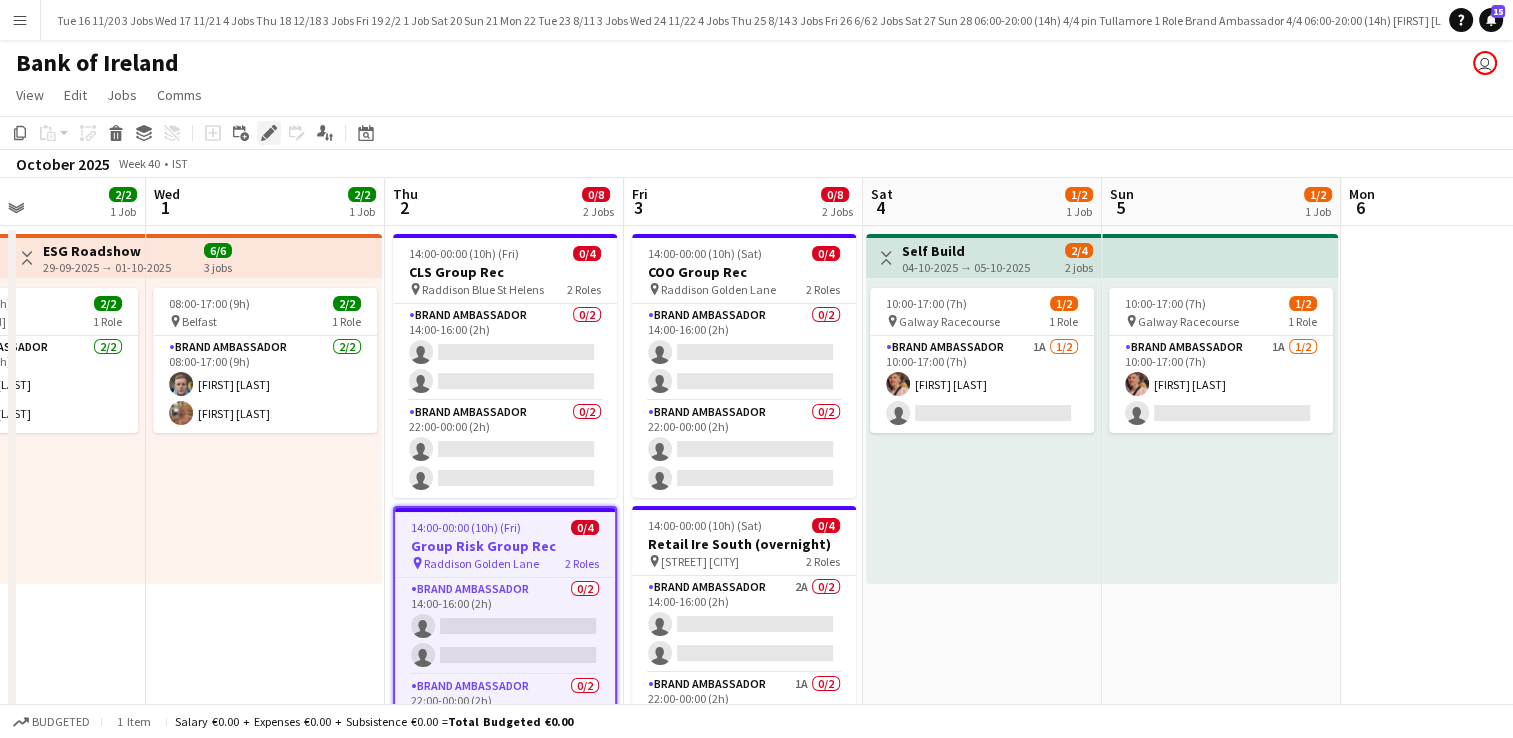 click on "Edit" 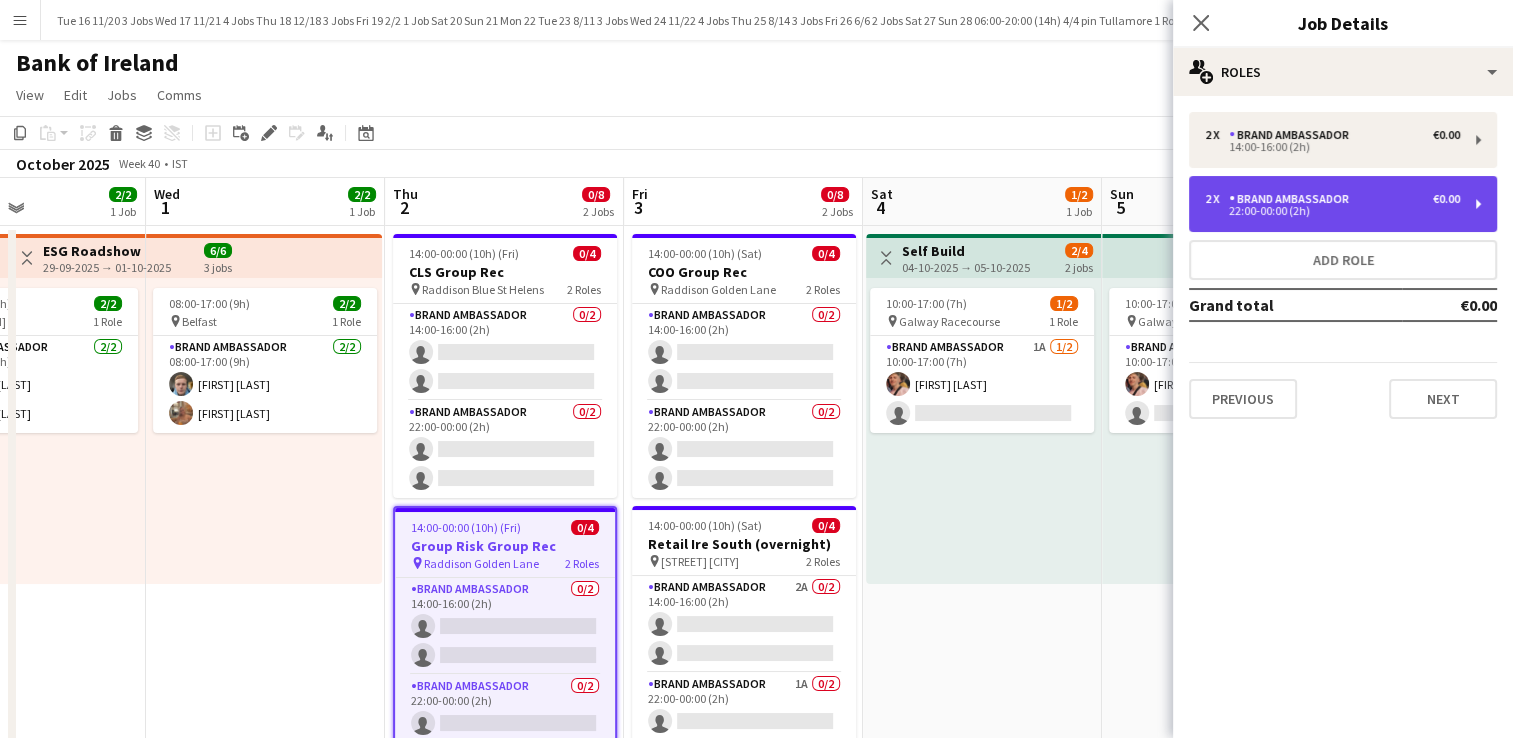 click on "Brand Ambassador" at bounding box center (1293, 199) 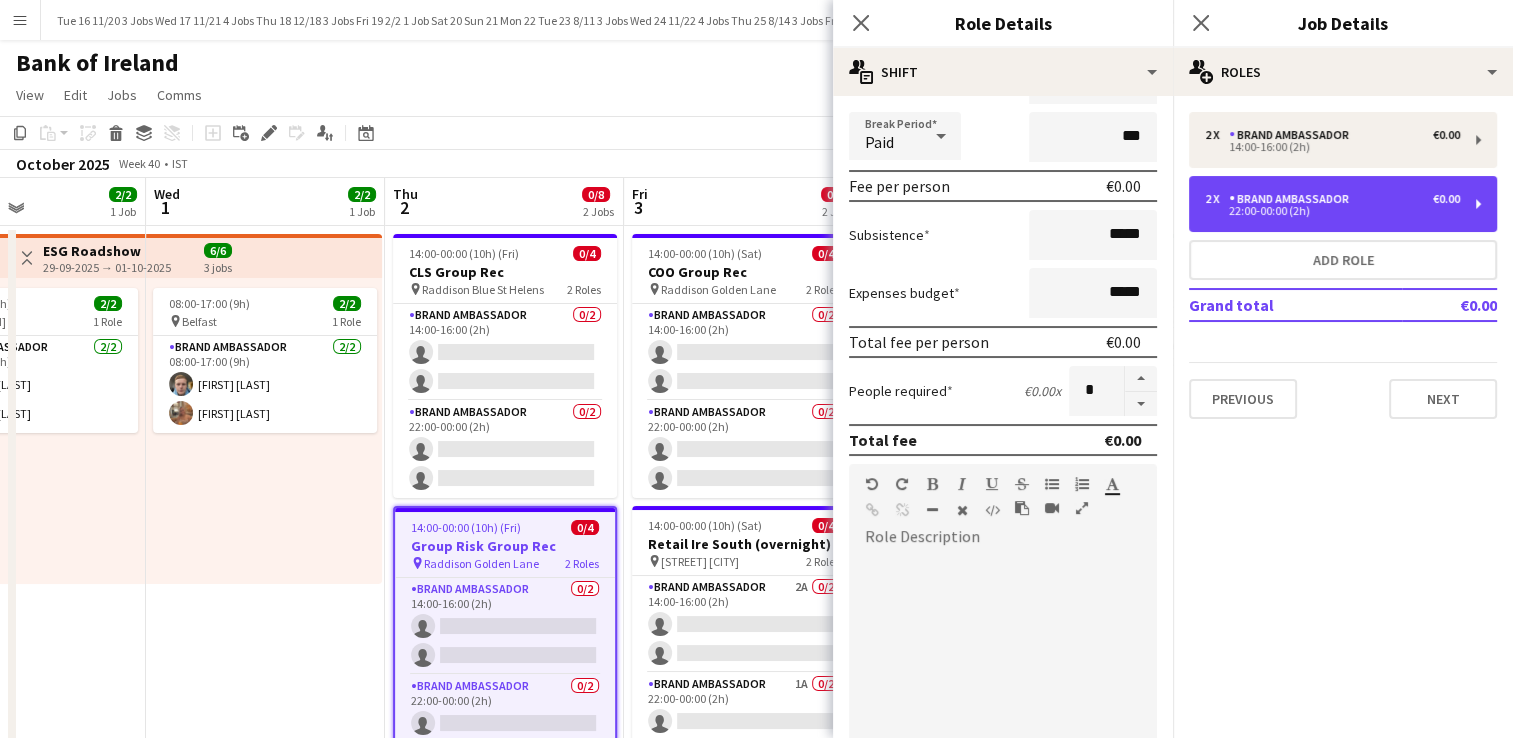 scroll, scrollTop: 211, scrollLeft: 0, axis: vertical 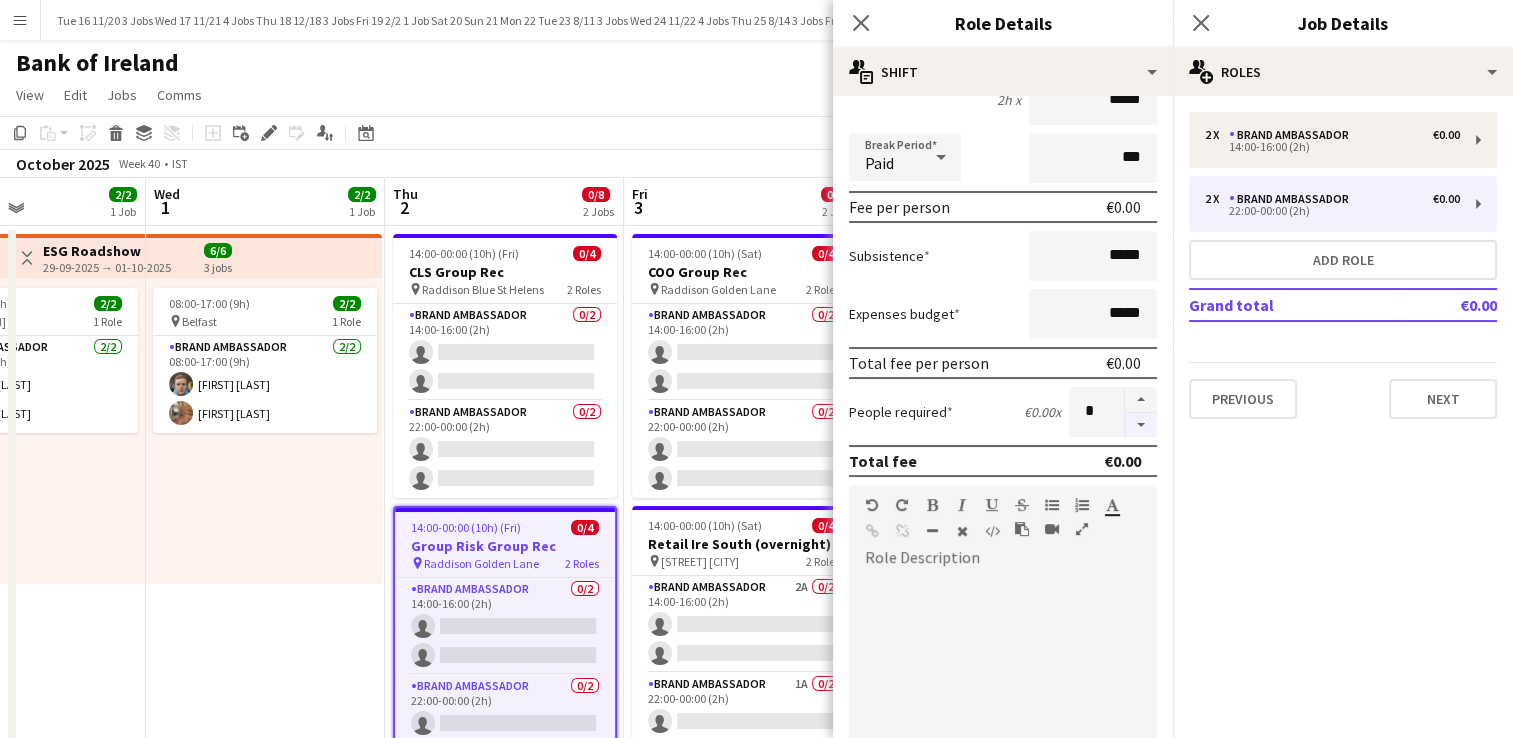 click at bounding box center (1141, 425) 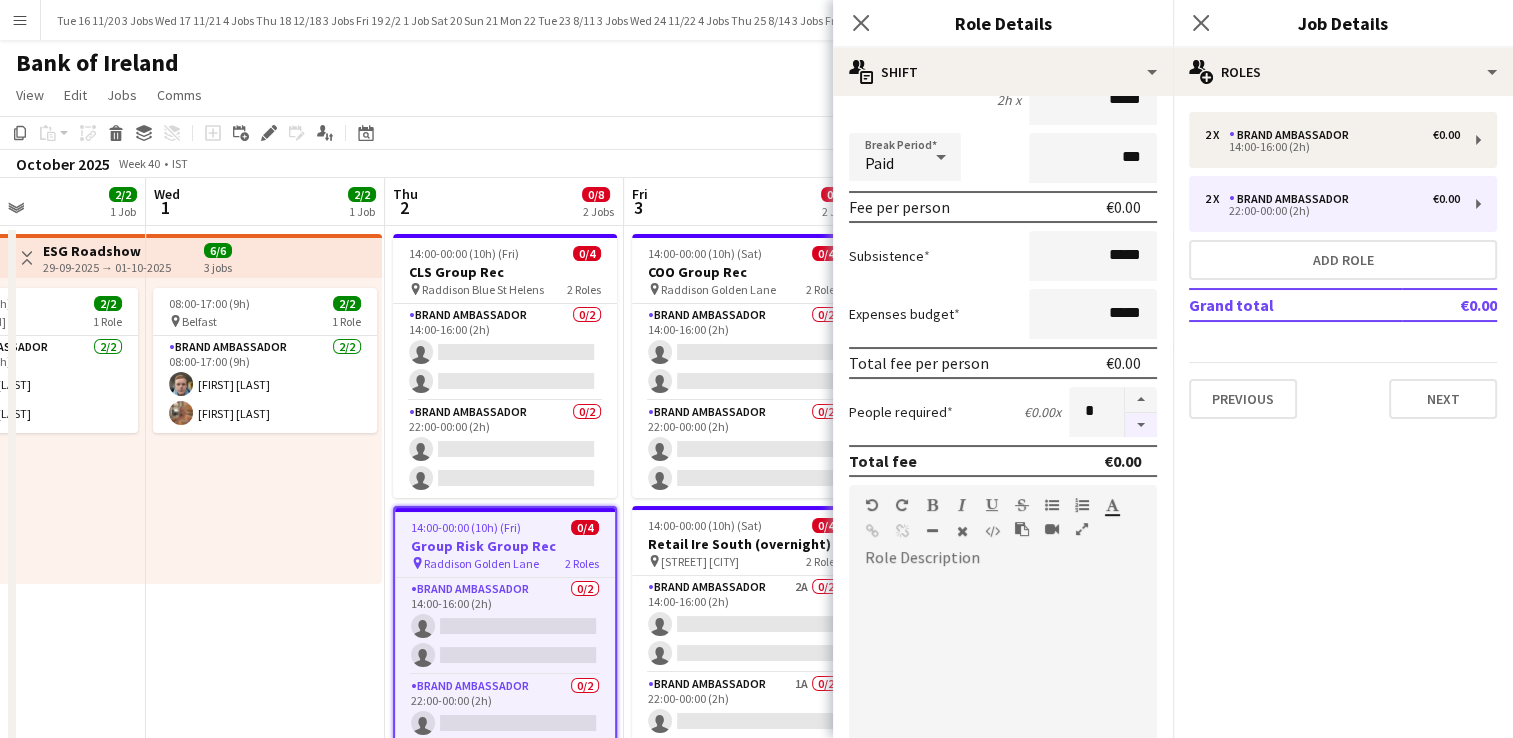 type on "*" 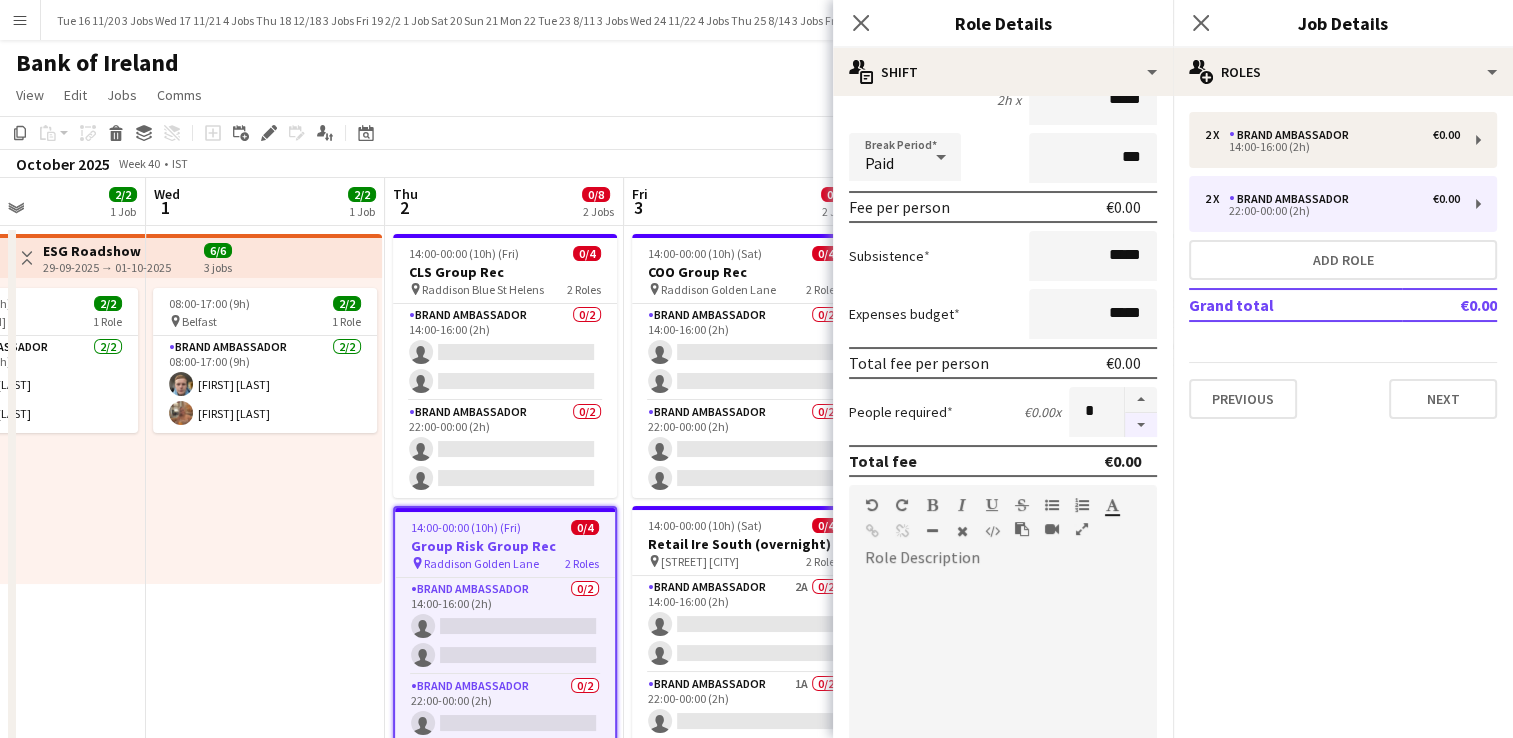 click at bounding box center [1140, 412] 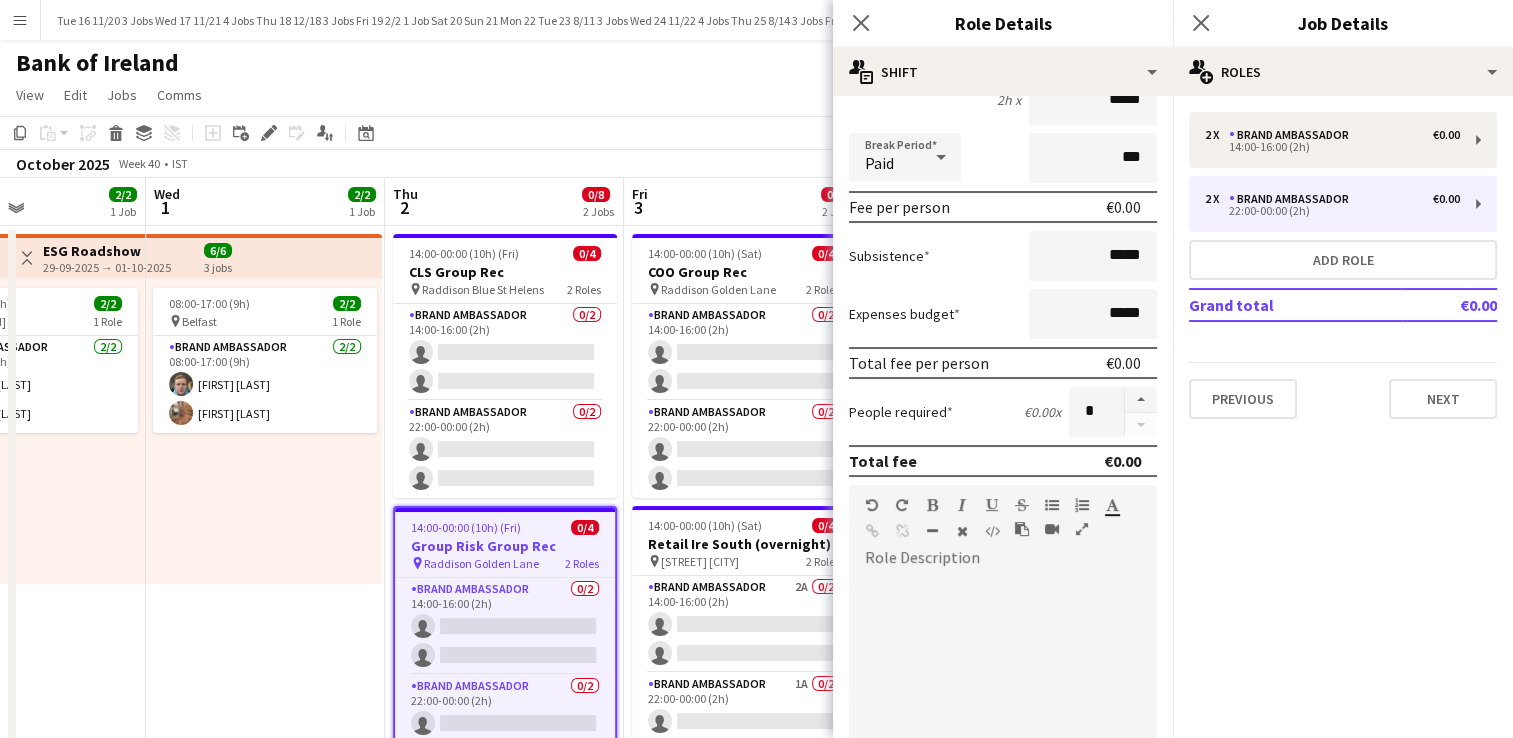 click at bounding box center [1140, 412] 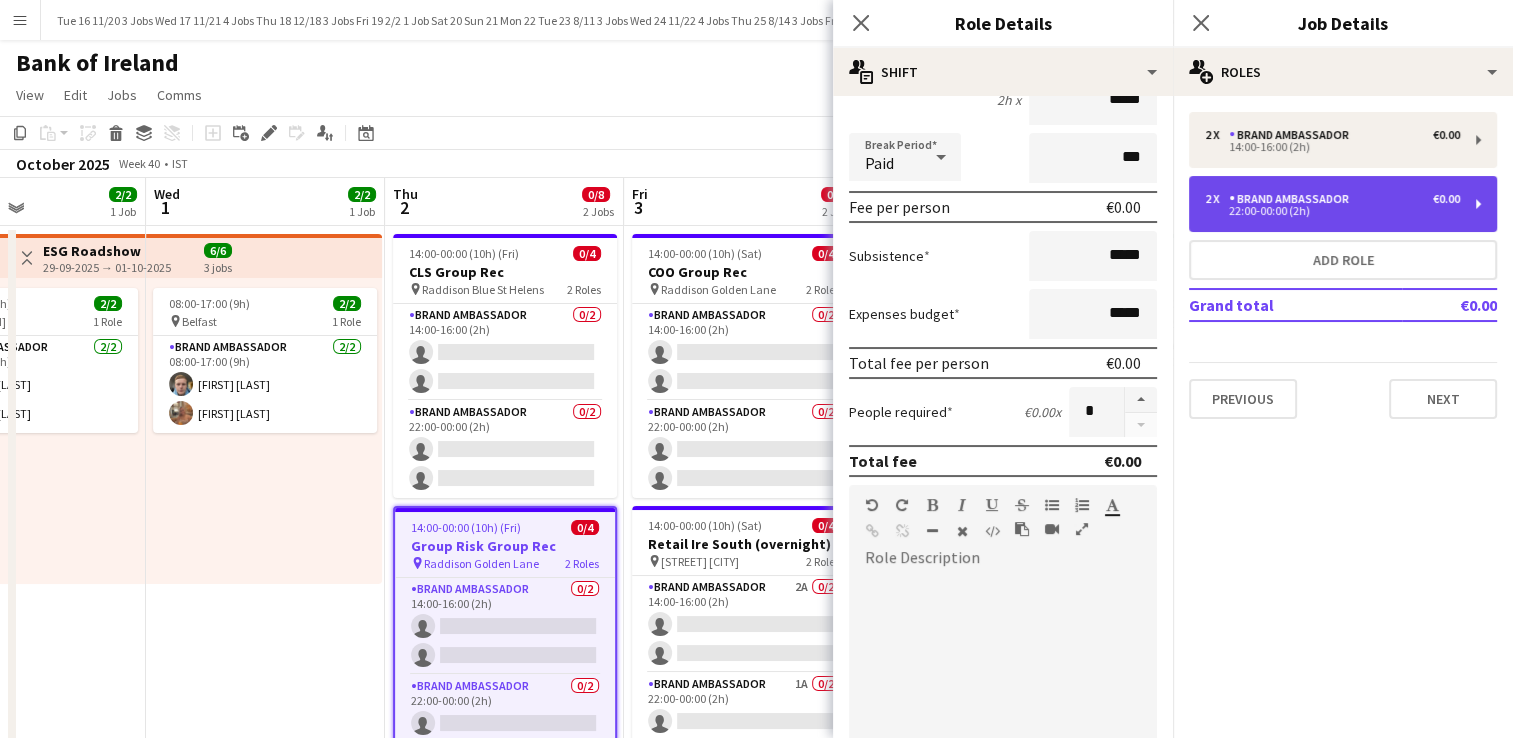 drag, startPoint x: 1127, startPoint y: 418, endPoint x: 1326, endPoint y: 222, distance: 279.31525 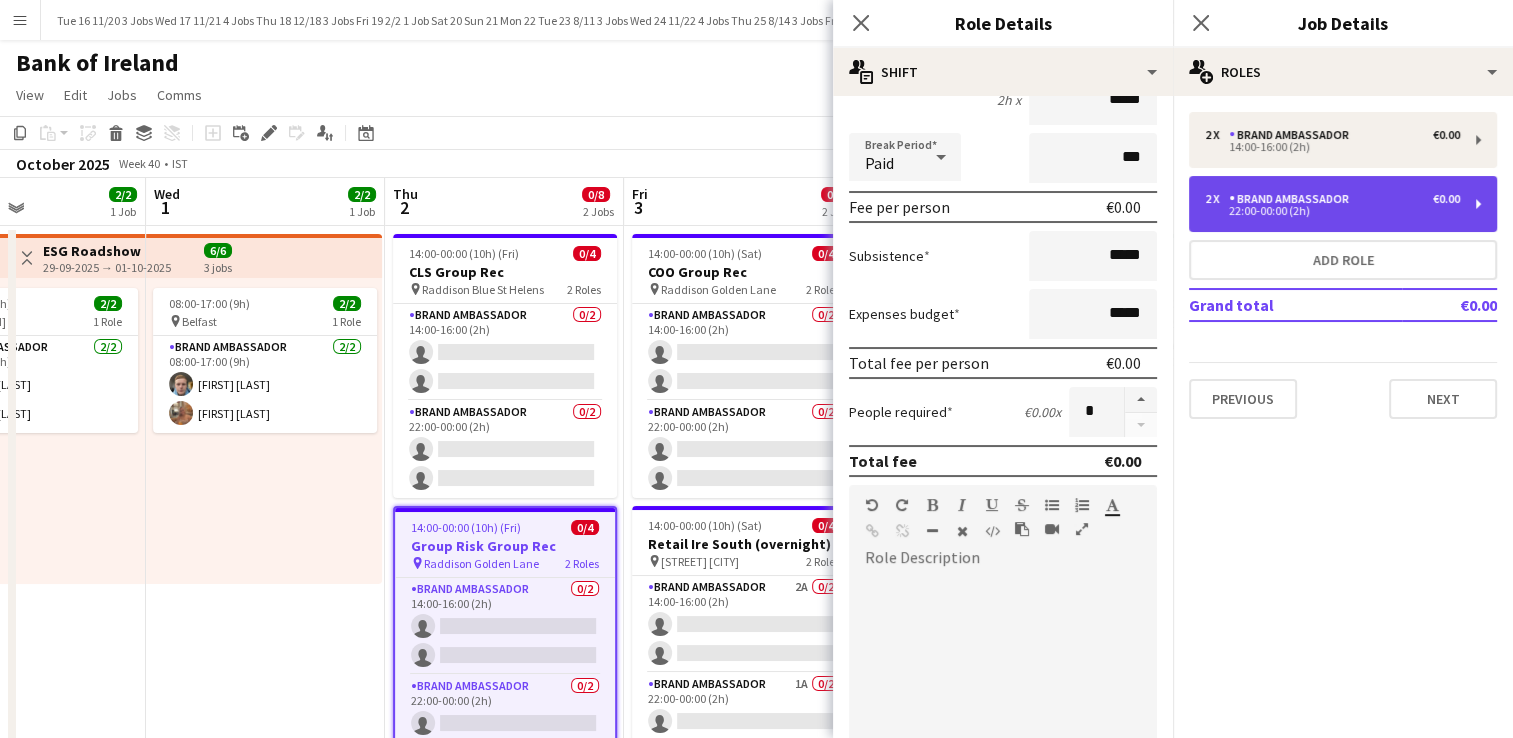 drag, startPoint x: 1326, startPoint y: 222, endPoint x: 1318, endPoint y: 210, distance: 14.422205 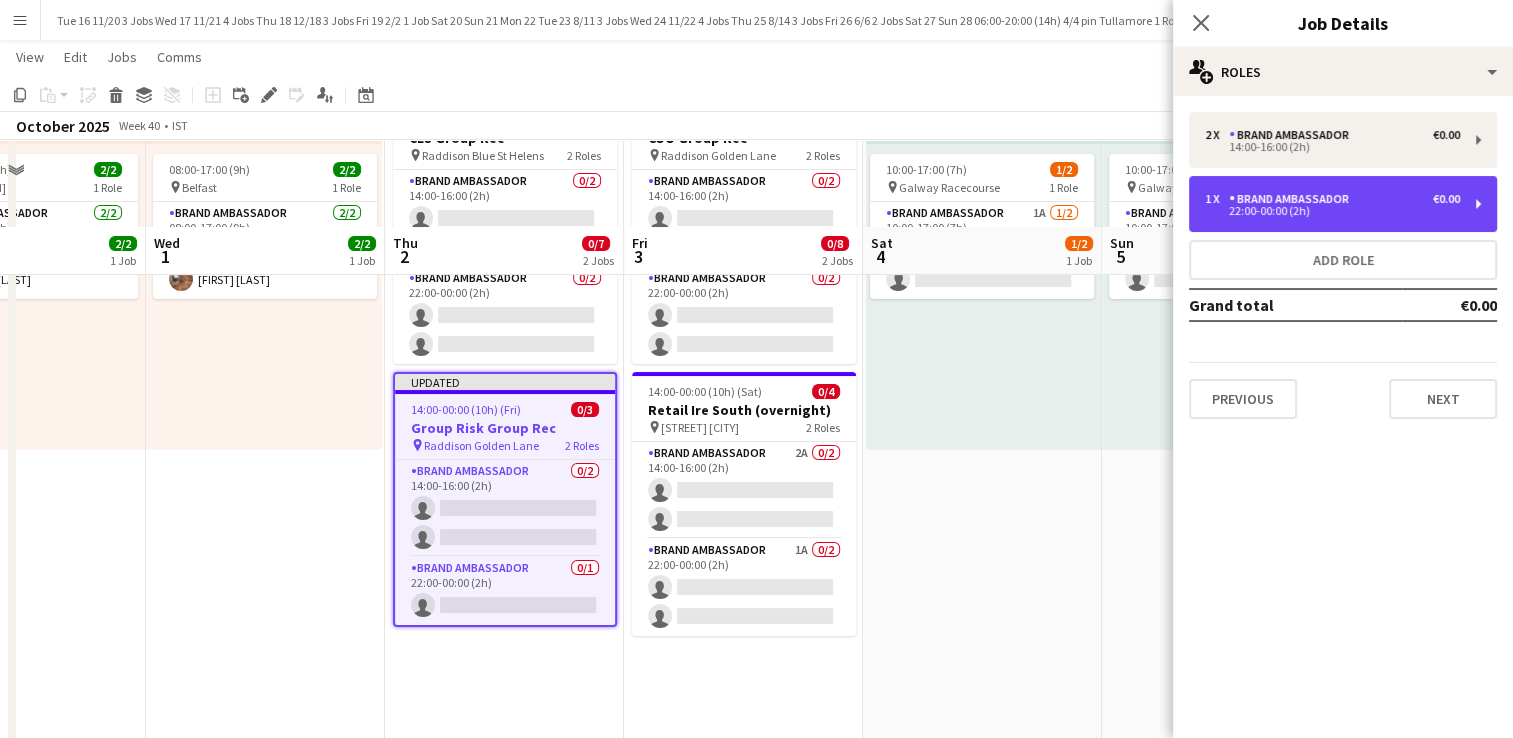 scroll, scrollTop: 300, scrollLeft: 0, axis: vertical 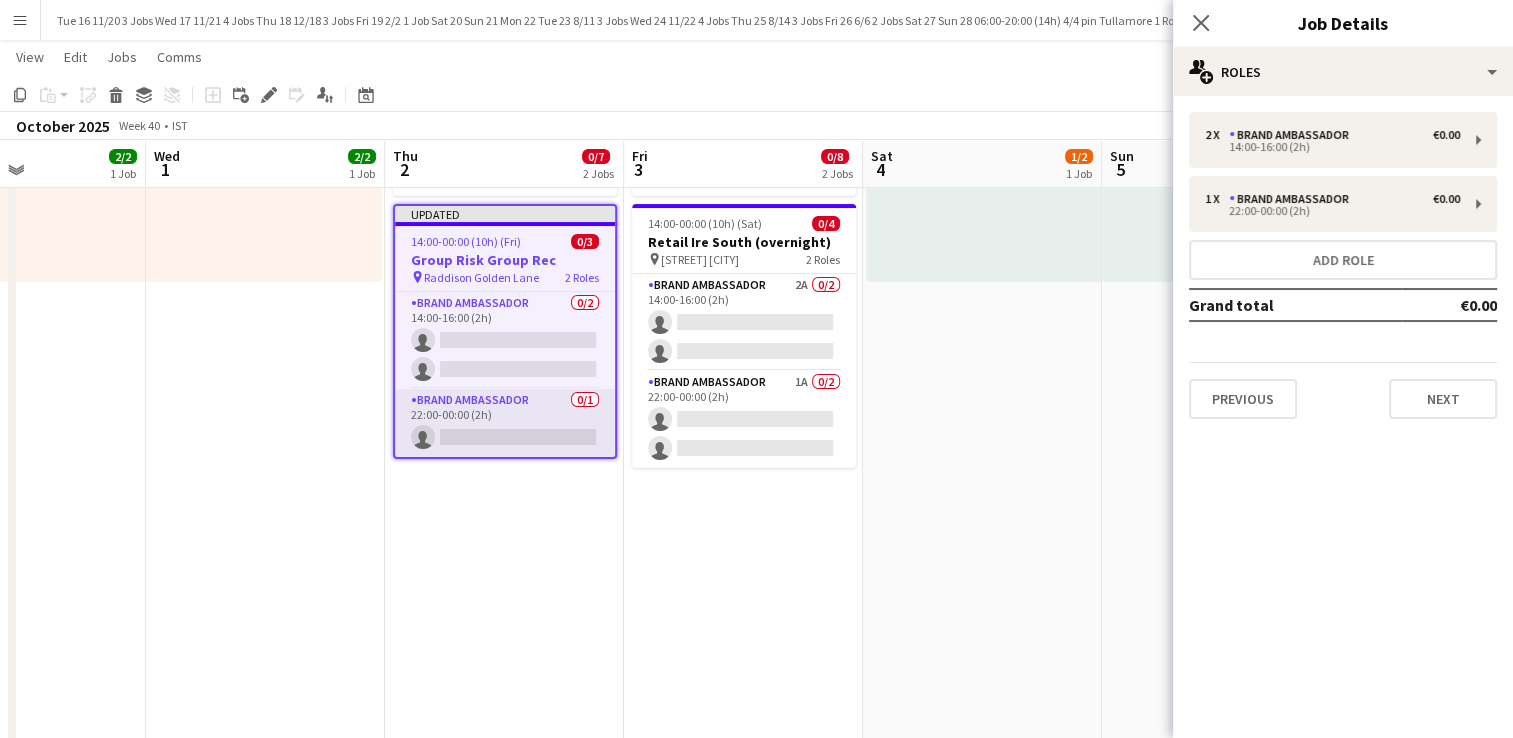 click on "Brand Ambassador   0/1   22:00-00:00 (2h)
single-neutral-actions" at bounding box center (505, 423) 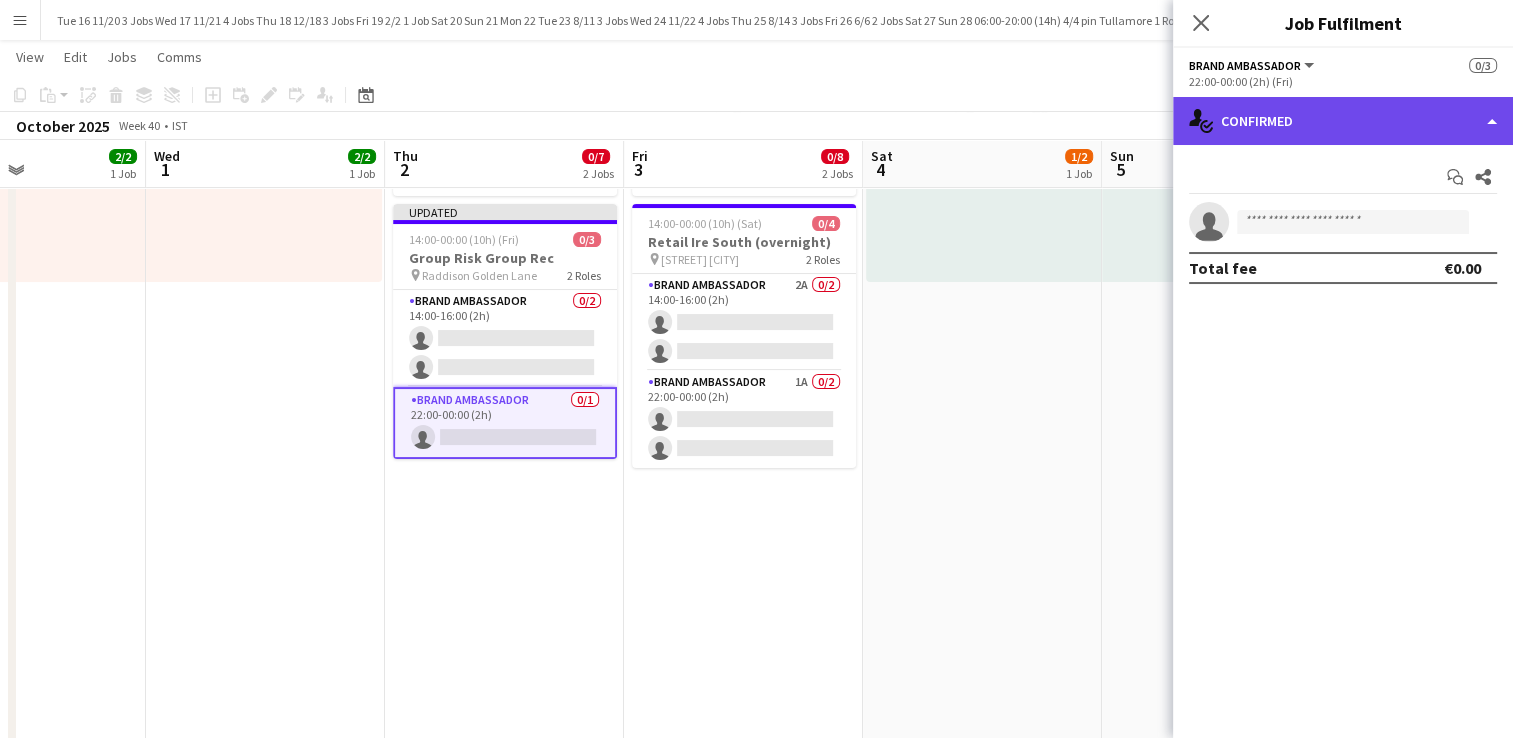 click on "single-neutral-actions-check-2
Confirmed" 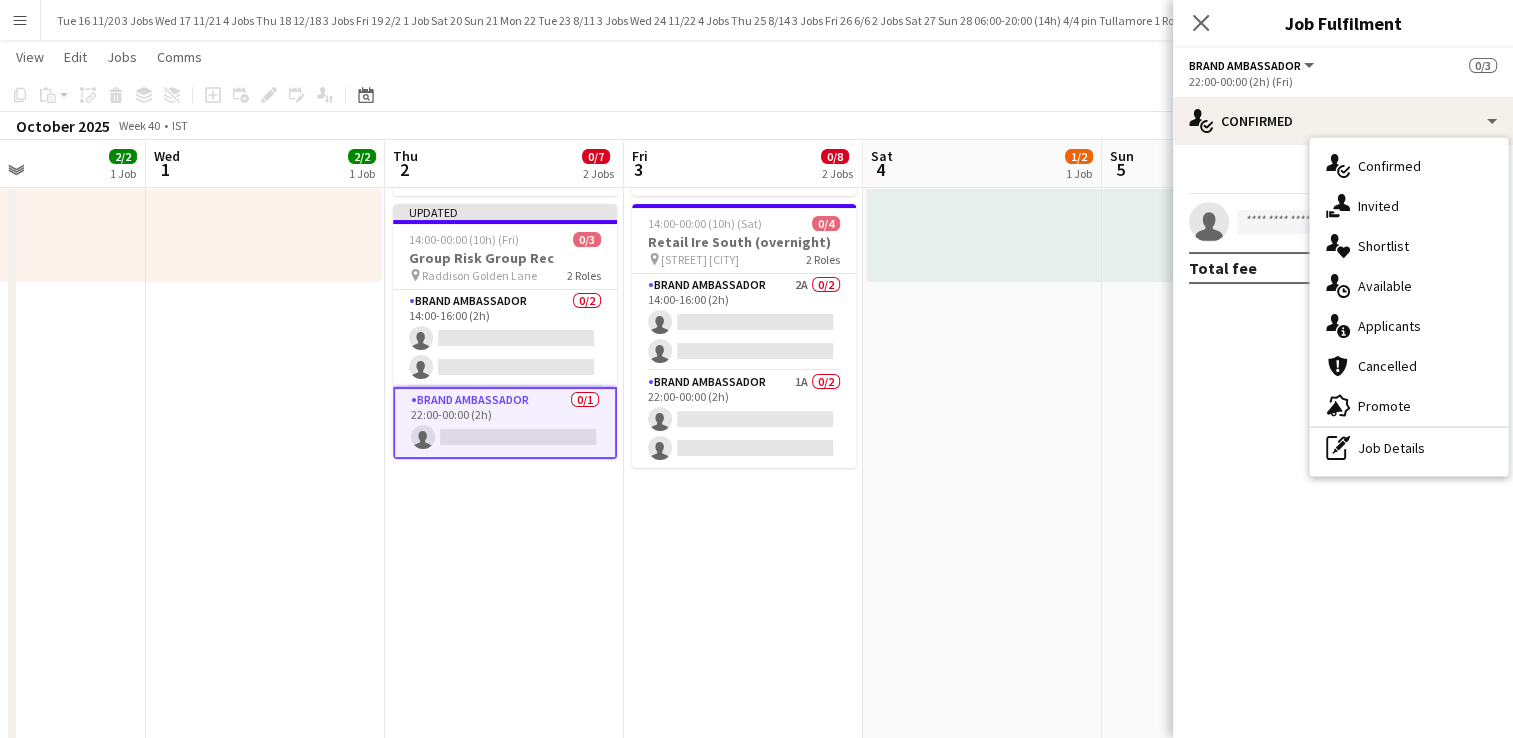 click on "Brand Ambassador   0/1   22:00-00:00 (2h)
single-neutral-actions" at bounding box center [505, 423] 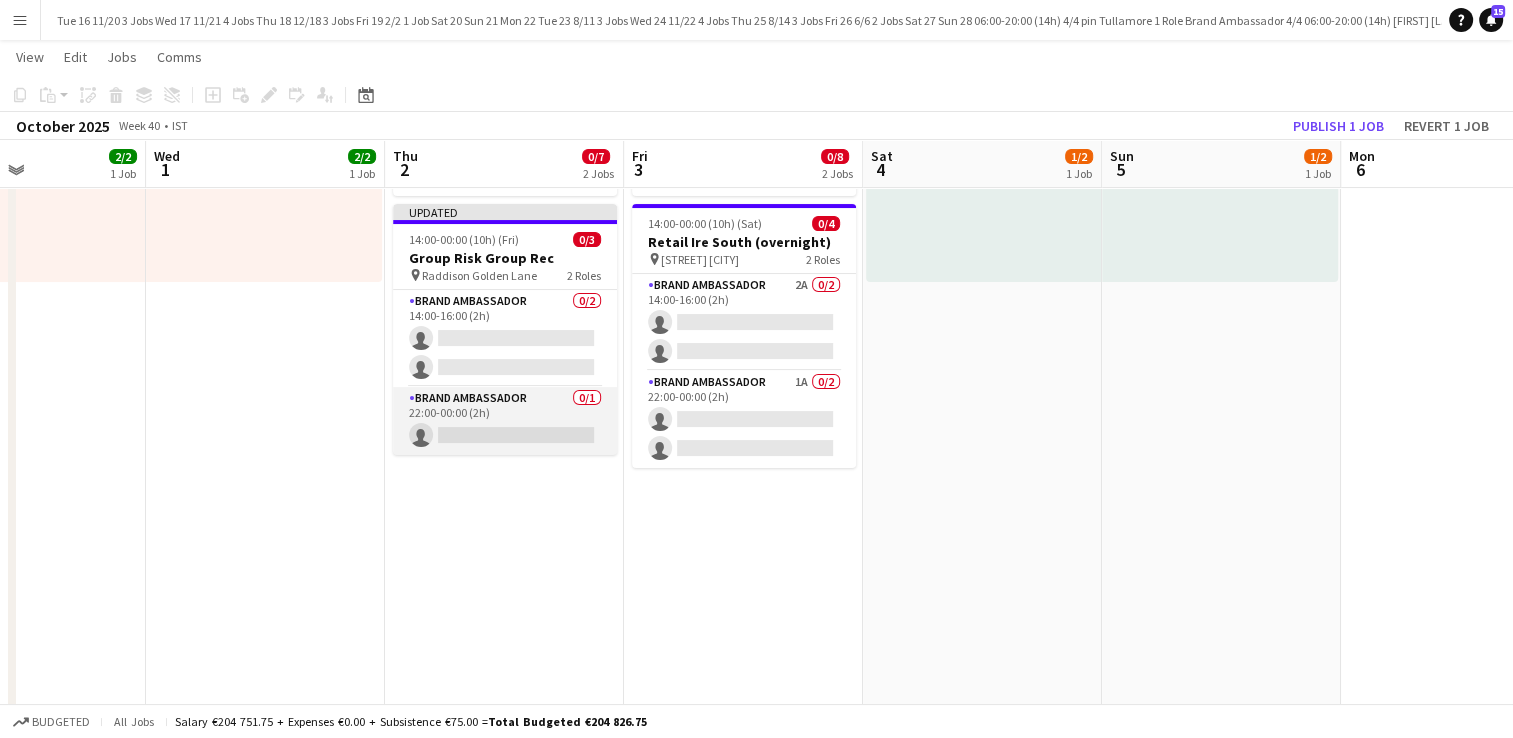 click on "Brand Ambassador   0/1   22:00-00:00 (2h)
single-neutral-actions" at bounding box center [505, 421] 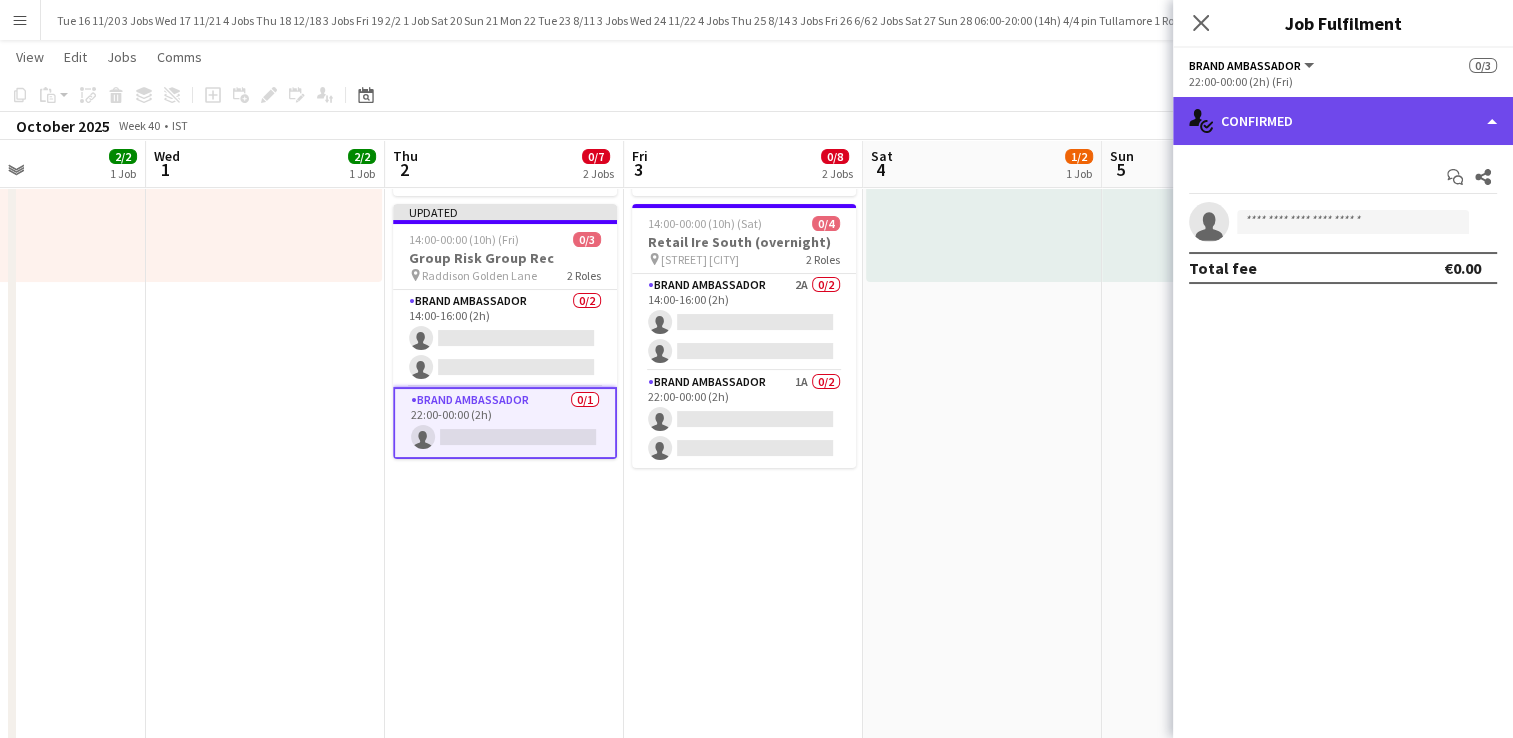 click on "single-neutral-actions-check-2
Confirmed" 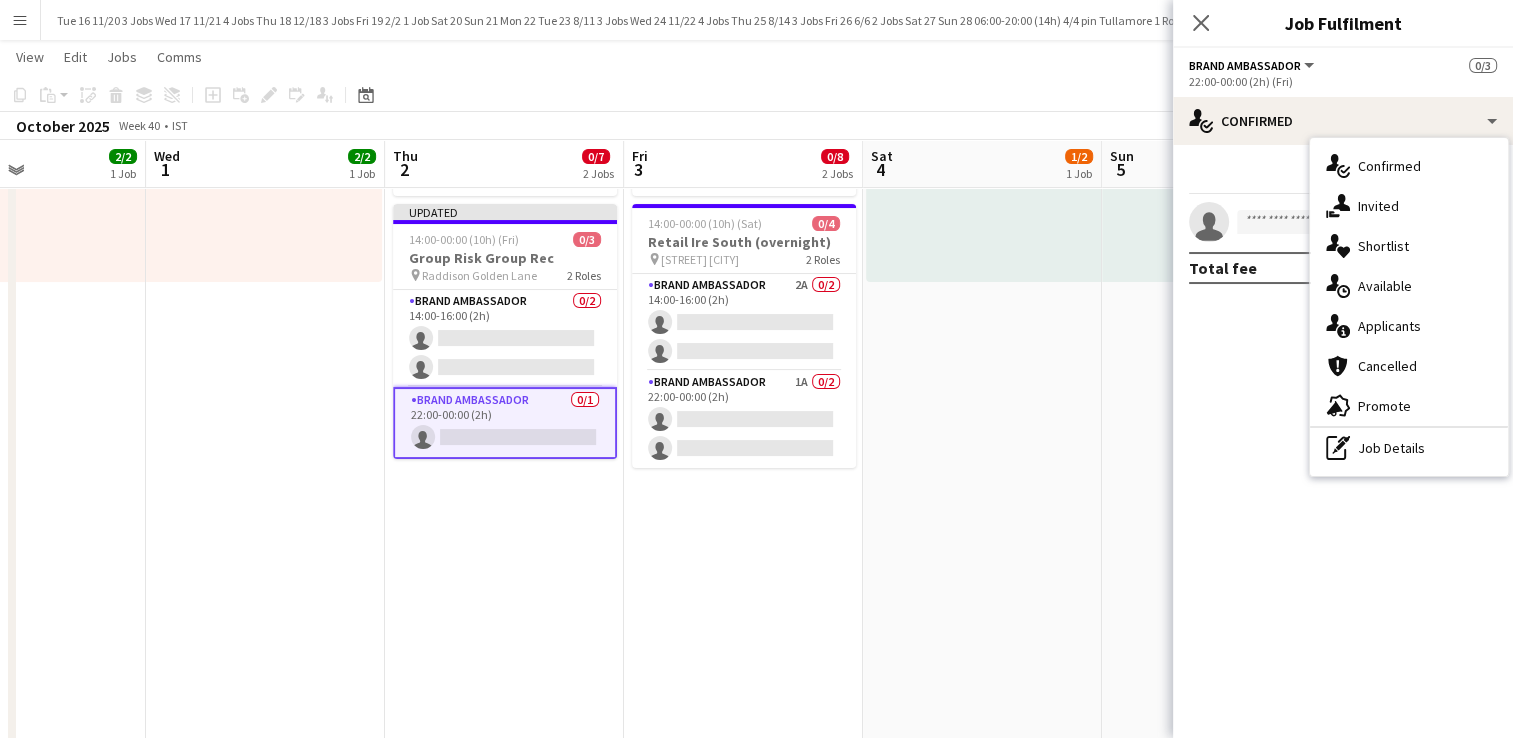 click on "Copy
Paste
Paste   Ctrl+V Paste with crew  Ctrl+Shift+V
Paste linked Job
Delete
Group
Ungroup
Add job
Add linked Job
Edit
Edit linked Job
Applicants
Date picker
AUG 2025 AUG 2025 Monday M Tuesday T Wednesday W Thursday T Friday F Saturday S Sunday S  AUG   1   2   3   4   5   6   7   8   9   10   11   12   13   14   15   16   17   18   19   20   21   22   23   24   25   26   27   28   29   30   31
Comparison range
Comparison range
Today" 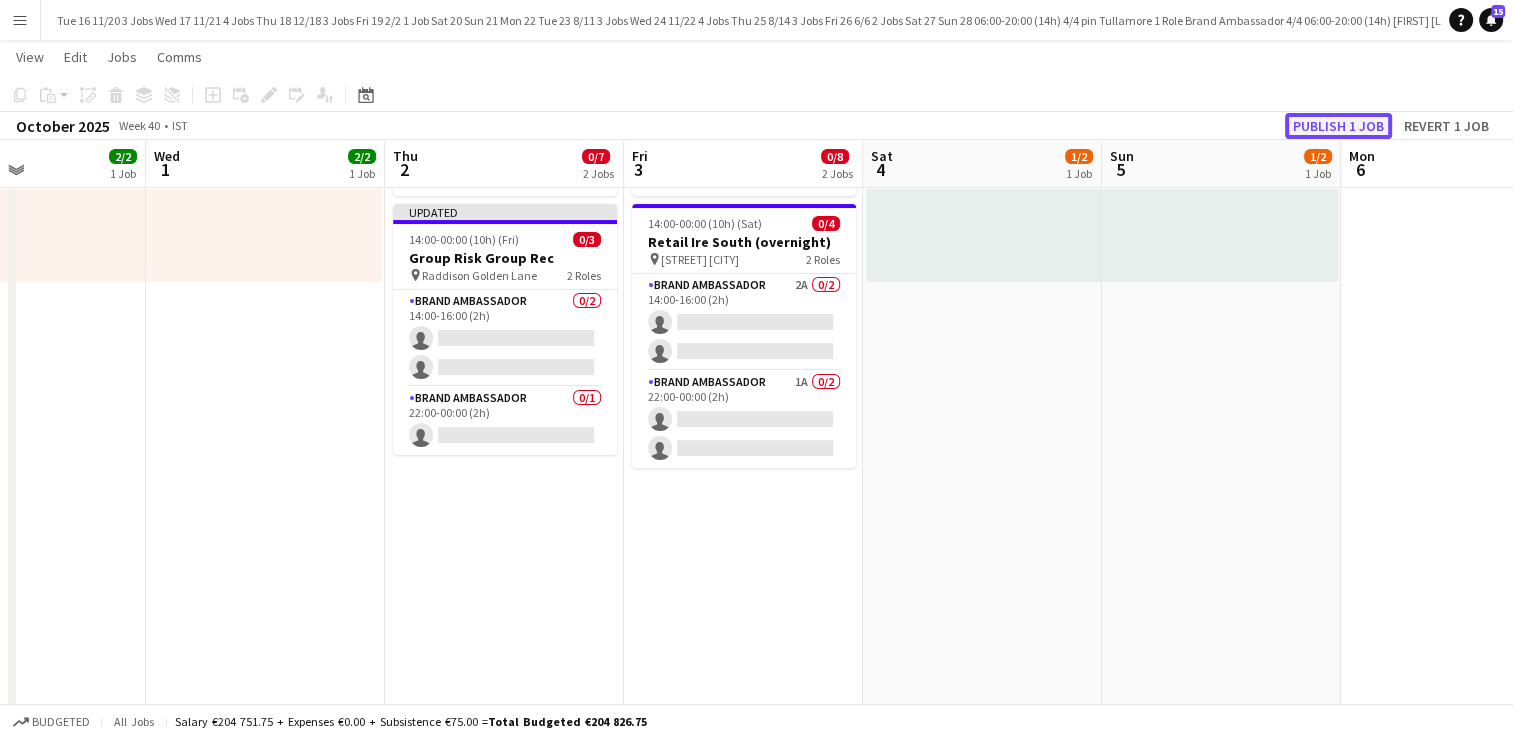 click on "Publish 1 job" 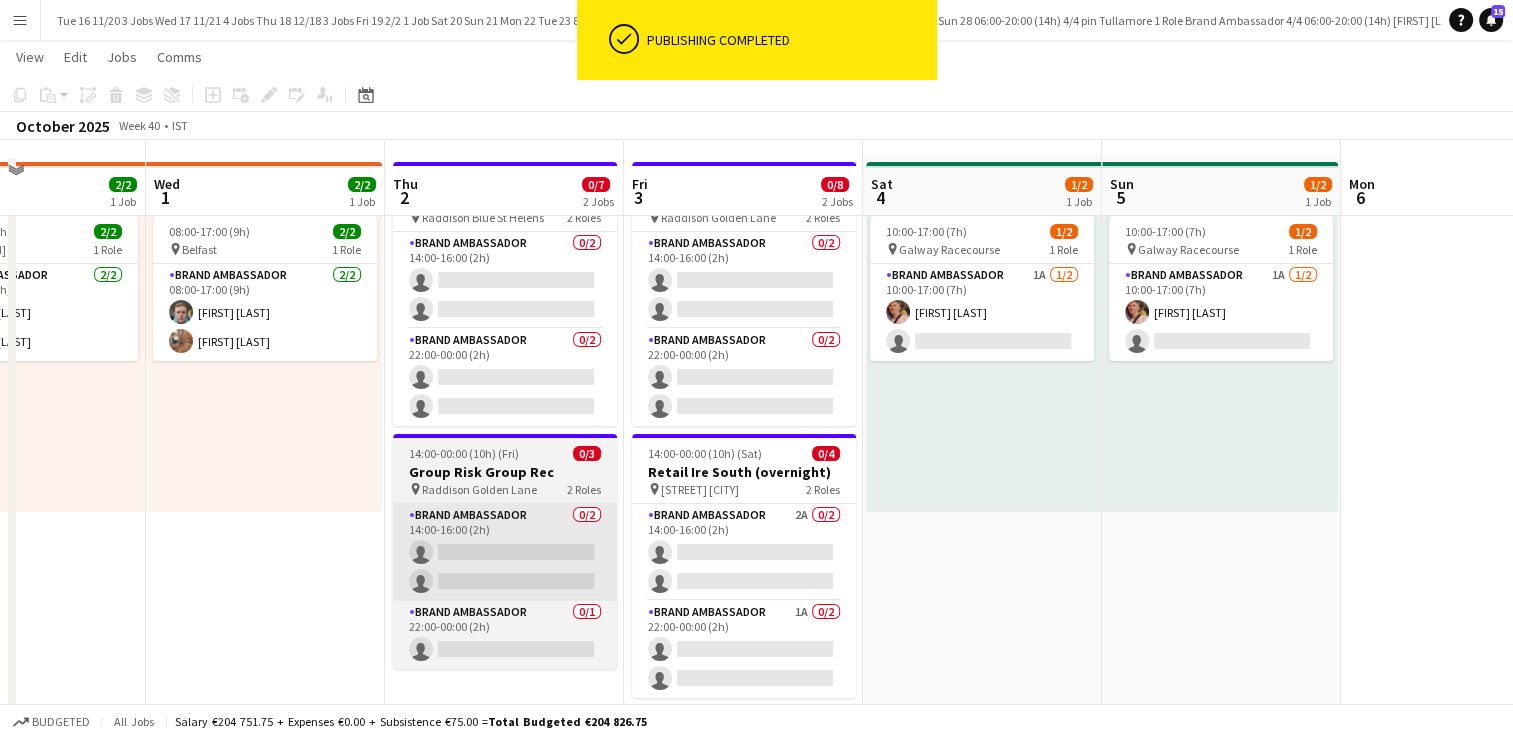 scroll, scrollTop: 100, scrollLeft: 0, axis: vertical 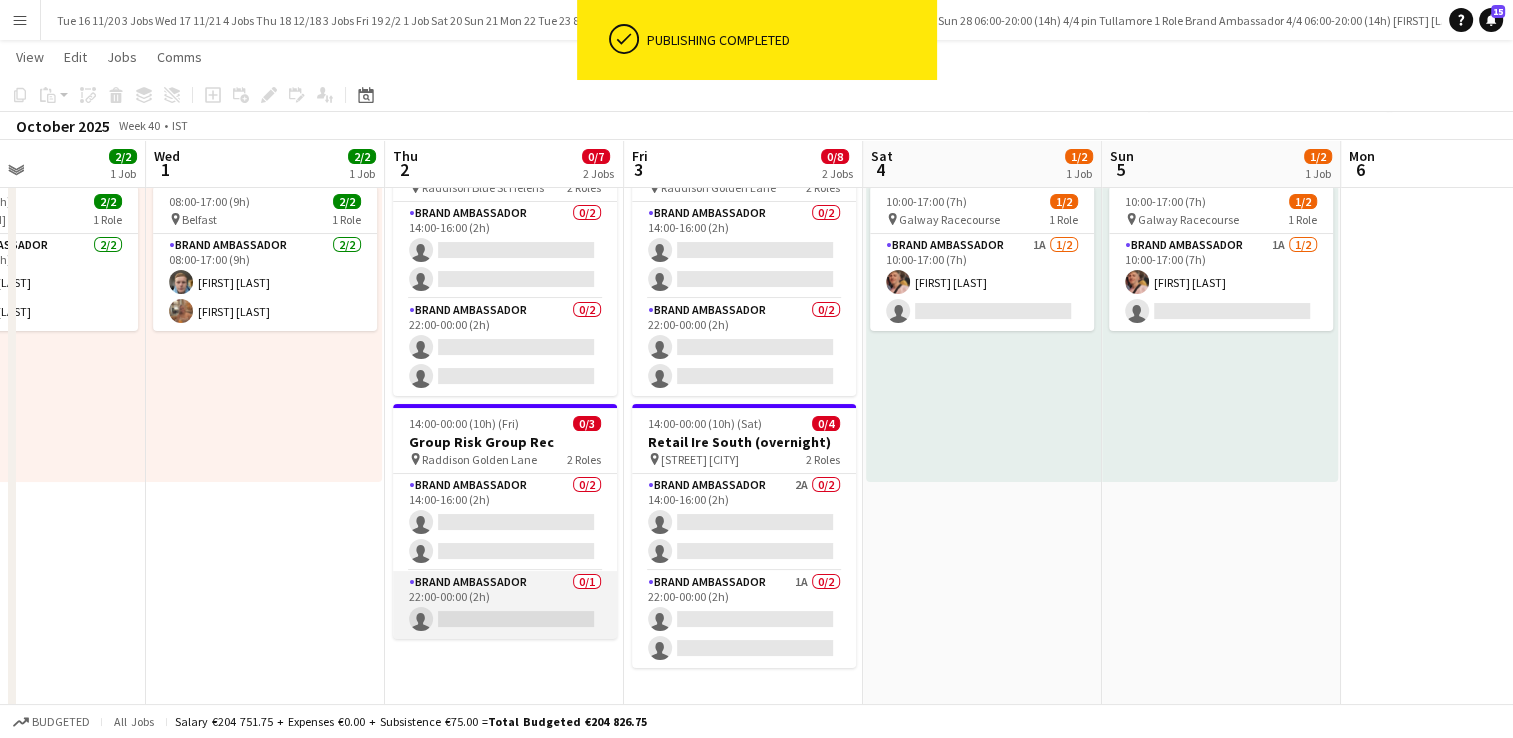 click on "Brand Ambassador   0/1   22:00-00:00 (2h)
single-neutral-actions" at bounding box center [505, 605] 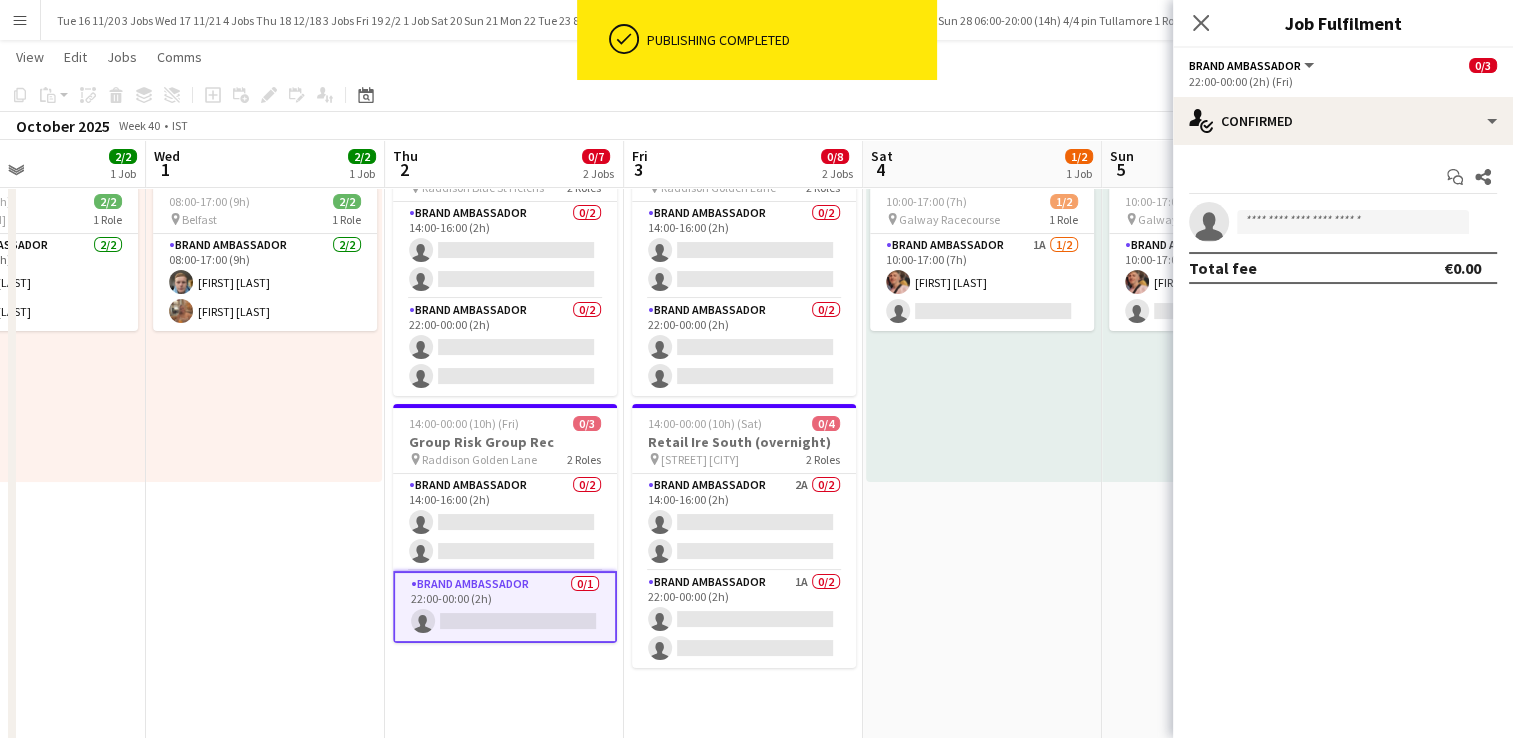 scroll, scrollTop: 0, scrollLeft: 572, axis: horizontal 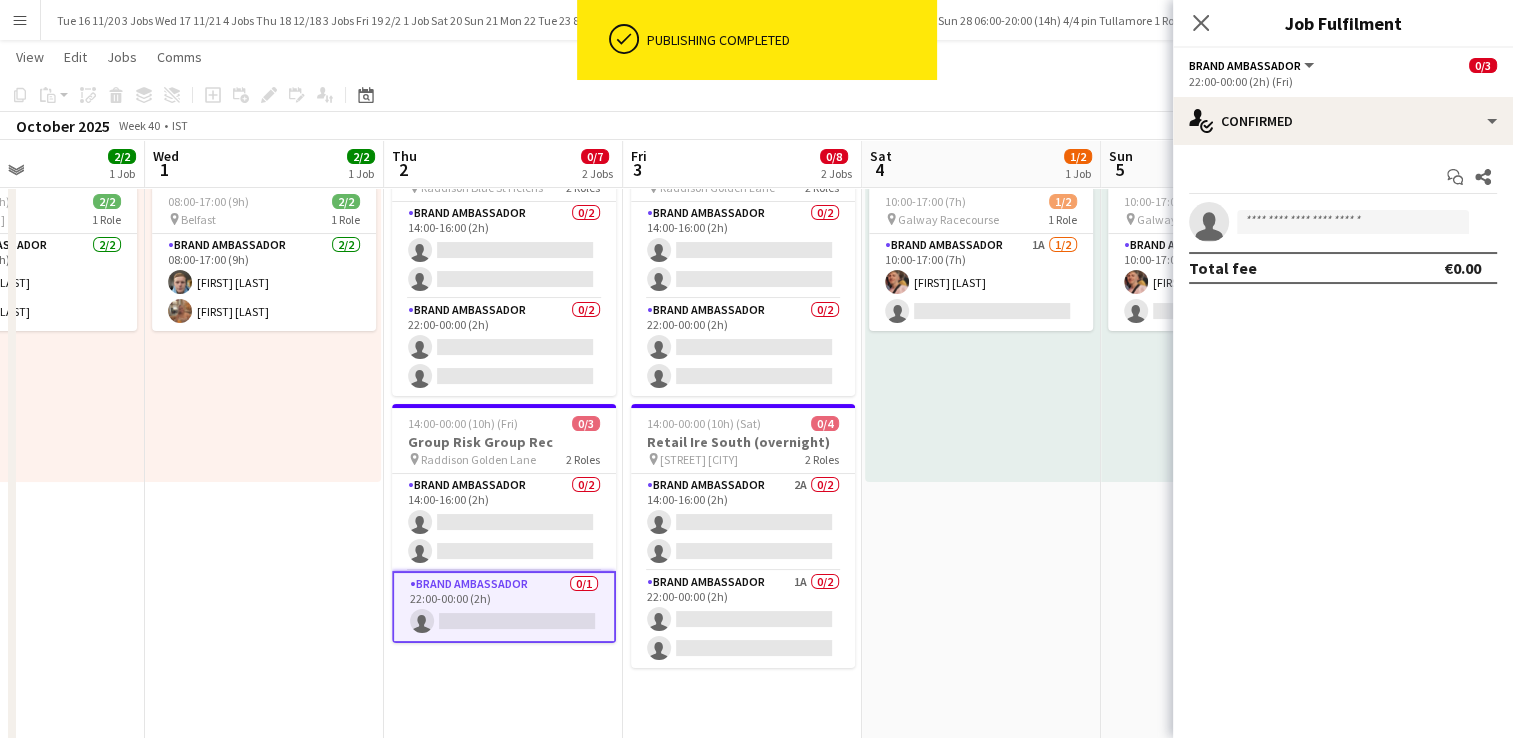 drag, startPoint x: 566, startPoint y: 592, endPoint x: 512, endPoint y: 582, distance: 54.91812 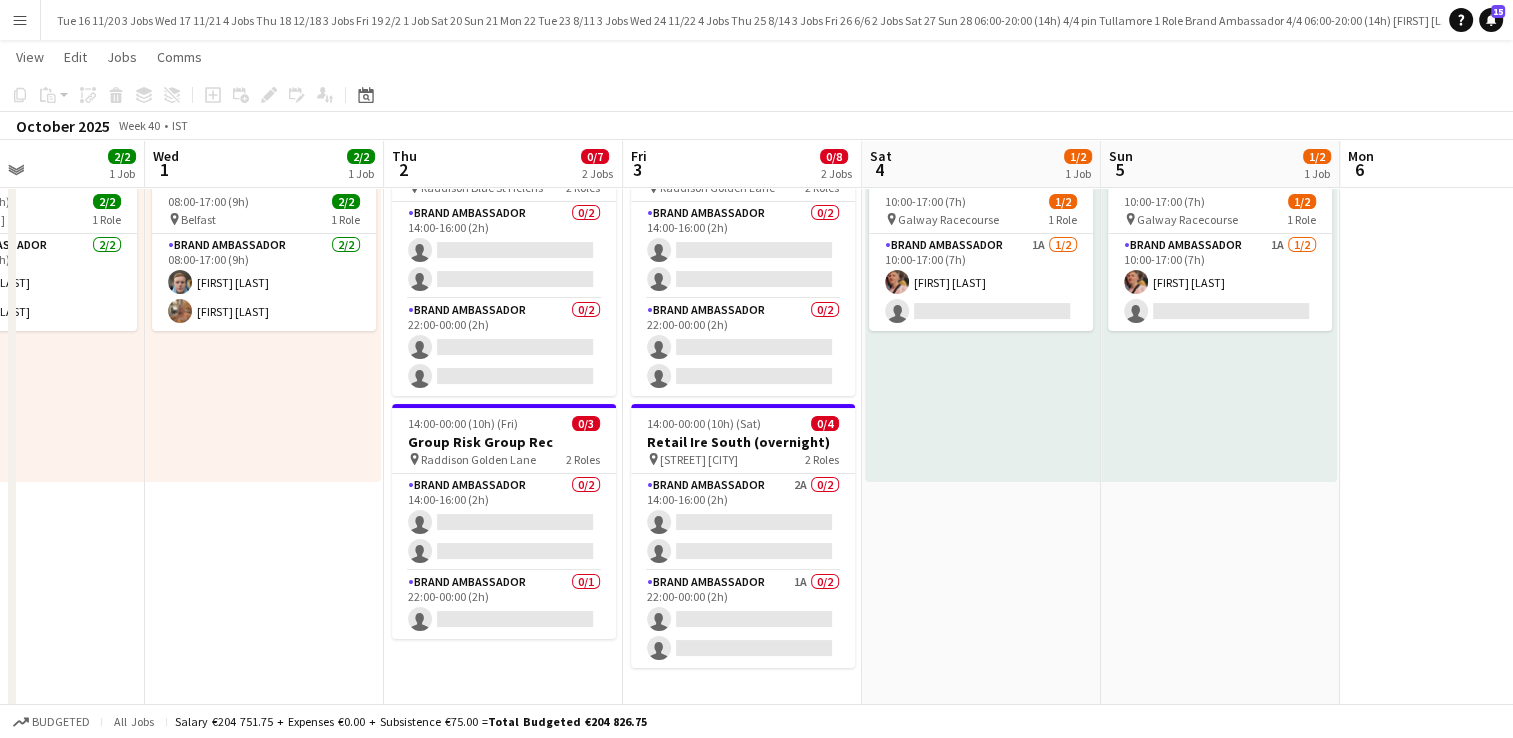 click on "Group Risk Group Rec" at bounding box center [504, 442] 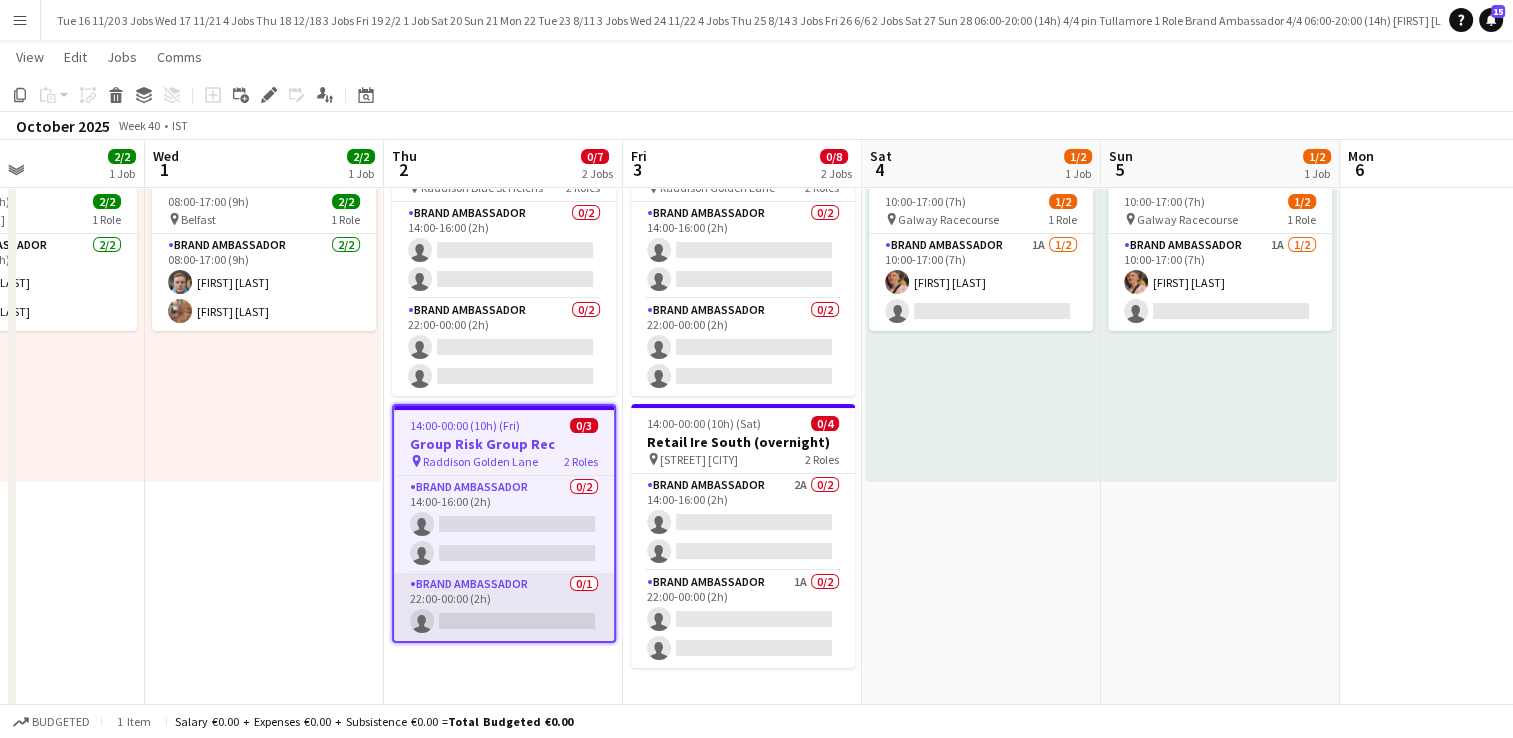 click on "Brand Ambassador   0/1   22:00-00:00 (2h)
single-neutral-actions" at bounding box center [504, 607] 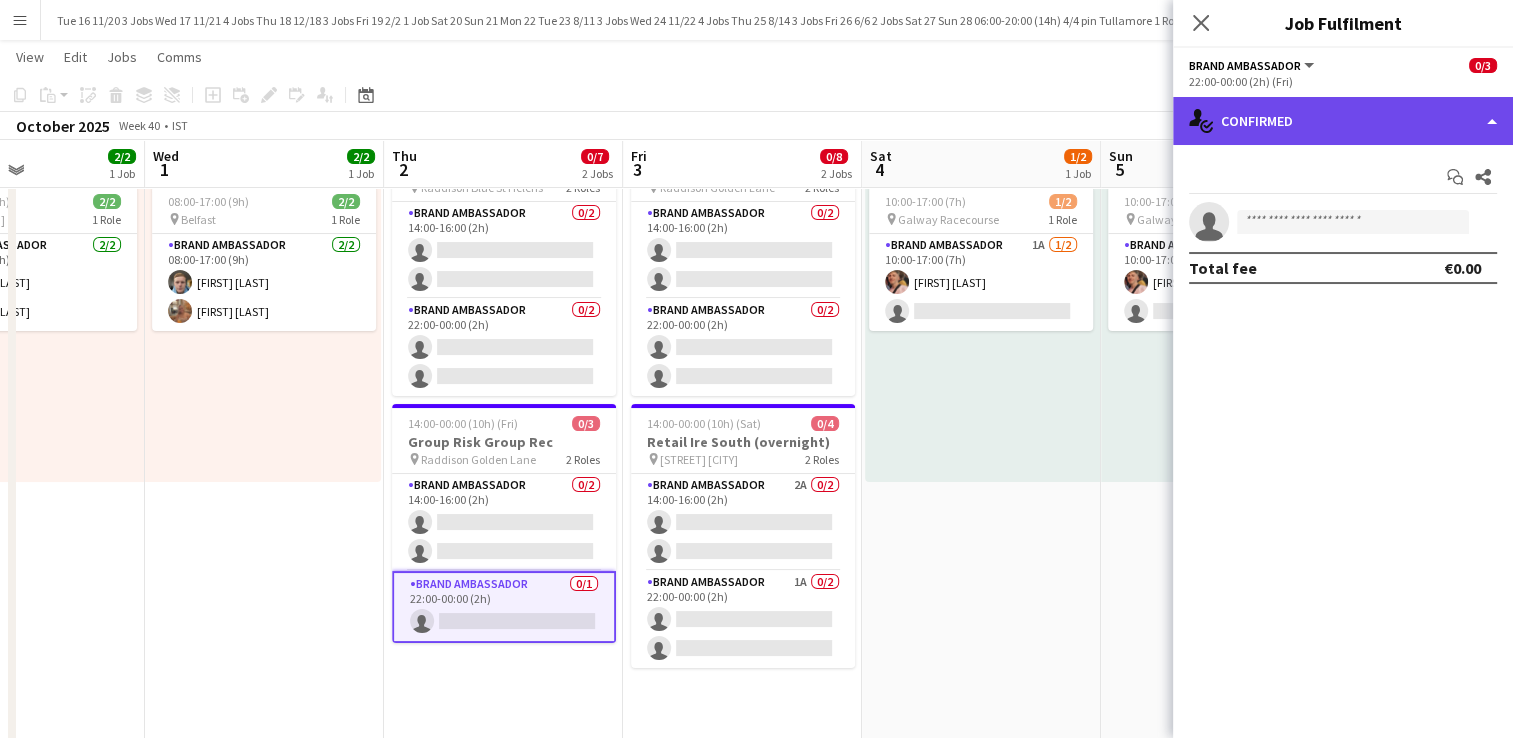 click on "single-neutral-actions-check-2
Confirmed" 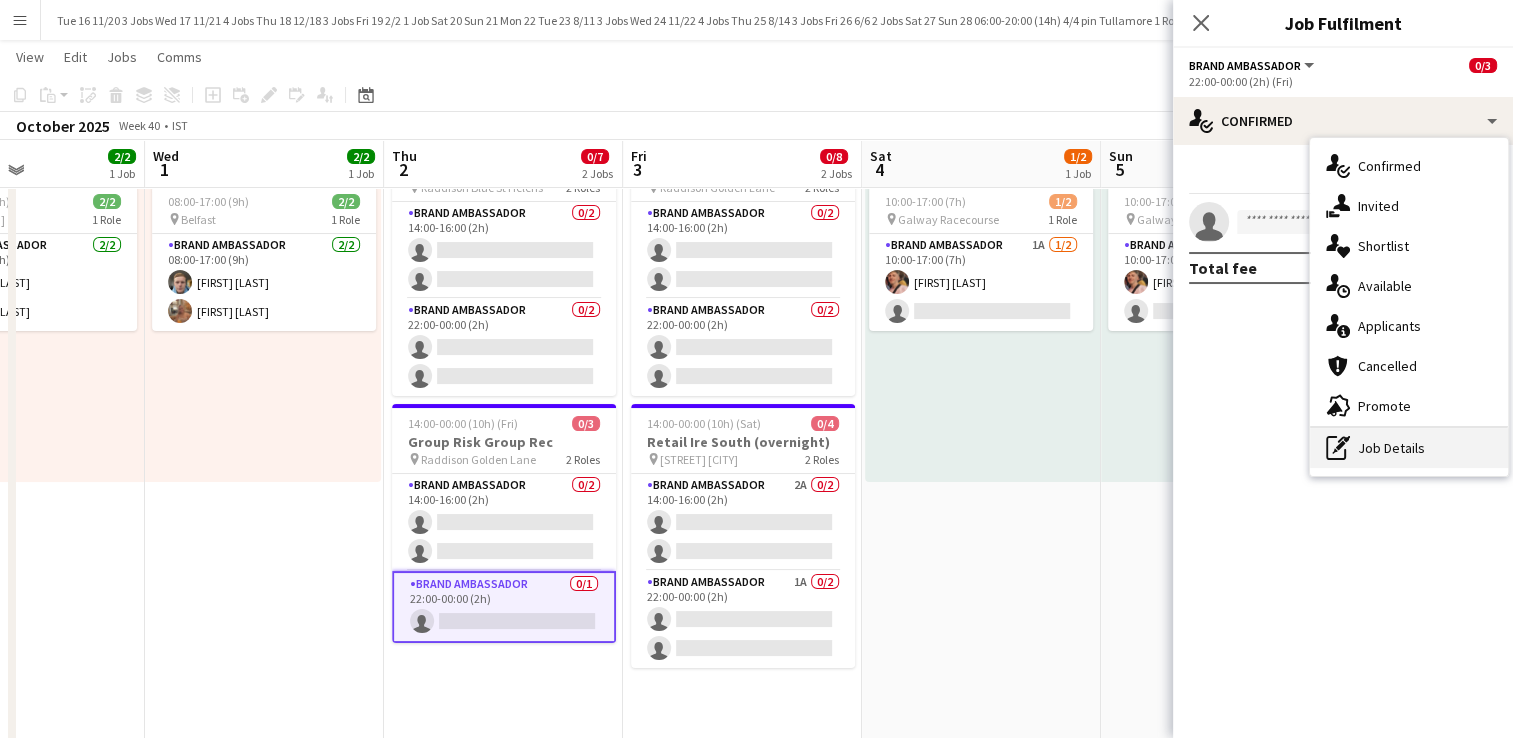 click on "pen-write
Job Details" at bounding box center [1409, 448] 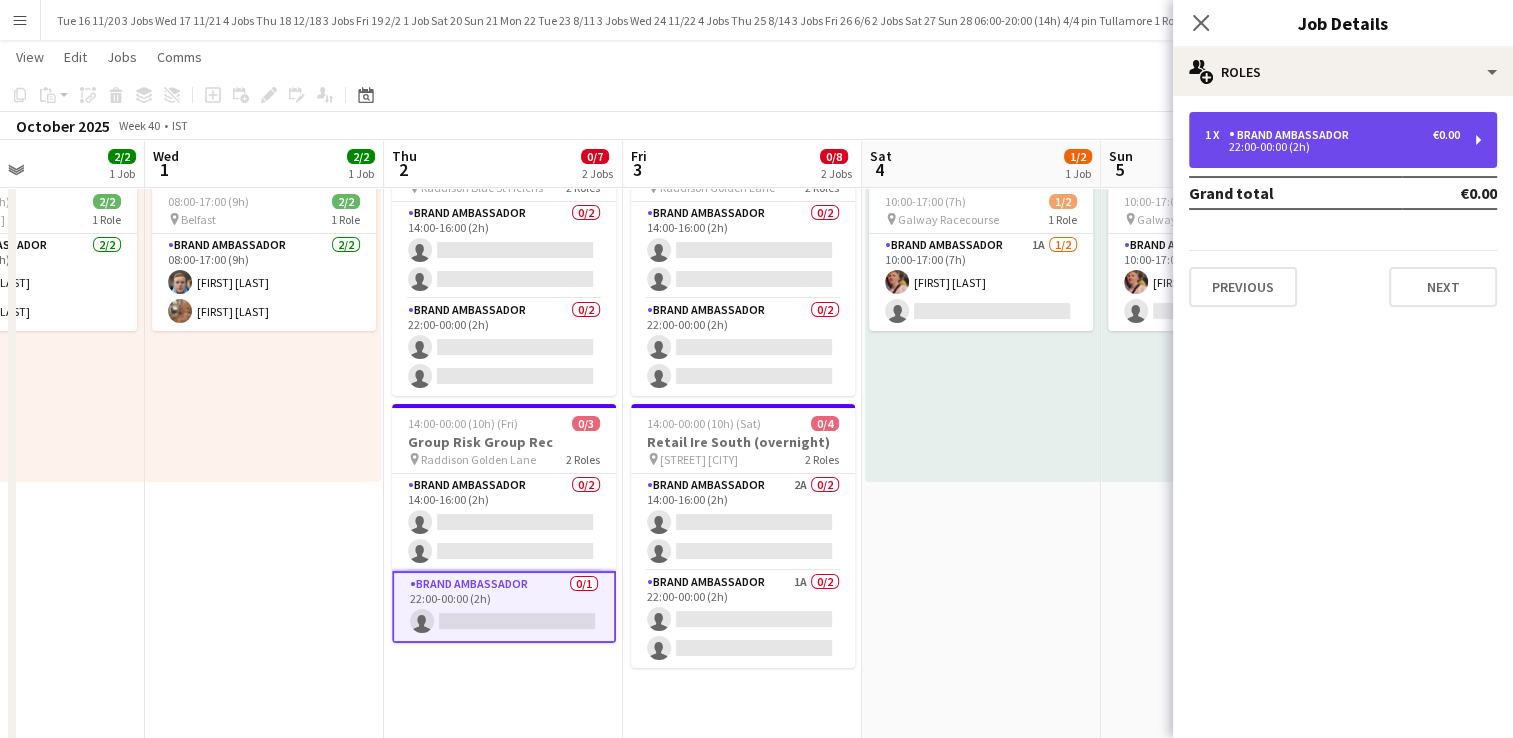 click on "1 x   Brand Ambassador   €0.00" at bounding box center (1332, 135) 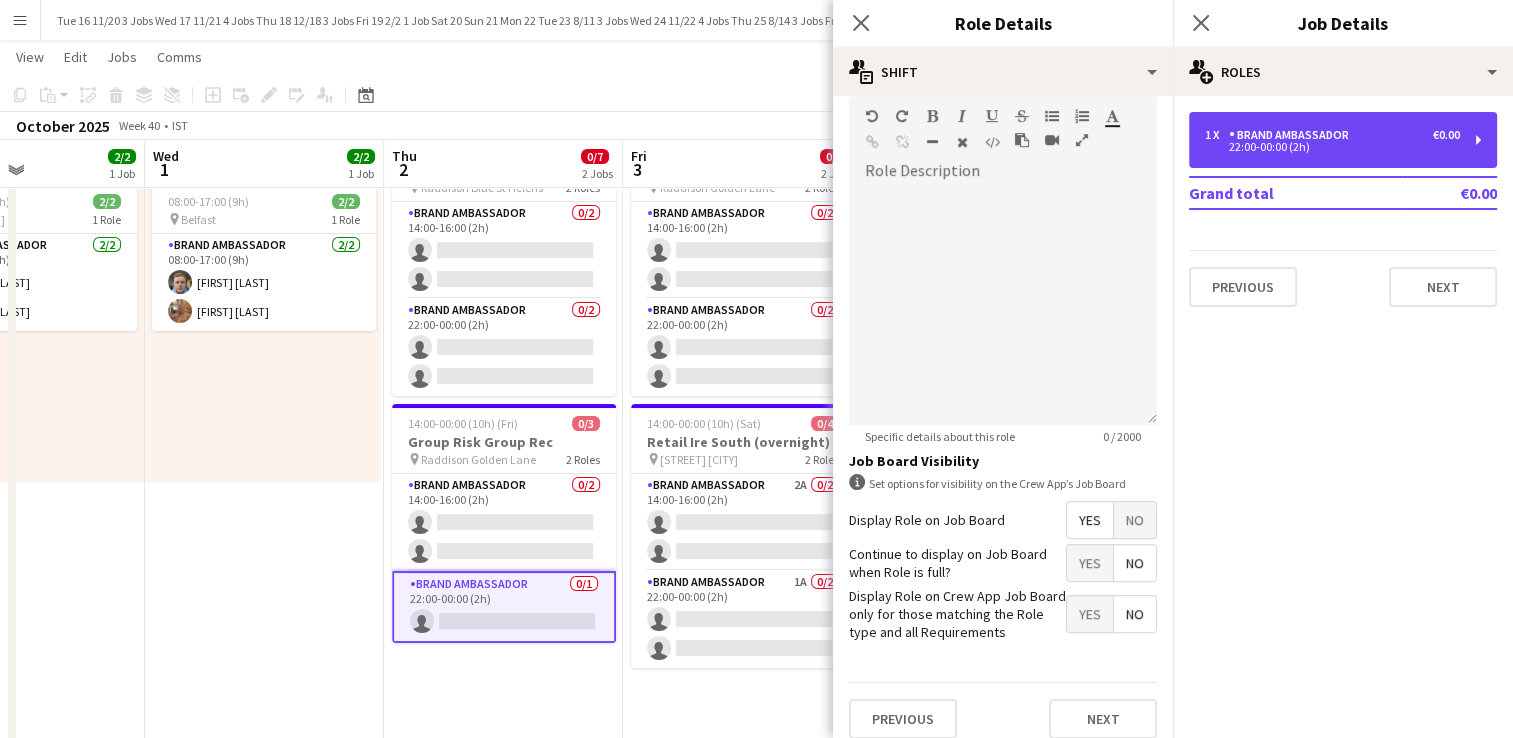 scroll, scrollTop: 611, scrollLeft: 0, axis: vertical 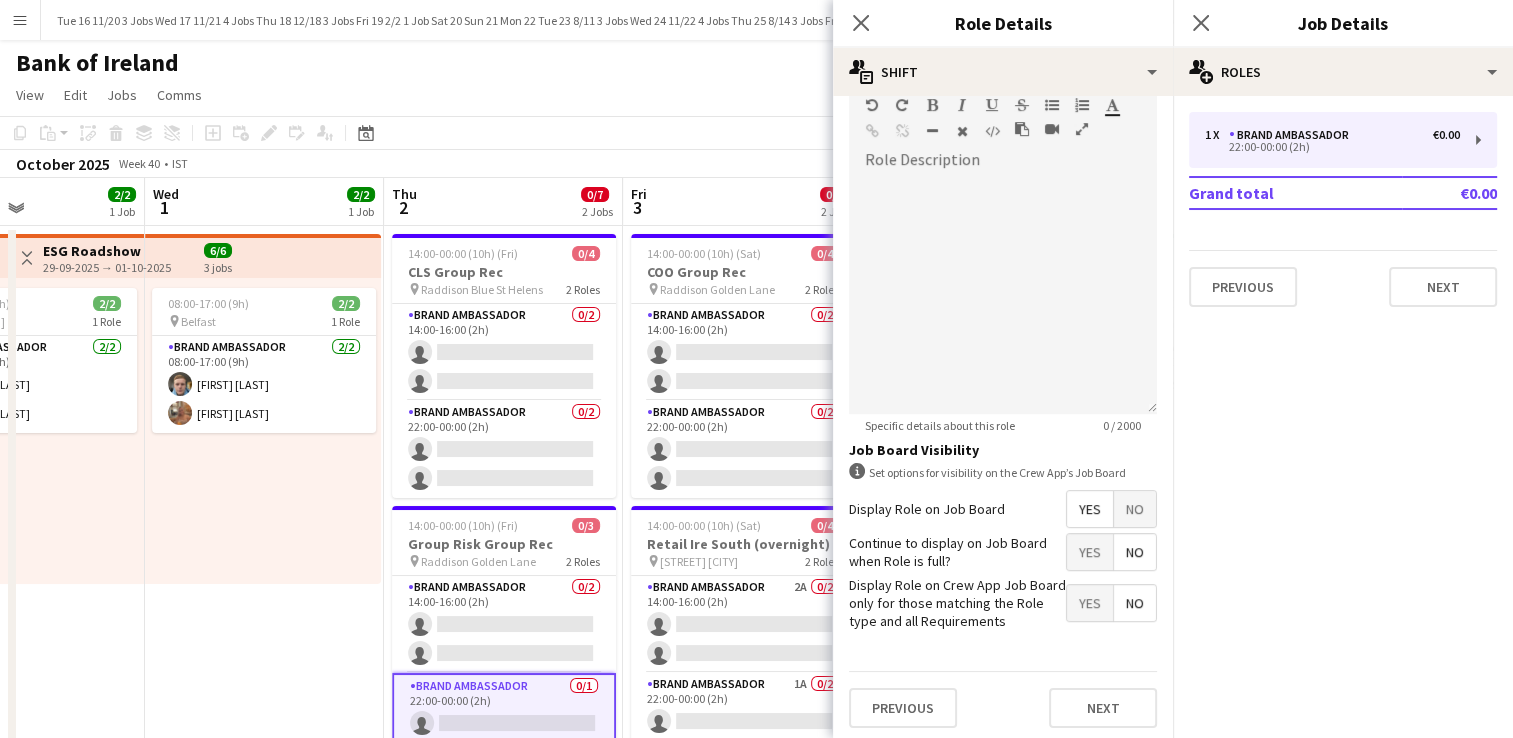 drag, startPoint x: 792, startPoint y: 98, endPoint x: 693, endPoint y: 201, distance: 142.86357 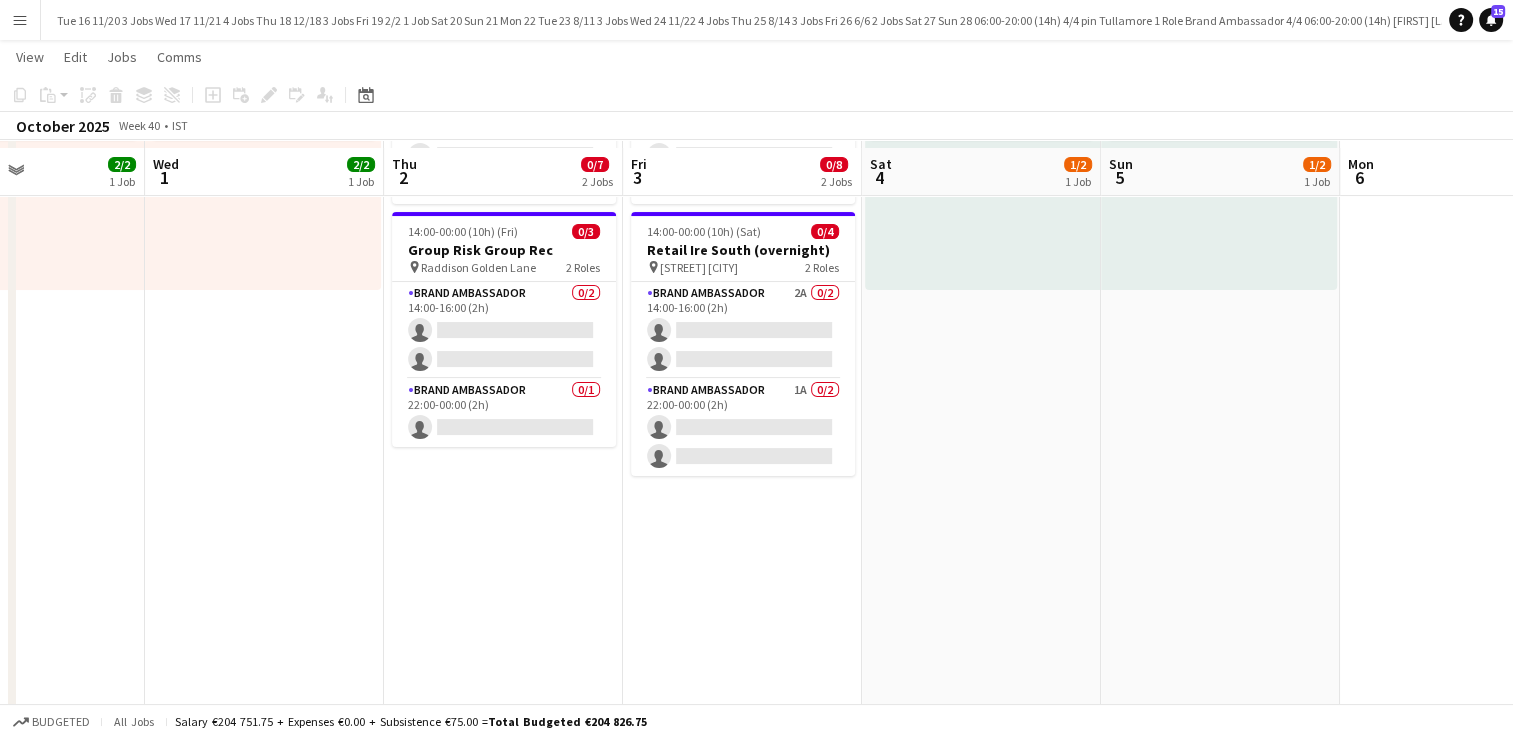 scroll, scrollTop: 300, scrollLeft: 0, axis: vertical 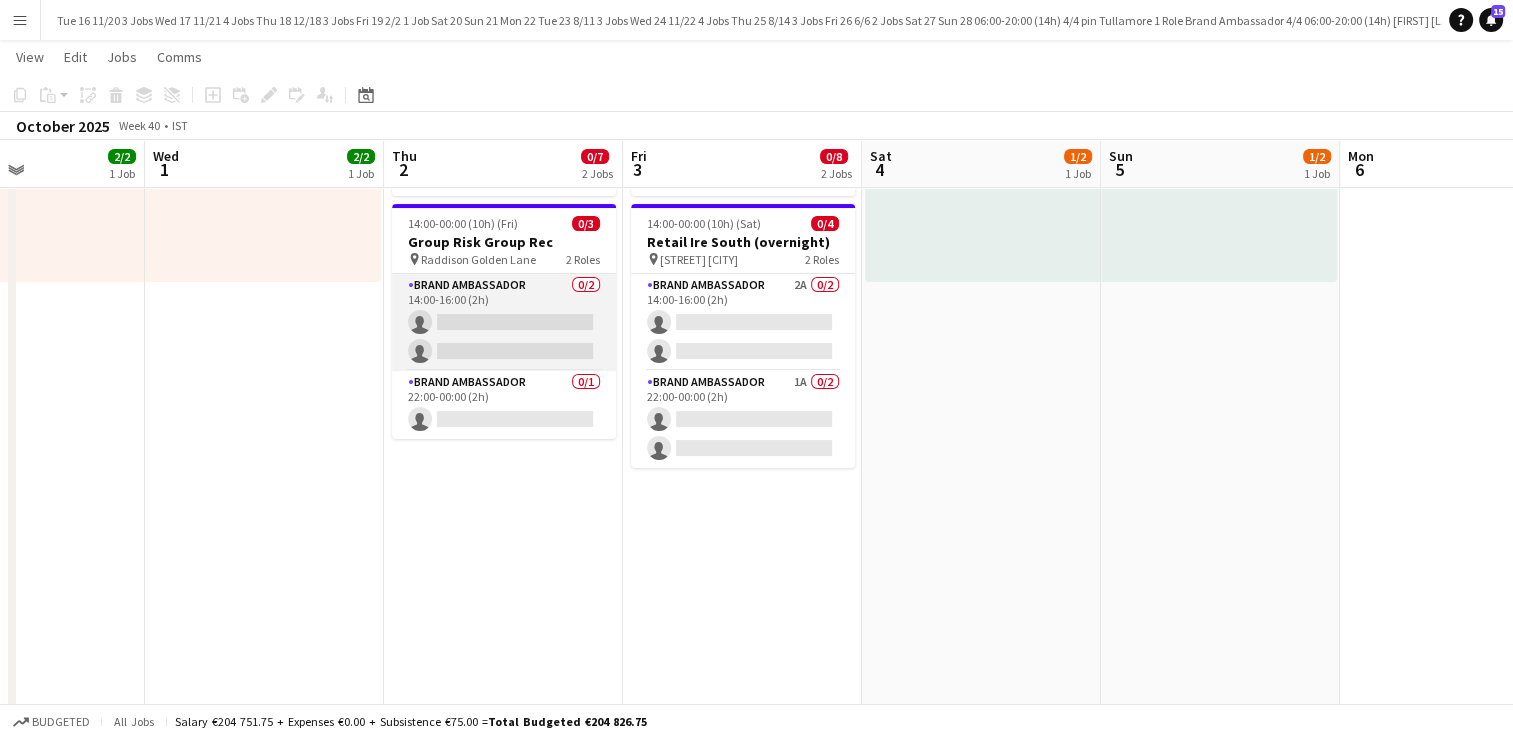 click on "Brand Ambassador   0/2   14:00-16:00 (2h)
single-neutral-actions
single-neutral-actions" at bounding box center [504, 322] 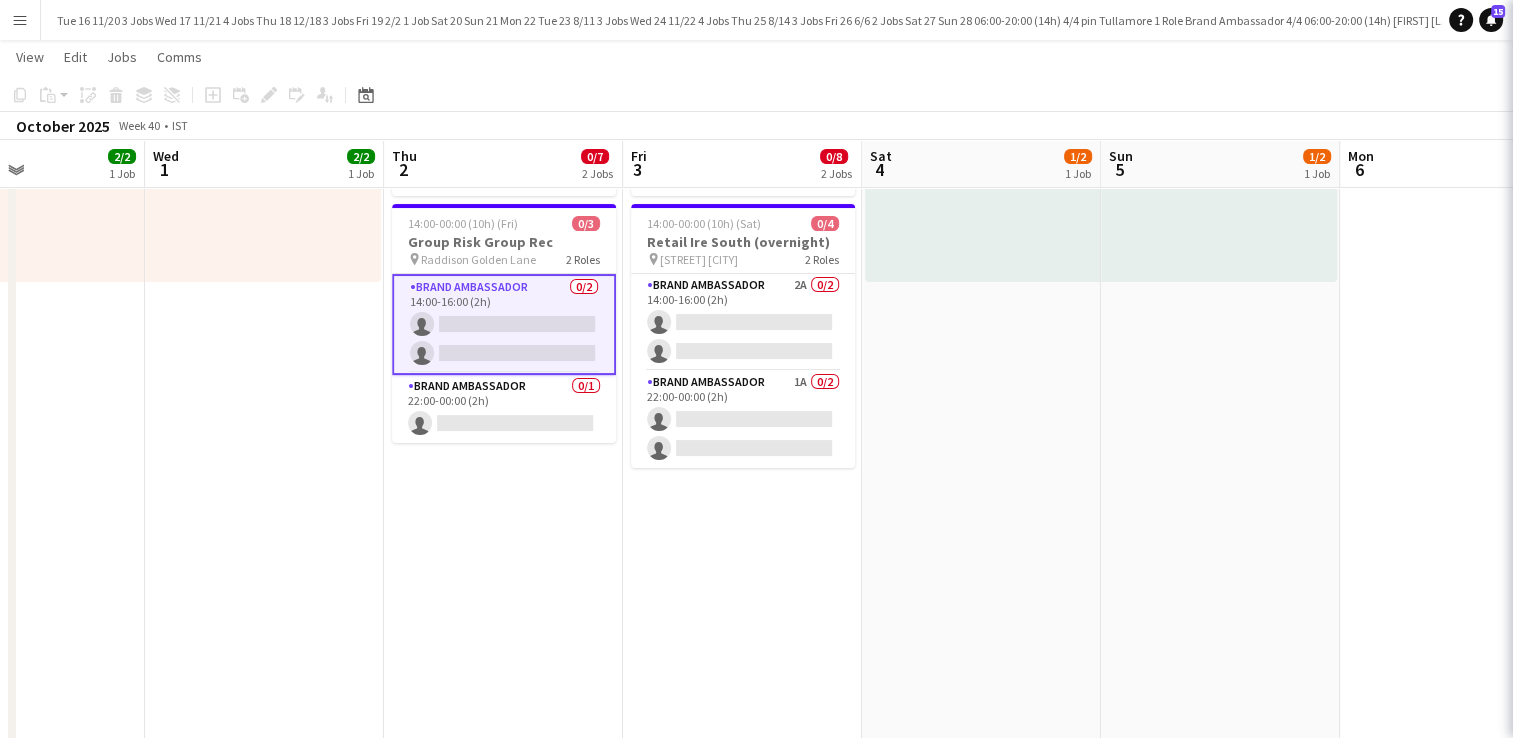 scroll, scrollTop: 0, scrollLeft: 571, axis: horizontal 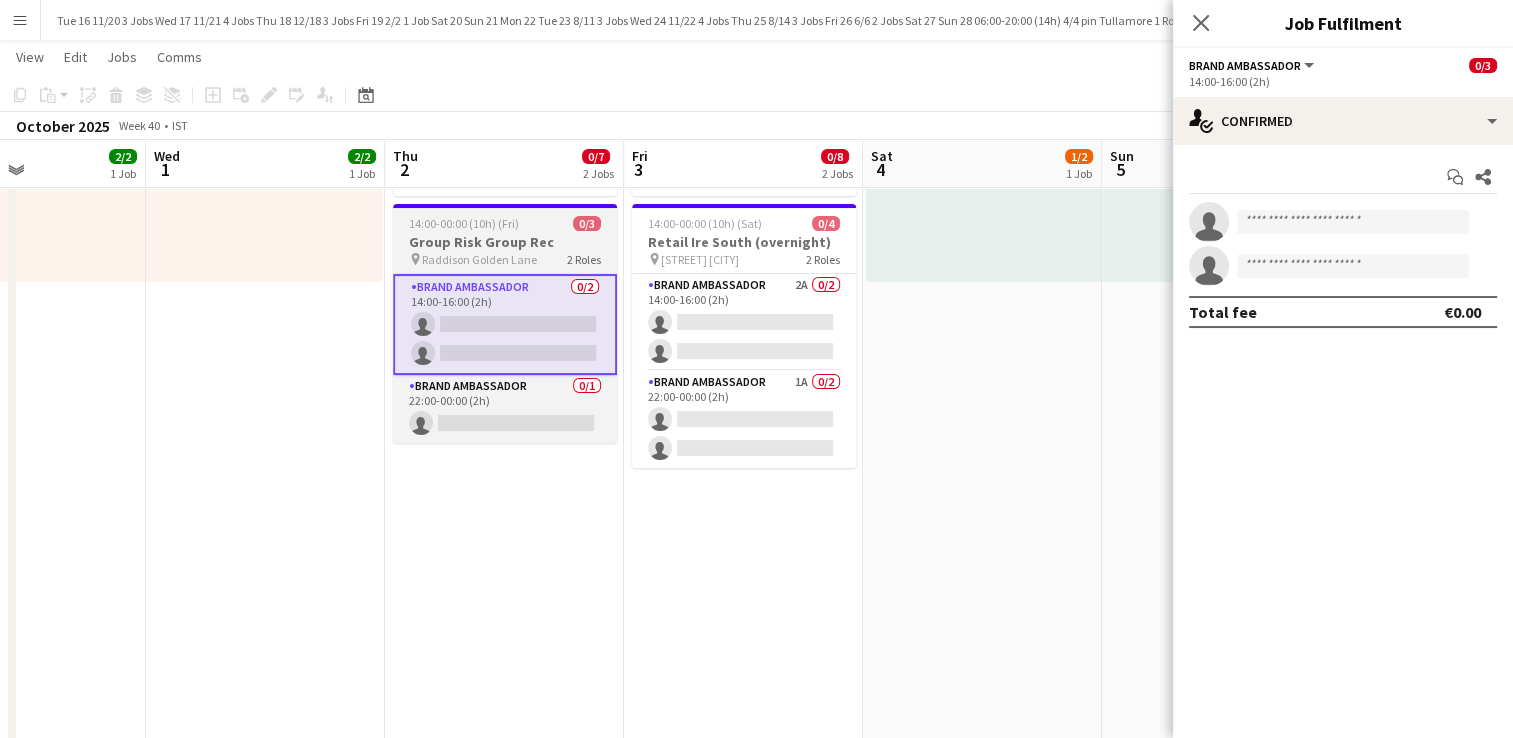 click on "14:00-00:00 (10h) (Fri) 0/3 Group Risk Group Rec pin Raddison Golden Lane 2 Roles Brand Ambassador 0/2 14:00-16:00 (2h) single-neutral-actions single-neutral-actions Brand Ambassador 0/1 22:00-00:00 (2h) single-neutral-actions" at bounding box center [505, 323] 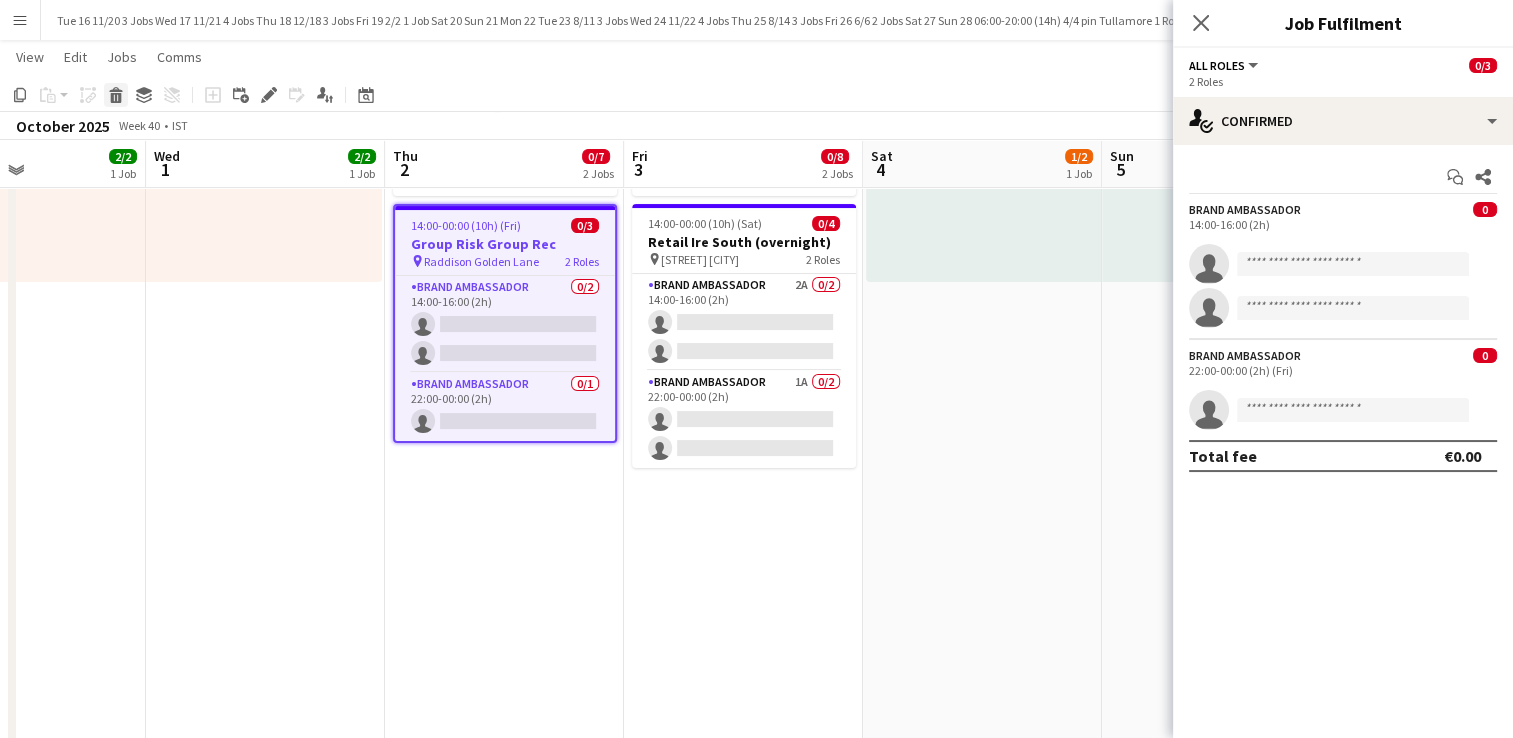 click on "Delete" at bounding box center [116, 95] 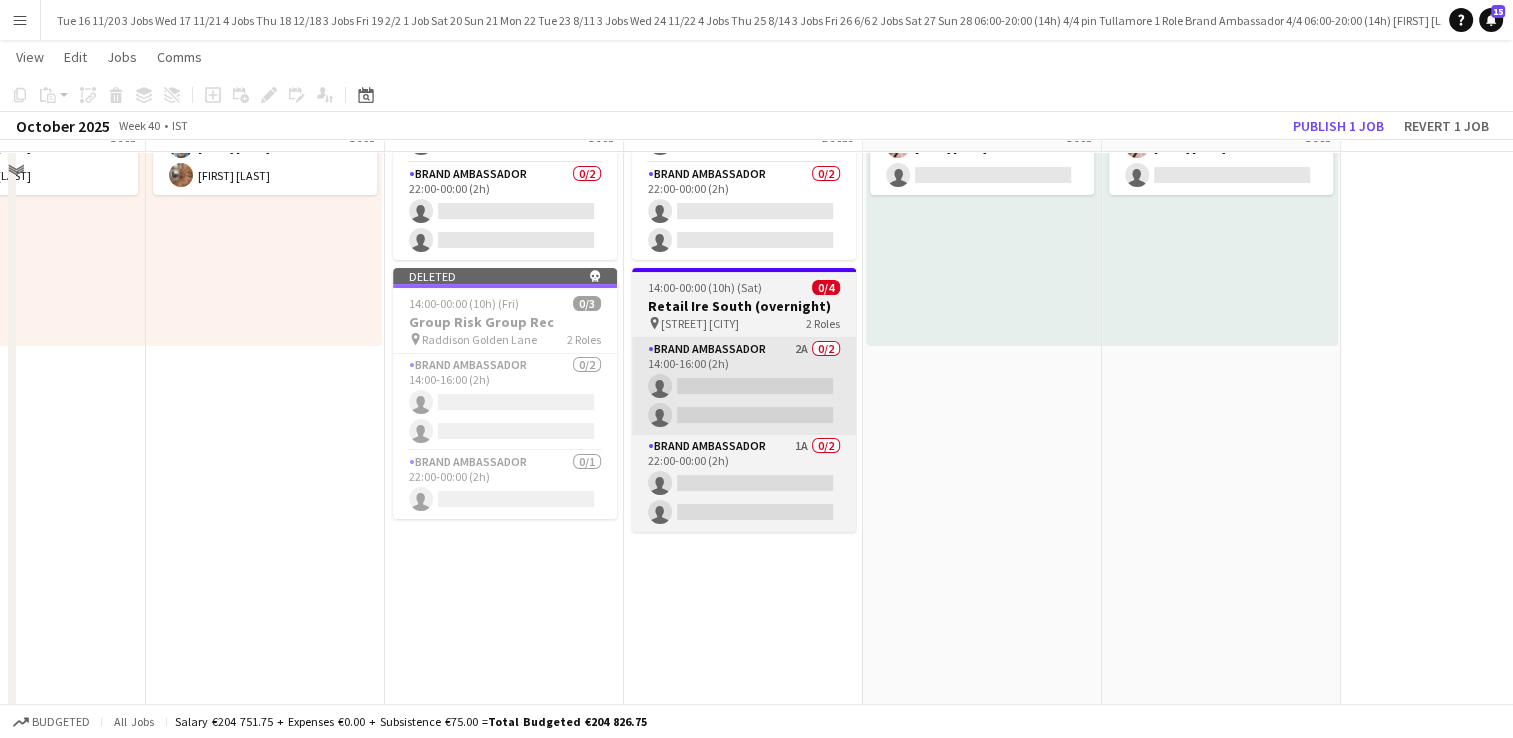 scroll, scrollTop: 200, scrollLeft: 0, axis: vertical 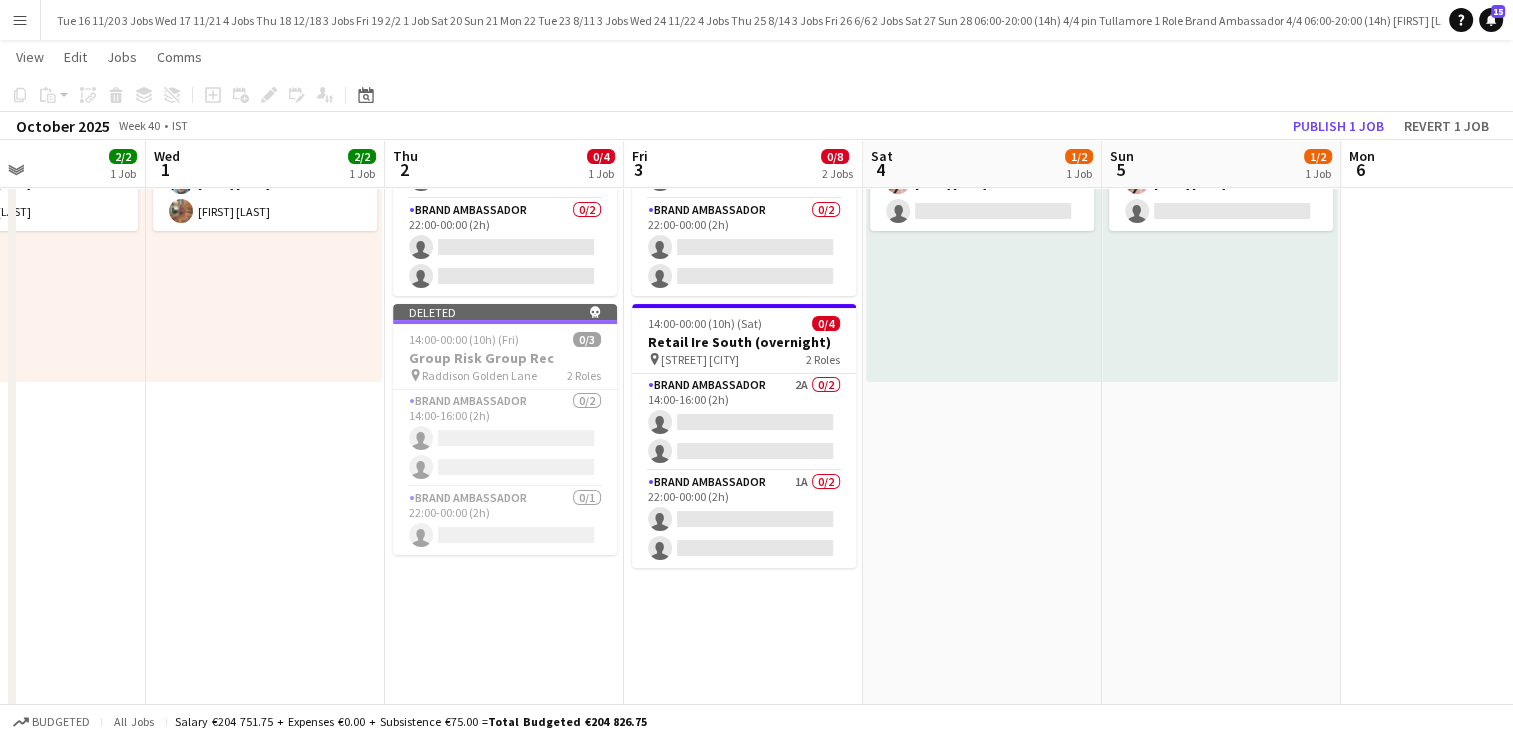 click on "14:00-00:00 (10h) (Fri) 0/4 CLS Group Rec pin Raddison Golden Lane 2 Roles Brand Ambassador 0/2 14:00-16:00 (2h) single-neutral-actions single-neutral-actions Brand Ambassador 0/2 22:00-00:00 (2h) single-neutral-actions single-neutral-actions Deleted skull 14:00-00:00 (10h) (Fri) 0/3 Group Risk Group Rec pin Raddison Golden Lane 2 Roles Brand Ambassador 0/2 14:00-16:00 (2h) single-neutral-actions single-neutral-actions" at bounding box center [504, 733] 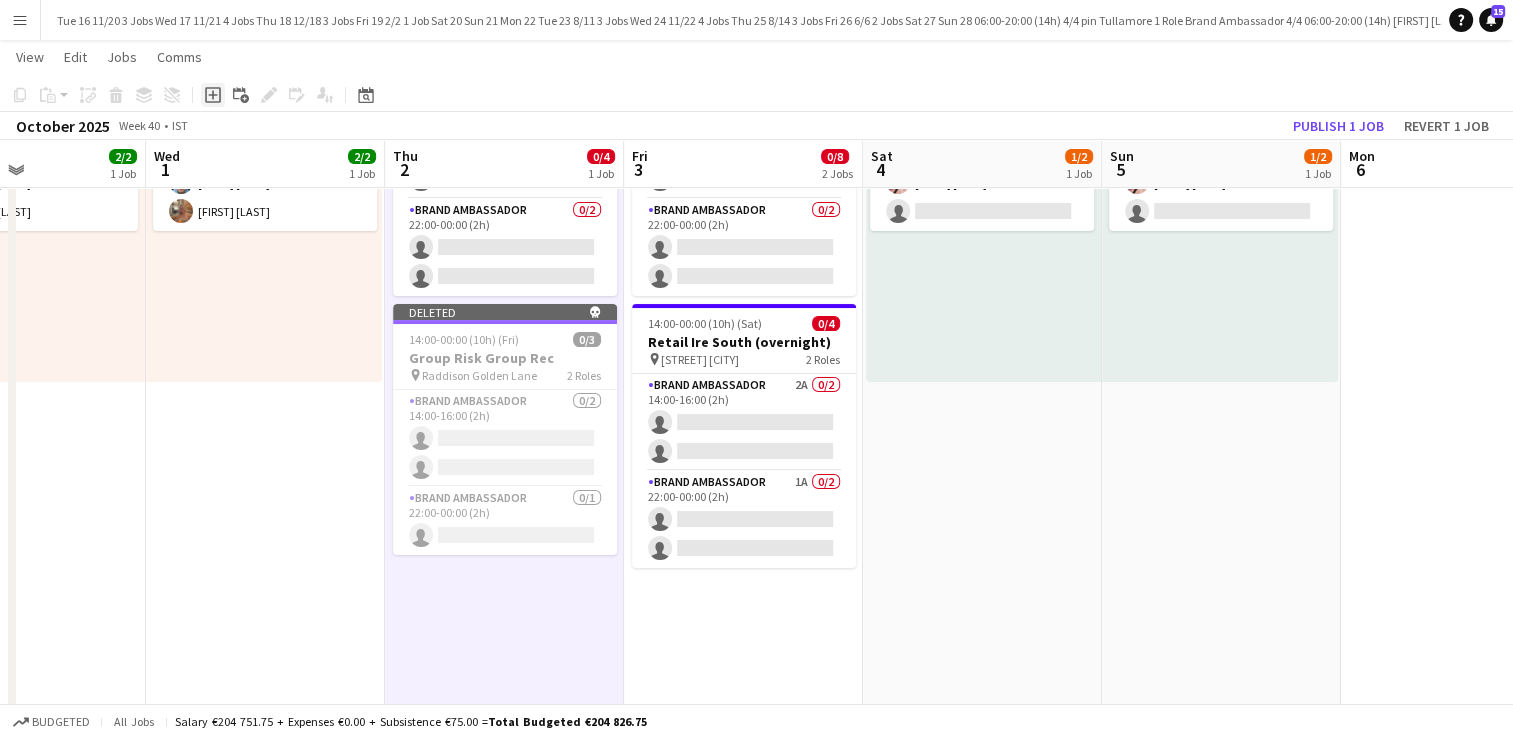 click on "Add job" 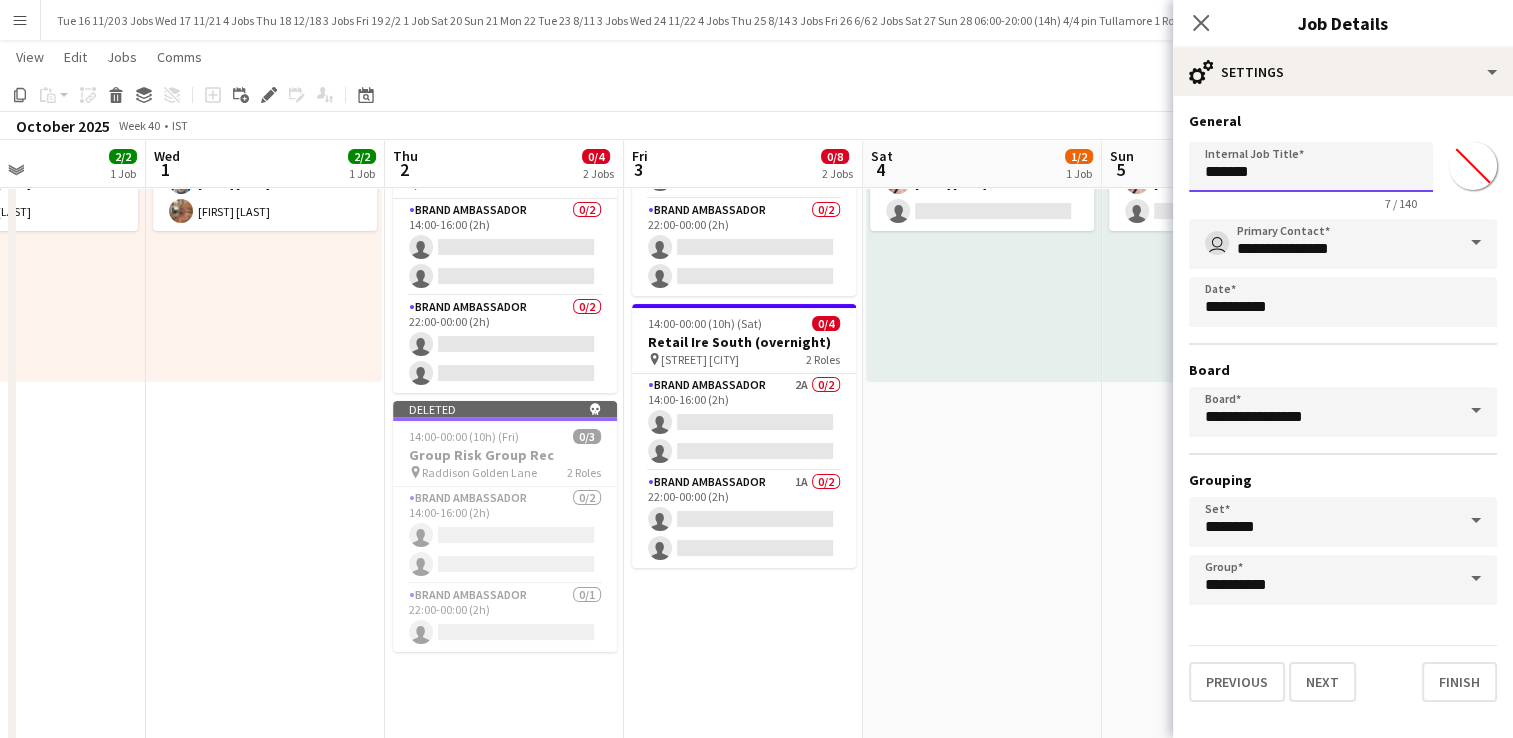 click on "*******" at bounding box center [1311, 167] 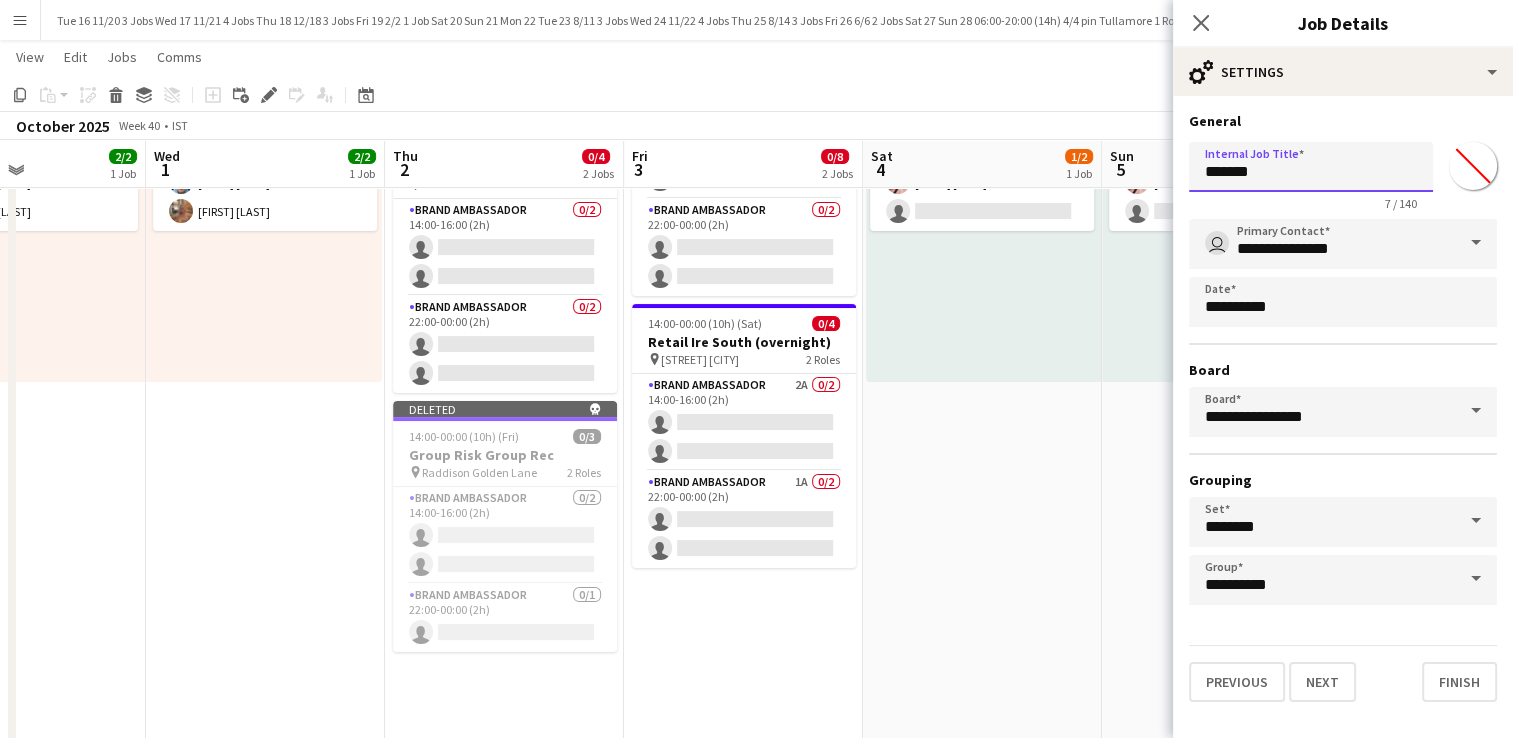 click on "*******" at bounding box center [1311, 167] 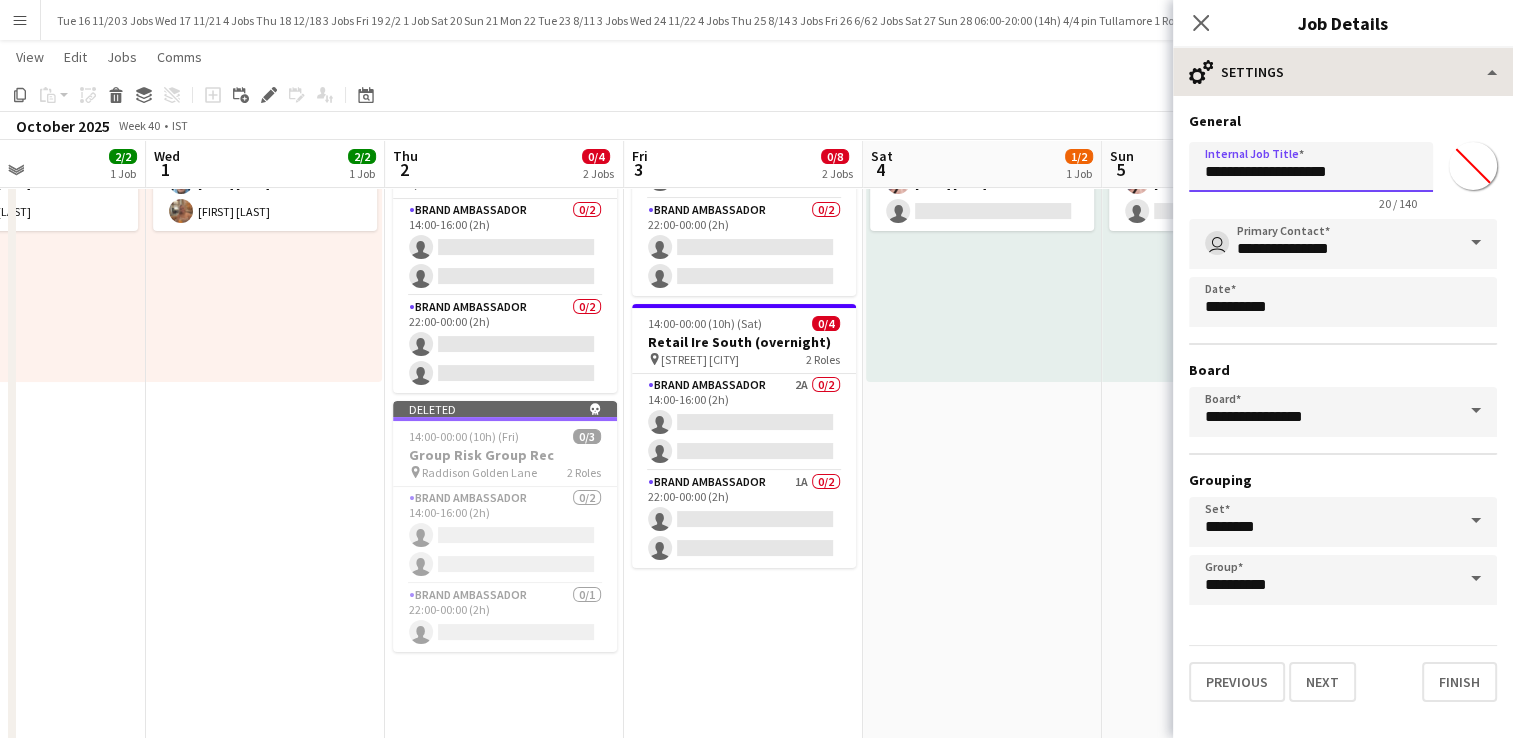 type on "**********" 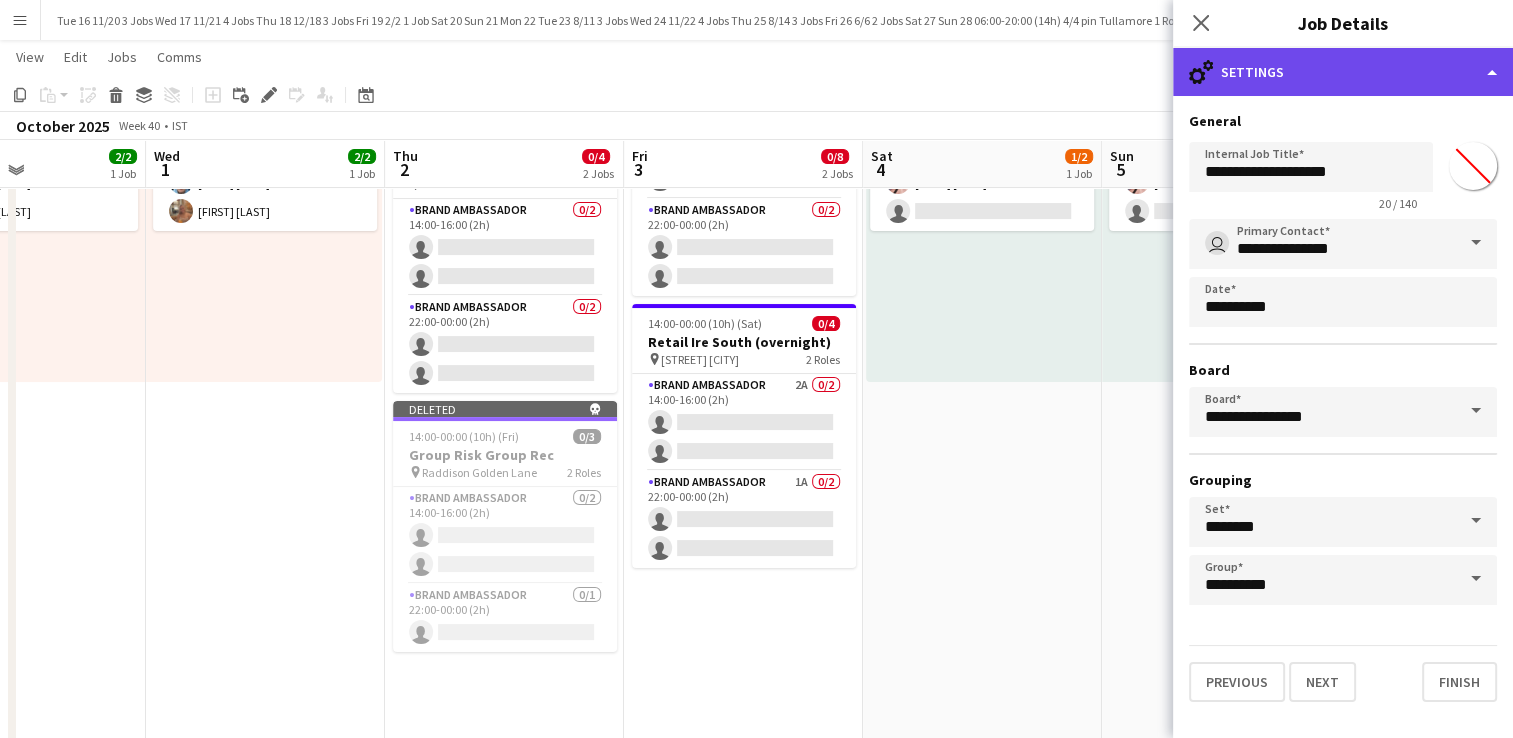 click on "cog-double-3
Settings" 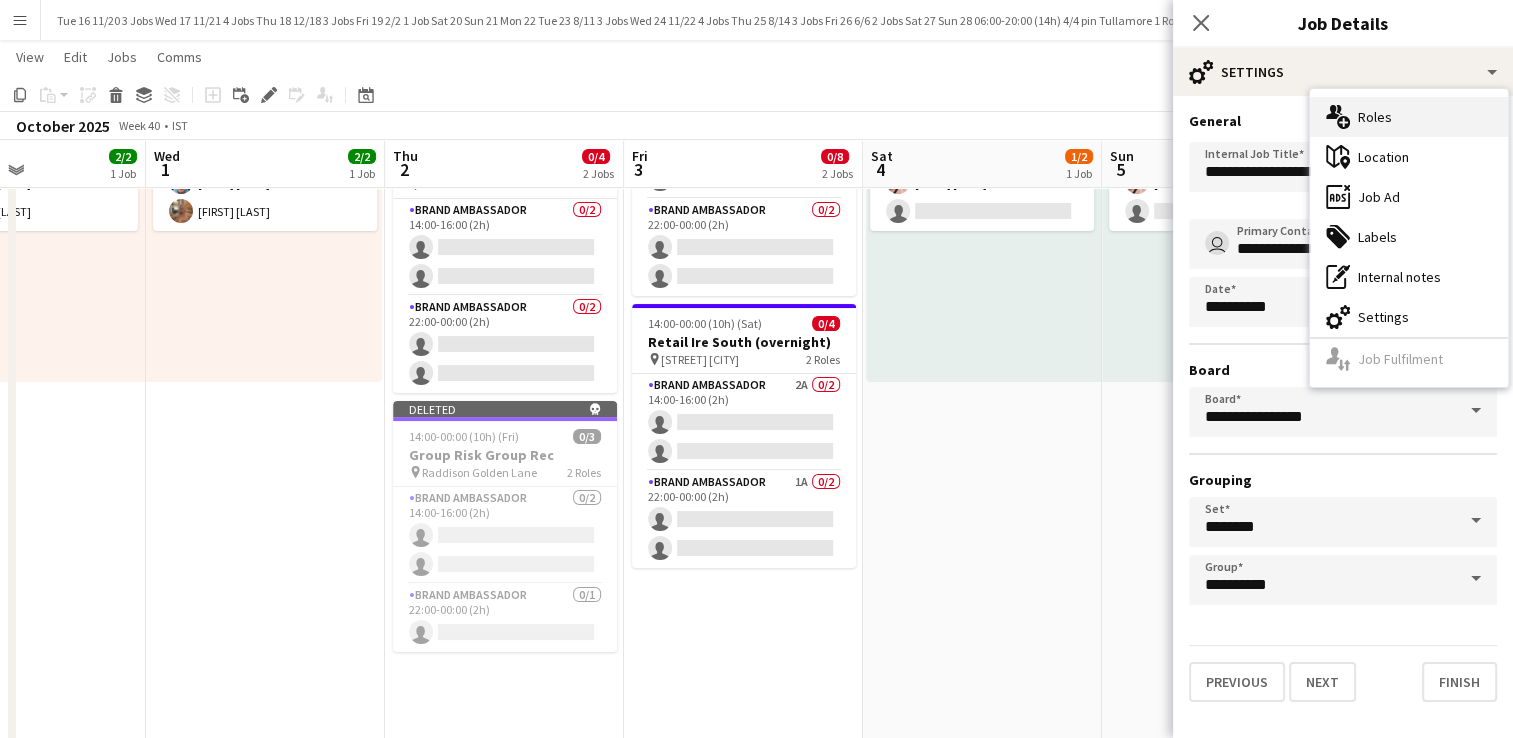 click 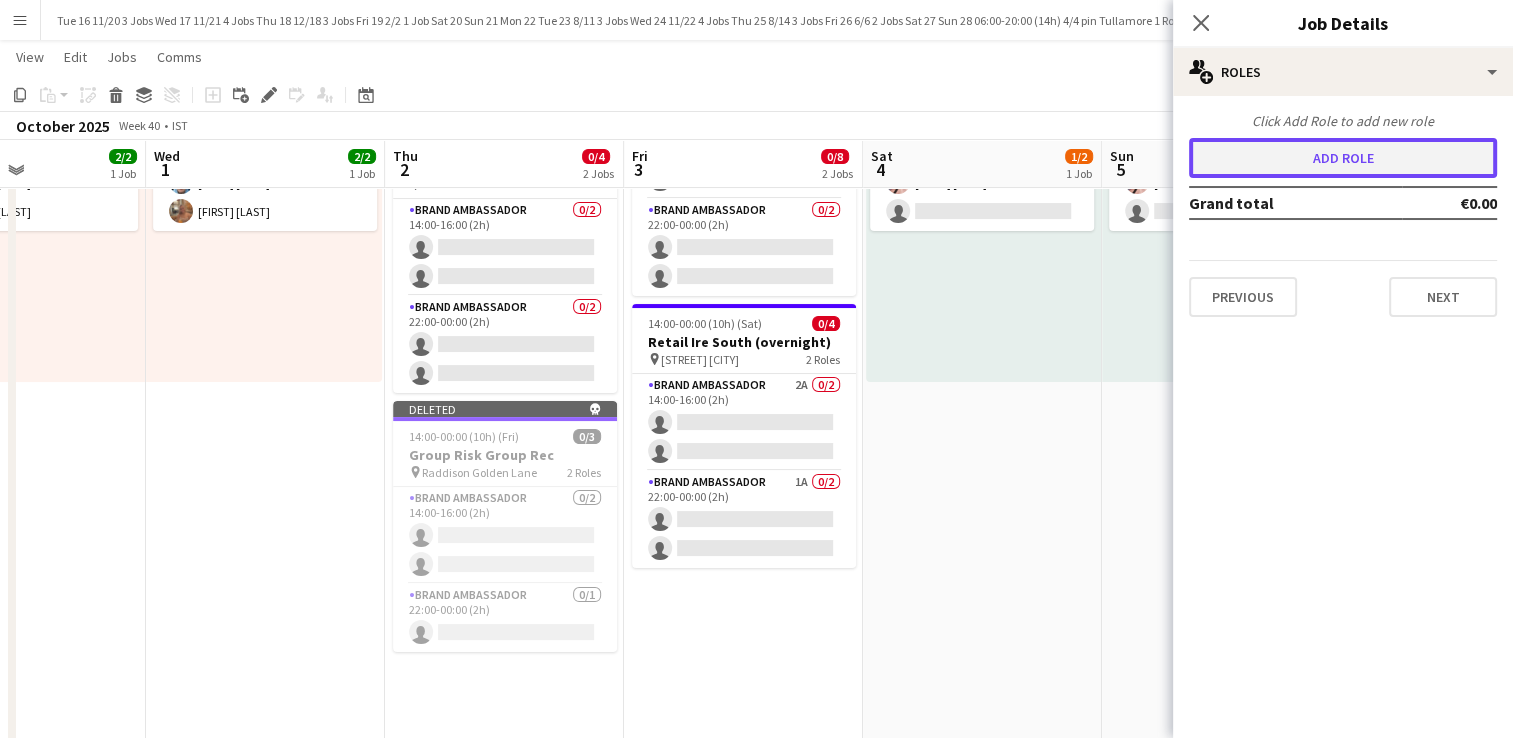 click on "Add role" at bounding box center (1343, 158) 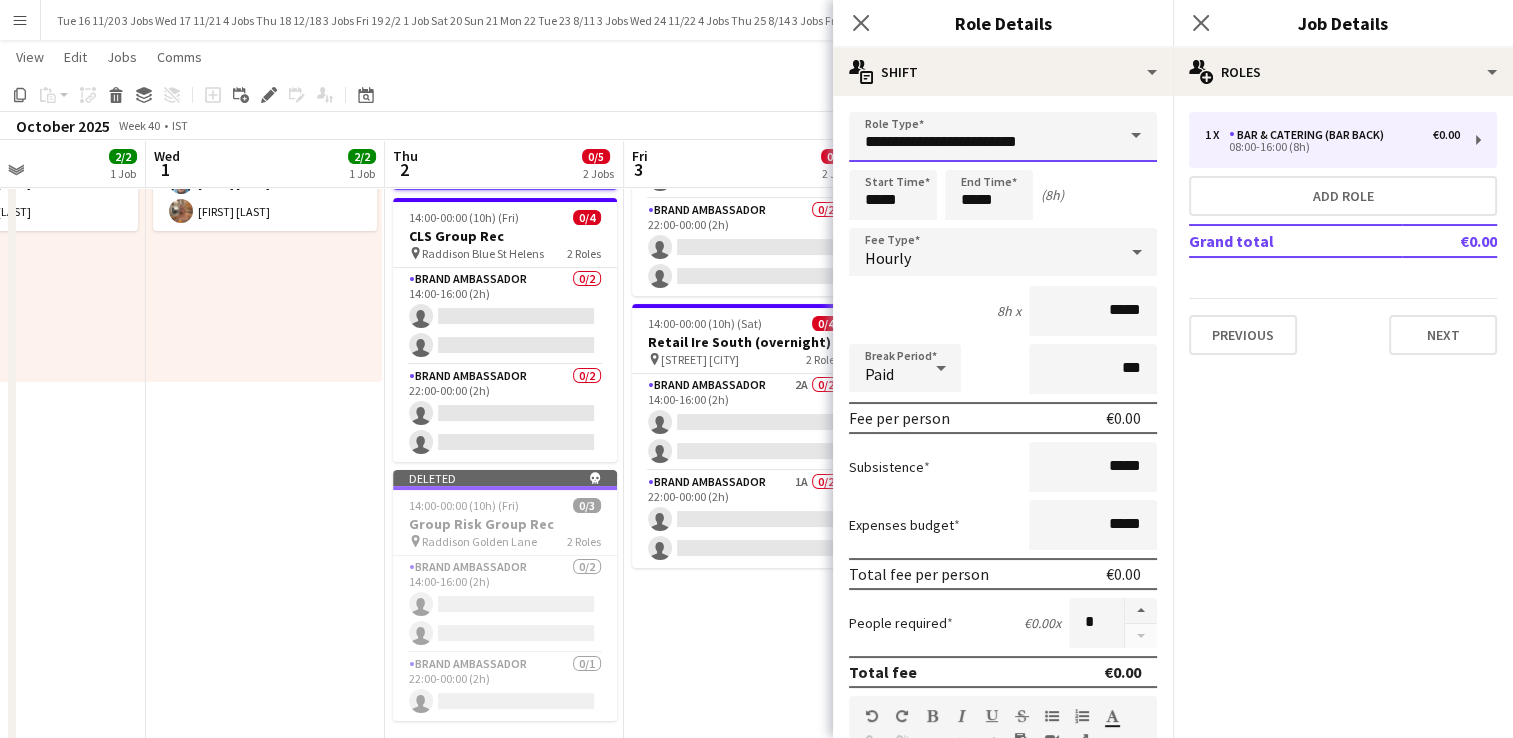 click on "**********" at bounding box center (1003, 137) 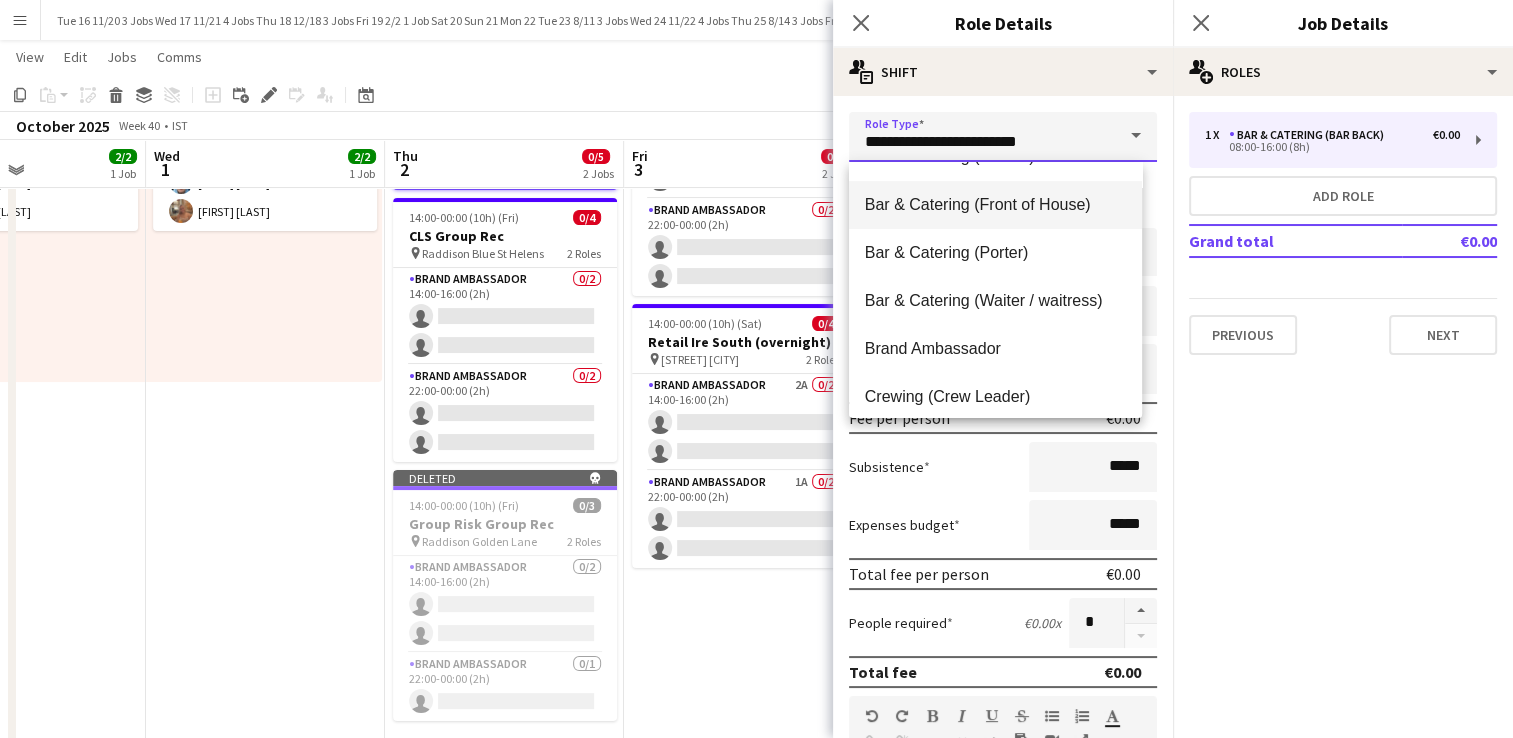 scroll, scrollTop: 200, scrollLeft: 0, axis: vertical 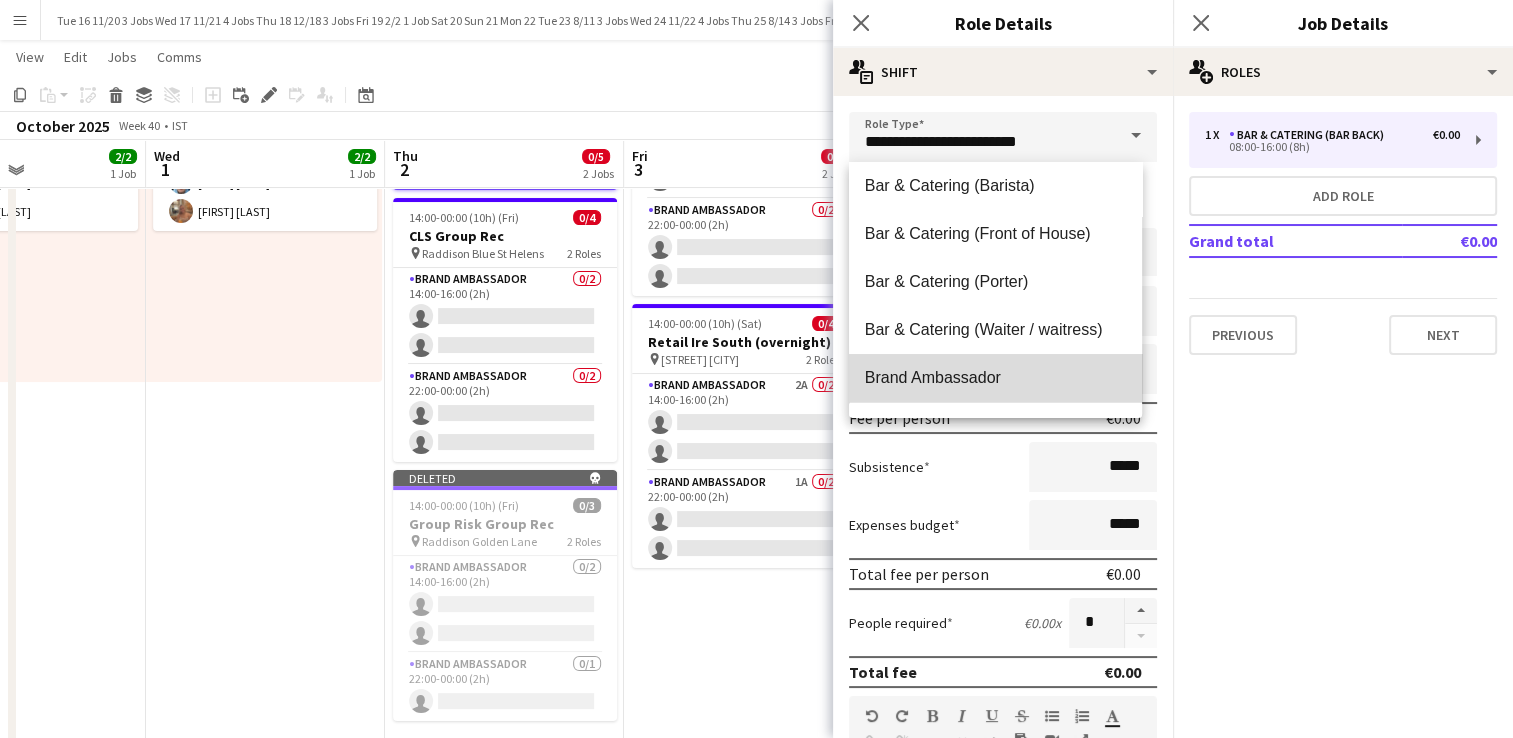 click on "Brand Ambassador" at bounding box center [995, 377] 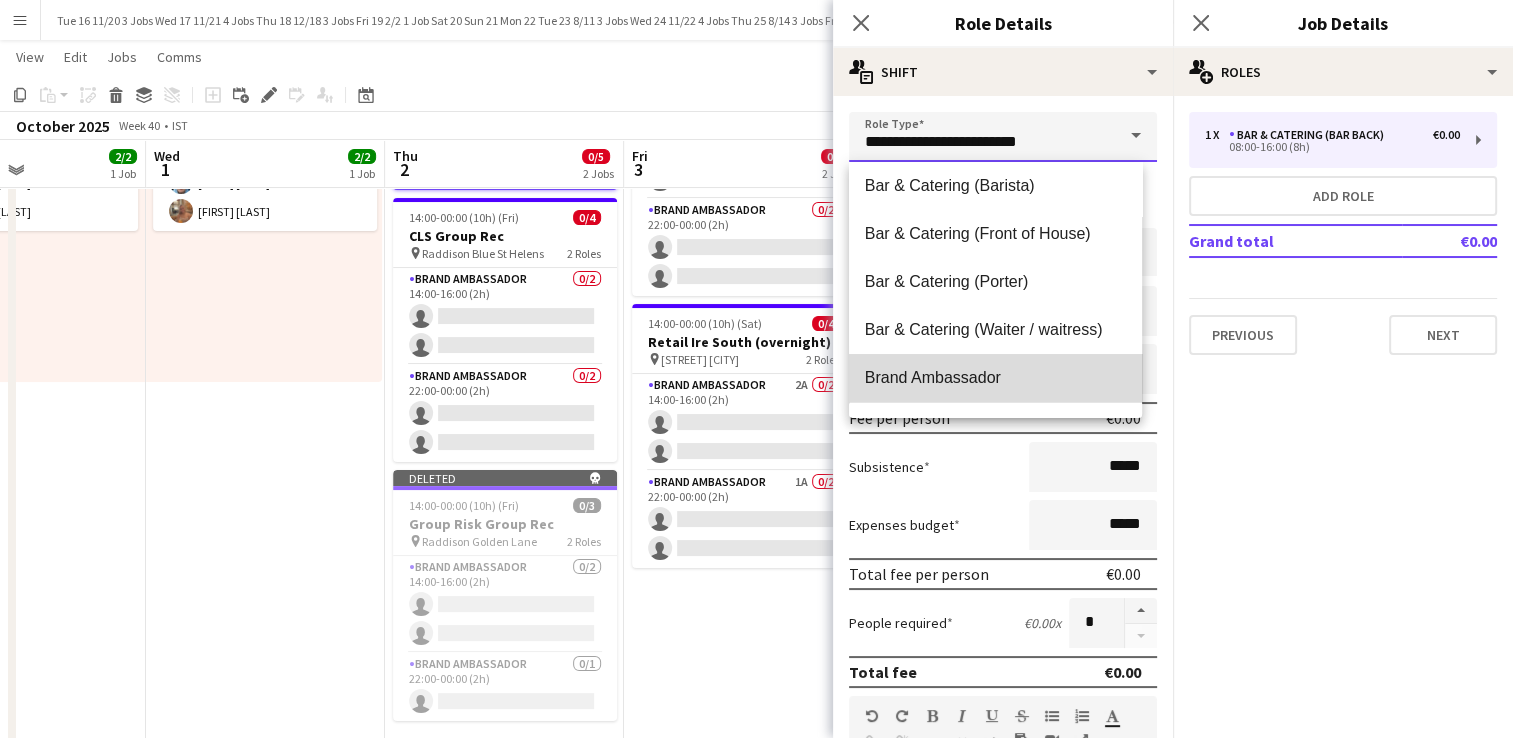 type on "**********" 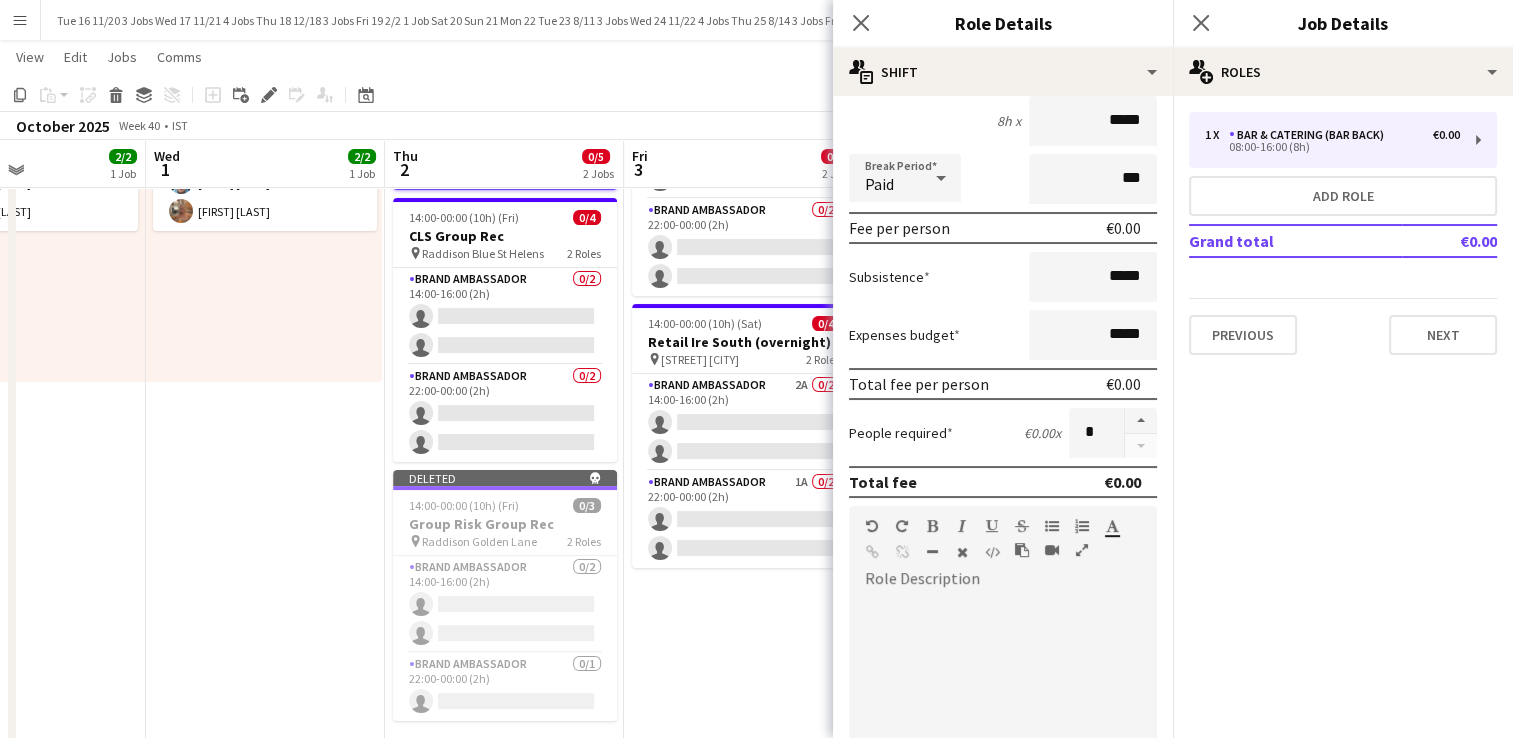 scroll, scrollTop: 300, scrollLeft: 0, axis: vertical 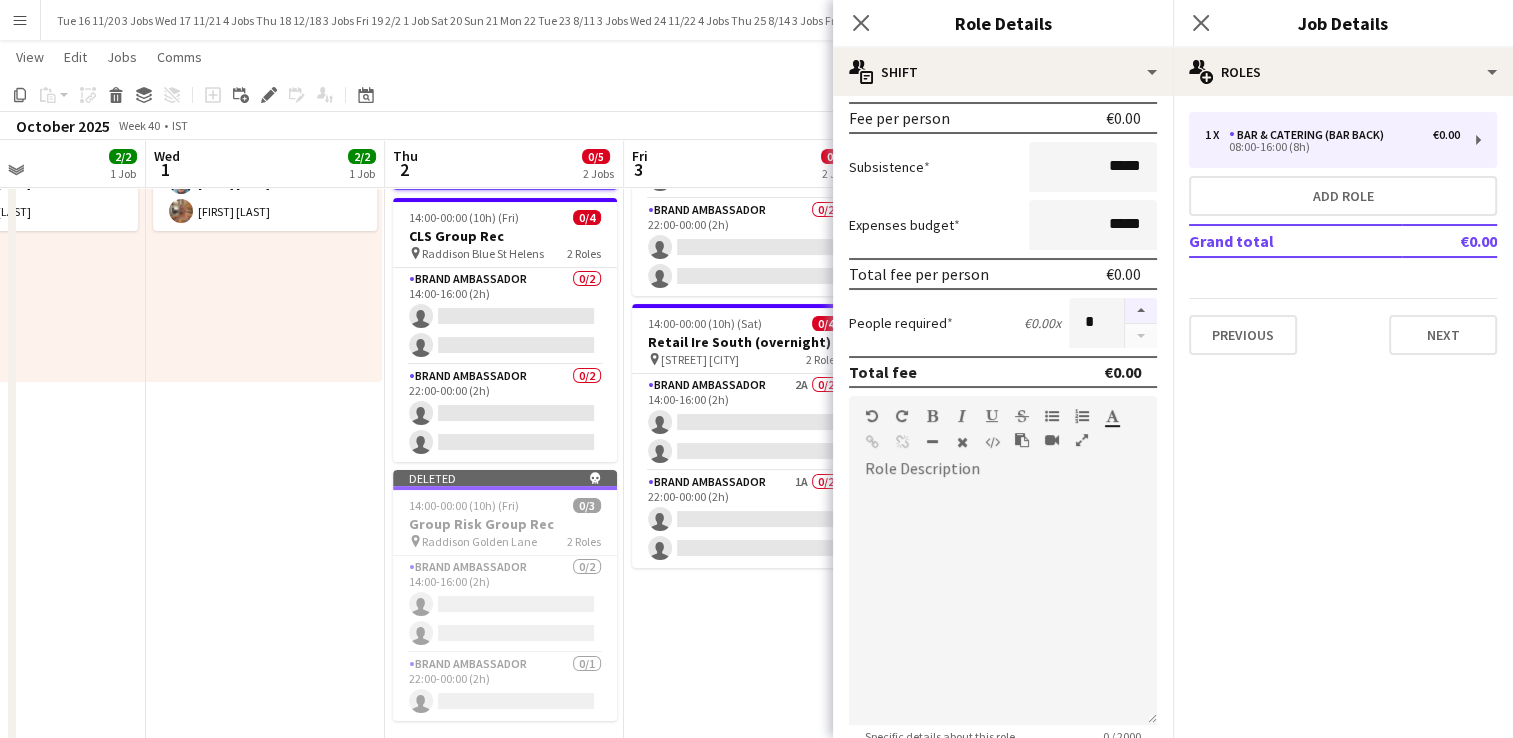 click at bounding box center (1141, 311) 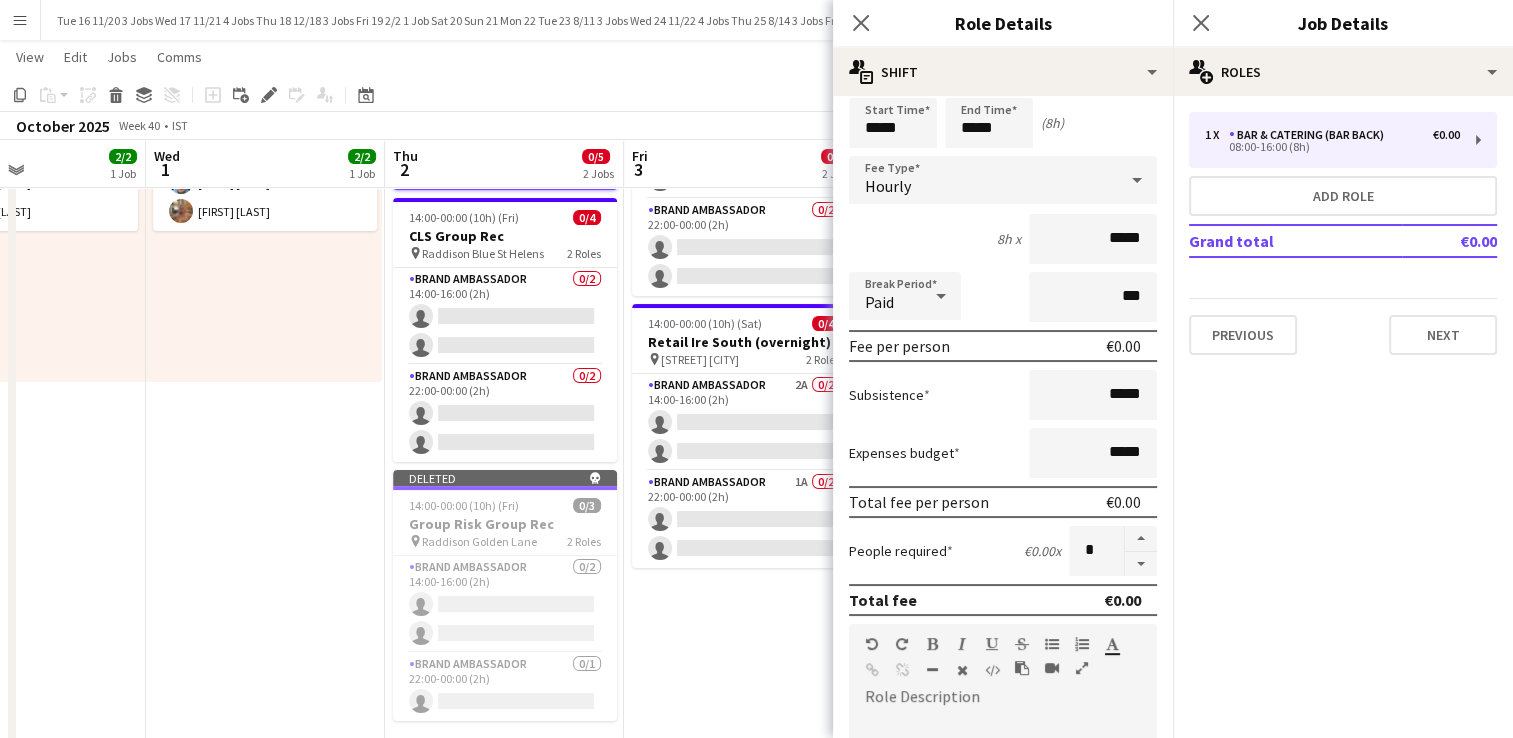 scroll, scrollTop: 0, scrollLeft: 0, axis: both 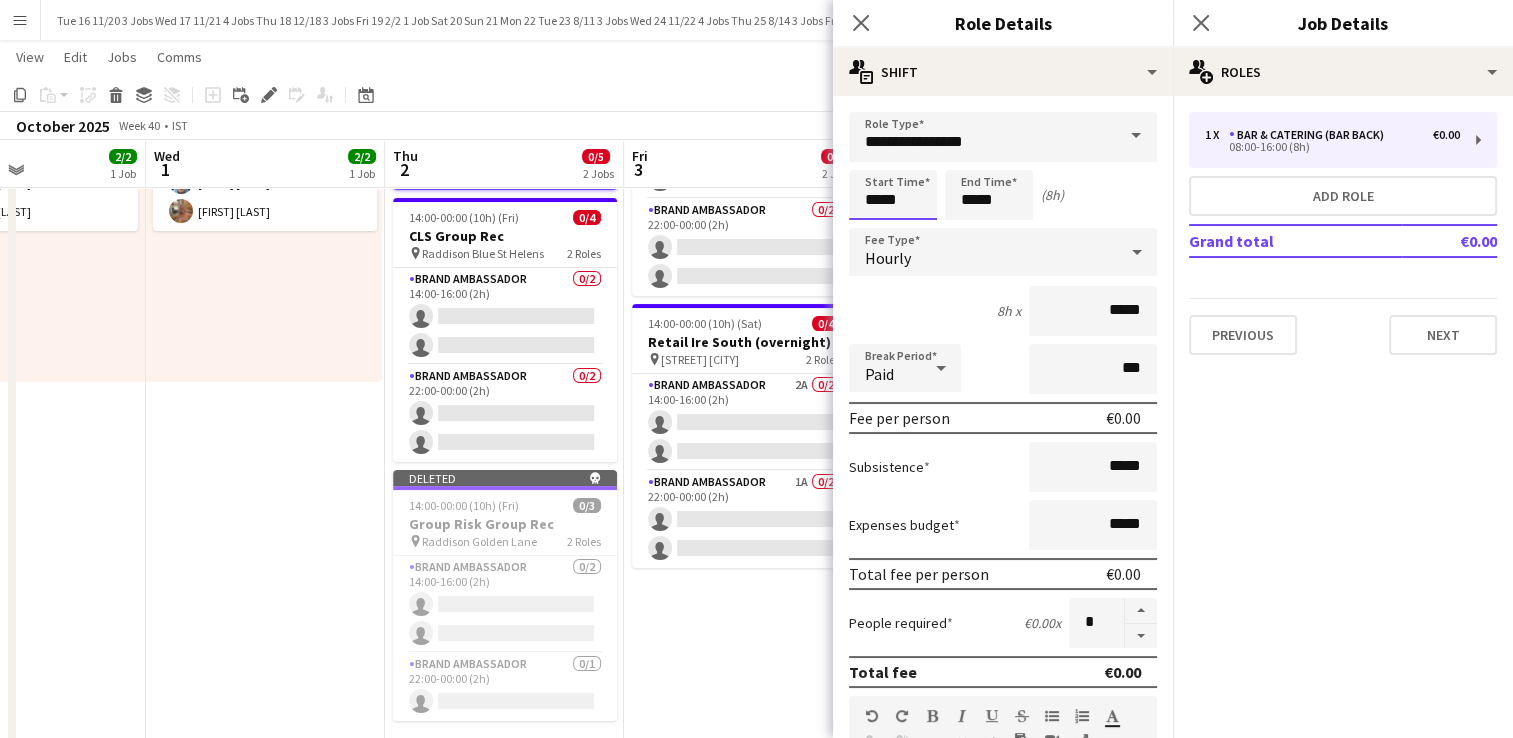 click on "*****" at bounding box center [893, 195] 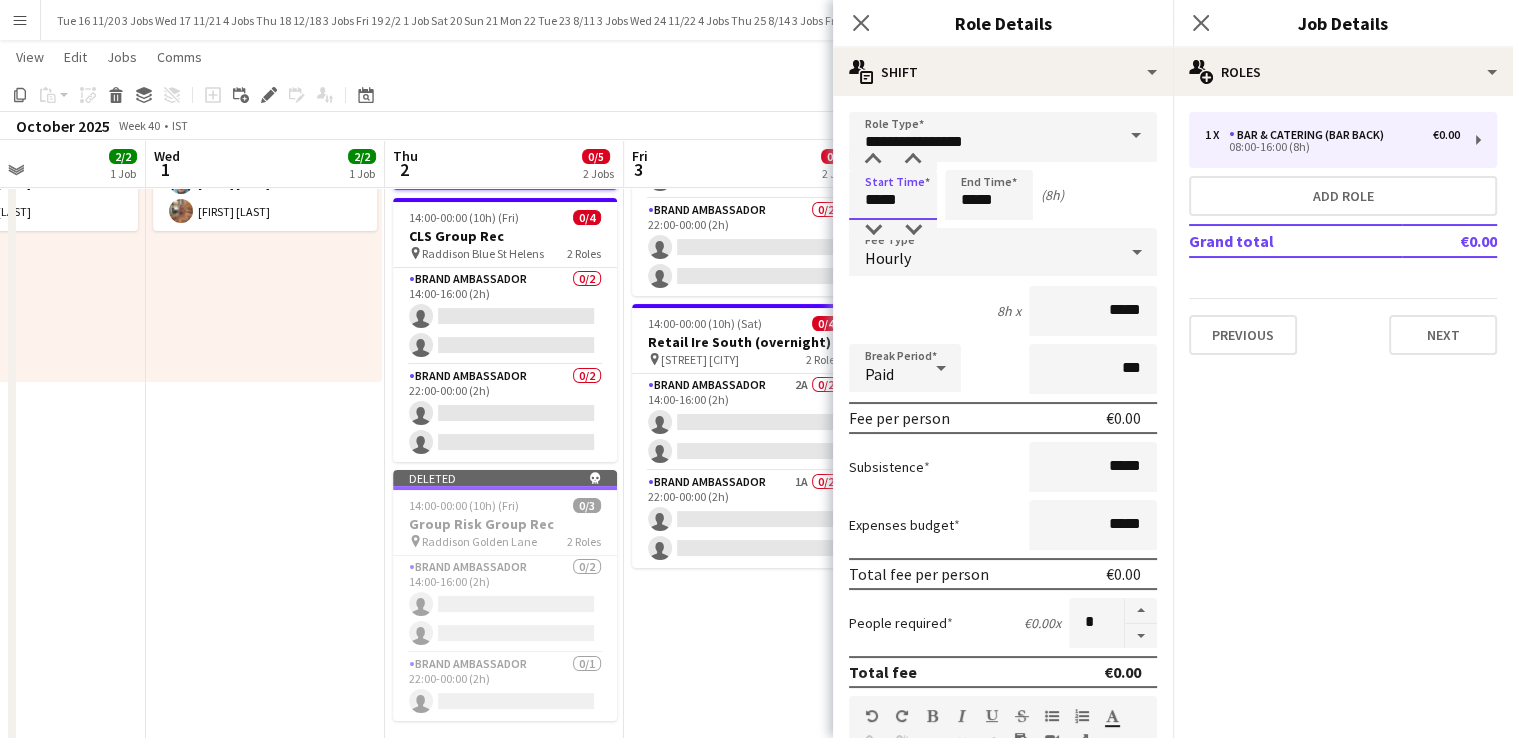 click on "*****" at bounding box center (893, 195) 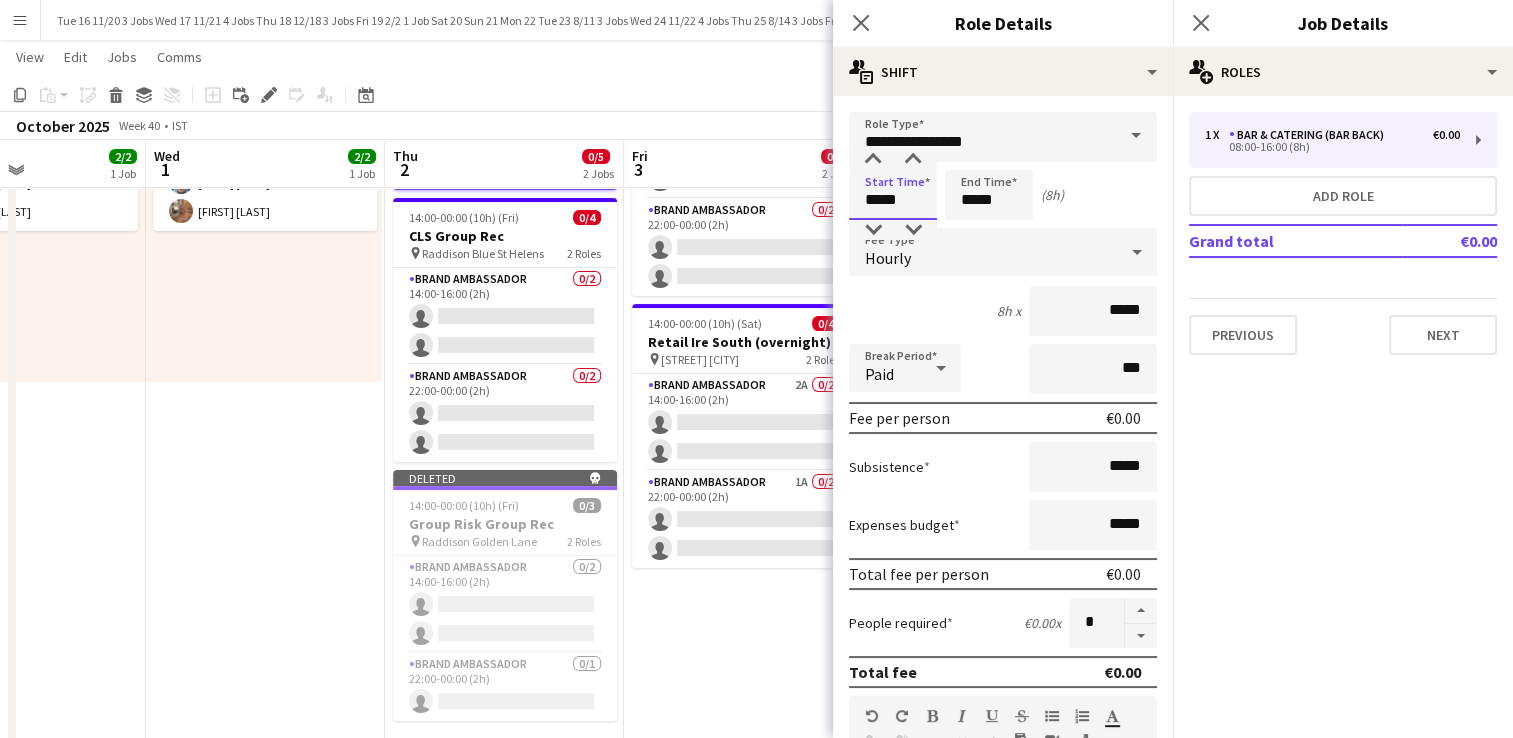 click on "*****" at bounding box center [893, 195] 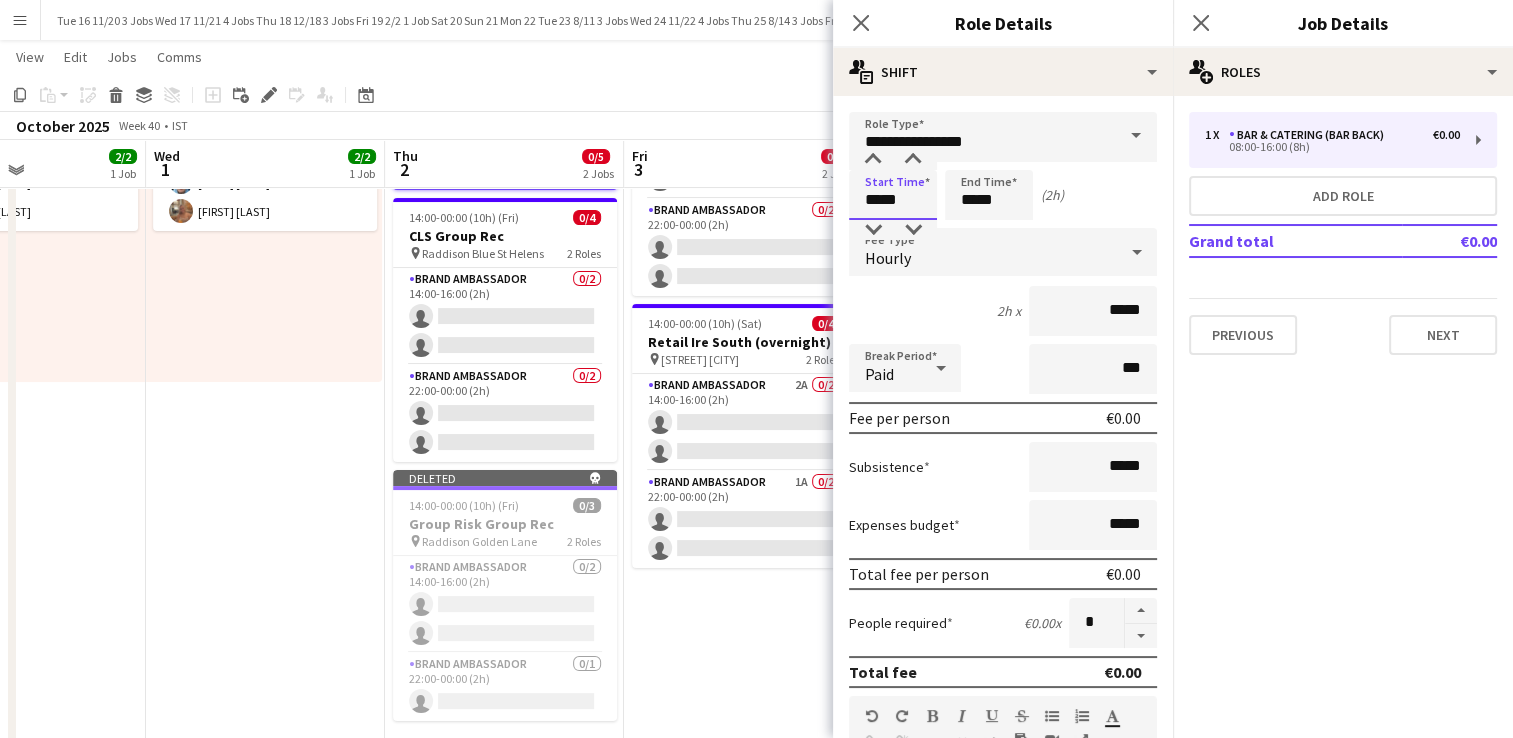 type on "*****" 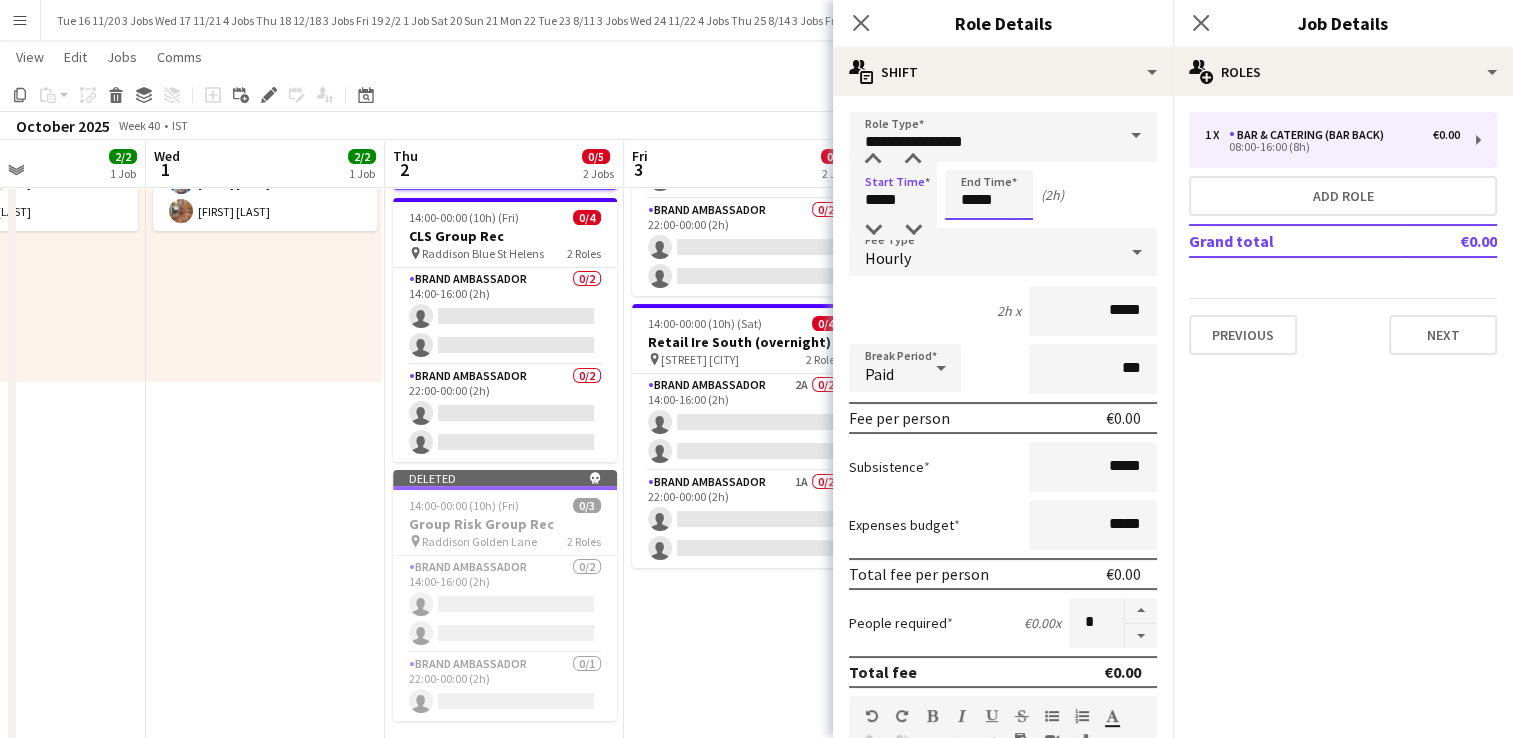 click on "*****" at bounding box center (989, 195) 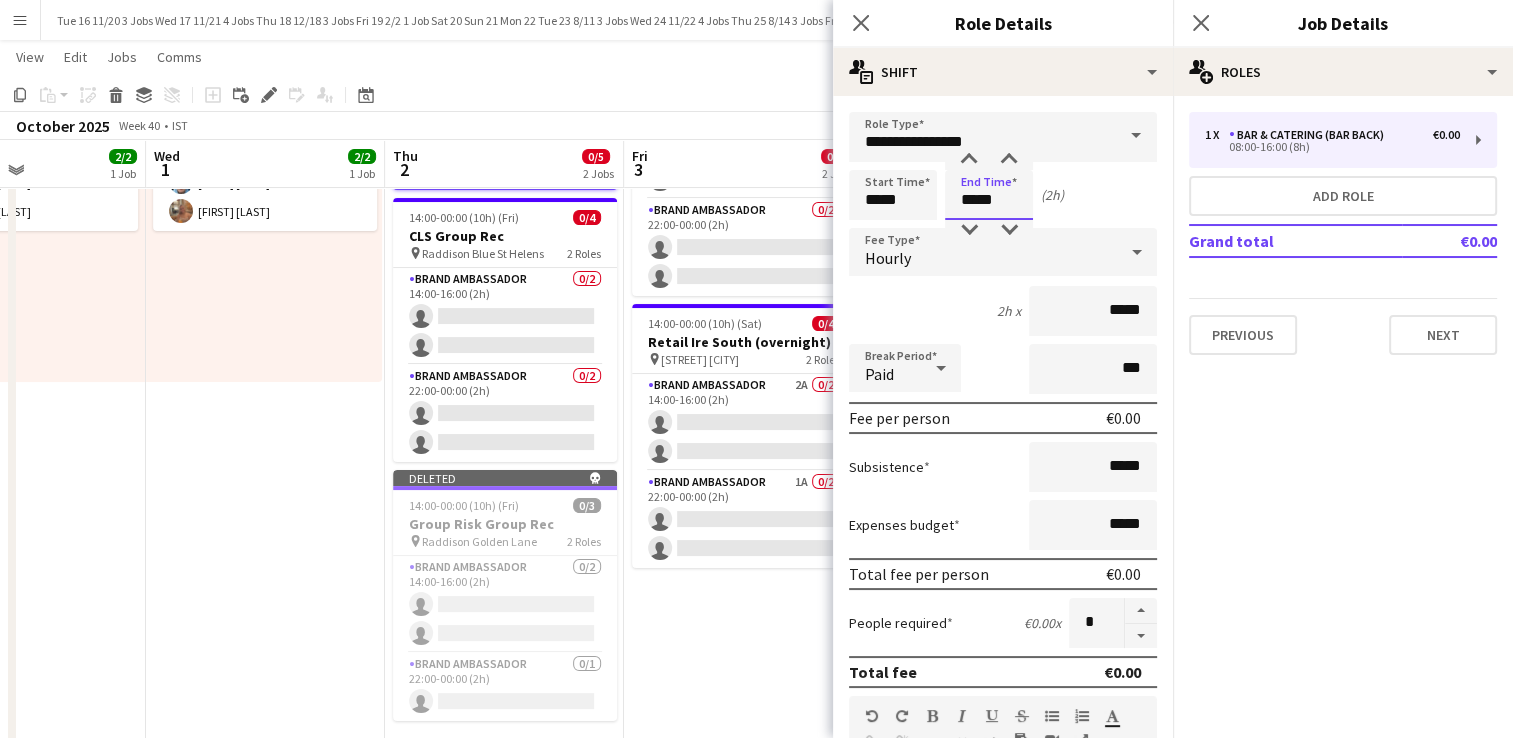 click on "*****" at bounding box center [989, 195] 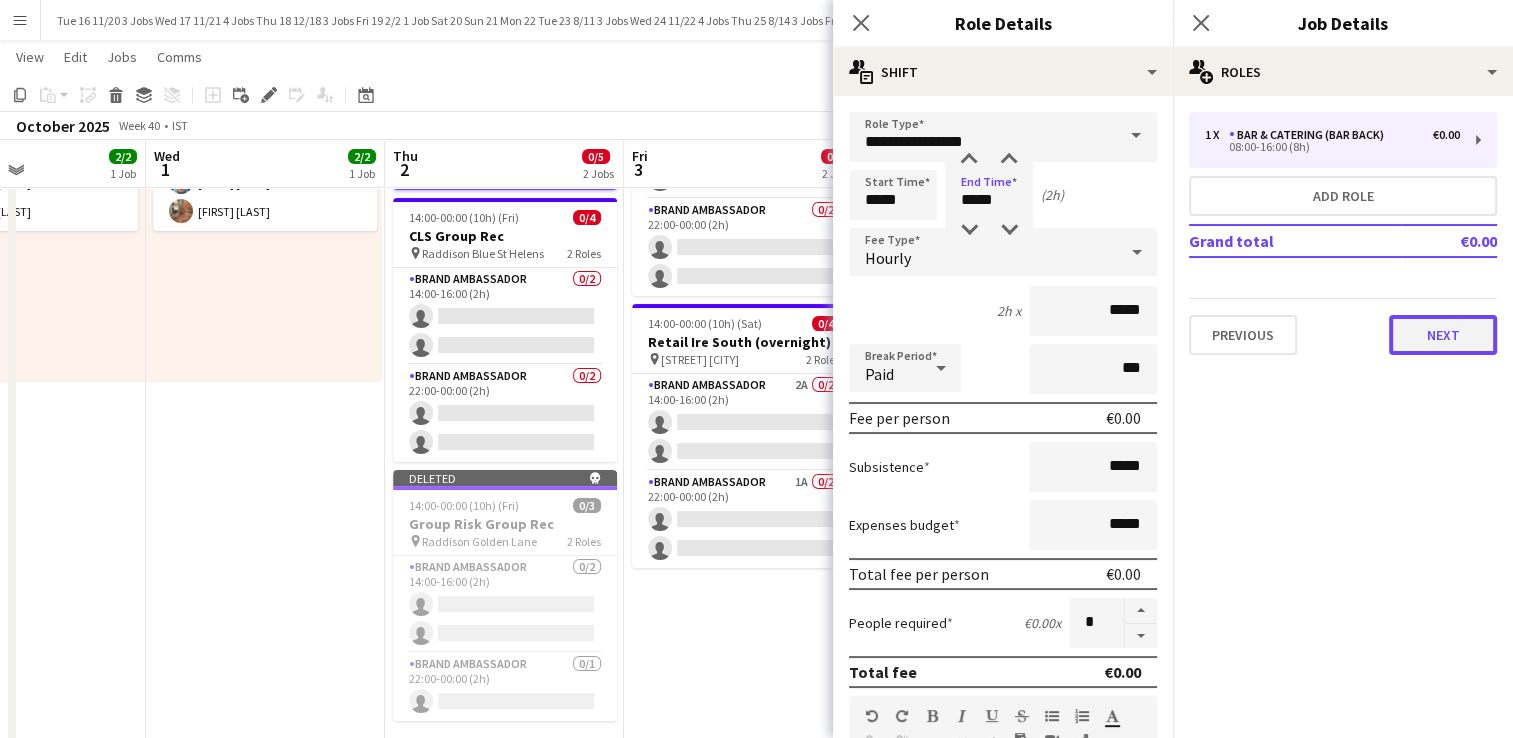 click on "Next" at bounding box center [1443, 335] 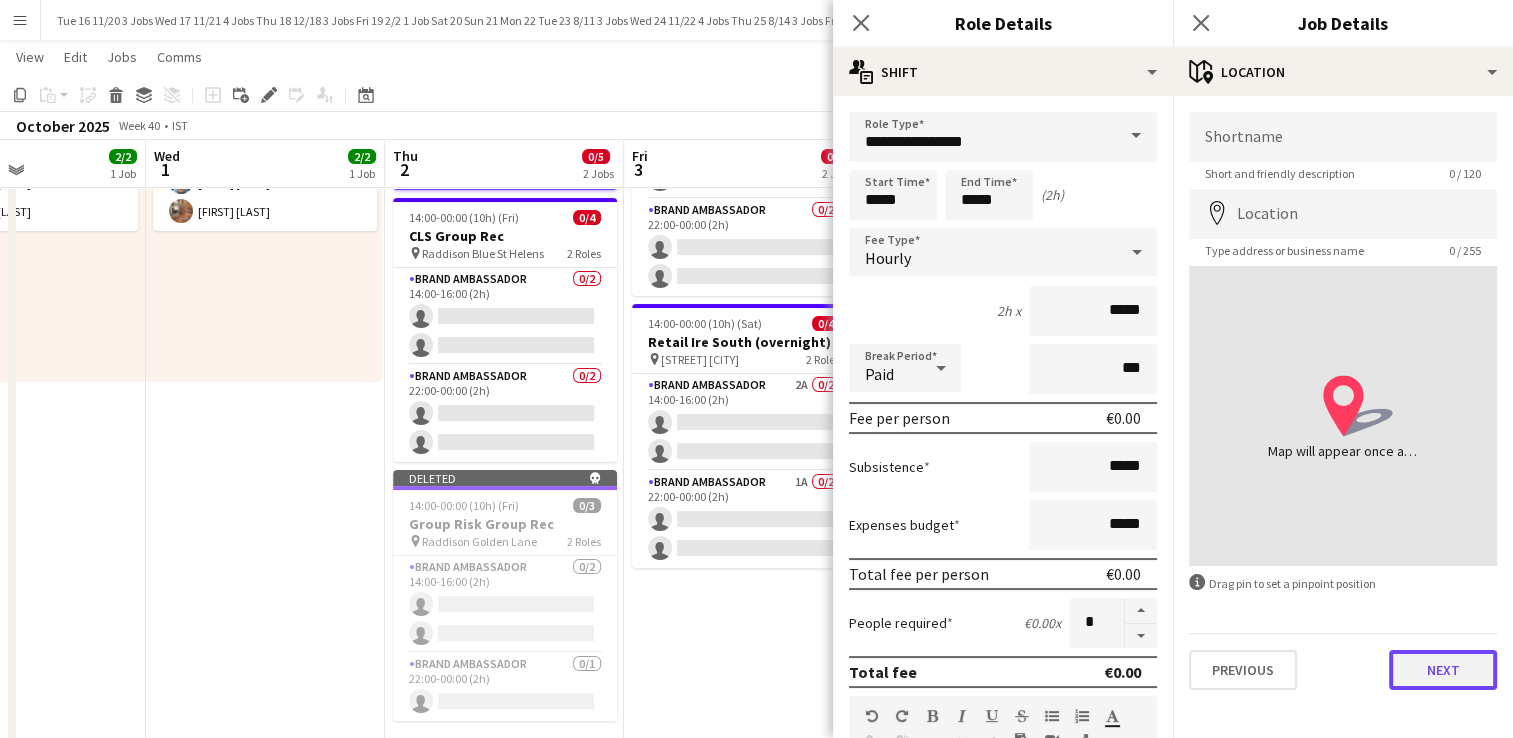 click on "Next" at bounding box center (1443, 670) 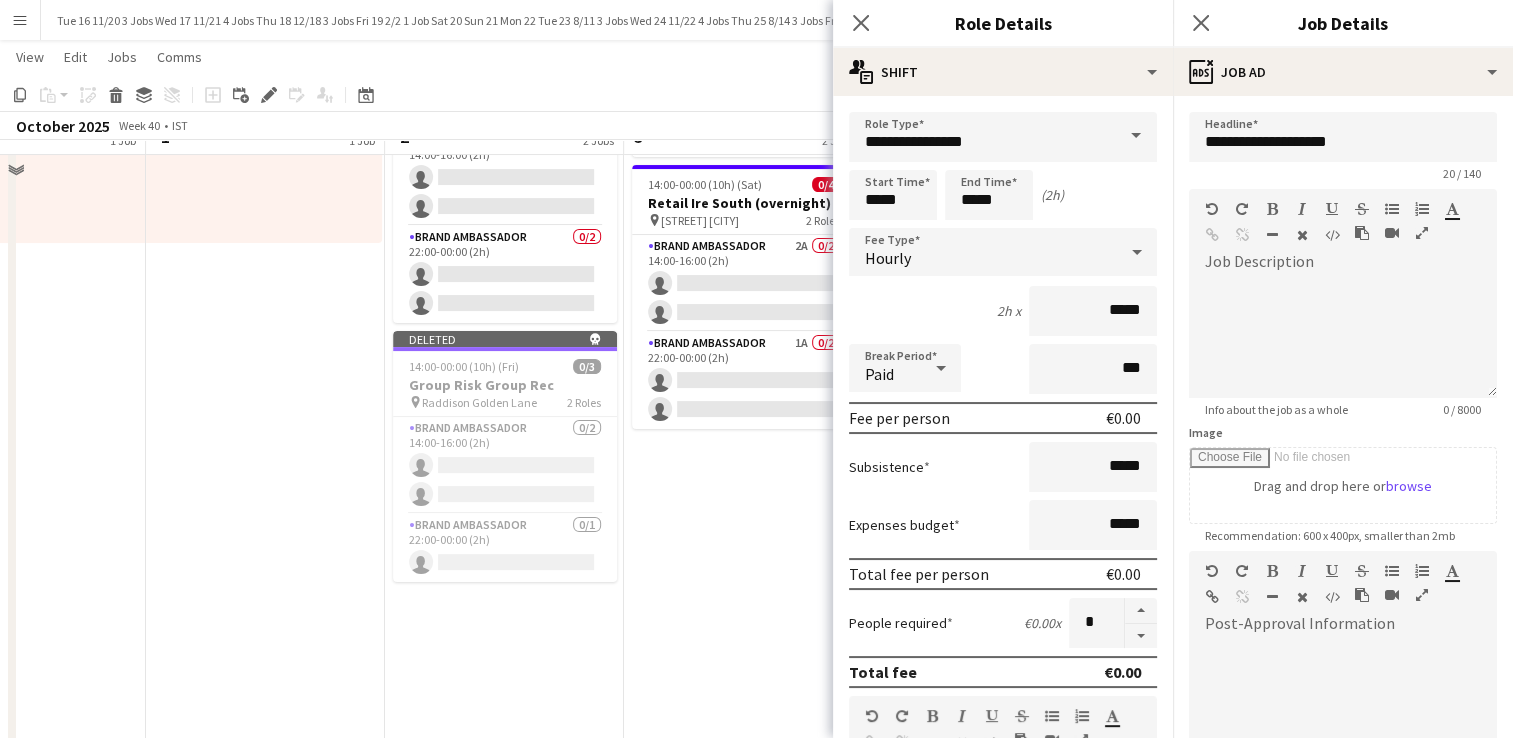 scroll, scrollTop: 400, scrollLeft: 0, axis: vertical 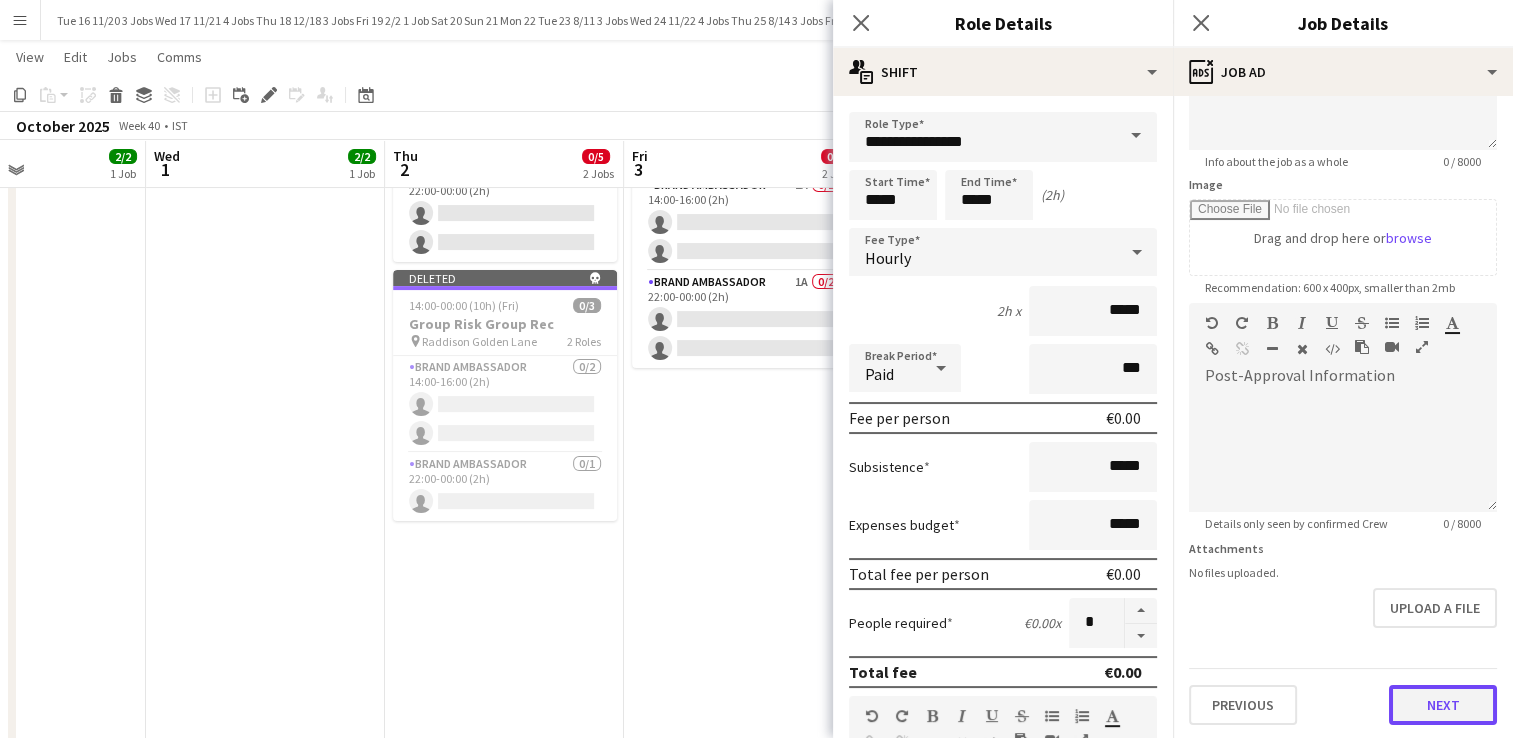 click on "Next" at bounding box center [1443, 705] 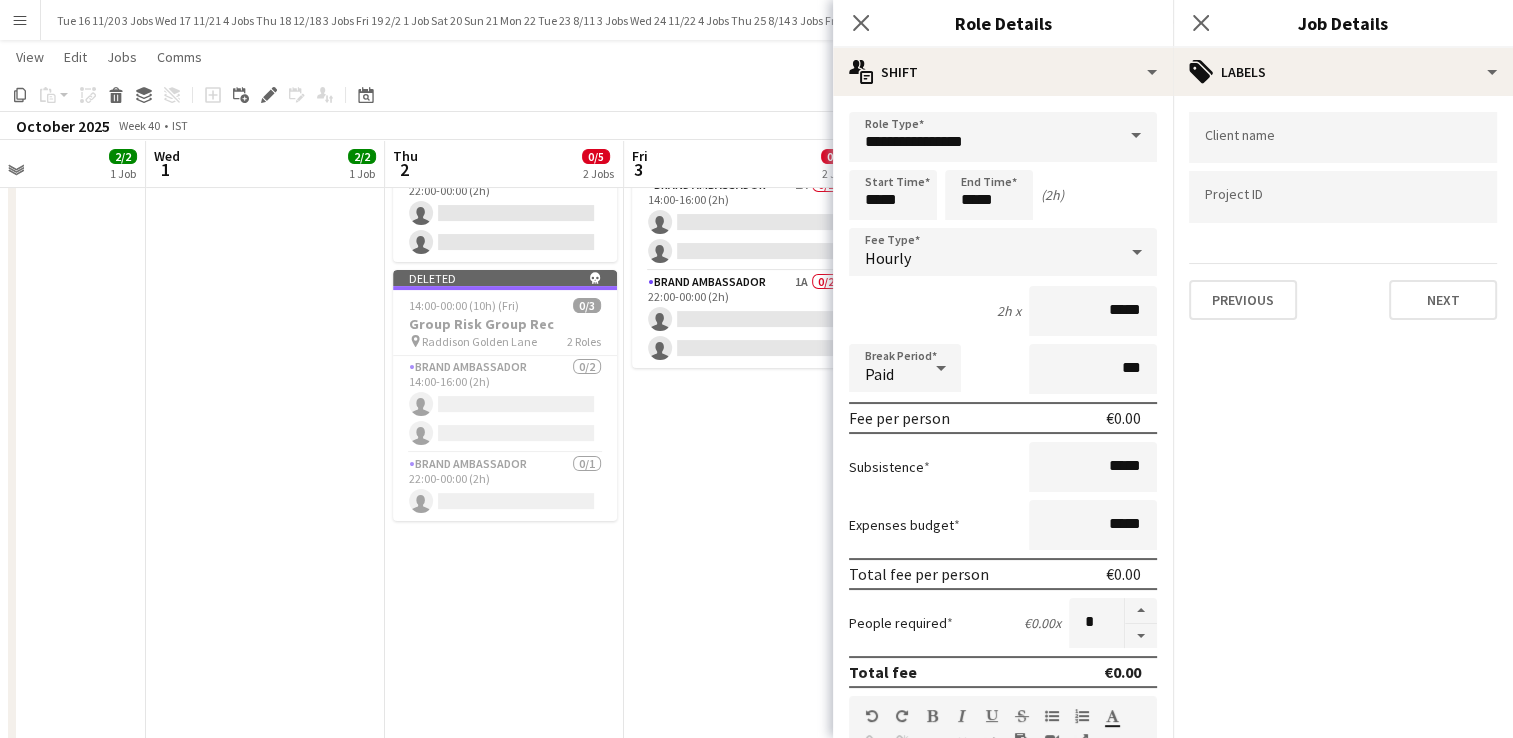 scroll, scrollTop: 0, scrollLeft: 0, axis: both 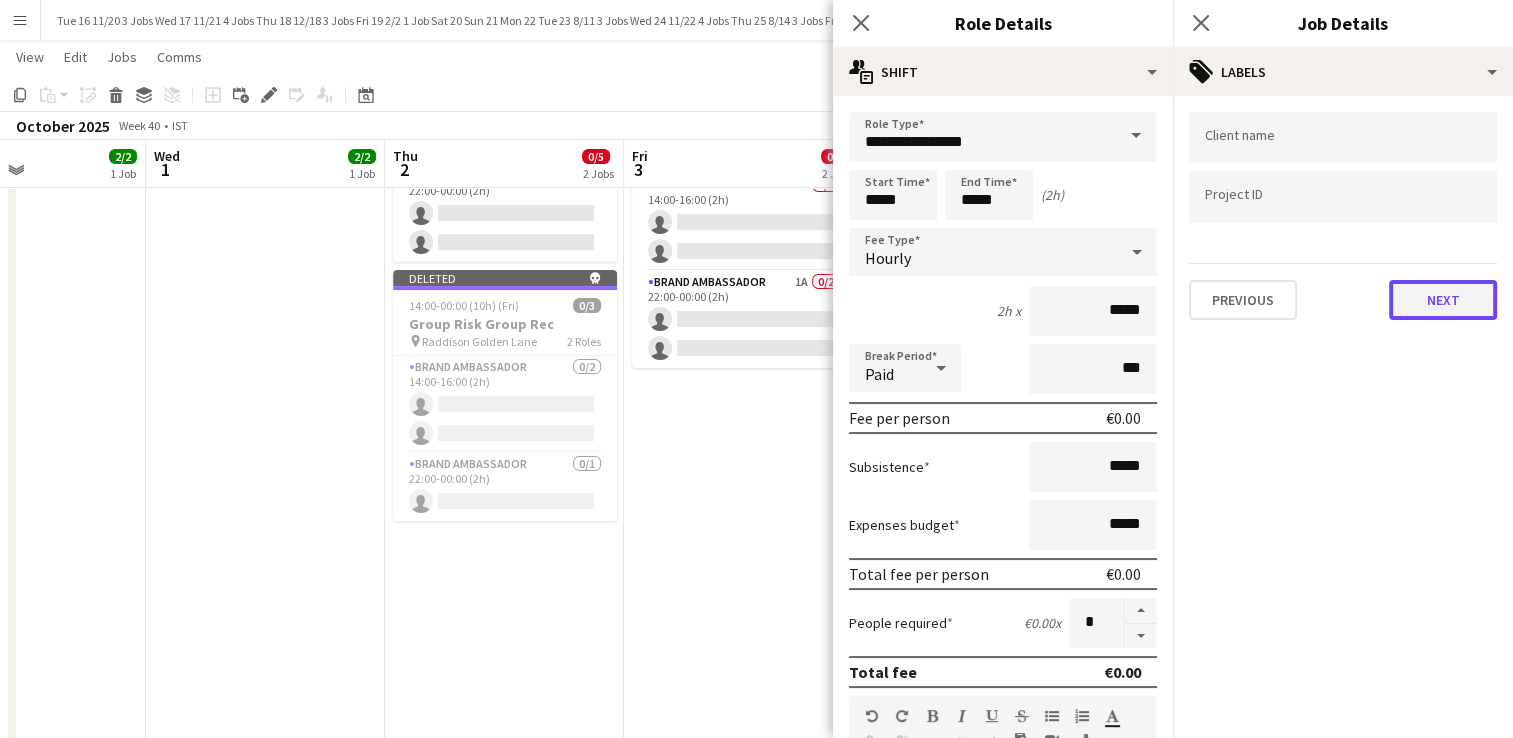 click on "Next" at bounding box center (1443, 300) 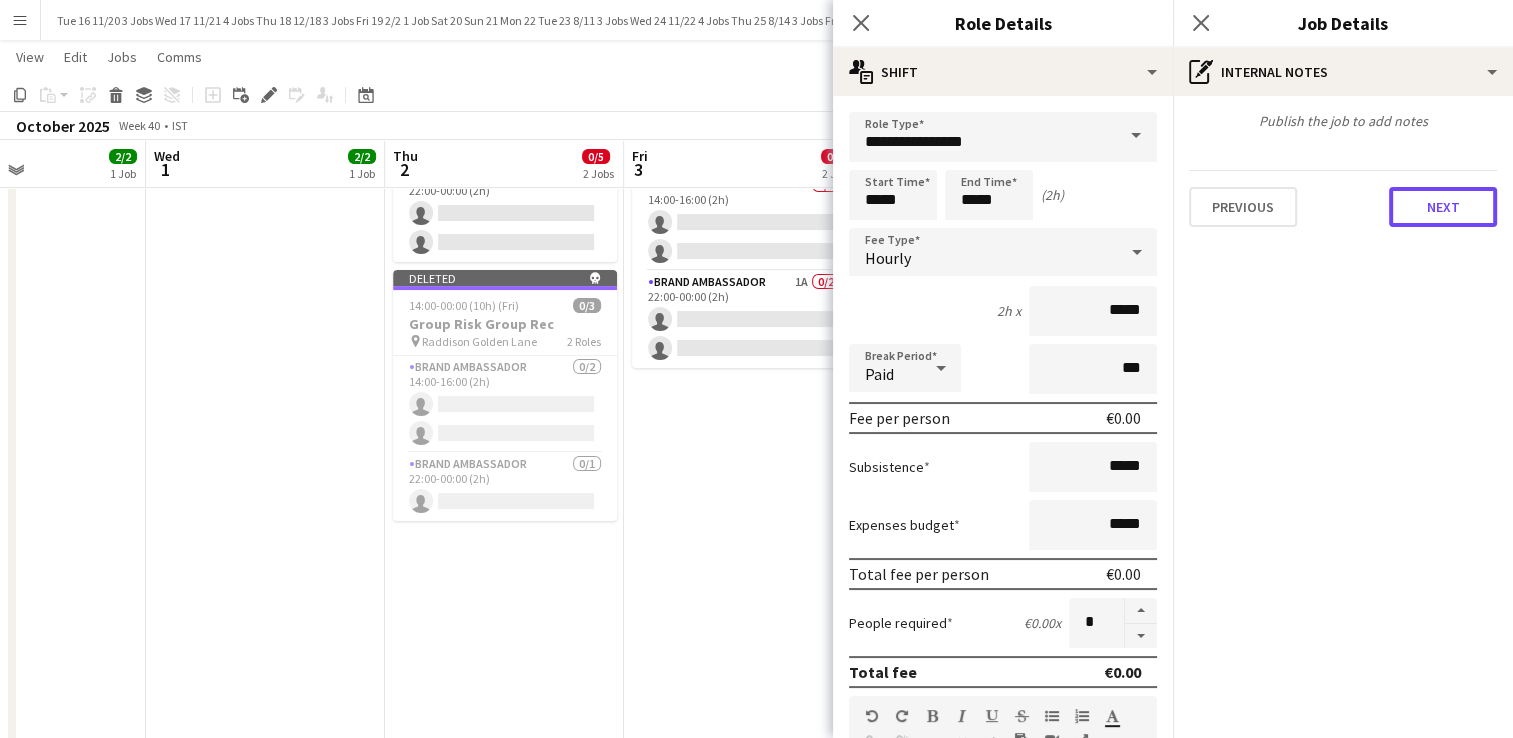 click on "Next" at bounding box center [1443, 207] 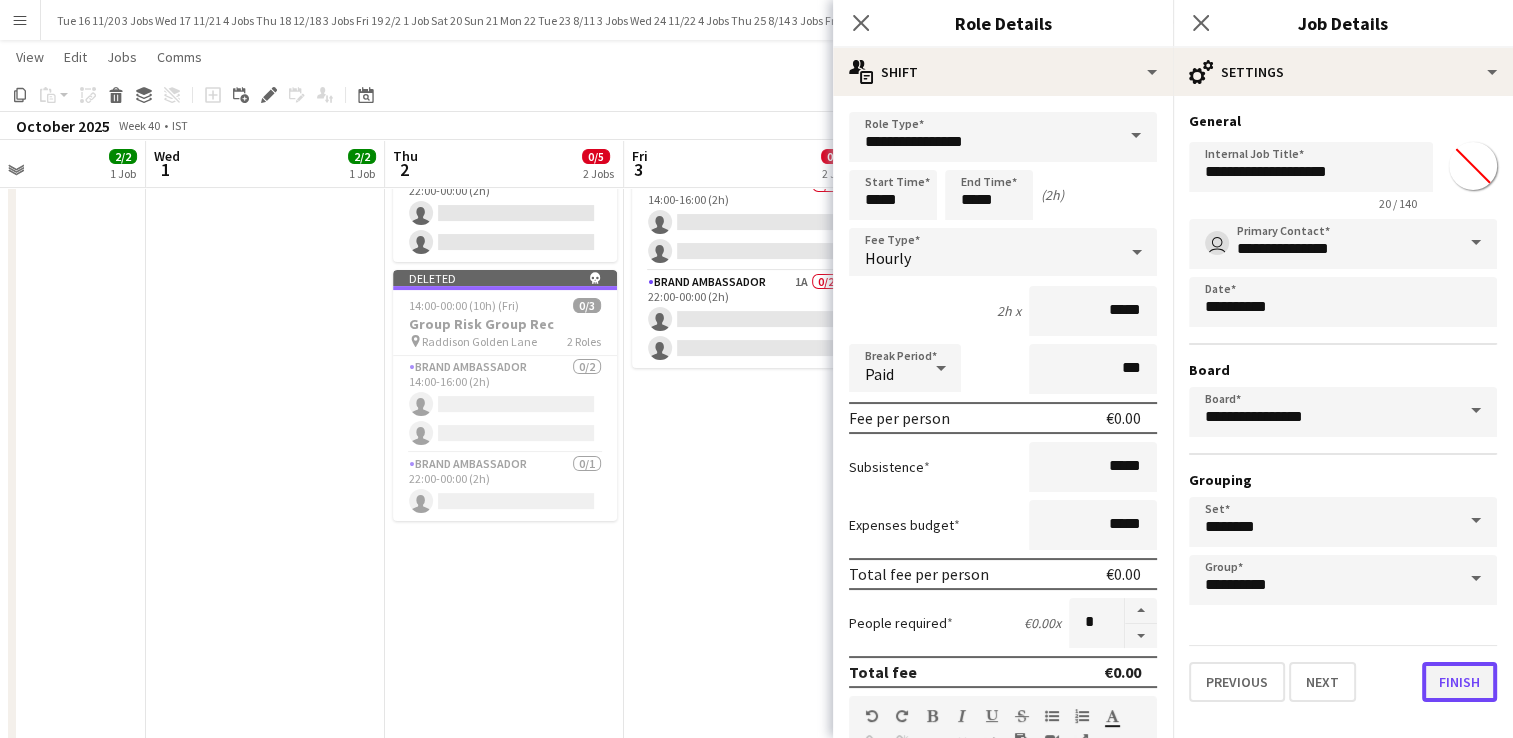 click on "Finish" at bounding box center (1459, 682) 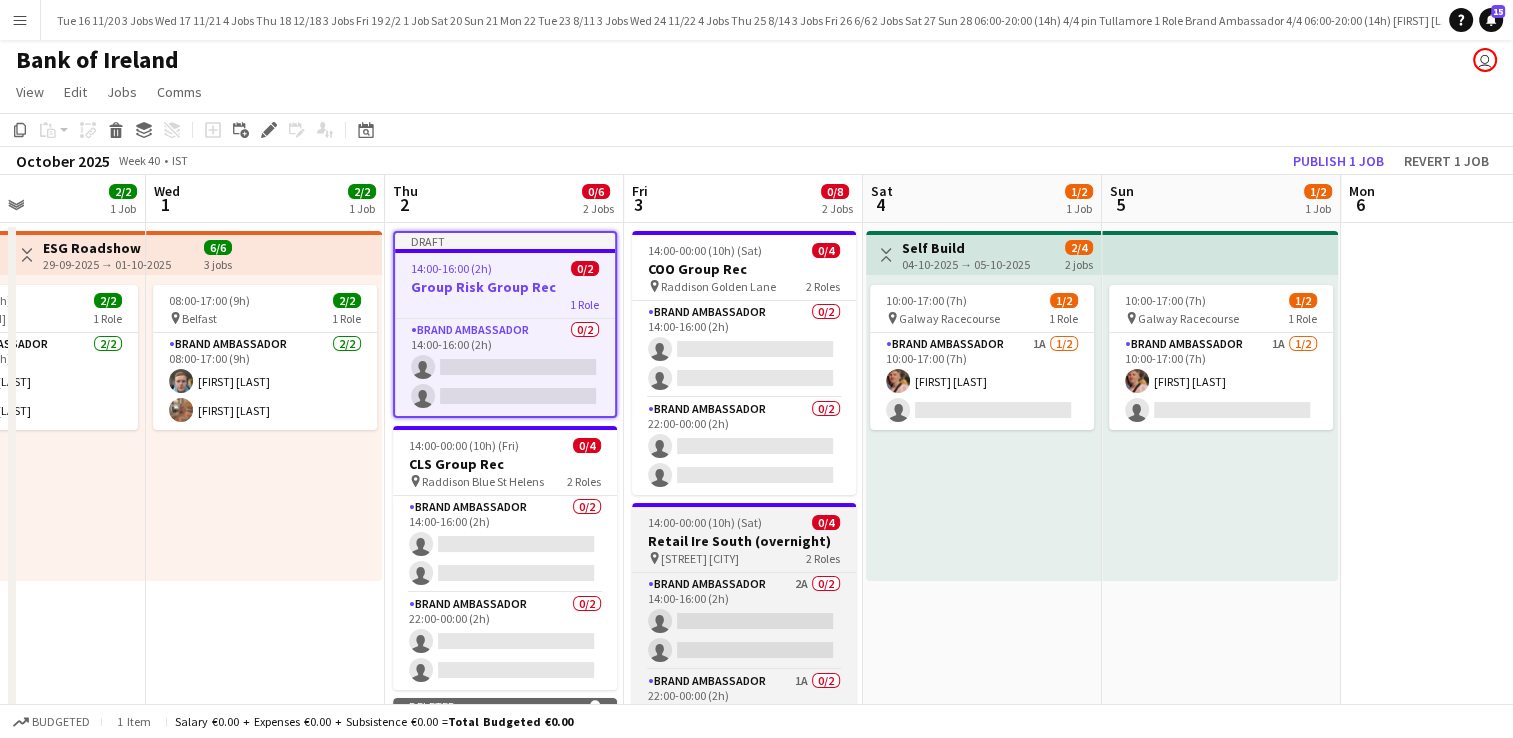 scroll, scrollTop: 0, scrollLeft: 0, axis: both 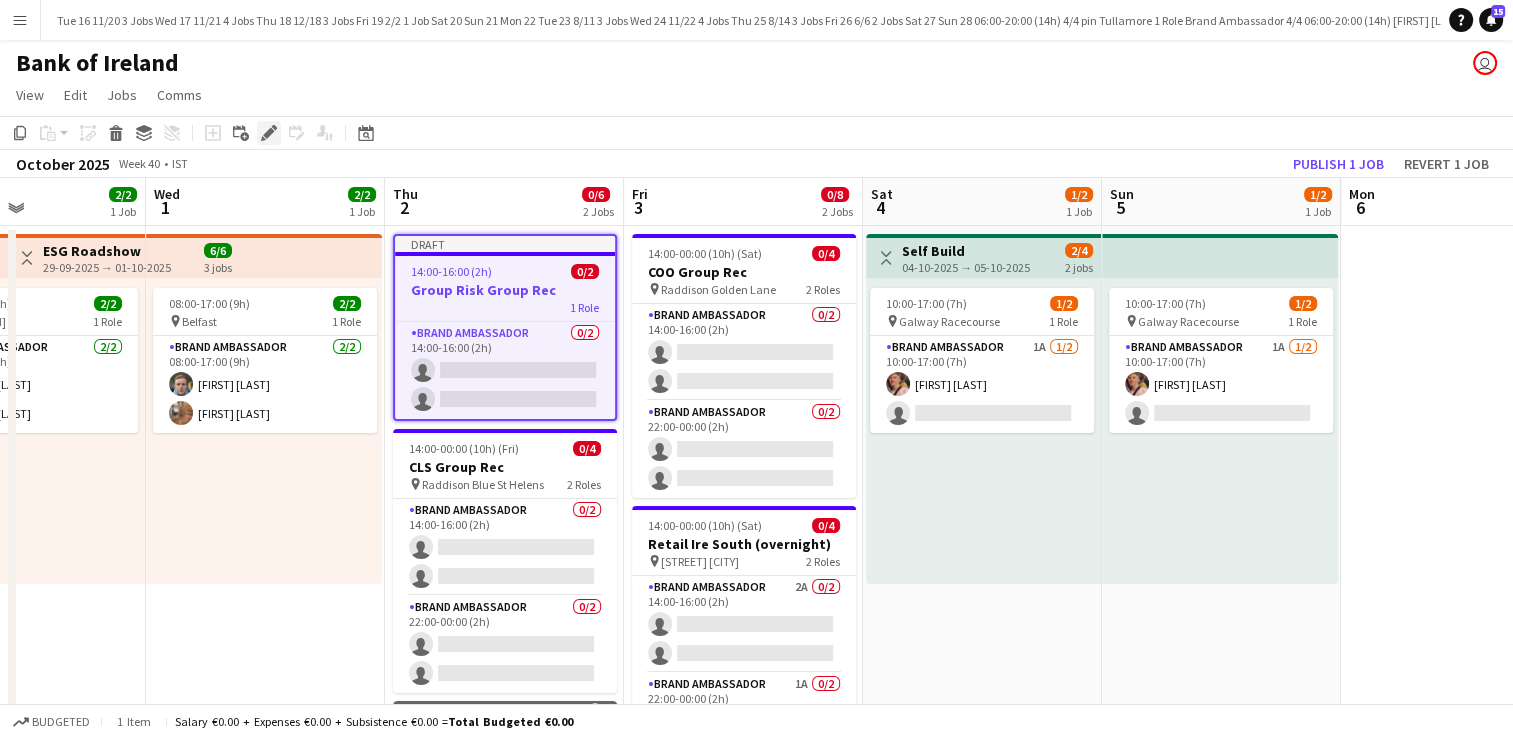 click on "Edit" 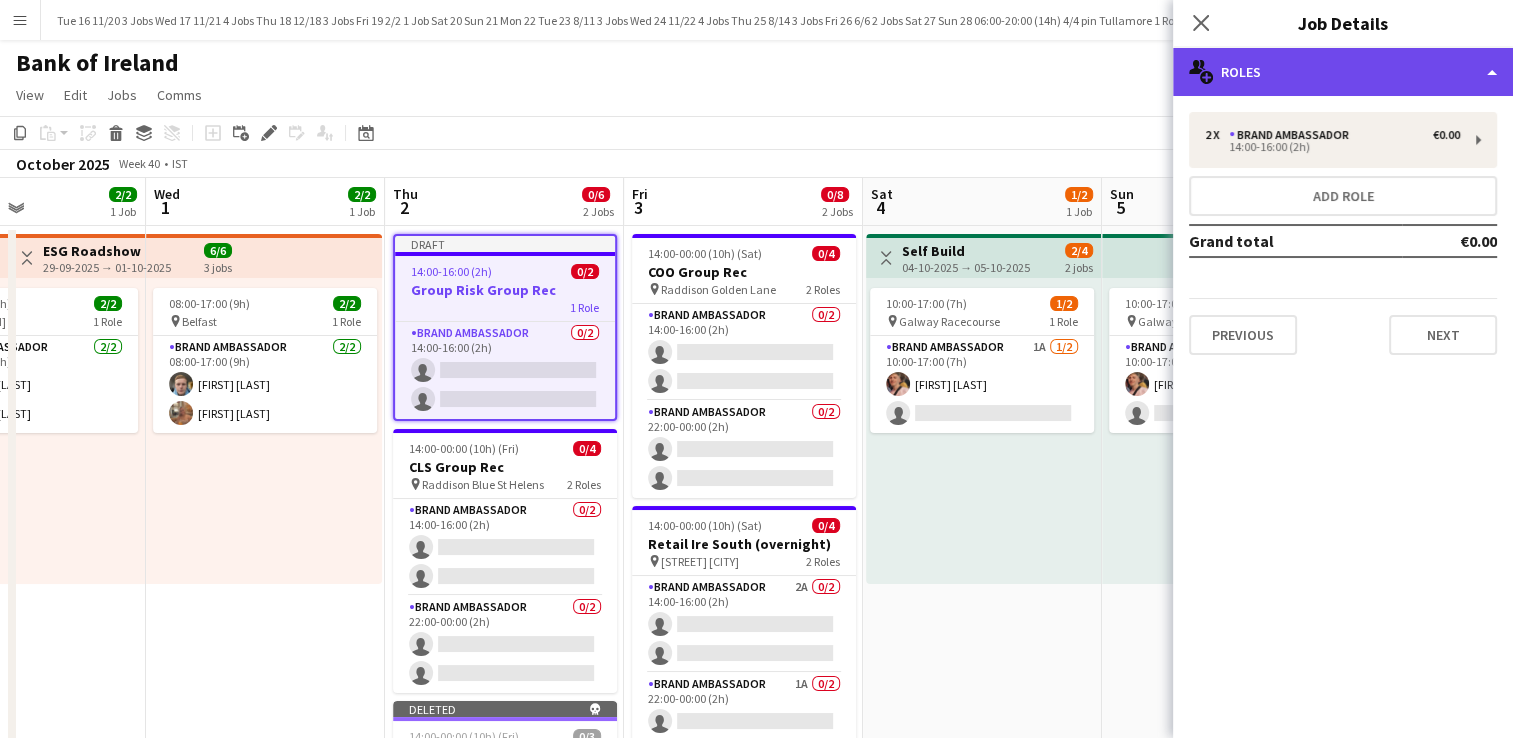 click on "multiple-users-add
Roles" 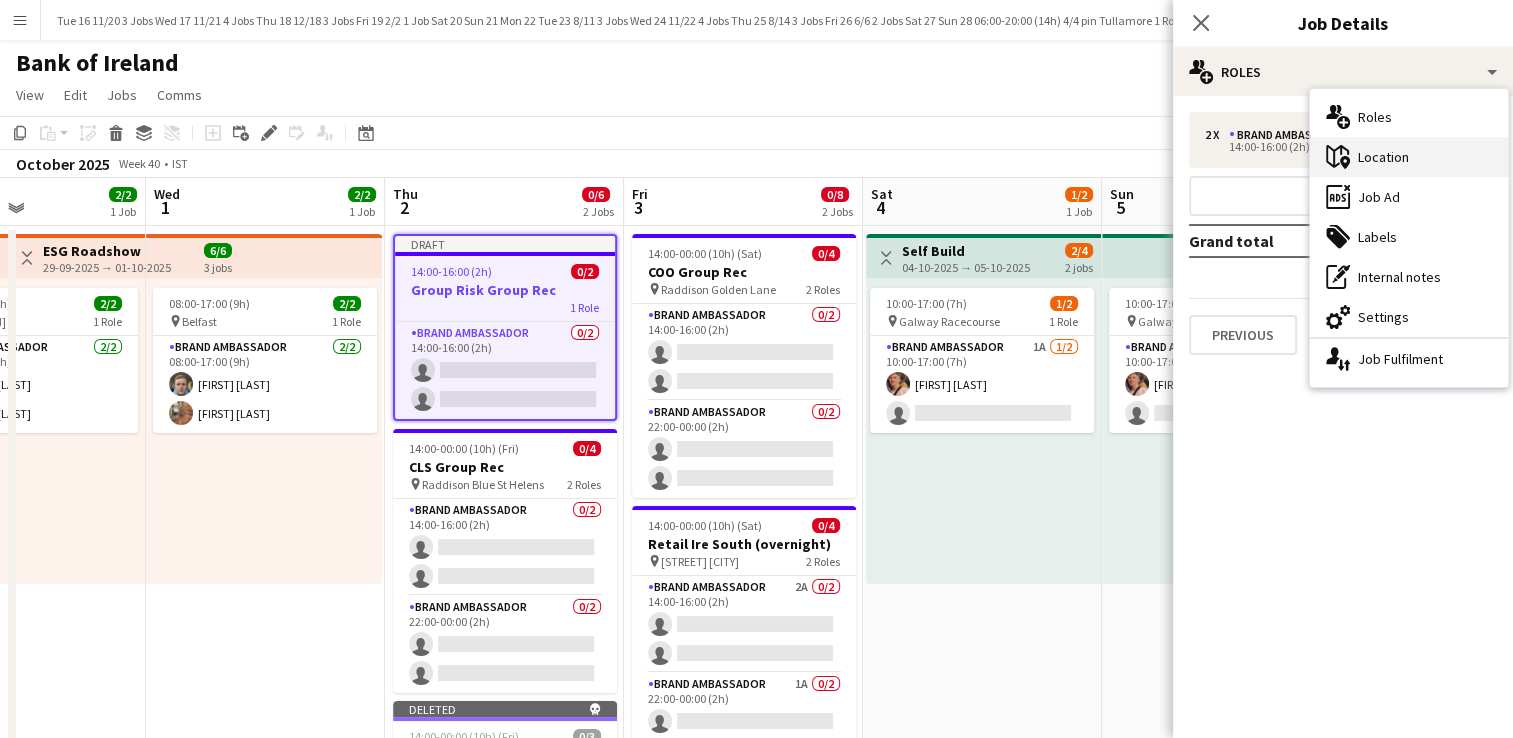 click on "maps-pin-1
Location" at bounding box center (1409, 157) 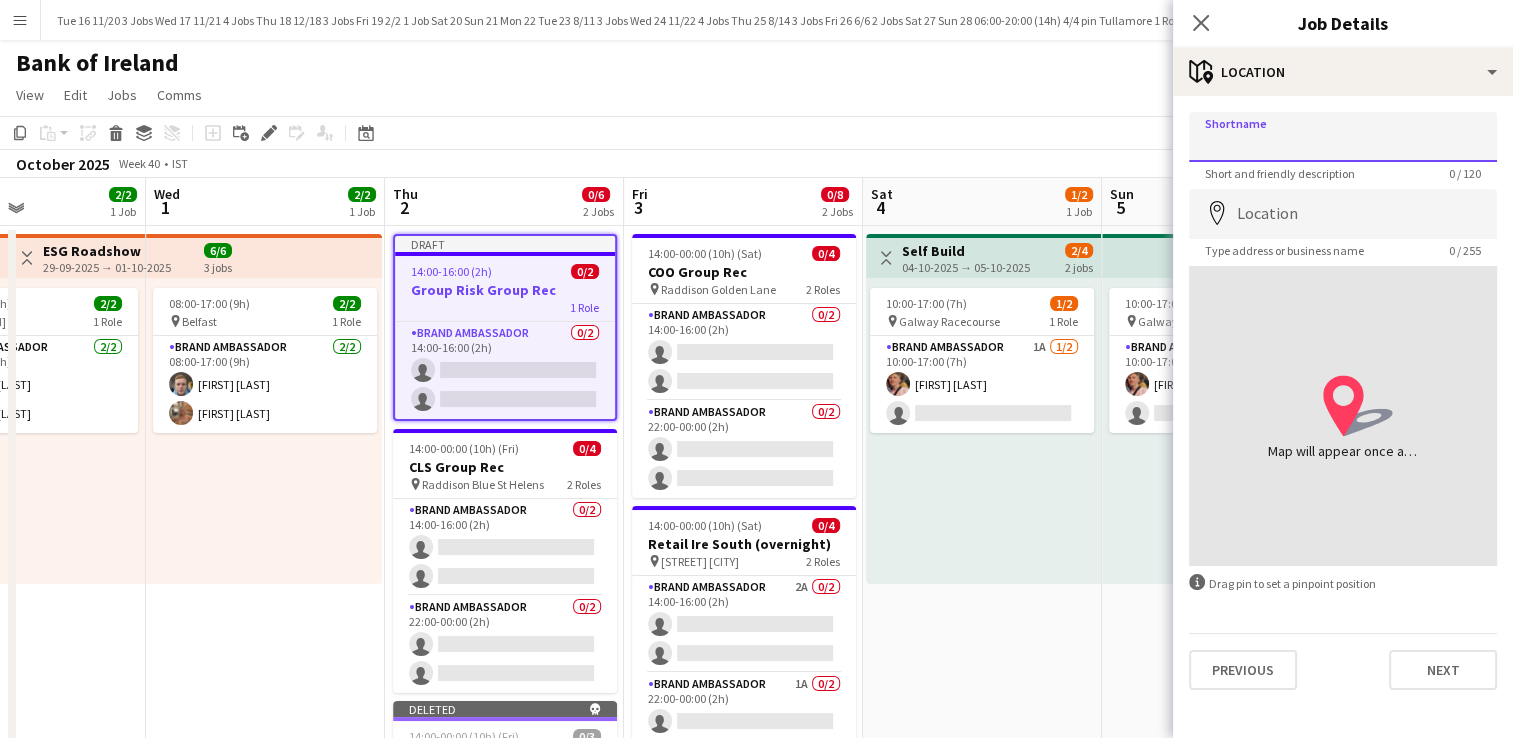 click on "Shortname" at bounding box center (1343, 137) 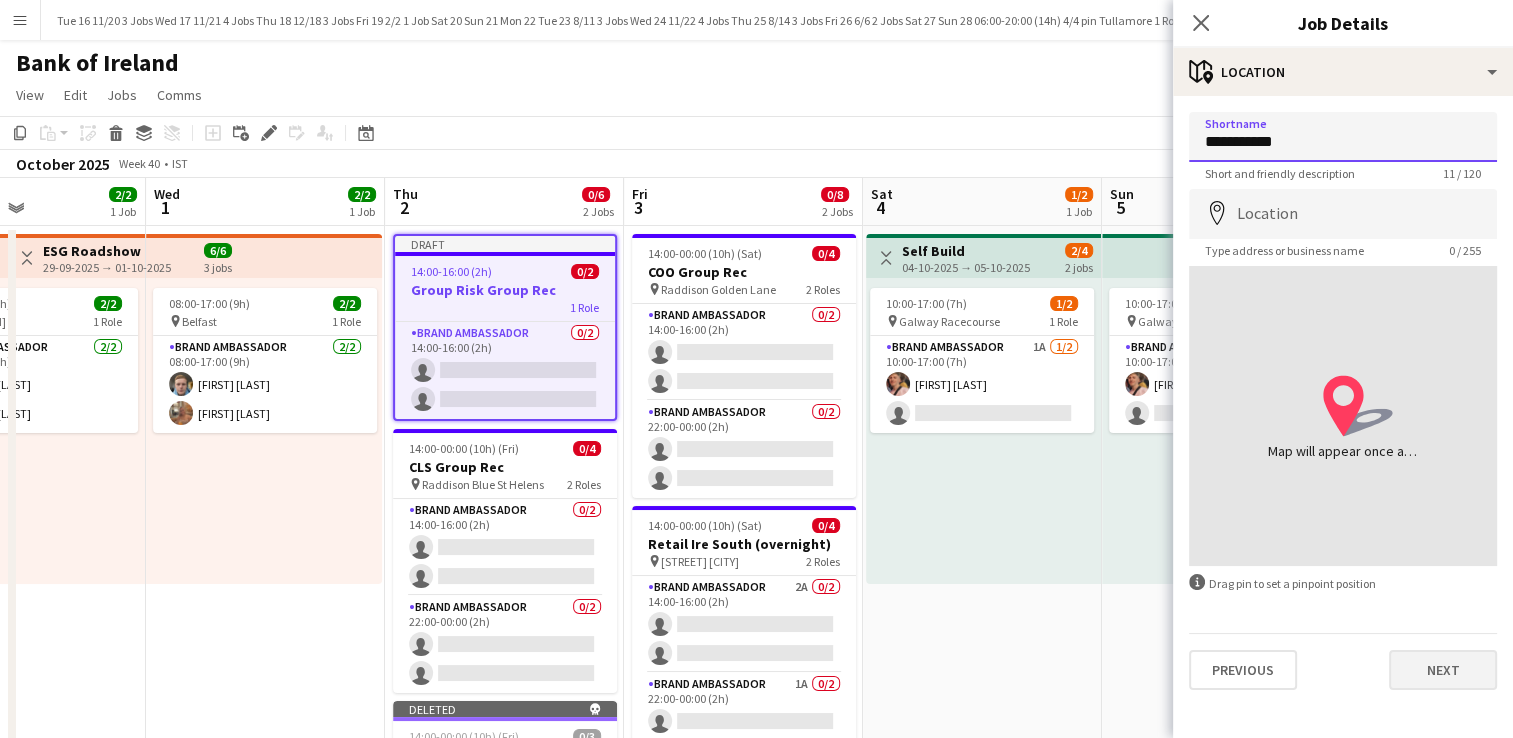 type on "**********" 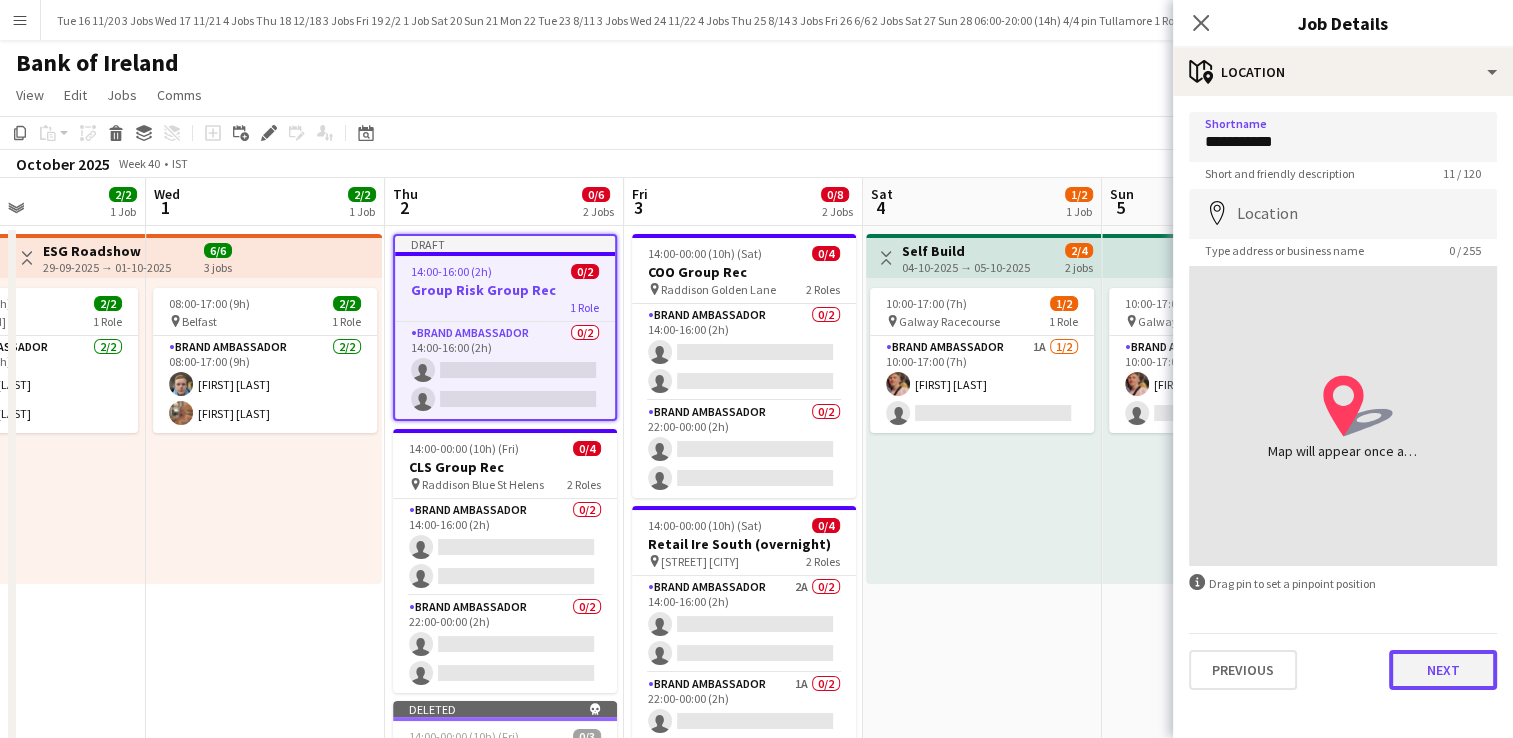 click on "Next" at bounding box center [1443, 670] 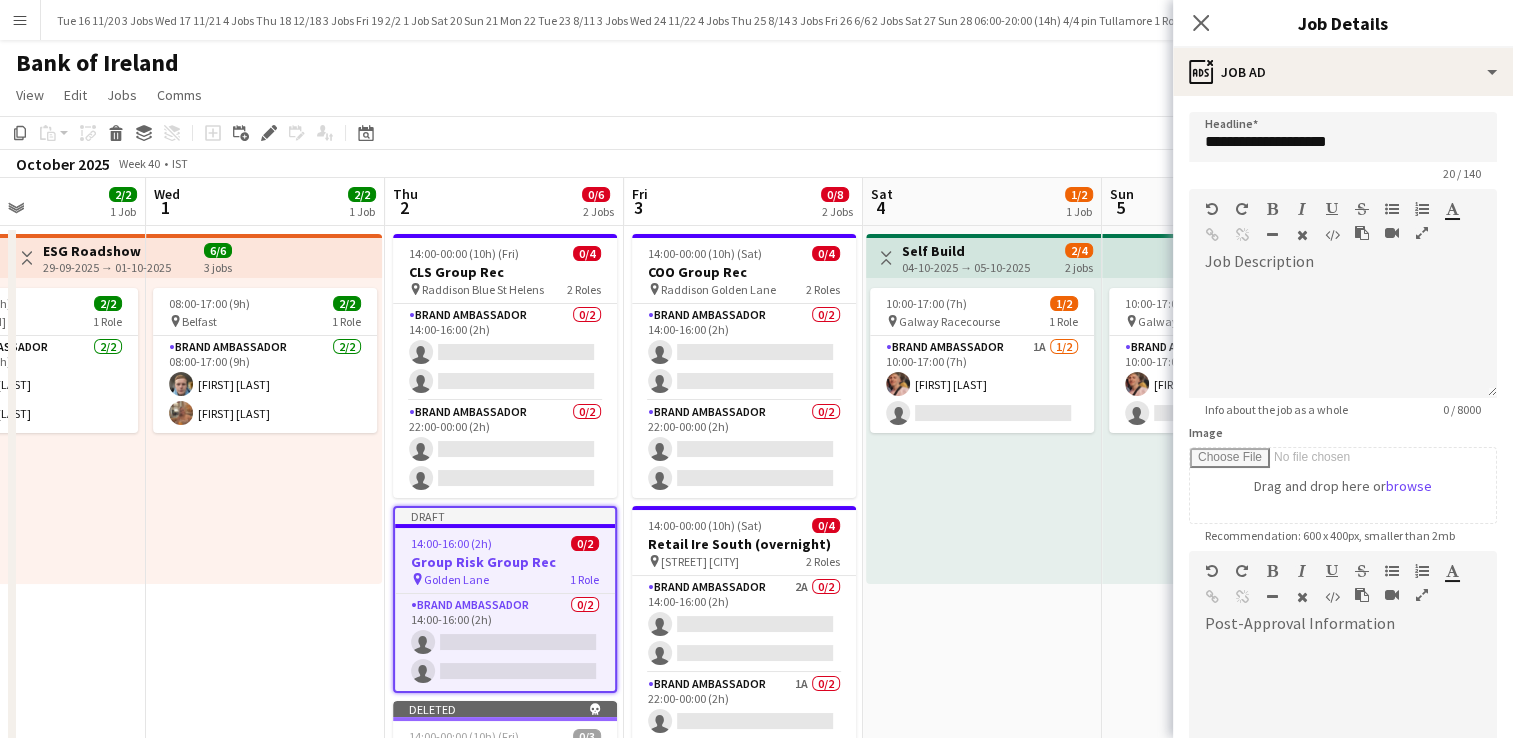 click on "Sun   5   1/2   1 Job" at bounding box center (1221, 202) 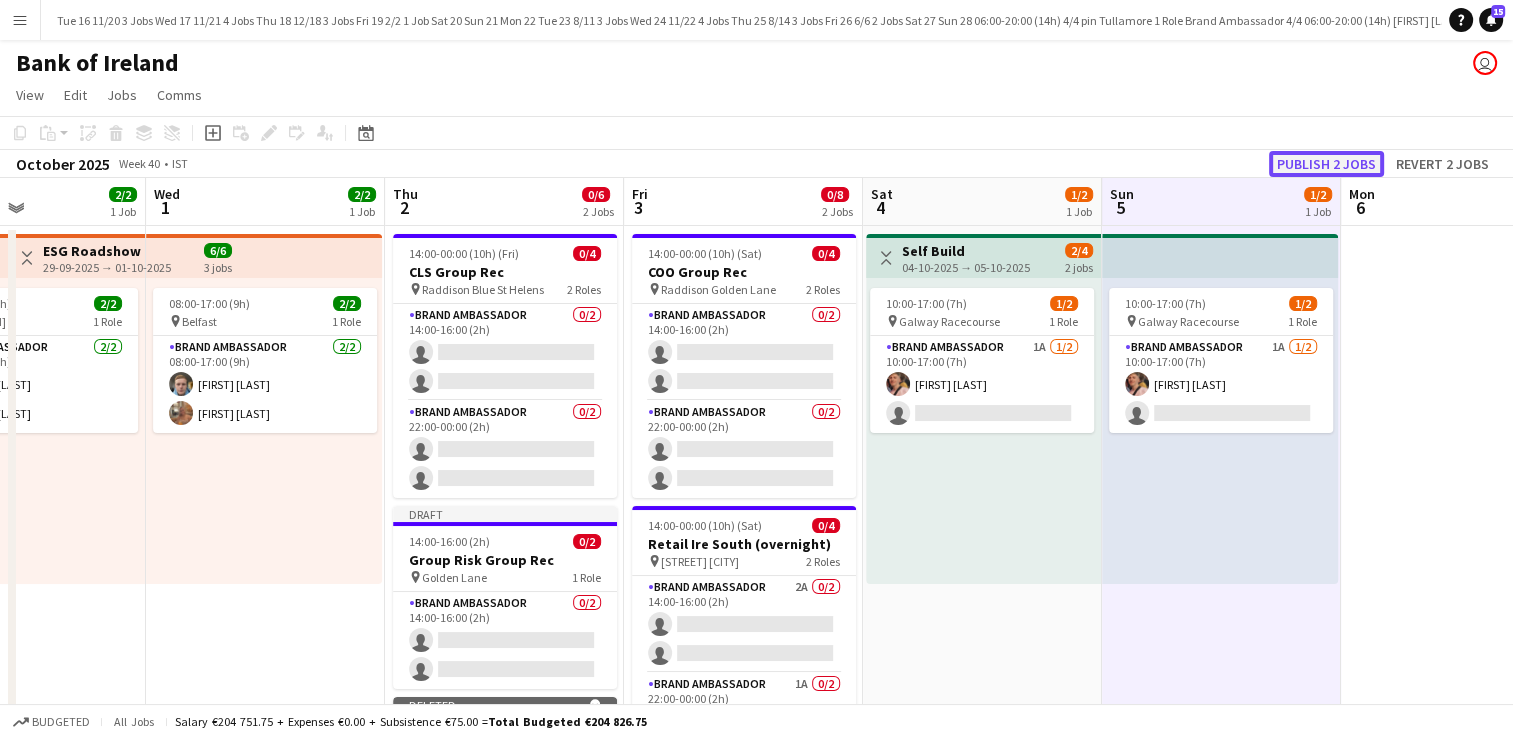 click on "Publish 2 jobs" 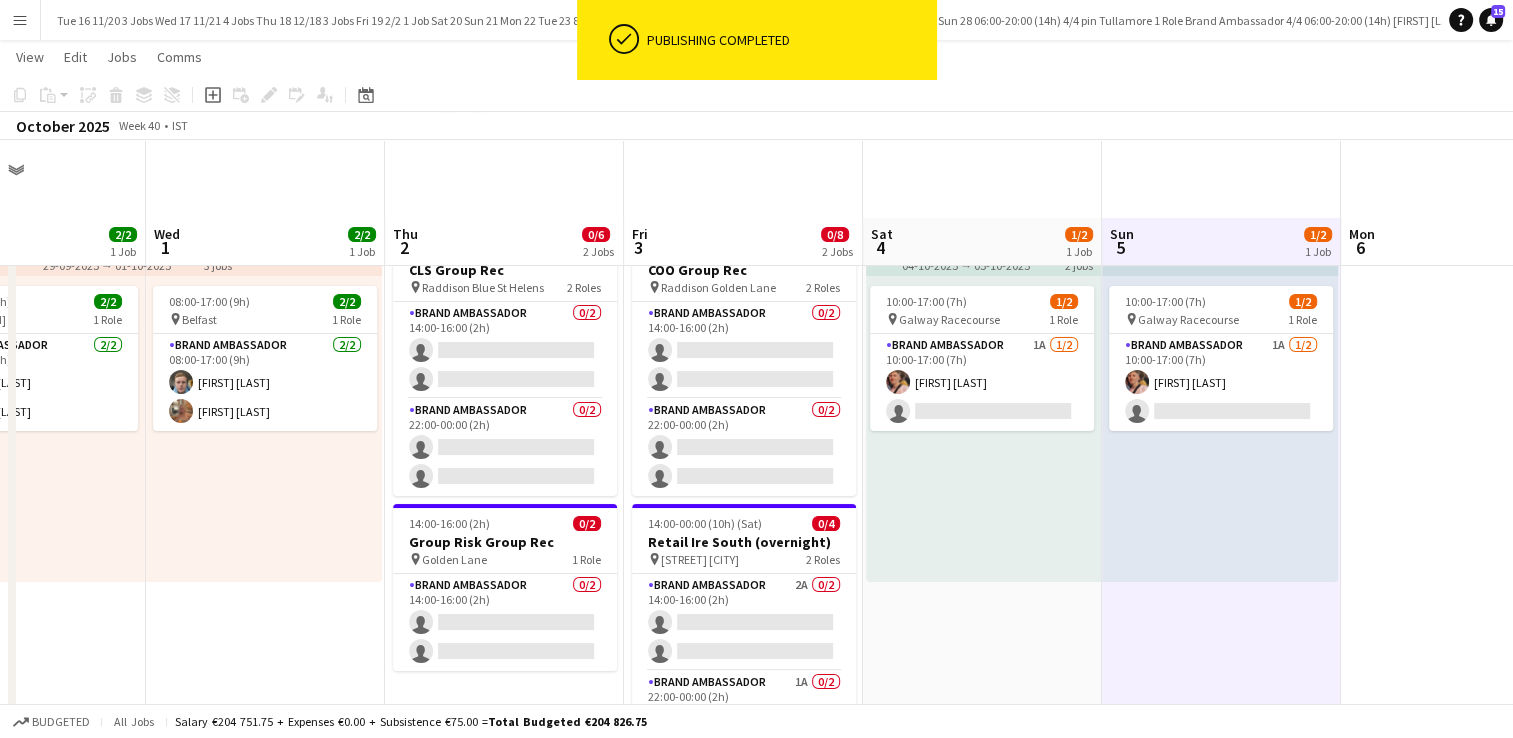 scroll, scrollTop: 200, scrollLeft: 0, axis: vertical 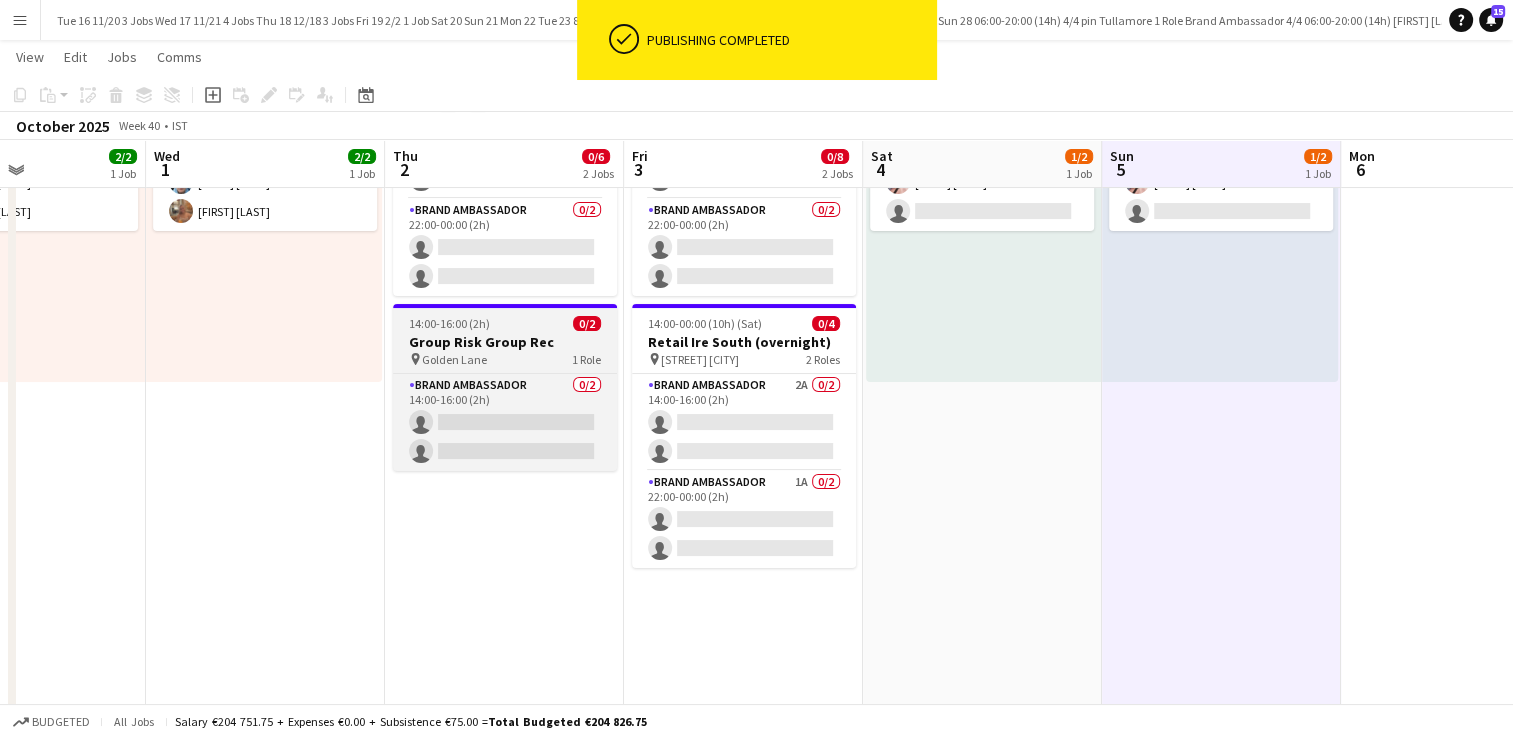 click on "Group Risk Group Rec" at bounding box center [505, 342] 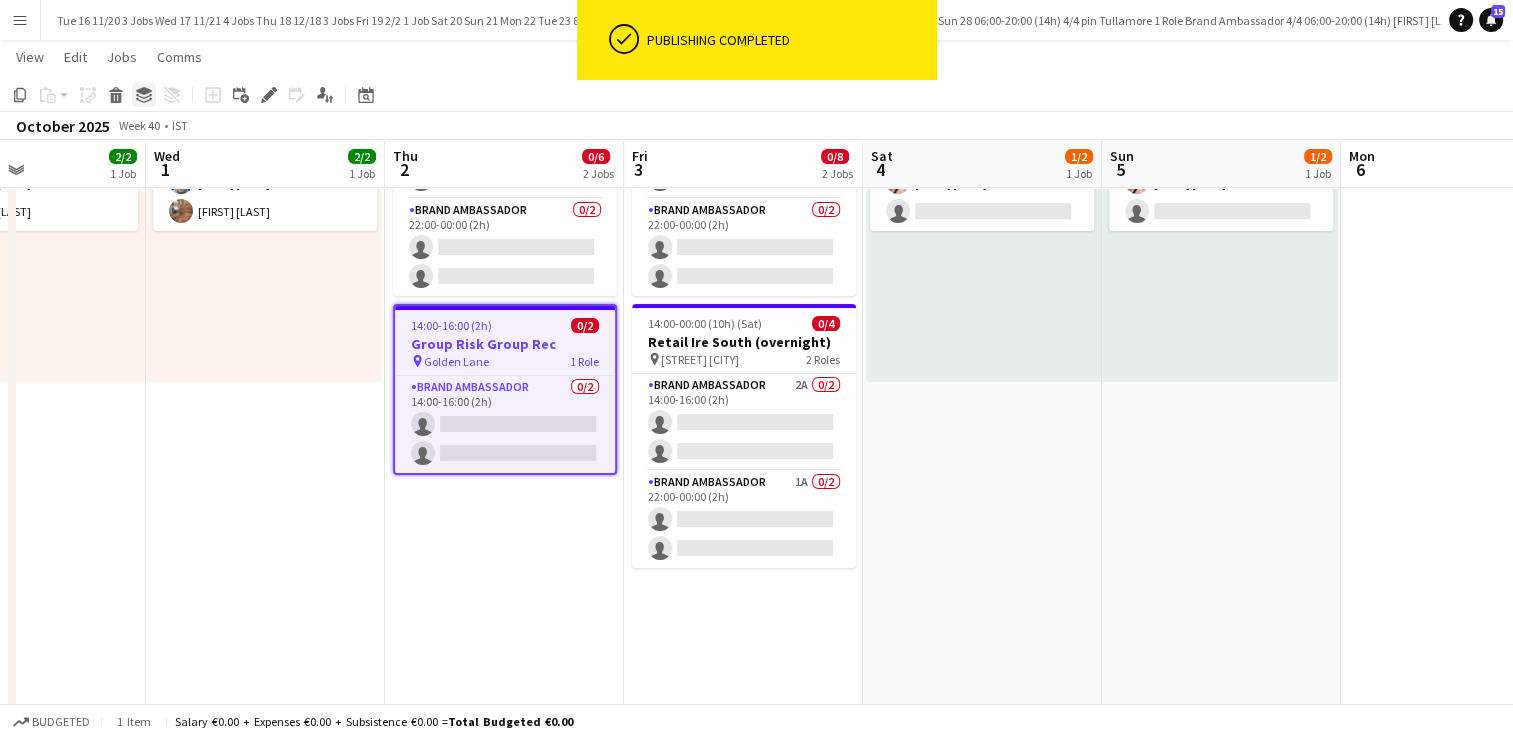 click on "Group" at bounding box center (144, 95) 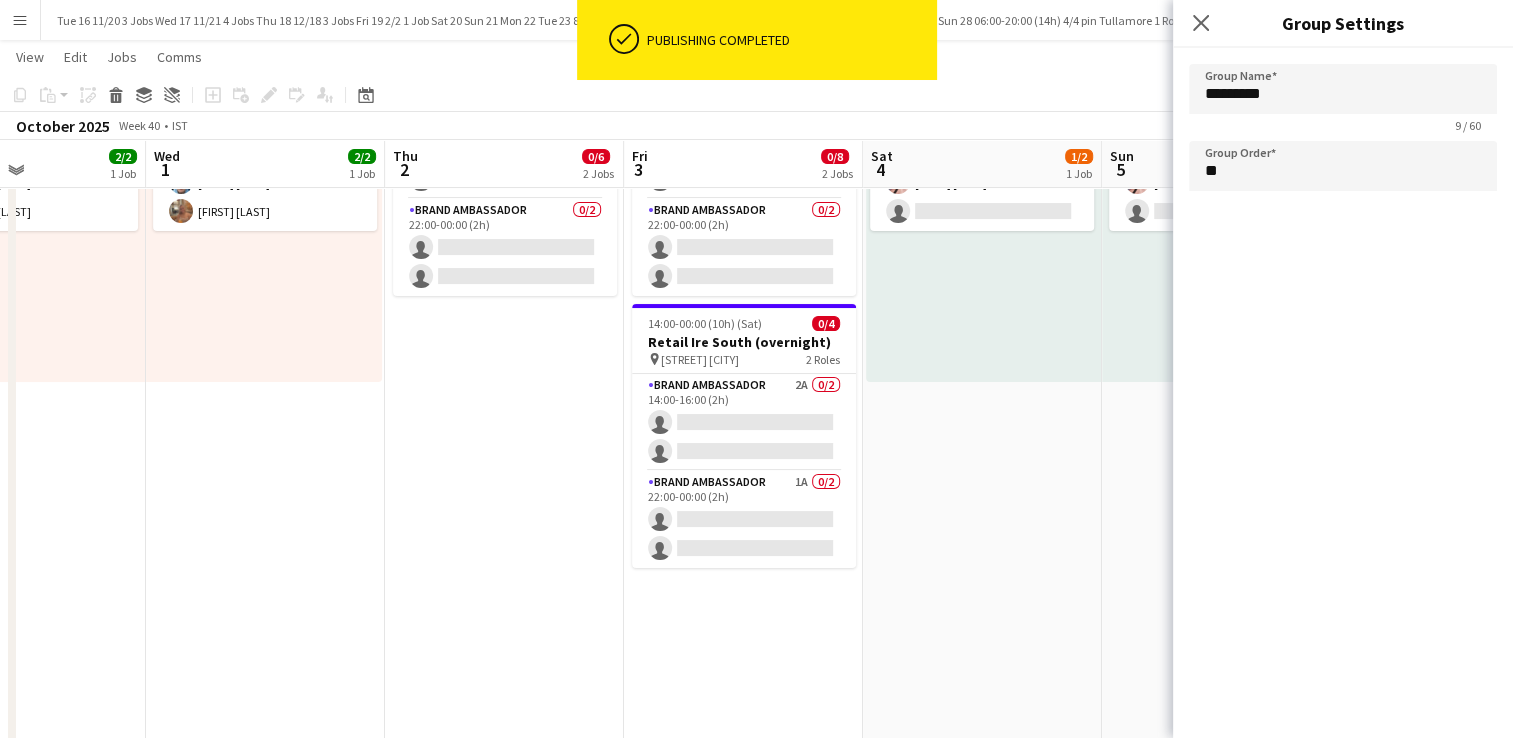 click on "14:00-00:00 (10h) (Sat) 0/4 COO Group Rec pin Raddison Golden Lane 2 Roles Brand Ambassador 0/2 14:00-16:00 (2h) single-neutral-actions single-neutral-actions Brand Ambassador 0/2 22:00-00:00 (2h) single-neutral-actions single-neutral-actions 14:00-00:00 (10h) (Sat) 0/4 Retail Ire South (overnight) pin Castletroy Limerick 2 Roles Brand Ambassador 2A 0/2 14:00-16:00 (2h) single-neutral-actions single-neutral-actions Brand Ambassador 1A 0/2 22:00-00:00 (2h) single-neutral-actions single-neutral-actions" at bounding box center (743, 733) 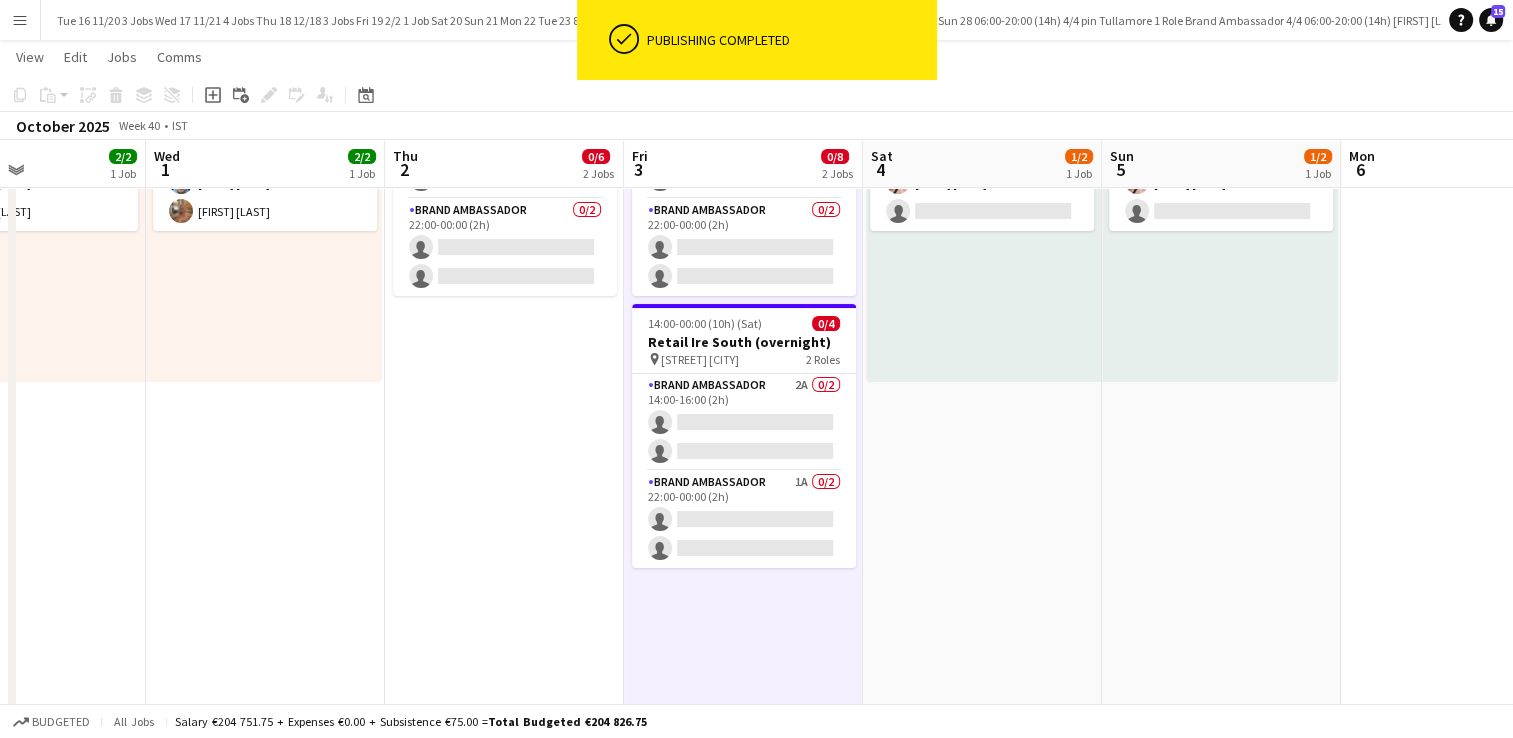 click on "14:00-00:00 (10h) (Sat) 0/4 COO Group Rec pin Raddison Golden Lane 2 Roles Brand Ambassador 0/2 14:00-16:00 (2h) single-neutral-actions single-neutral-actions Brand Ambassador 0/2 22:00-00:00 (2h) single-neutral-actions single-neutral-actions 14:00-00:00 (10h) (Sat) 0/4 Retail Ire South (overnight) pin Castletroy Limerick 2 Roles Brand Ambassador 2A 0/2 14:00-16:00 (2h) single-neutral-actions single-neutral-actions Brand Ambassador 1A 0/2 22:00-00:00 (2h) single-neutral-actions single-neutral-actions" at bounding box center (743, 733) 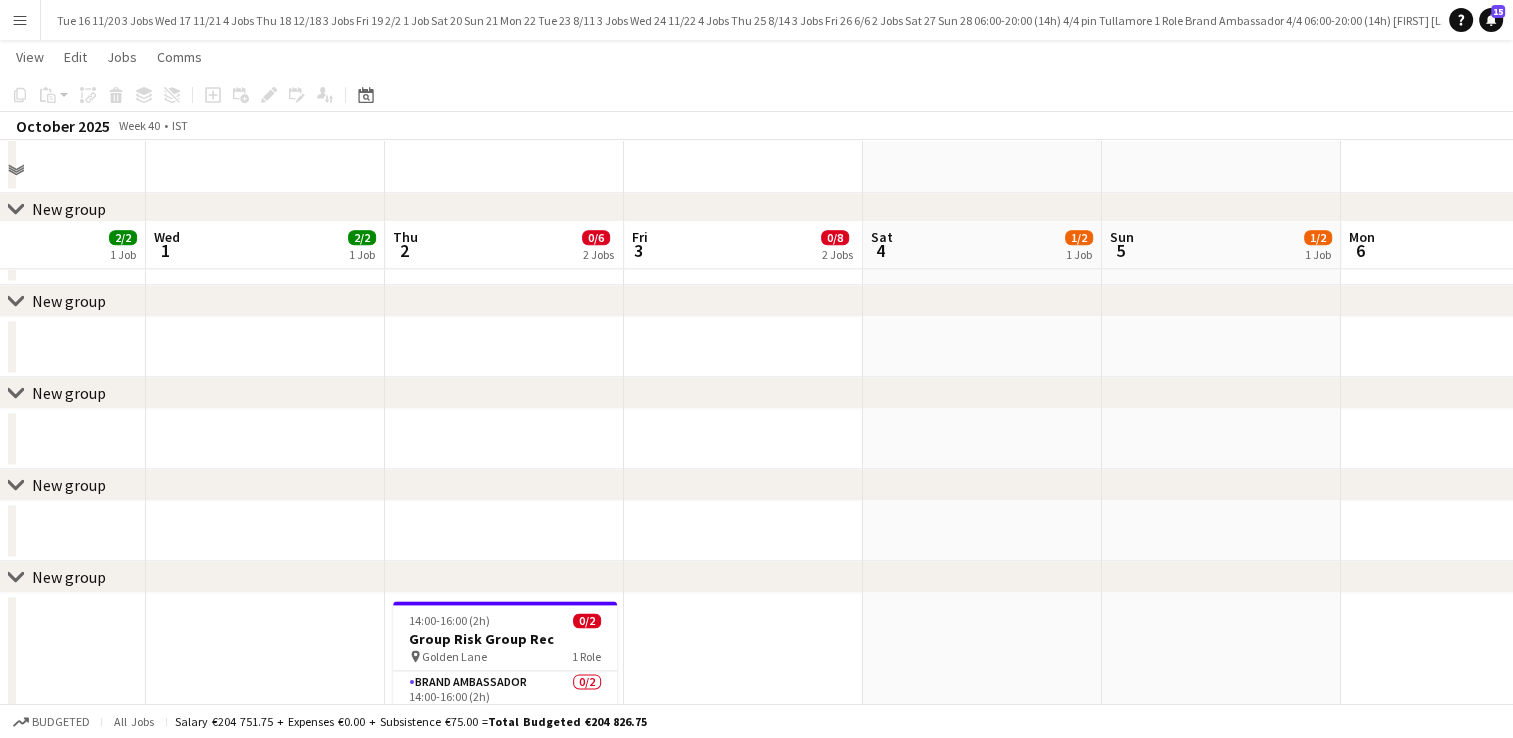 scroll, scrollTop: 2596, scrollLeft: 0, axis: vertical 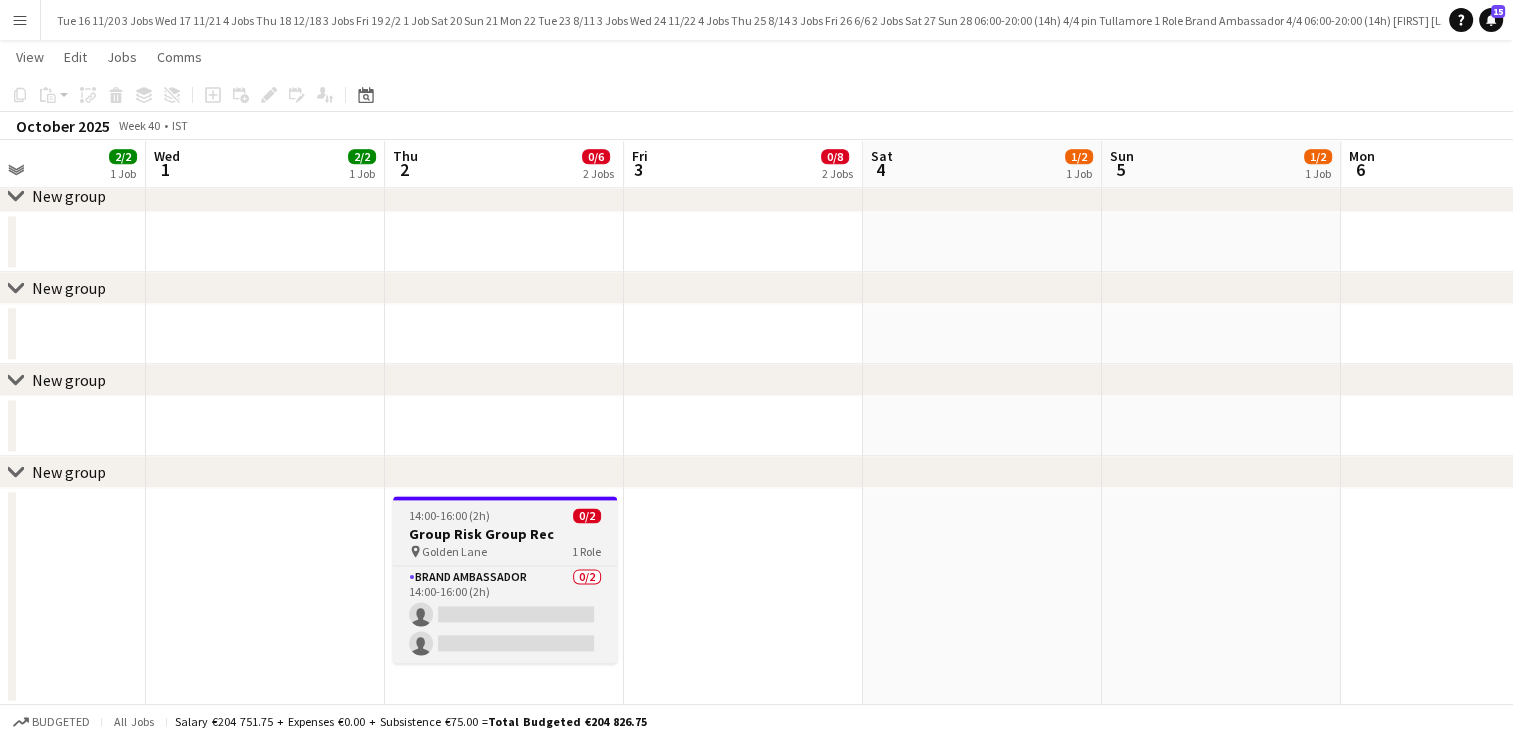 click on "0/2" at bounding box center [587, 515] 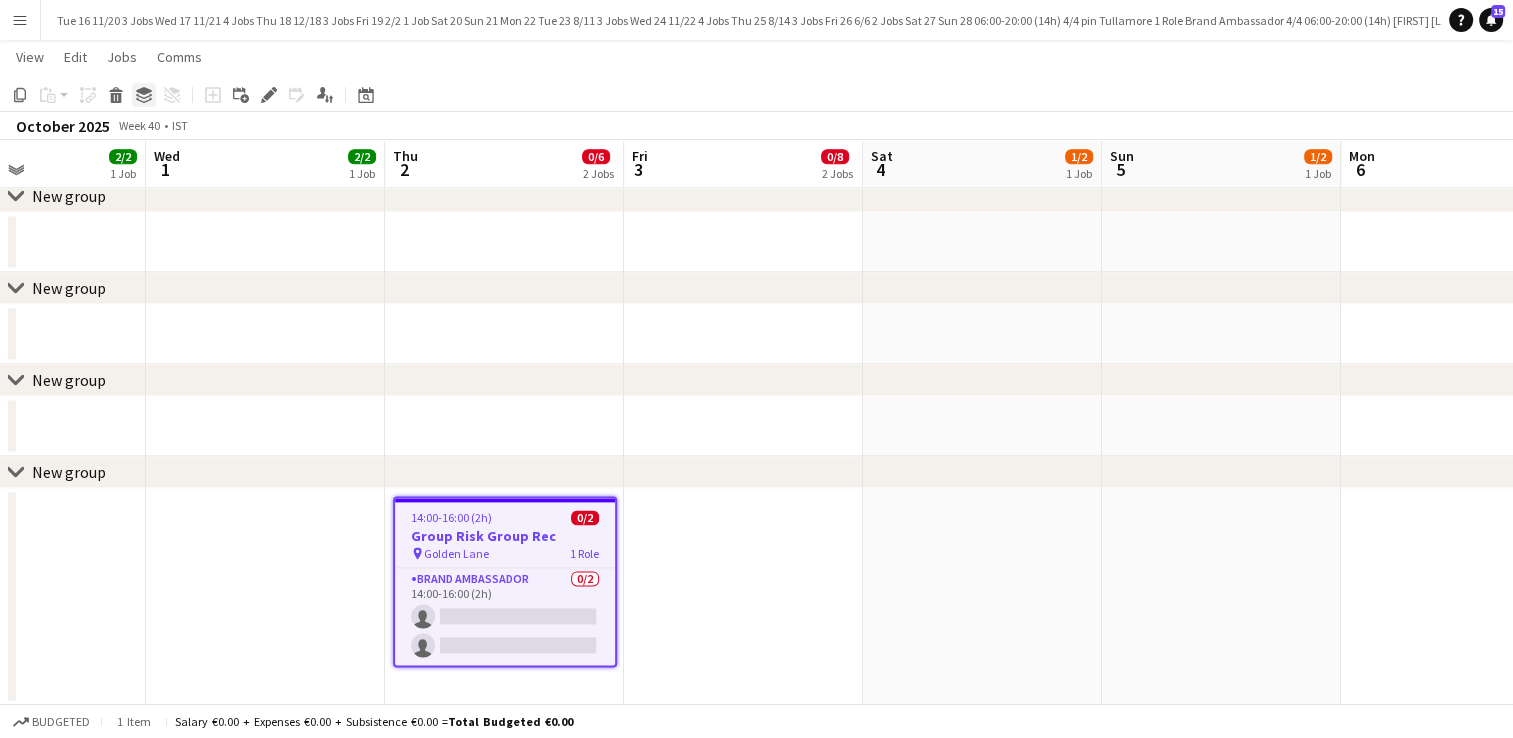 click on "Group" 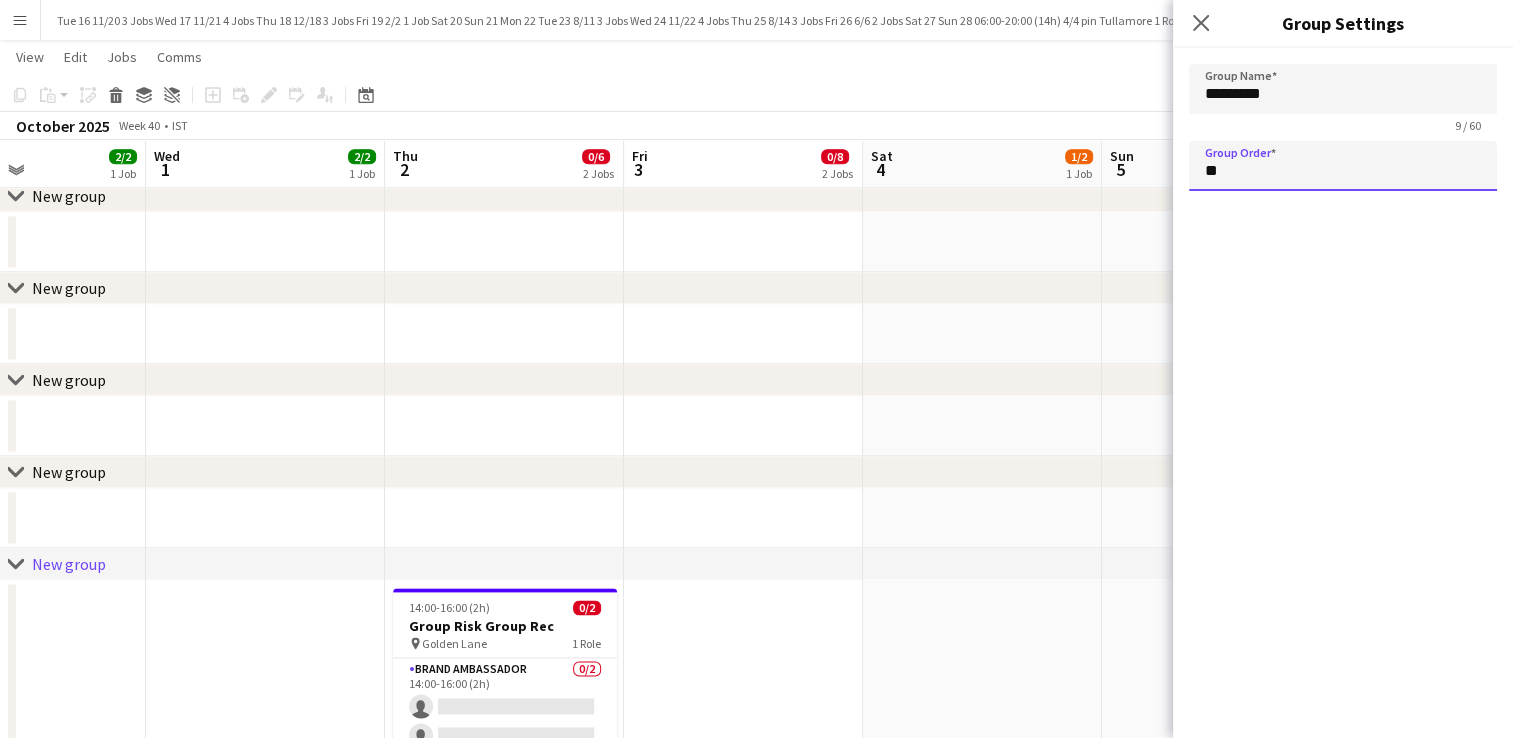 click on "**" at bounding box center [1343, 166] 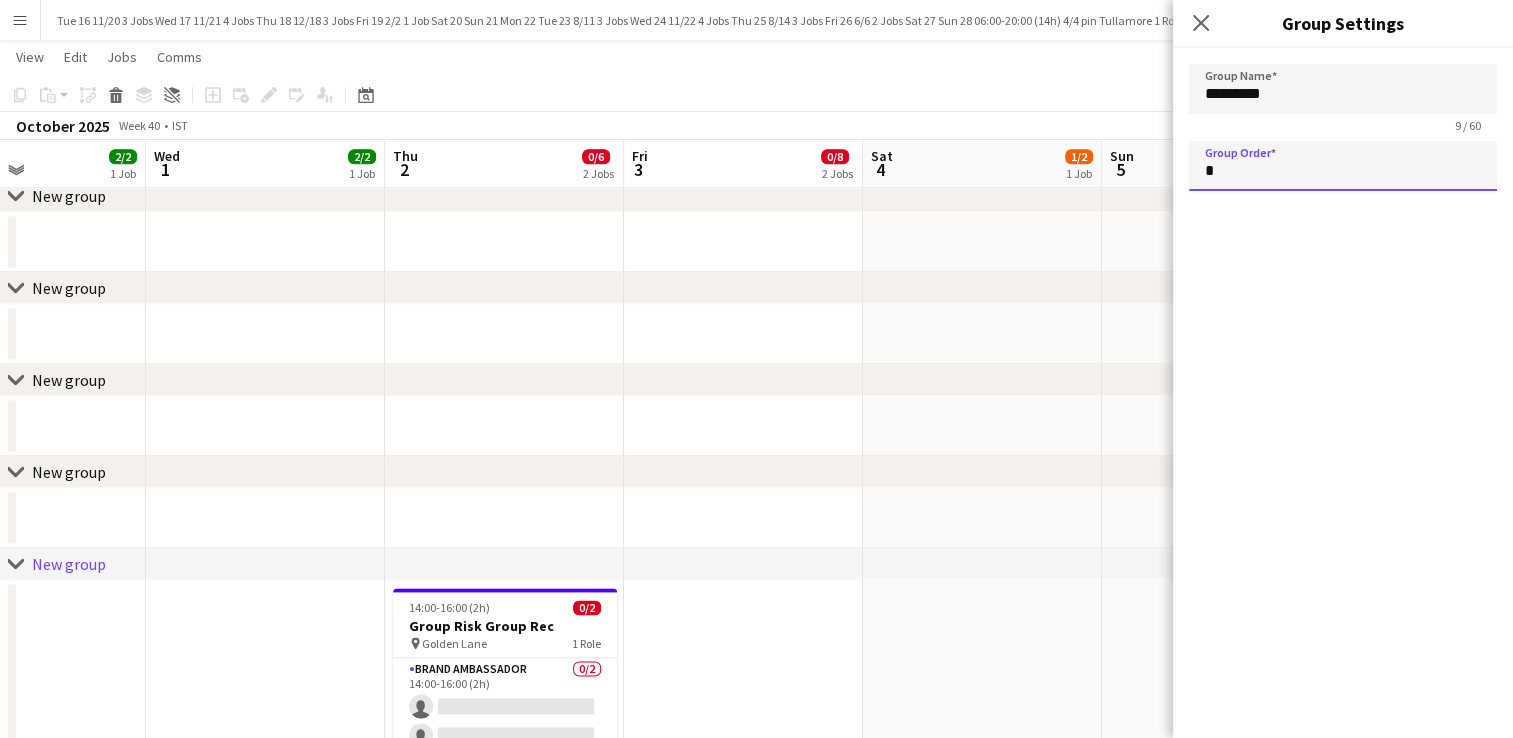 type on "*" 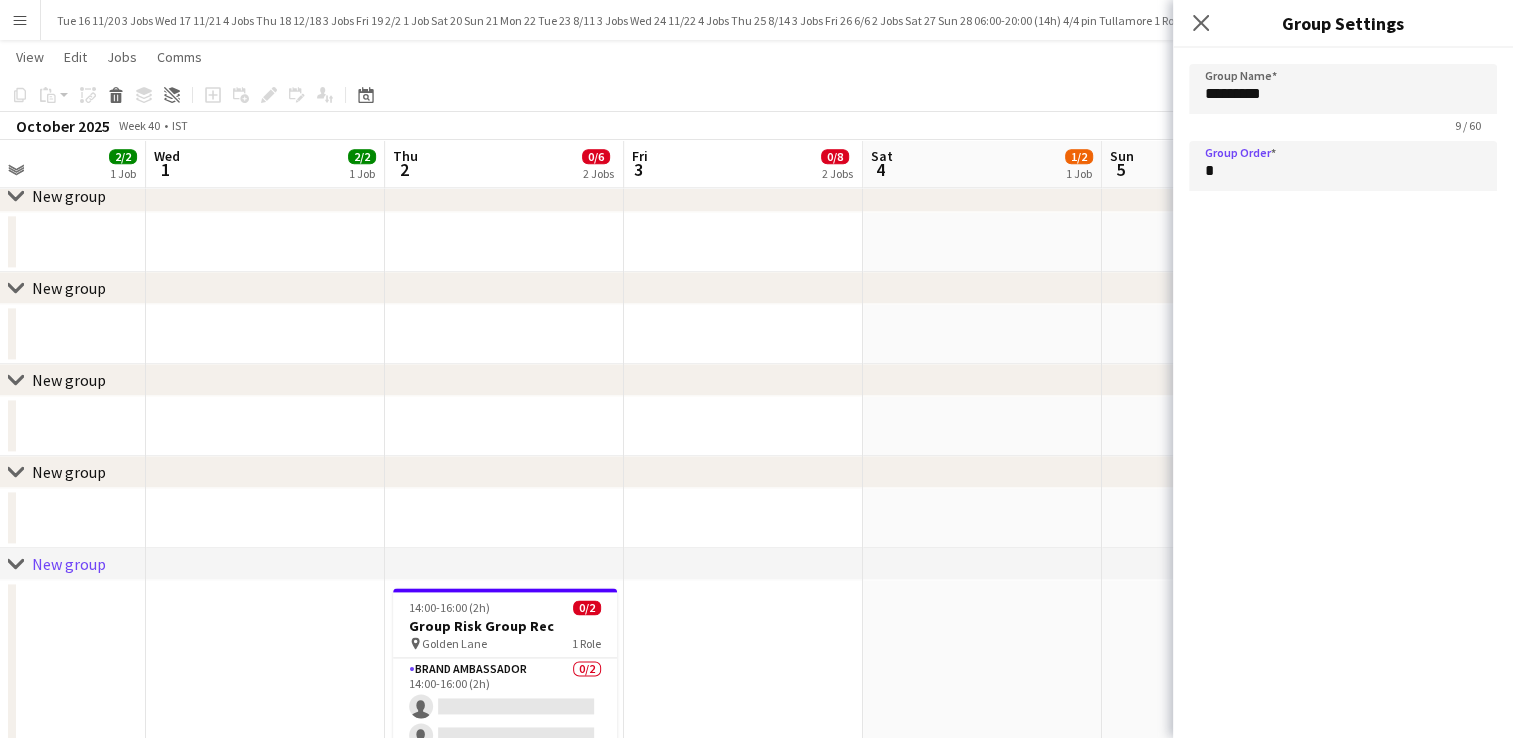 click on "Copy
Paste
Paste   Ctrl+V Paste with crew  Ctrl+Shift+V
Paste linked Job
Delete
Group
Ungroup
Add job
Add linked Job
Edit
Edit linked Job
Applicants
Date picker
AUG 2025 AUG 2025 Monday M Tuesday T Wednesday W Thursday T Friday F Saturday S Sunday S  AUG   1   2   3   4   5   6   7   8   9   10   11   12   13   14   15   16   17   18   19   20   21   22   23   24   25   26   27   28   29   30   31
Comparison range
Comparison range
Today" 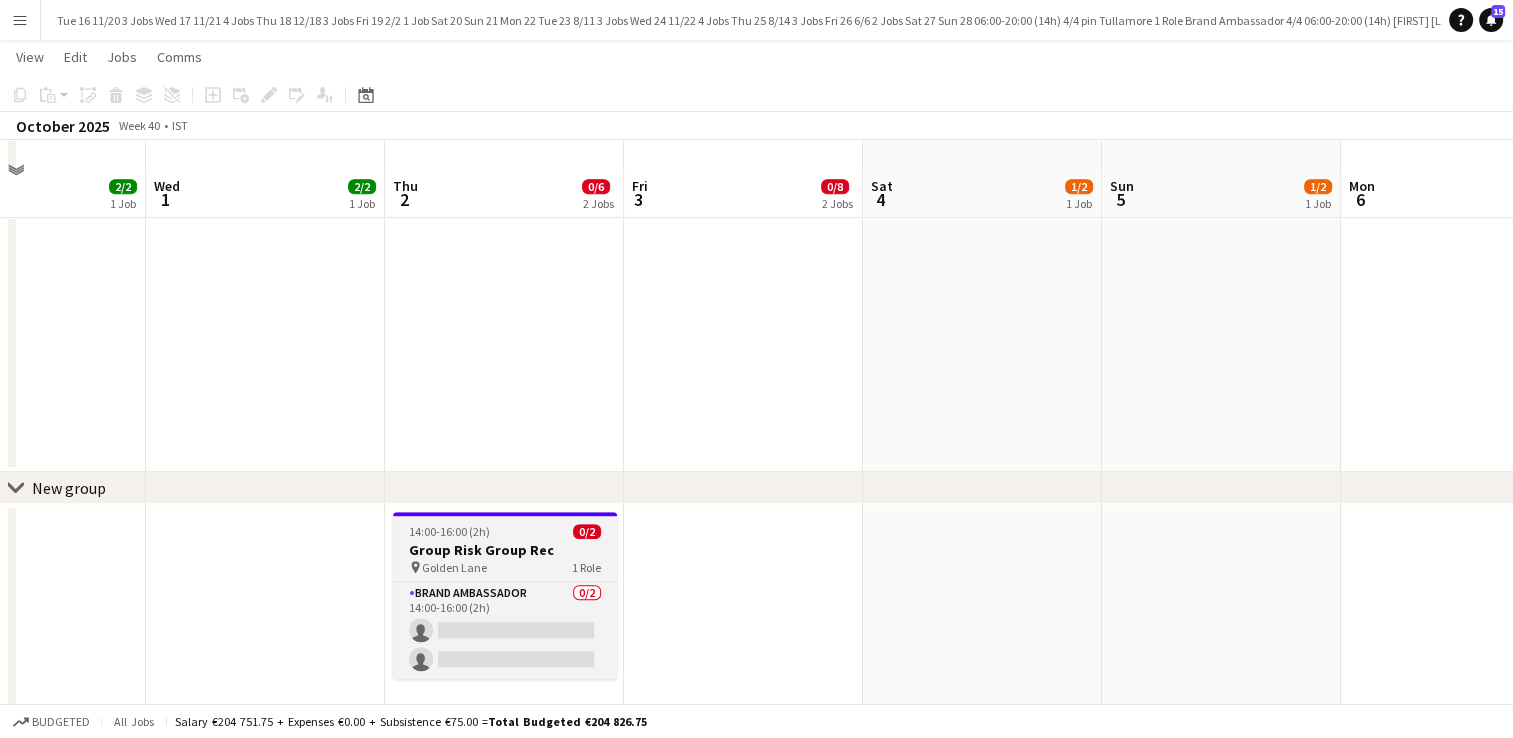 scroll, scrollTop: 1200, scrollLeft: 0, axis: vertical 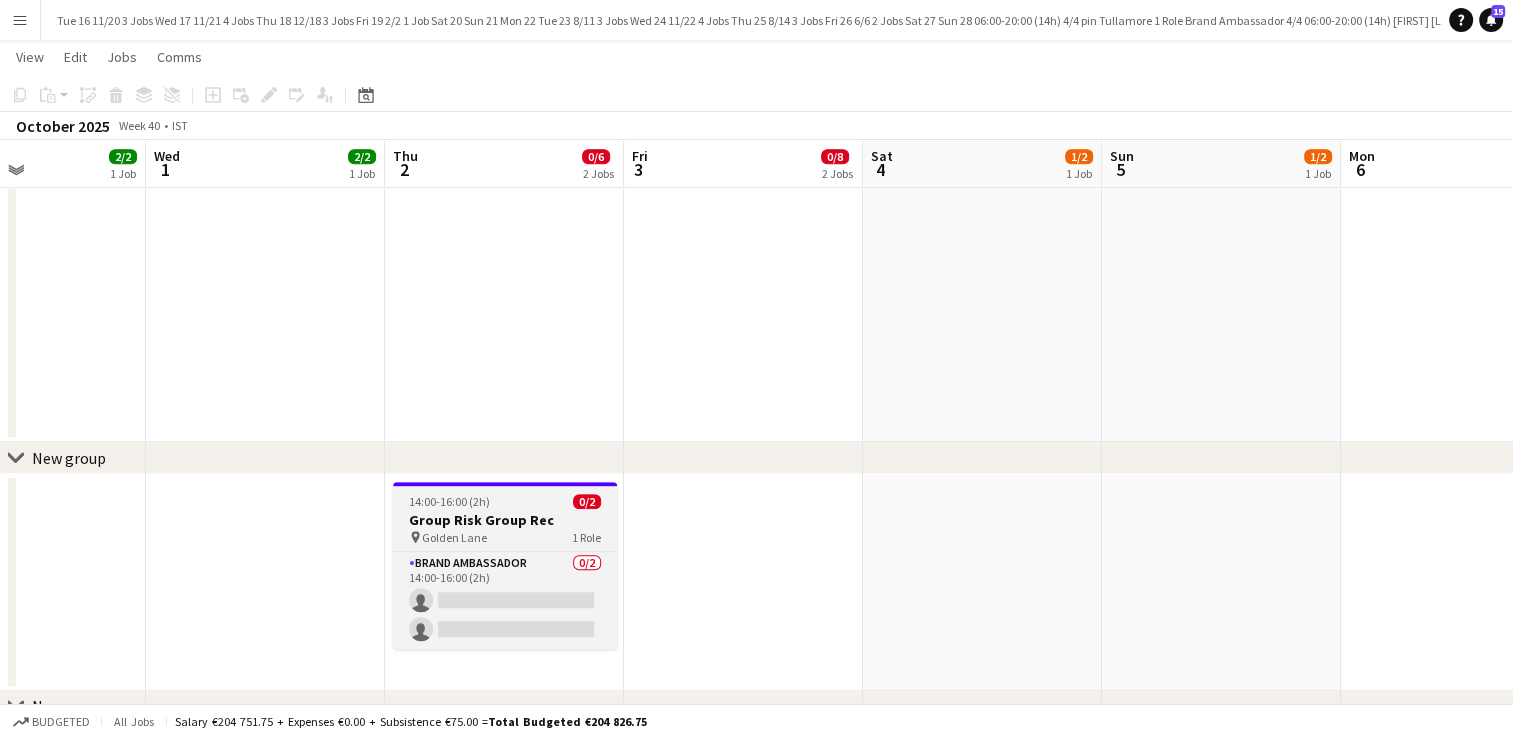 click on "pin Golden Lane 1 Role" at bounding box center (505, 537) 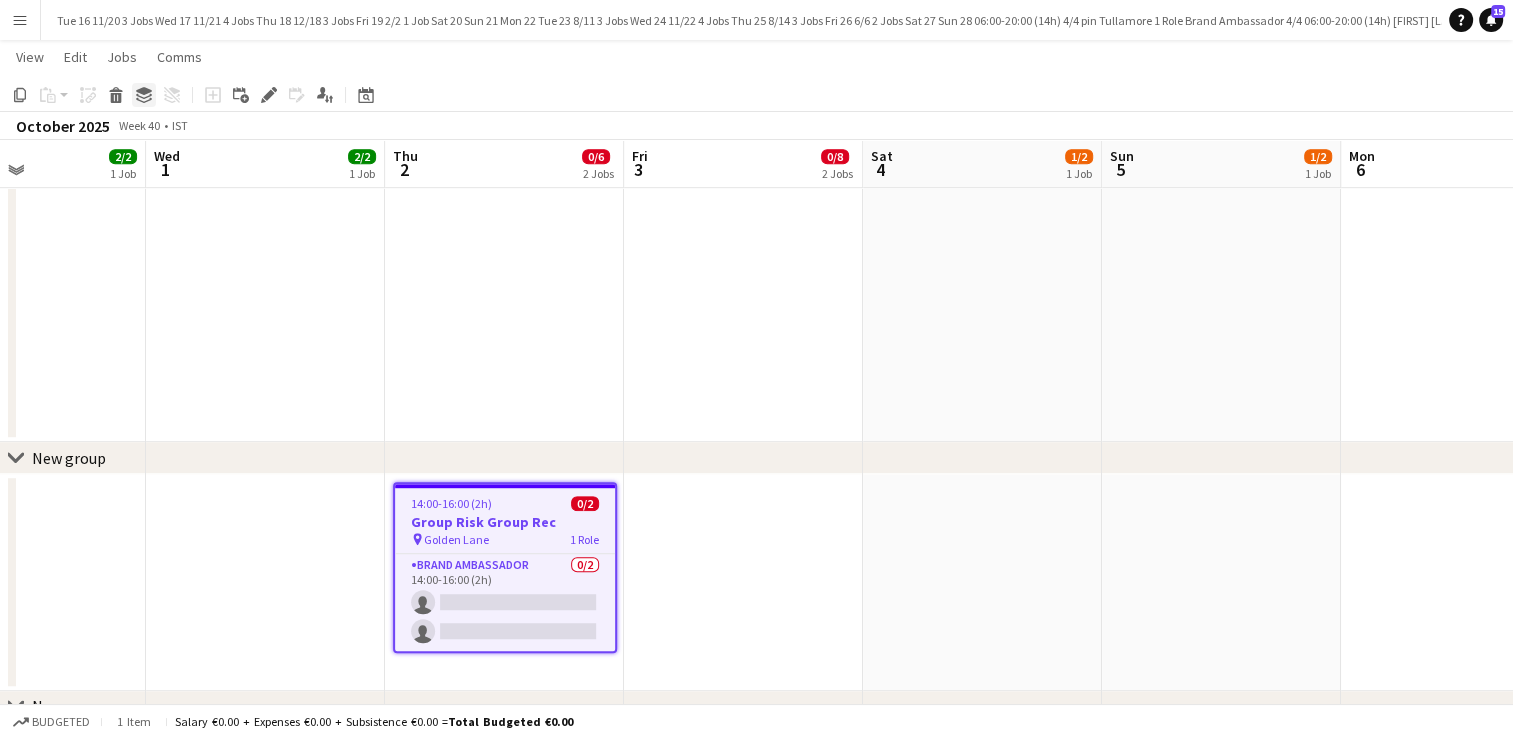click 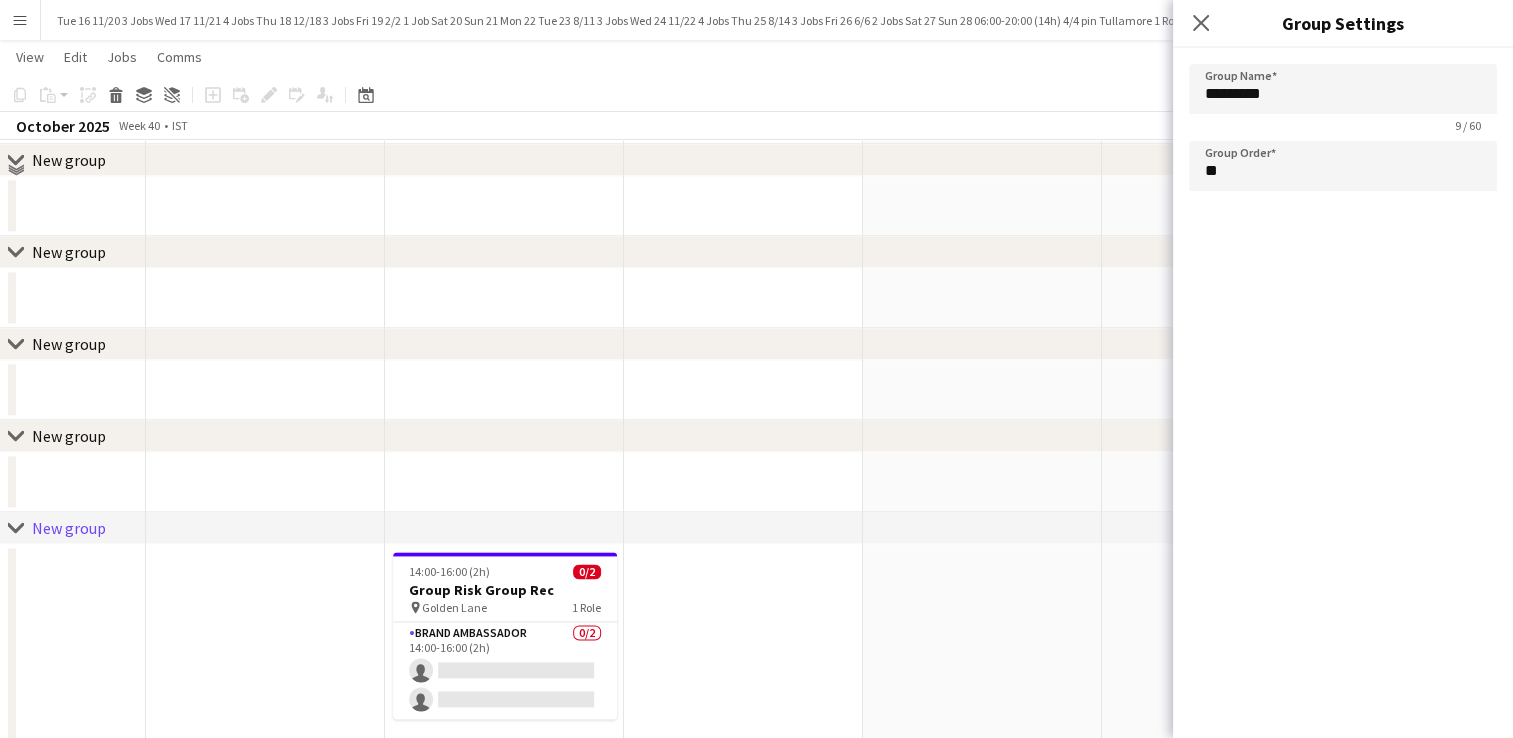 scroll, scrollTop: 2780, scrollLeft: 0, axis: vertical 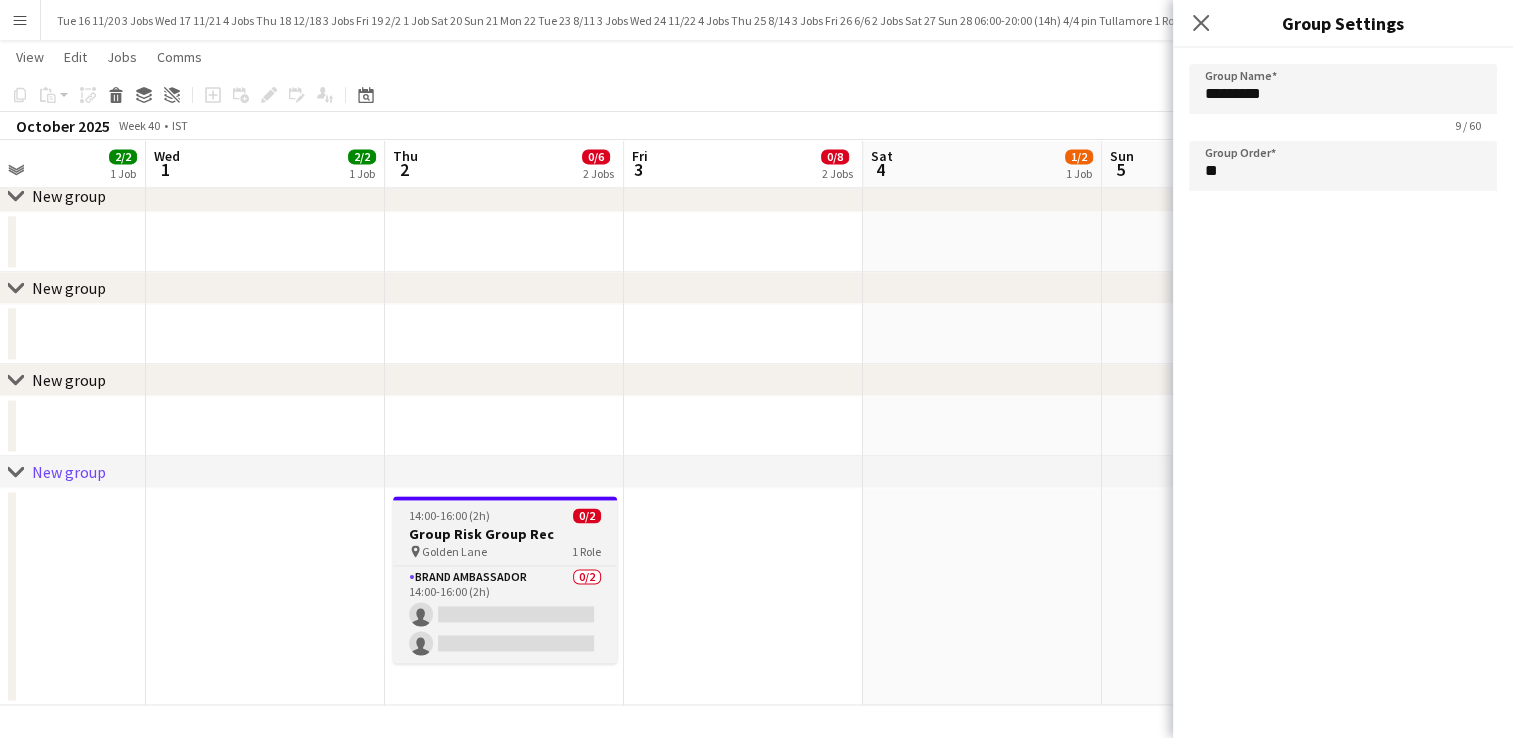 click on "14:00-16:00 (2h)    0/2   Group Risk Group Rec
pin
Golden Lane   1 Role   Brand Ambassador   0/2   14:00-16:00 (2h)
single-neutral-actions
single-neutral-actions" at bounding box center [505, 579] 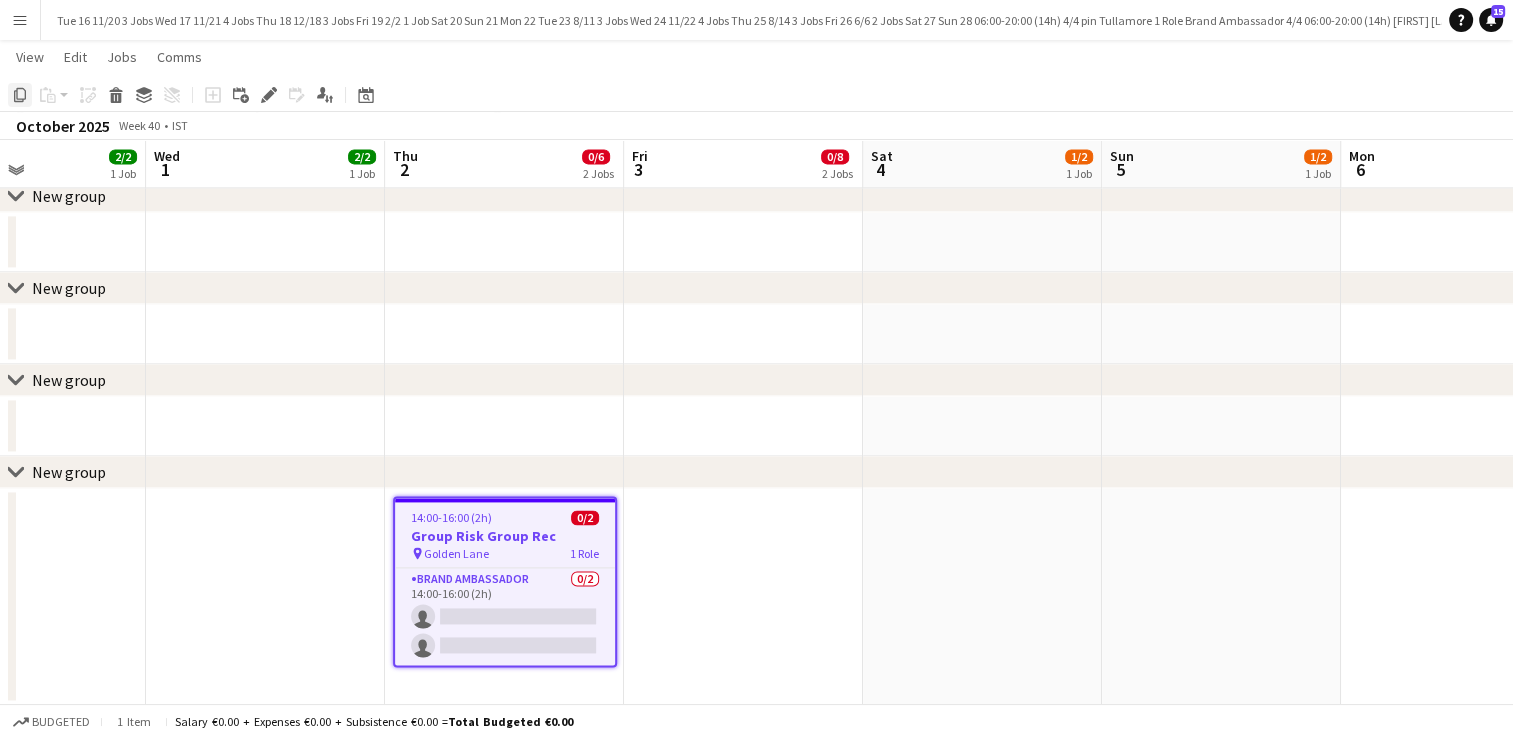 click 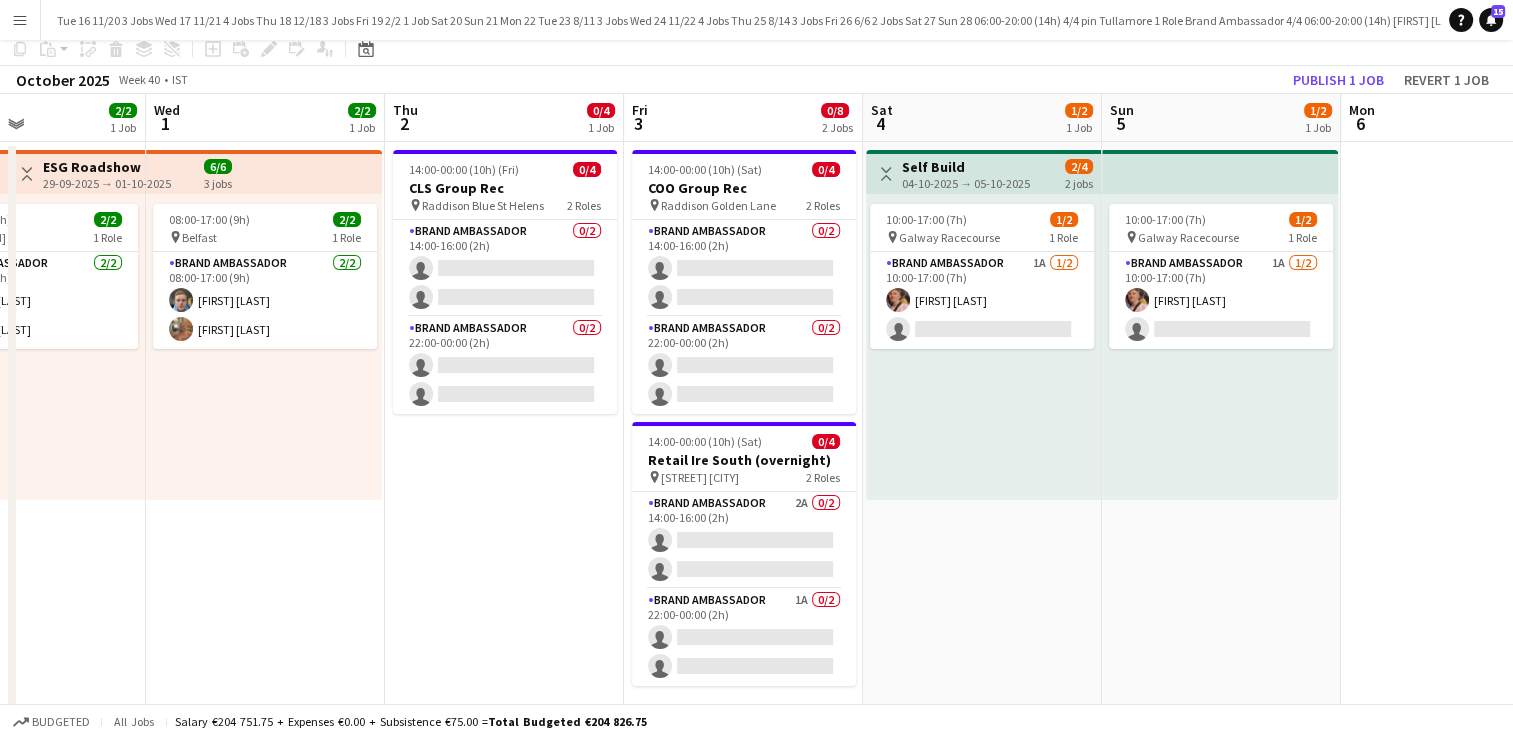 scroll, scrollTop: 100, scrollLeft: 0, axis: vertical 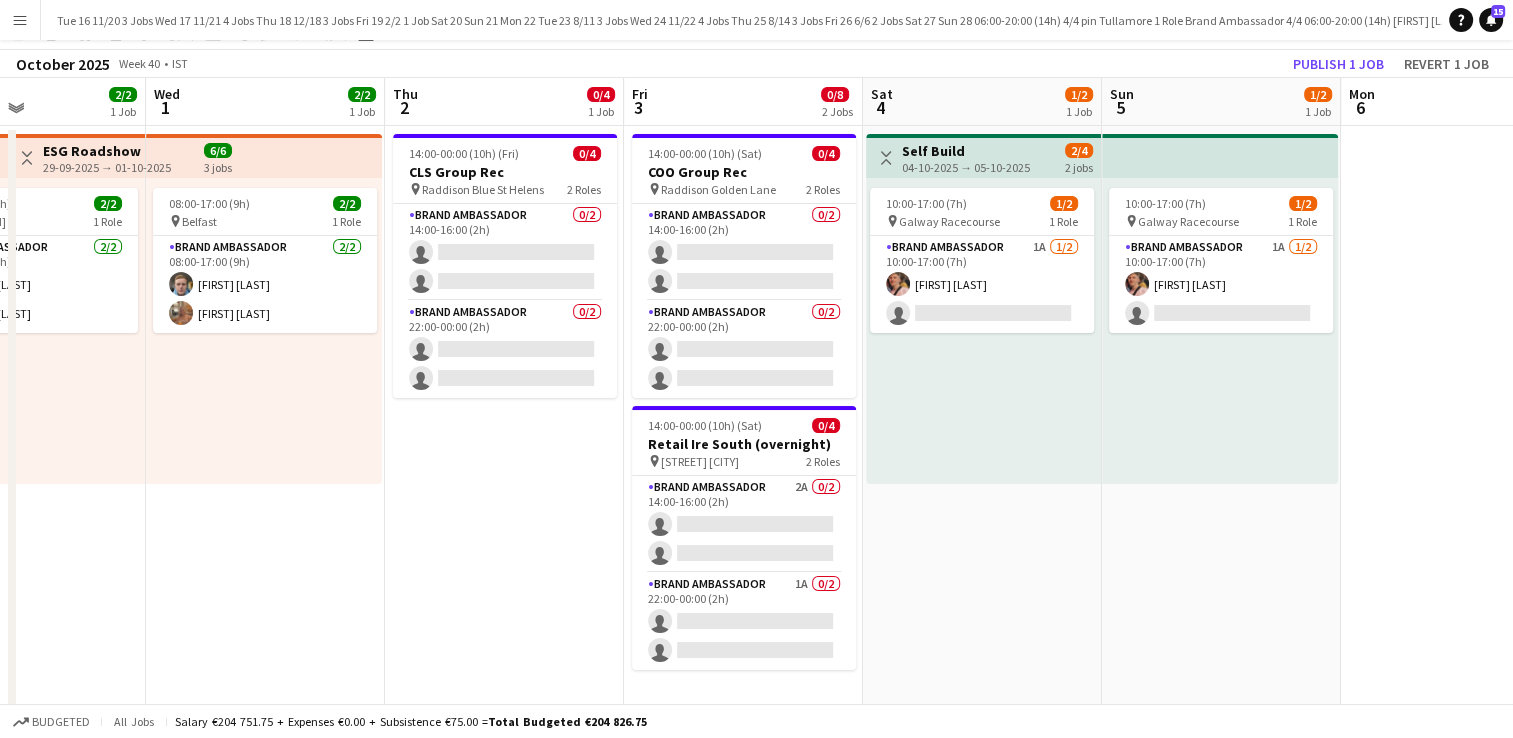 click on "14:00-00:00 (10h) (Fri)   0/4   CLS Group Rec
pin
Raddison Blue St Helens   2 Roles   Brand Ambassador   0/2   14:00-16:00 (2h)
single-neutral-actions
single-neutral-actions
Brand Ambassador   0/2   22:00-00:00 (2h)
single-neutral-actions
single-neutral-actions" at bounding box center (504, 835) 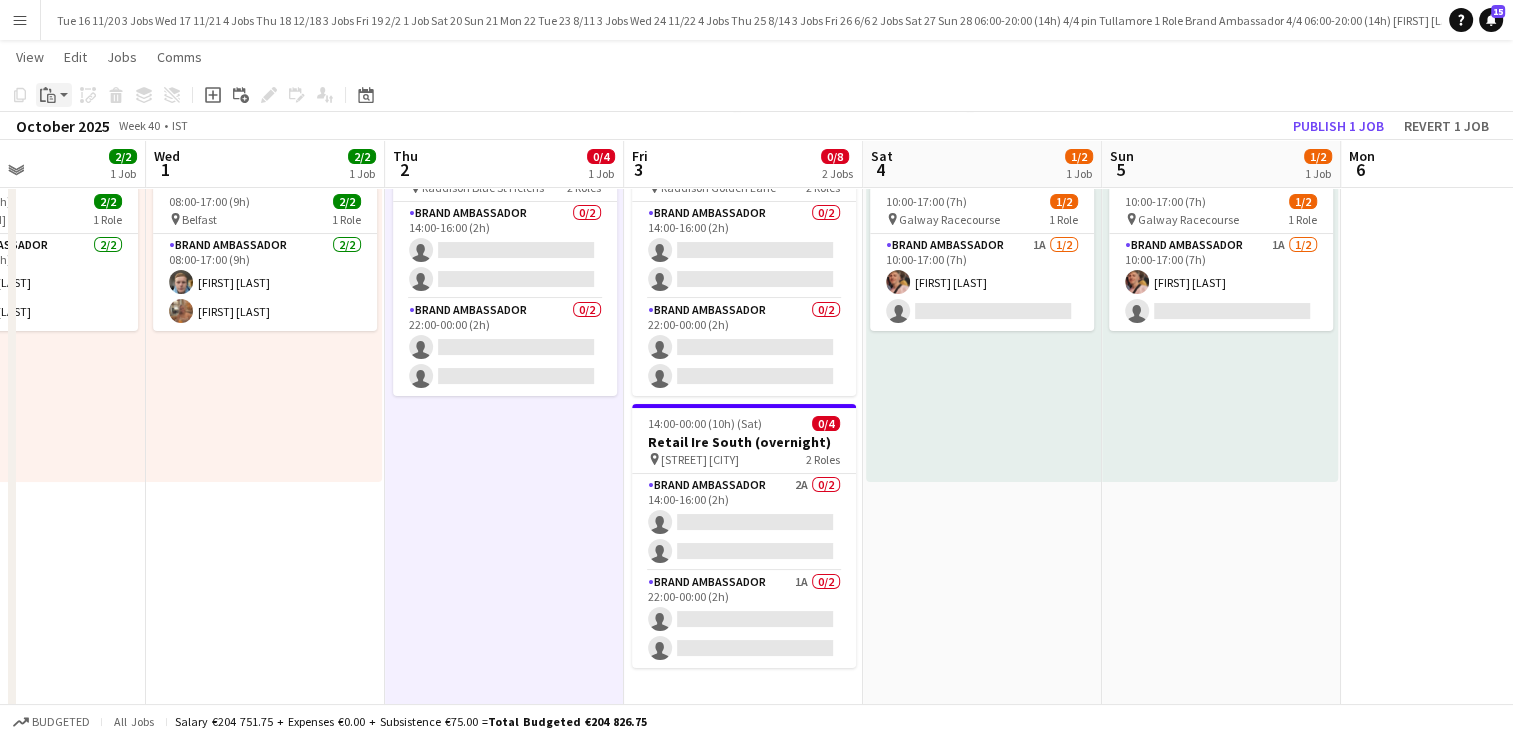 click on "Paste" 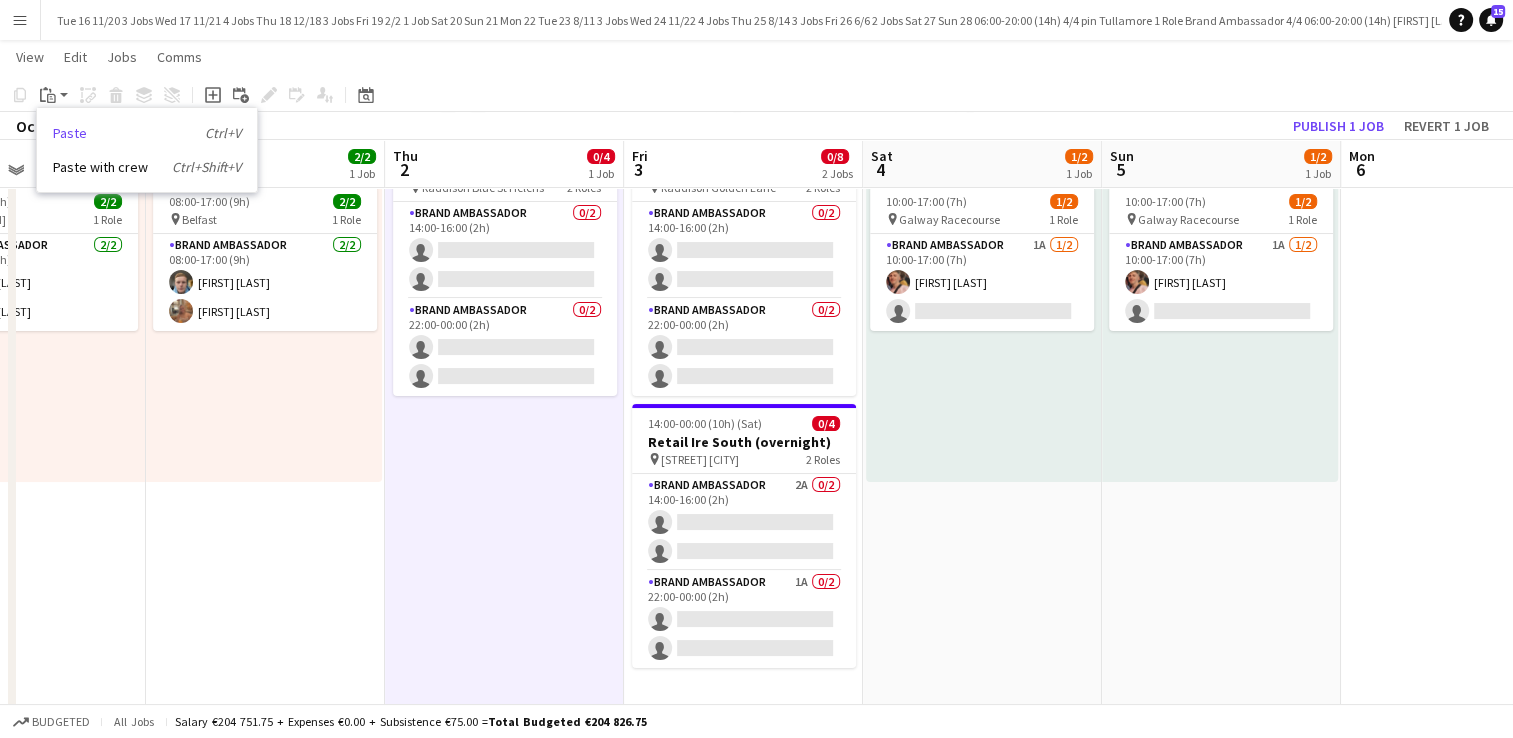 click on "Paste   Ctrl+V" at bounding box center [147, 133] 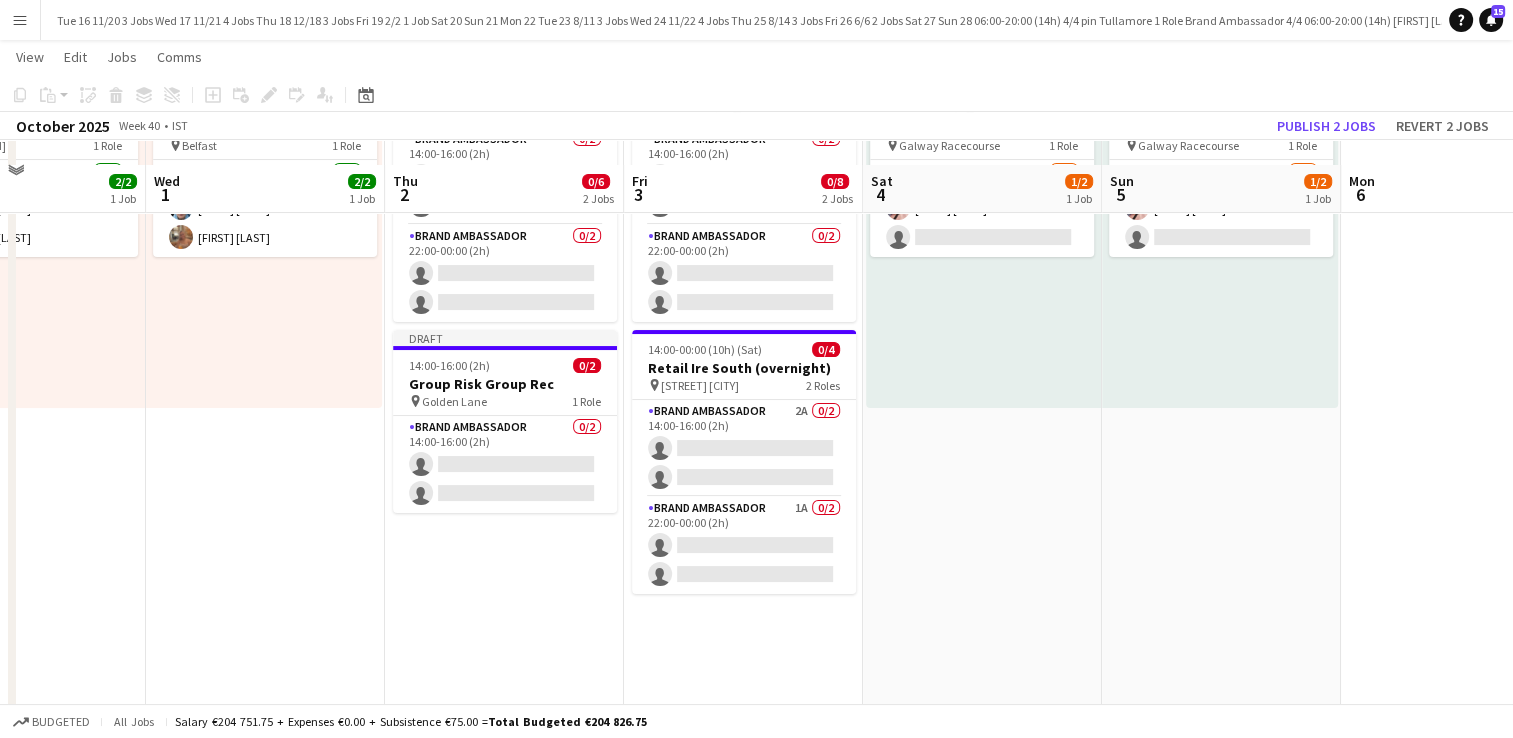 scroll, scrollTop: 200, scrollLeft: 0, axis: vertical 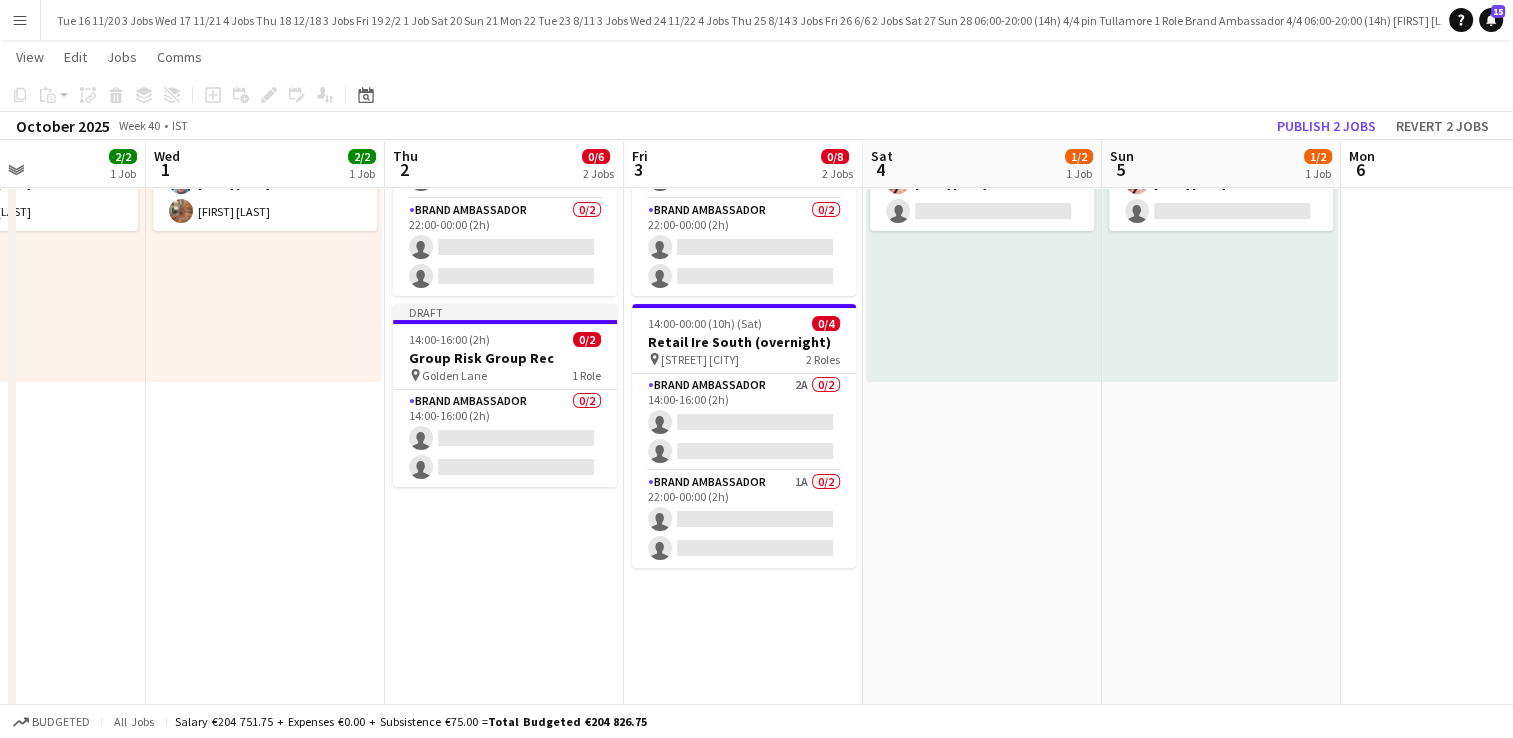 click on "14:00-00:00 (10h) (Sat) 0/4 COO Group Rec pin Raddison Golden Lane 2 Roles Brand Ambassador 0/2 14:00-16:00 (2h) single-neutral-actions single-neutral-actions Brand Ambassador 0/2 22:00-00:00 (2h) single-neutral-actions single-neutral-actions 14:00-00:00 (10h) (Sat) 0/4 Retail Ire South (overnight) pin Castletroy Limerick 2 Roles Brand Ambassador 2A 0/2 14:00-16:00 (2h) single-neutral-actions single-neutral-actions Brand Ambassador 1A 0/2 22:00-00:00 (2h) single-neutral-actions single-neutral-actions" at bounding box center [743, 733] 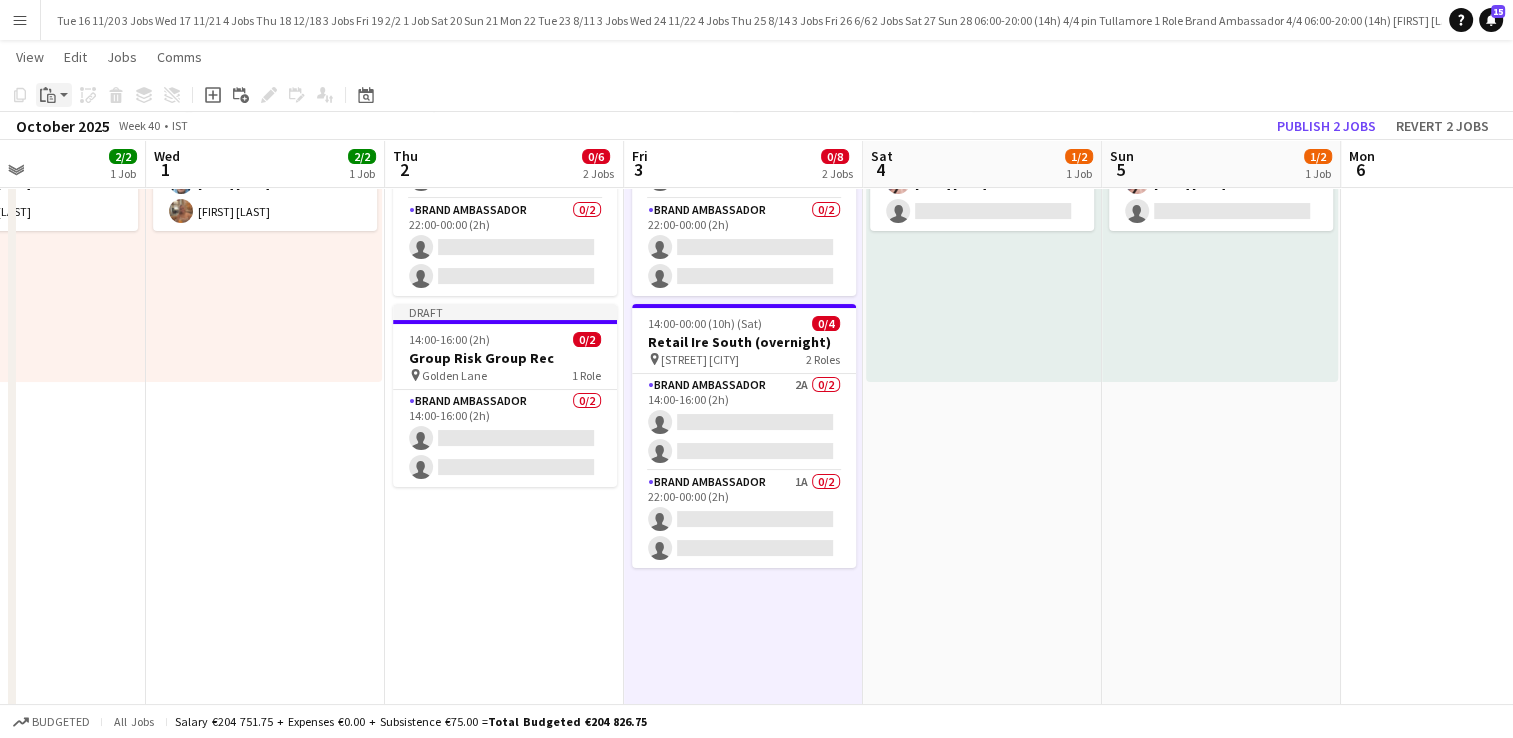 click on "Paste" 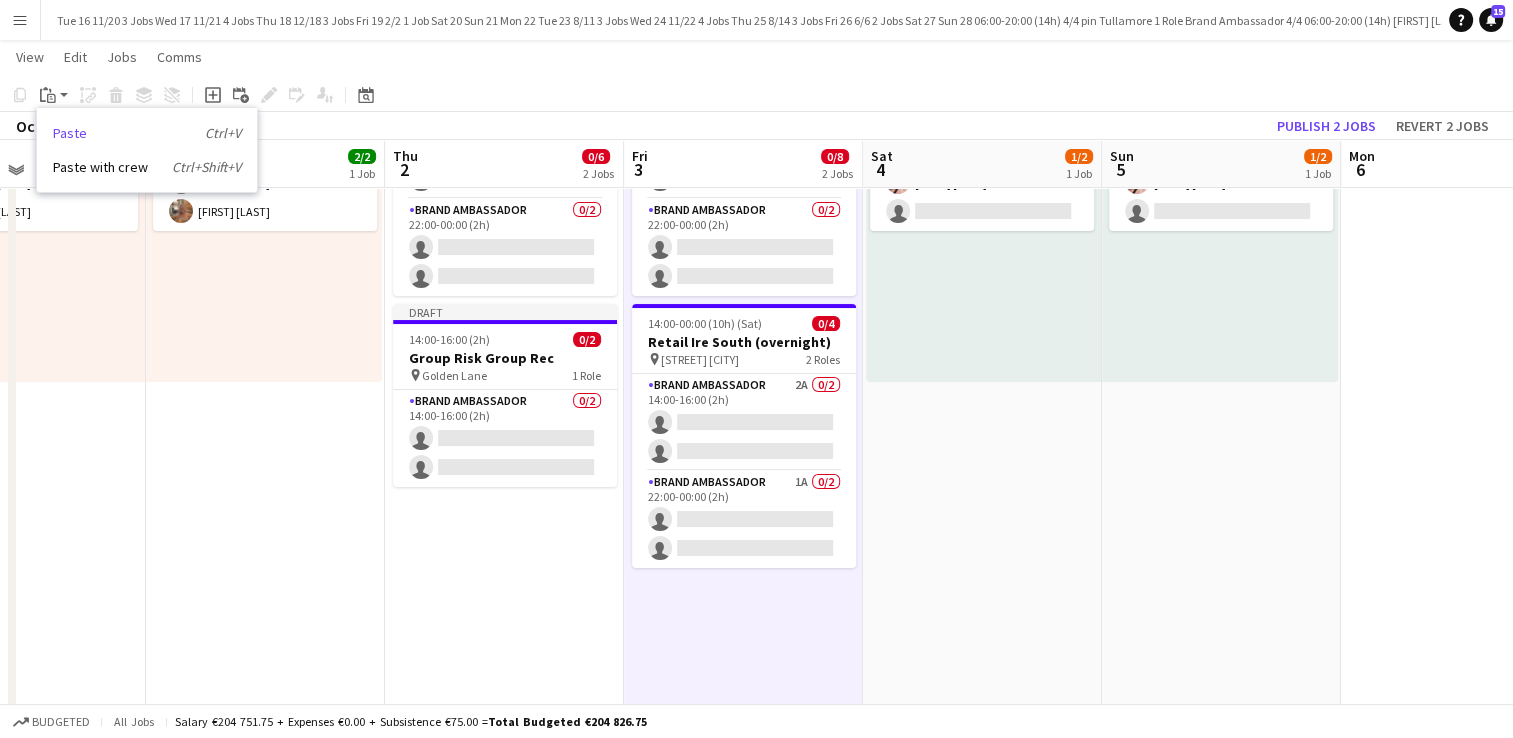 click on "Paste   Ctrl+V" at bounding box center (147, 133) 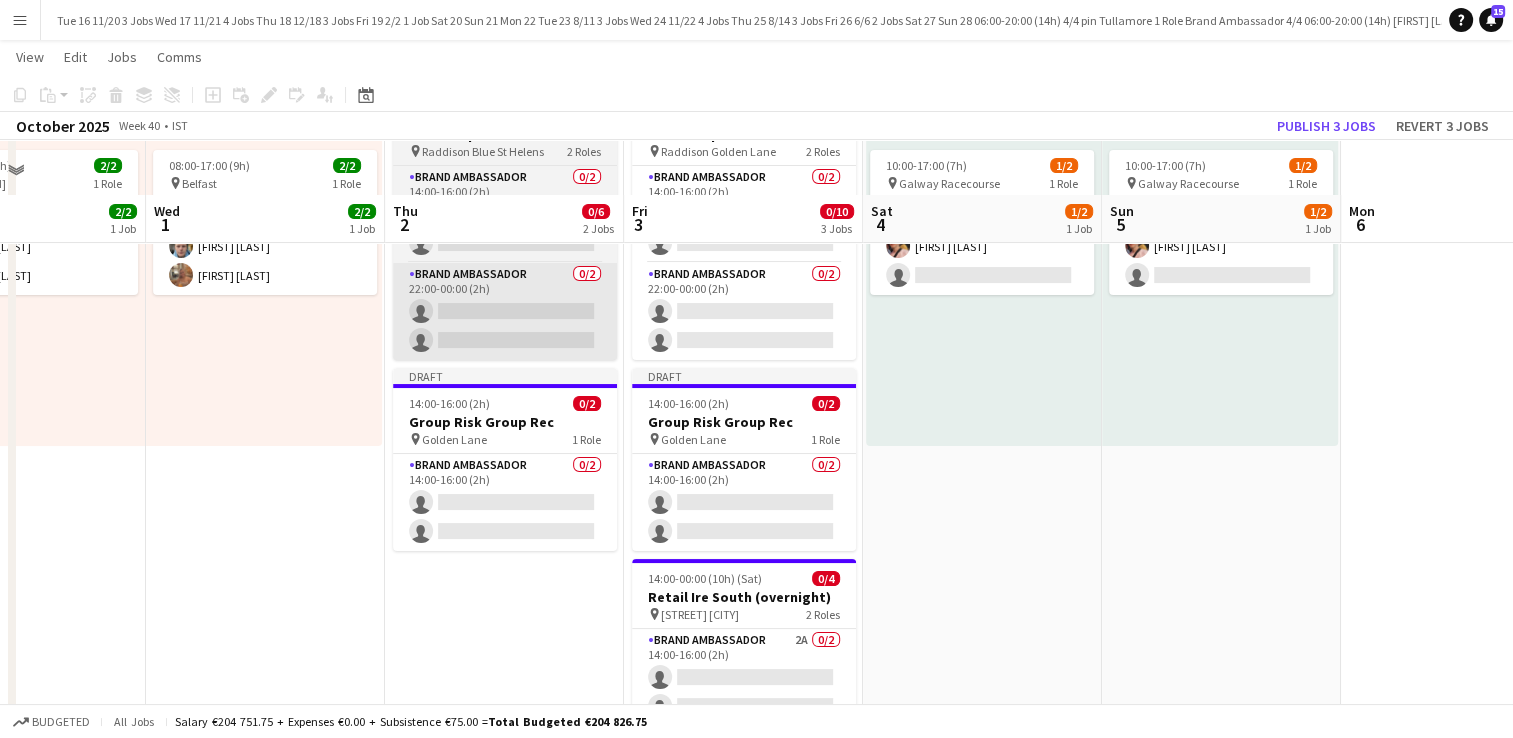 scroll, scrollTop: 0, scrollLeft: 0, axis: both 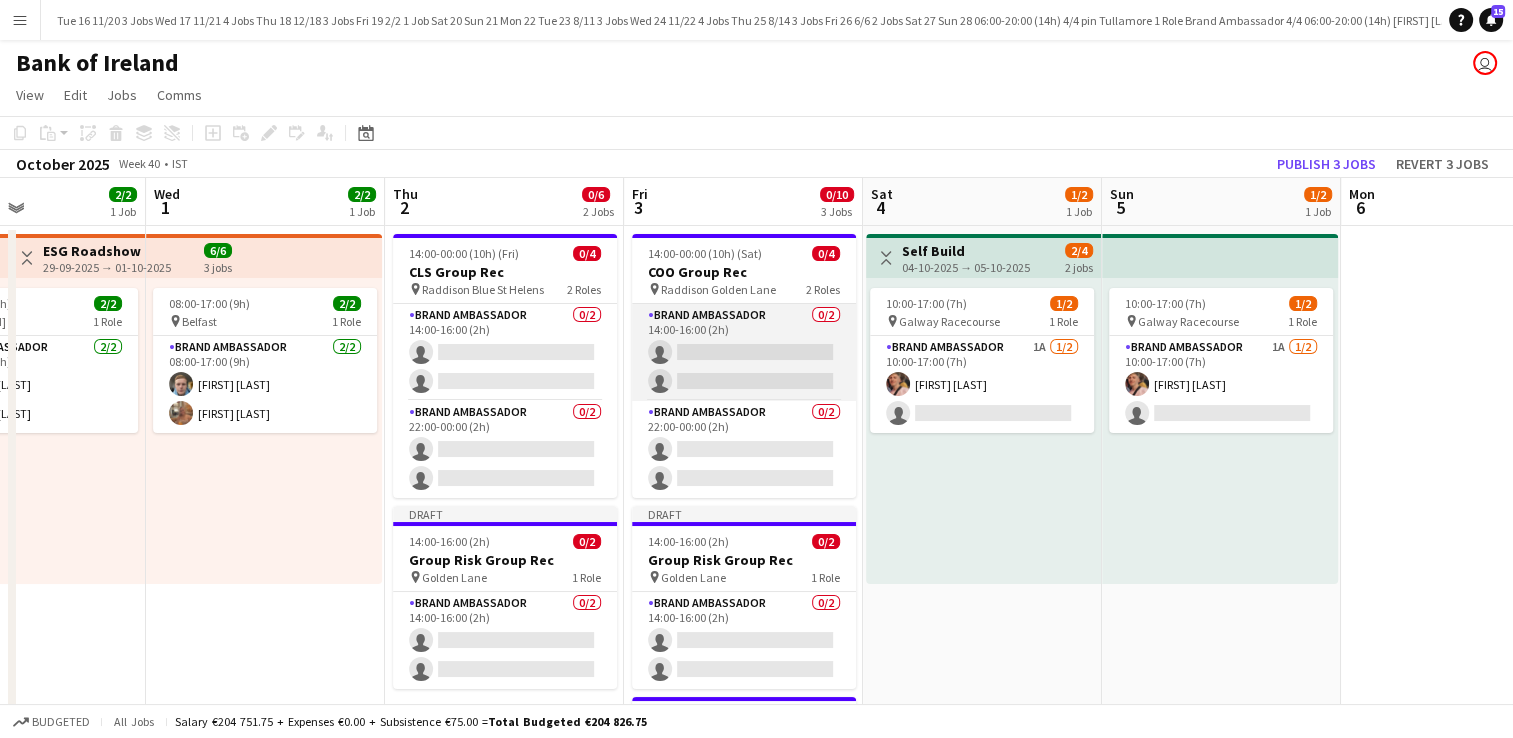 click on "Brand Ambassador   0/2   14:00-16:00 (2h)
single-neutral-actions
single-neutral-actions" at bounding box center (744, 352) 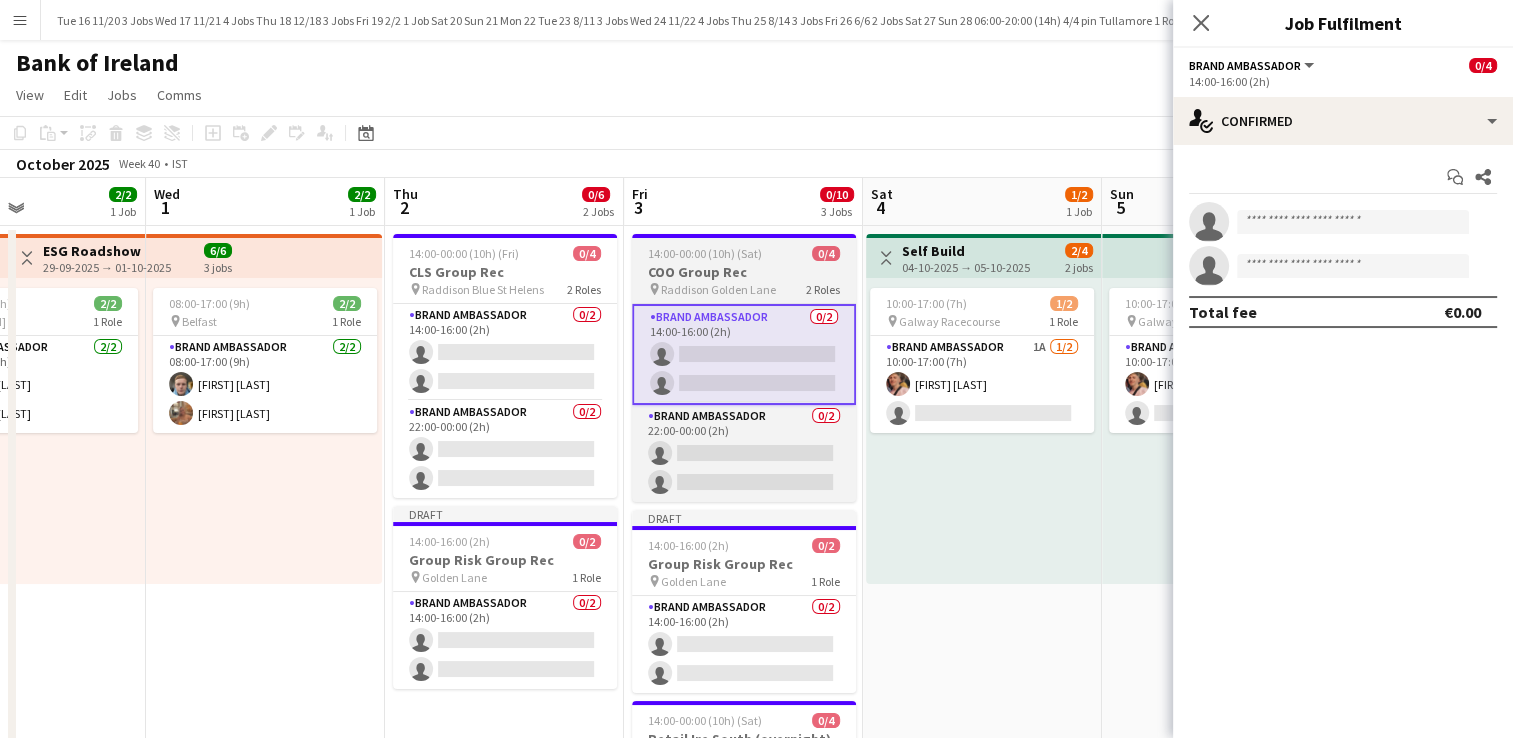 click on "COO Group Rec" at bounding box center (744, 272) 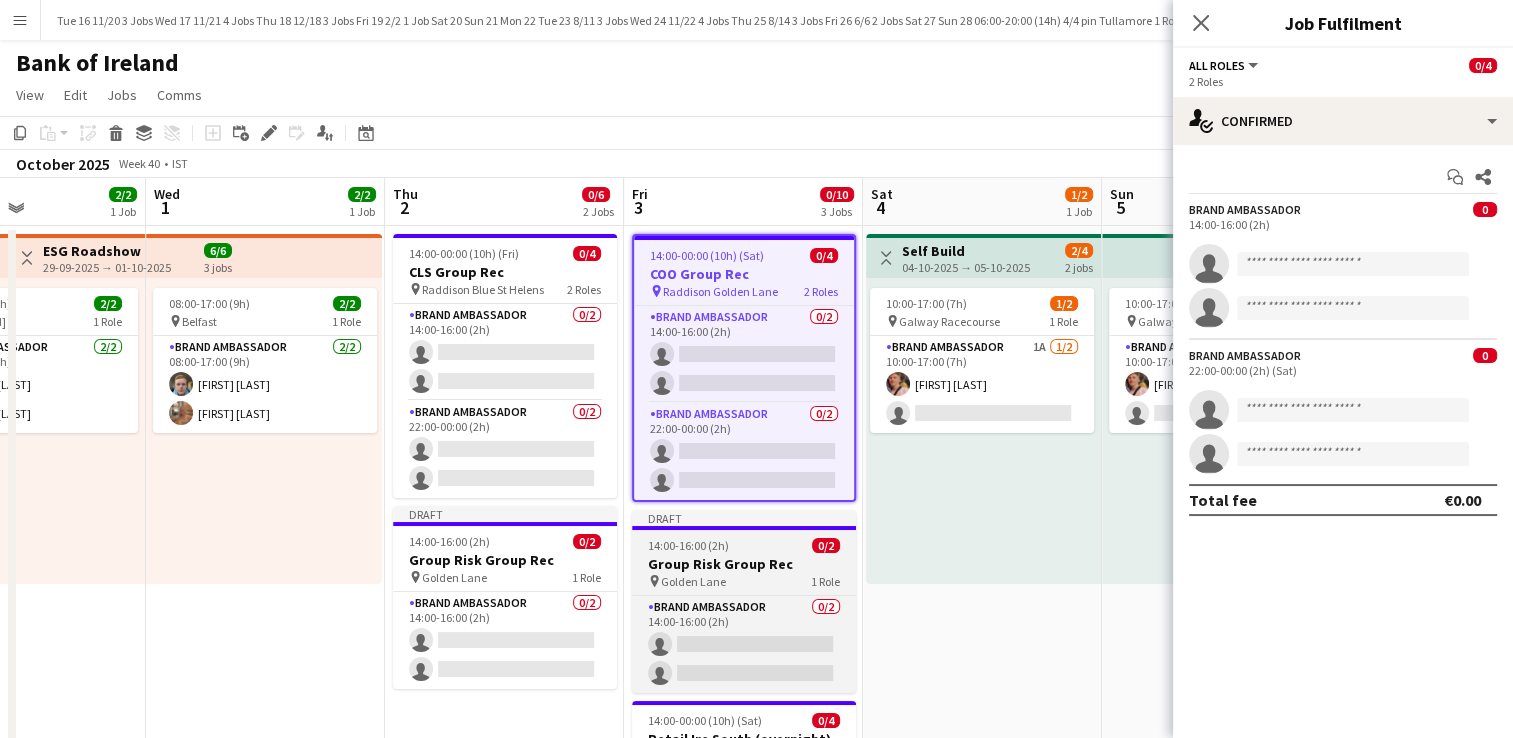 click on "14:00-16:00 (2h)    0/2" at bounding box center [744, 545] 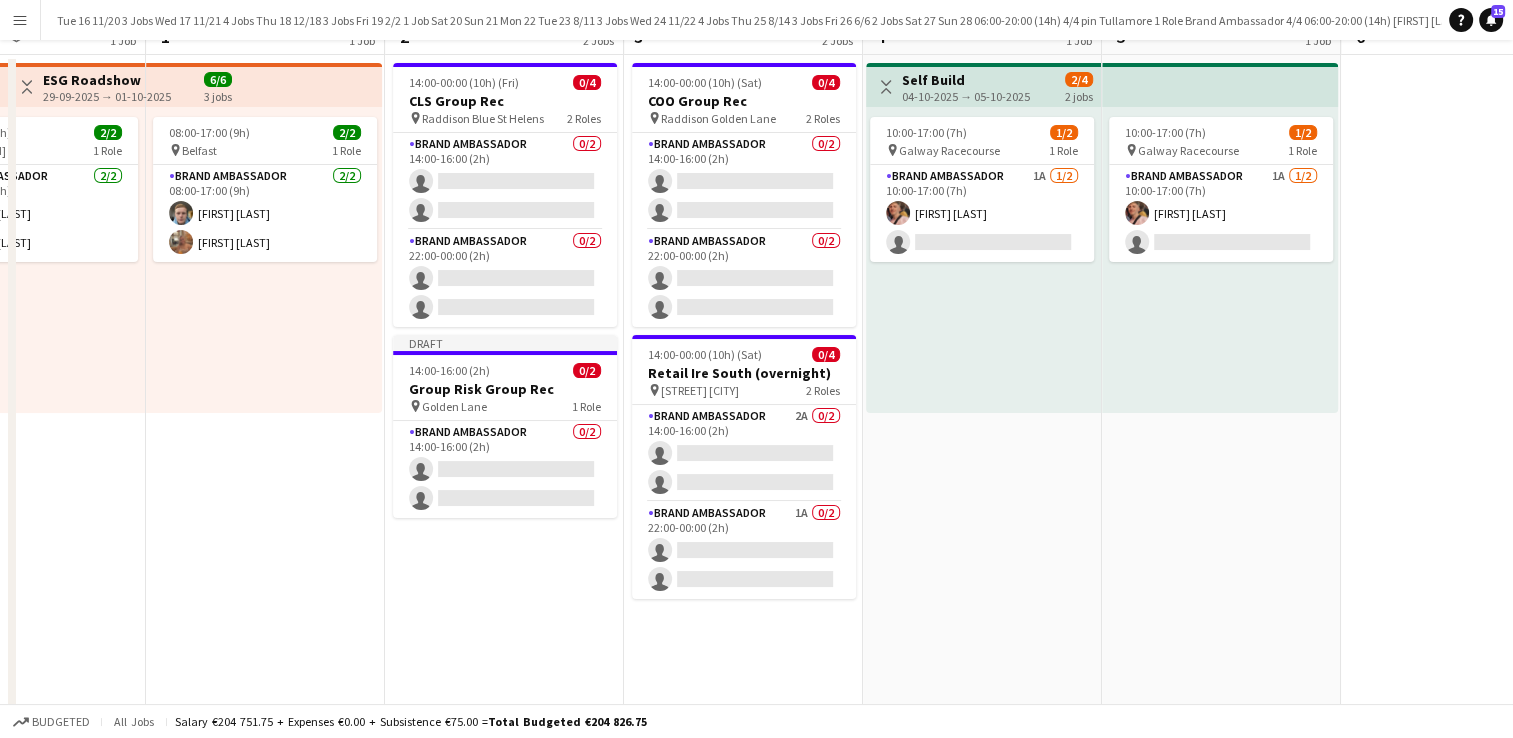 scroll, scrollTop: 0, scrollLeft: 0, axis: both 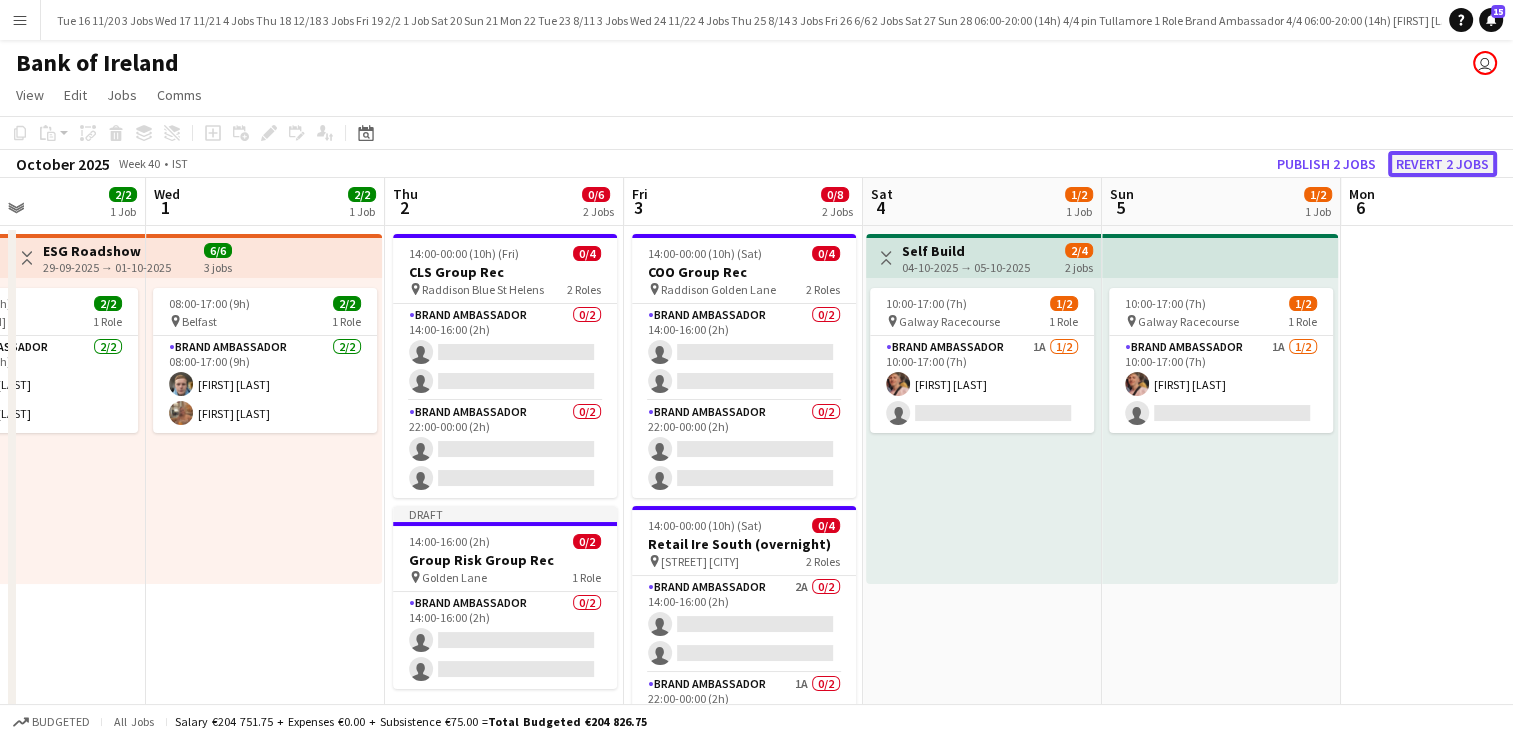 click on "Revert 2 jobs" 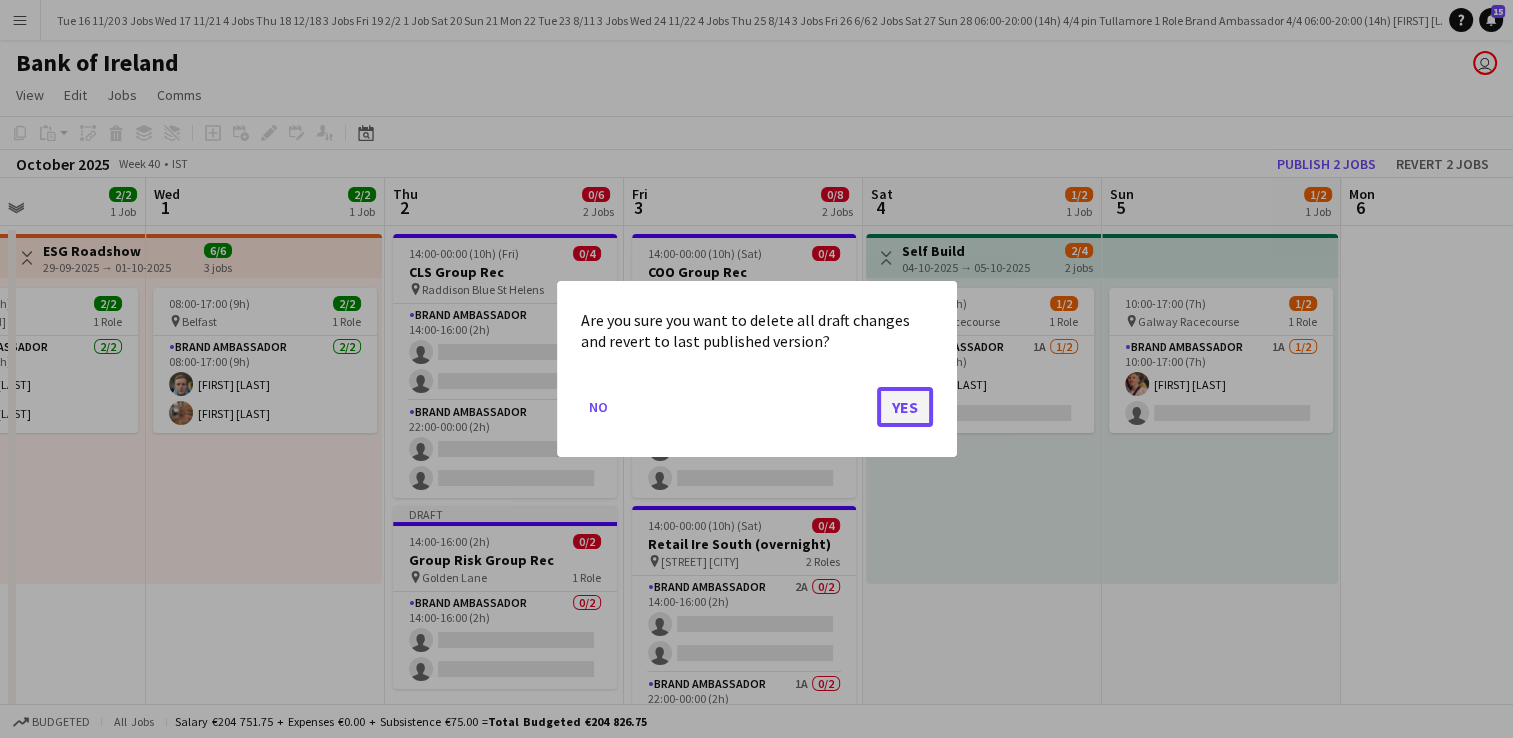 click on "Yes" 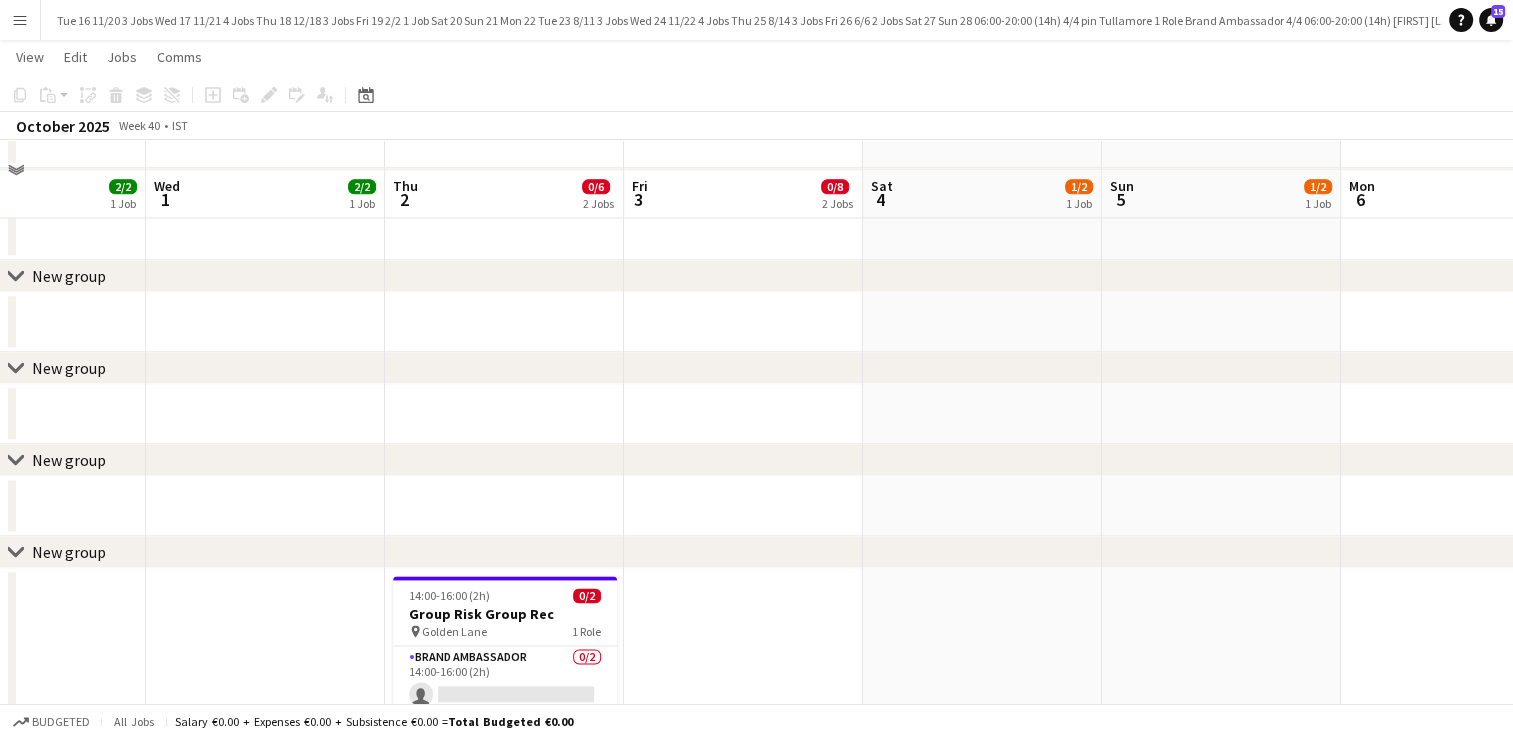 scroll, scrollTop: 2780, scrollLeft: 0, axis: vertical 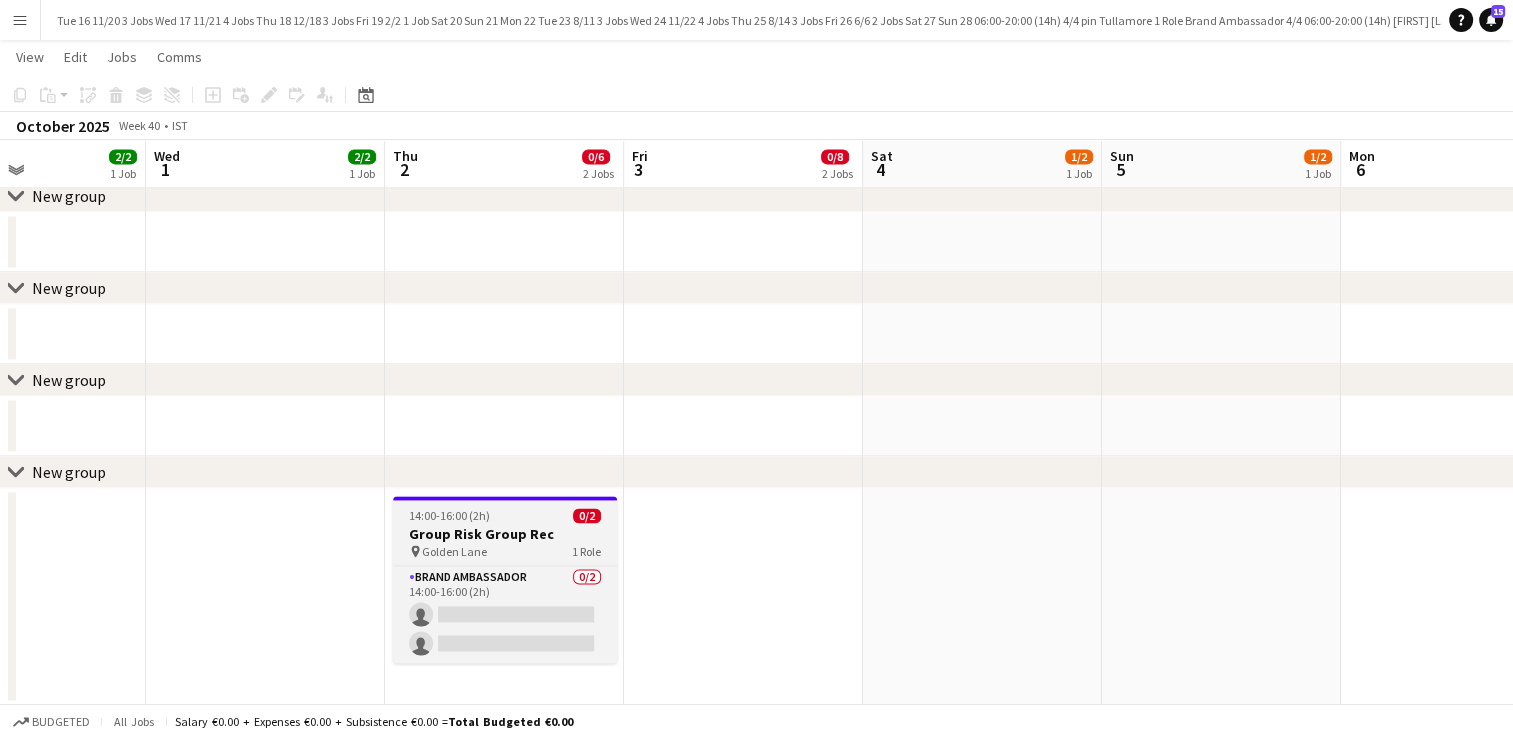 click on "Group Risk Group Rec" at bounding box center (505, 534) 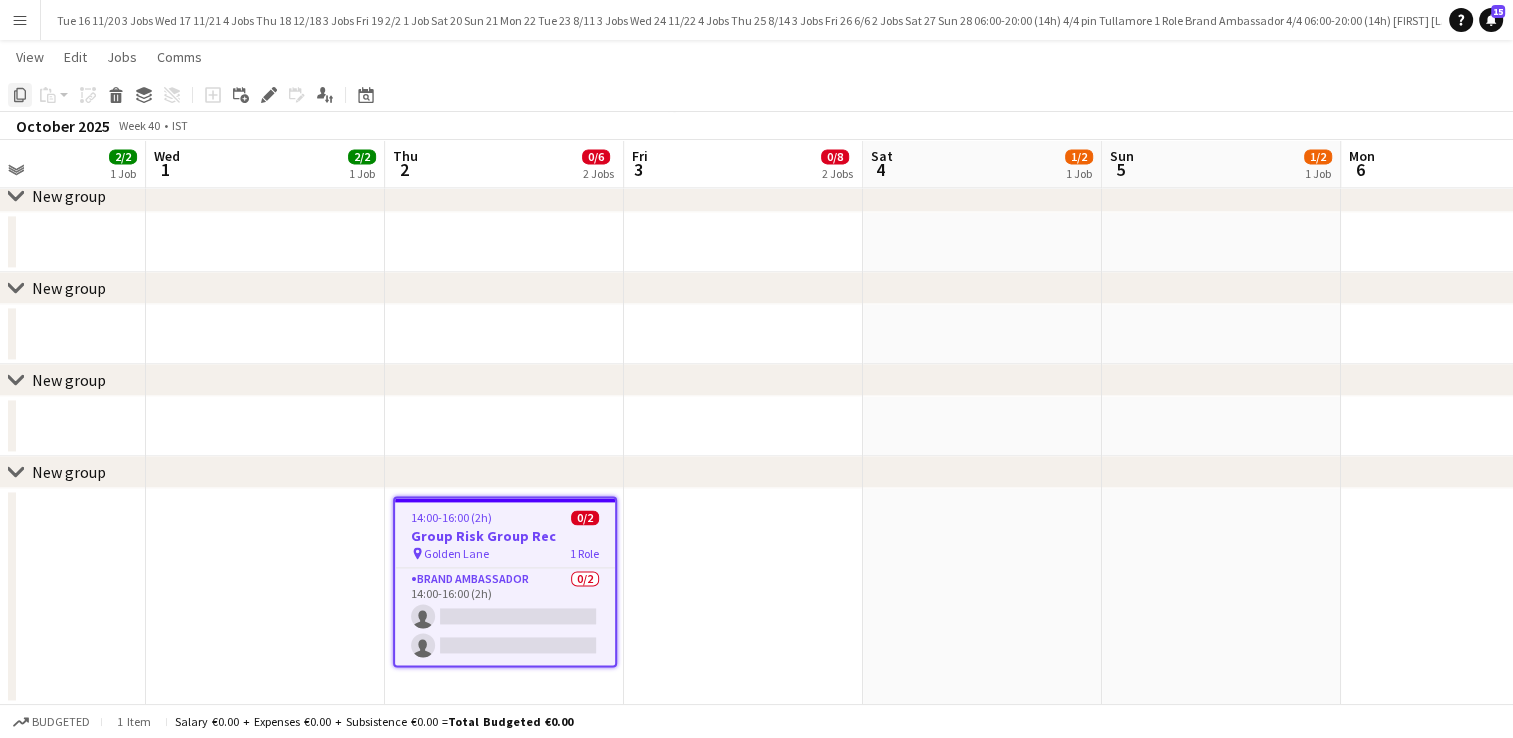 click on "Copy" 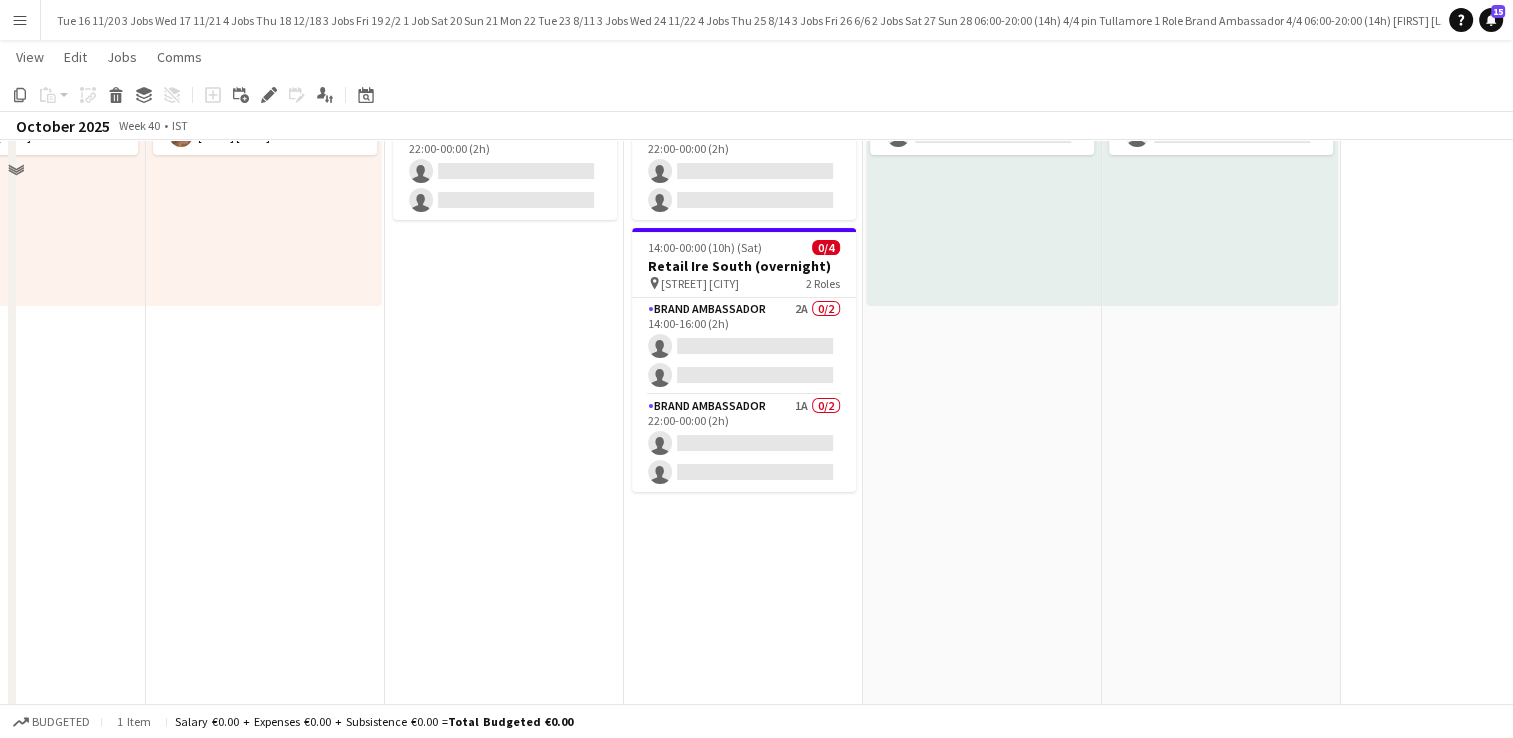 scroll, scrollTop: 180, scrollLeft: 0, axis: vertical 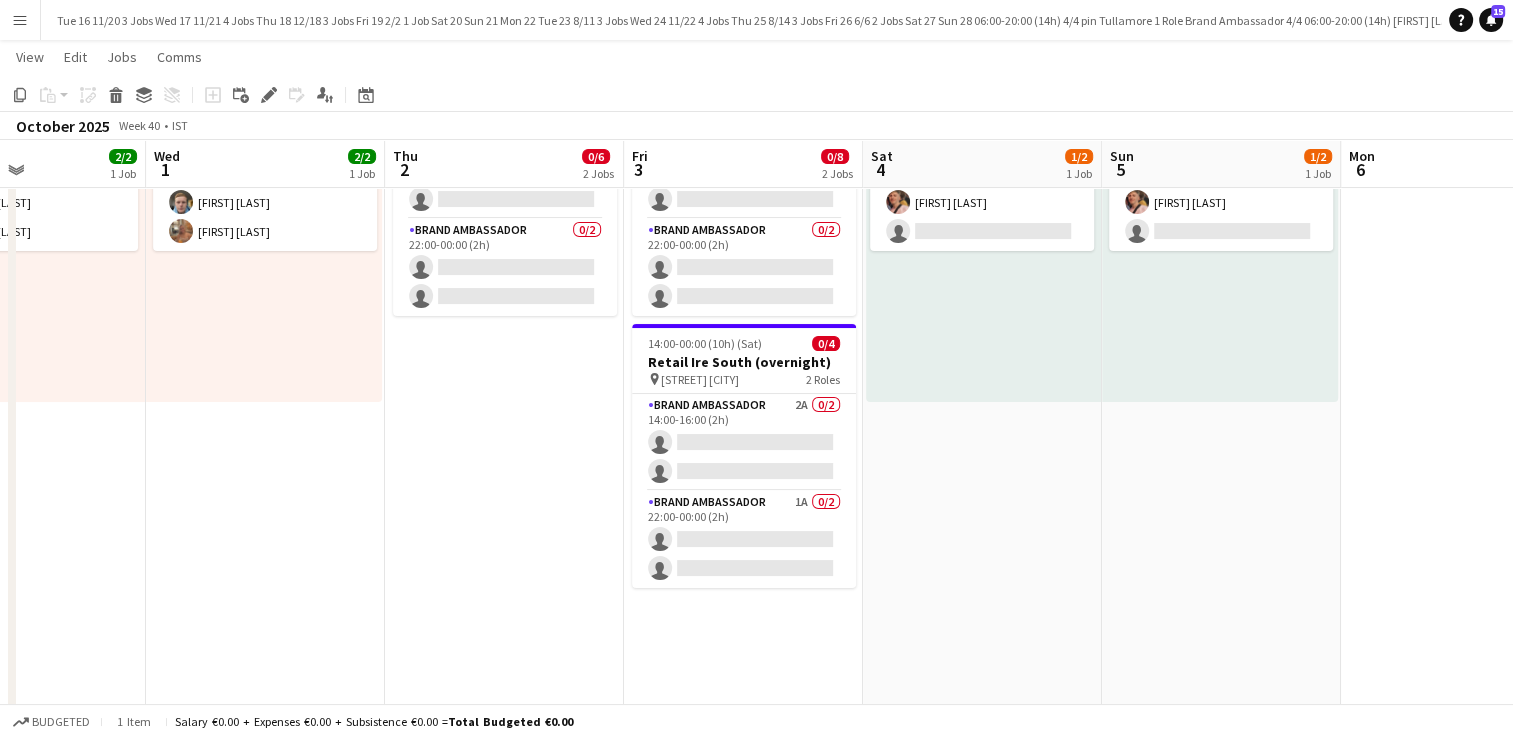 click on "14:00-00:00 (10h) (Fri)   0/4   CLS Group Rec
pin
Raddison Blue St Helens   2 Roles   Brand Ambassador   0/2   14:00-16:00 (2h)
single-neutral-actions
single-neutral-actions
Brand Ambassador   0/2   22:00-00:00 (2h)
single-neutral-actions
single-neutral-actions" at bounding box center [504, 753] 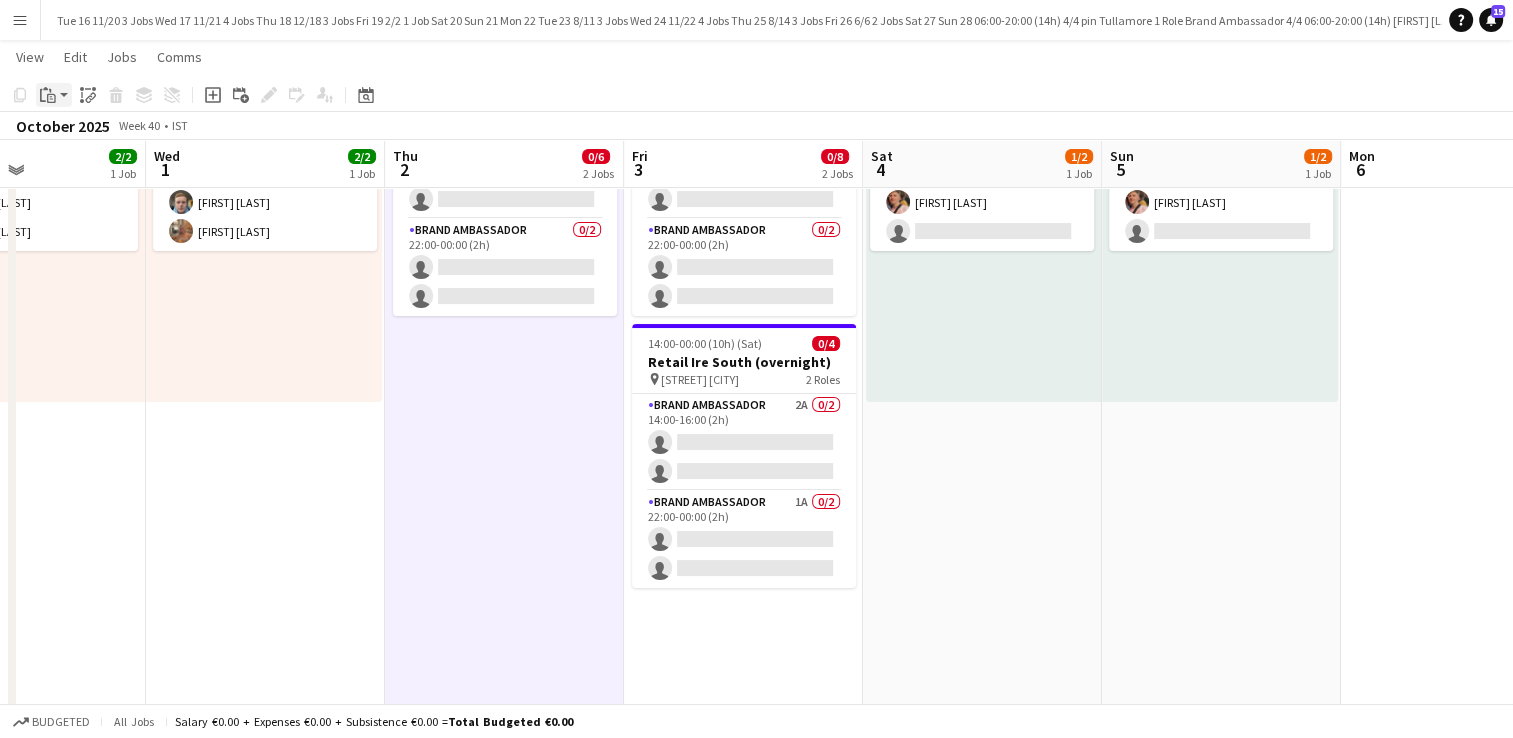 click 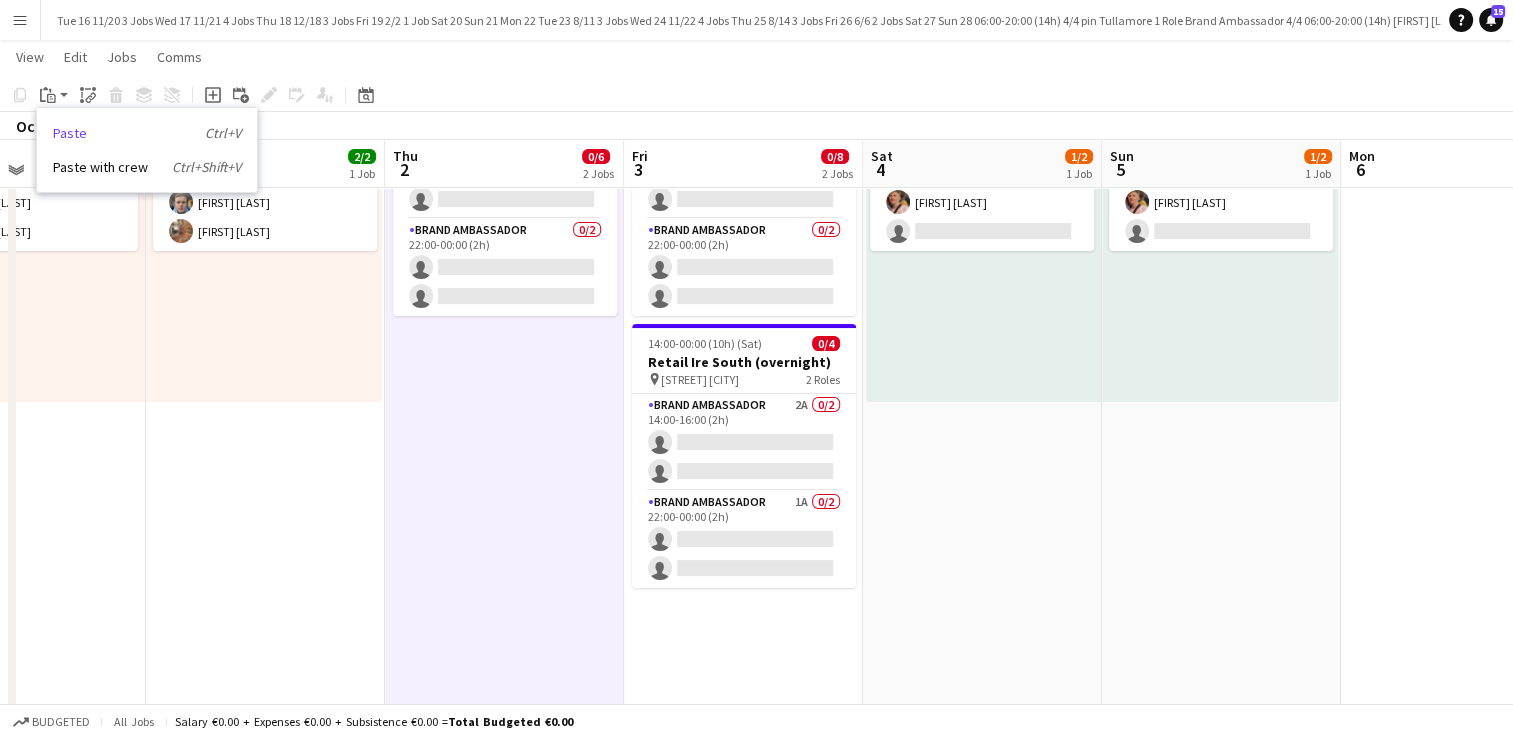 click on "Paste   Ctrl+V" at bounding box center (147, 133) 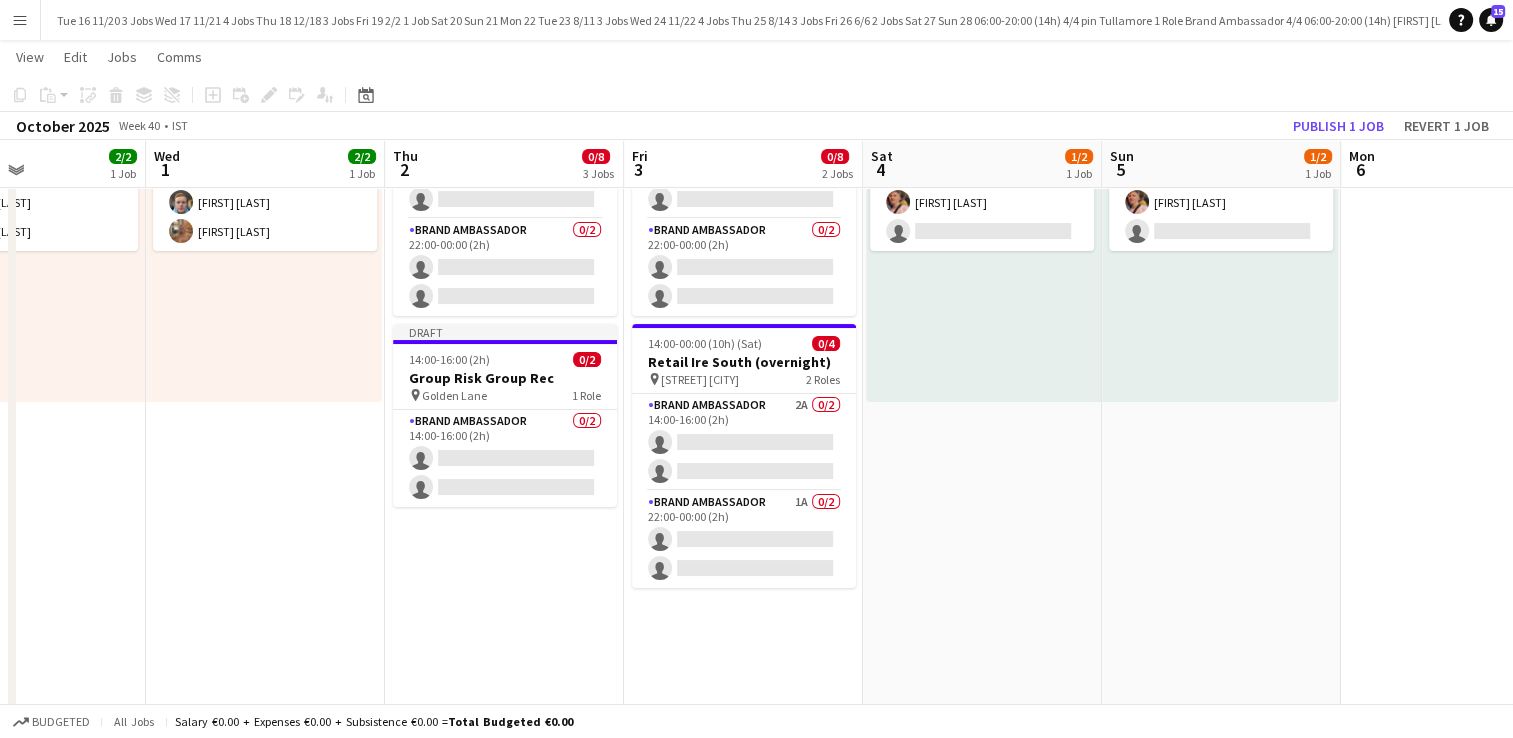 click on "14:00-00:00 (10h) (Sat) 0/4 COO Group Rec pin Raddison Golden Lane 2 Roles Brand Ambassador 0/2 14:00-16:00 (2h) single-neutral-actions single-neutral-actions Brand Ambassador 0/2 22:00-00:00 (2h) single-neutral-actions single-neutral-actions 14:00-00:00 (10h) (Sat) 0/4 Retail Ire South (overnight) pin Castletroy Limerick 2 Roles Brand Ambassador 2A 0/2 14:00-16:00 (2h) single-neutral-actions single-neutral-actions Brand Ambassador 1A 0/2 22:00-00:00 (2h) single-neutral-actions single-neutral-actions" at bounding box center (743, 753) 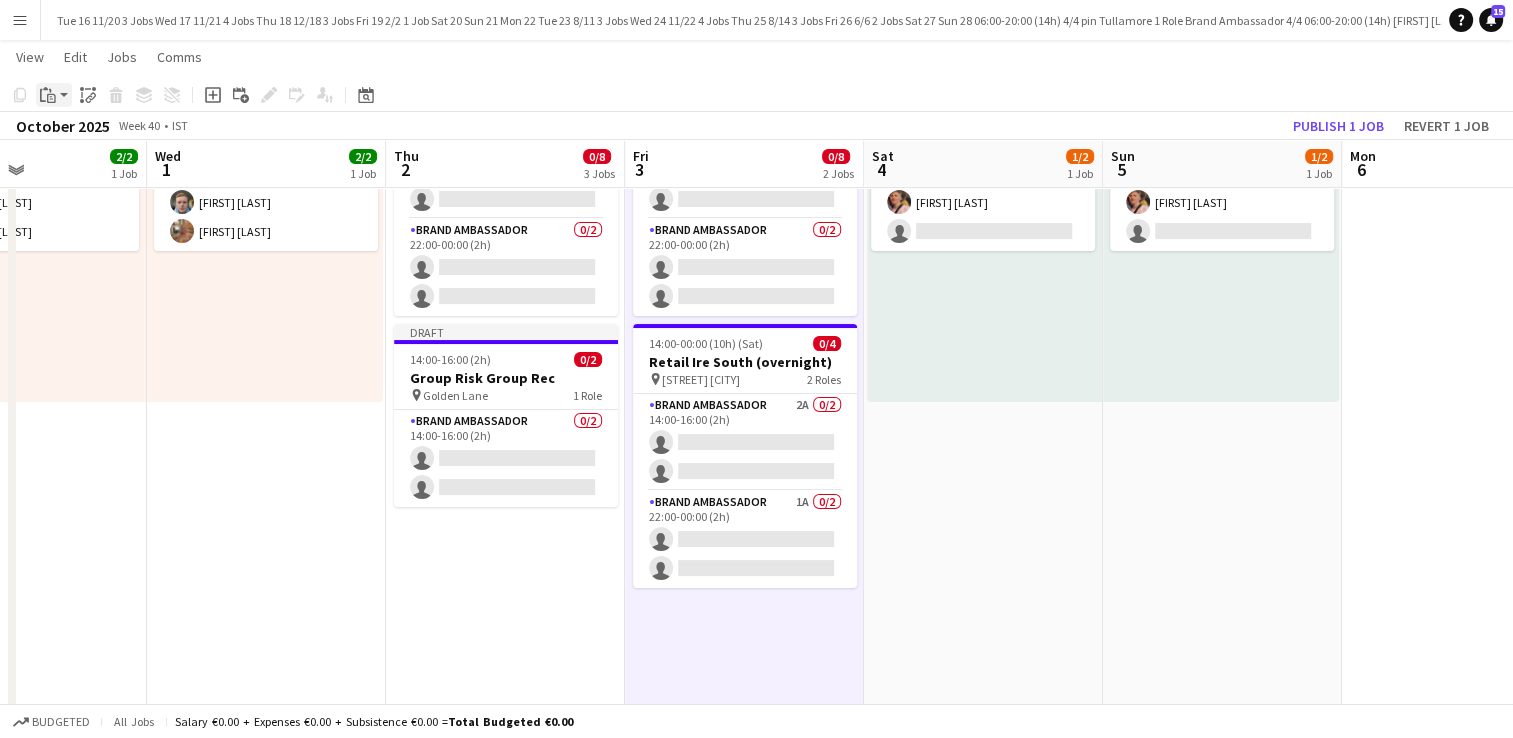 click on "Paste" 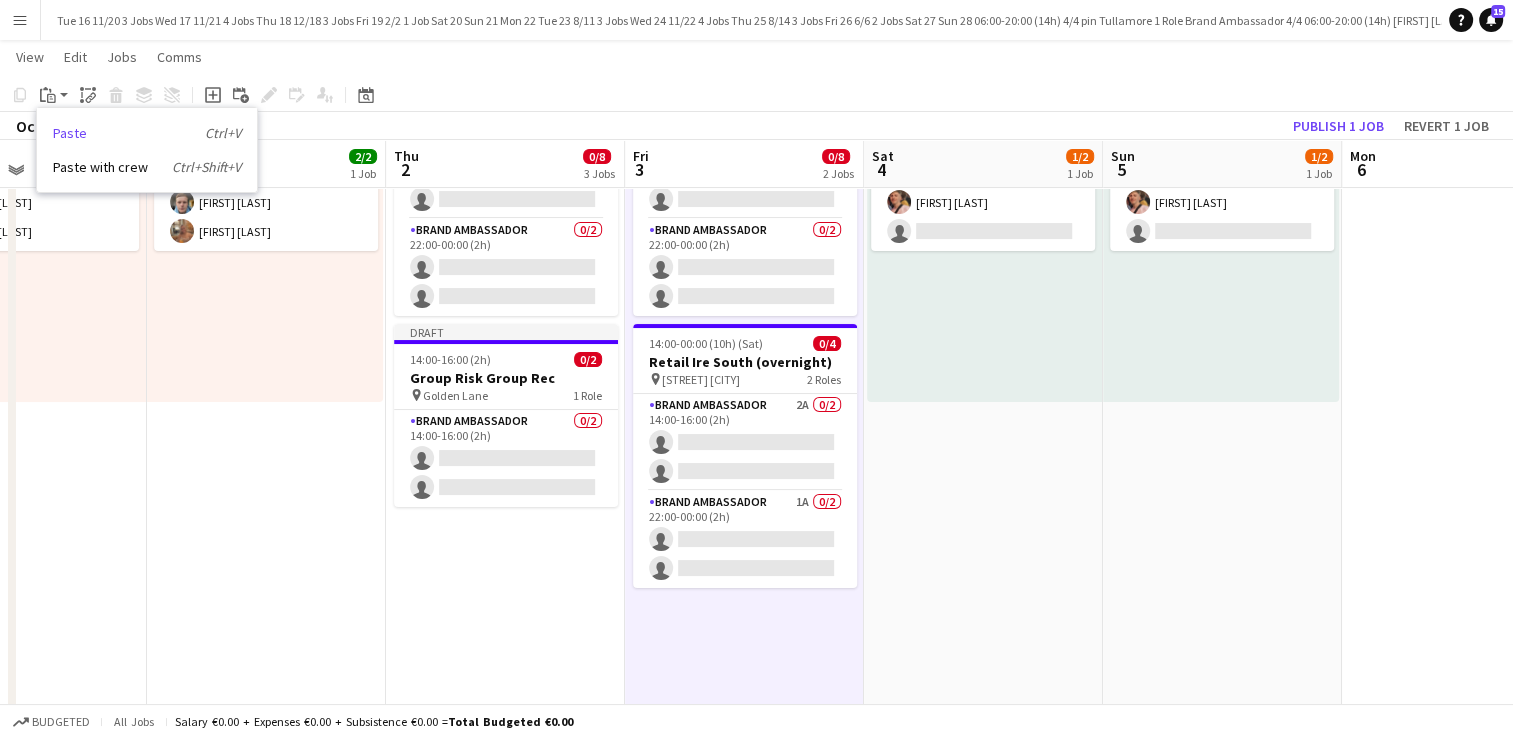 click on "Paste   Ctrl+V" at bounding box center (147, 133) 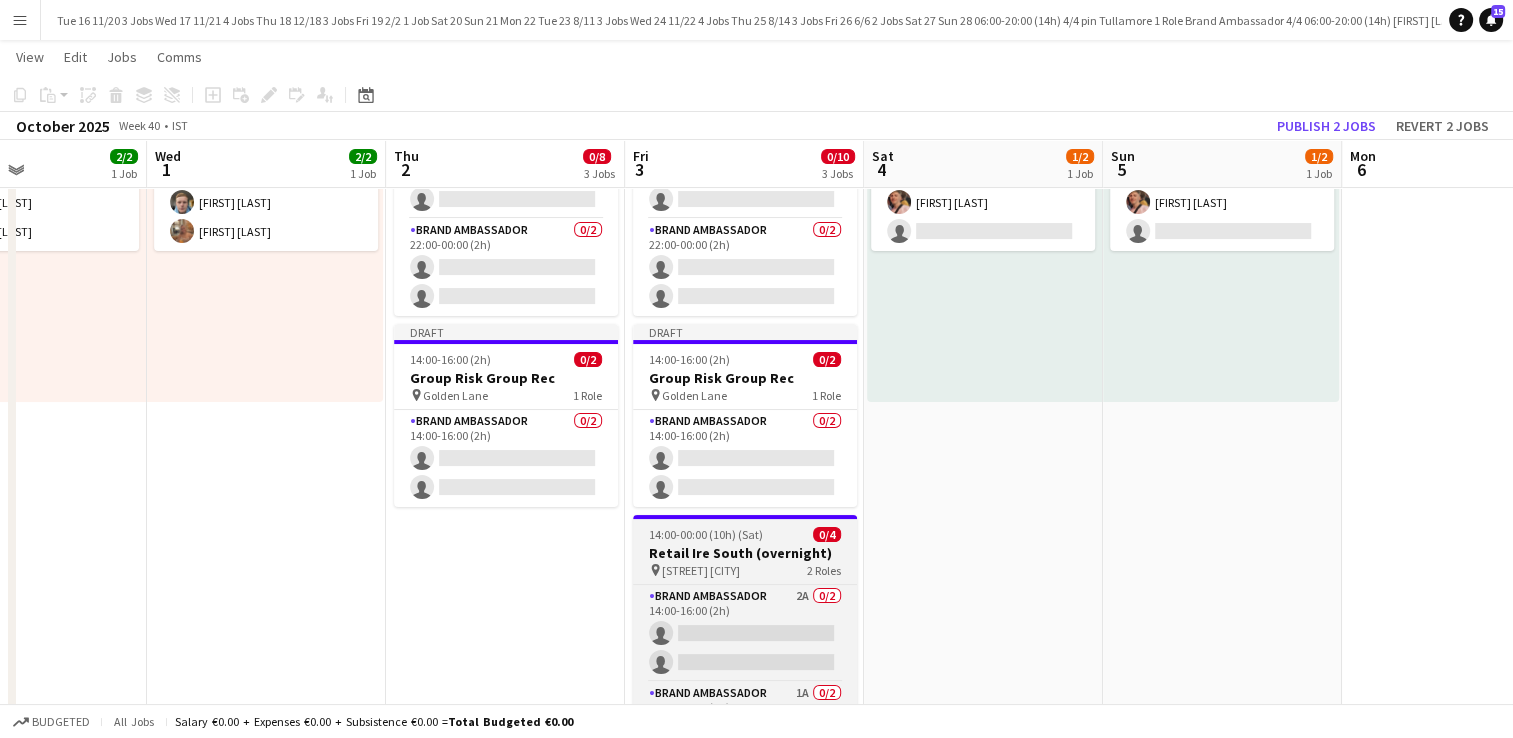 click on "14:00-00:00 (10h) (Sat) 0/4 Retail Ire South (overnight) pin Castletroy Limerick 2 Roles Brand Ambassador 2A 0/2 14:00-16:00 (2h) single-neutral-actions single-neutral-actions Brand Ambassador 1A 0/2 22:00-00:00 (2h) single-neutral-actions single-neutral-actions" at bounding box center (745, 647) 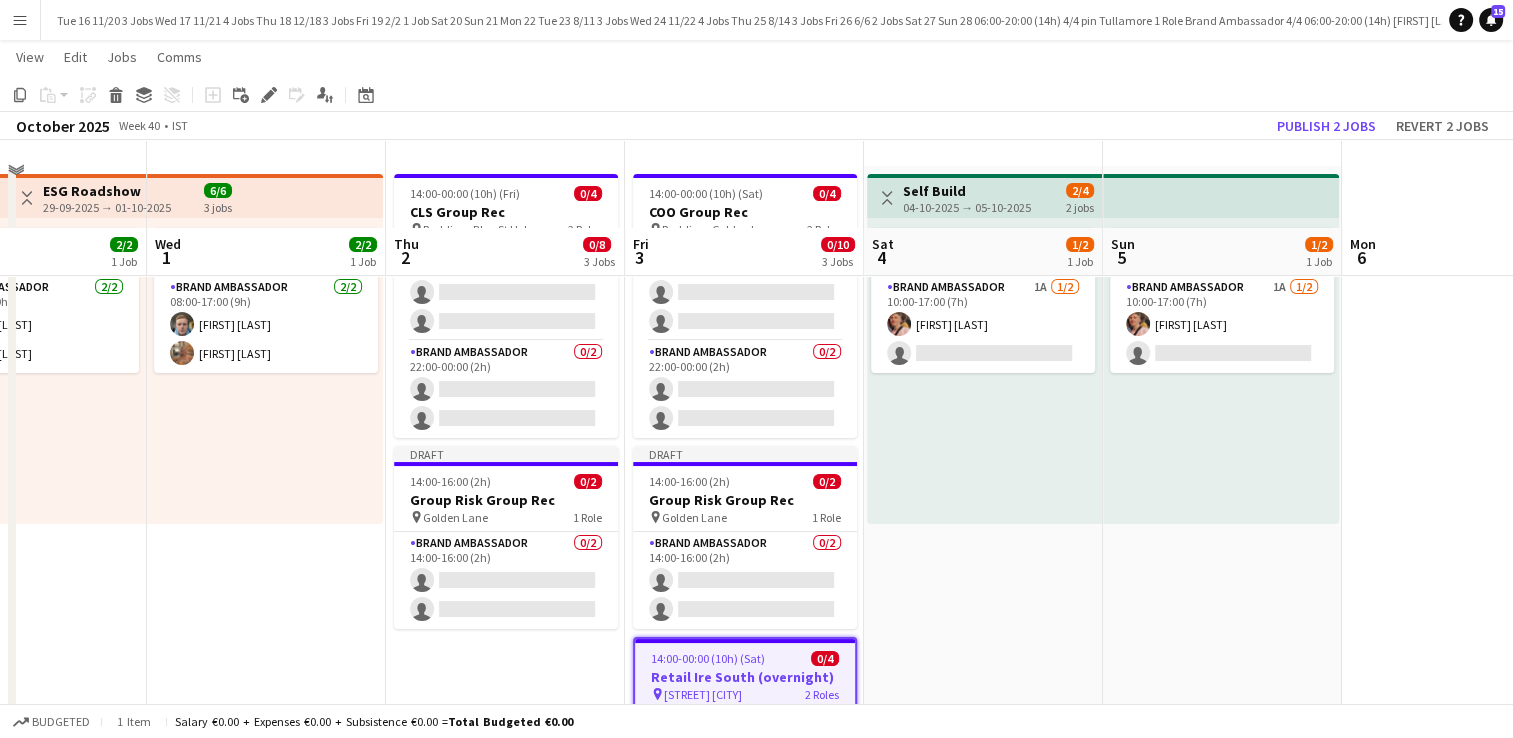 scroll, scrollTop: 0, scrollLeft: 0, axis: both 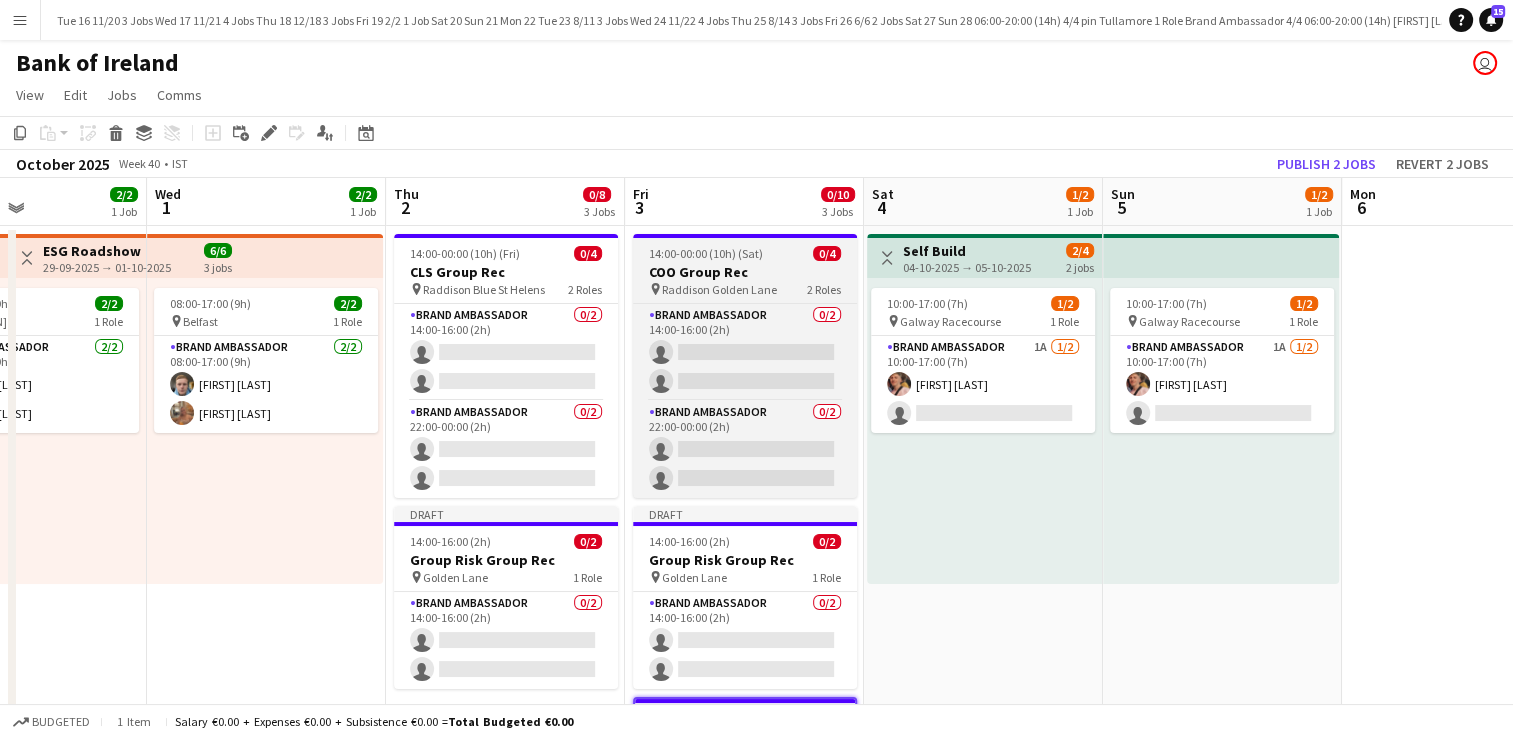 click on "COO Group Rec" at bounding box center [745, 272] 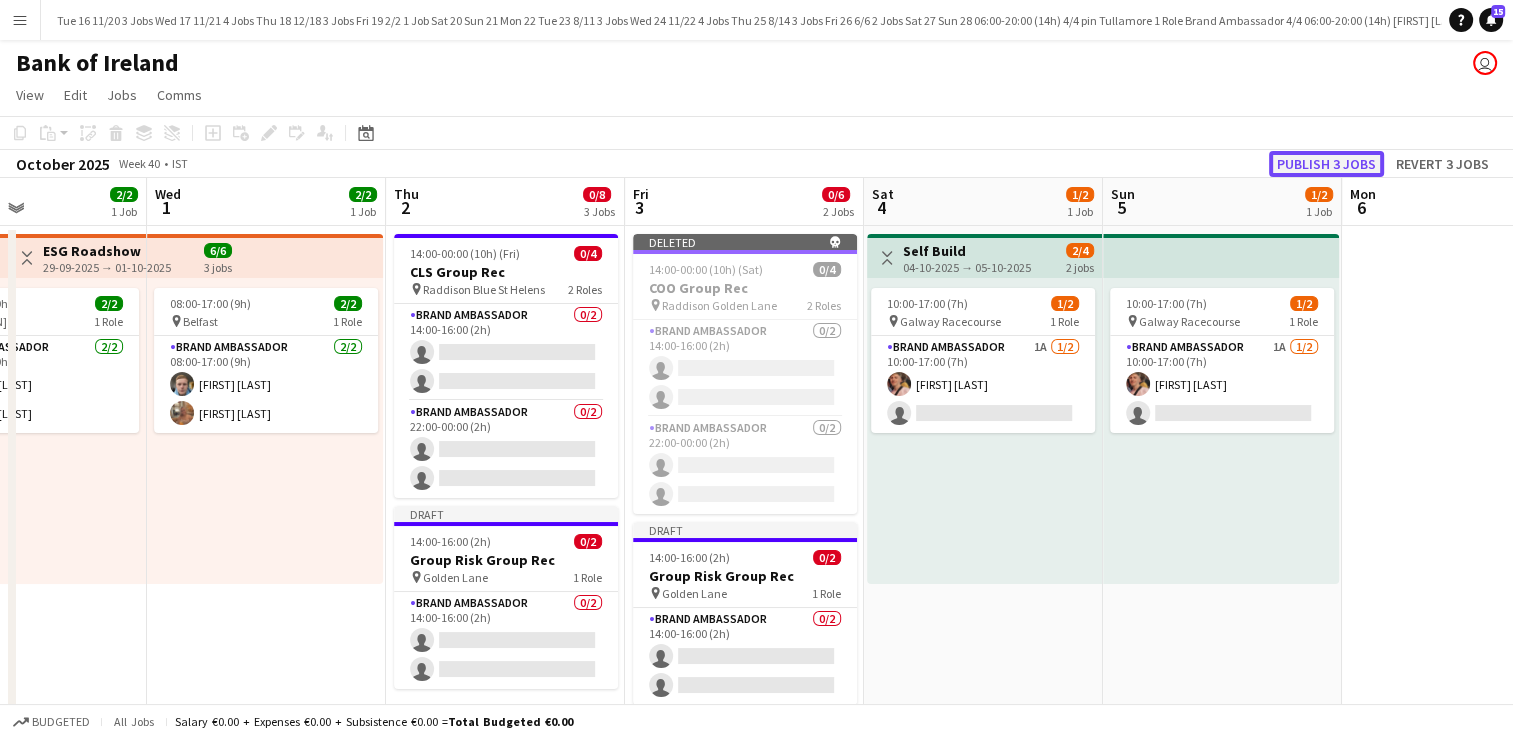 click on "Publish 3 jobs" 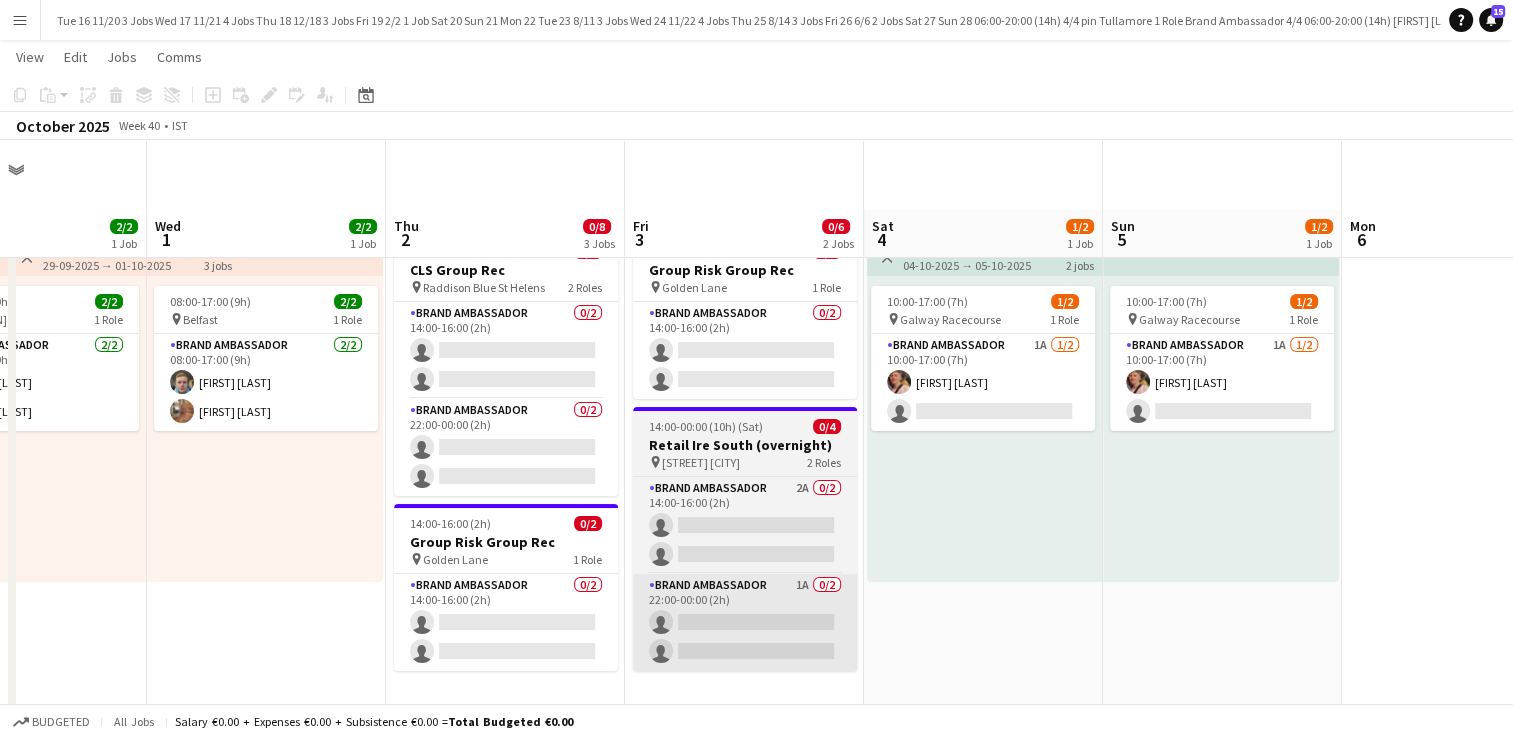 scroll, scrollTop: 0, scrollLeft: 0, axis: both 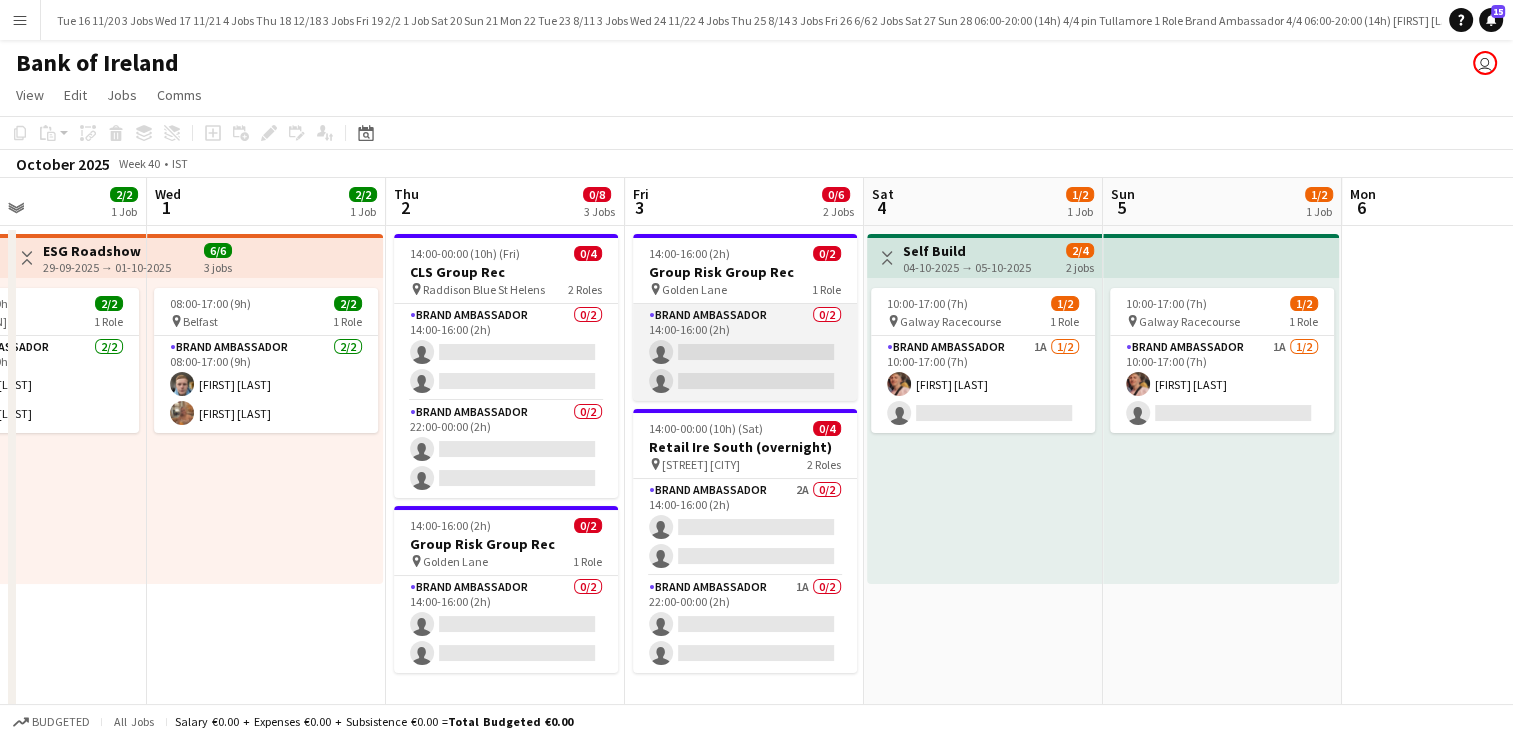 click on "Brand Ambassador   0/2   14:00-16:00 (2h)
single-neutral-actions
single-neutral-actions" at bounding box center [745, 352] 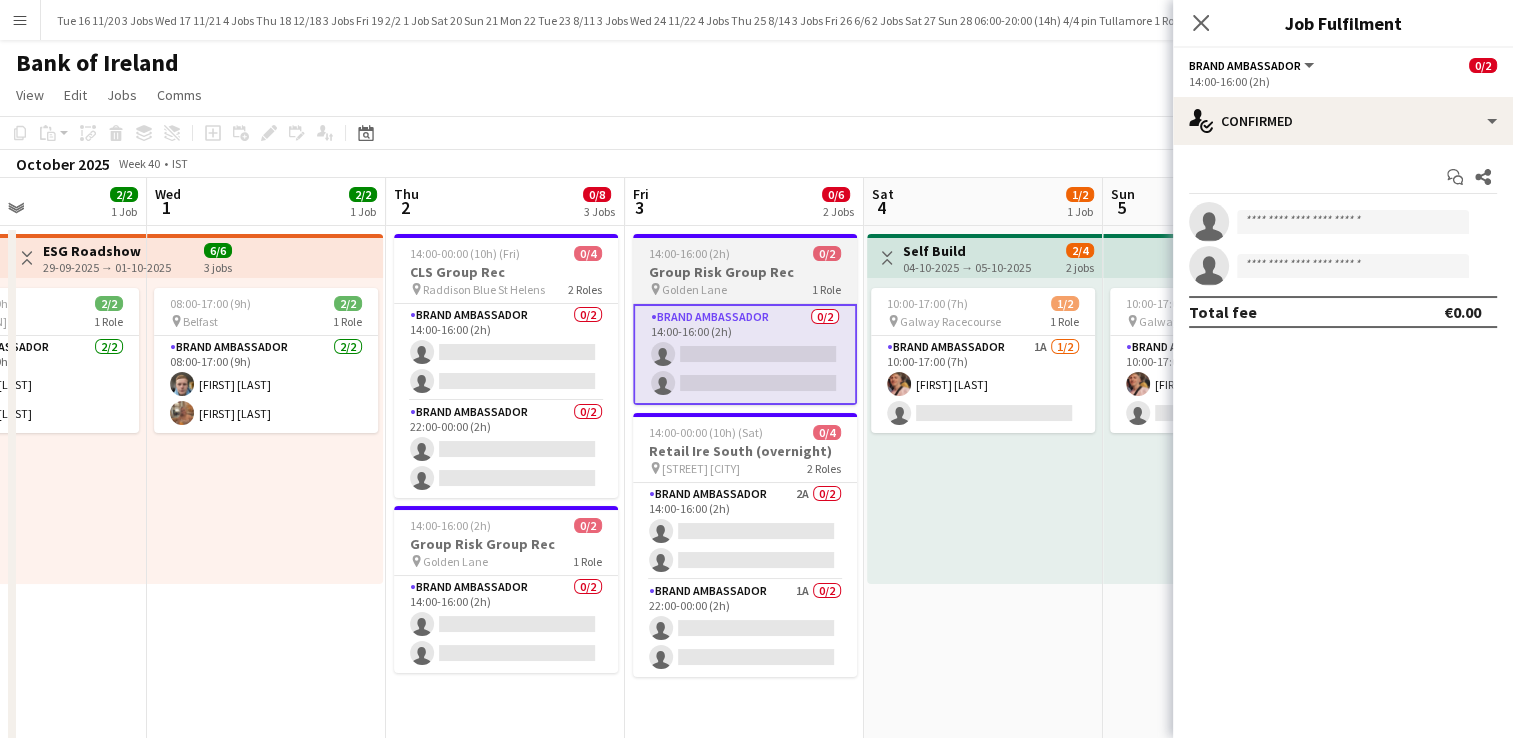 click on "Group Risk Group Rec" at bounding box center (745, 272) 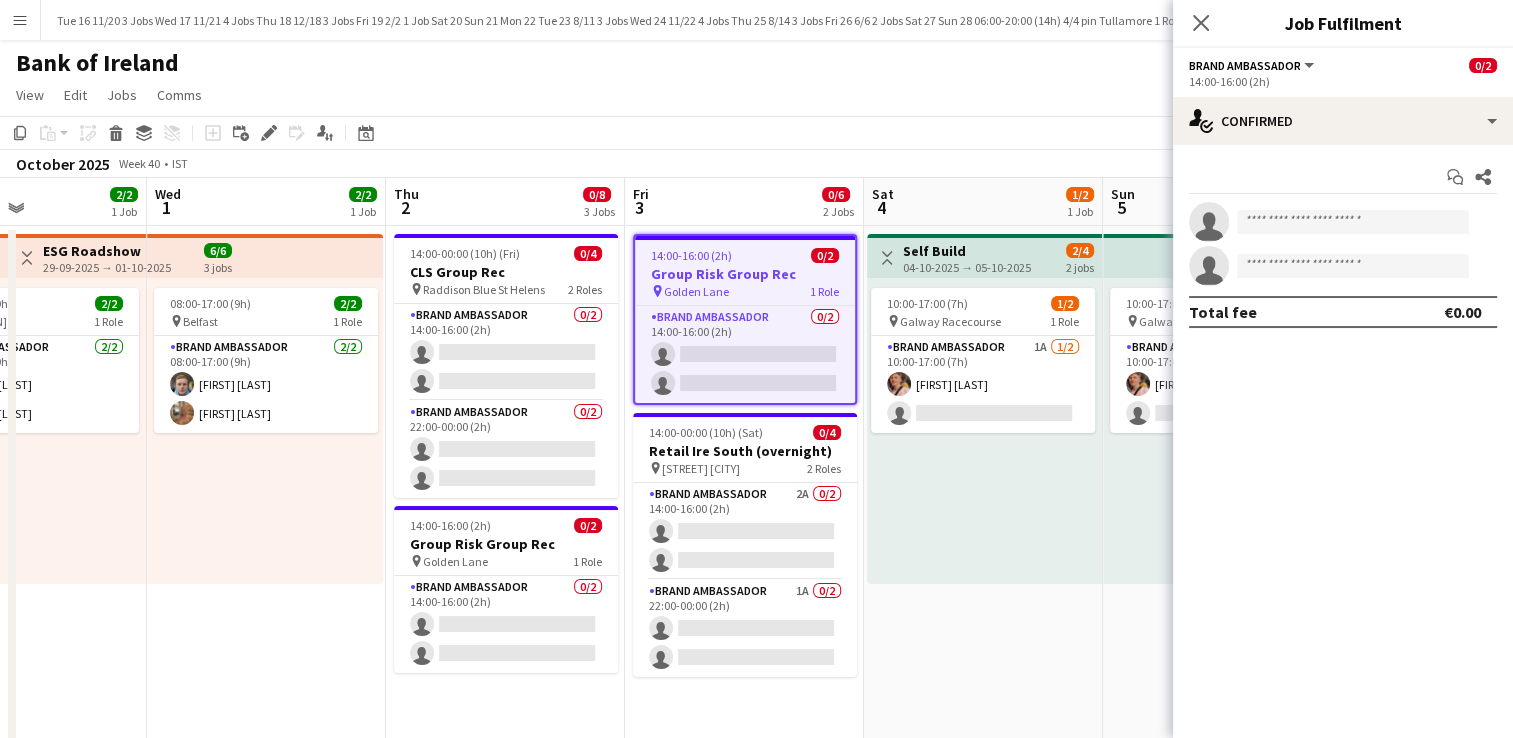 click on "Add job
Add linked Job
Edit
Edit linked Job
Applicants" 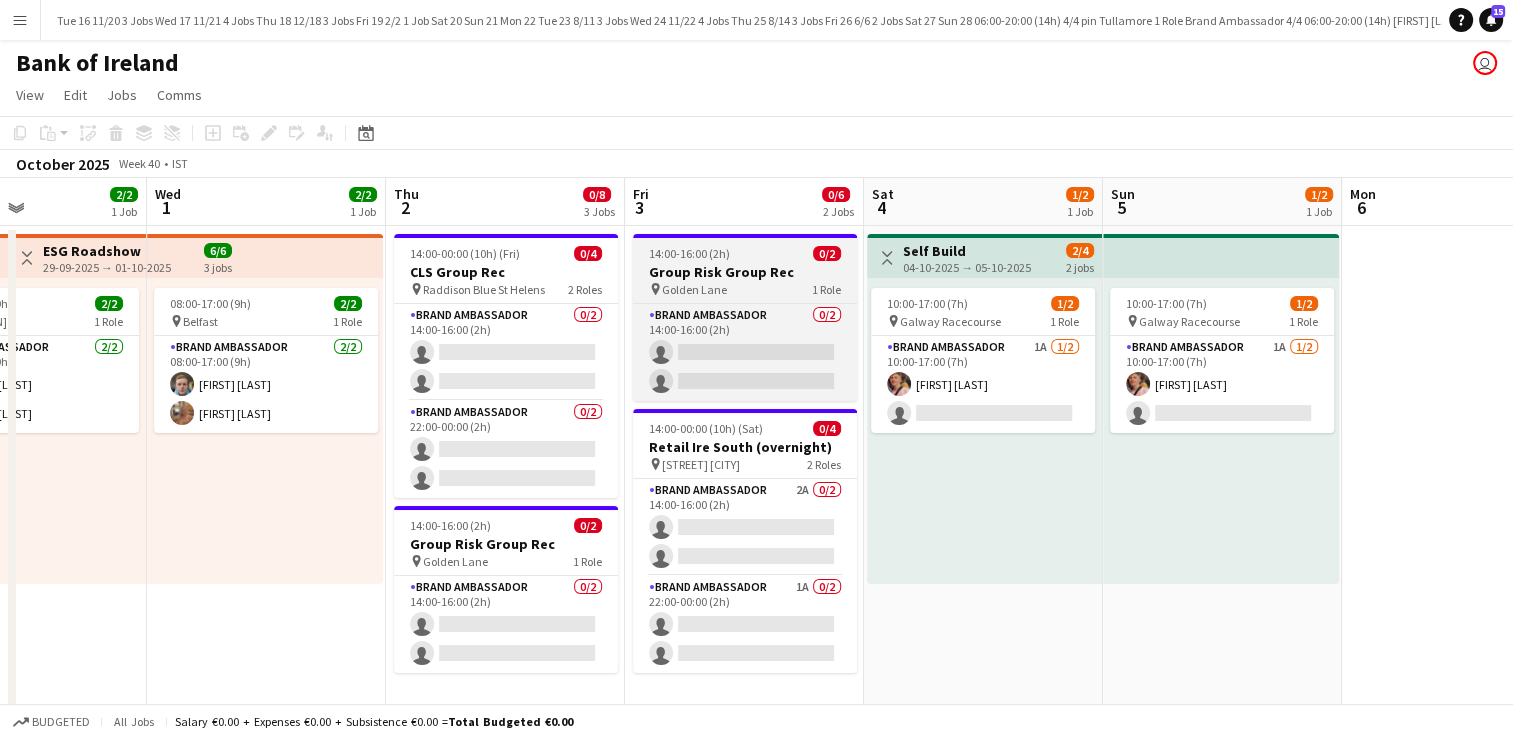 click on "Group Risk Group Rec" at bounding box center (745, 272) 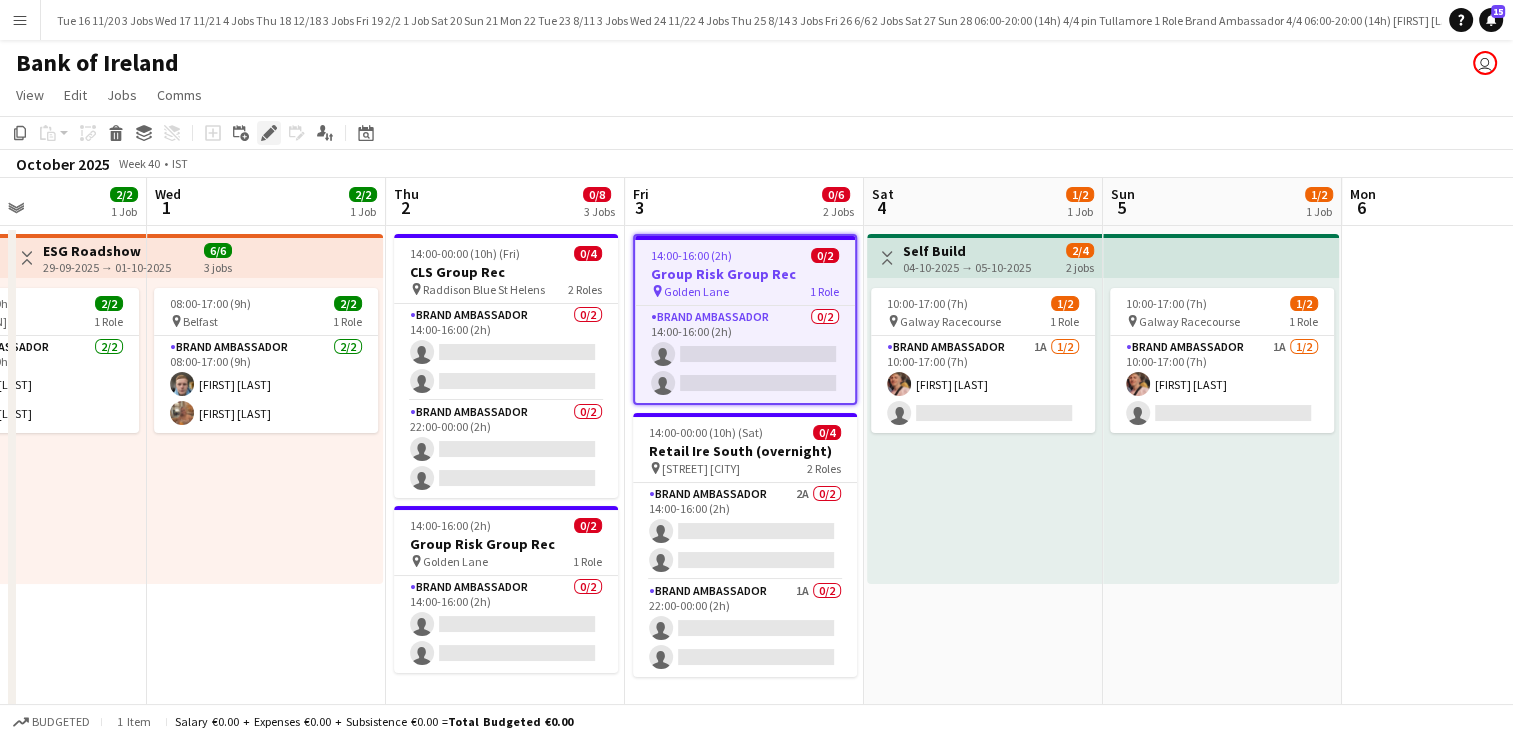 click 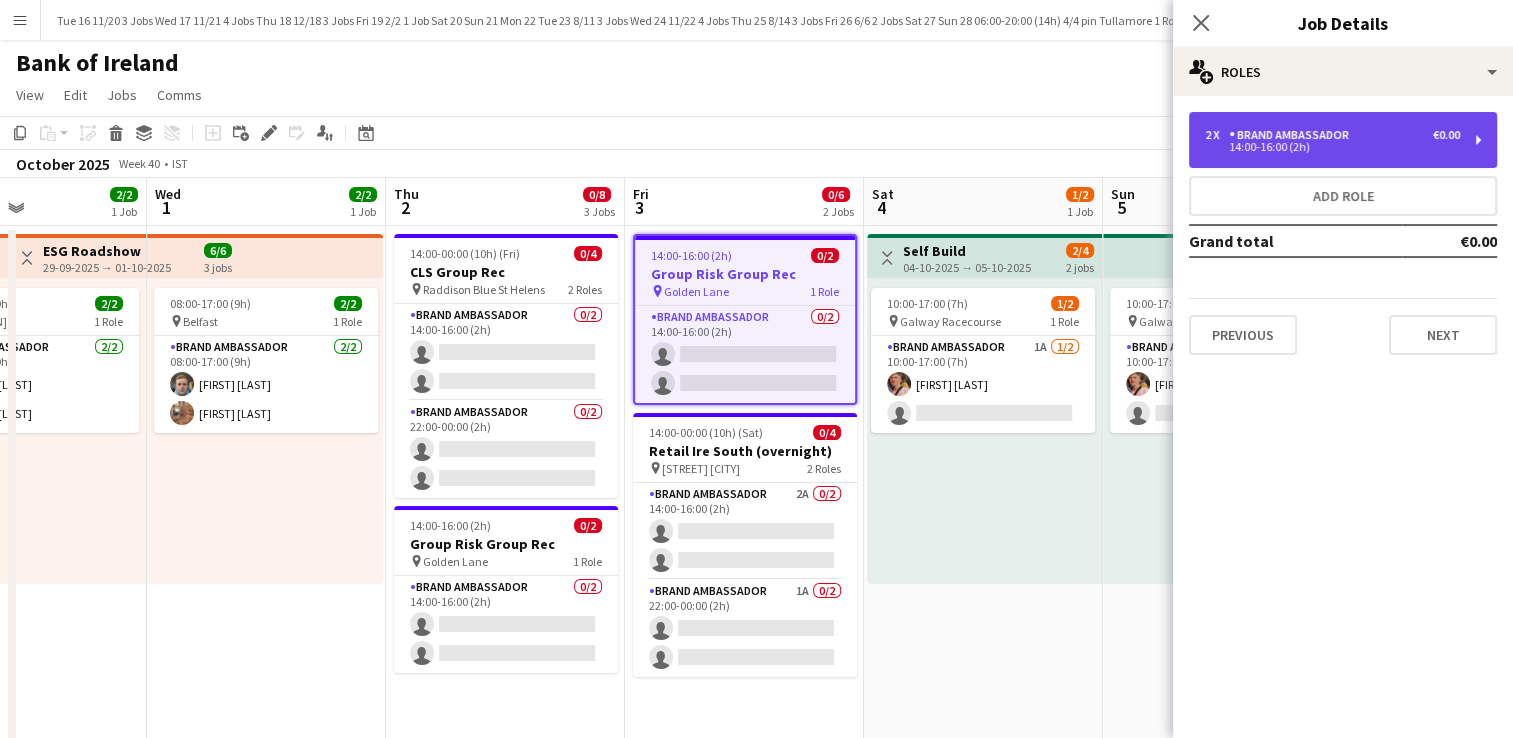 click on "14:00-16:00 (2h)" at bounding box center [1332, 147] 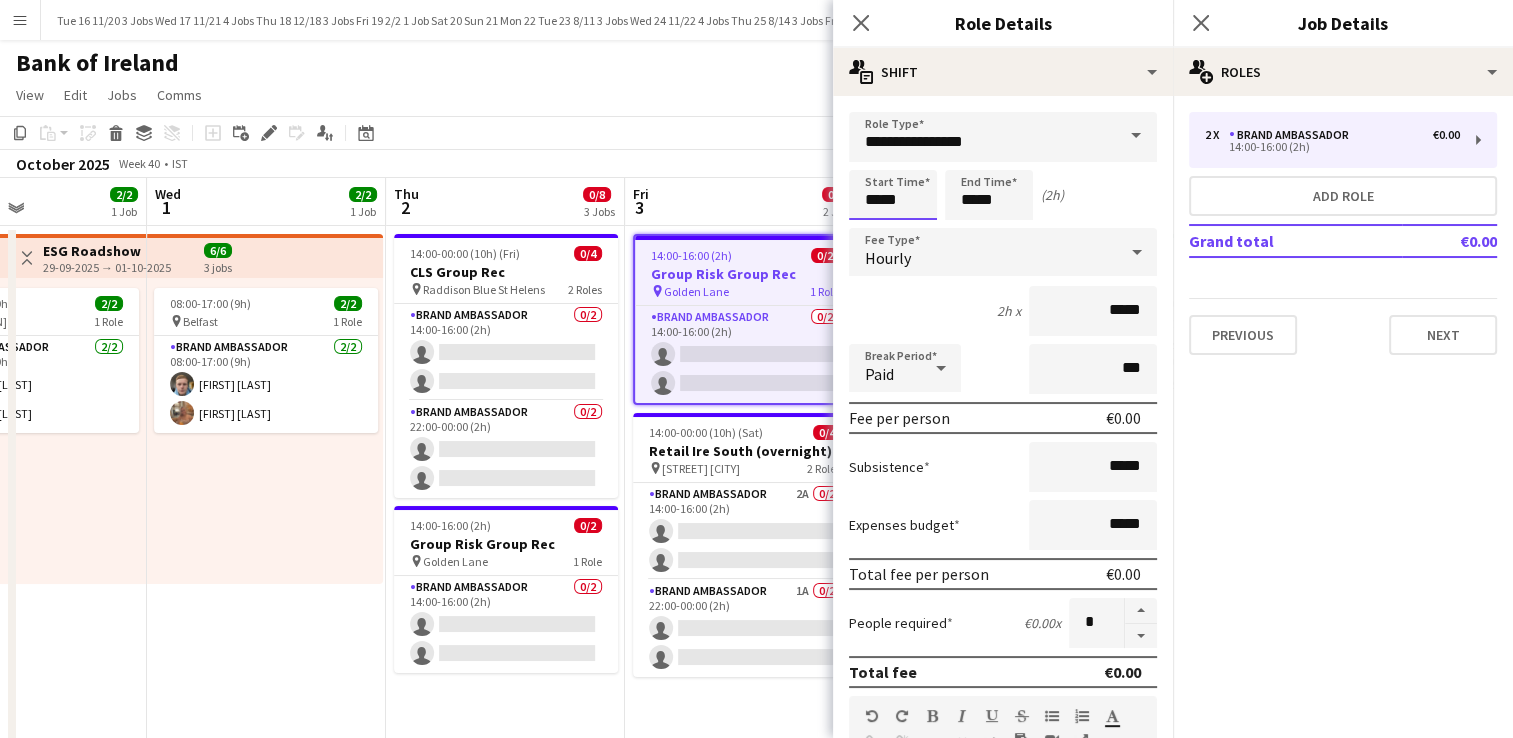 click on "*****" at bounding box center (893, 195) 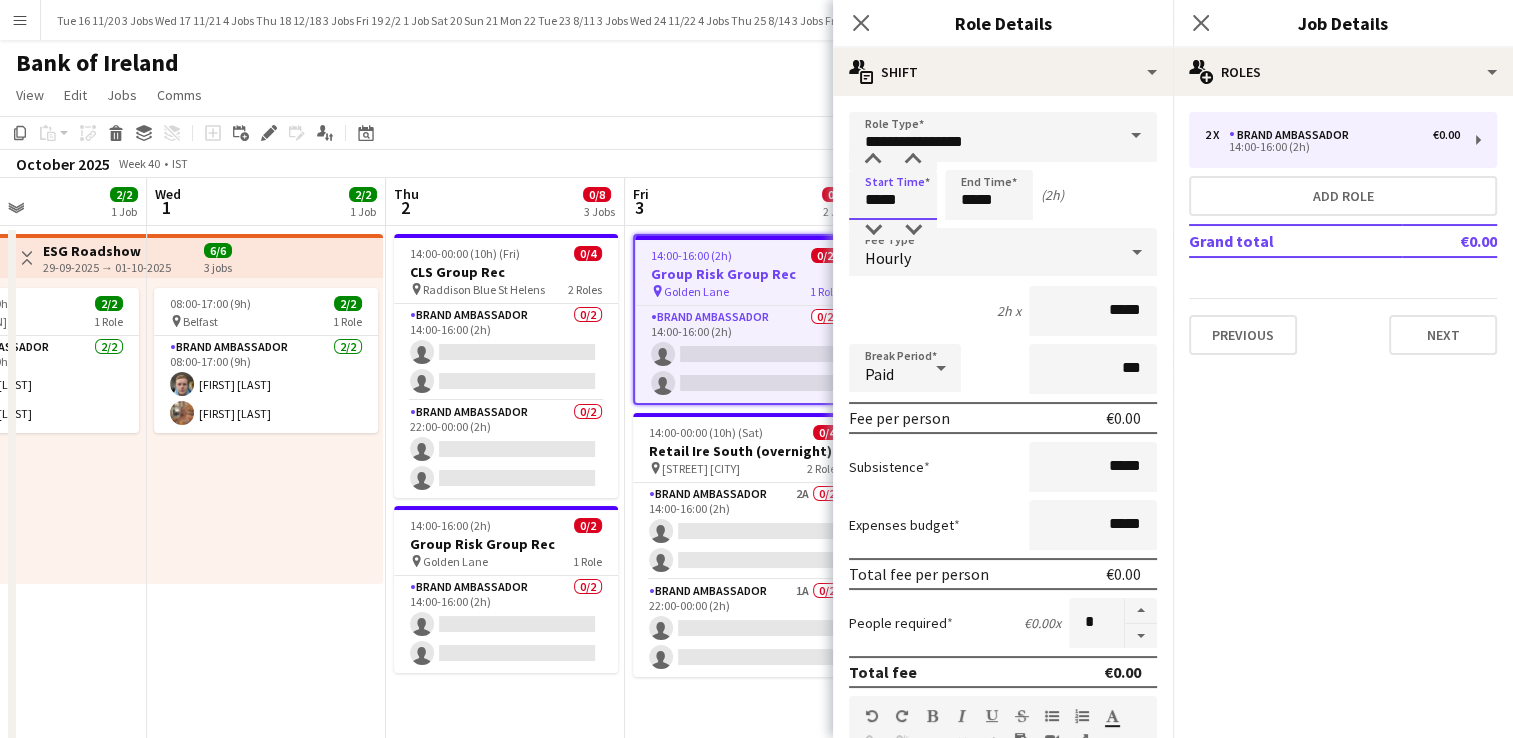 click on "*****" at bounding box center [893, 195] 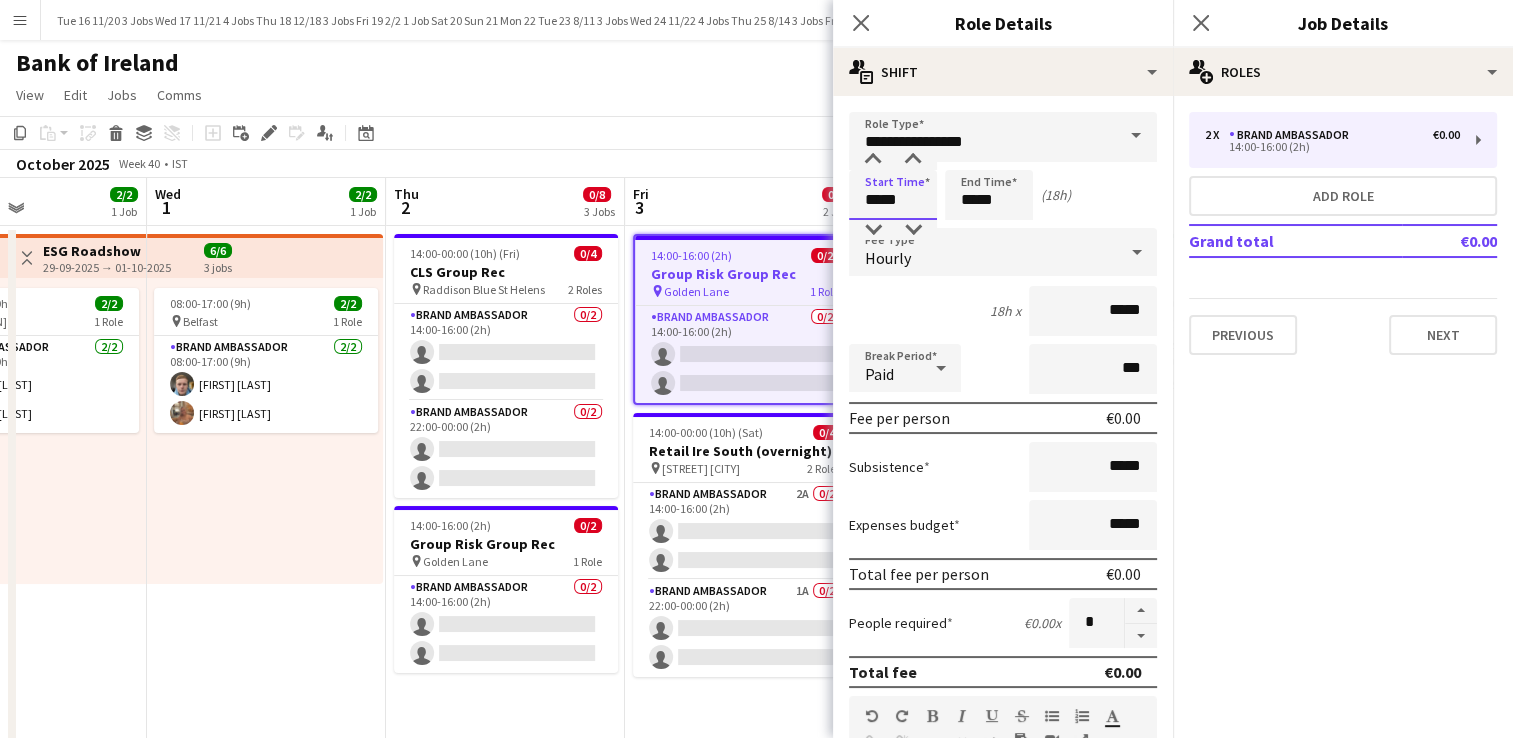 type on "*****" 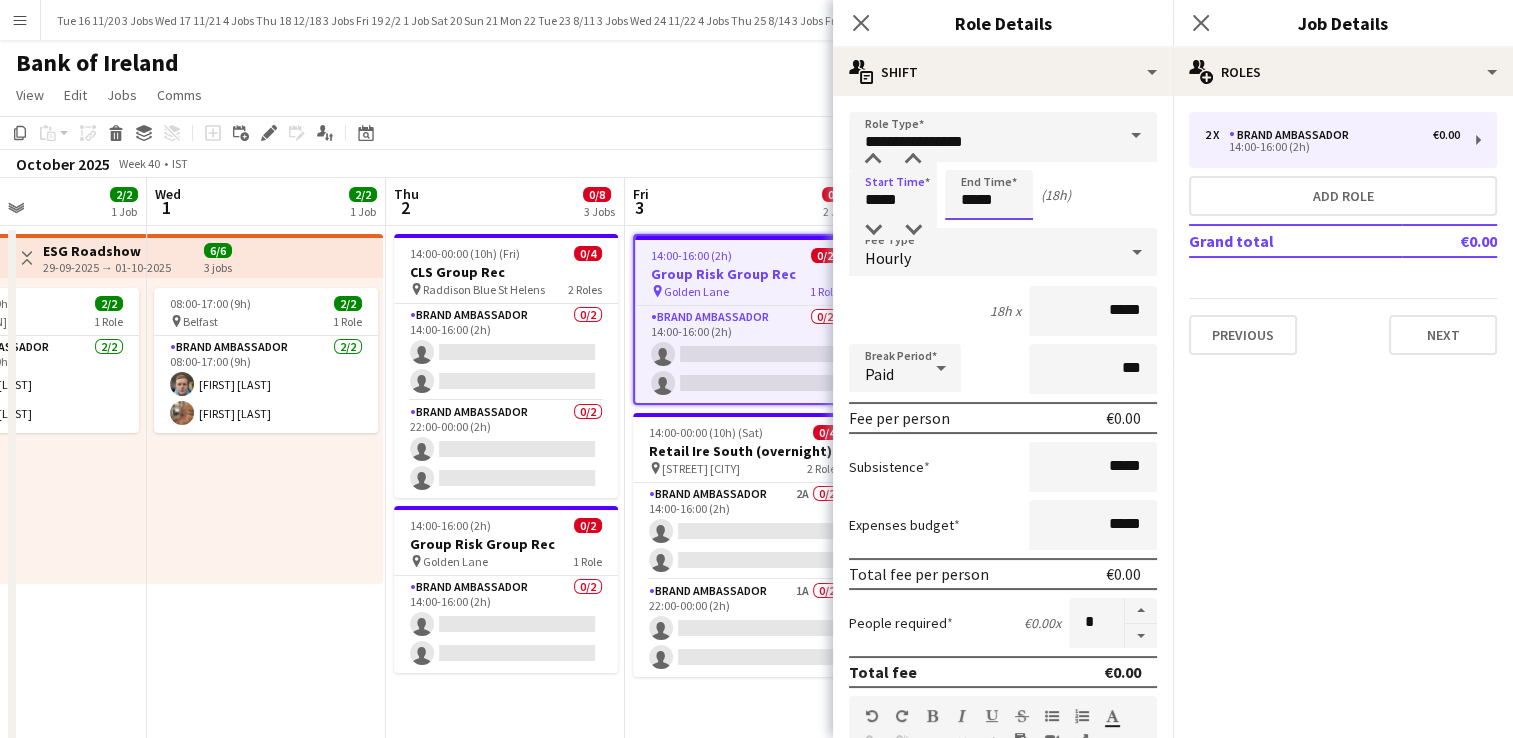 click on "*****" at bounding box center (989, 195) 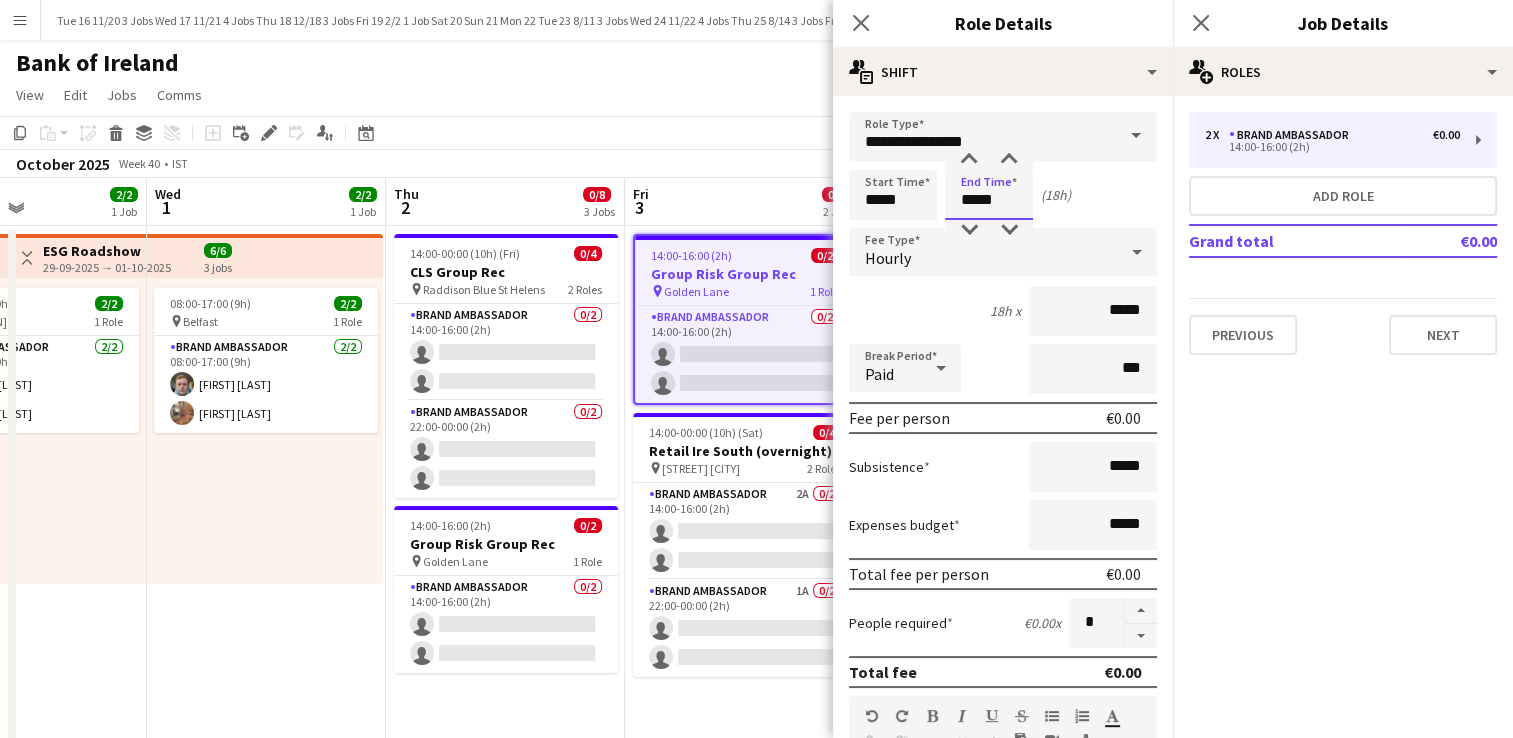click on "*****" at bounding box center (989, 195) 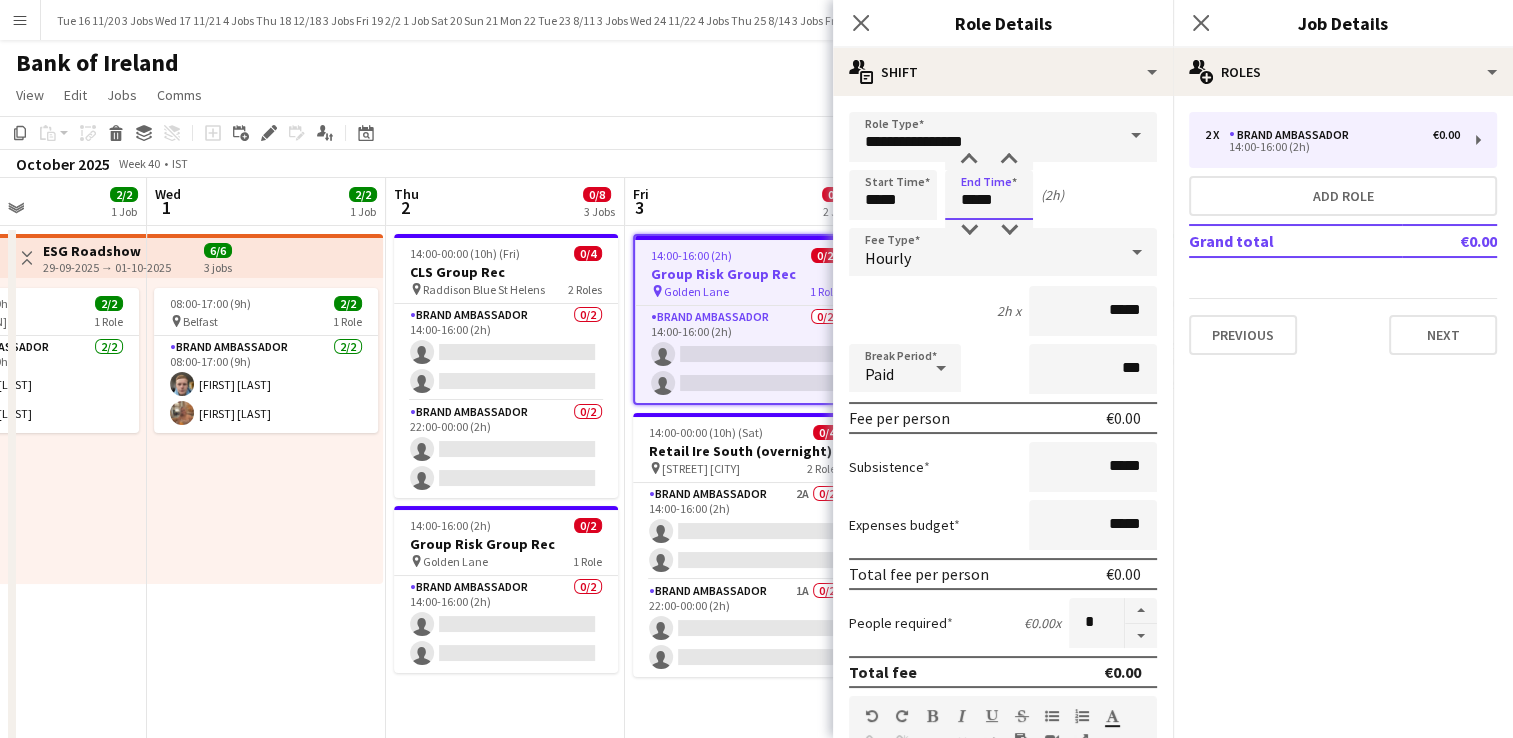 type on "*****" 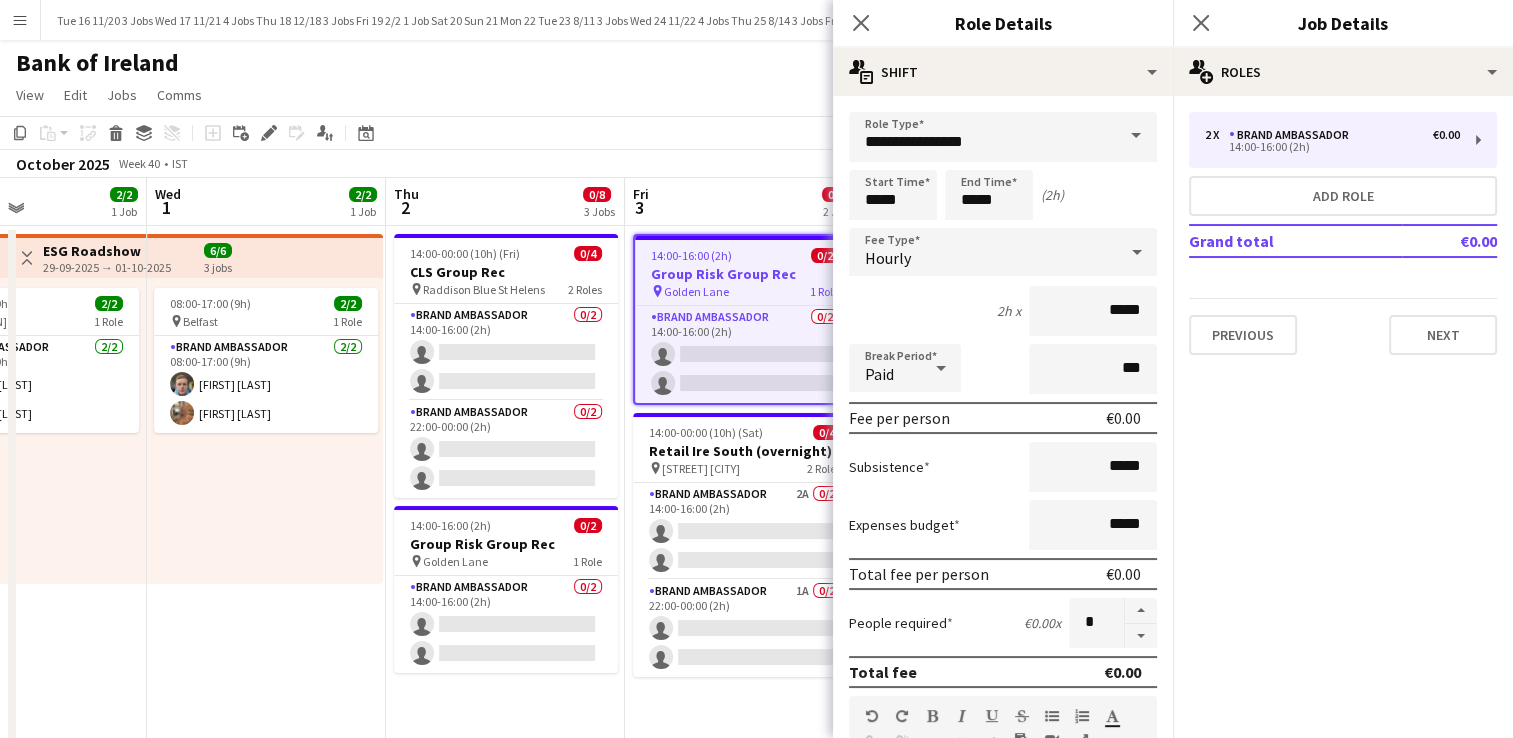 click on "Previous   Next" at bounding box center (1343, 326) 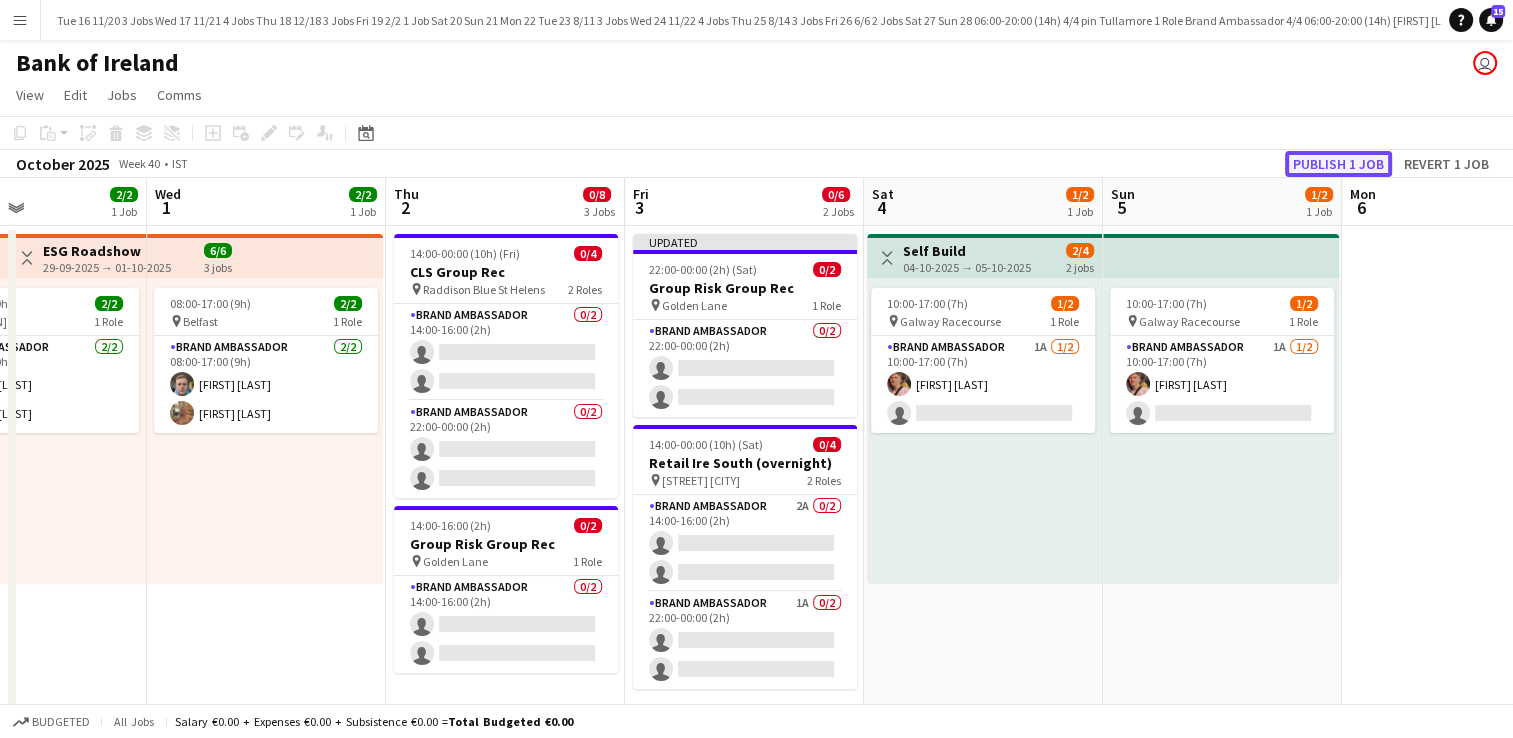 click on "Publish 1 job" 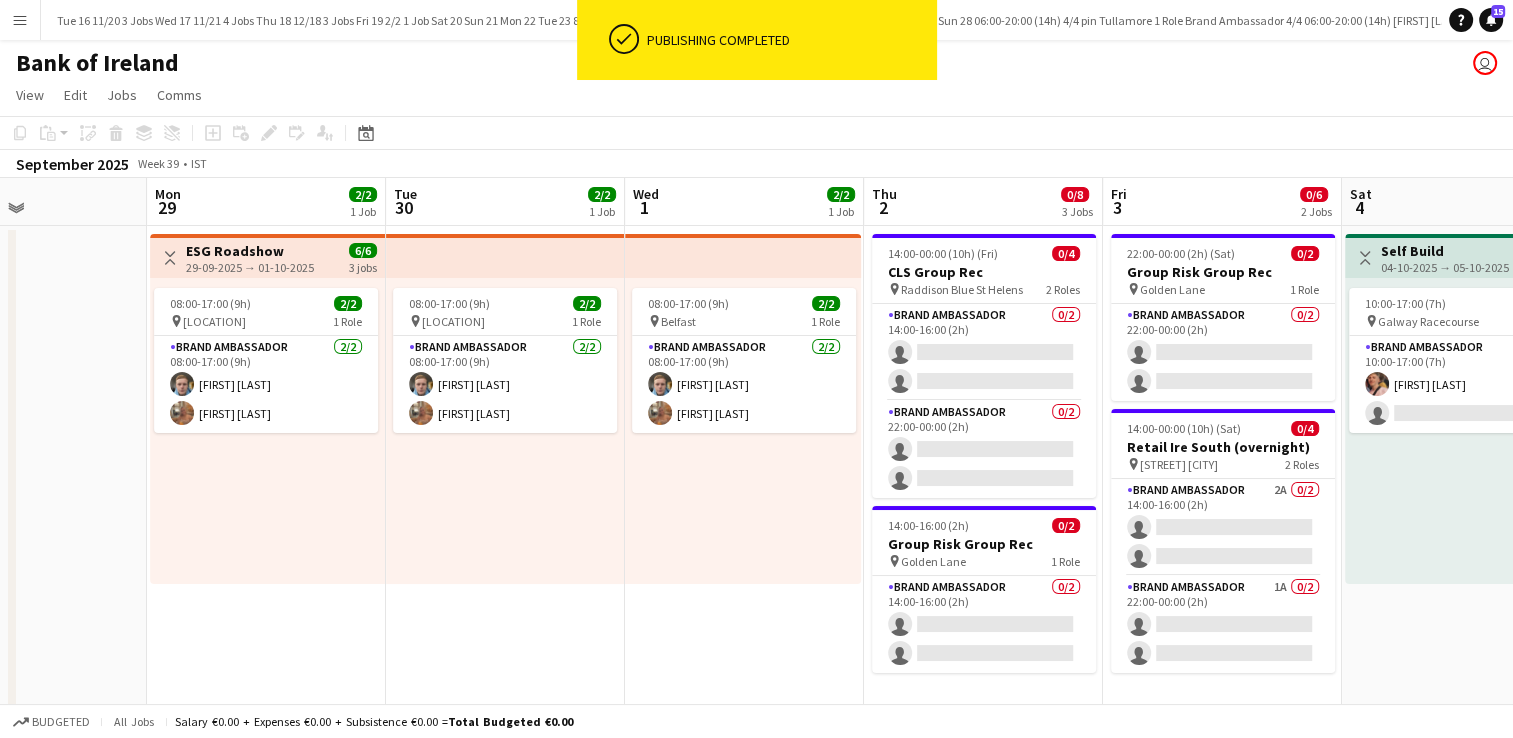 drag, startPoint x: 248, startPoint y: 536, endPoint x: 1036, endPoint y: 507, distance: 788.53345 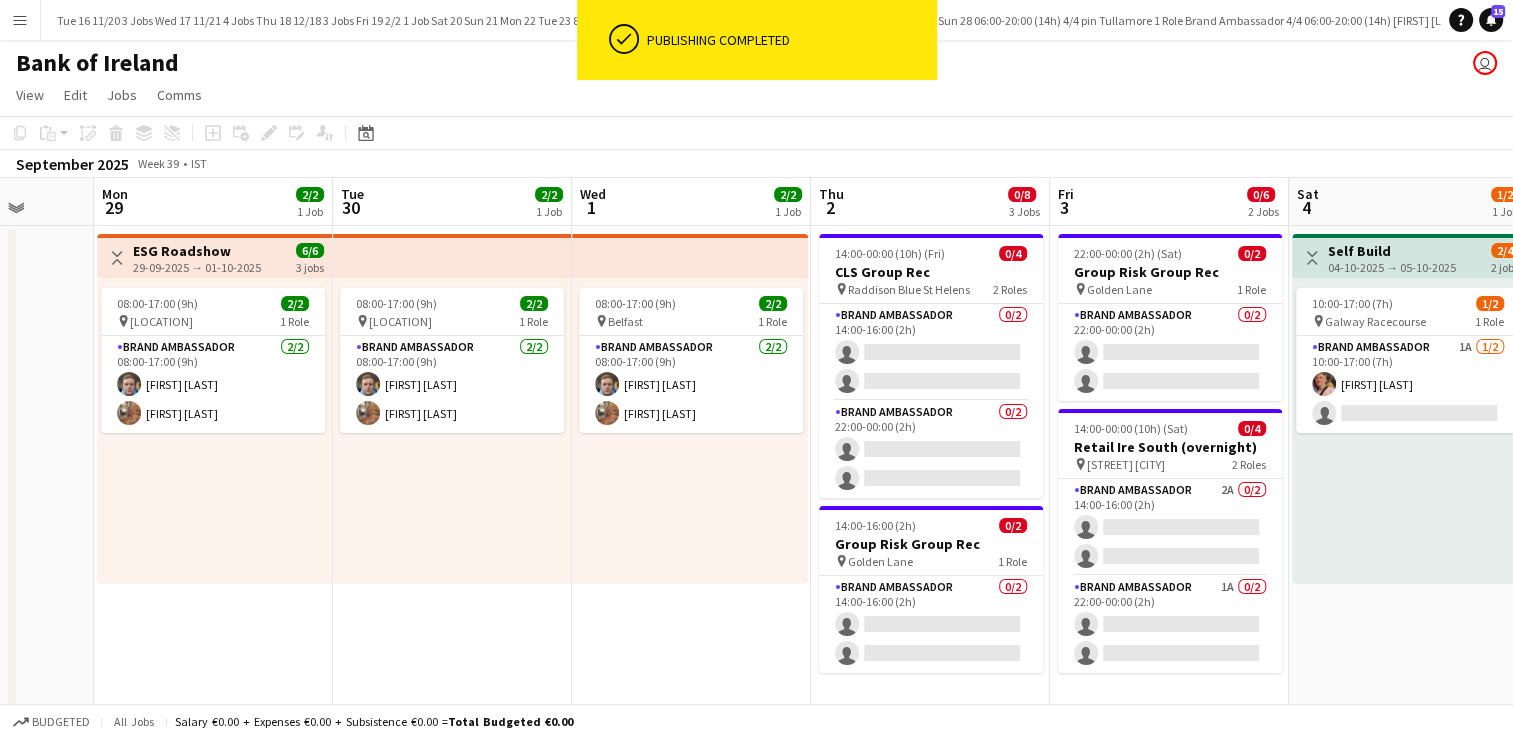 drag, startPoint x: 367, startPoint y: 501, endPoint x: 3, endPoint y: 467, distance: 365.58447 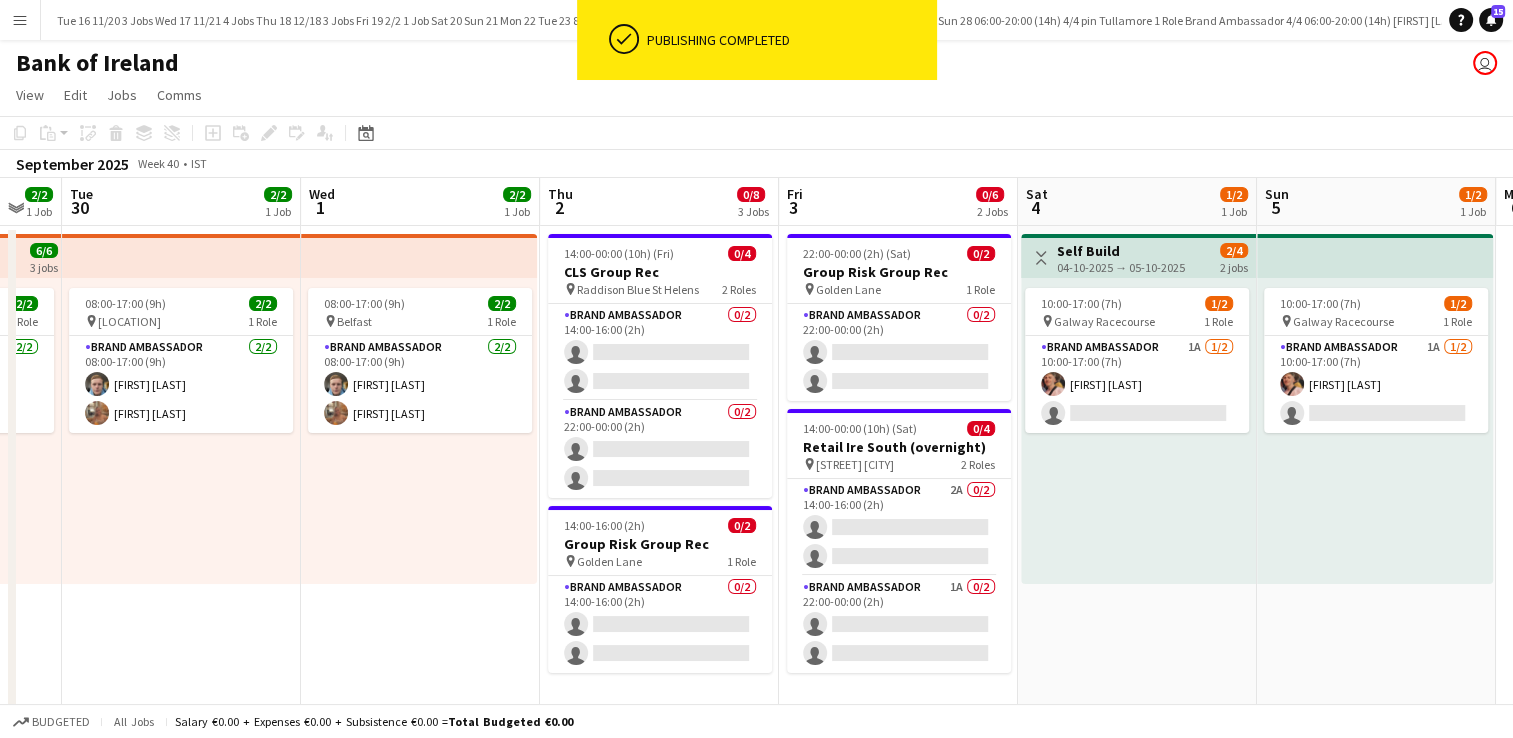 drag, startPoint x: 396, startPoint y: 443, endPoint x: 118, endPoint y: 391, distance: 282.8215 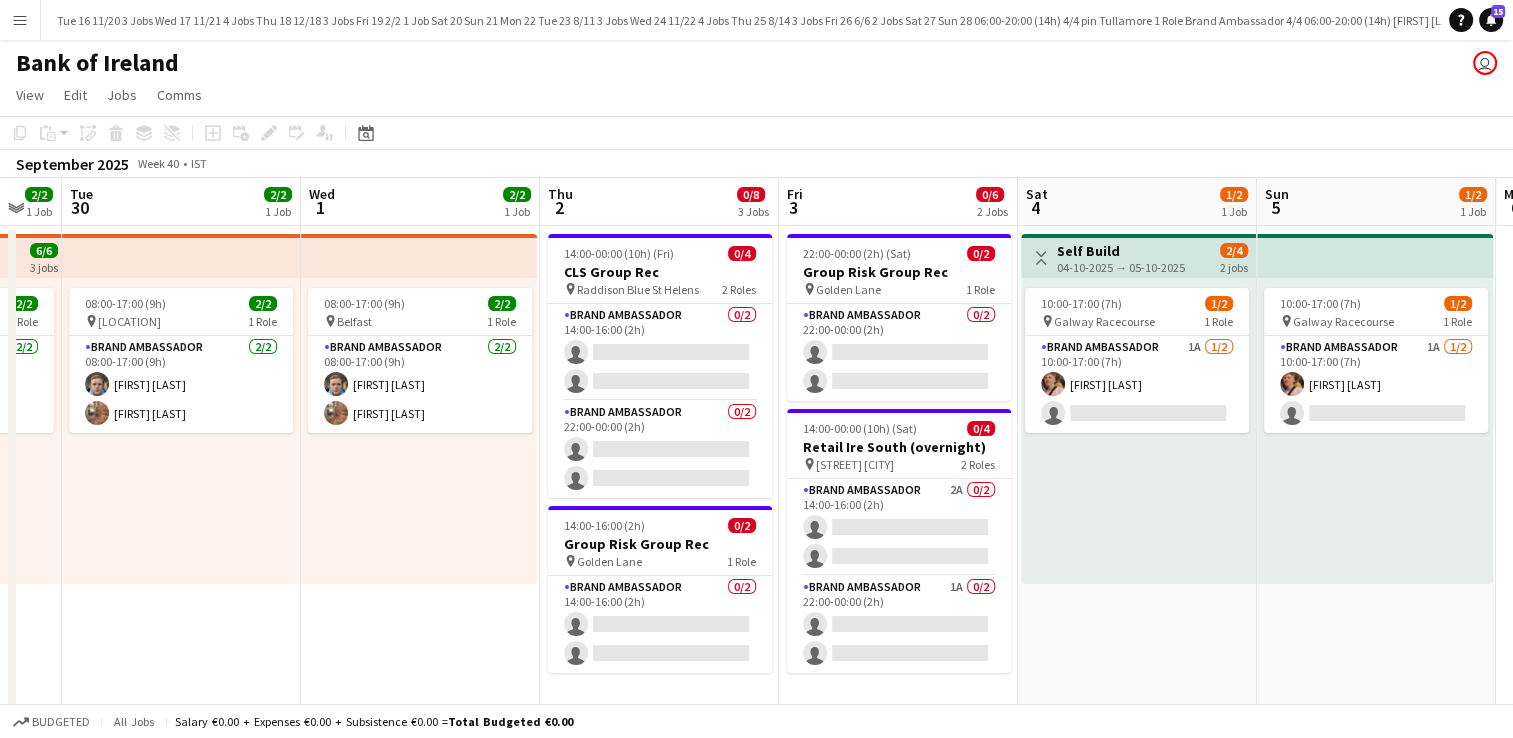 scroll, scrollTop: 0, scrollLeft: 677, axis: horizontal 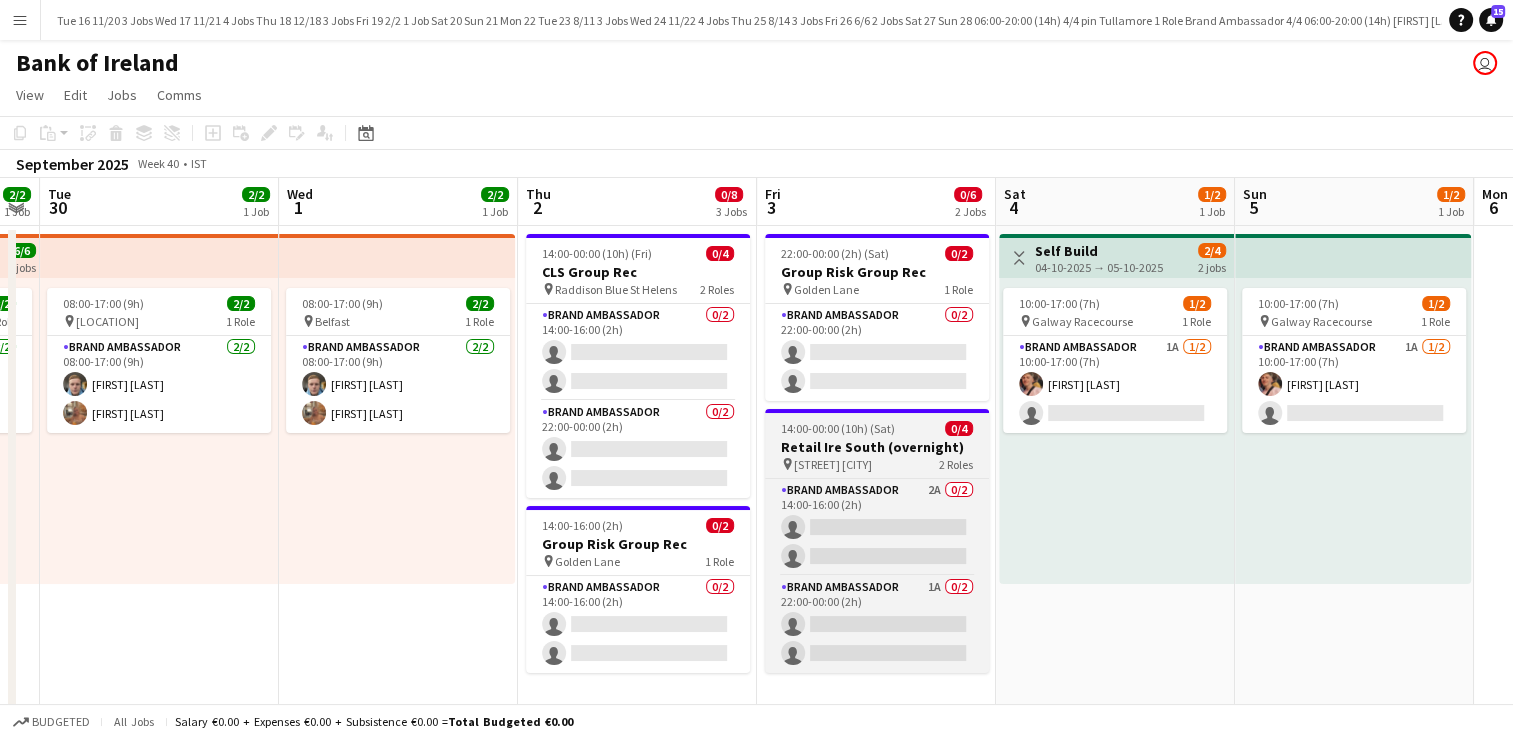 click on "Retail Ire South (overnight)" at bounding box center [877, 447] 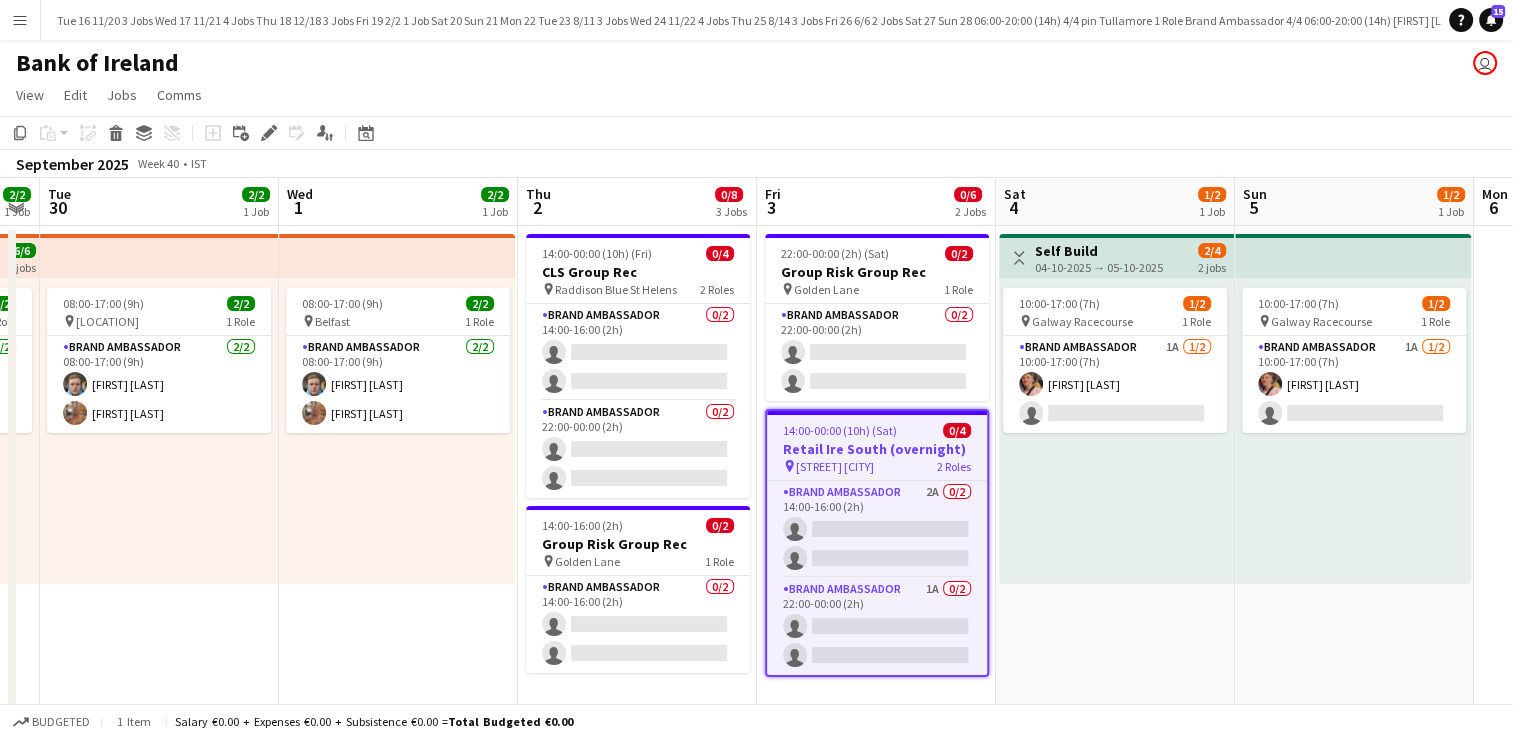 click on "Retail Ire South (overnight)" at bounding box center (877, 449) 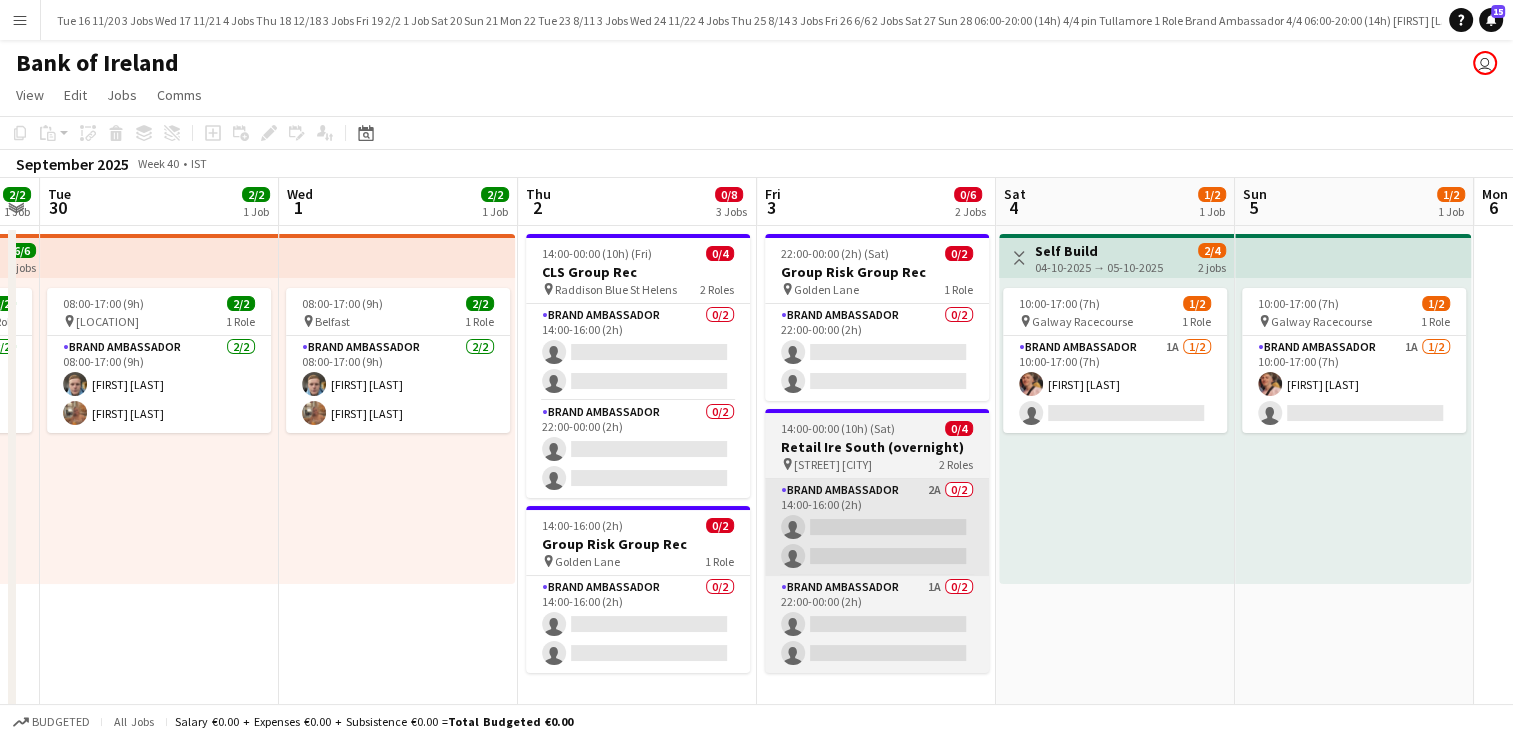 click on "Brand Ambassador   2A   0/2   14:00-16:00 (2h)
single-neutral-actions
single-neutral-actions" at bounding box center [877, 527] 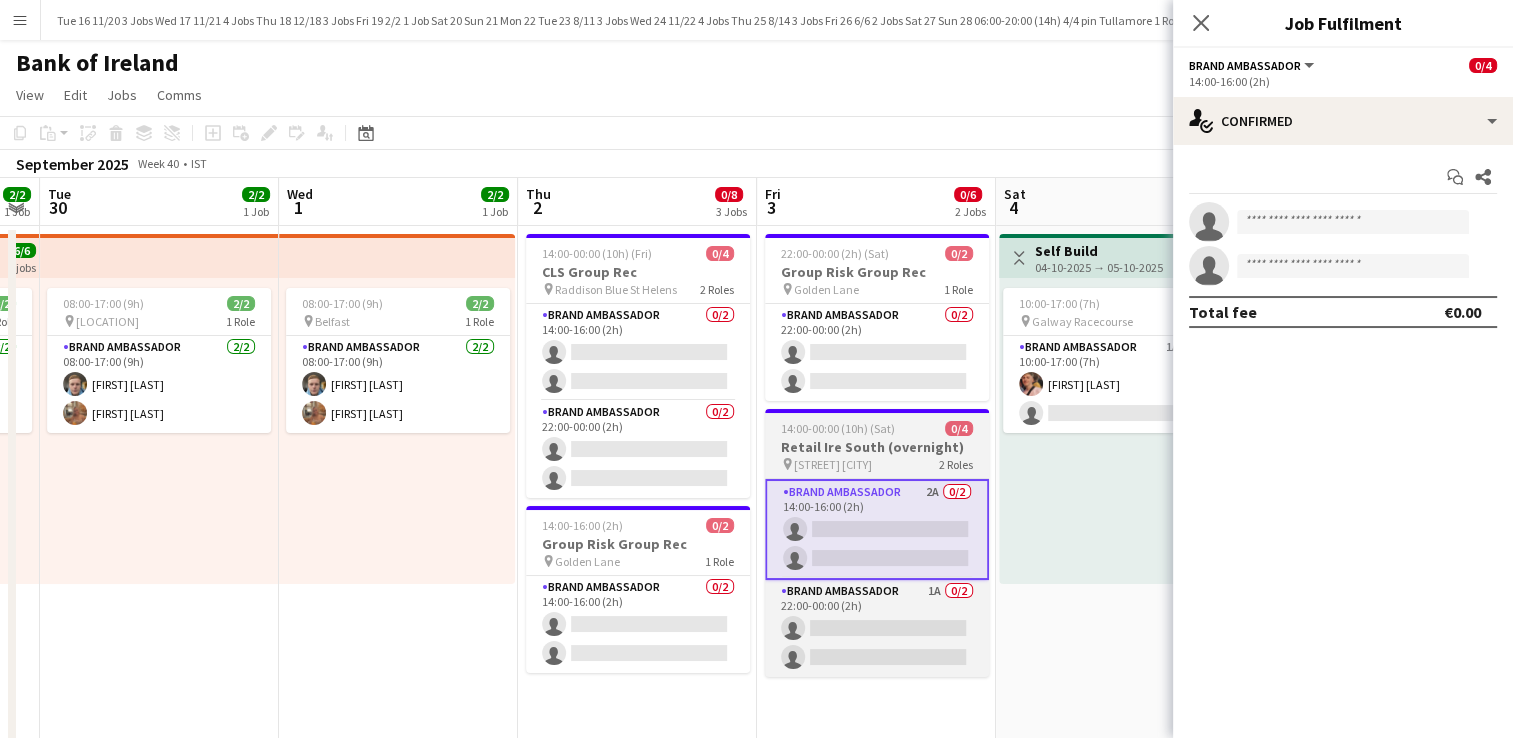 click on "[STREET] [CITY]" at bounding box center [833, 464] 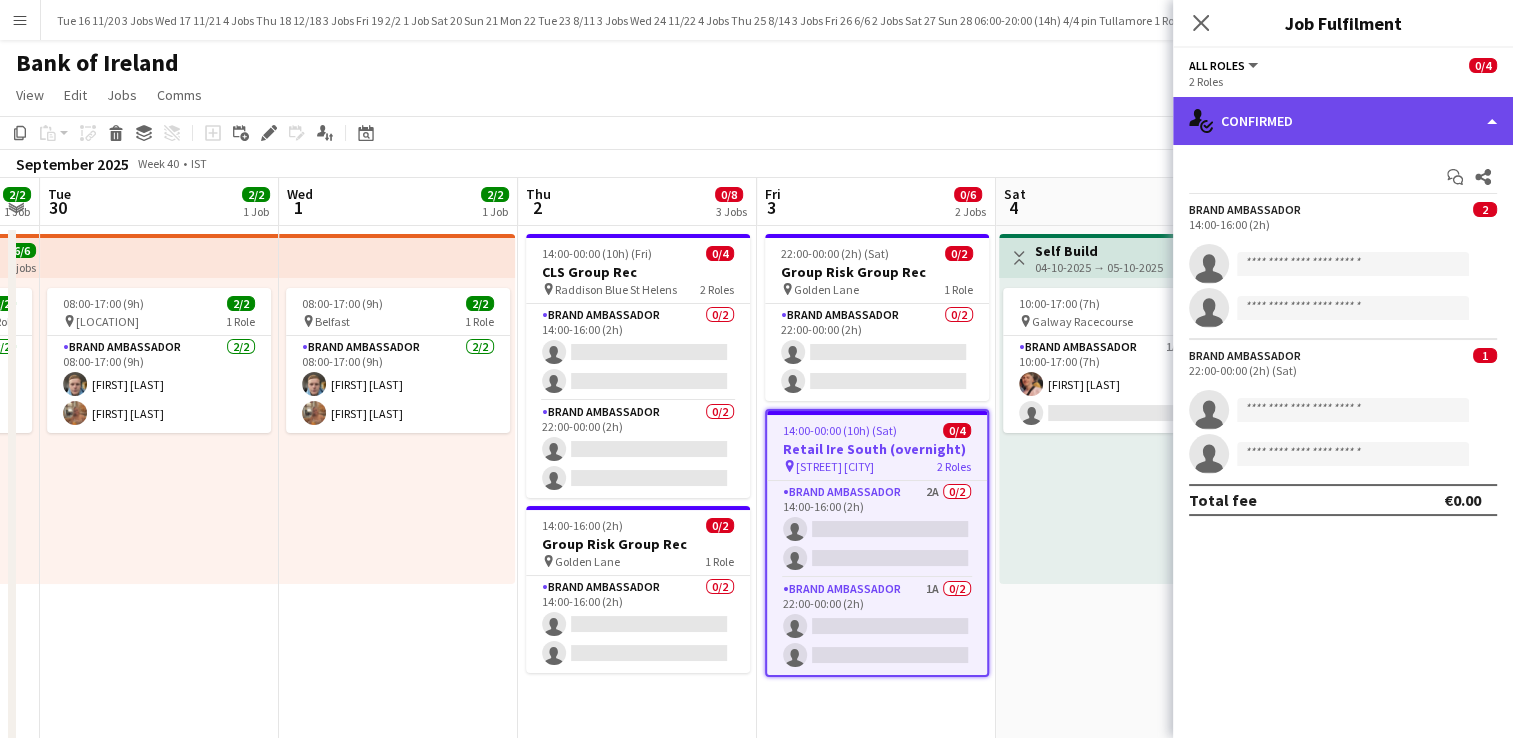 click on "single-neutral-actions-check-2
Confirmed" 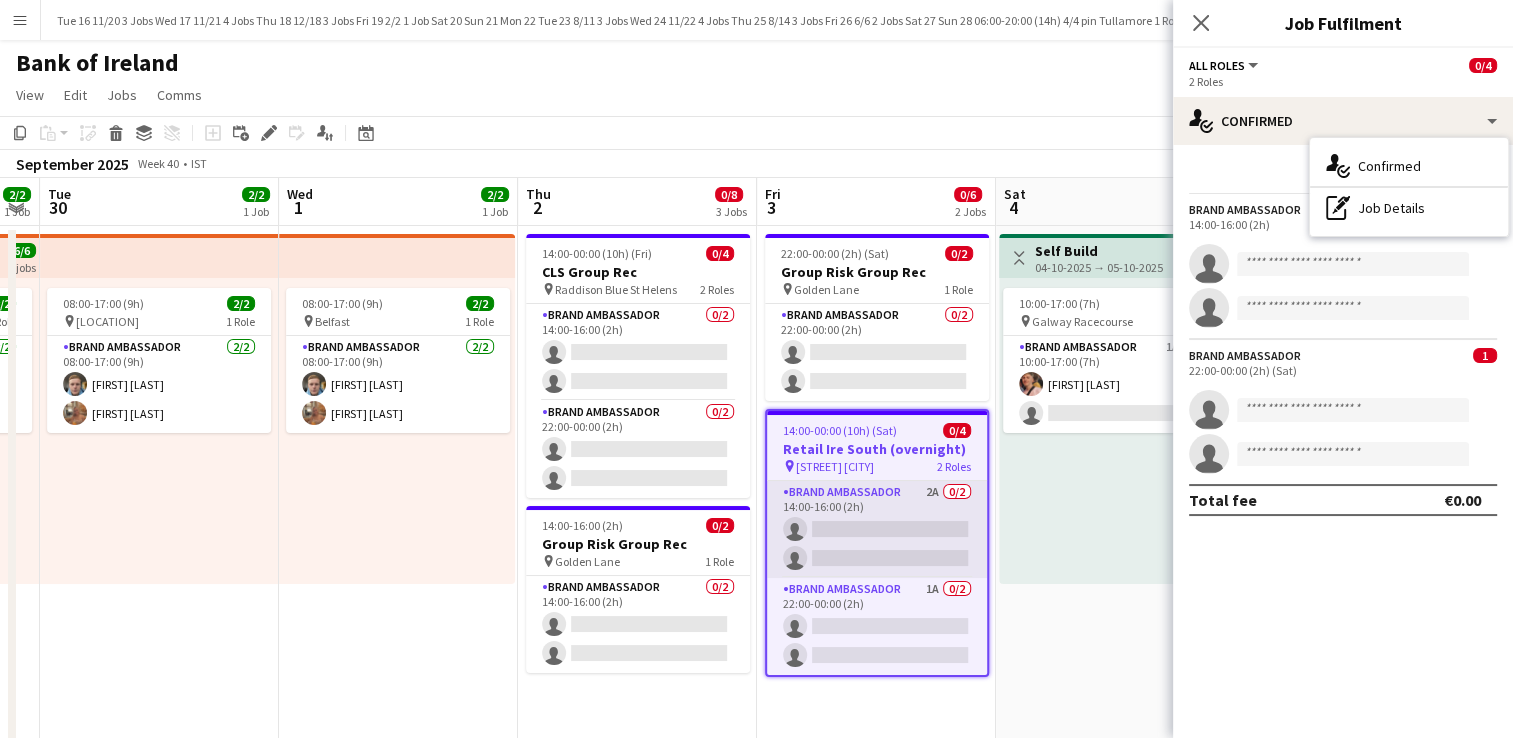 click on "Brand Ambassador   2A   0/2   14:00-16:00 (2h)
single-neutral-actions
single-neutral-actions" at bounding box center (877, 529) 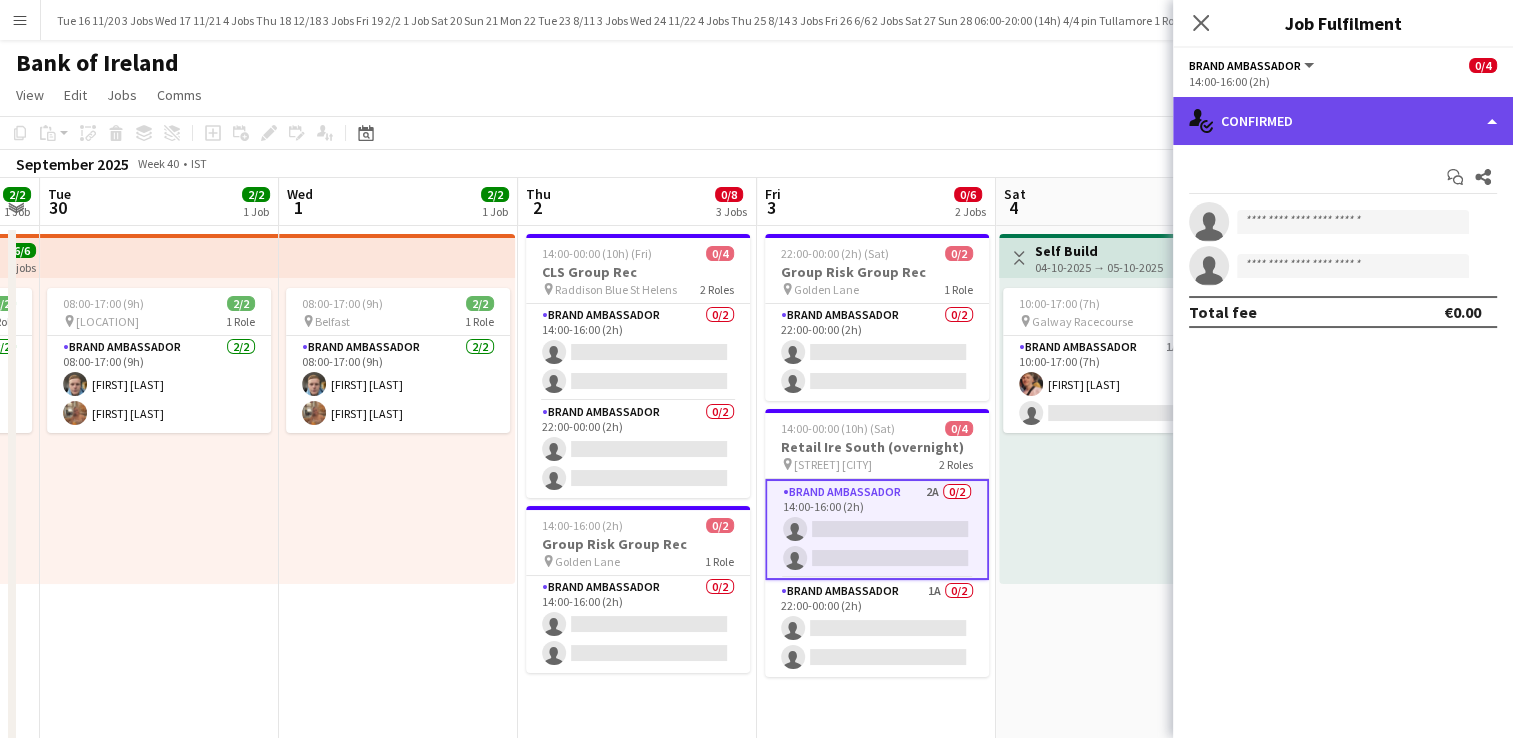 click on "single-neutral-actions-check-2
Confirmed" 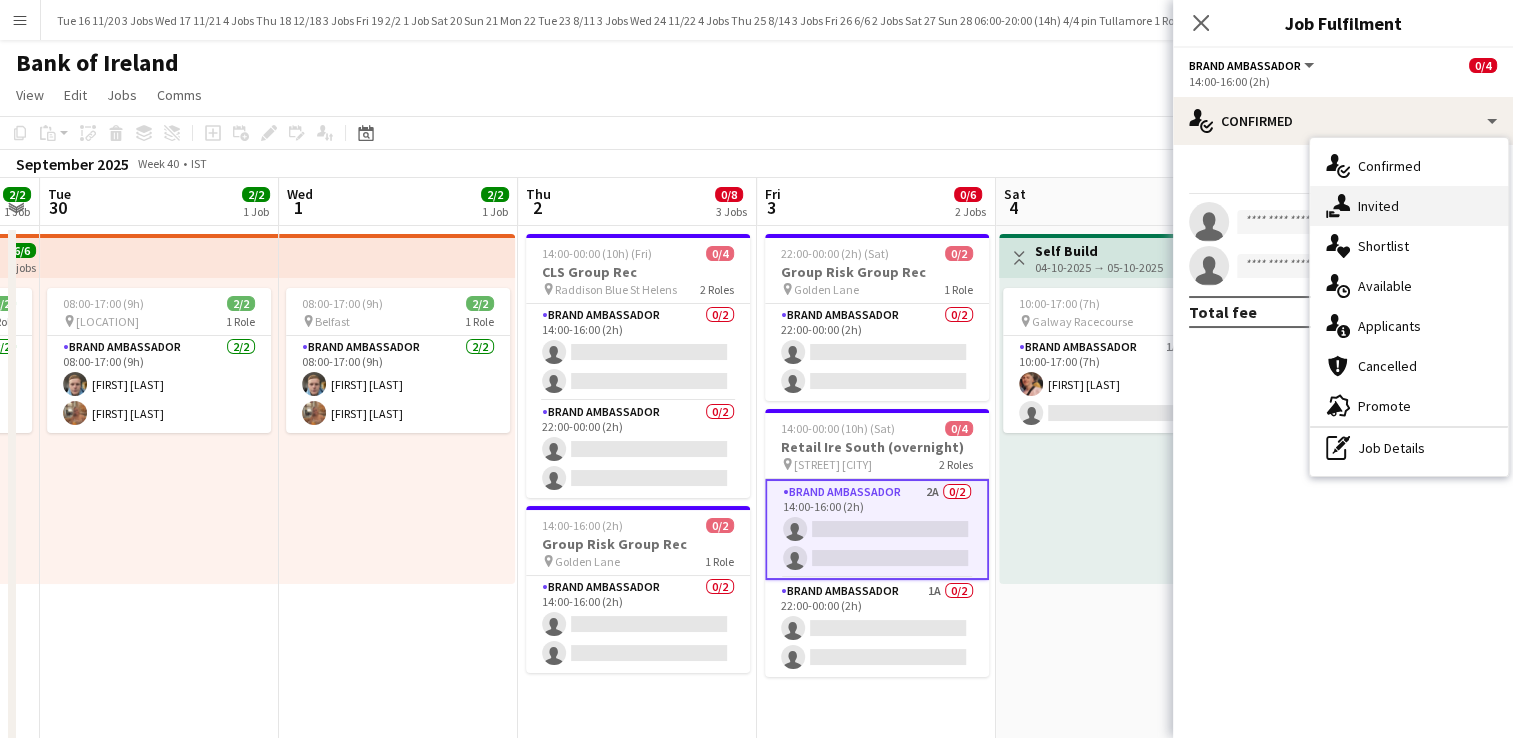 click on "single-neutral-actions-share-1
Invited" at bounding box center [1409, 206] 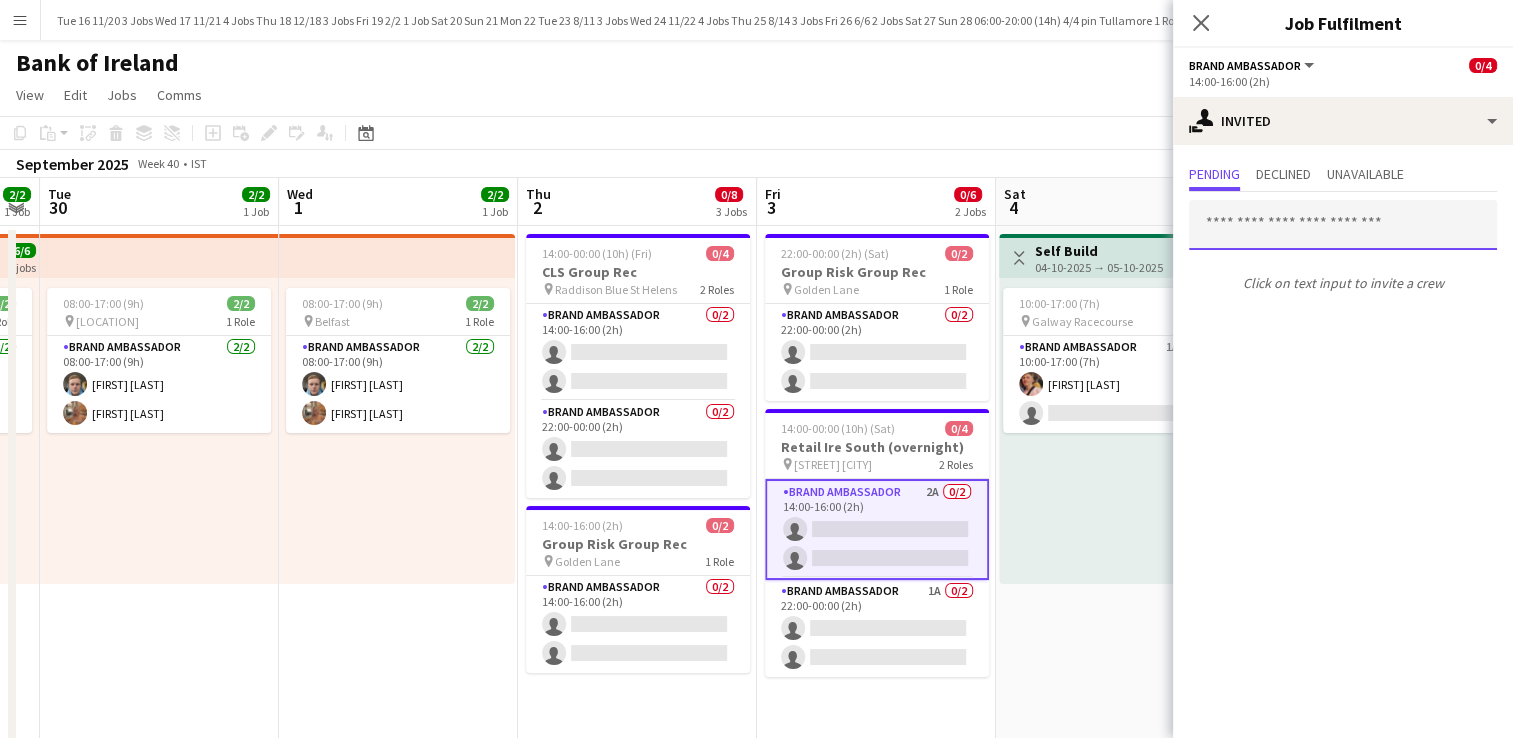 click at bounding box center [1343, 225] 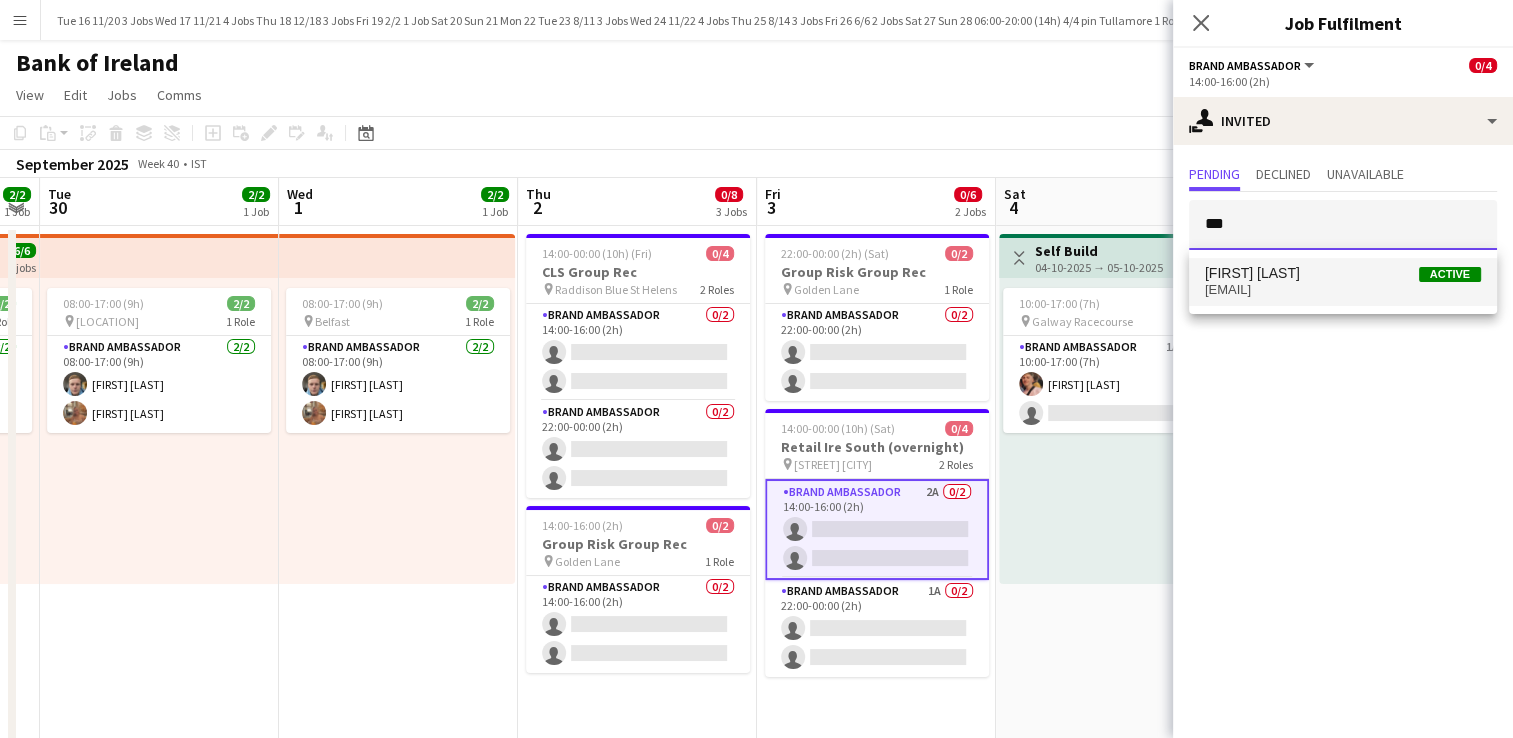 type on "***" 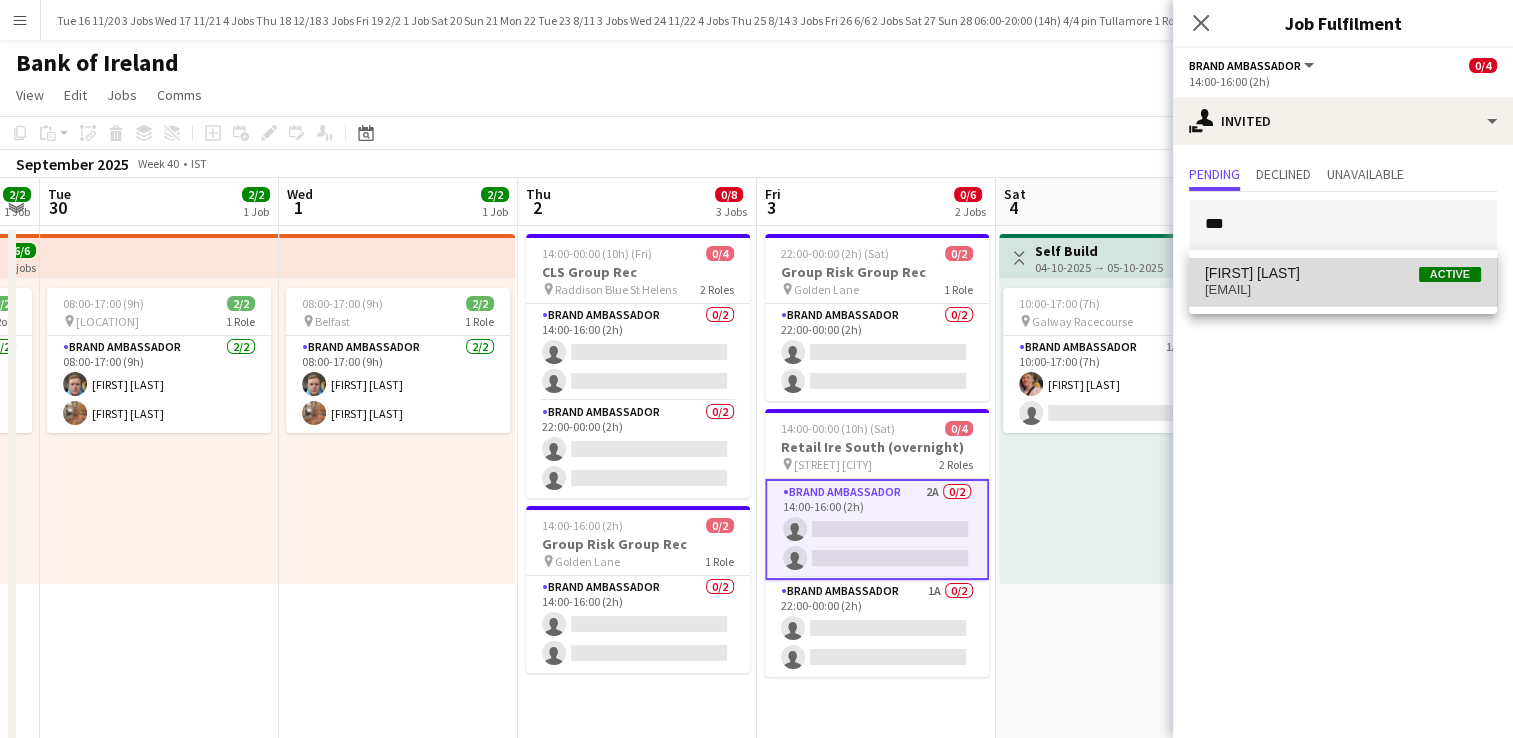 click on "[FIRST] [LAST]  Active" at bounding box center (1343, 273) 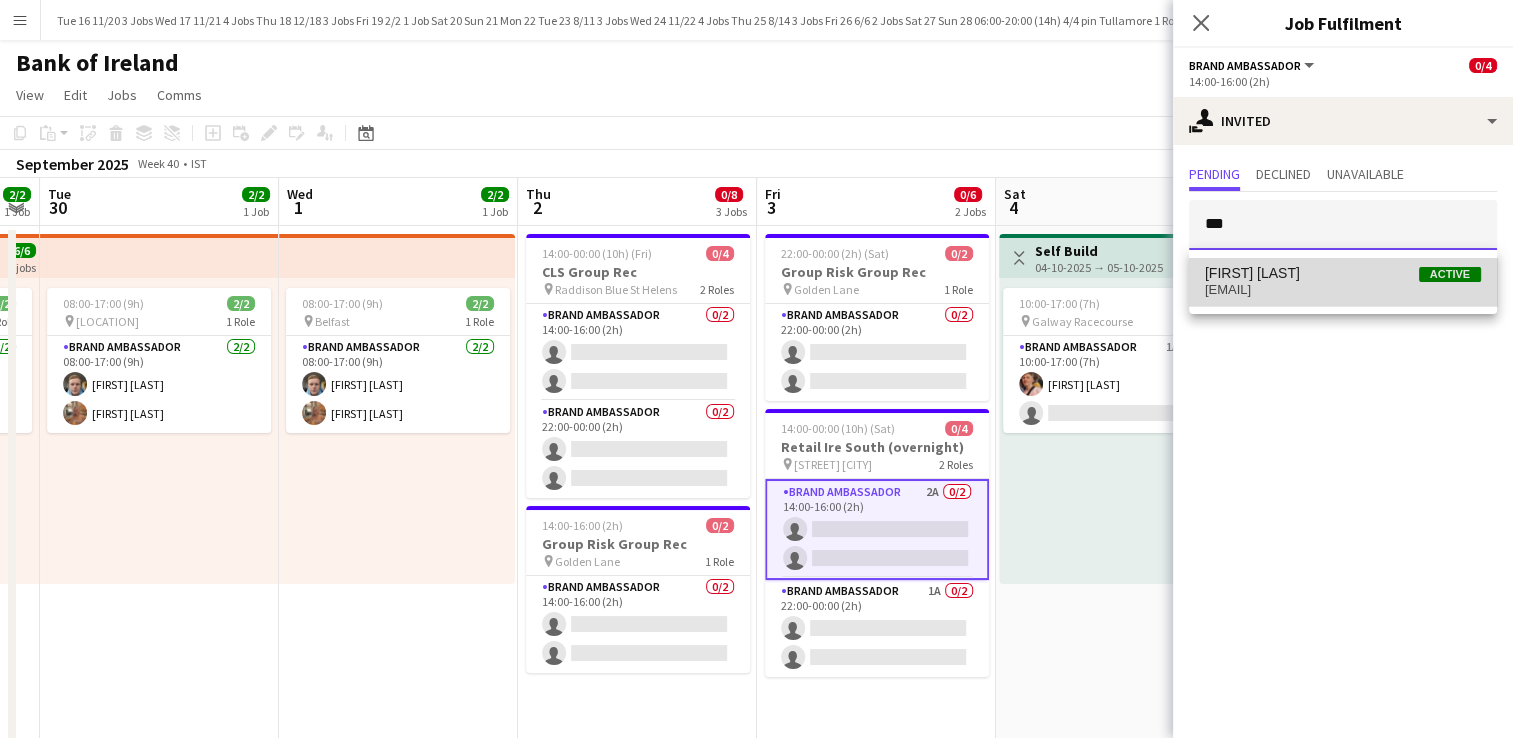 type 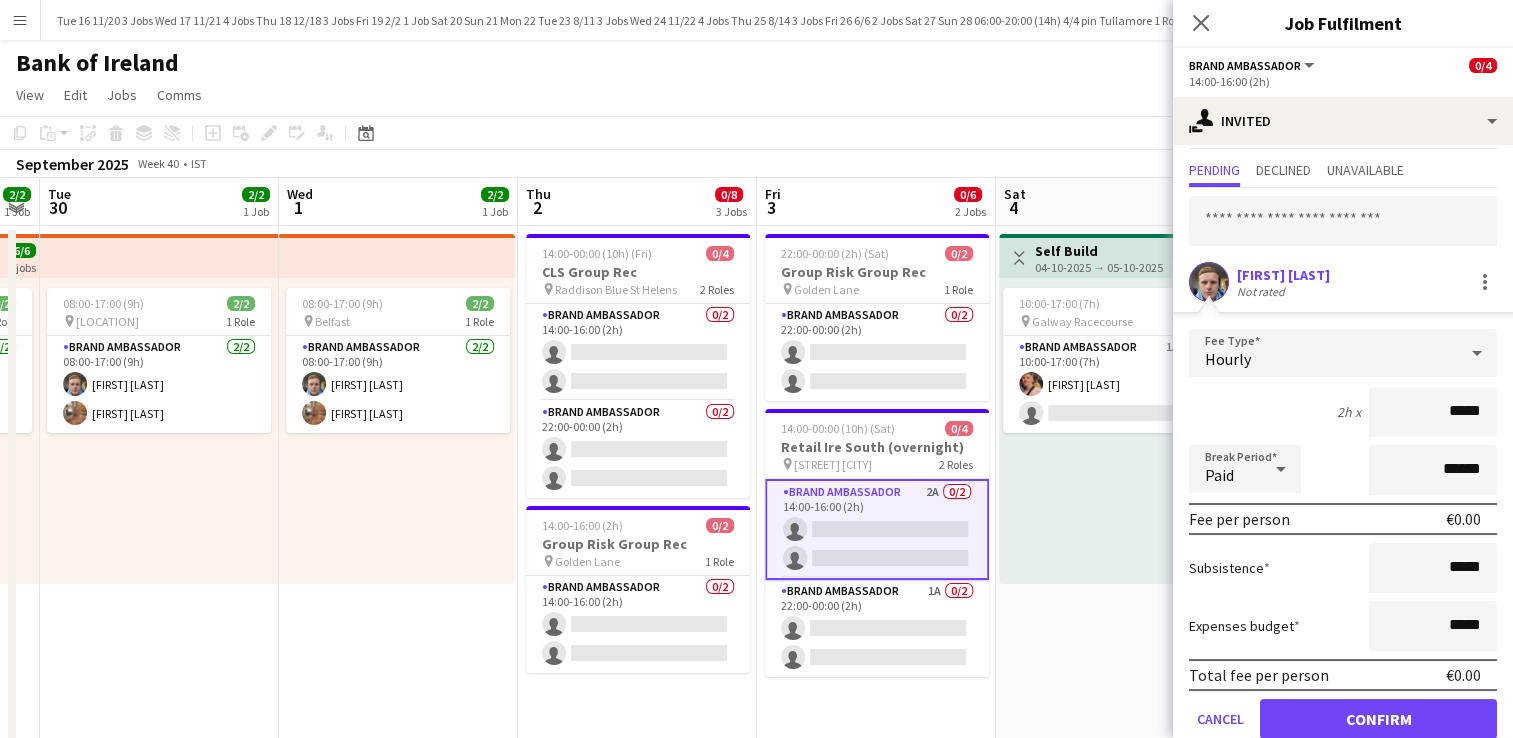 scroll, scrollTop: 79, scrollLeft: 0, axis: vertical 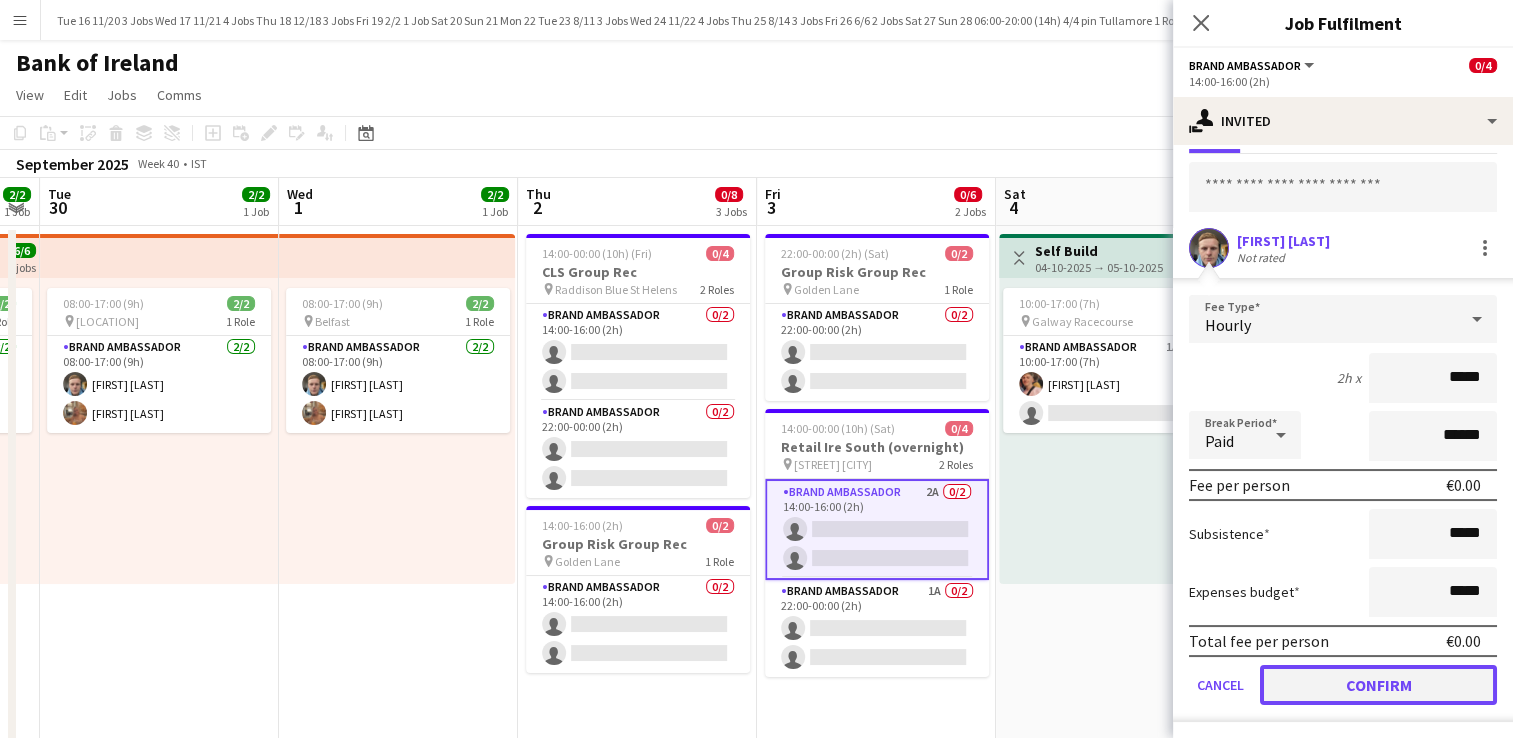 click on "Confirm" 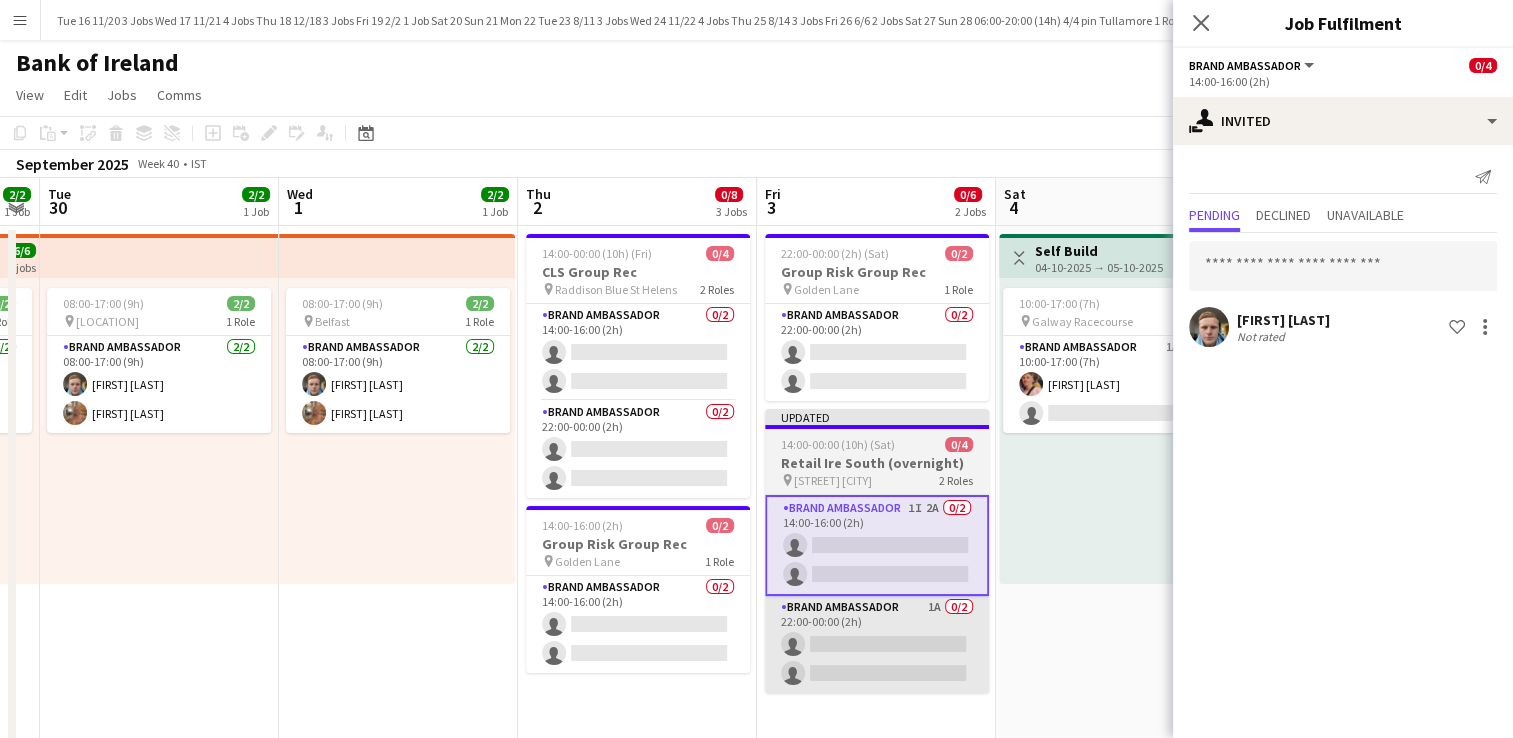 scroll, scrollTop: 0, scrollLeft: 0, axis: both 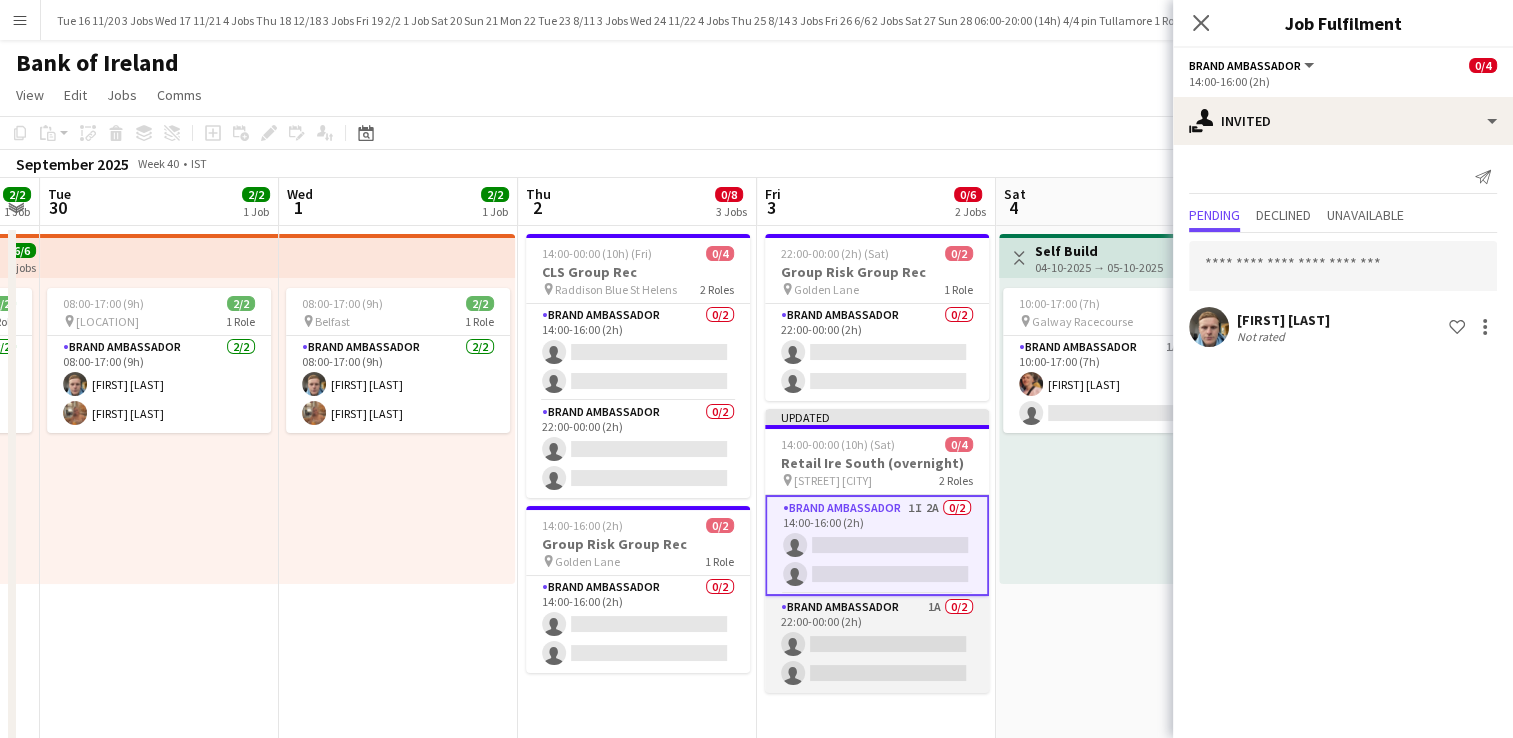 click on "Brand Ambassador   1A   0/2   22:00-00:00 (2h)
single-neutral-actions
single-neutral-actions" at bounding box center [877, 644] 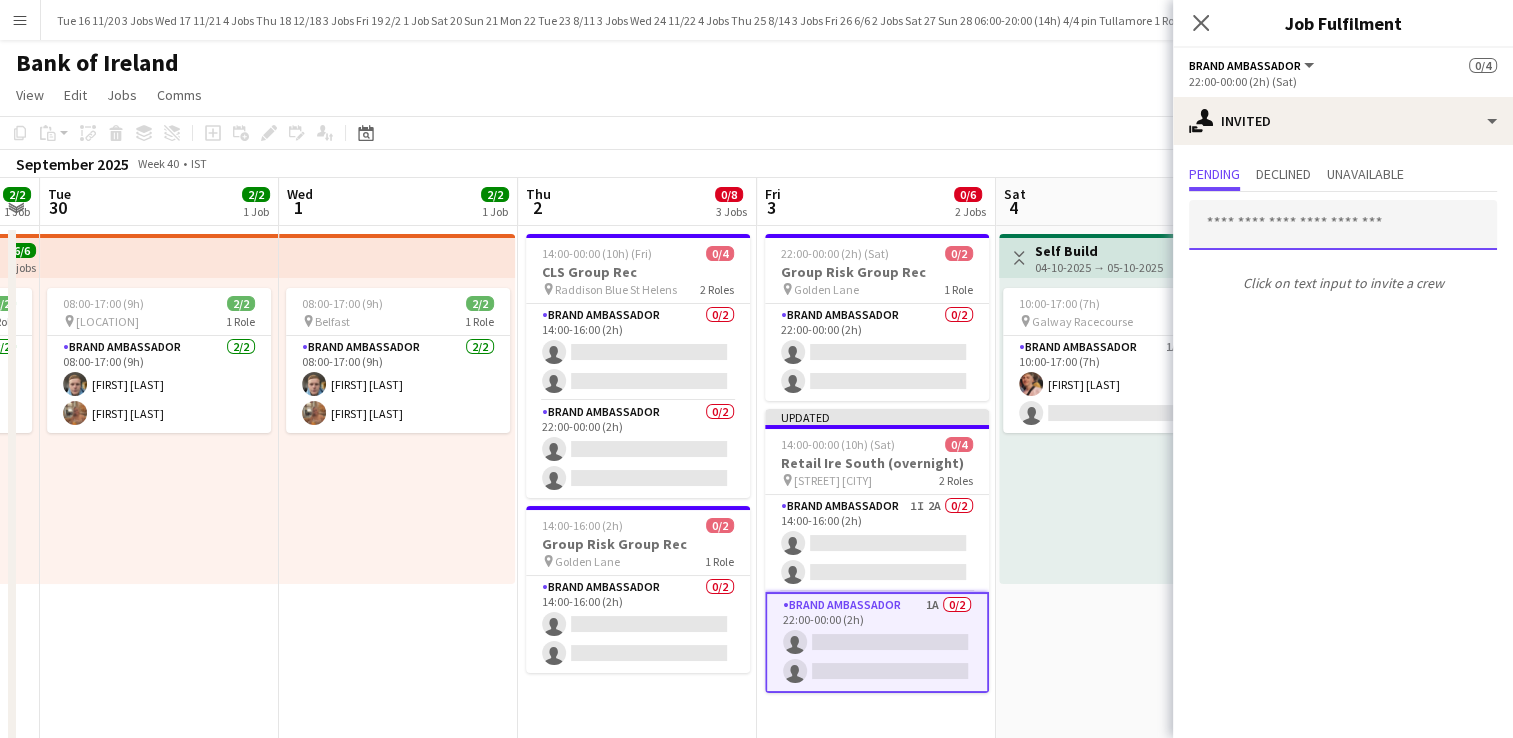 click at bounding box center [1343, 225] 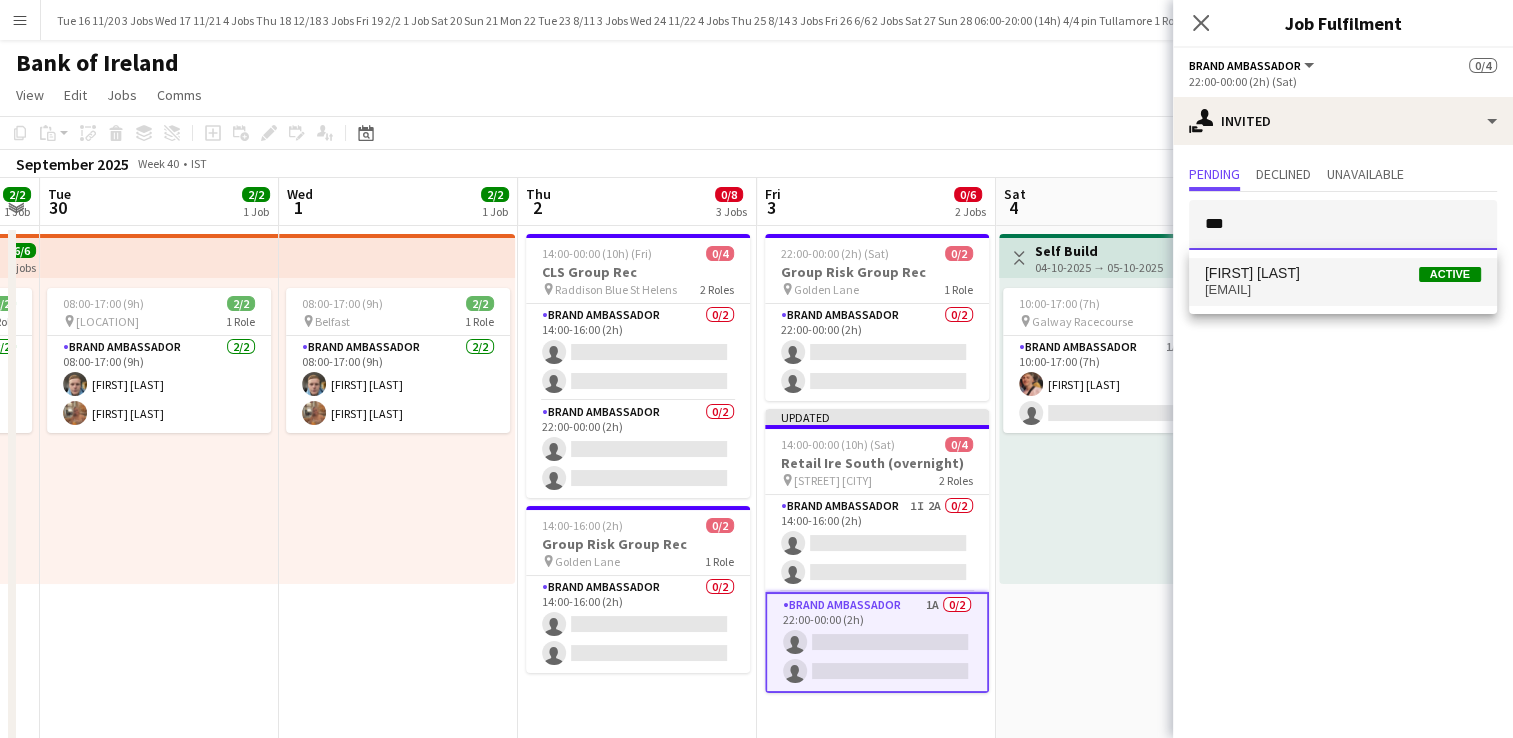 type on "***" 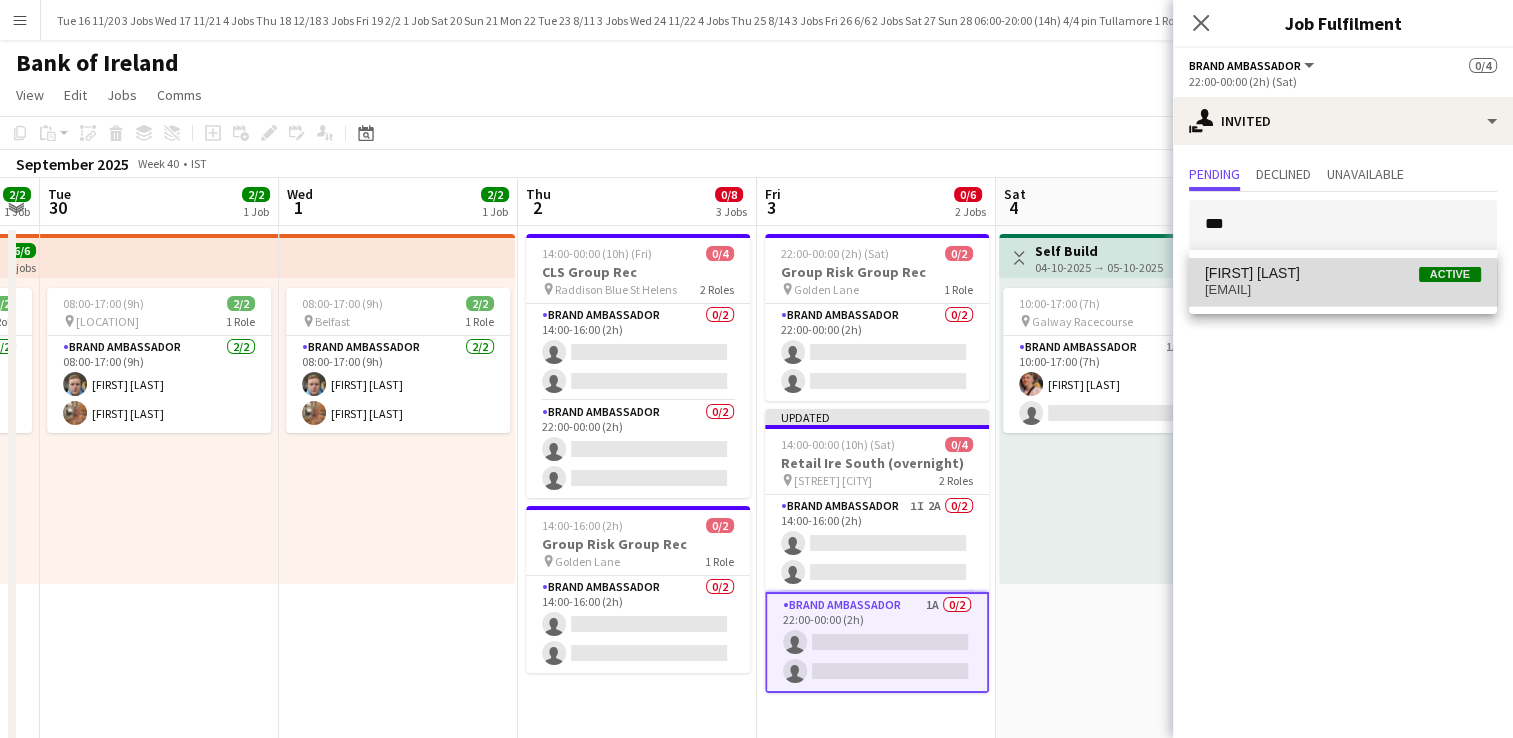click on "[FIRST] [LAST] Active [EMAIL]" at bounding box center [1343, 282] 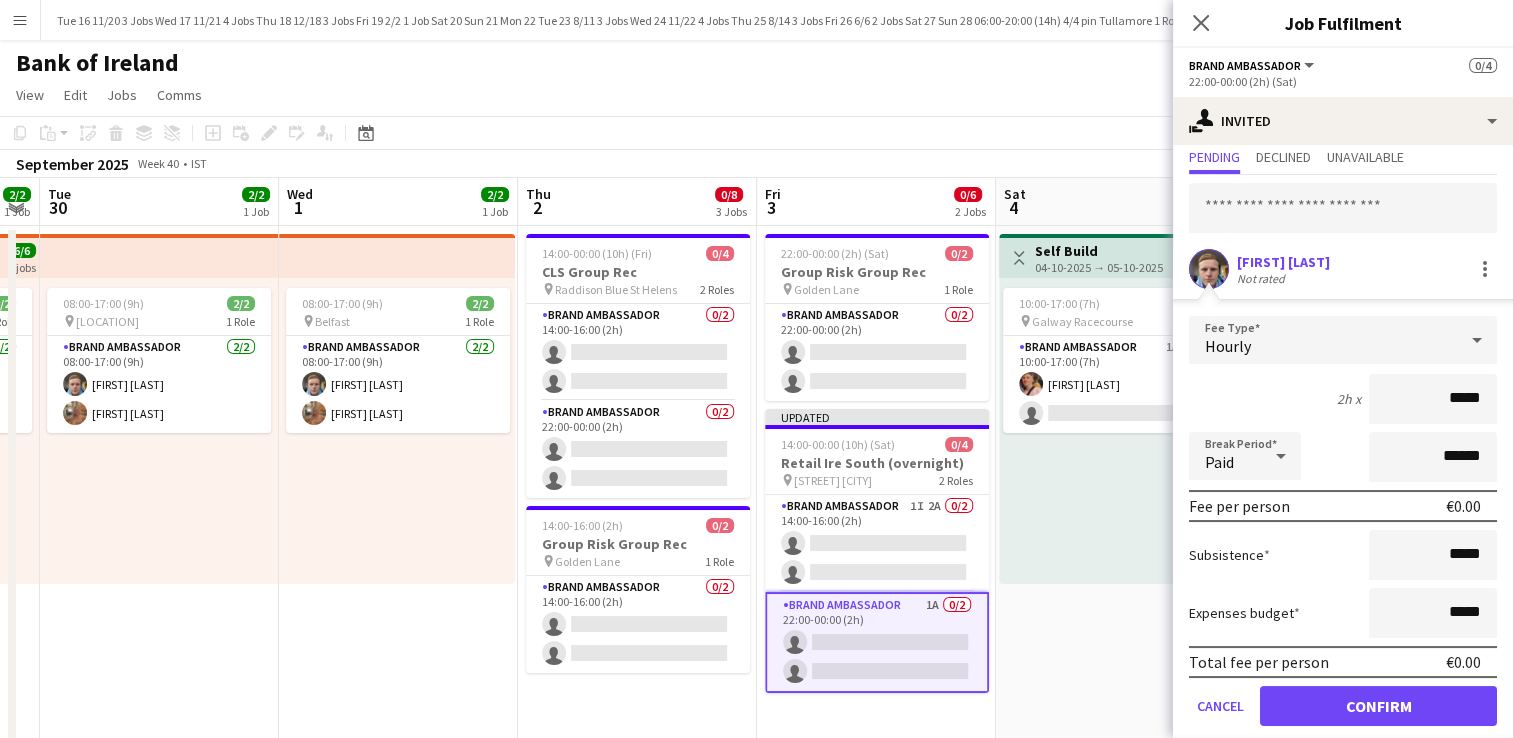 scroll, scrollTop: 79, scrollLeft: 0, axis: vertical 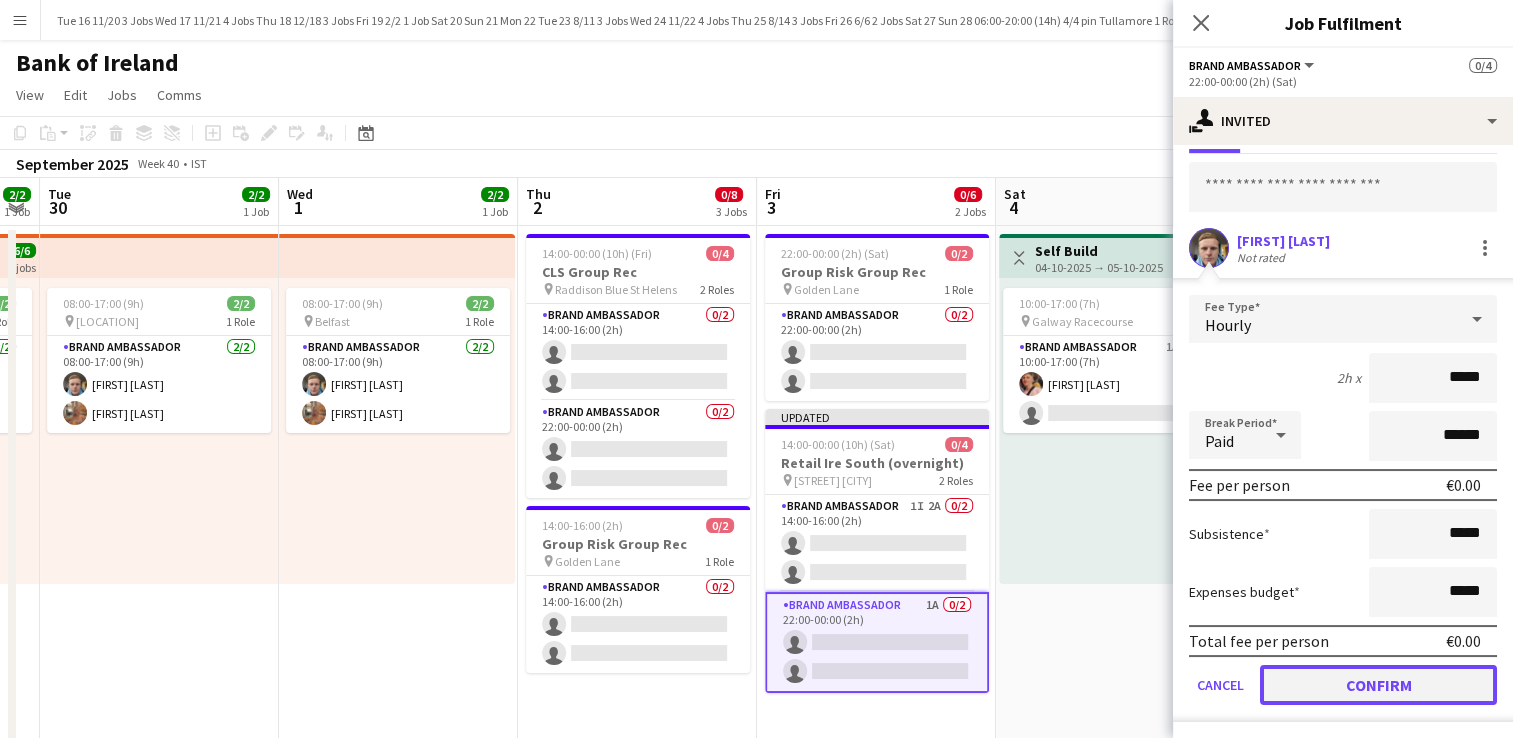 click on "Confirm" 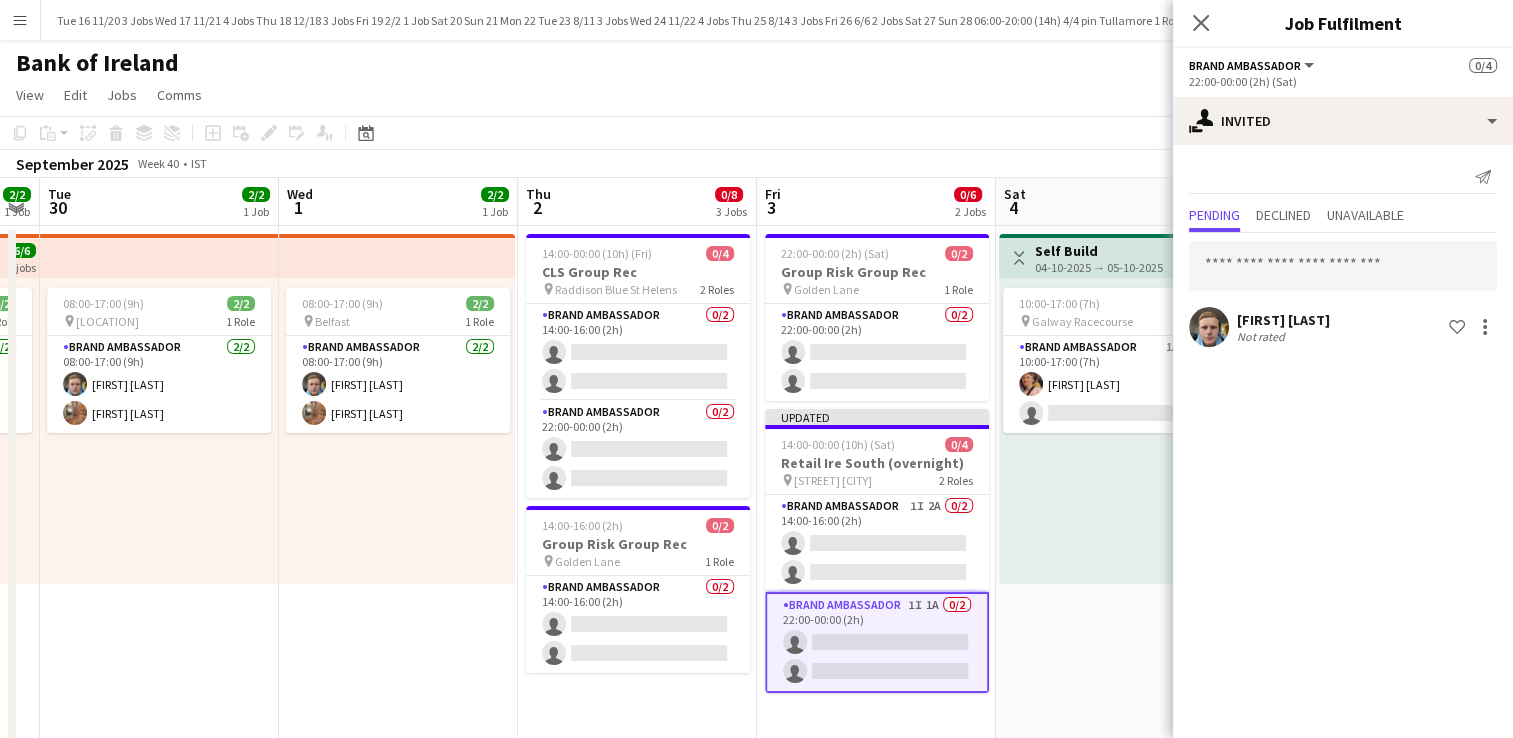 scroll, scrollTop: 0, scrollLeft: 0, axis: both 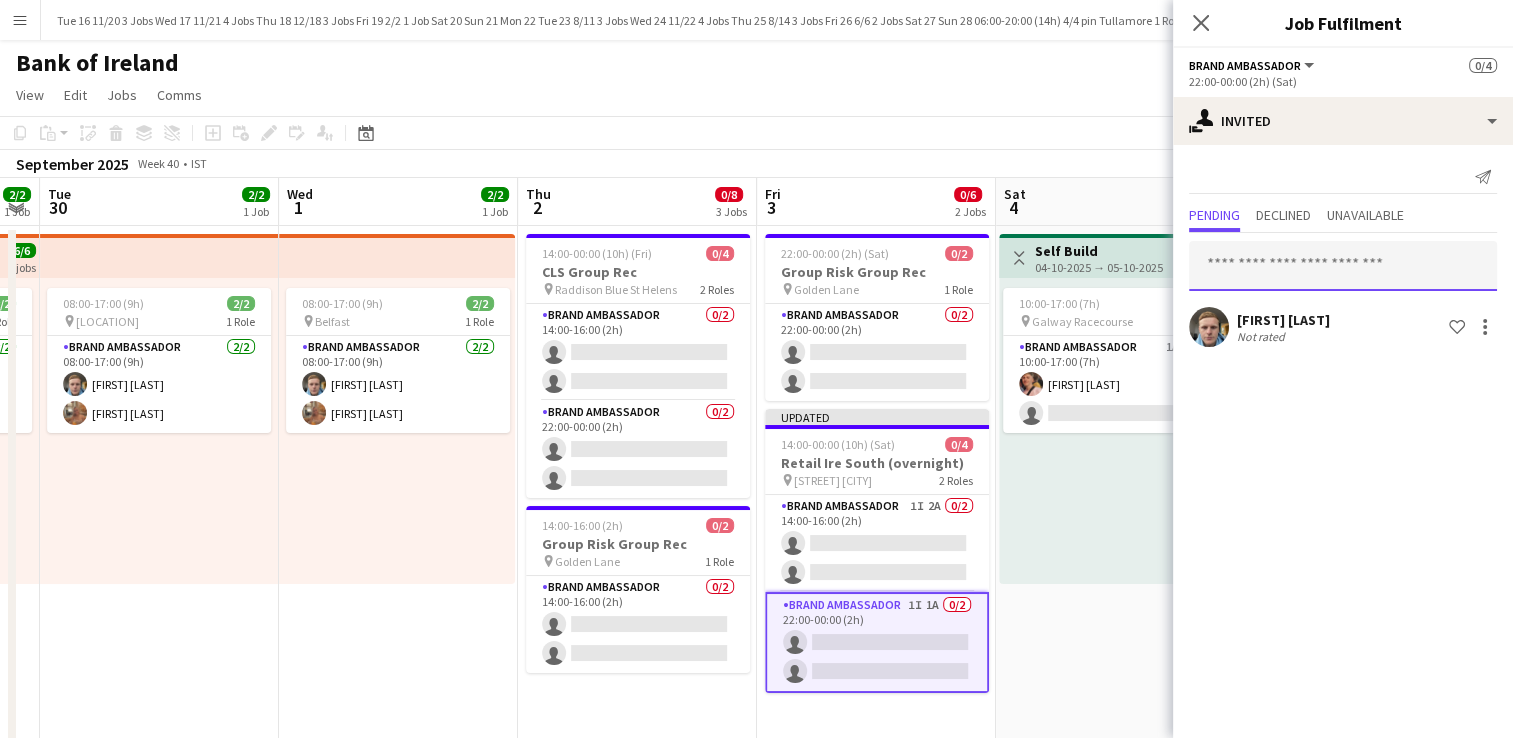 click at bounding box center (1343, 266) 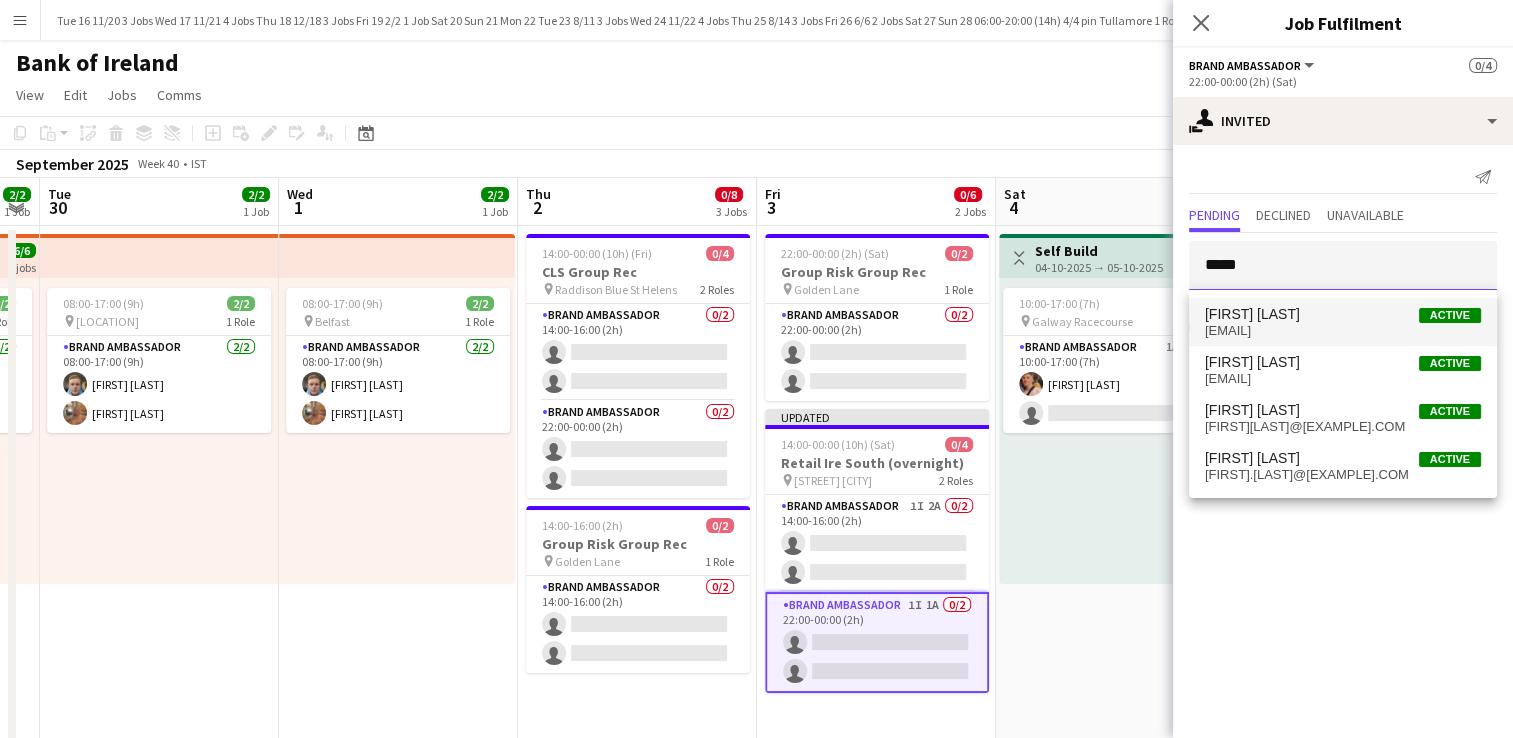 type on "*****" 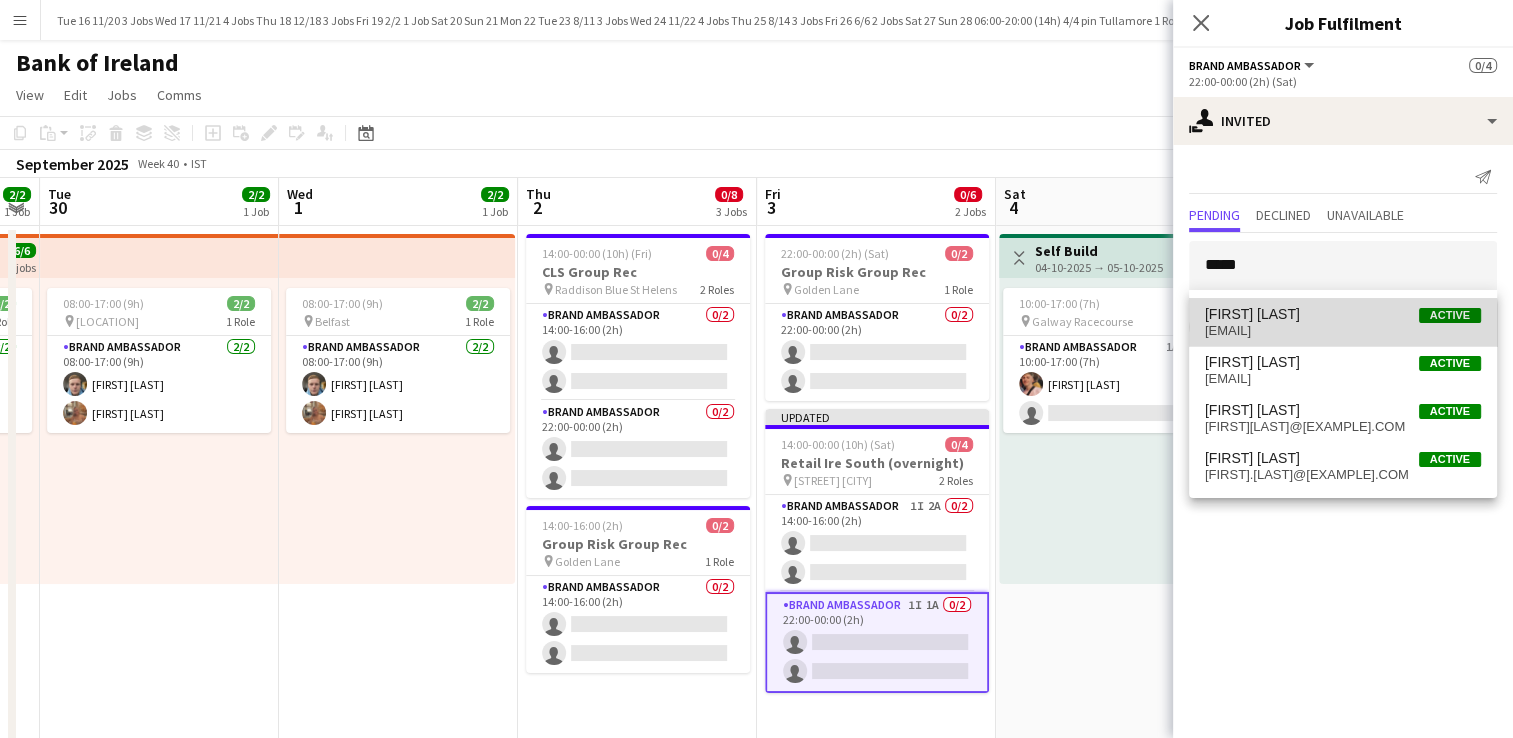 click on "[EMAIL]" at bounding box center (1343, 331) 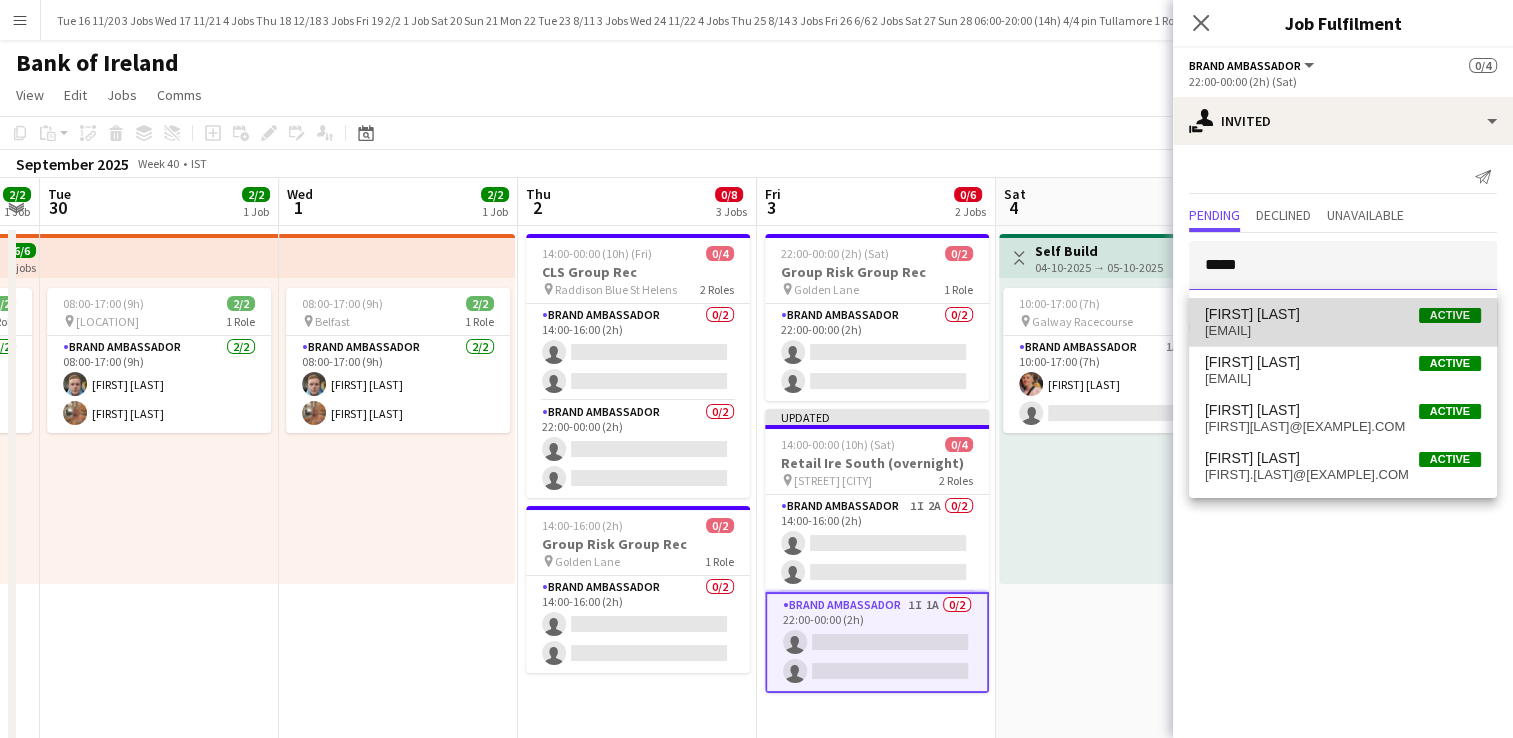 type 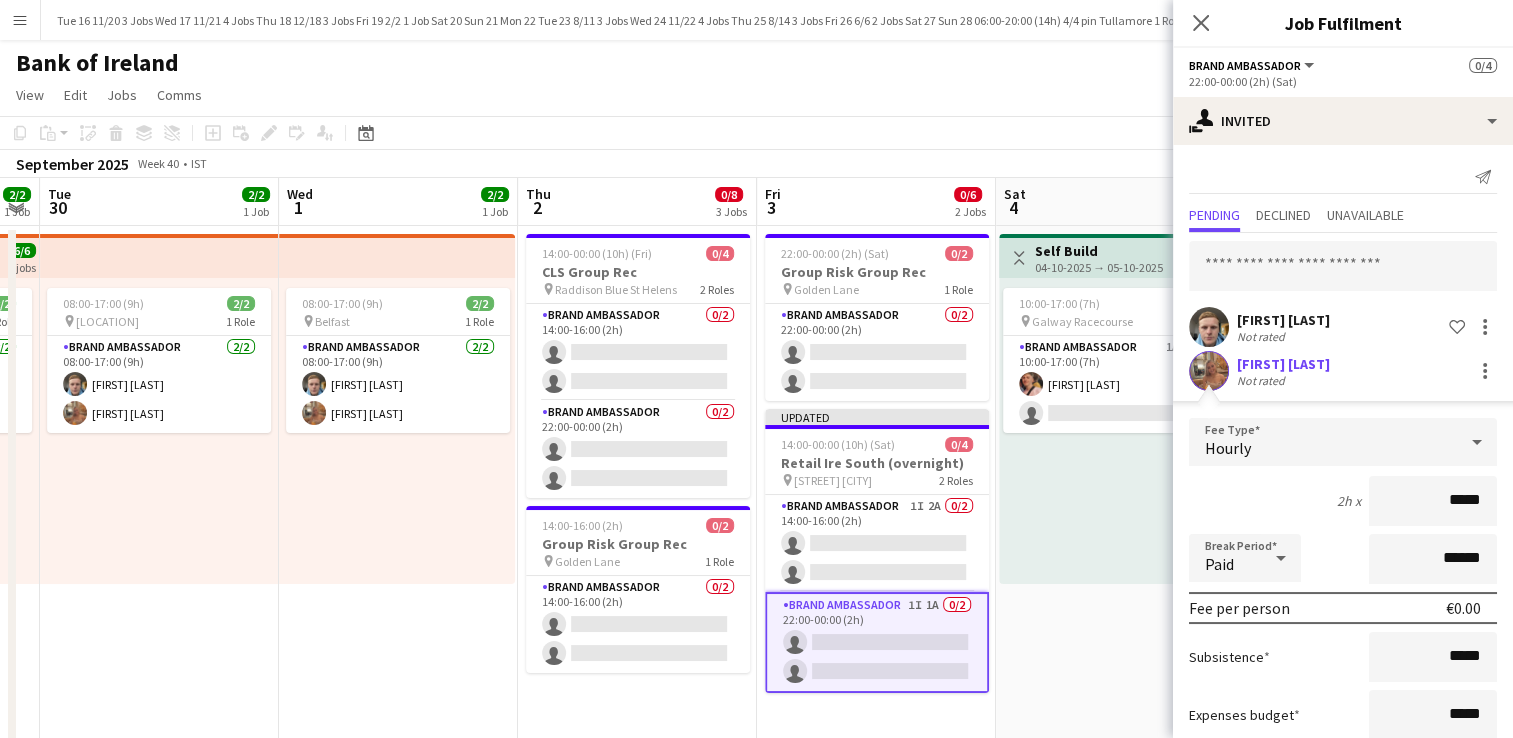 scroll, scrollTop: 123, scrollLeft: 0, axis: vertical 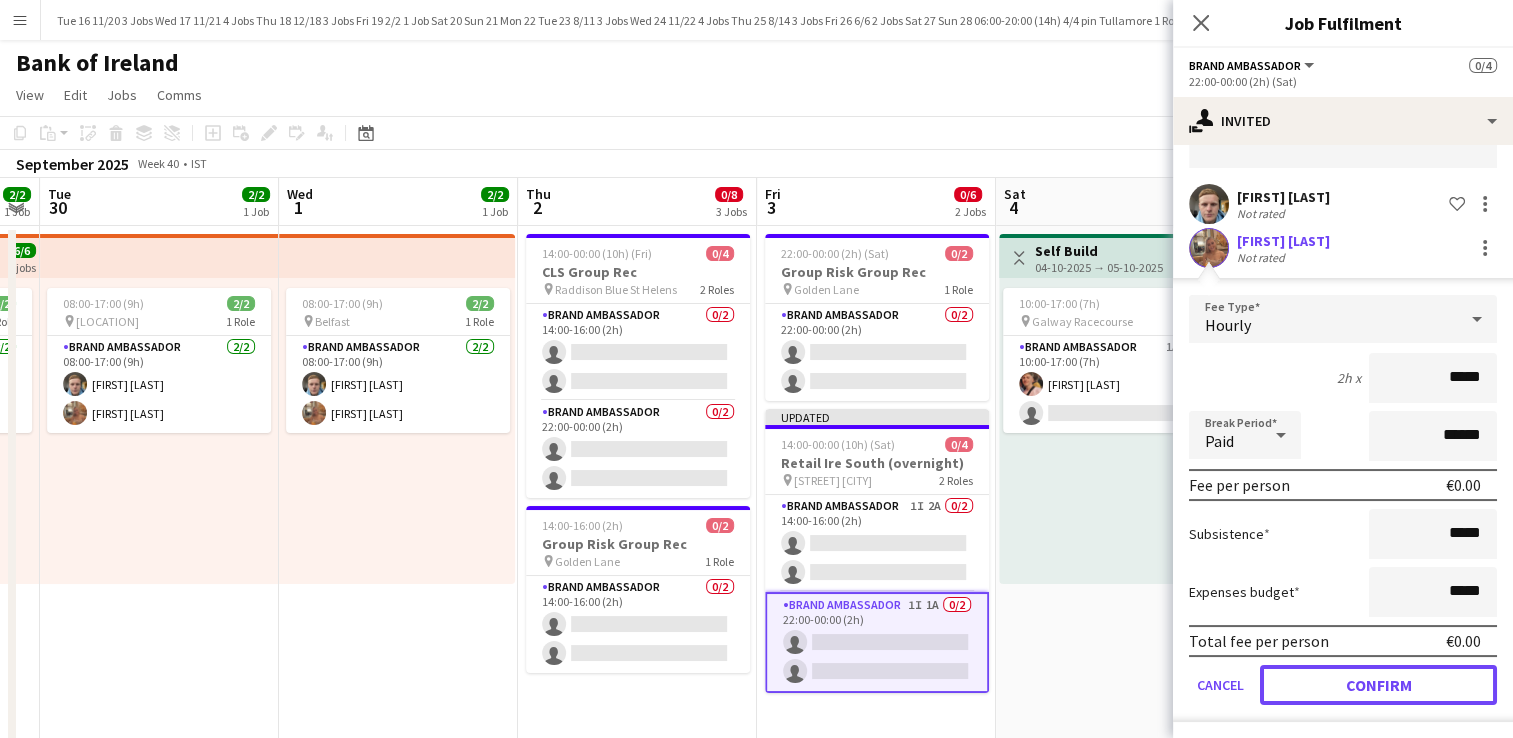 drag, startPoint x: 1344, startPoint y: 674, endPoint x: 1166, endPoint y: 642, distance: 180.85353 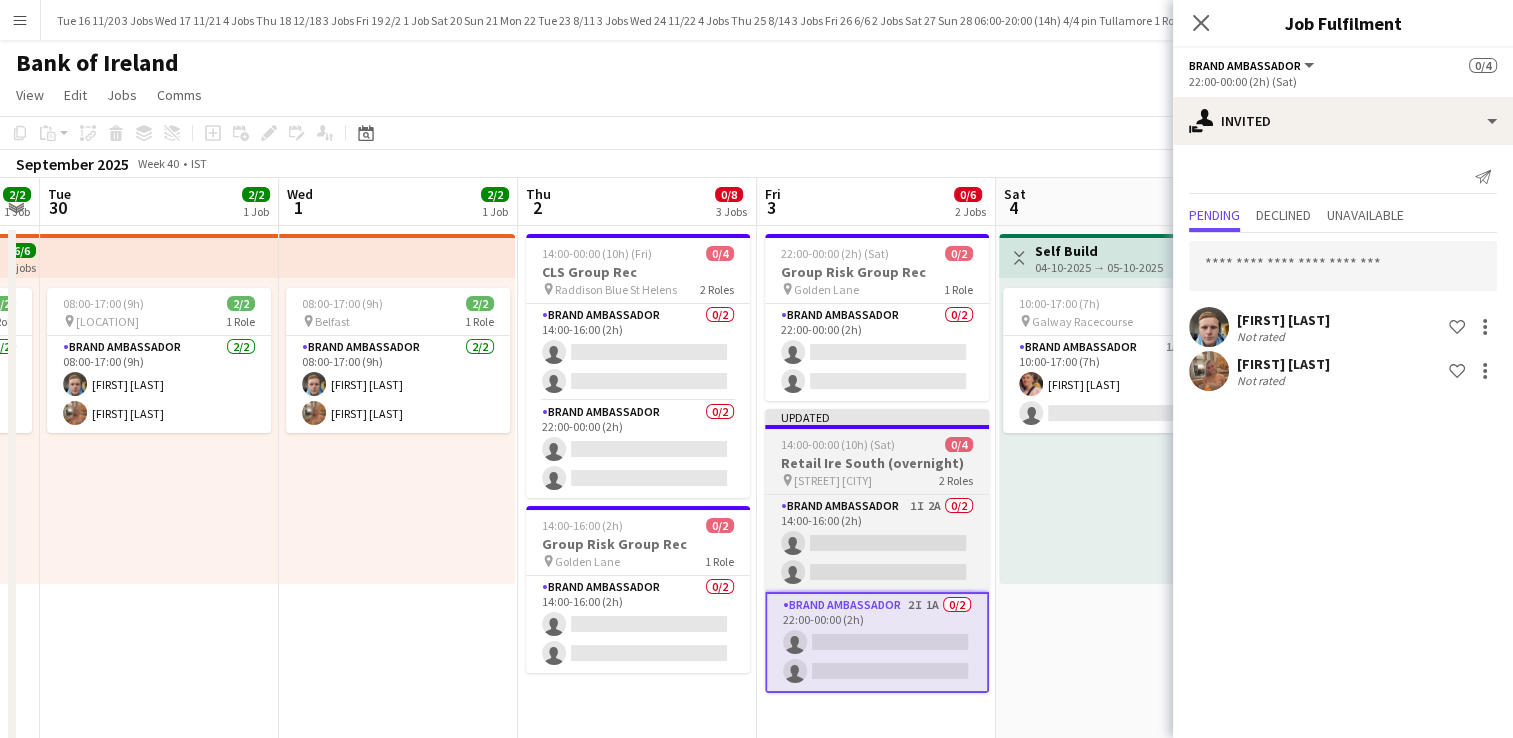 scroll, scrollTop: 0, scrollLeft: 0, axis: both 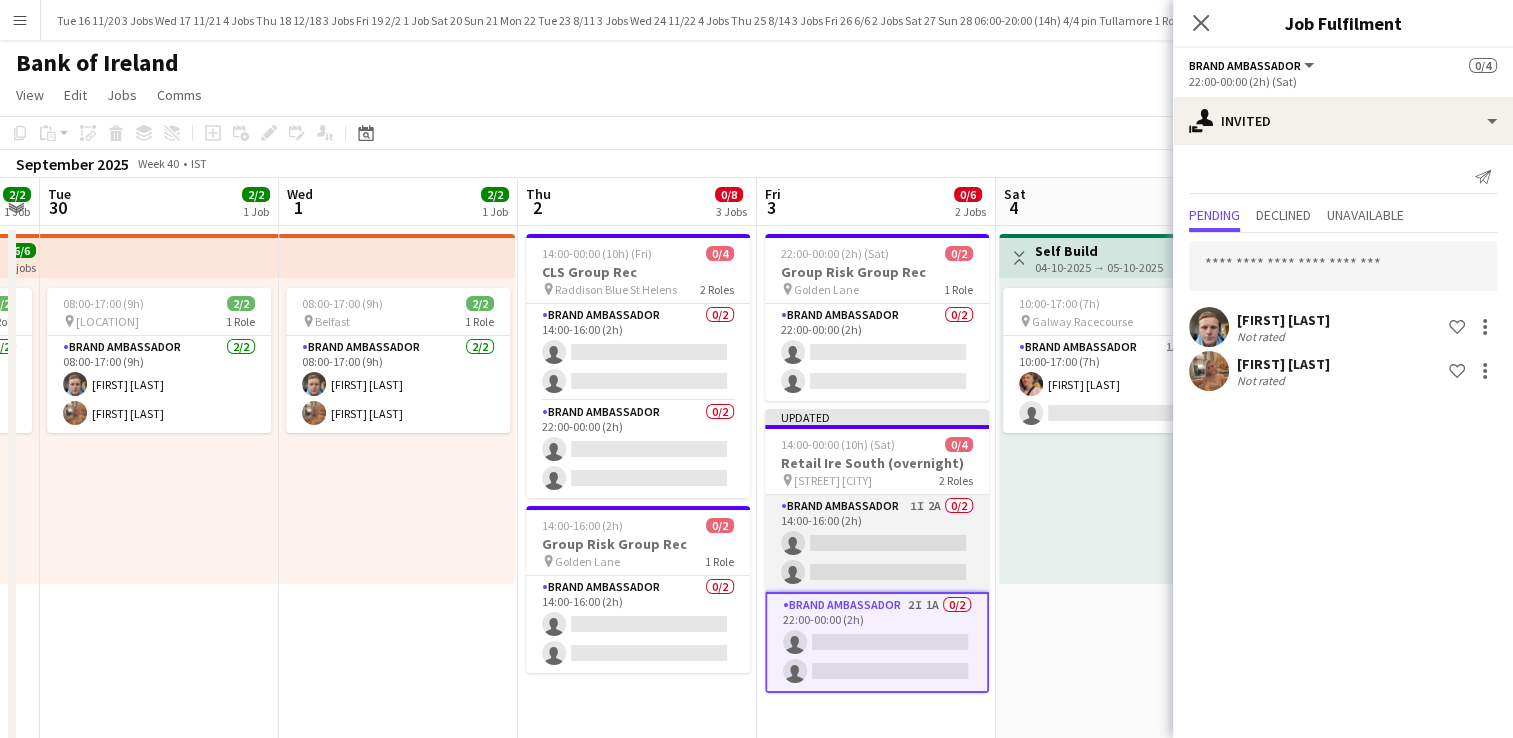 click on "Brand Ambassador   1I   2A   0/2   14:00-16:00 (2h)
single-neutral-actions
single-neutral-actions" at bounding box center (877, 543) 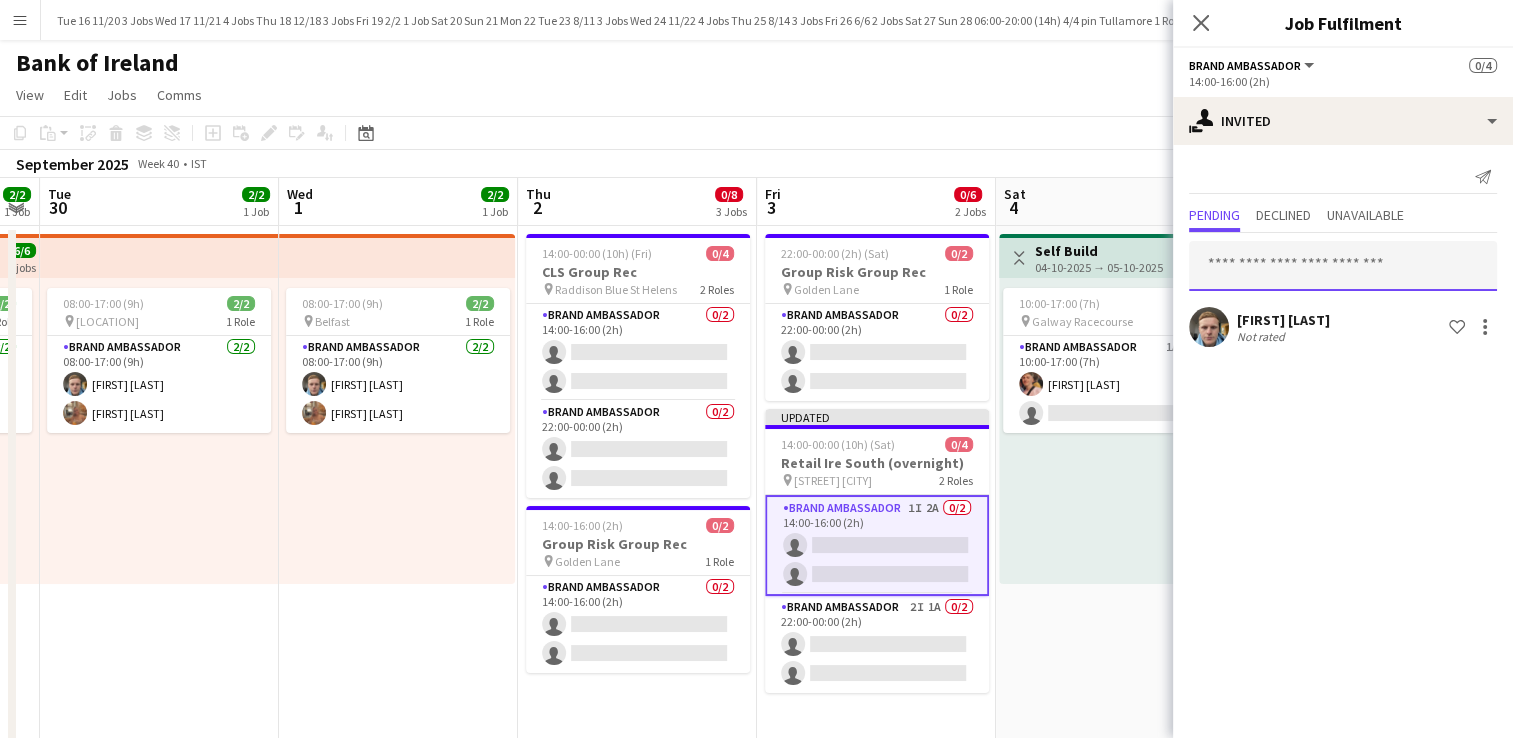 click at bounding box center (1343, 266) 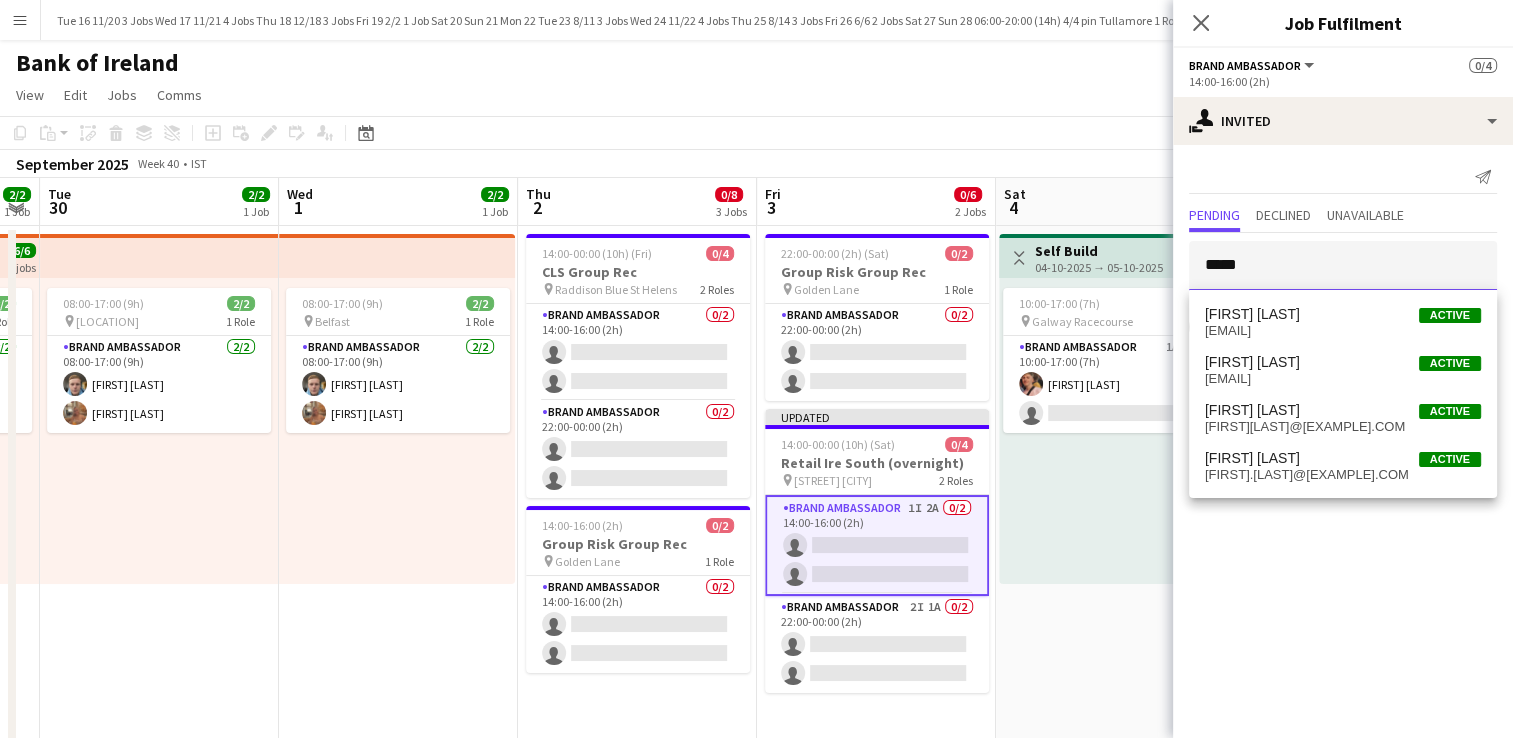 type on "*****" 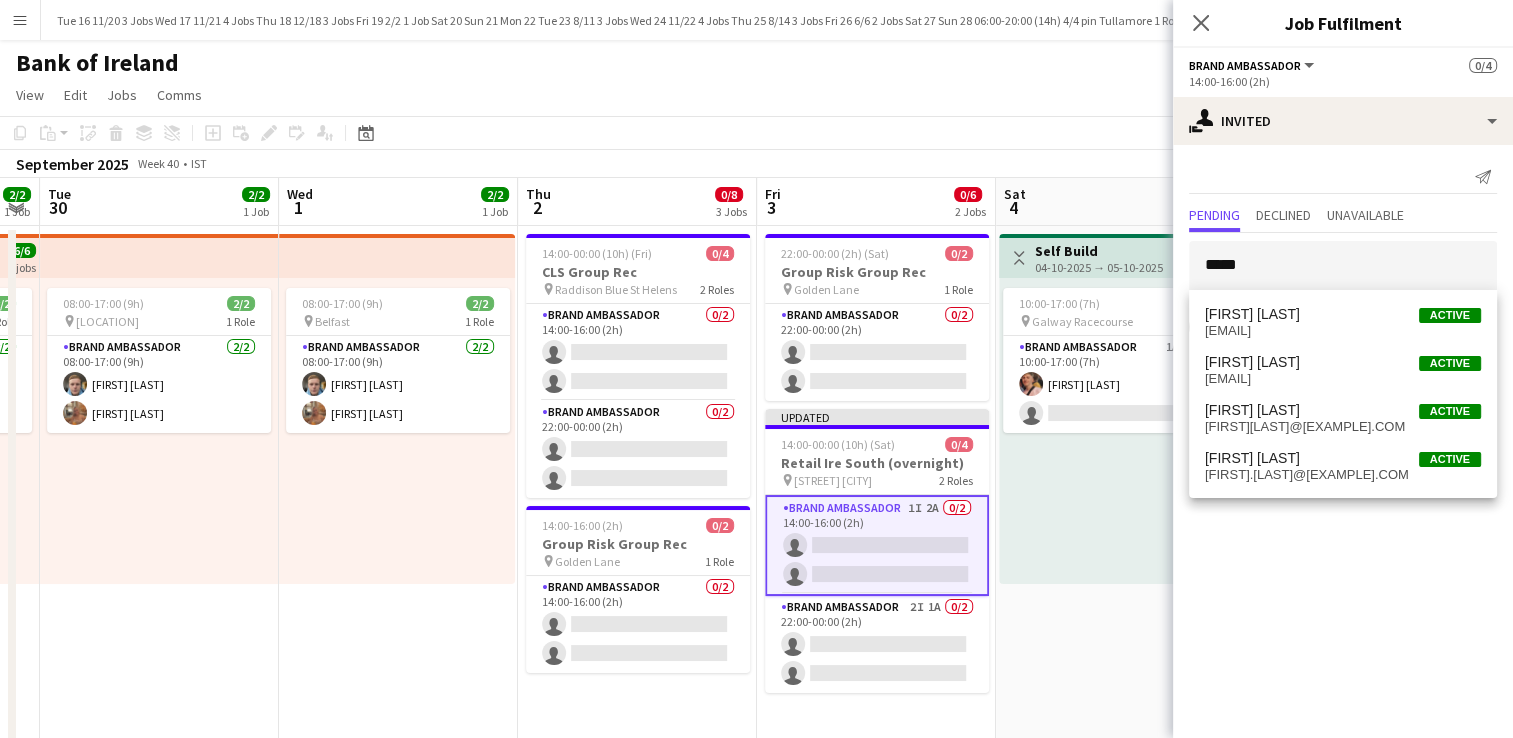 click on "[FIRST] [LAST] Active [EMAIL] [FIRST] [LAST] Active [EMAIL] [FIRST] [LAST] Active [EMAIL] [FIRST] [LAST] Active [EMAIL]" at bounding box center [1343, 394] 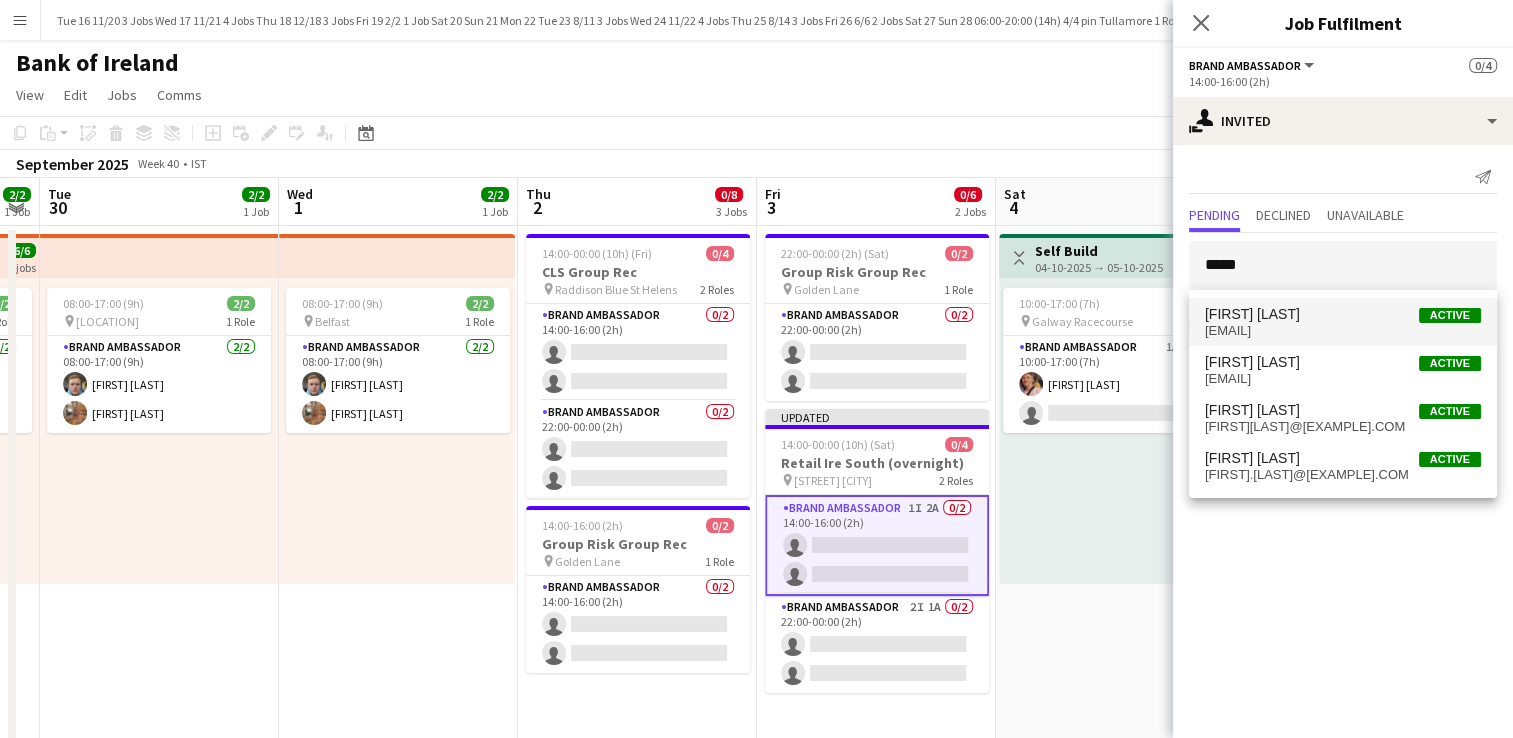 click on "[FIRST] [LAST]  Active  [EMAIL]" at bounding box center [1343, 322] 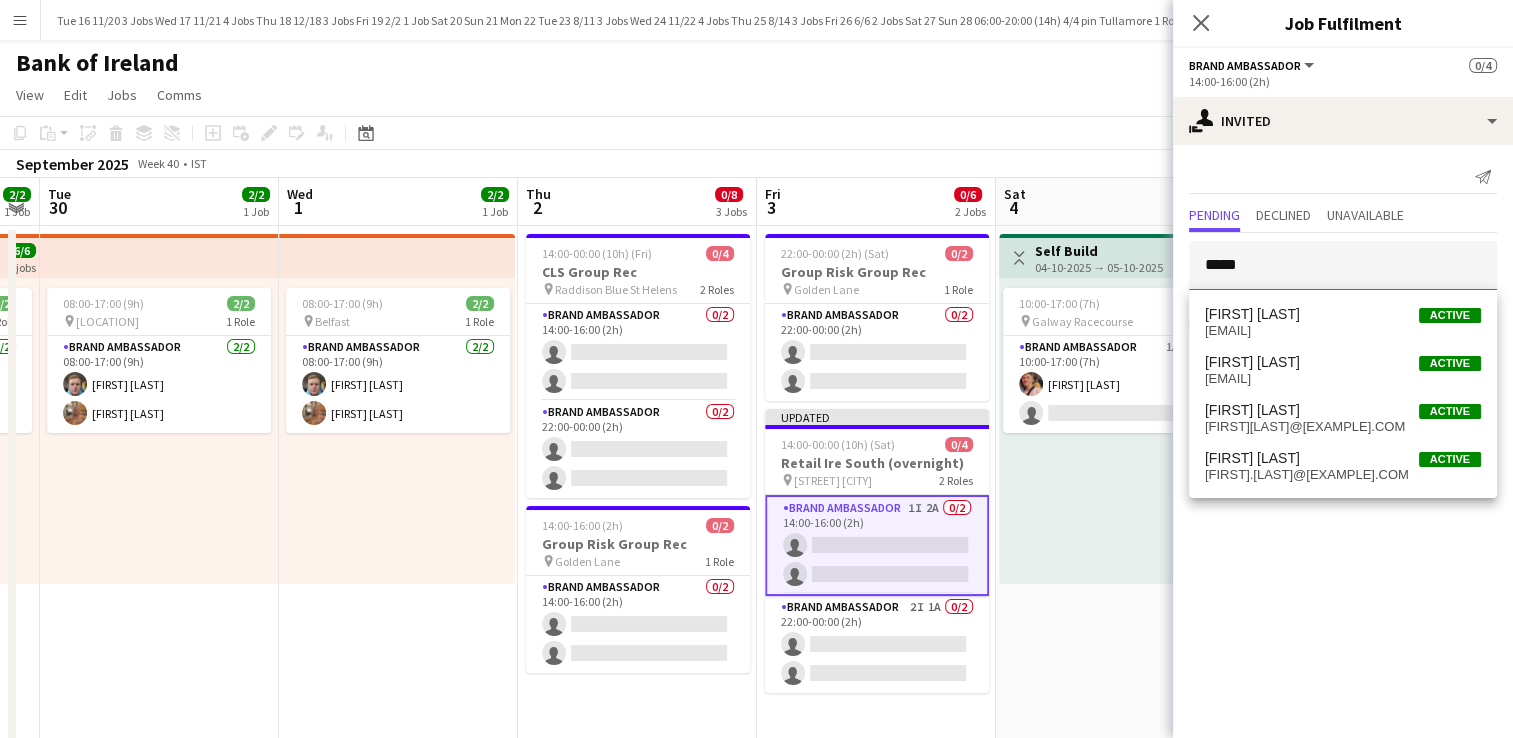 type 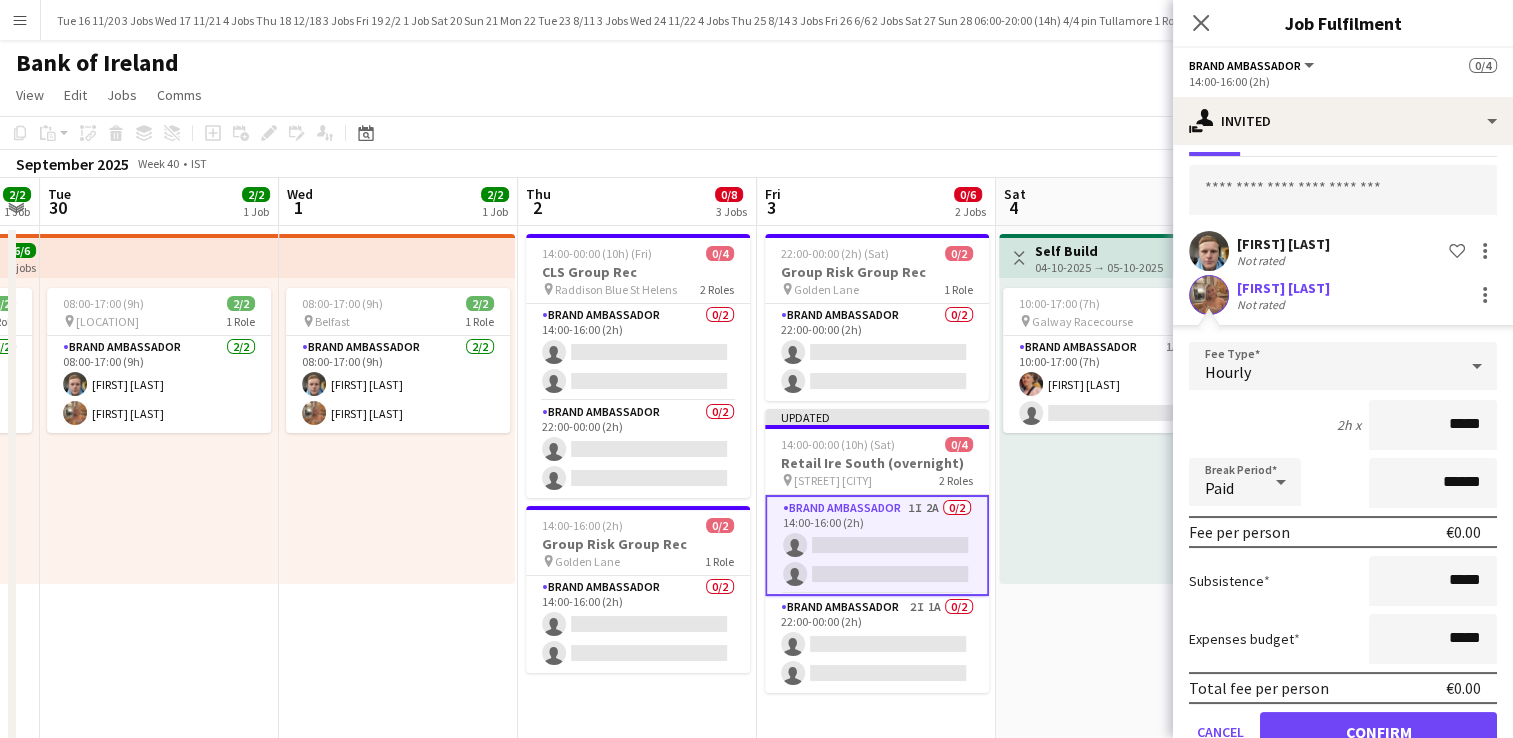 scroll, scrollTop: 123, scrollLeft: 0, axis: vertical 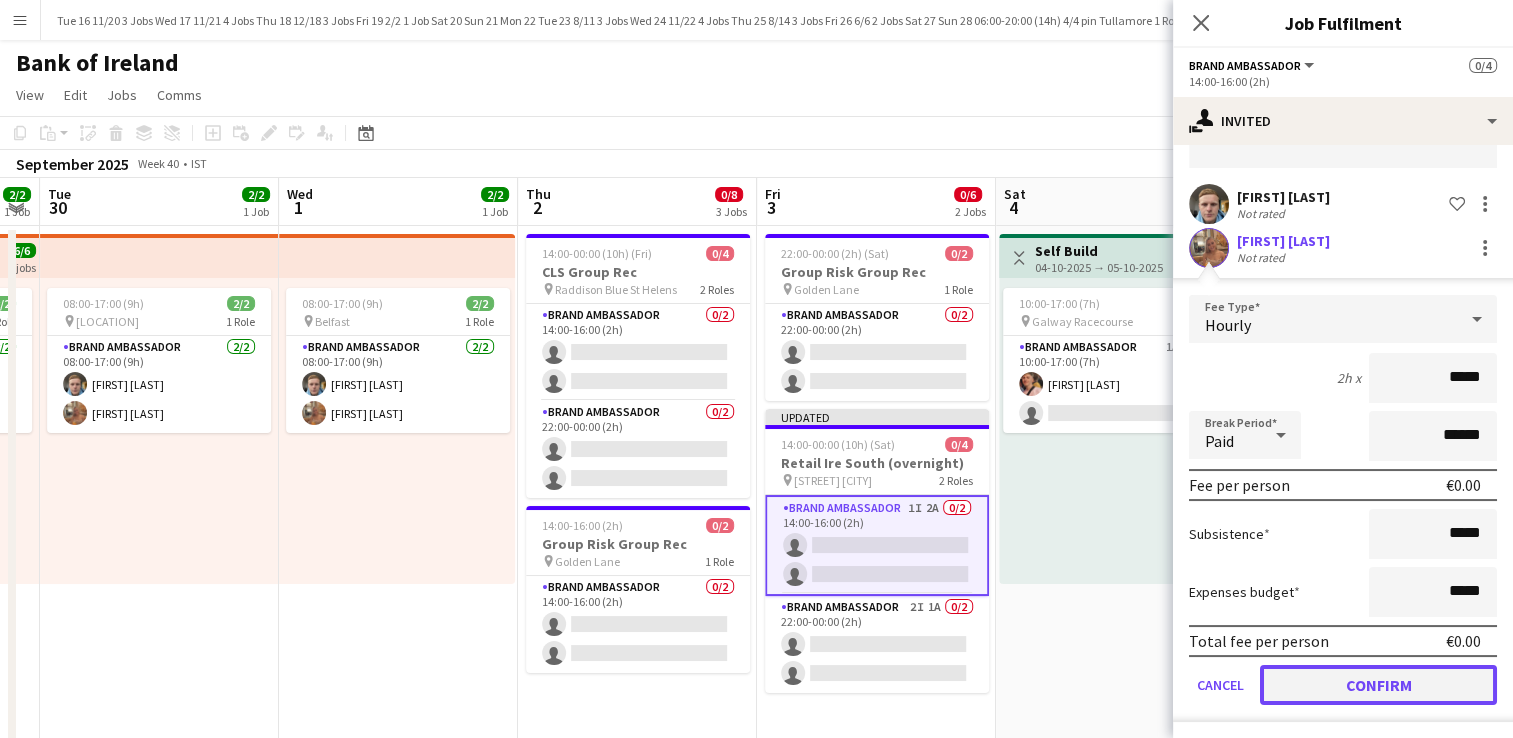 click on "Confirm" 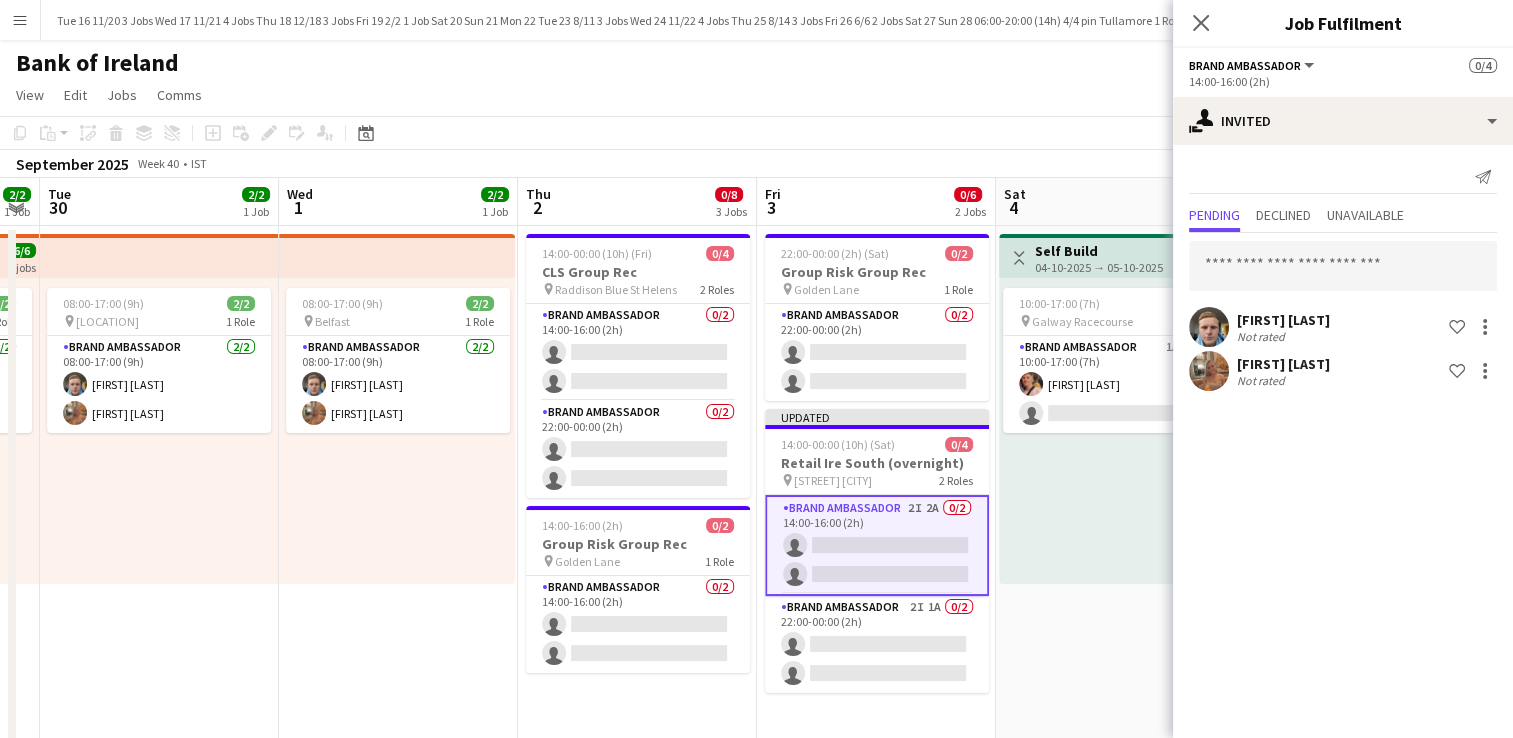 scroll, scrollTop: 0, scrollLeft: 0, axis: both 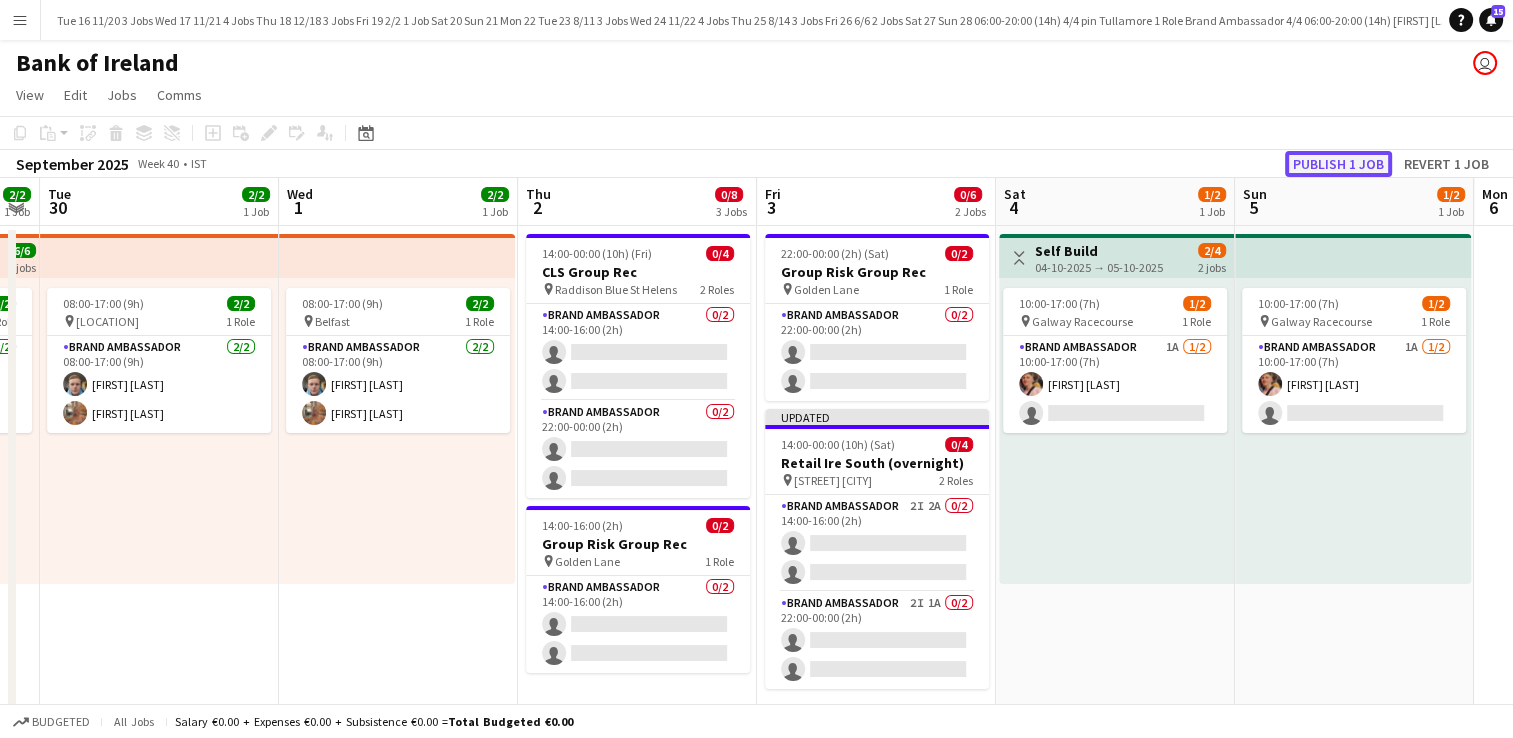 click on "Publish 1 job" 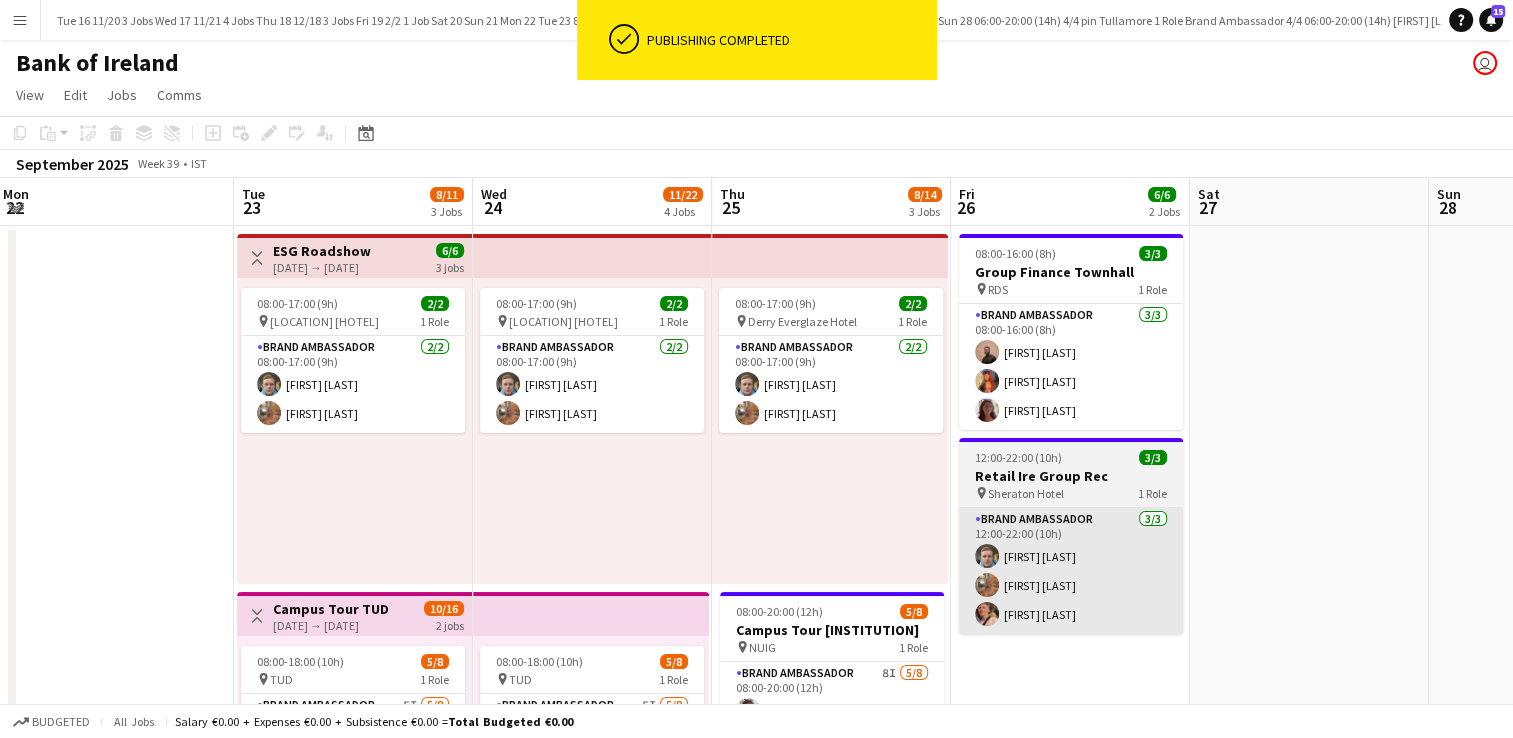 scroll, scrollTop: 0, scrollLeft: 482, axis: horizontal 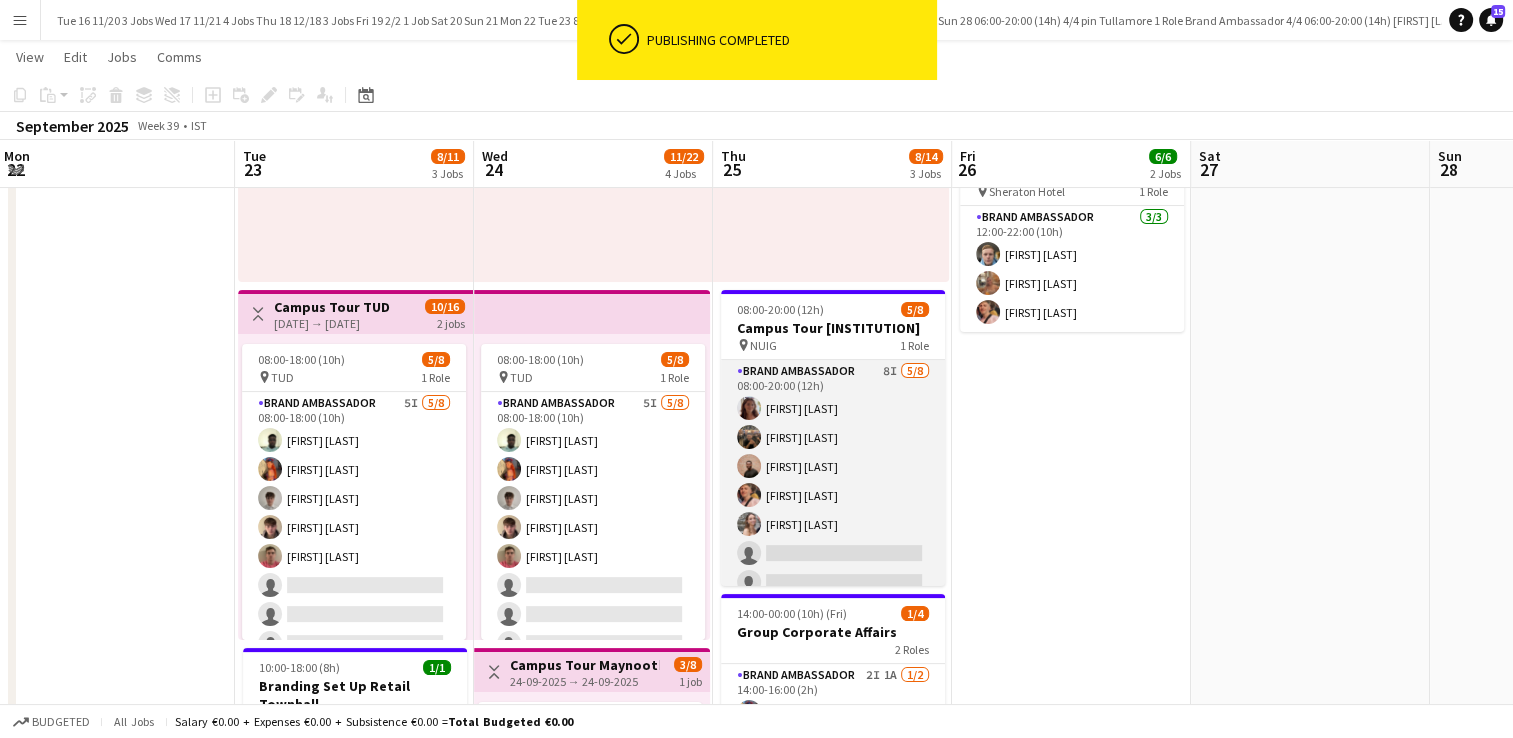 click on "Brand Ambassador   8I   5/8   08:00-20:00 (12h)
[FIRST] [LAST] [FIRST] [LAST] [FIRST] [LAST] [FIRST] [LAST] [FIRST] [LAST]
single-neutral-actions
single-neutral-actions
single-neutral-actions" at bounding box center (833, 495) 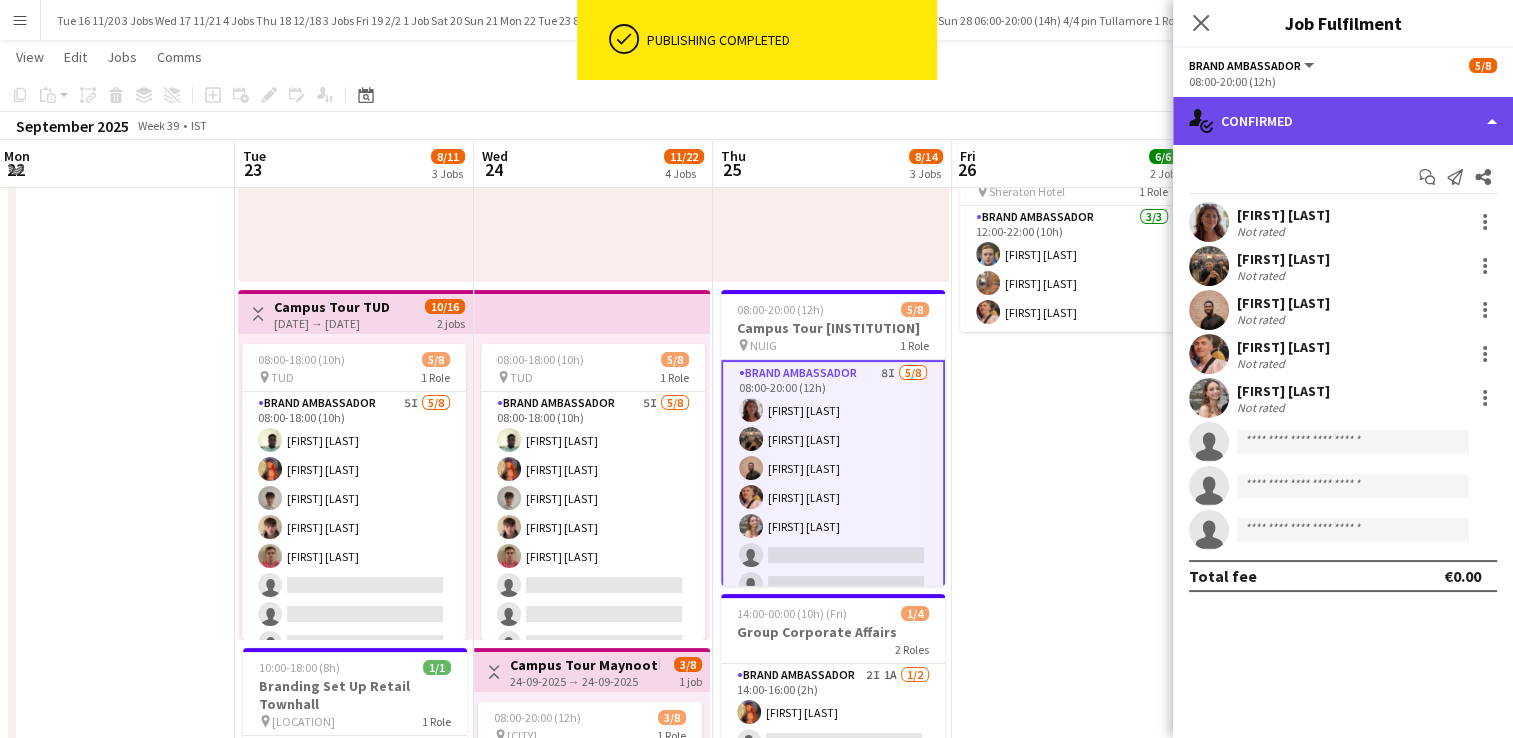 click on "single-neutral-actions-check-2
Confirmed" 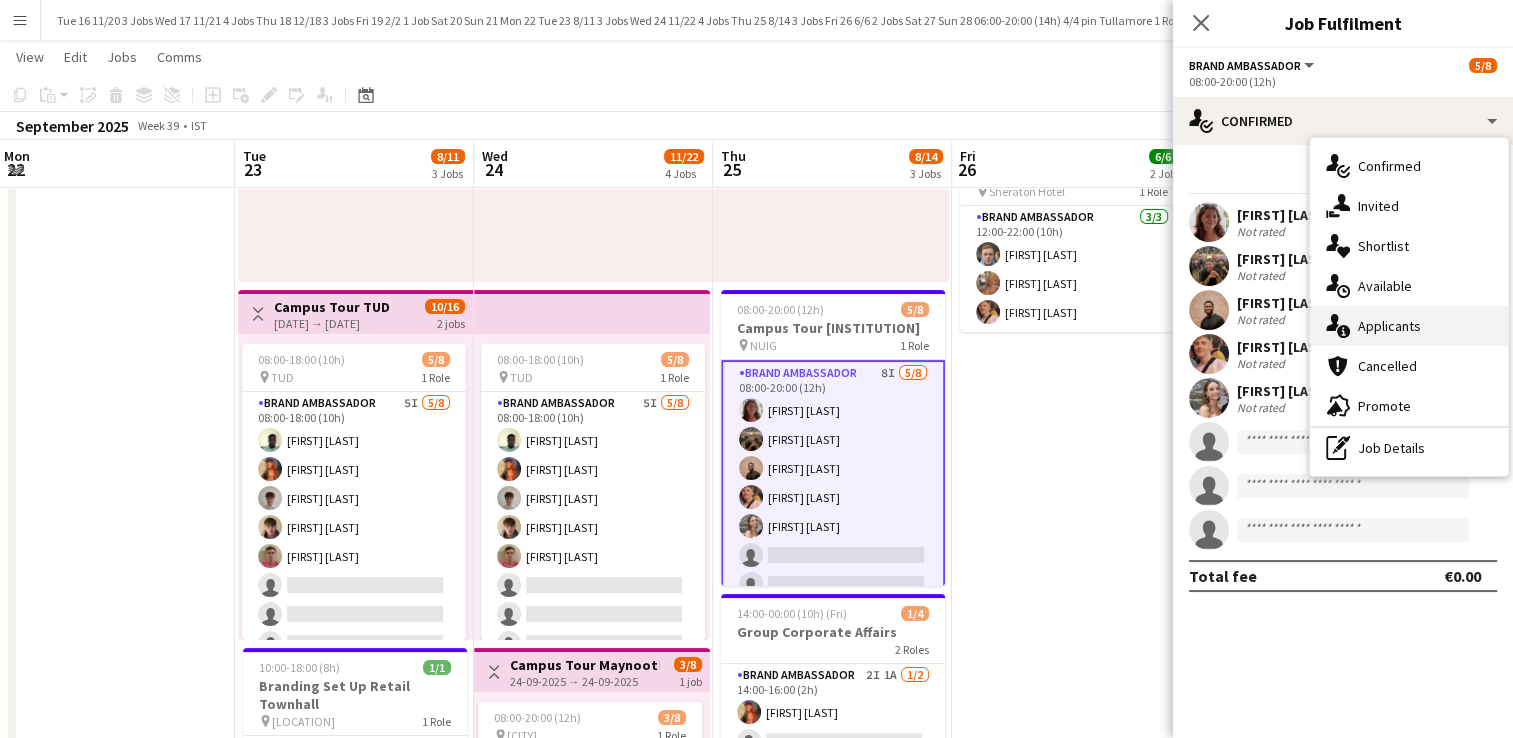 drag, startPoint x: 1404, startPoint y: 278, endPoint x: 1391, endPoint y: 309, distance: 33.61547 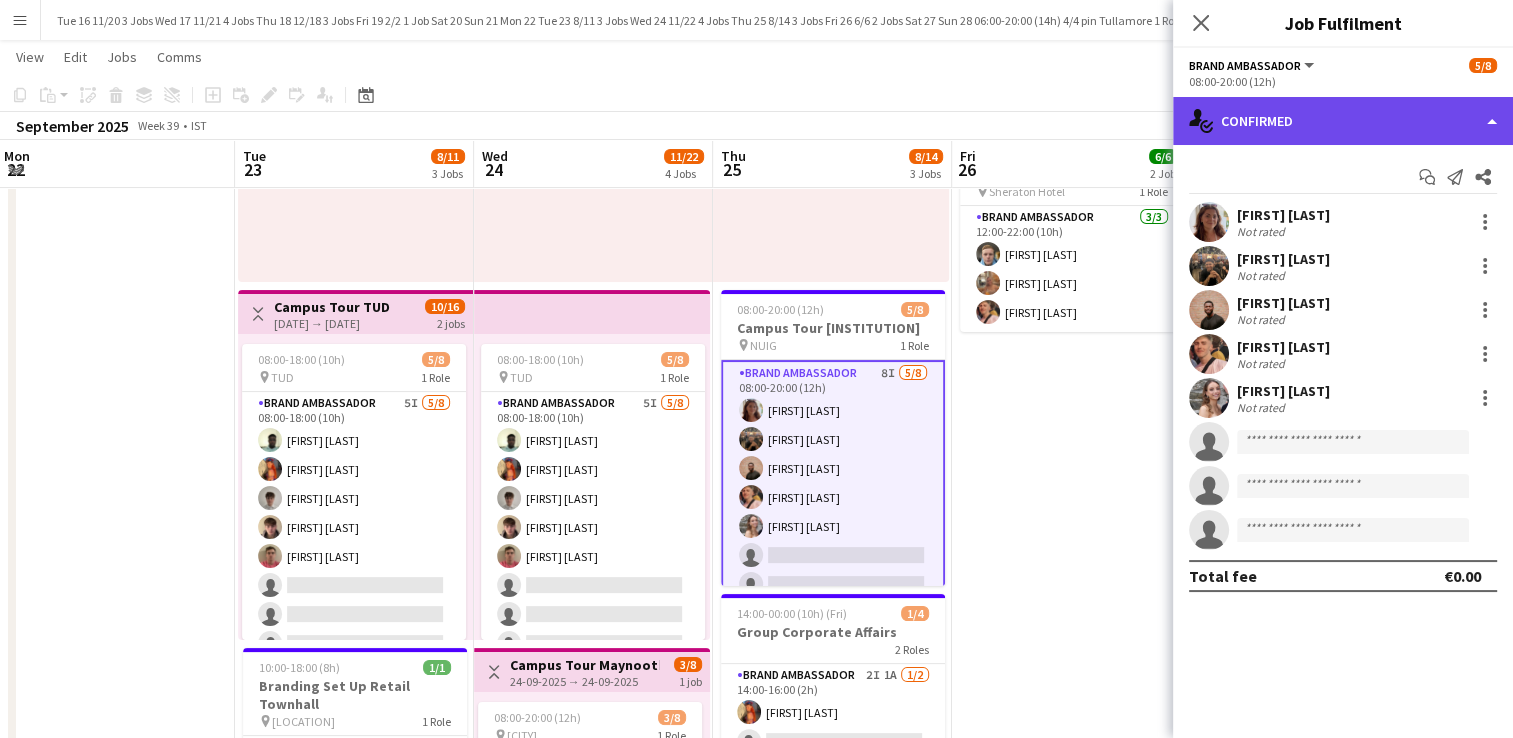 click on "single-neutral-actions-check-2
Confirmed" 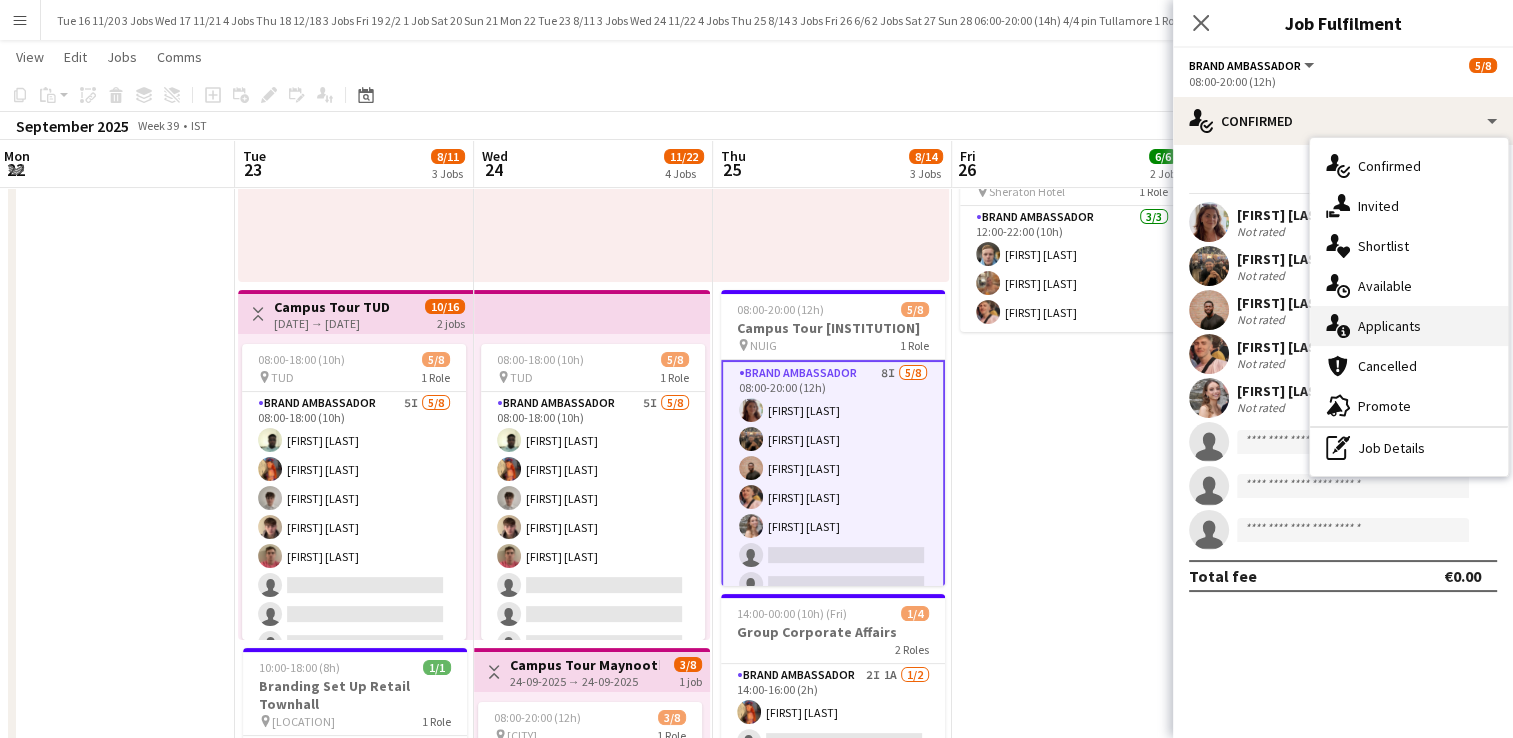 click on "single-neutral-actions-information
Applicants" at bounding box center [1409, 326] 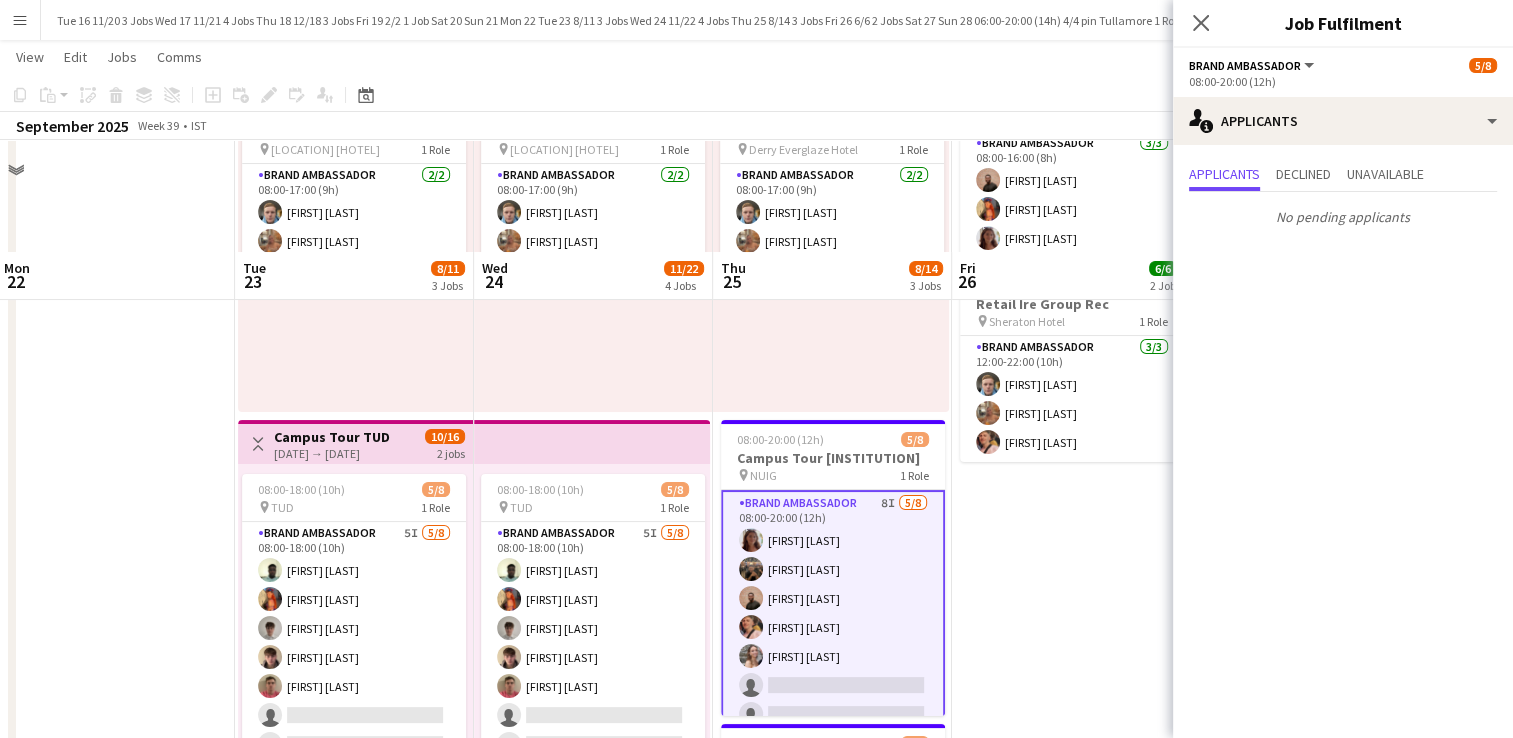 scroll, scrollTop: 0, scrollLeft: 0, axis: both 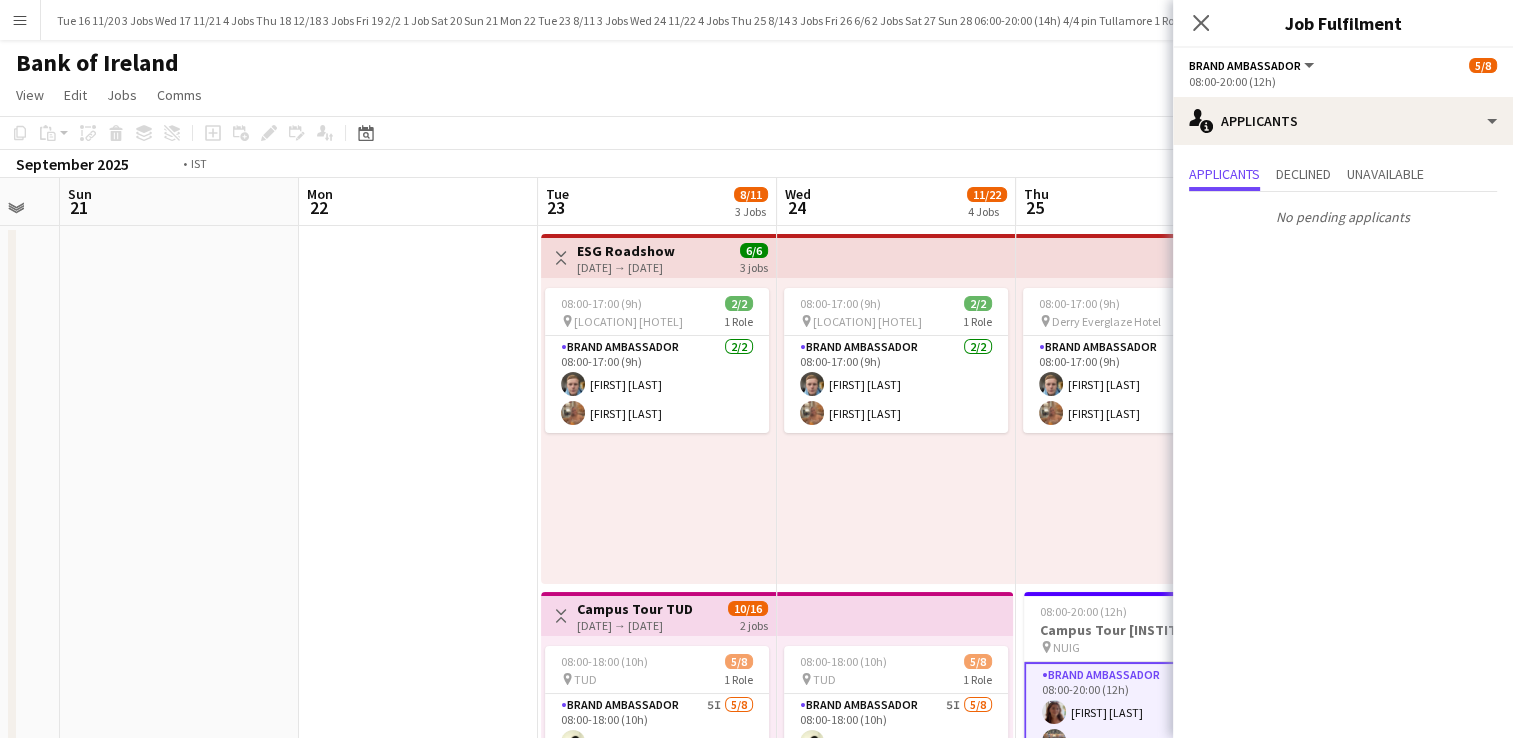 drag, startPoint x: 531, startPoint y: 457, endPoint x: 1007, endPoint y: 468, distance: 476.12708 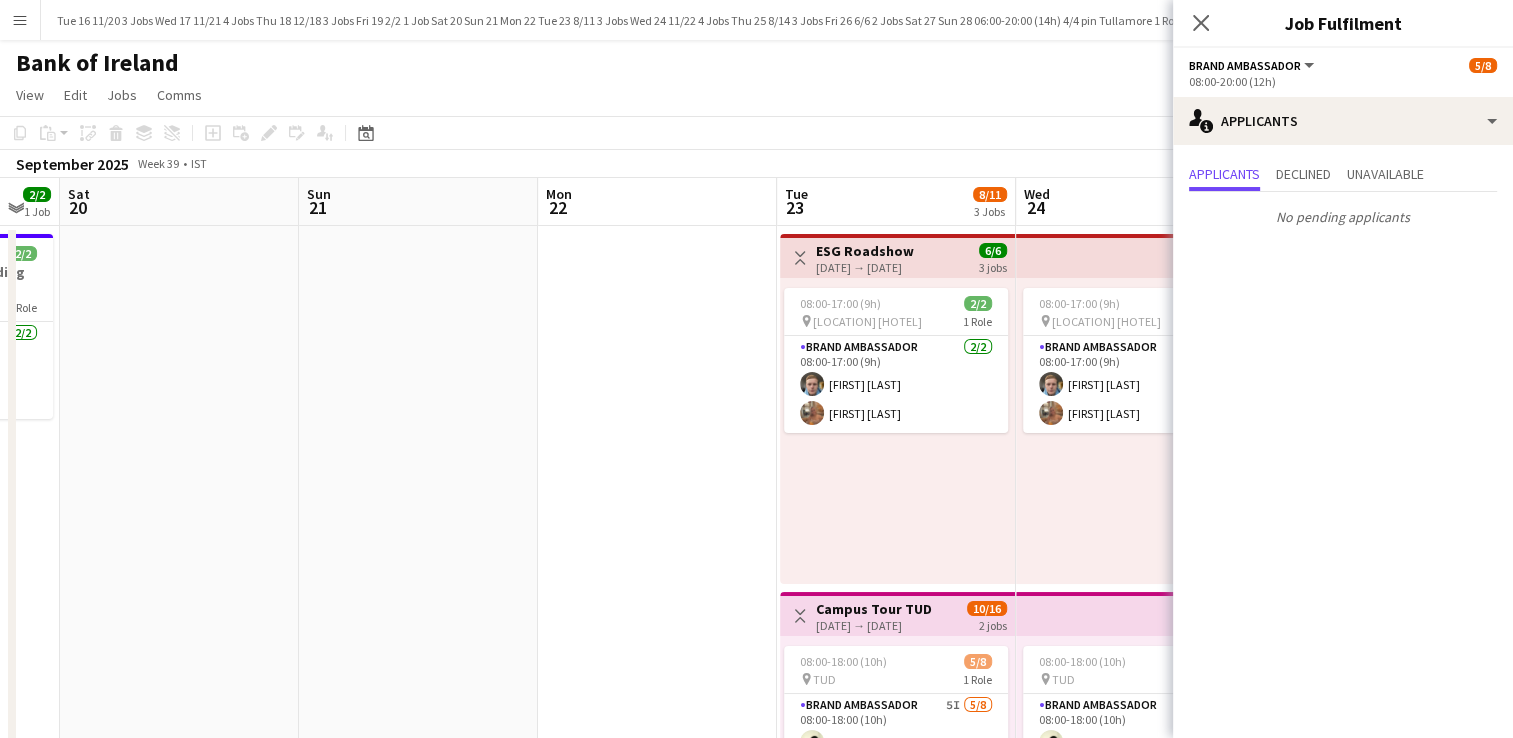 click on "Menu
Boards
Boards   Boards   All jobs   Status
Workforce
Workforce   My Workforce   Recruiting
Comms
Comms
Pay
Pay   Approvals
Platform Settings
Platform Settings   Your settings
Training Academy
Training Academy
Knowledge Base
Knowledge Base
Product Updates
Product Updates   Log Out   Privacy   Bosch
Close
New Board
Close
Paddy Power
Close
Vodafone
Close
Sky
Close
NBI
Close
Bank of Ireland
Close
Others
Close
An Post
Close
Manor Farm
Close
Add
Help" at bounding box center (756, 1760) 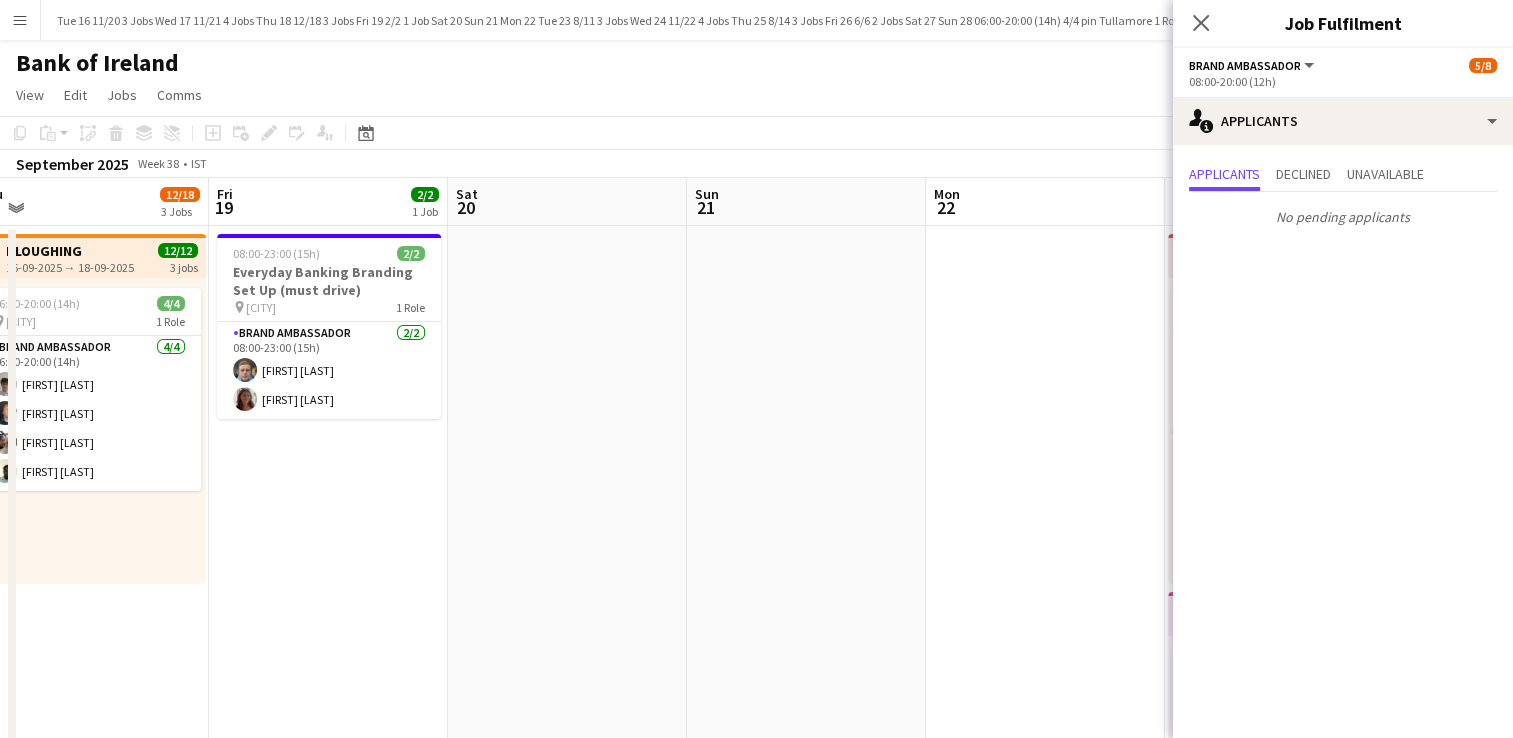 drag, startPoint x: 660, startPoint y: 383, endPoint x: 800, endPoint y: 383, distance: 140 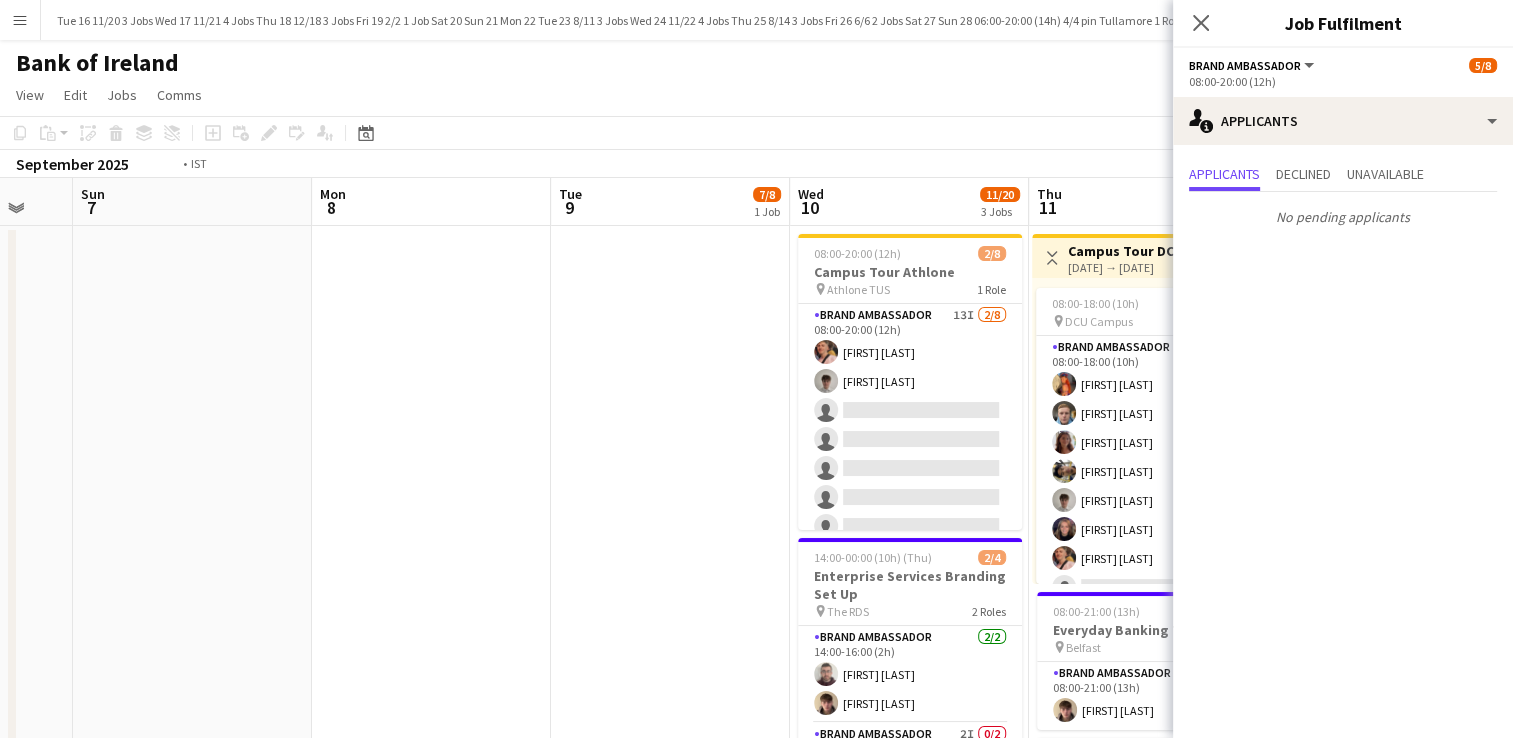 scroll, scrollTop: 0, scrollLeft: 491, axis: horizontal 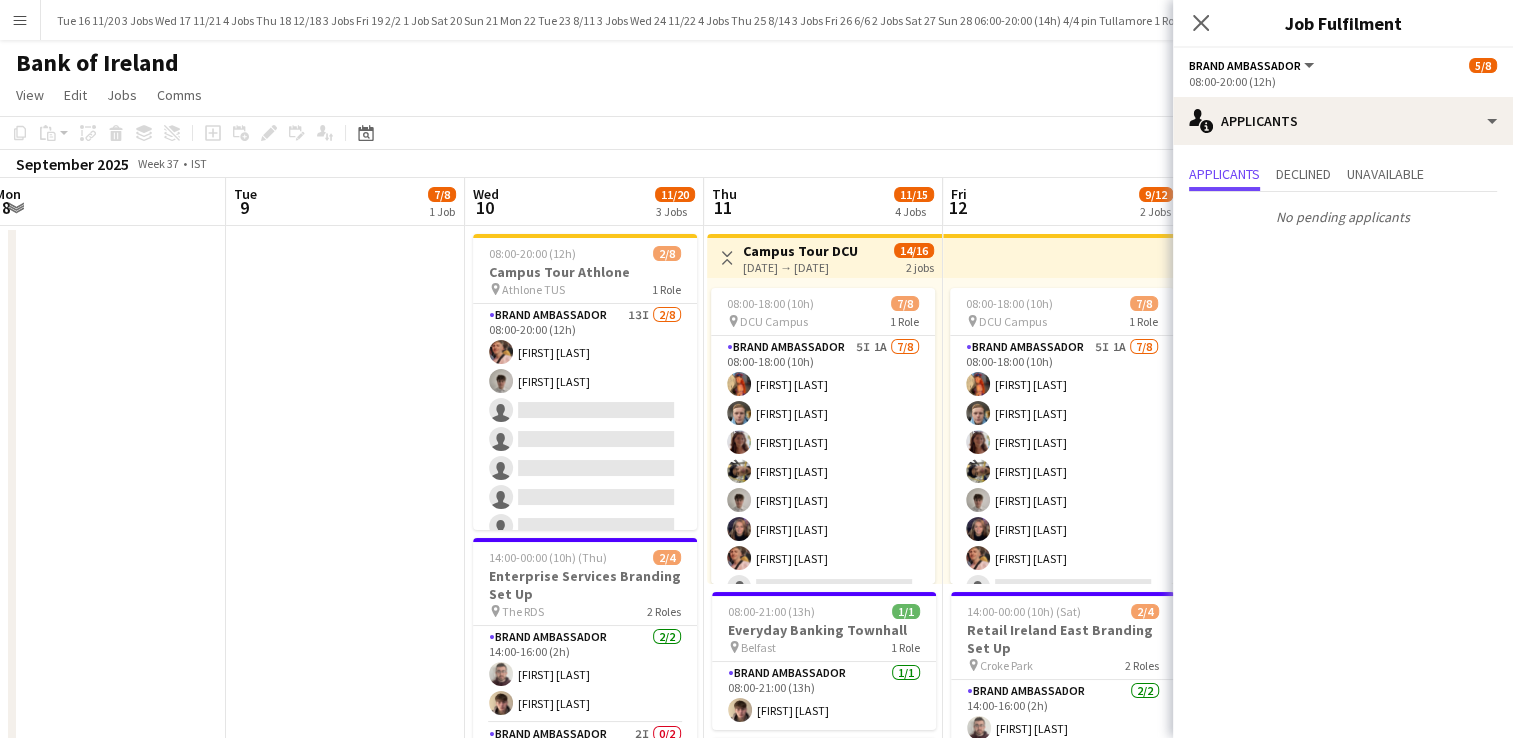 drag, startPoint x: 709, startPoint y: 433, endPoint x: 23, endPoint y: 346, distance: 691.49475 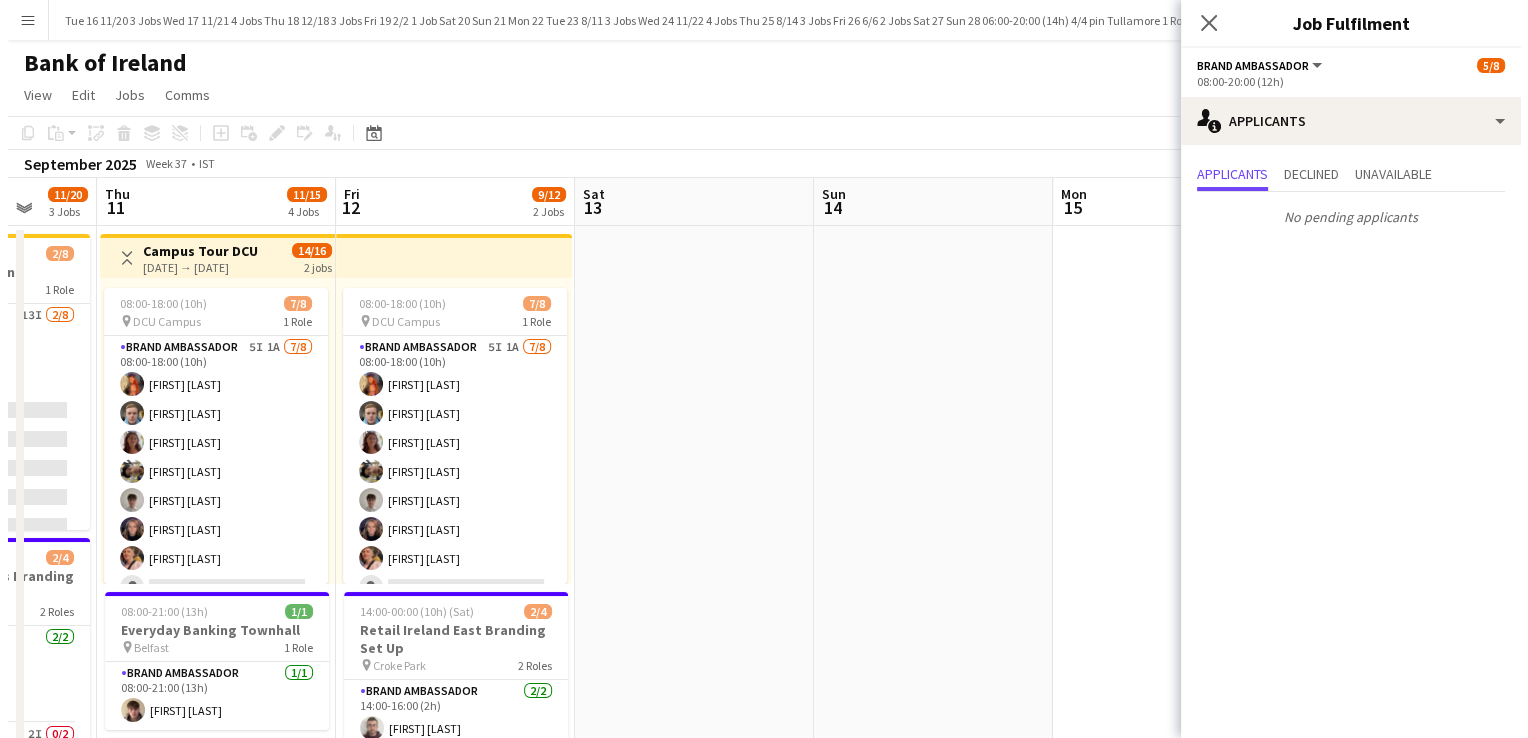 scroll, scrollTop: 0, scrollLeft: 768, axis: horizontal 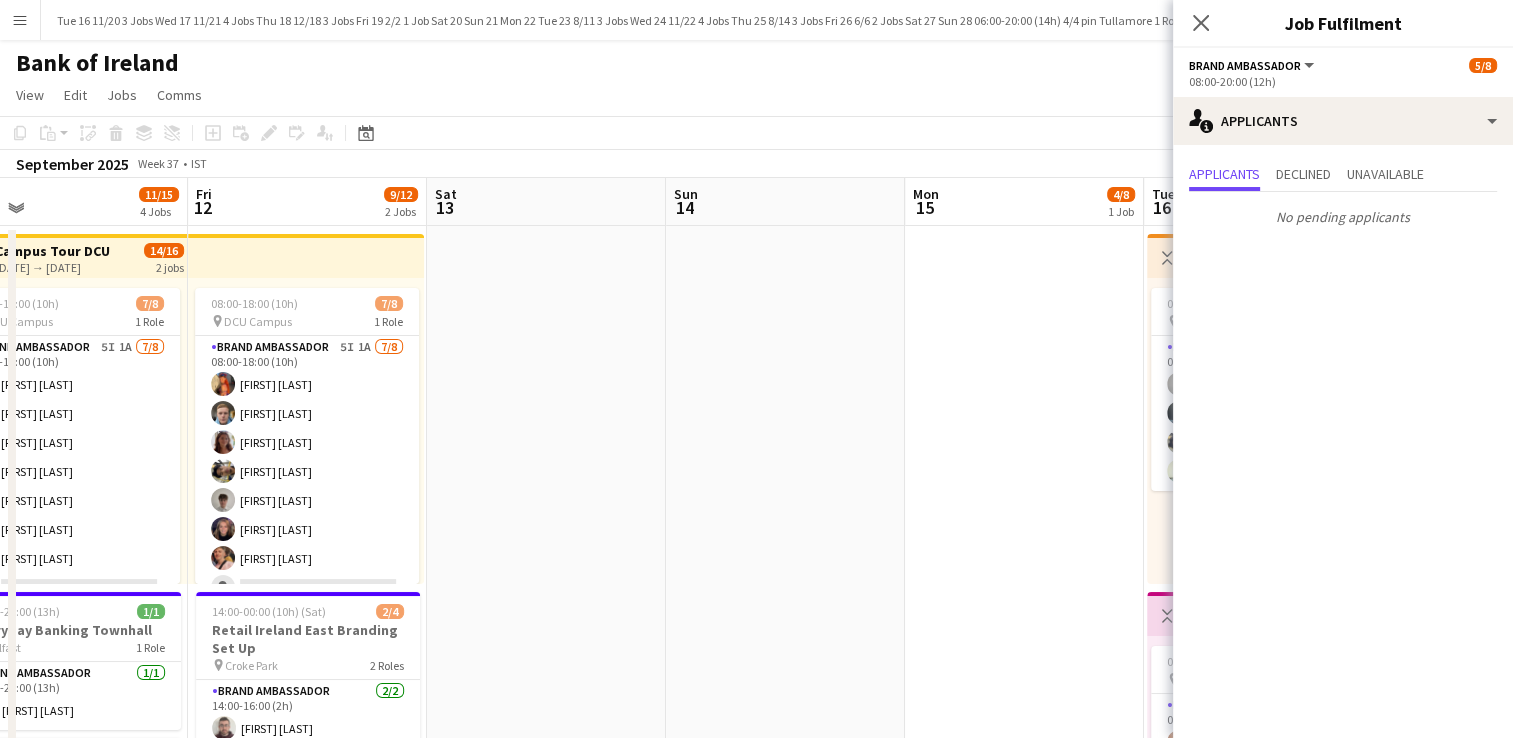 drag, startPoint x: 309, startPoint y: 347, endPoint x: 70, endPoint y: 330, distance: 239.60384 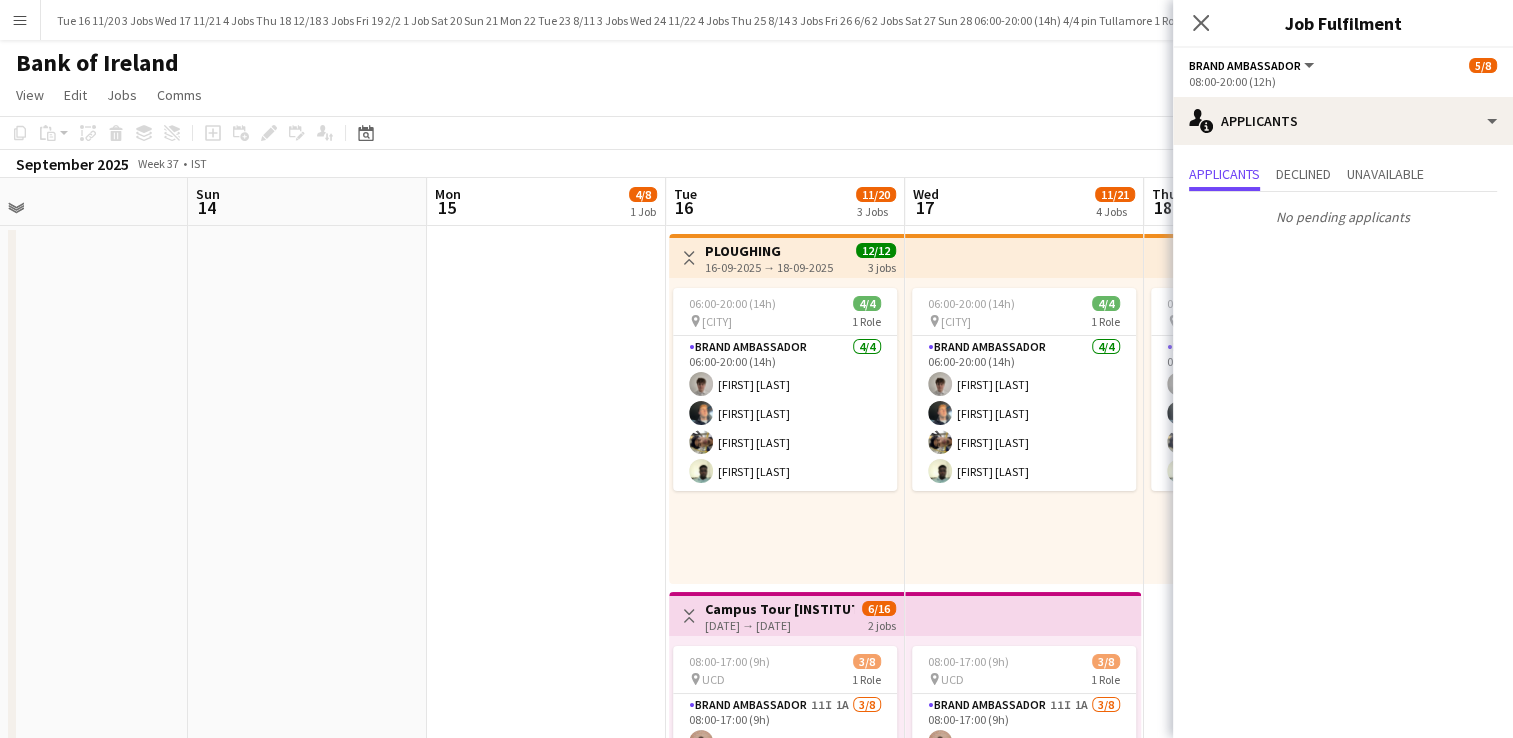click on "NBI
Close" at bounding box center (3606, 20) 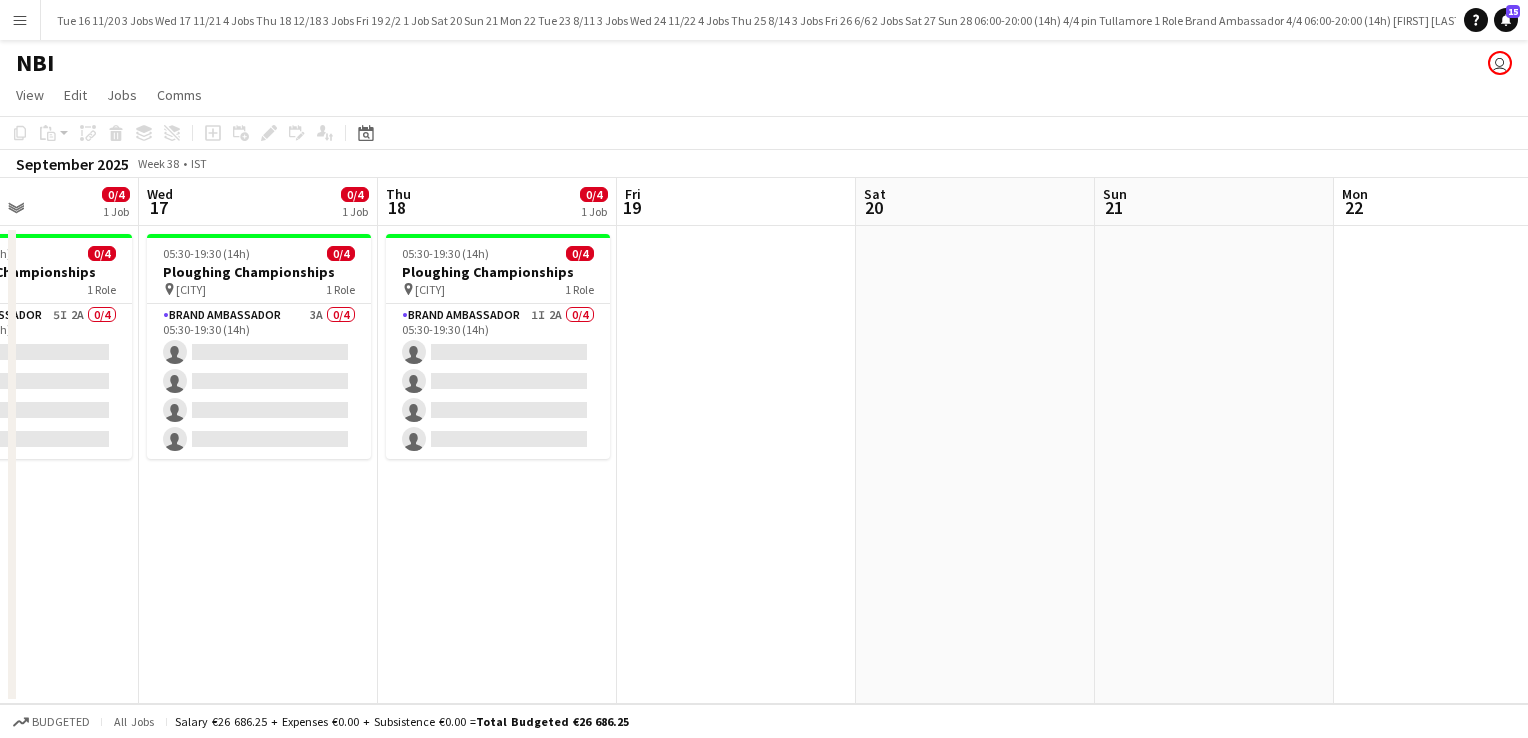 scroll, scrollTop: 0, scrollLeft: 514, axis: horizontal 